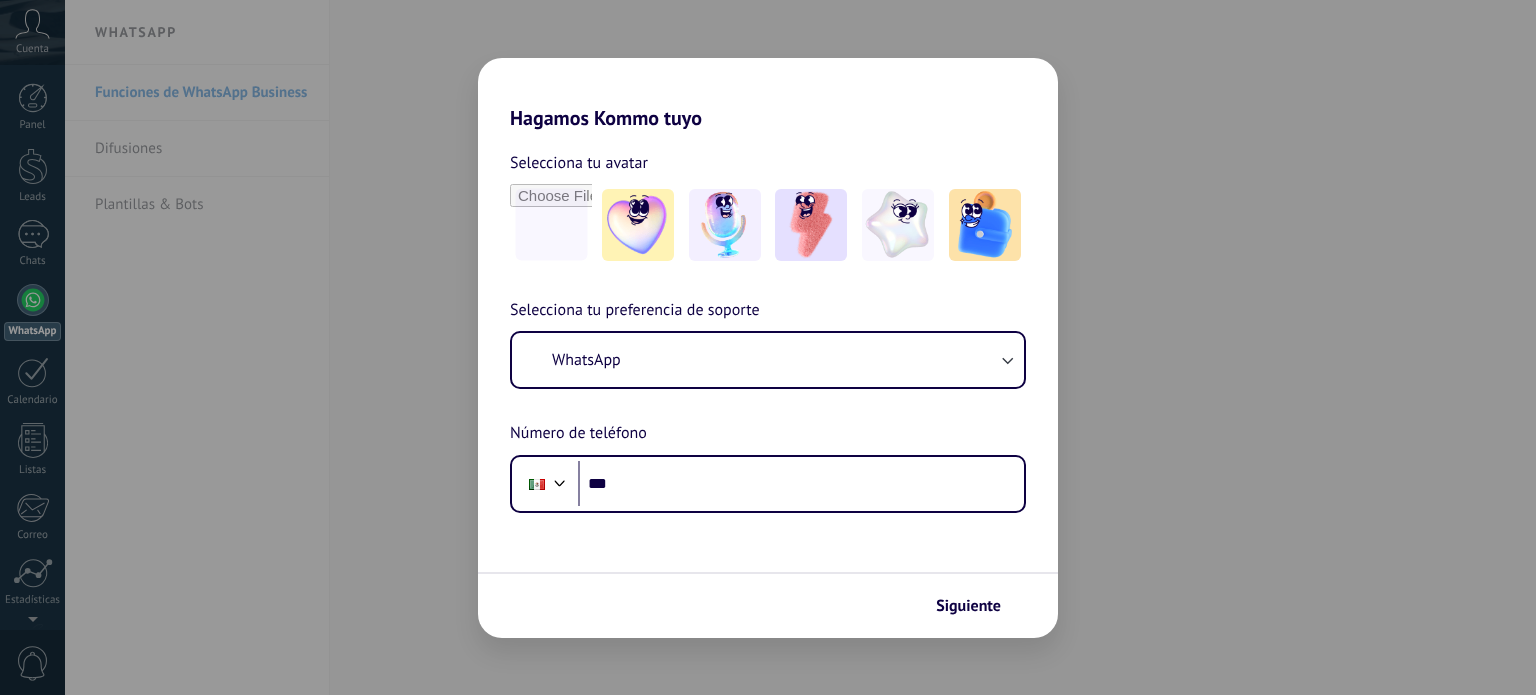 scroll, scrollTop: 0, scrollLeft: 0, axis: both 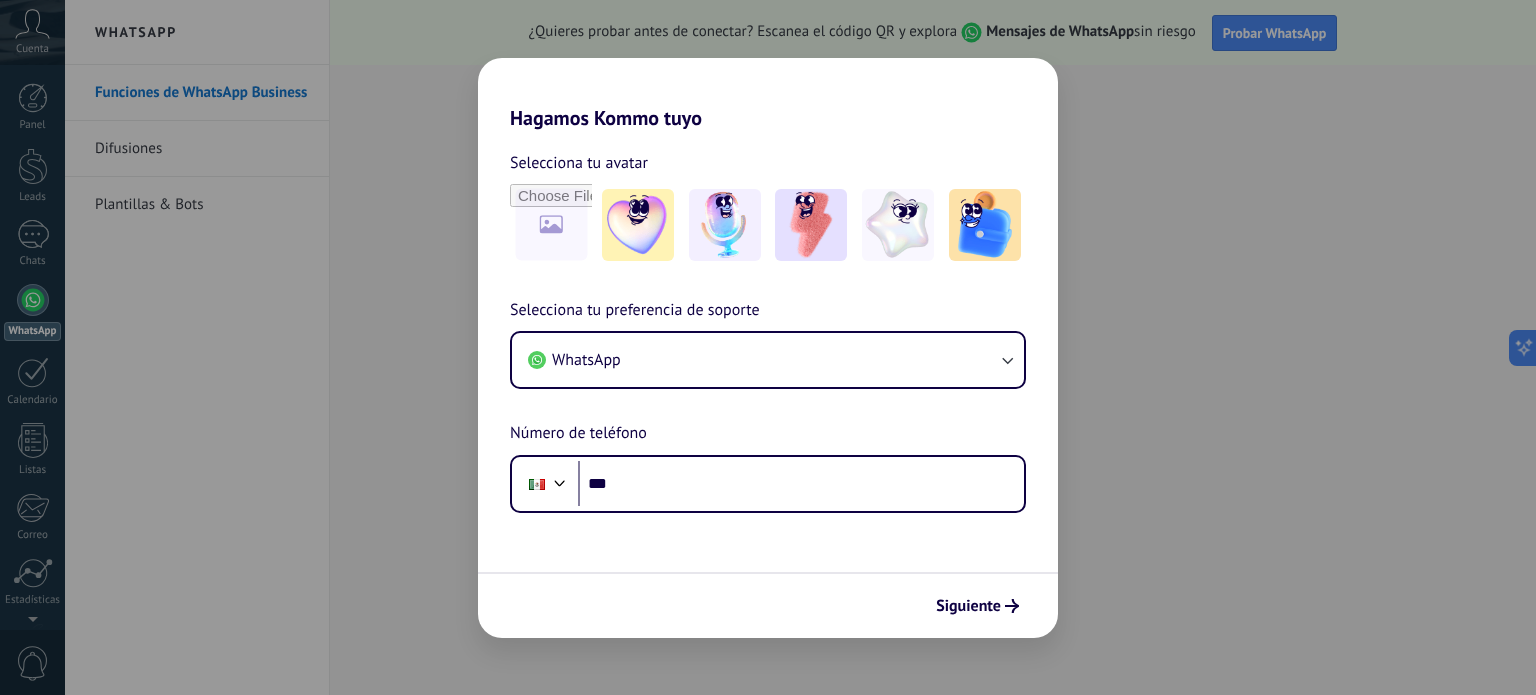click on "Hagamos Kommo tuyo Selecciona tu avatar Selecciona tu preferencia de soporte WhatsApp Número de teléfono Phone *** Siguiente" at bounding box center [768, 347] 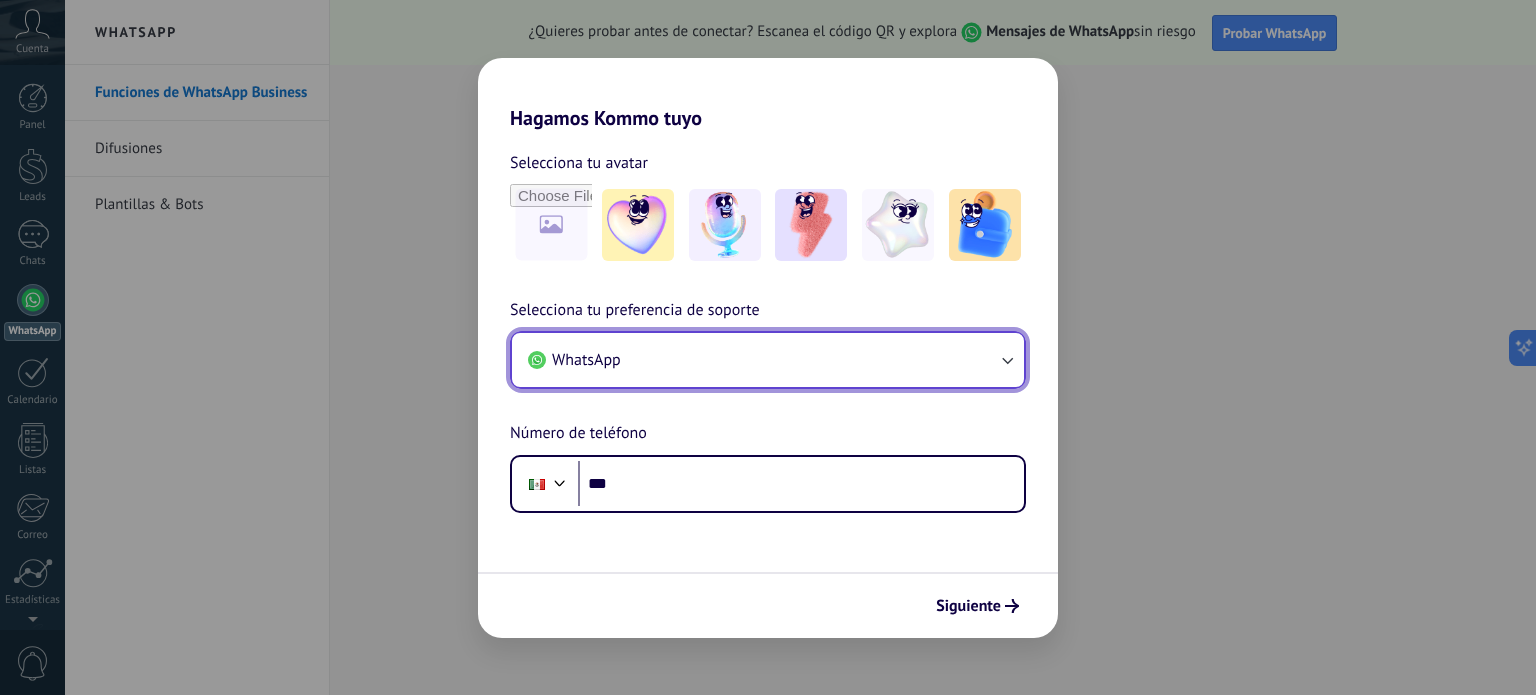 click on "WhatsApp" at bounding box center (768, 360) 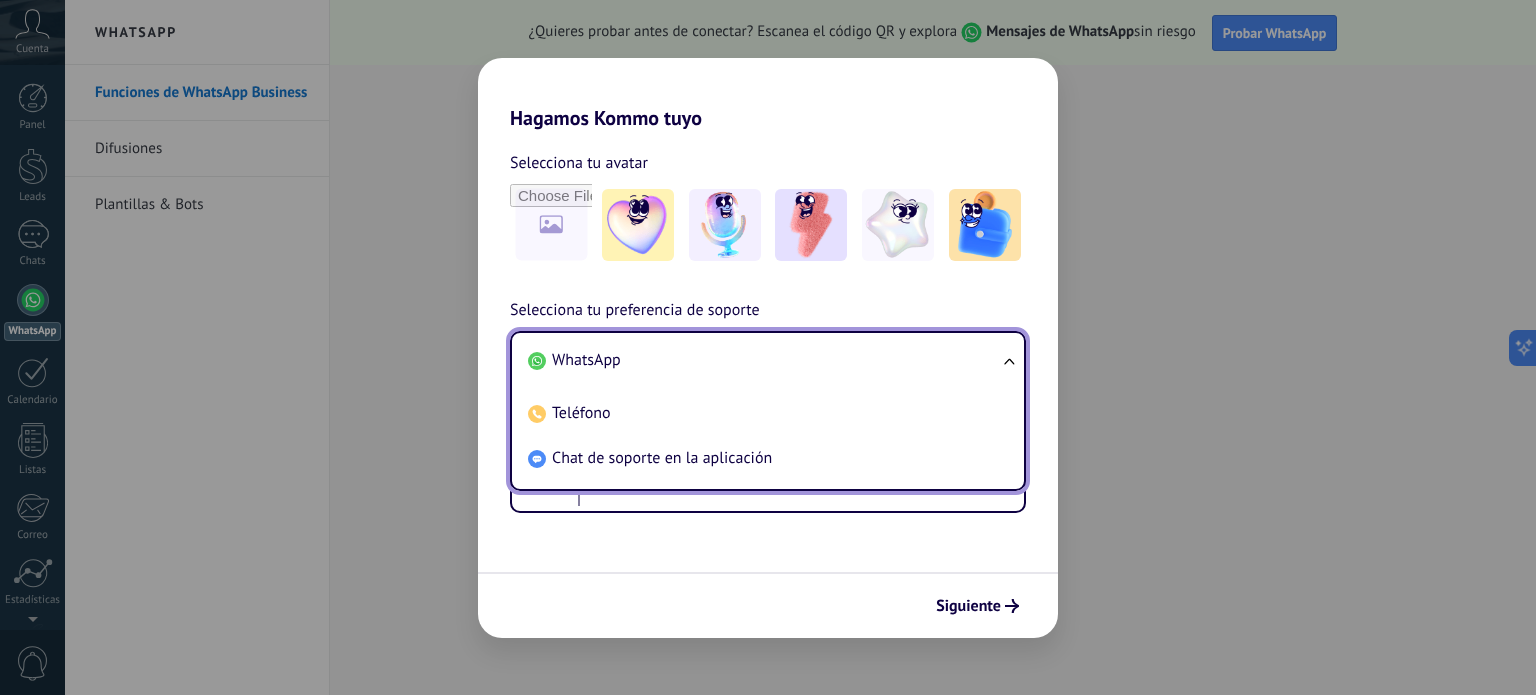 click on "WhatsApp" at bounding box center [764, 360] 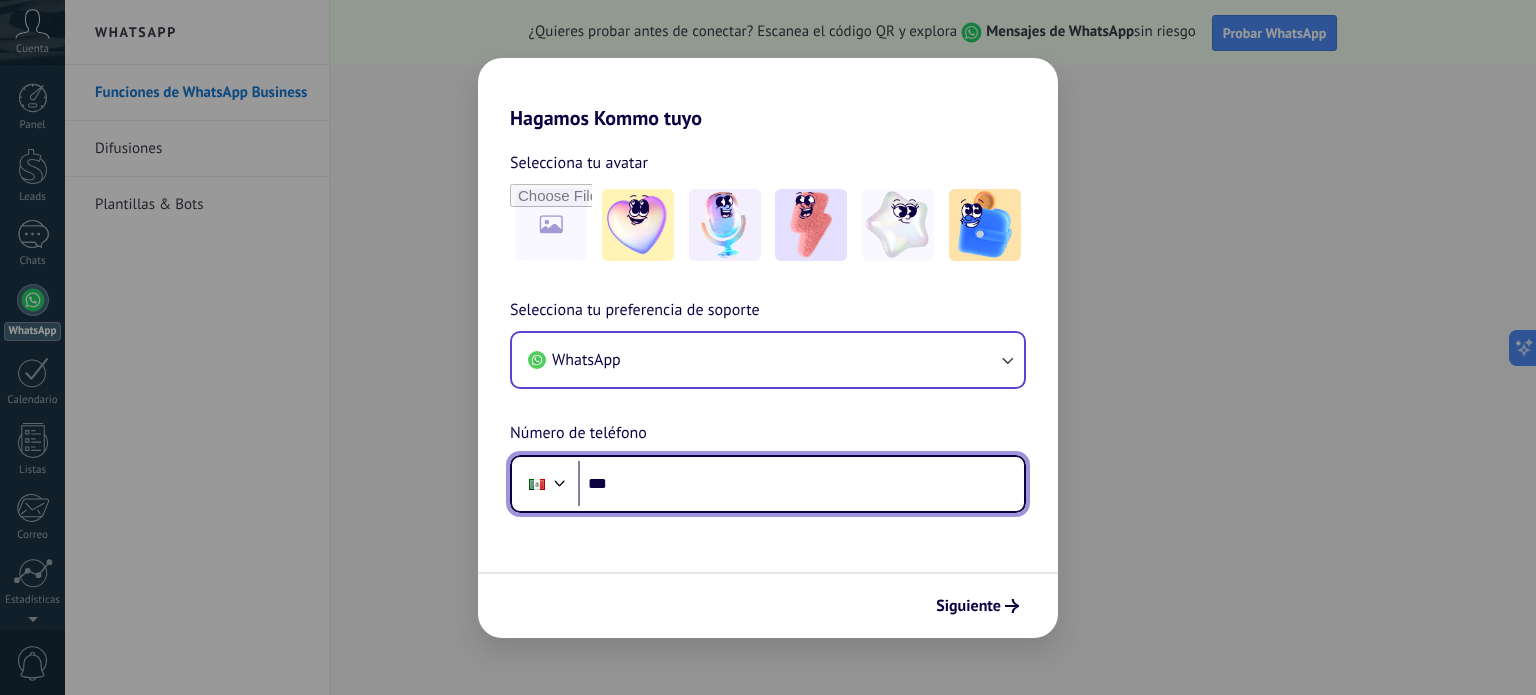 click on "***" at bounding box center [801, 484] 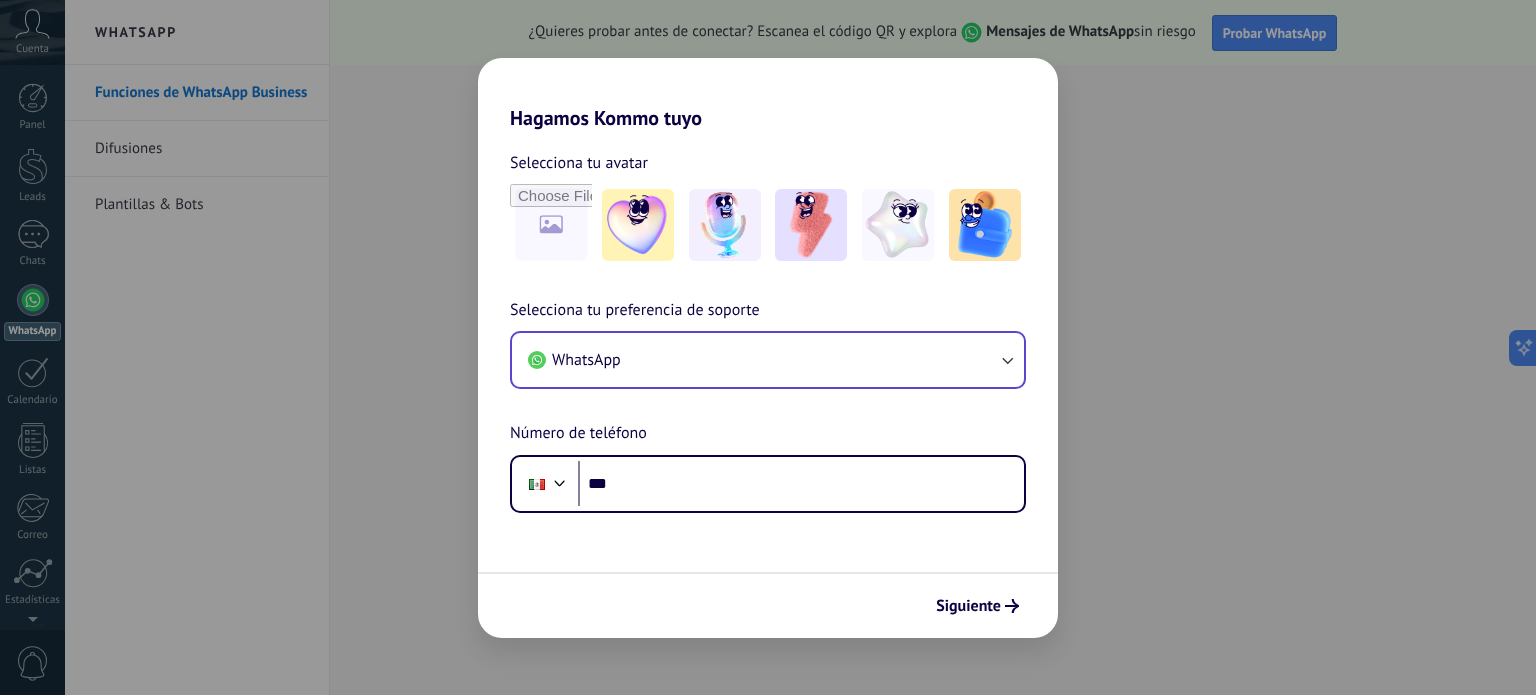 click on "Hagamos Kommo tuyo" at bounding box center [768, 94] 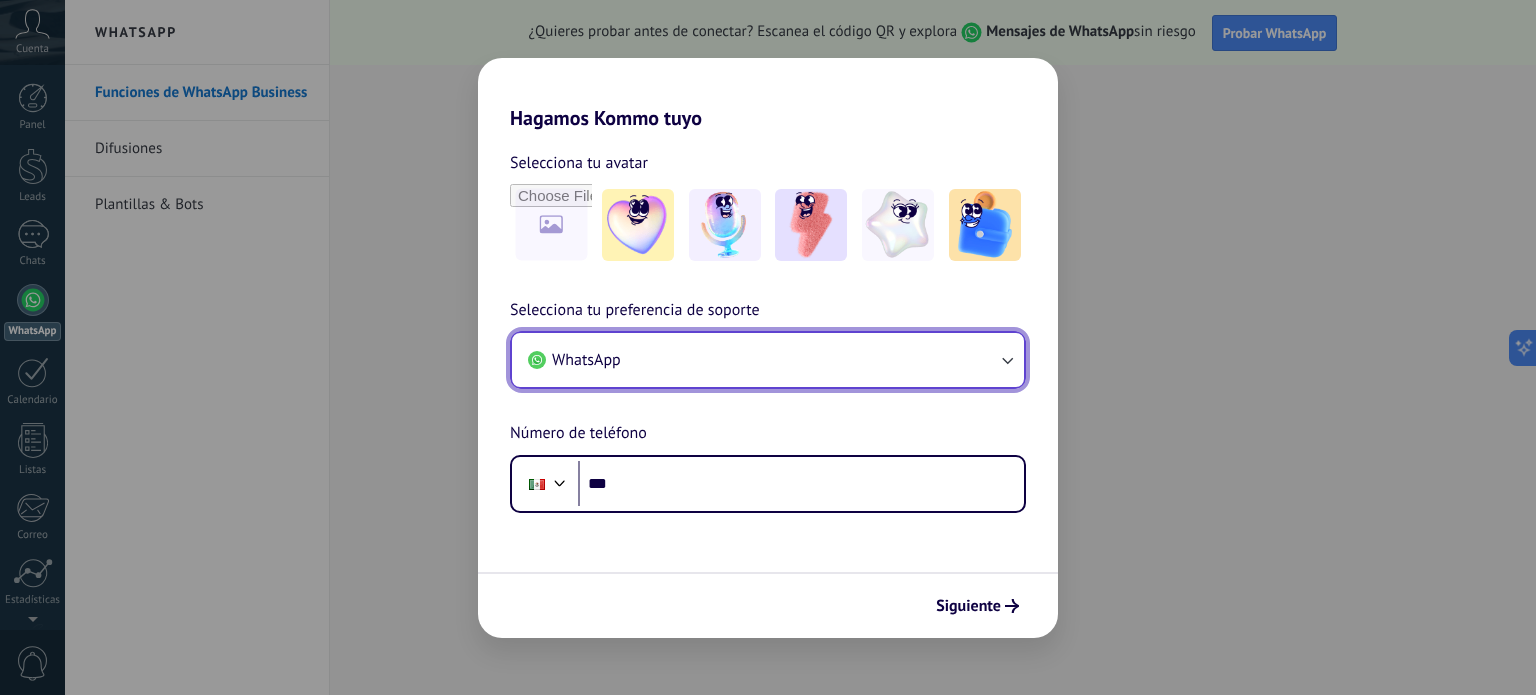 click on "WhatsApp" at bounding box center [768, 360] 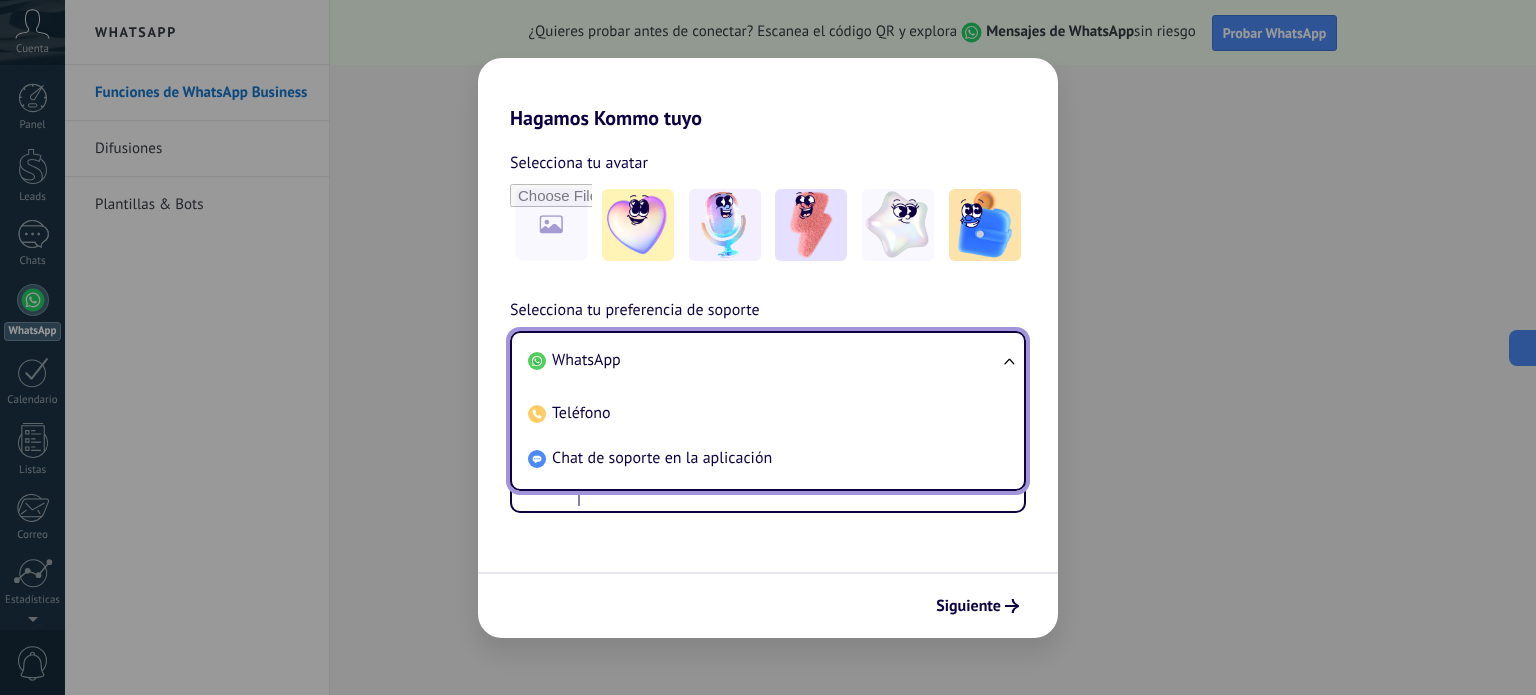 click on "WhatsApp" at bounding box center [764, 360] 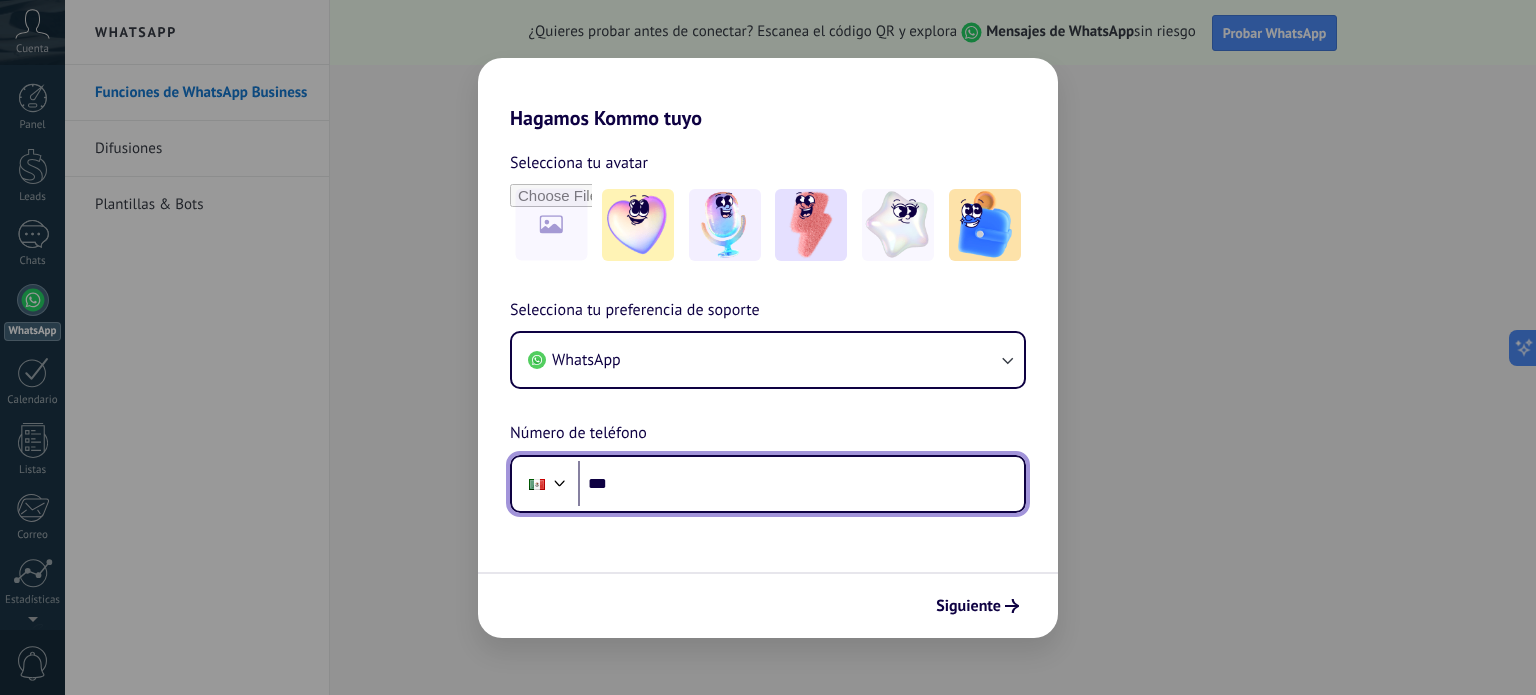 click on "***" at bounding box center [801, 484] 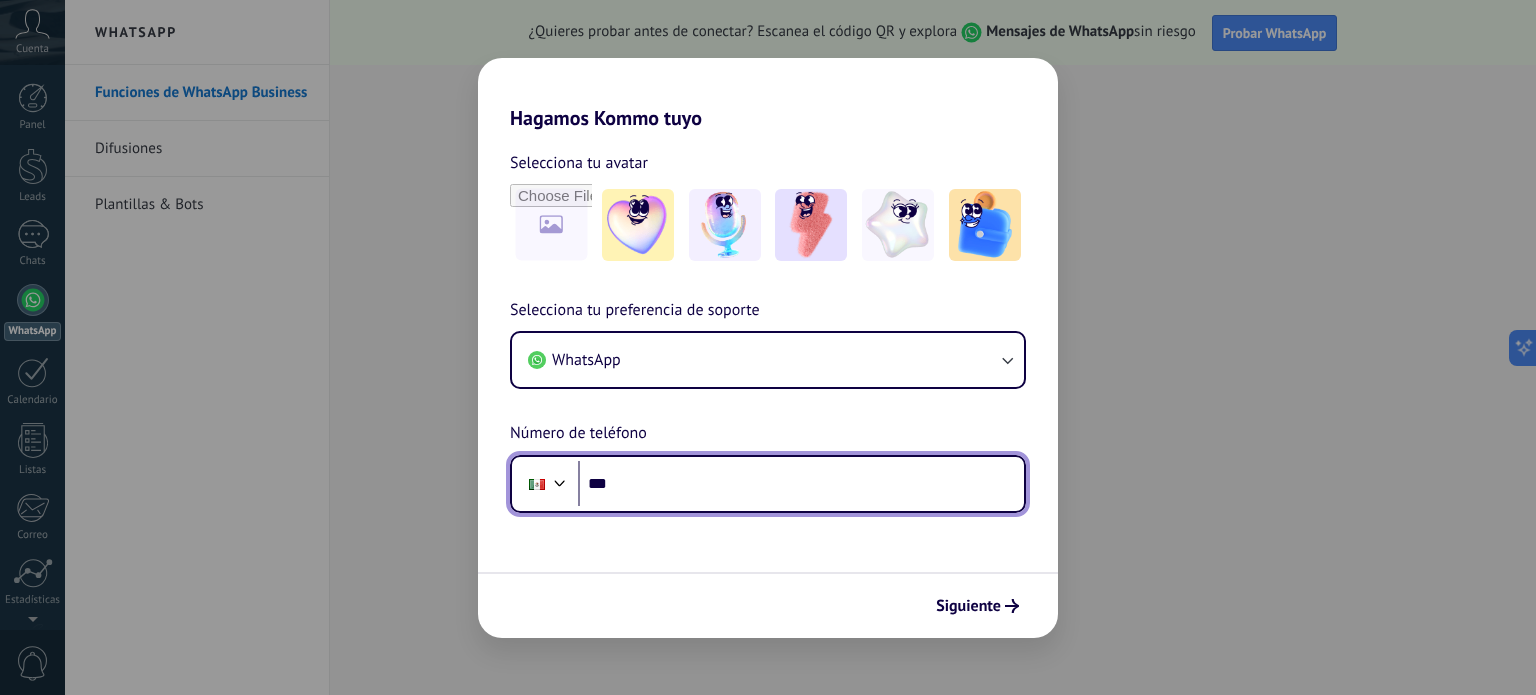 paste on "**********" 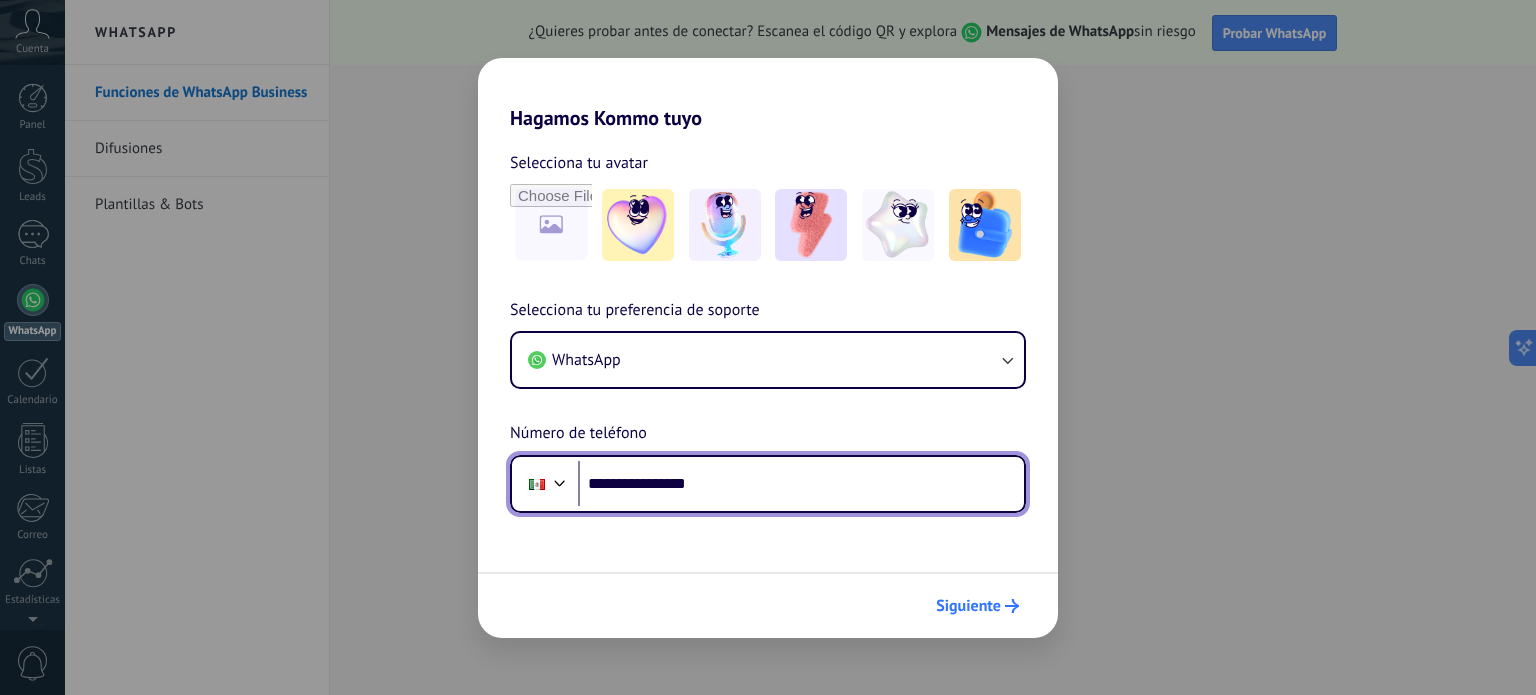 type on "**********" 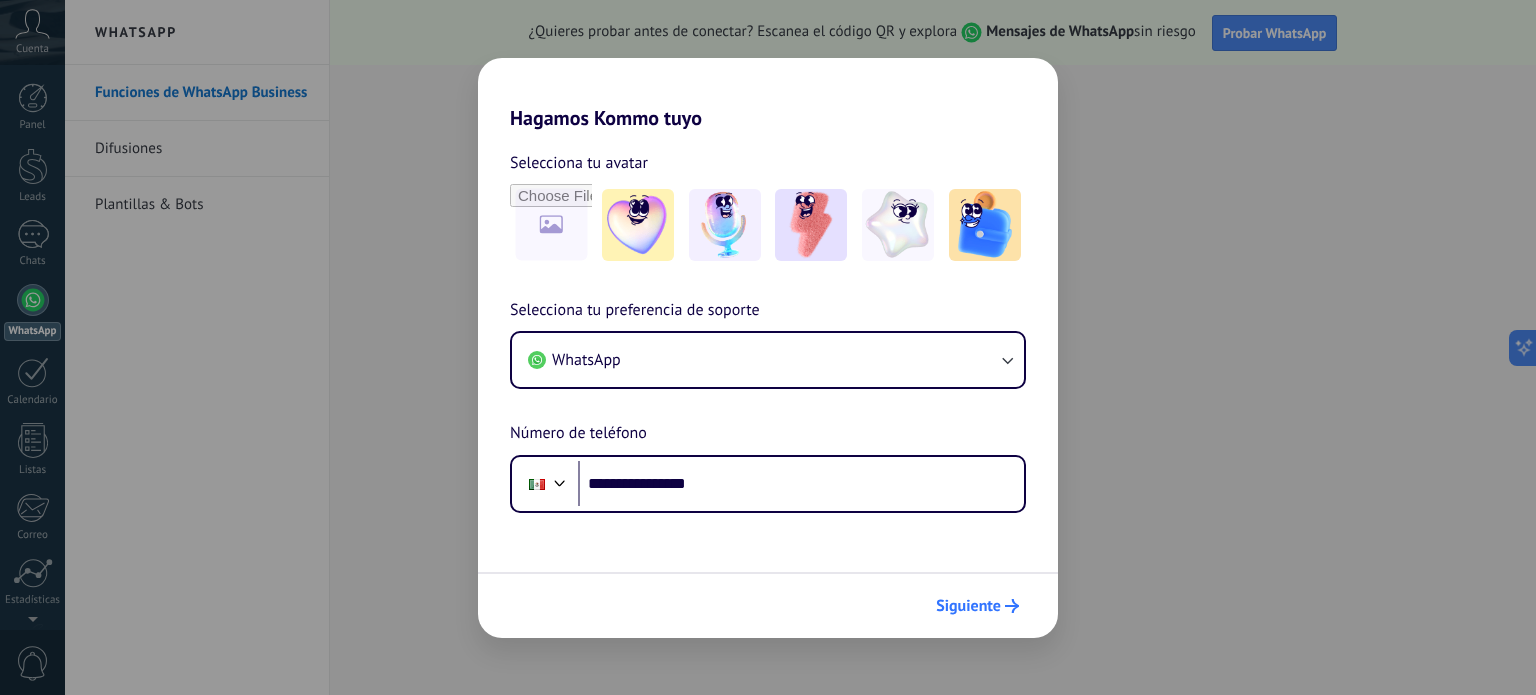 click on "Siguiente" at bounding box center (968, 606) 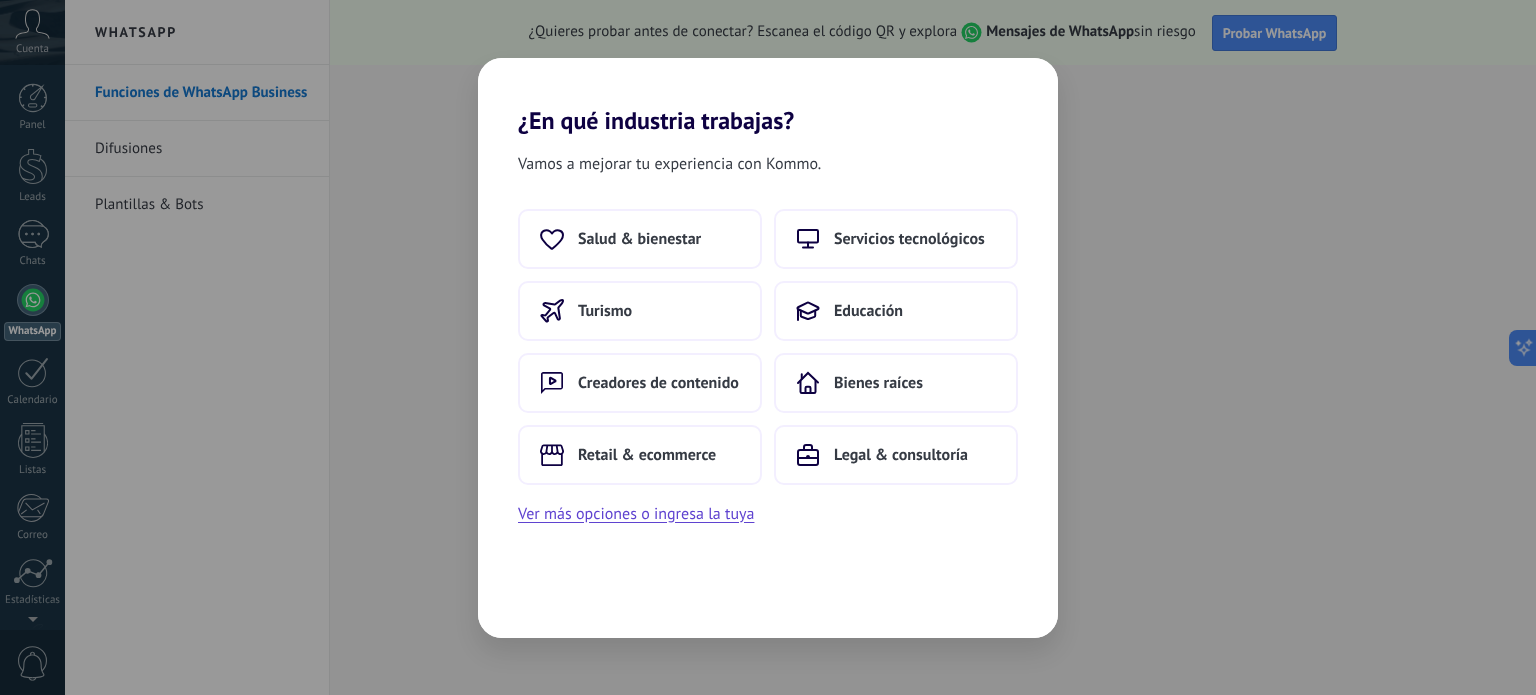 scroll, scrollTop: 0, scrollLeft: 0, axis: both 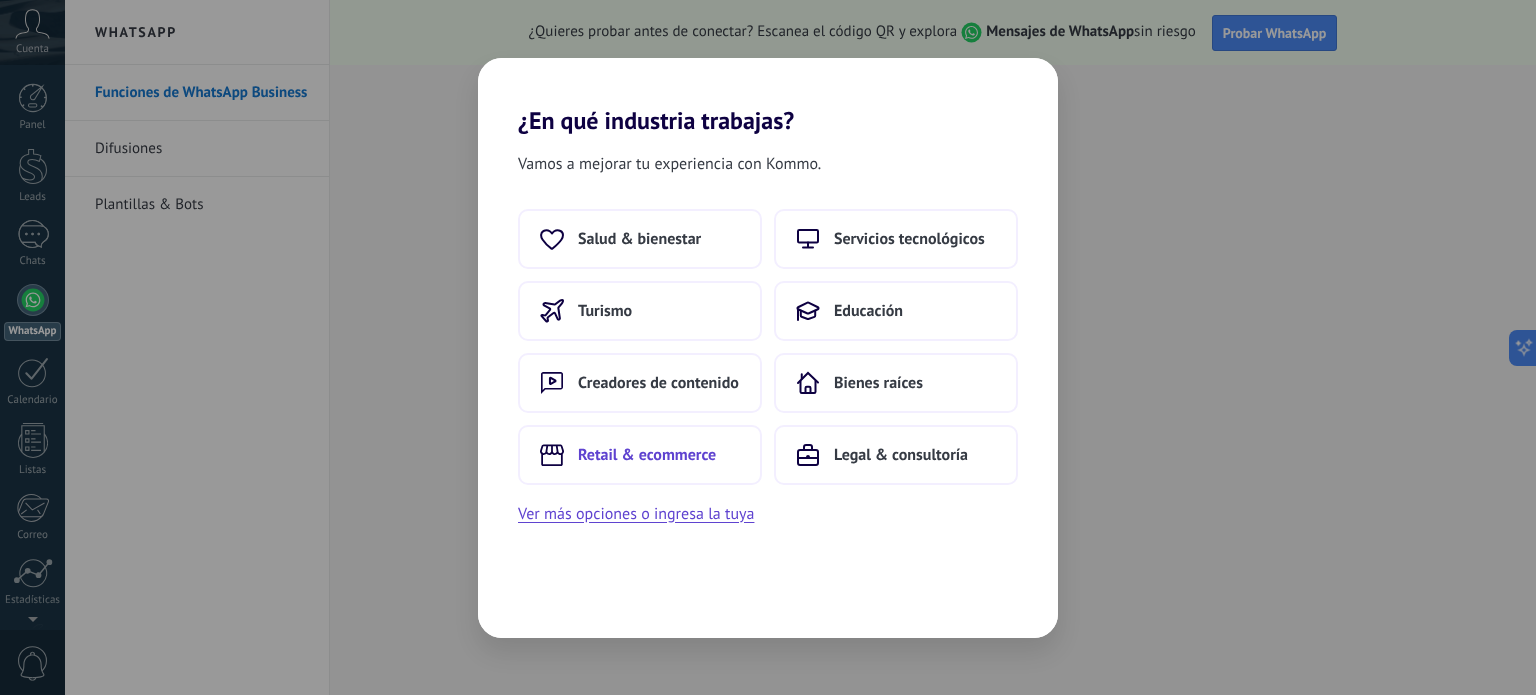 click on "Retail & ecommerce" at bounding box center (647, 455) 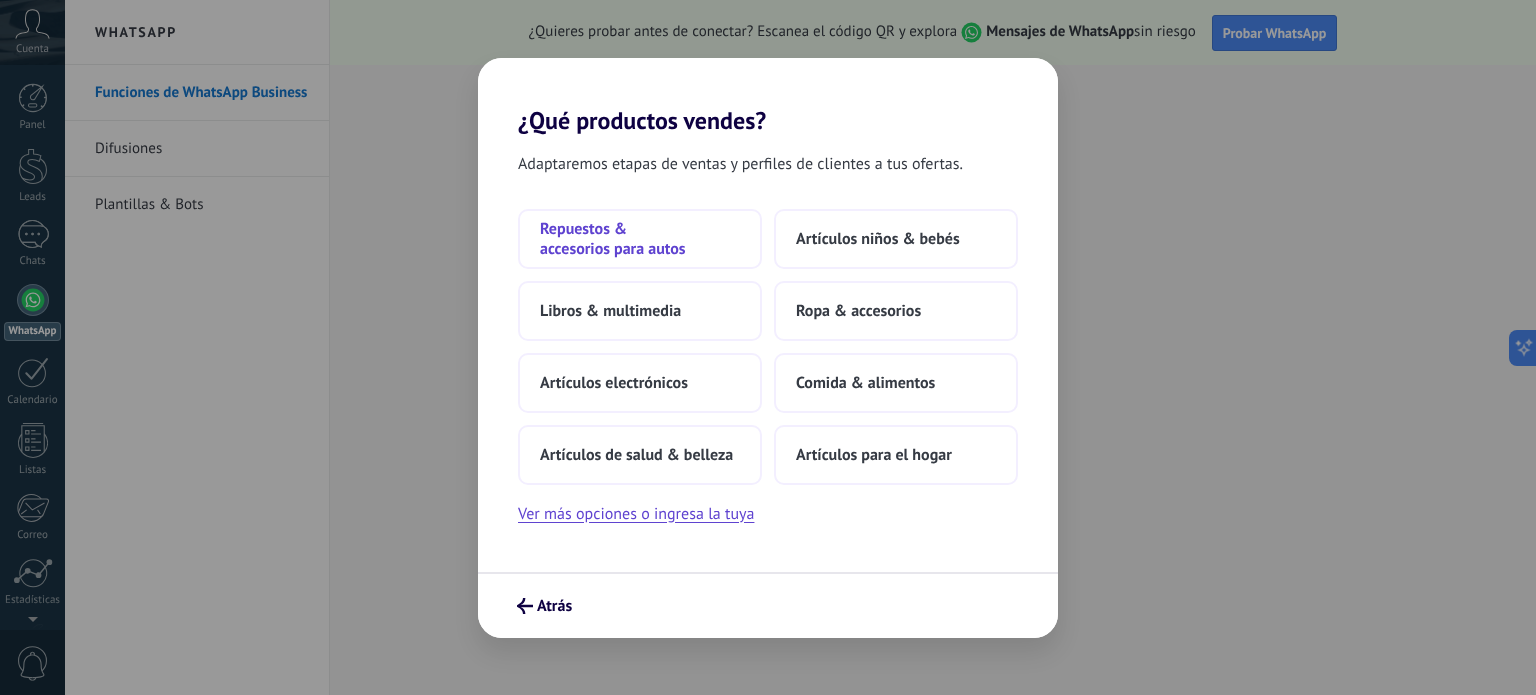 click on "Repuestos & accesorios para autos" at bounding box center (640, 239) 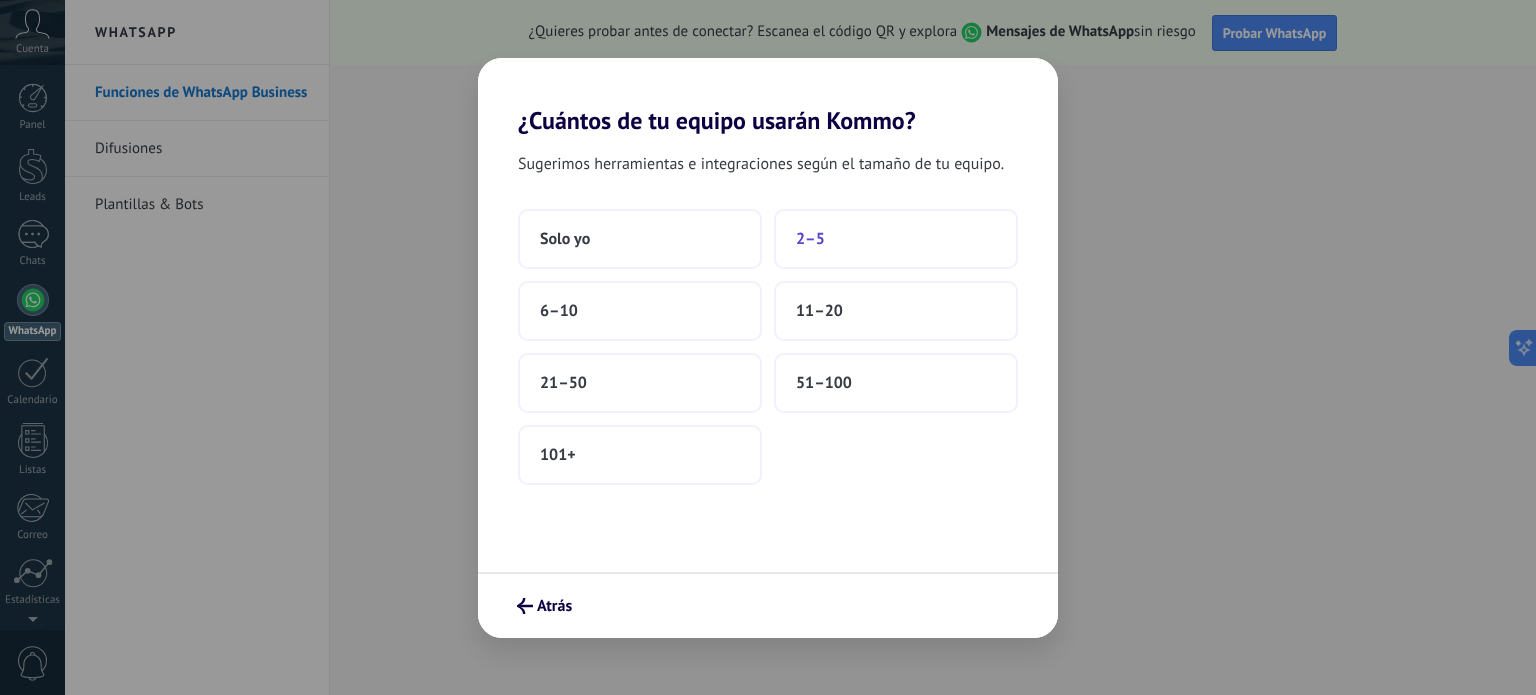 click on "2–5" at bounding box center (810, 239) 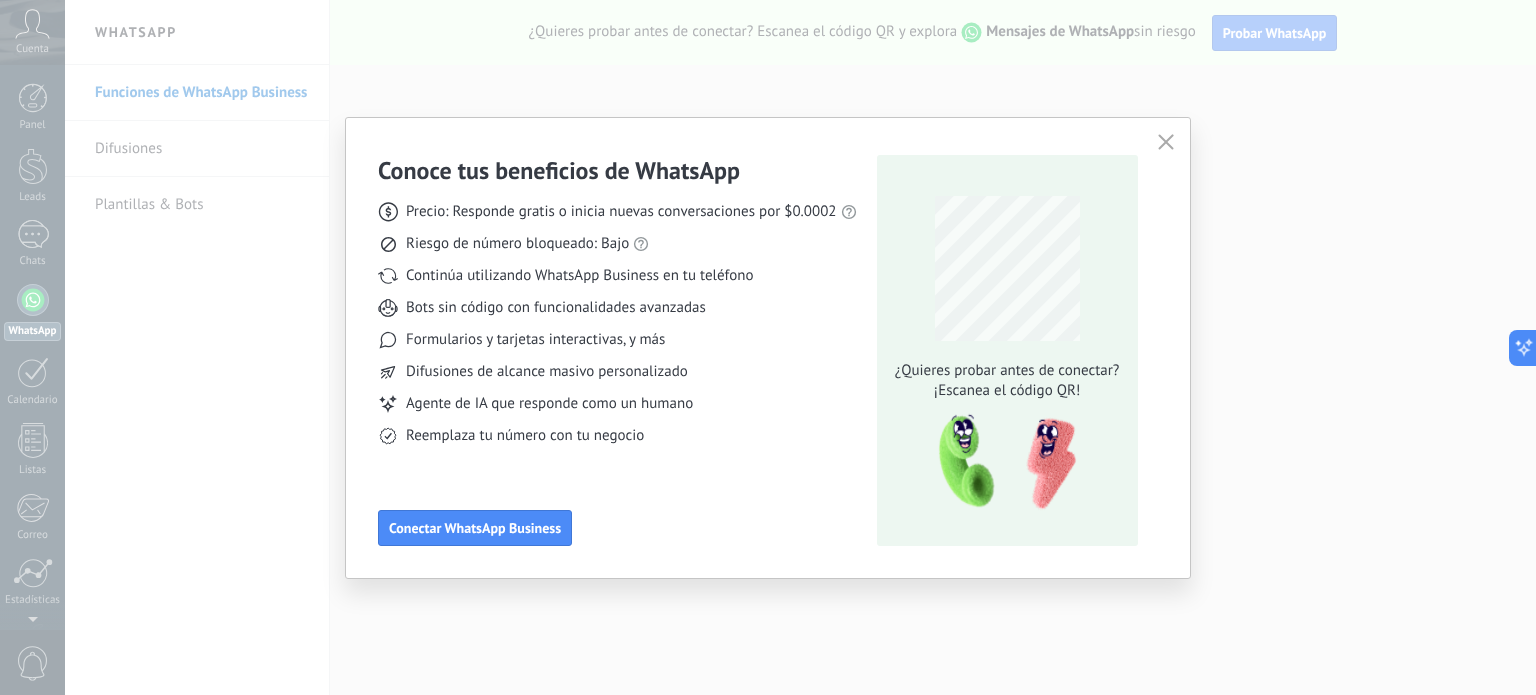 click 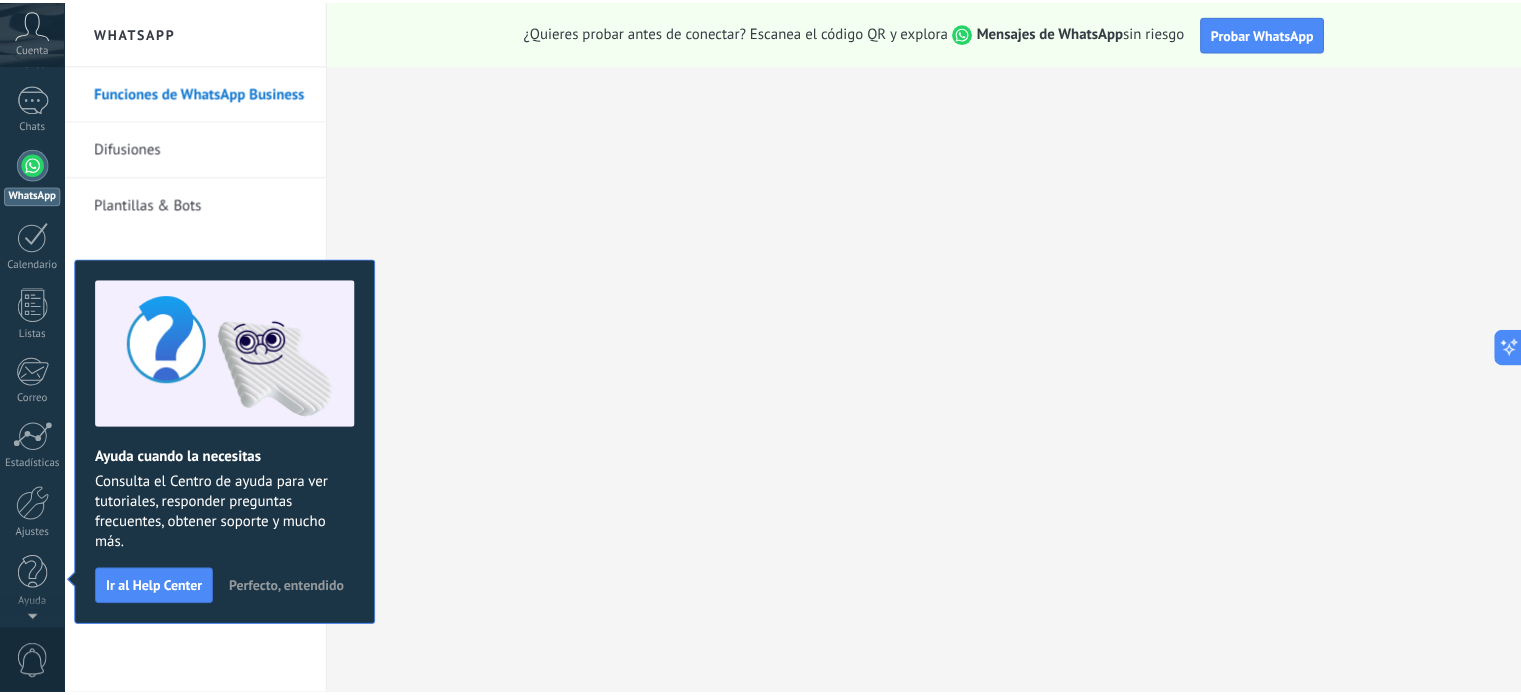 scroll, scrollTop: 0, scrollLeft: 0, axis: both 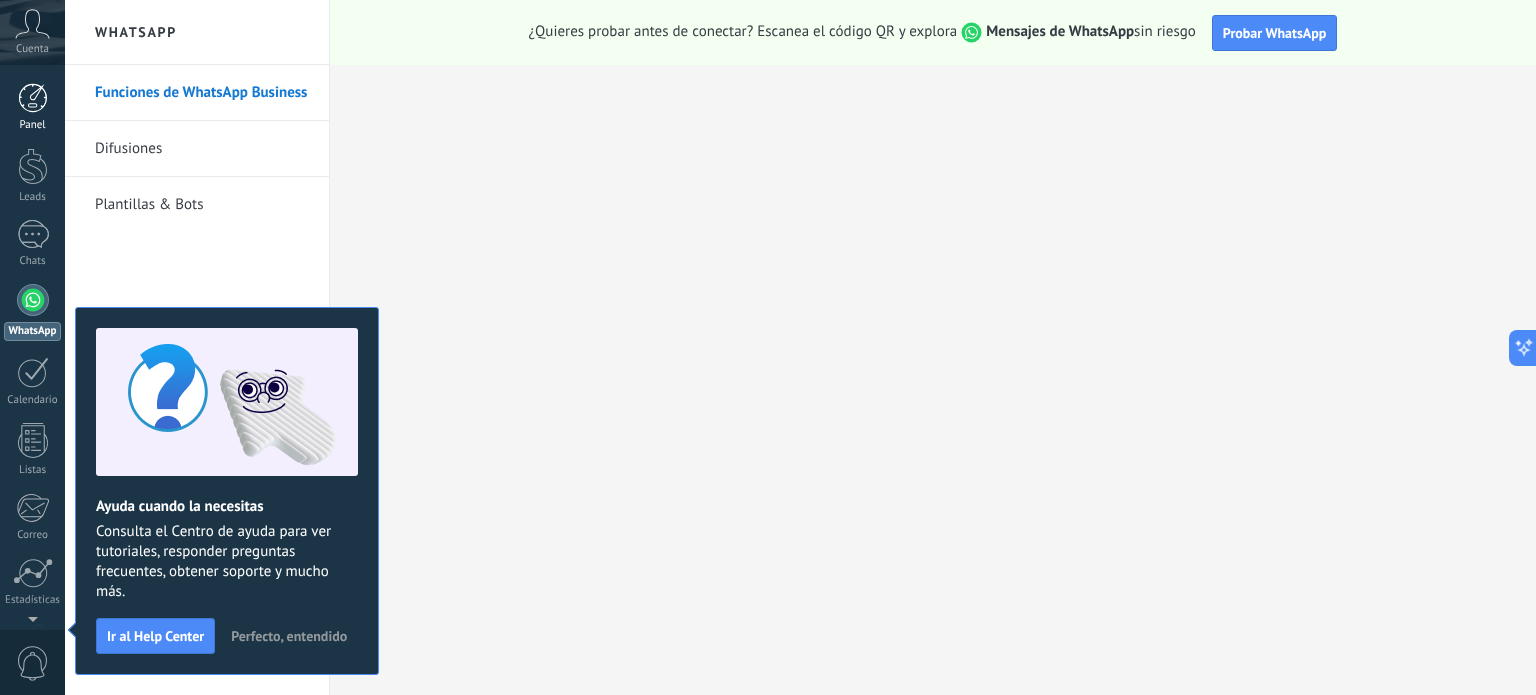 click on "Panel" at bounding box center (33, 125) 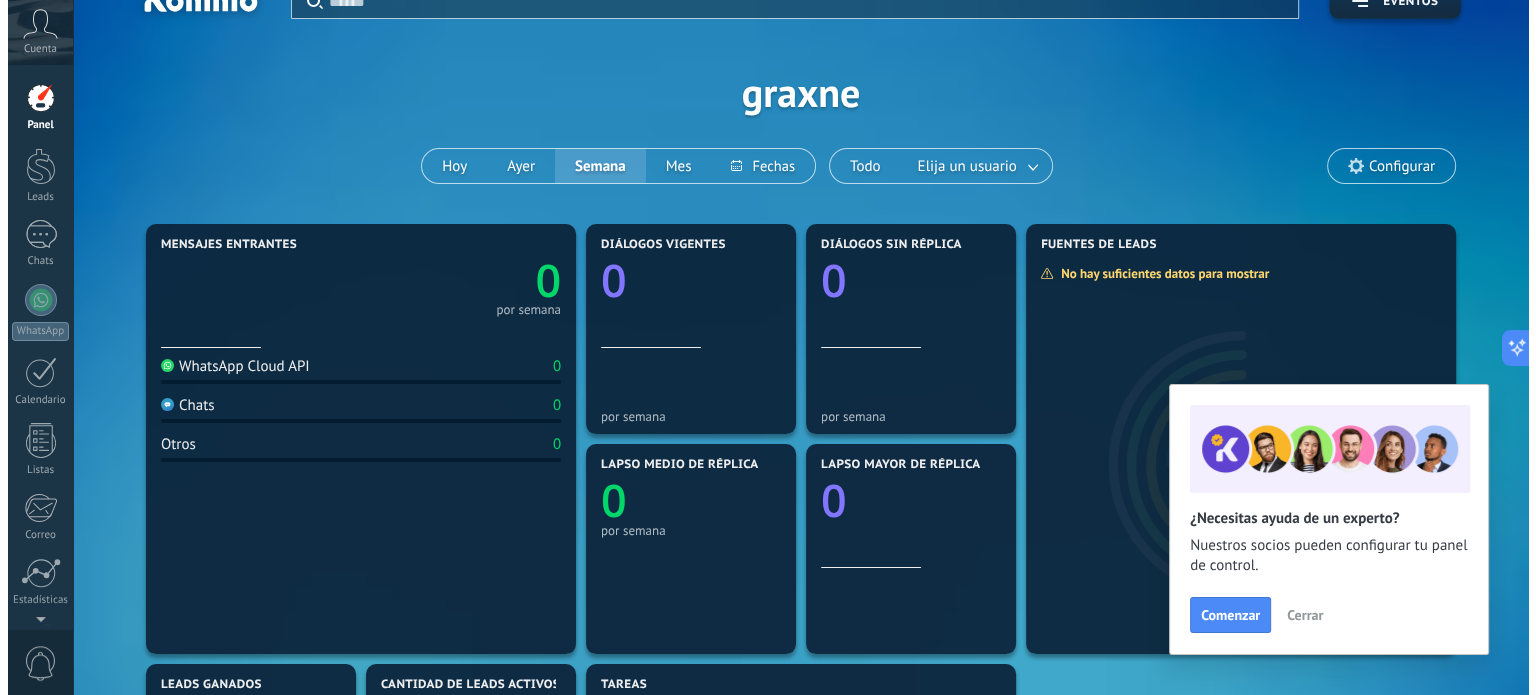 scroll, scrollTop: 0, scrollLeft: 0, axis: both 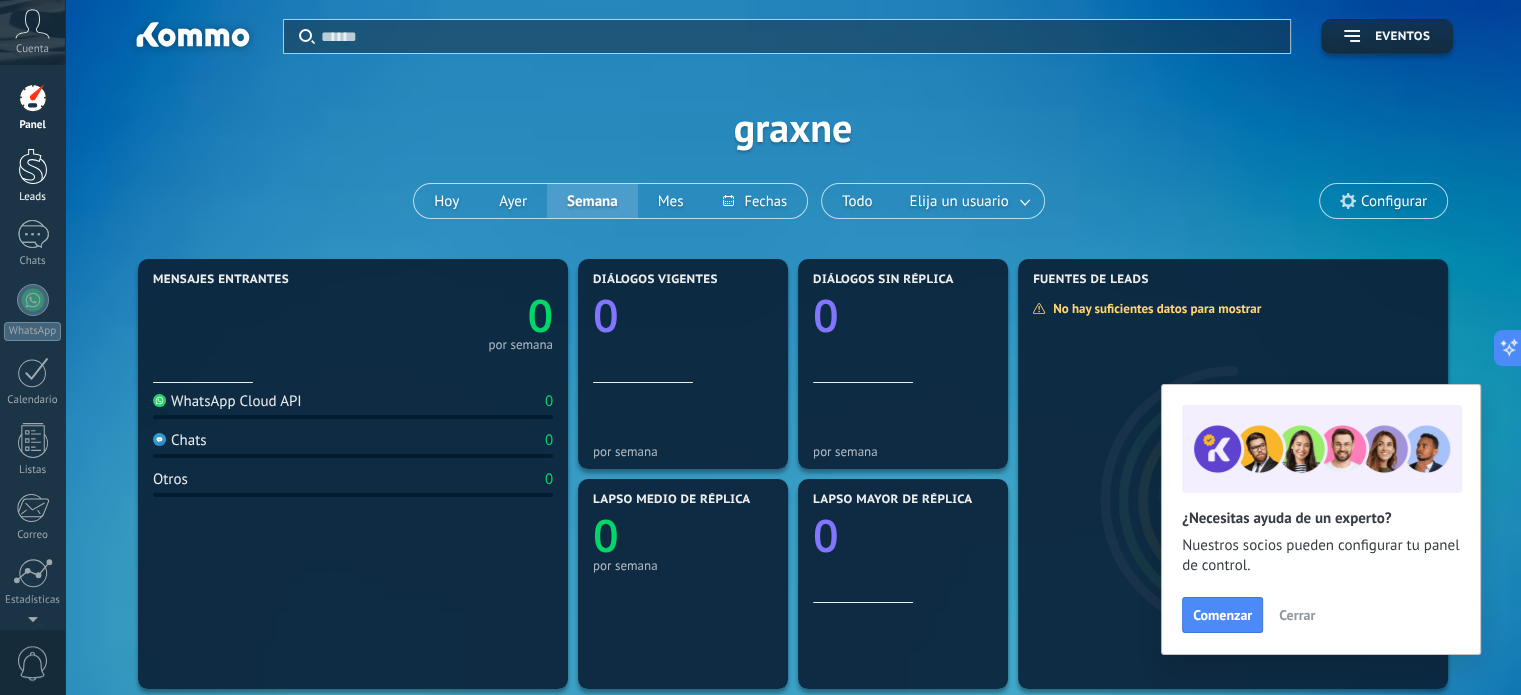 click at bounding box center (33, 166) 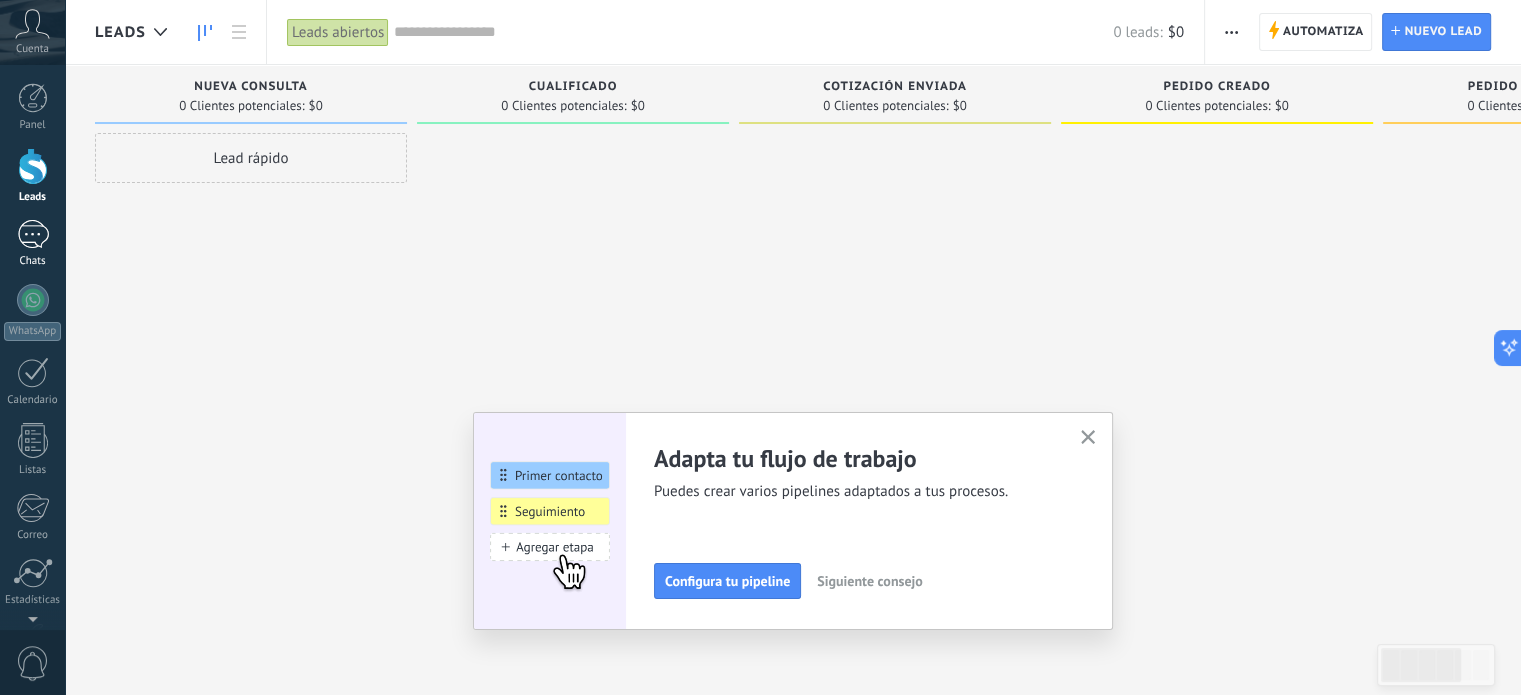 click at bounding box center (33, 234) 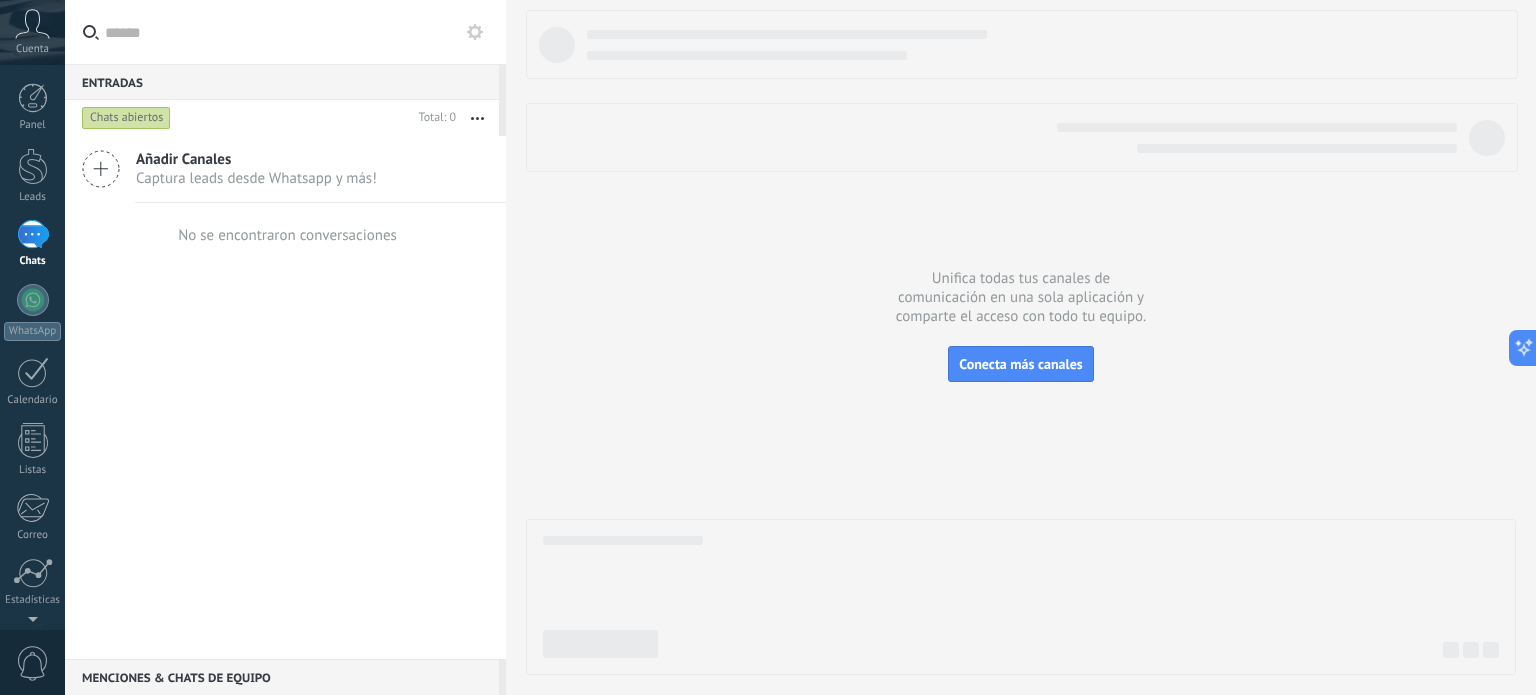 click 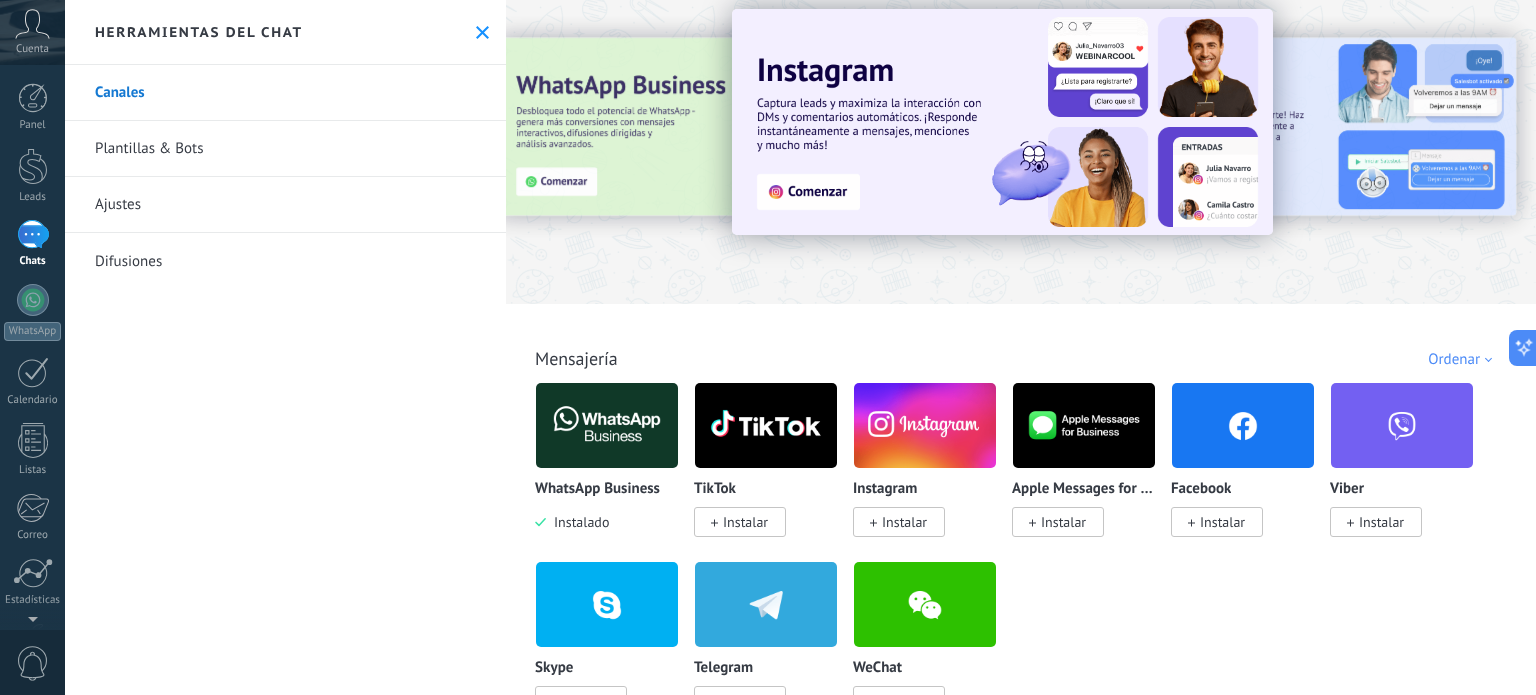 scroll, scrollTop: 0, scrollLeft: 0, axis: both 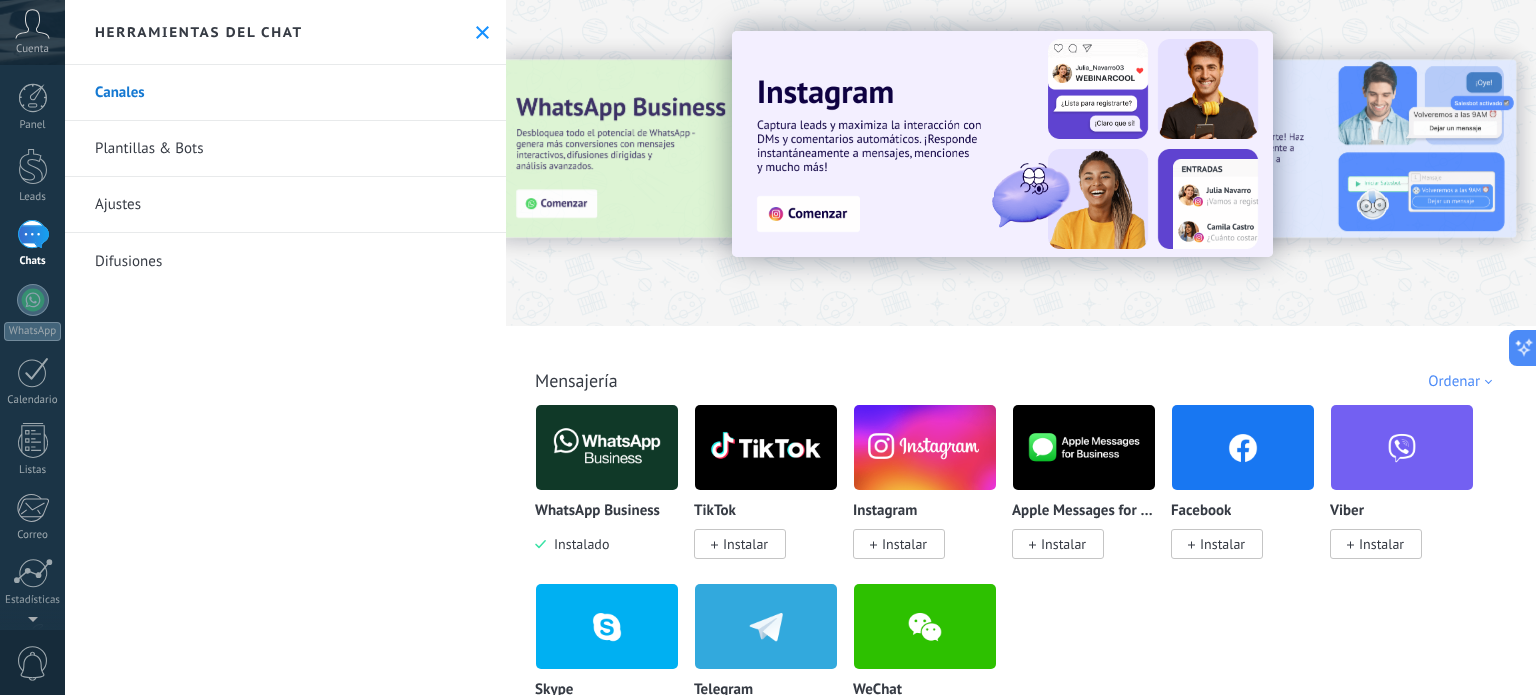 click on "Ordenar" at bounding box center (1463, 381) 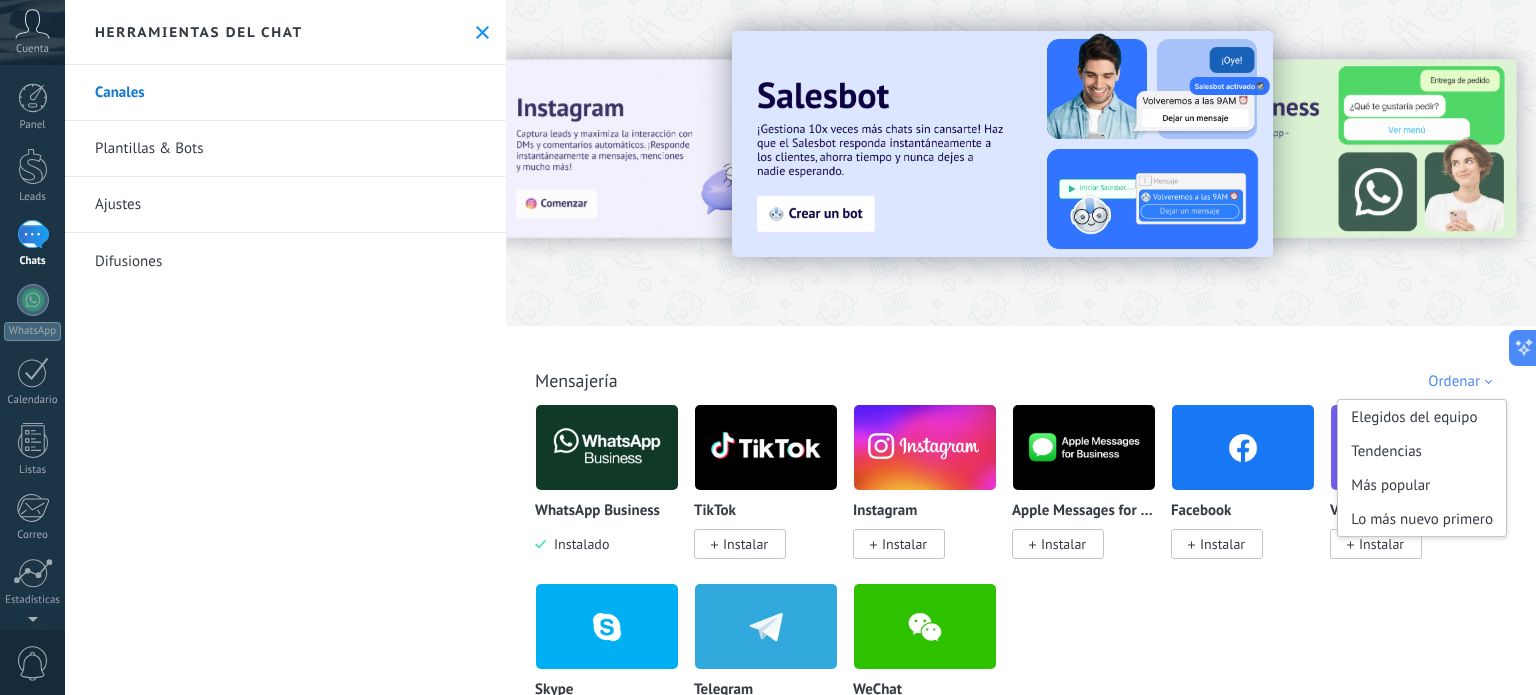 click on "Todo Bandeja de entrada Automatizaciones Fuentes de leads Instalado Mis contribuciones Ordenar Elegidos del equipo Tendencias Más popular Lo más nuevo primero" at bounding box center (1021, 358) 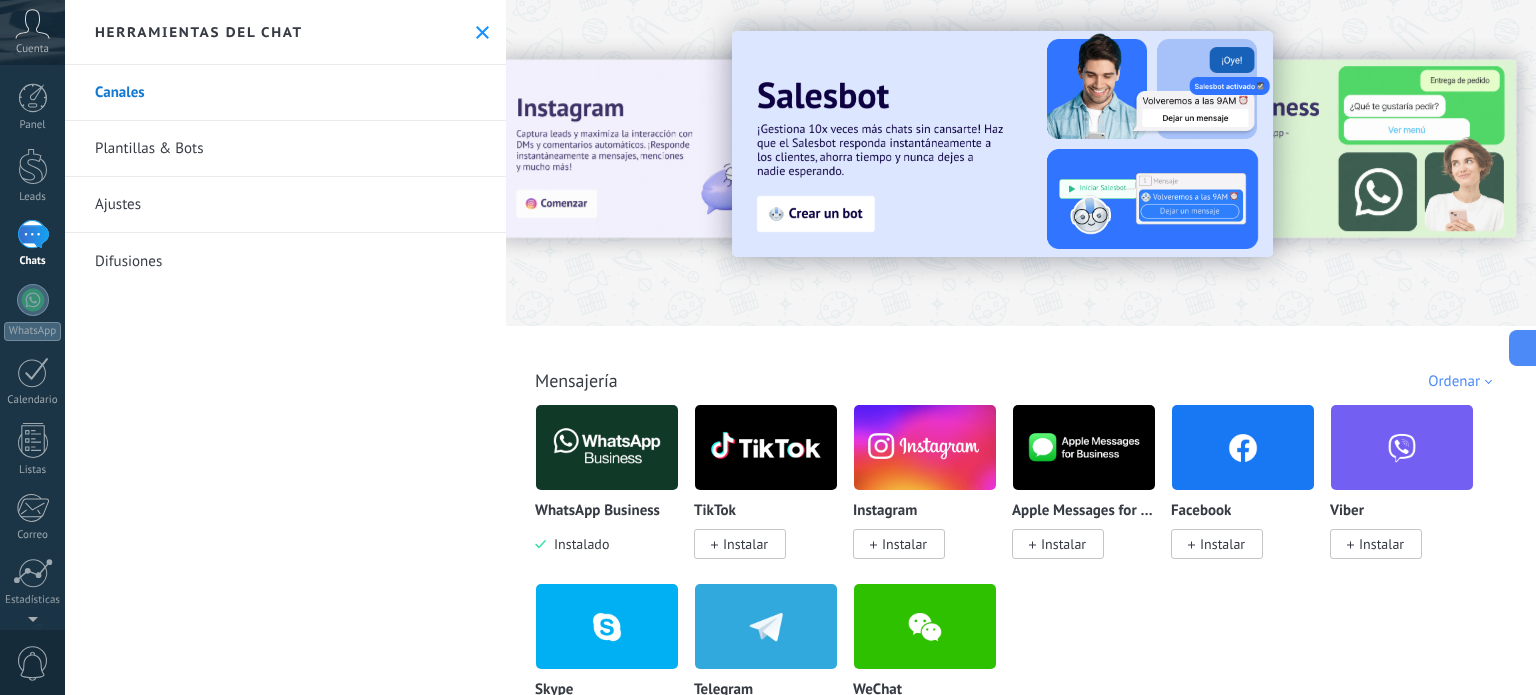 click on "Plantillas & Bots" at bounding box center (285, 149) 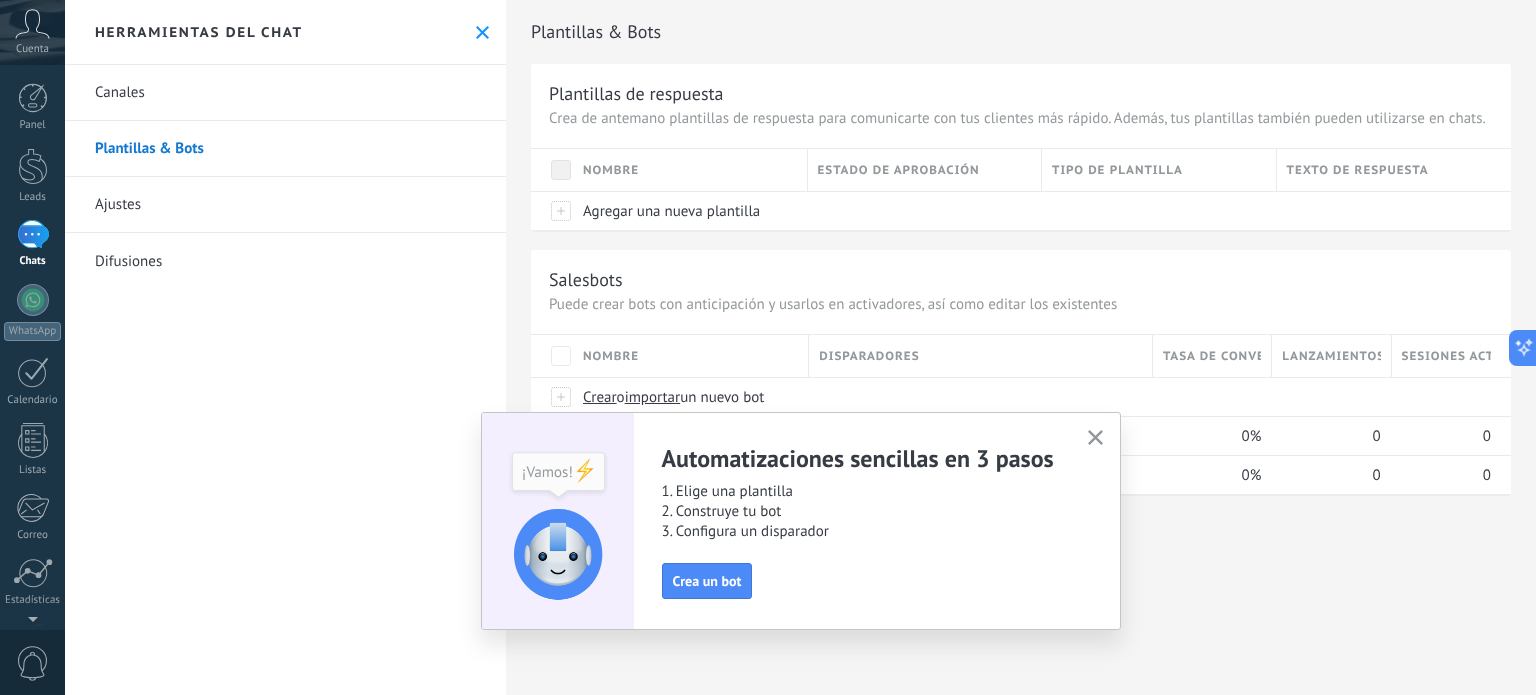 click on "Automatizaciones sencillas en 3 pasos 1. Elige una plantilla 2. Construye tu bot 3. Configura un disparador Crea un bot" at bounding box center (801, 521) 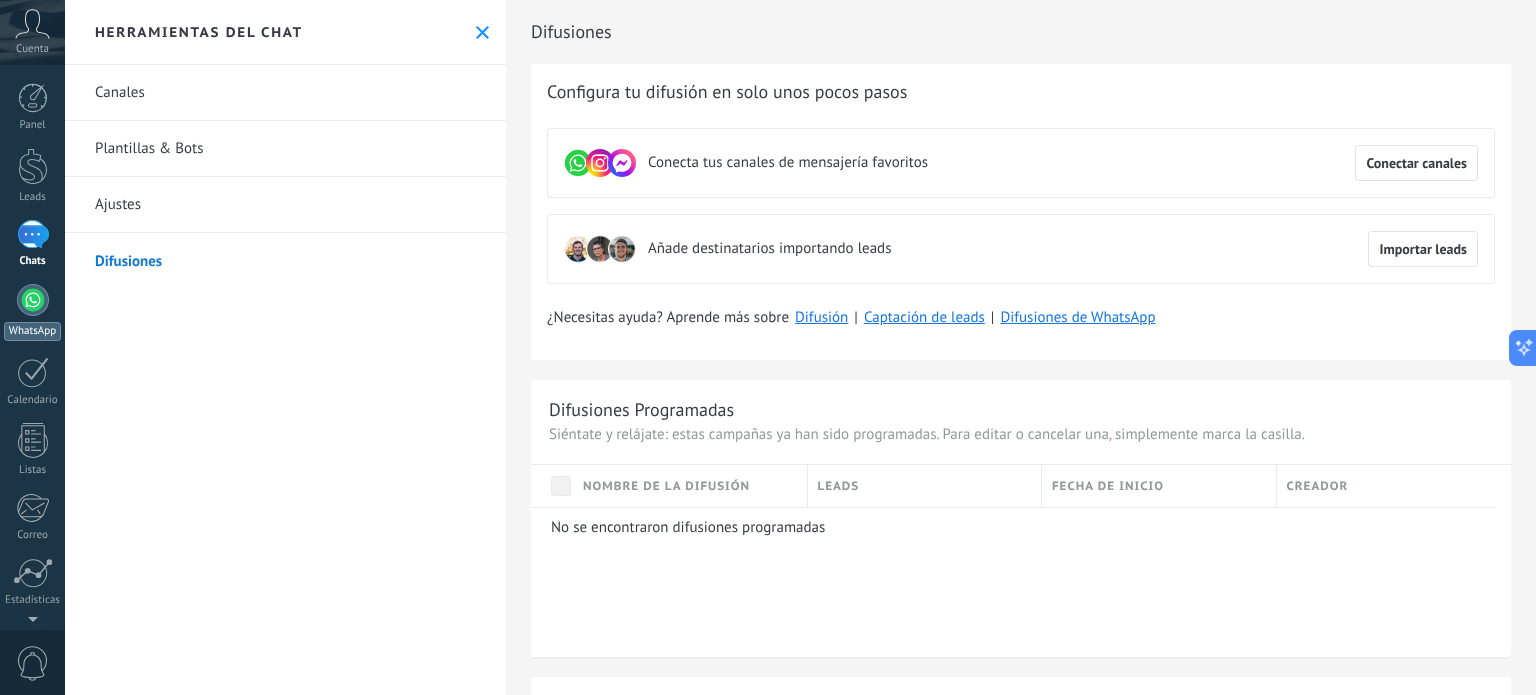 click at bounding box center [33, 300] 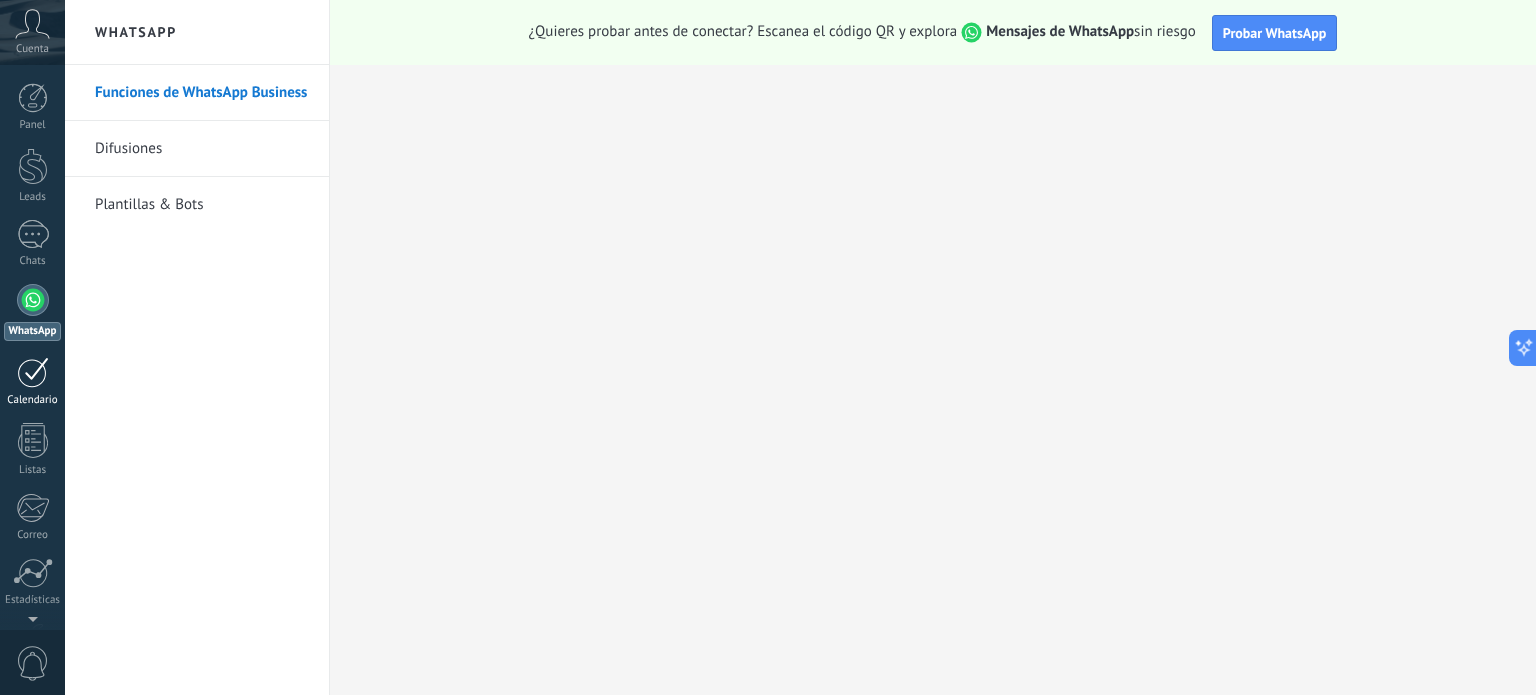 click at bounding box center [33, 372] 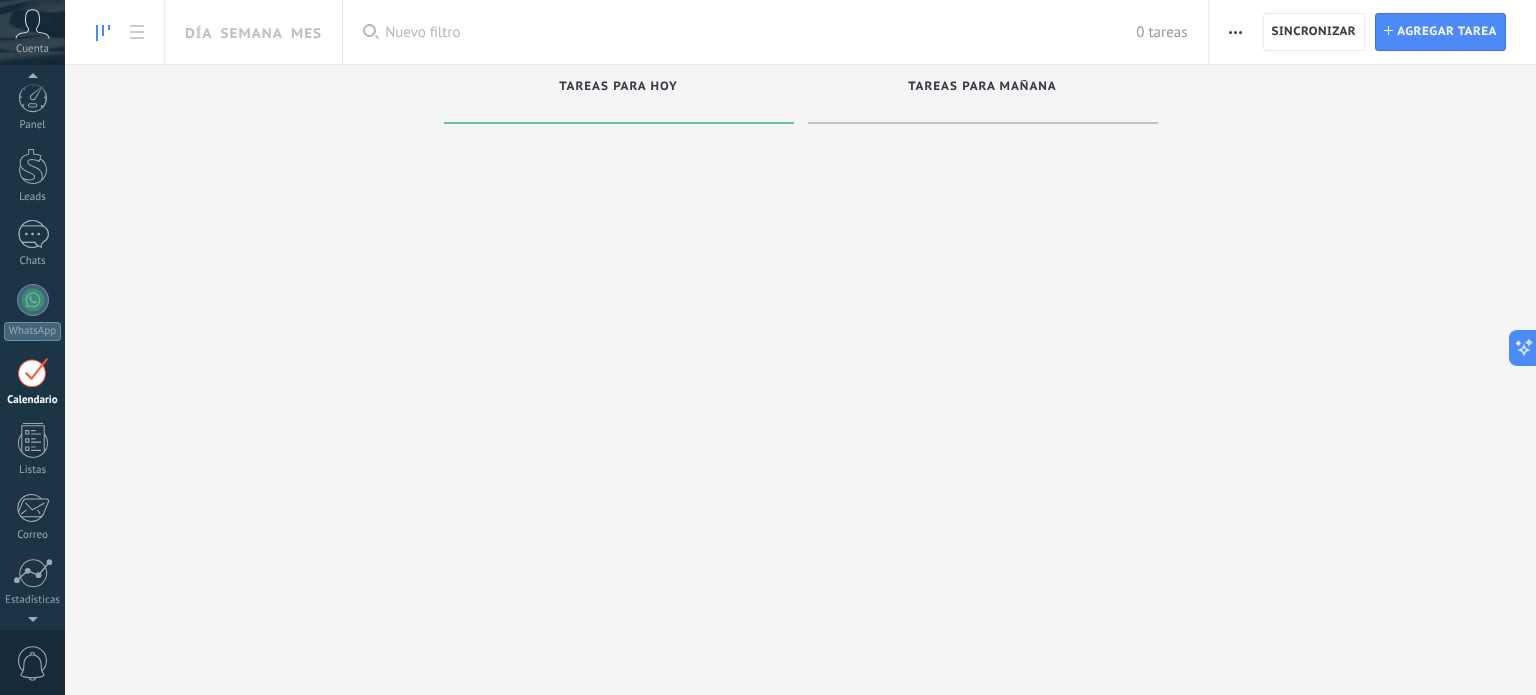 scroll, scrollTop: 56, scrollLeft: 0, axis: vertical 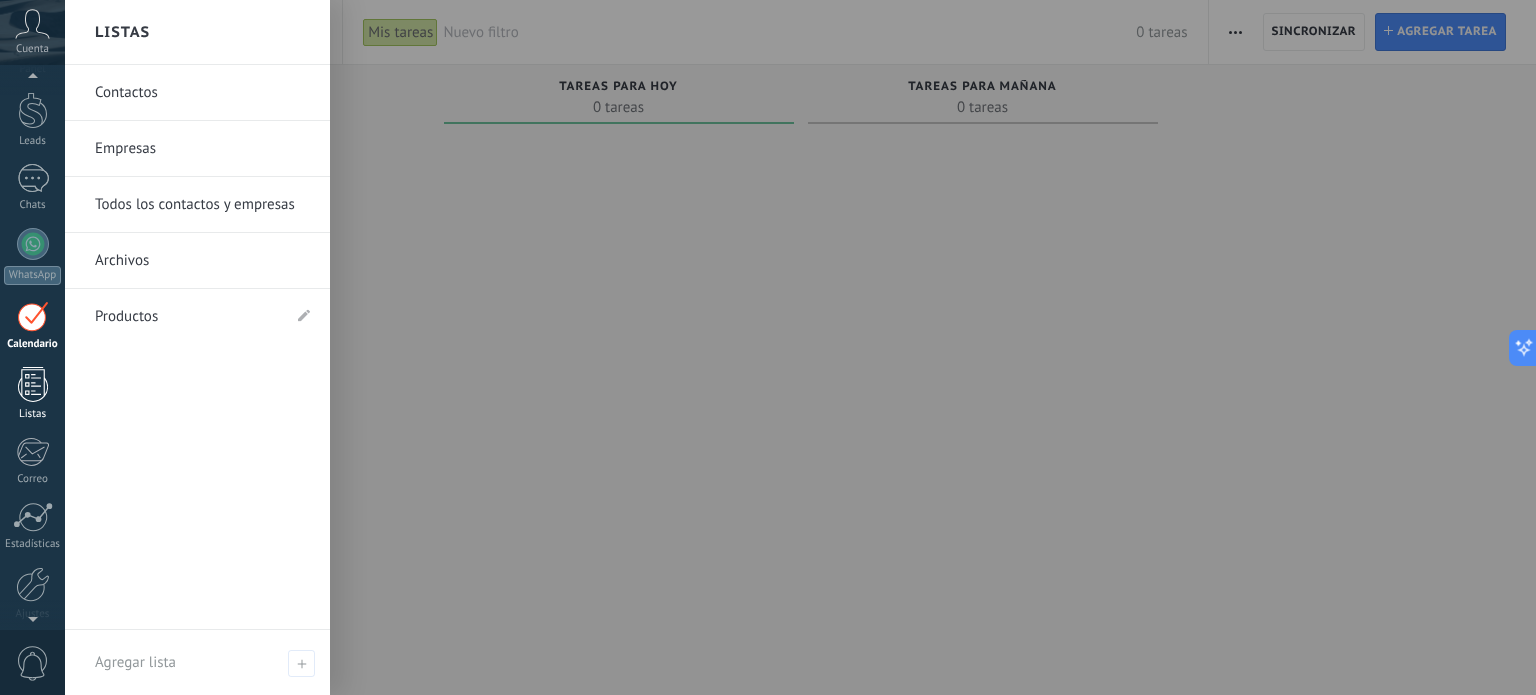 click at bounding box center (33, 384) 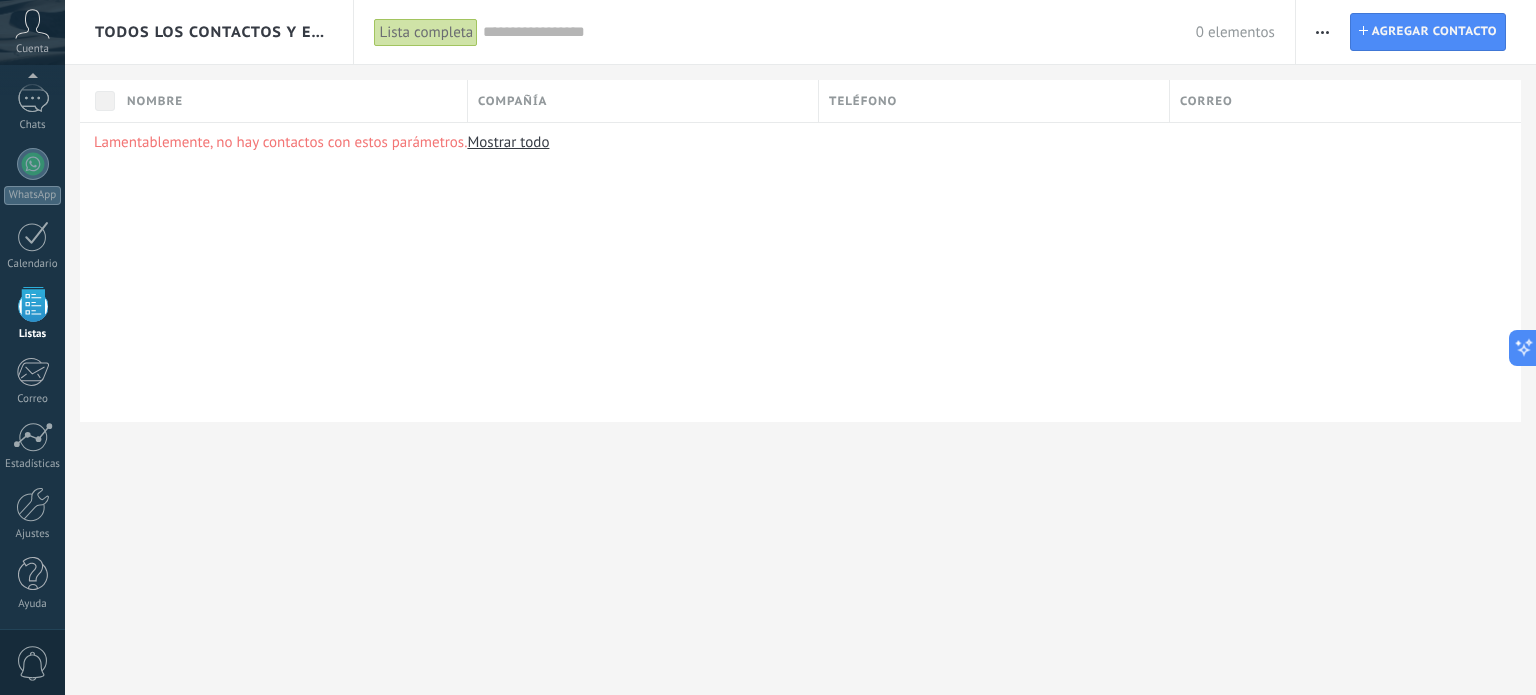 scroll, scrollTop: 123, scrollLeft: 0, axis: vertical 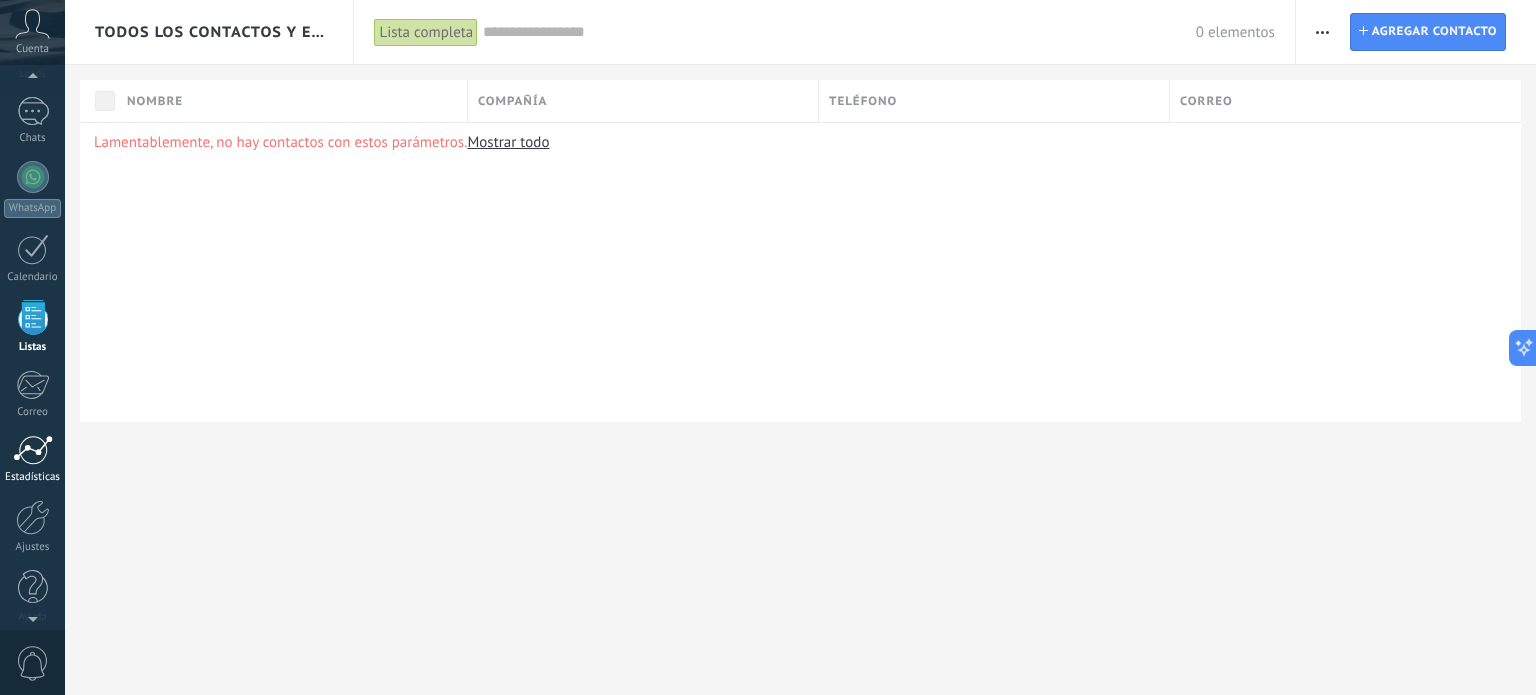 click at bounding box center (33, 450) 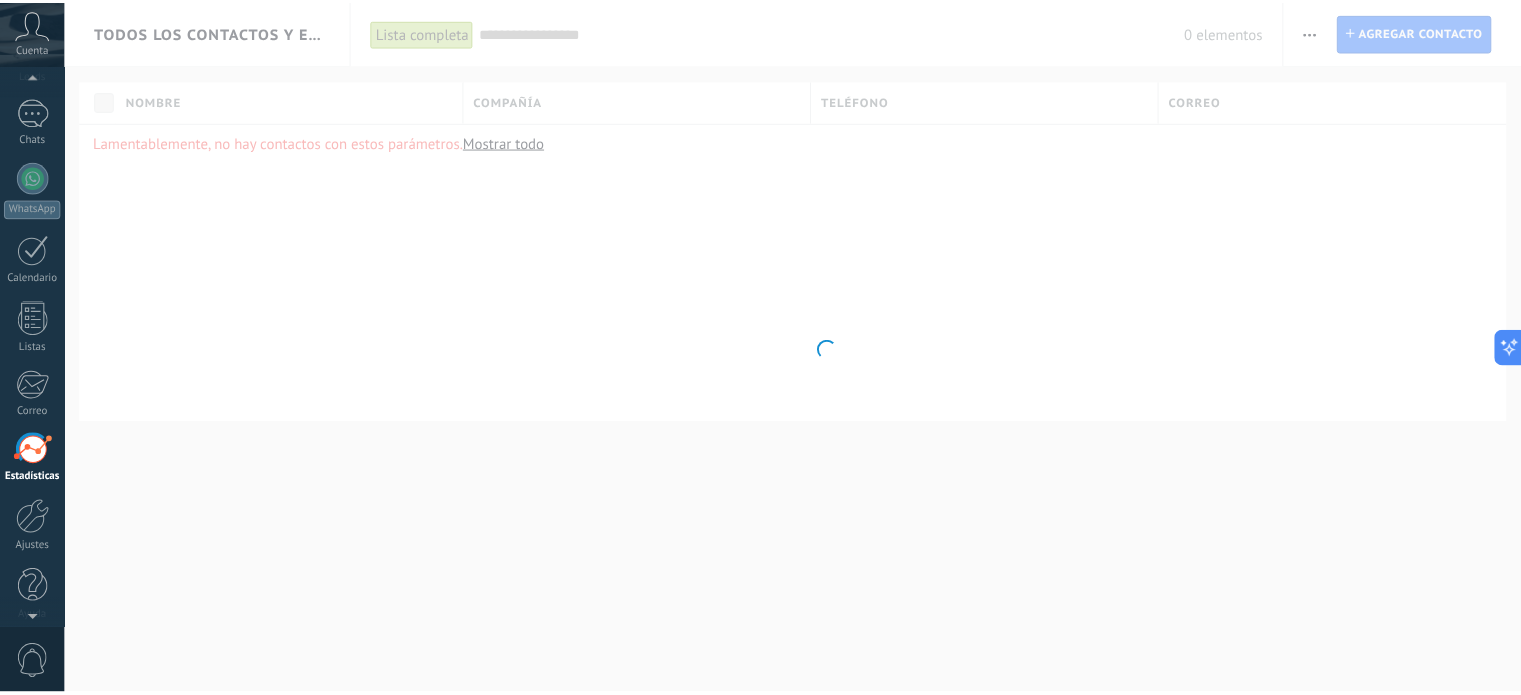 scroll, scrollTop: 136, scrollLeft: 0, axis: vertical 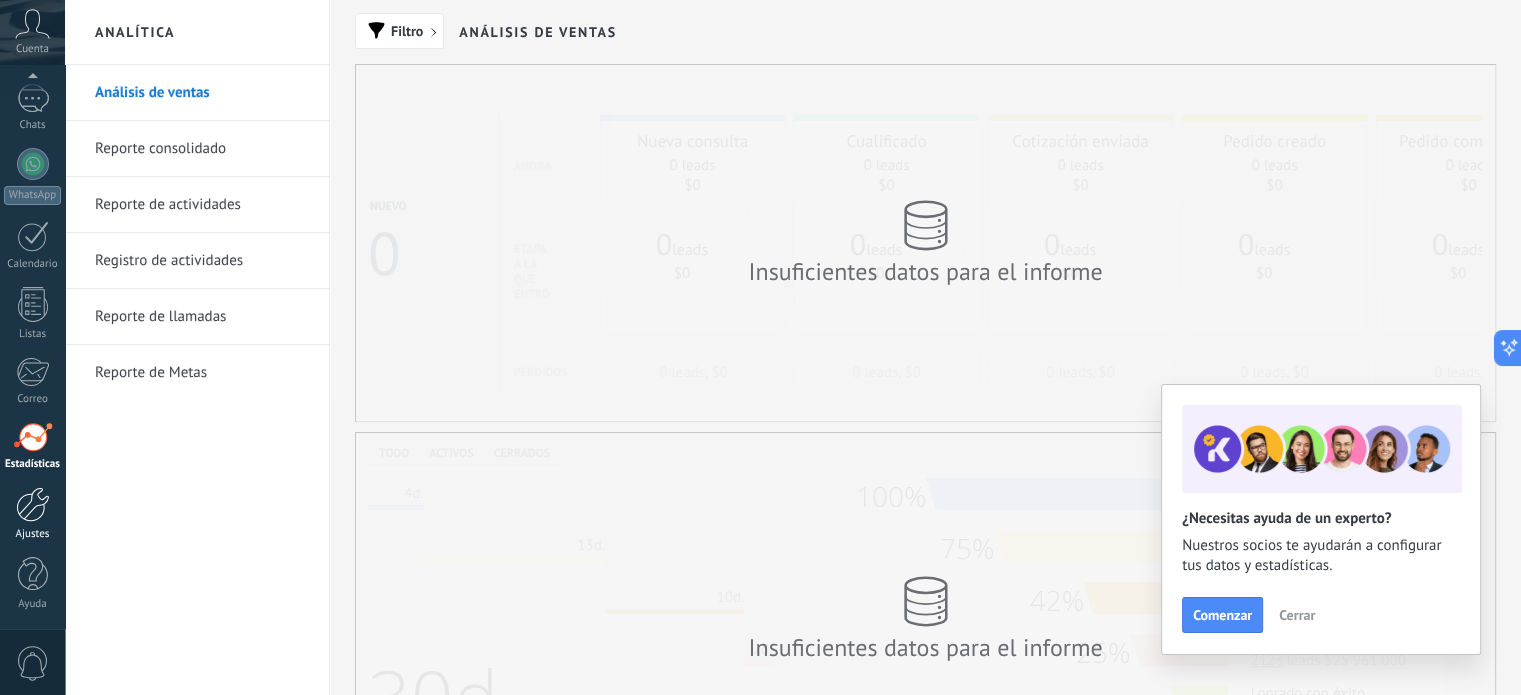 click at bounding box center (33, 504) 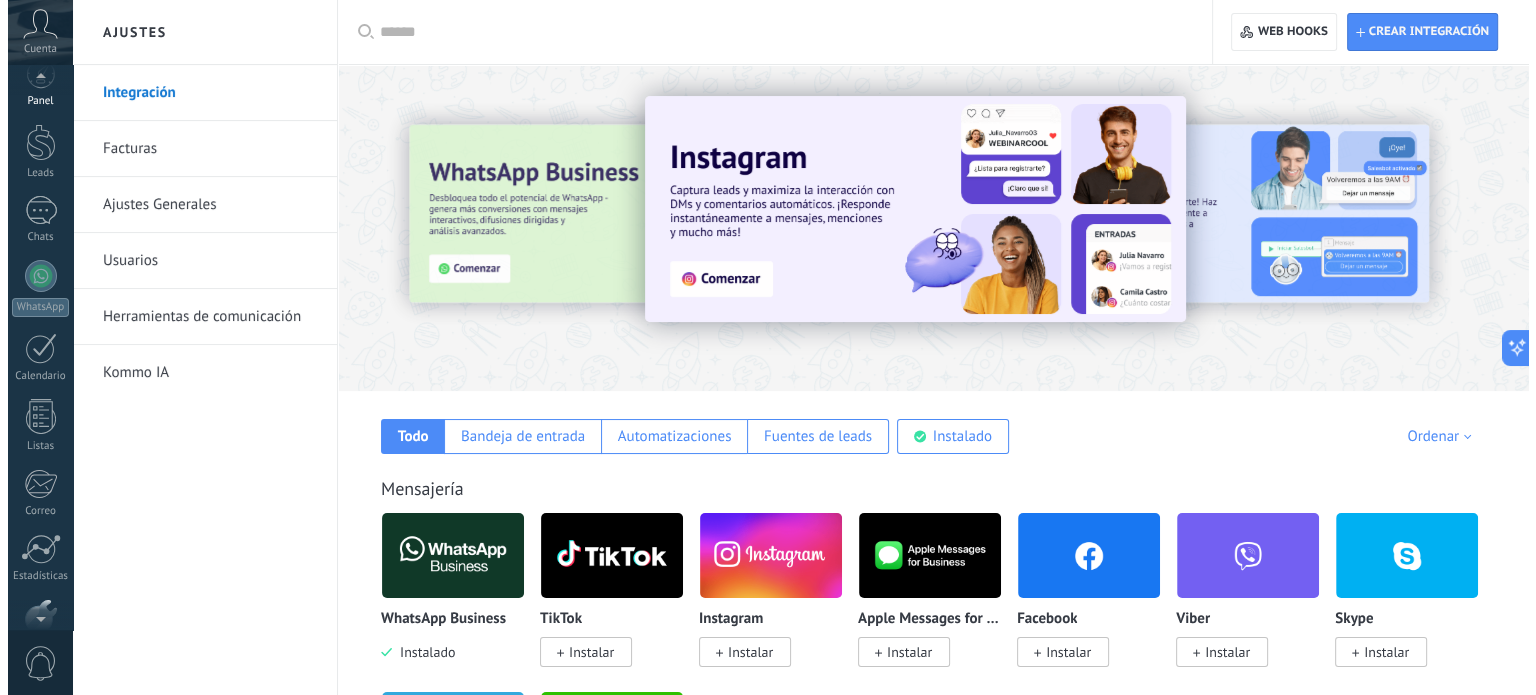 scroll, scrollTop: 0, scrollLeft: 0, axis: both 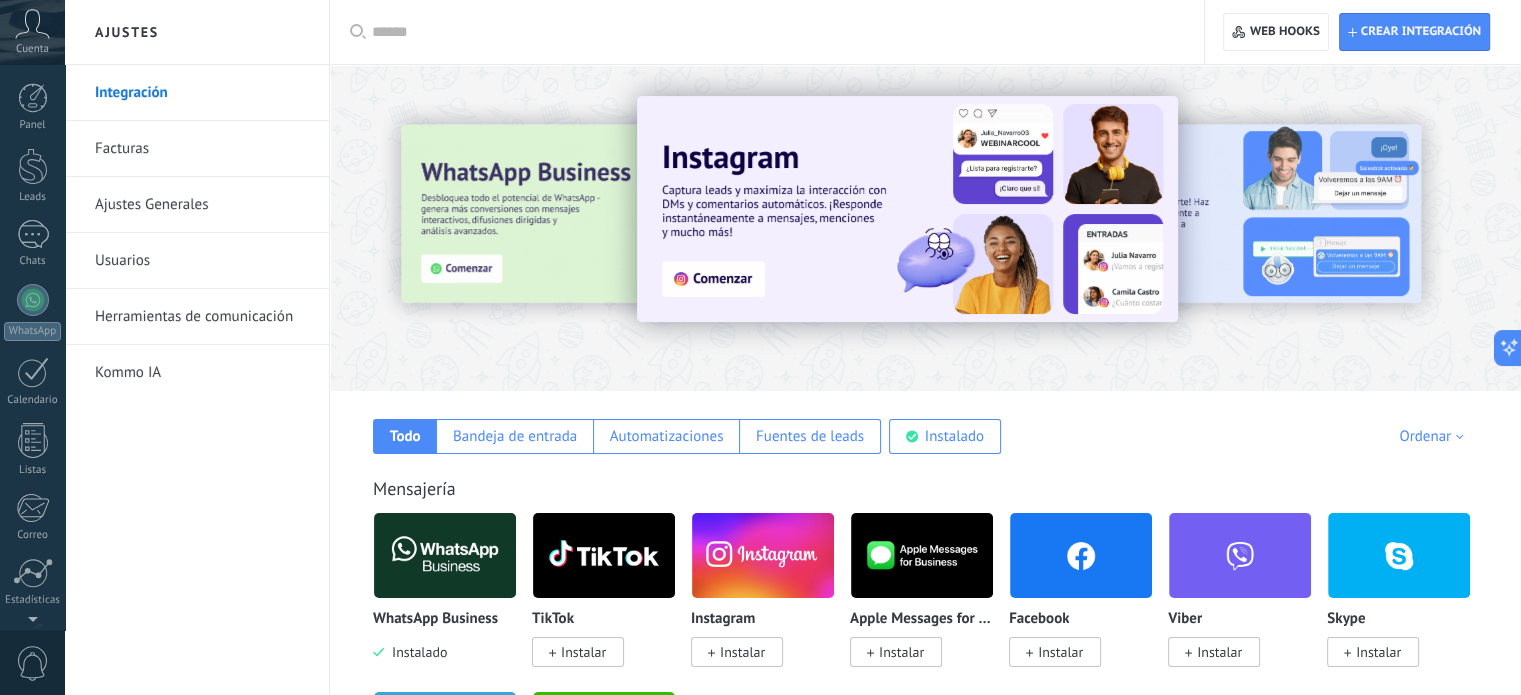 click on "Cuenta" at bounding box center (32, 32) 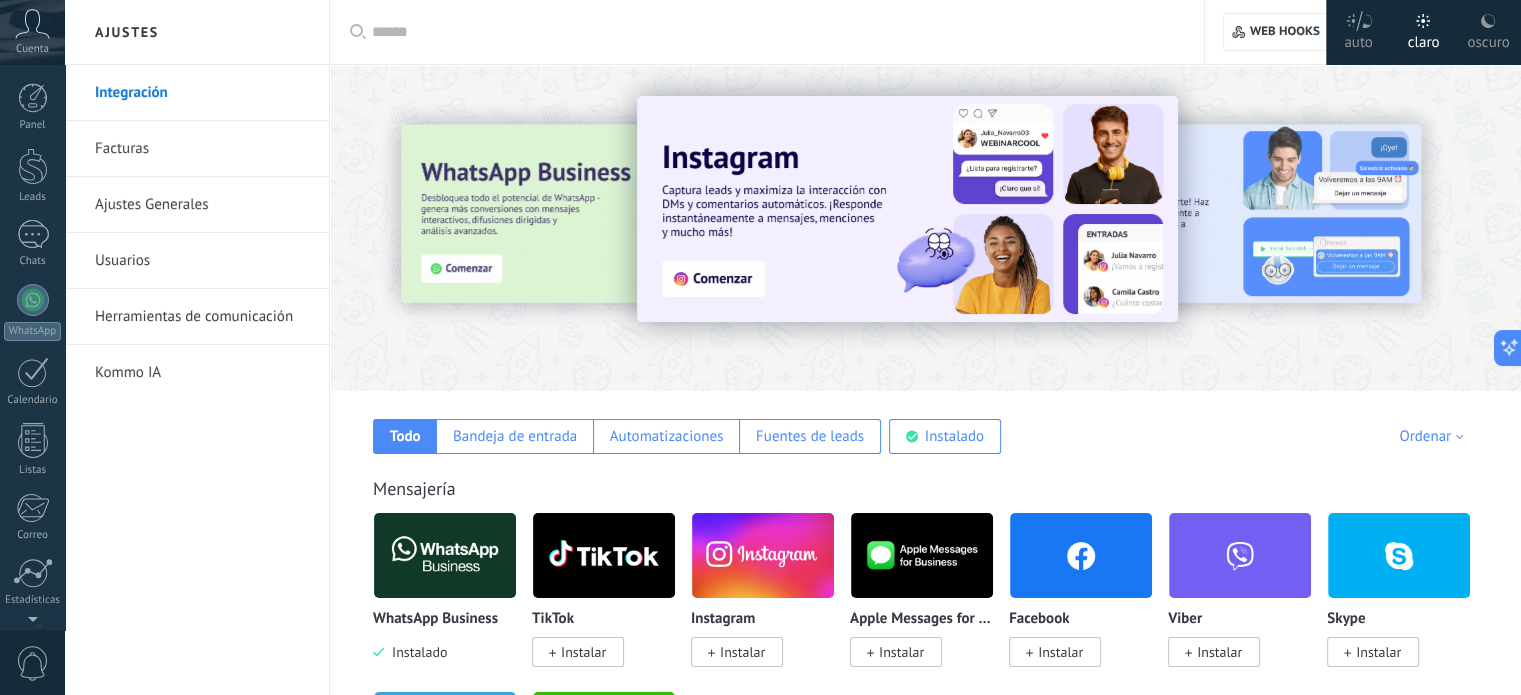 click on "Cuenta" at bounding box center (32, 32) 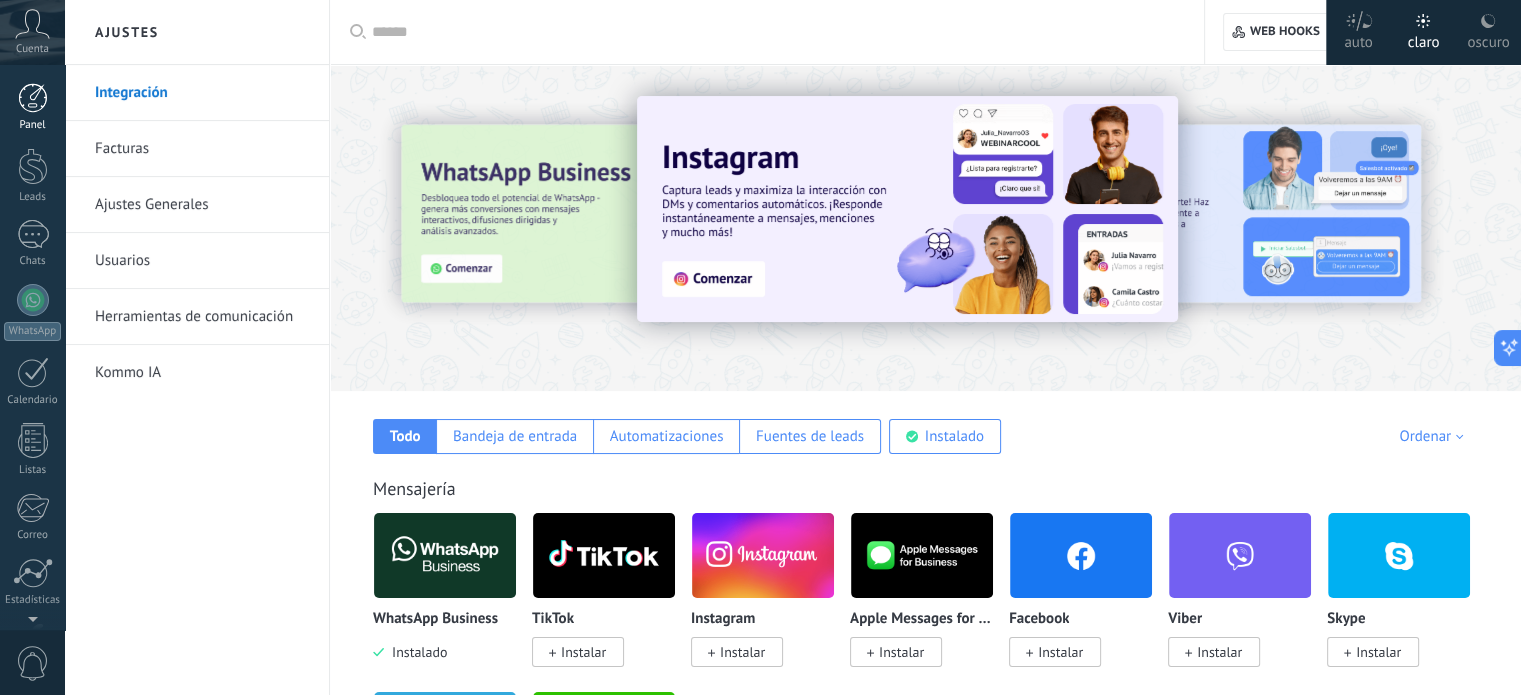 click at bounding box center [33, 98] 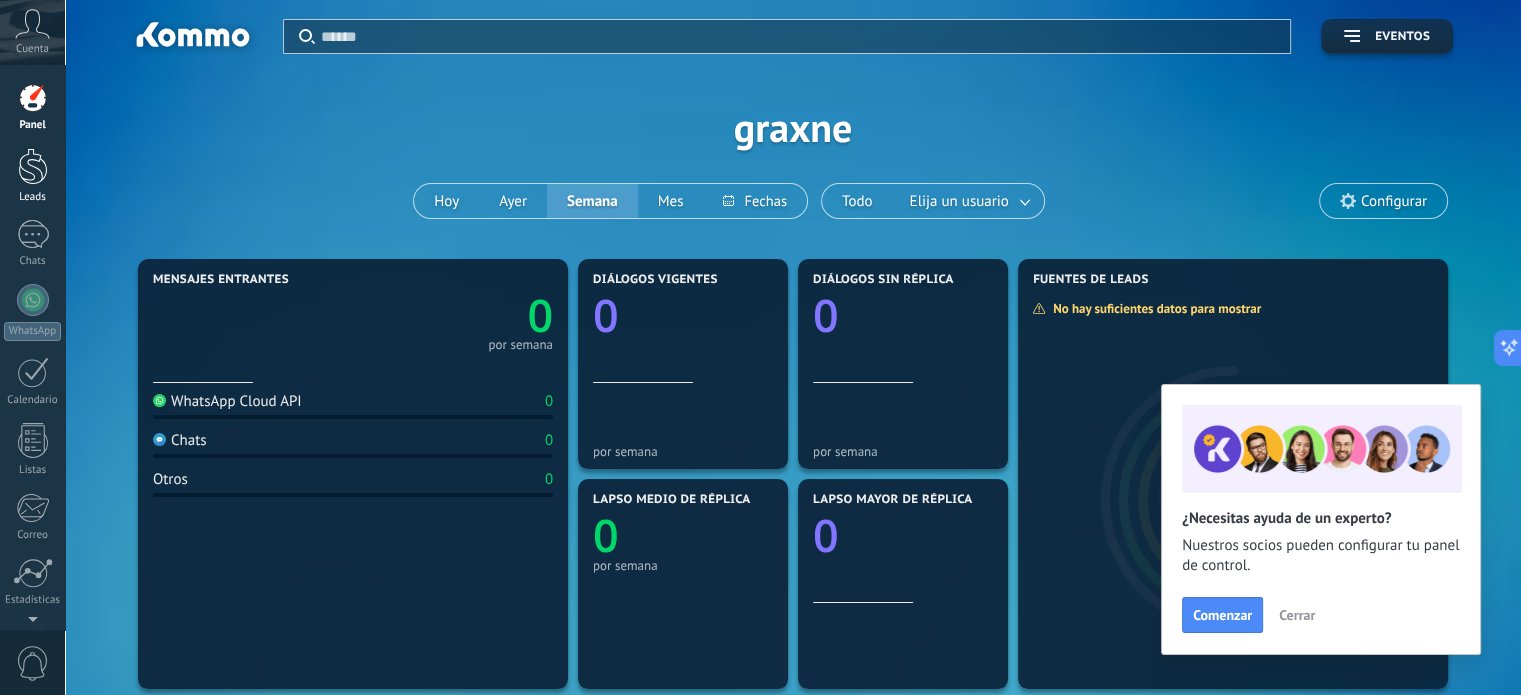 click on "Leads" at bounding box center [32, 176] 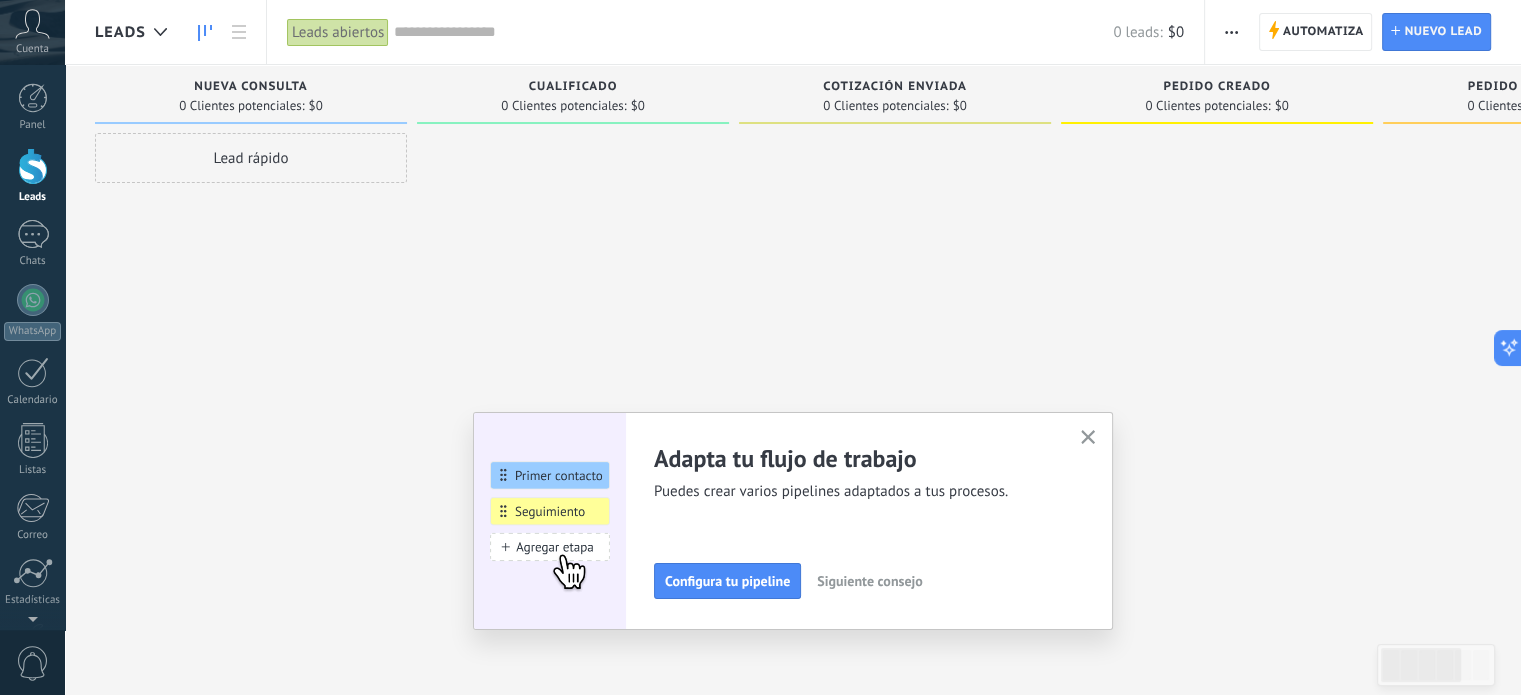 click at bounding box center (1088, 438) 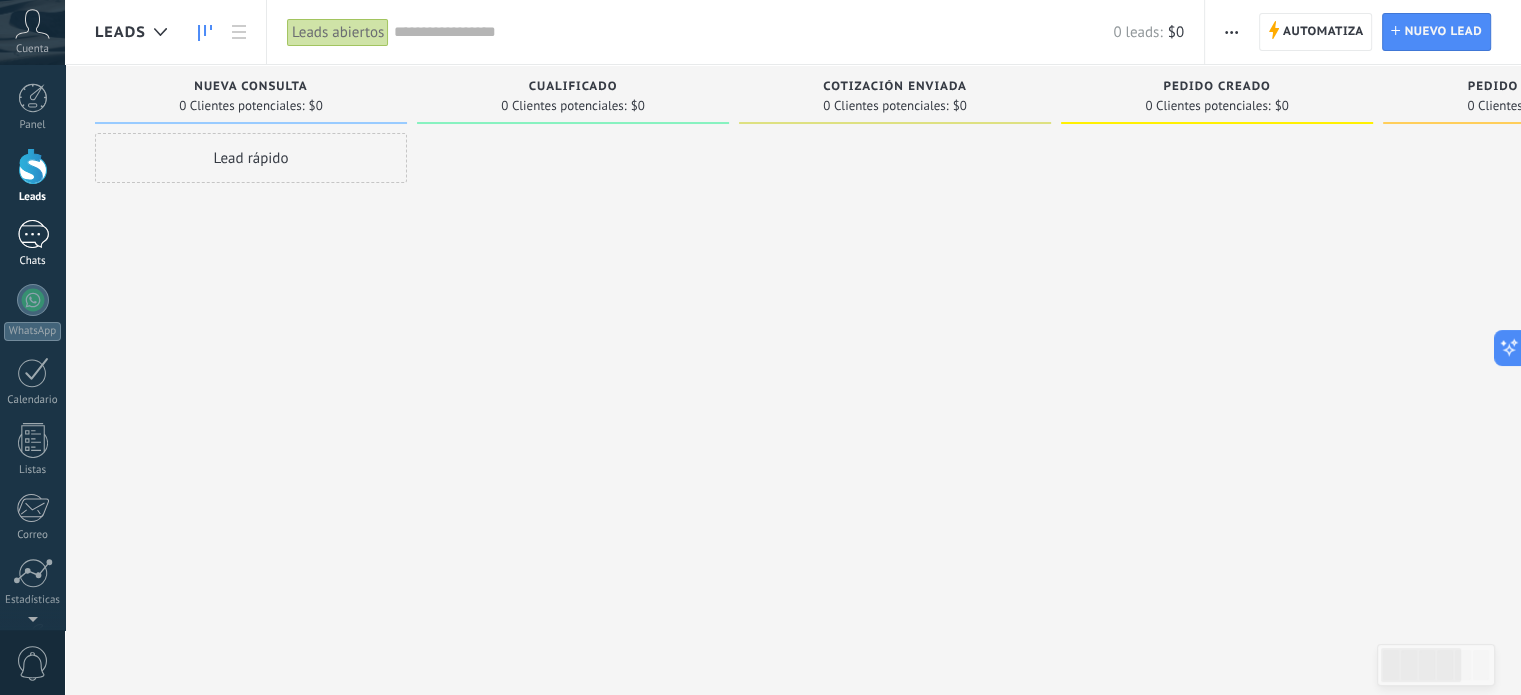 click at bounding box center [33, 234] 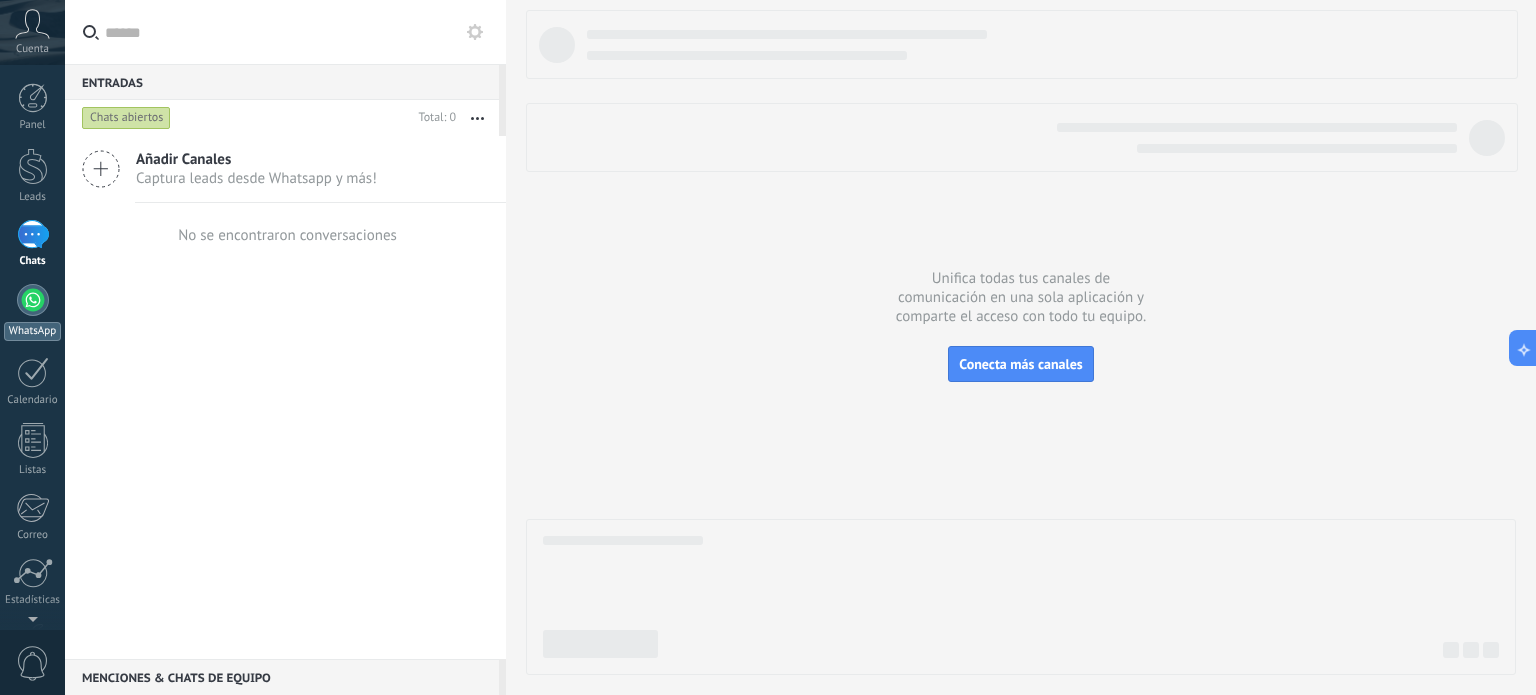 click on "WhatsApp" at bounding box center [32, 312] 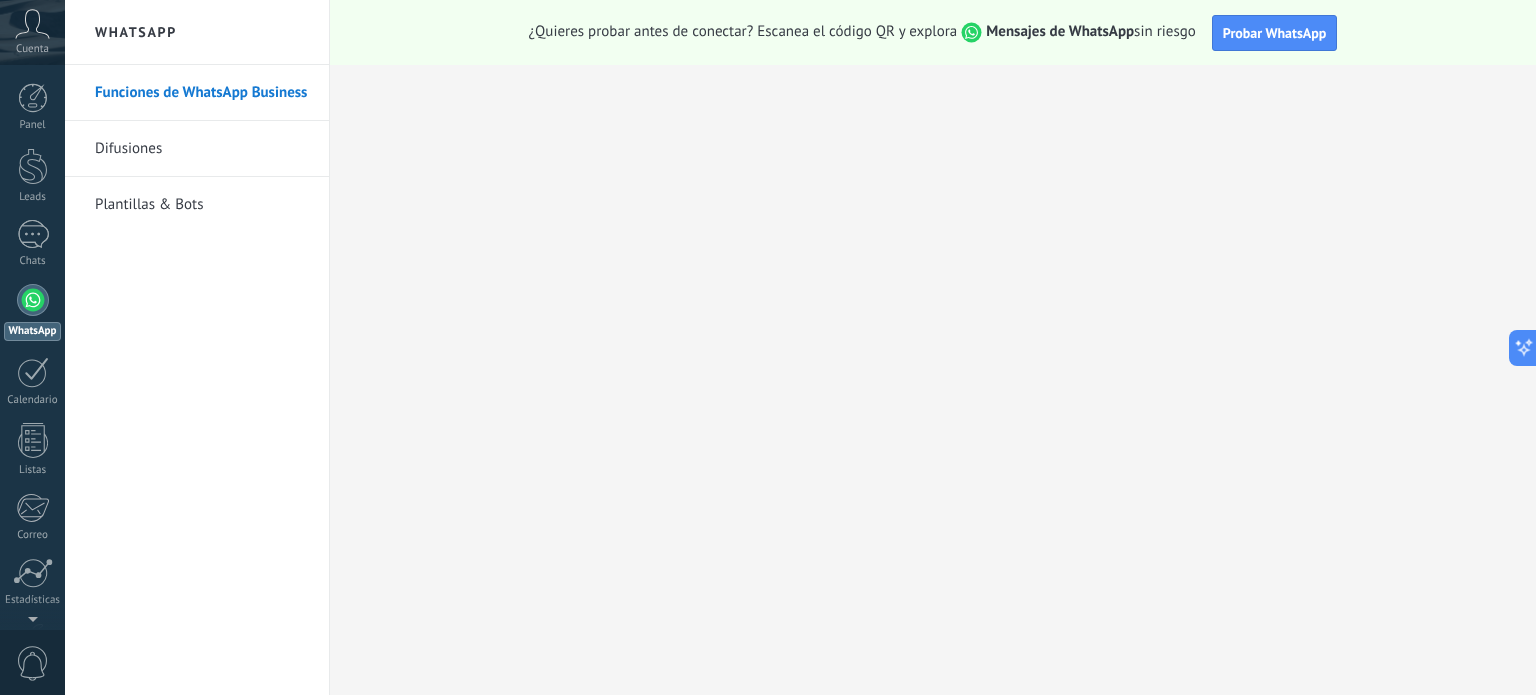 click on "Plantillas & Bots" at bounding box center (202, 205) 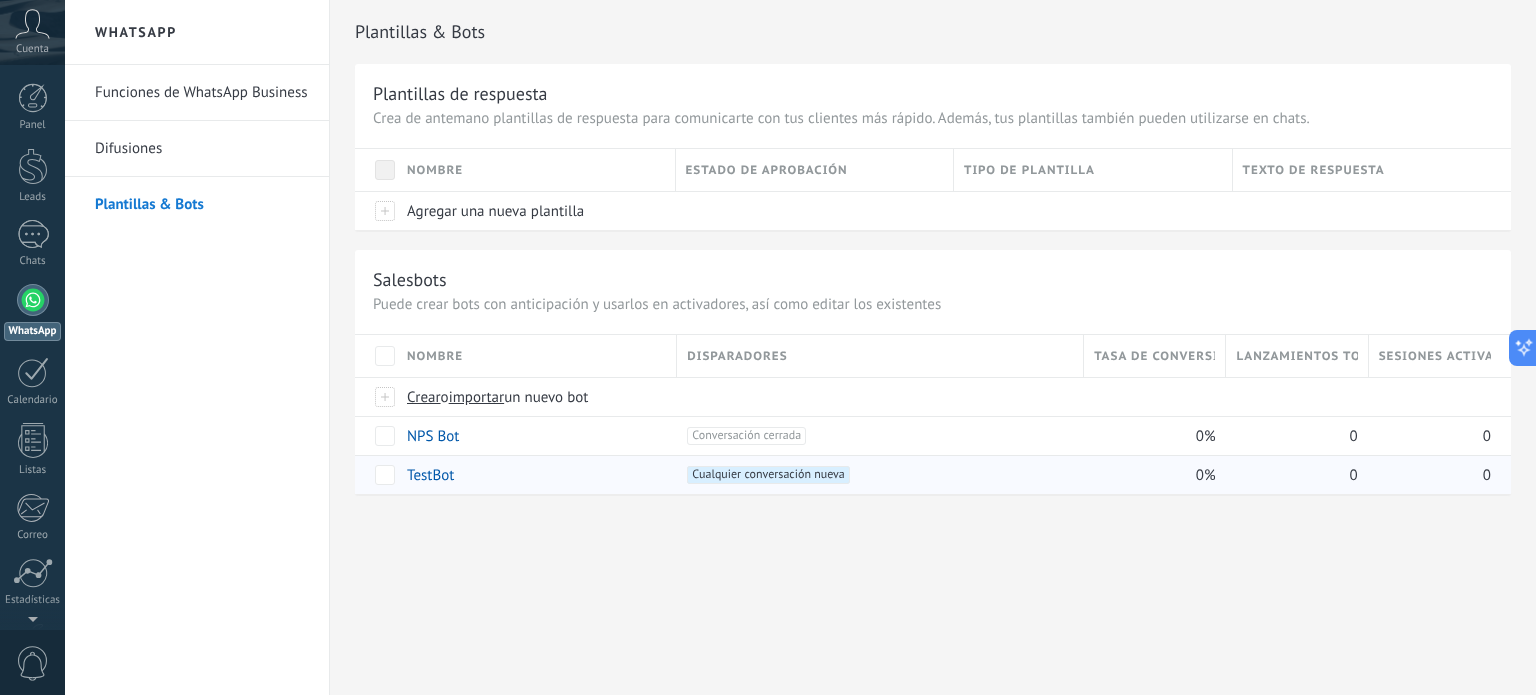 click on "TestBot" at bounding box center [430, 475] 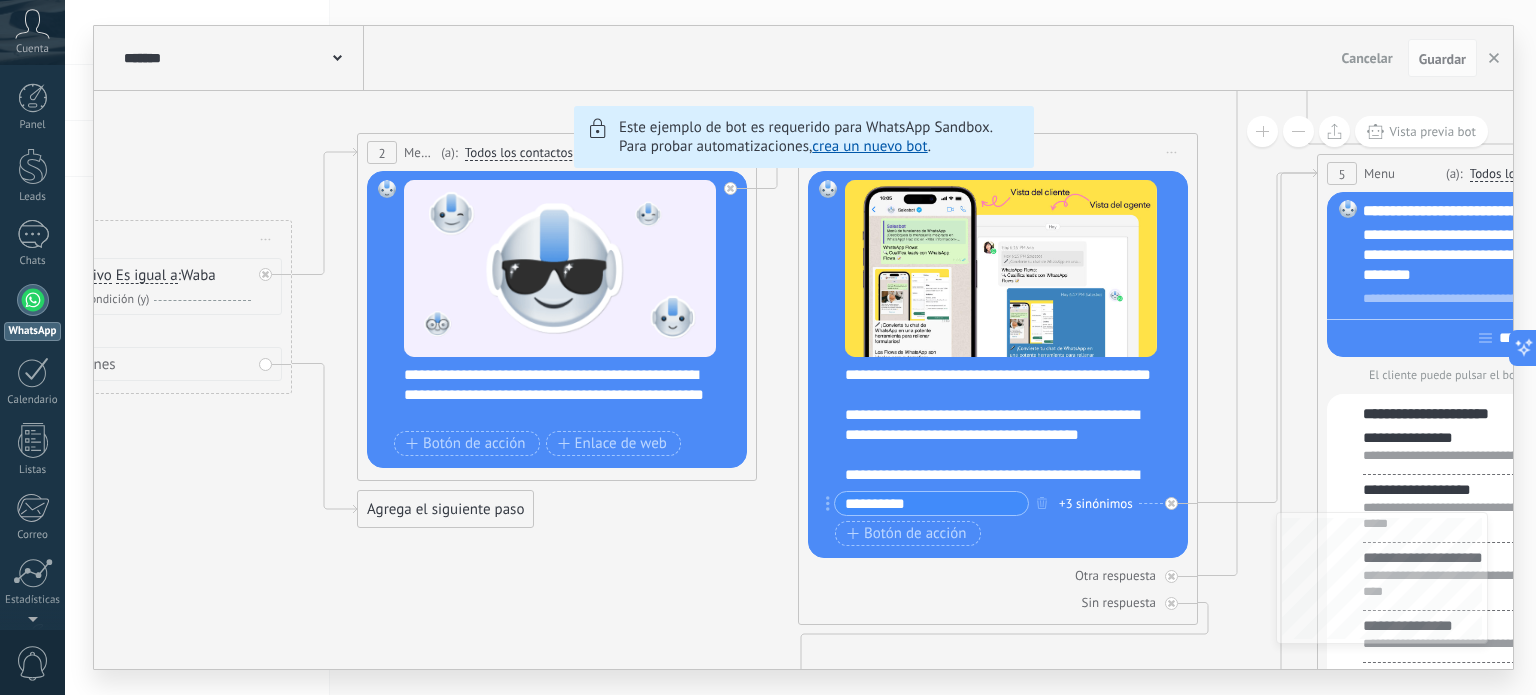 click on "6 Flows 7 List 8 Buttons 9 AI 10 Broadcast 11 Ads 12 Carousel 13 Verification 14 Get started 15 Get a demo" 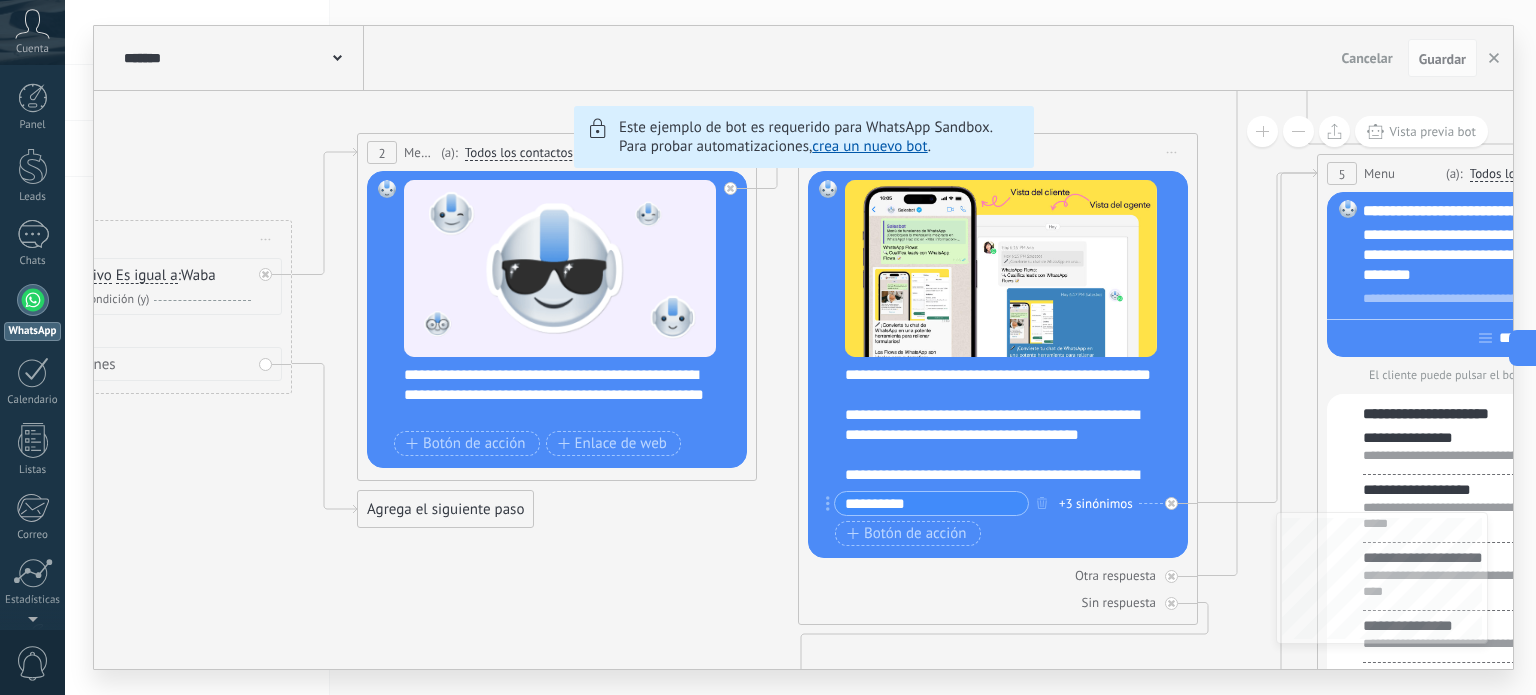 click on "6 Flows 7 List 8 Buttons 9 AI 10 Broadcast 11 Ads 12 Carousel 13 Verification 14 Get started 15 Get a demo" 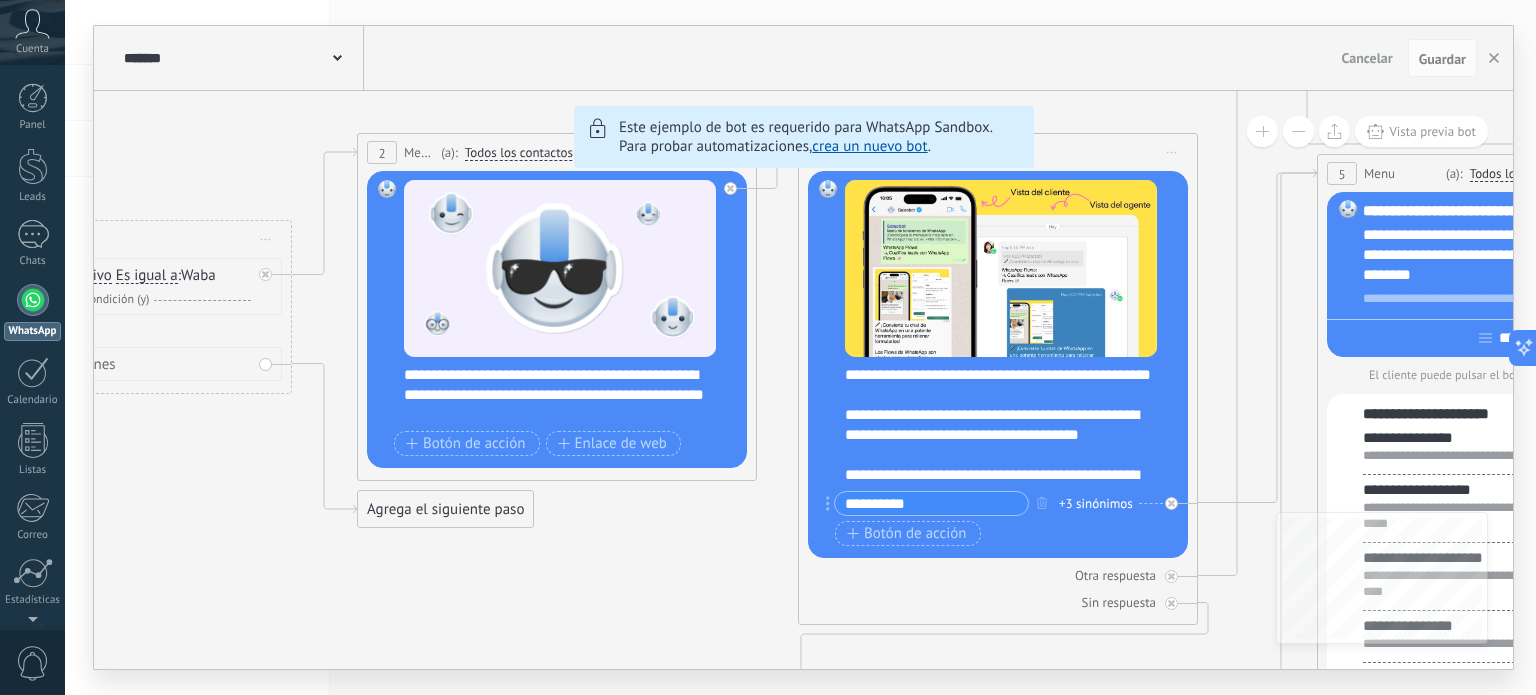 click on "6 Flows 7 List 8 Buttons 9 AI 10 Broadcast 11 Ads 12 Carousel 13 Verification 14 Get started 15 Get a demo" 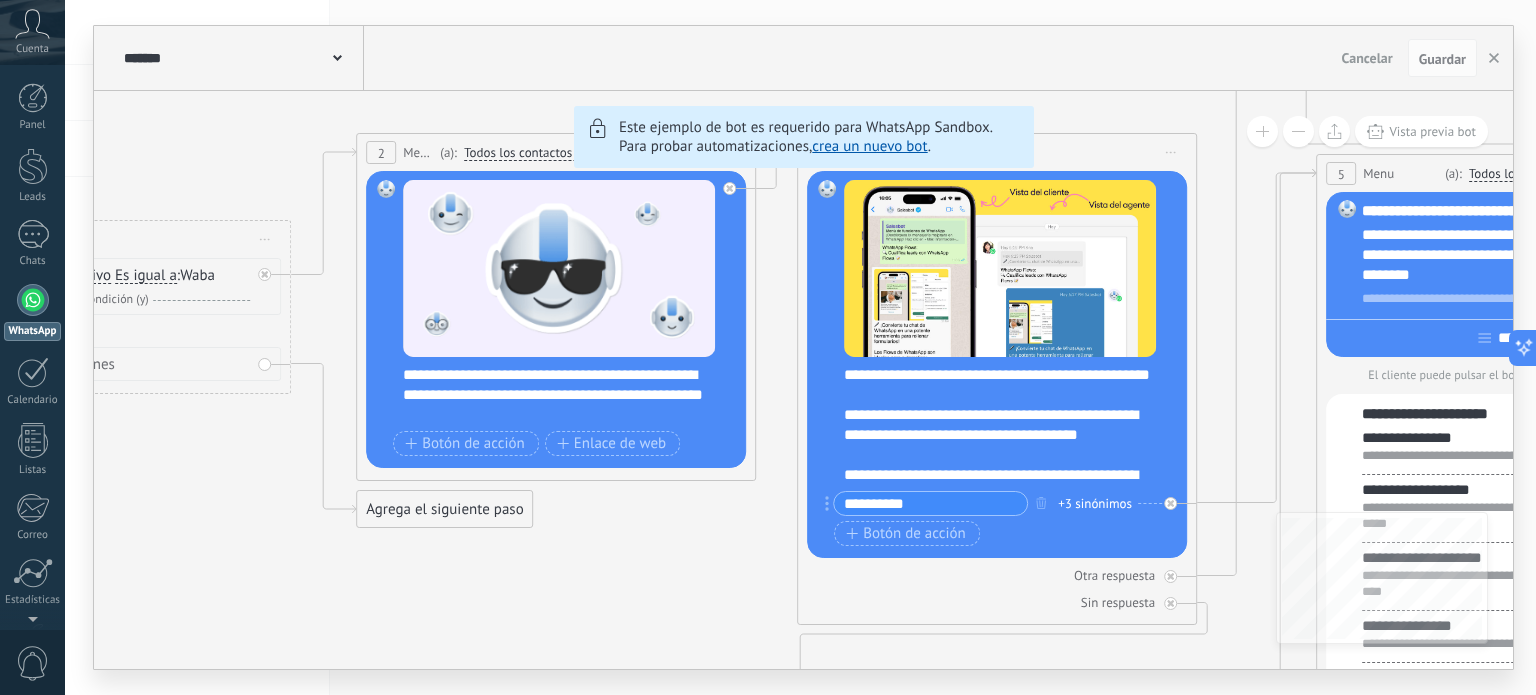 click on "6 Flows 7 List 8 Buttons 9 AI 10 Broadcast 11 Ads 12 Carousel 13 Verification 14 Get started 15 Get a demo" 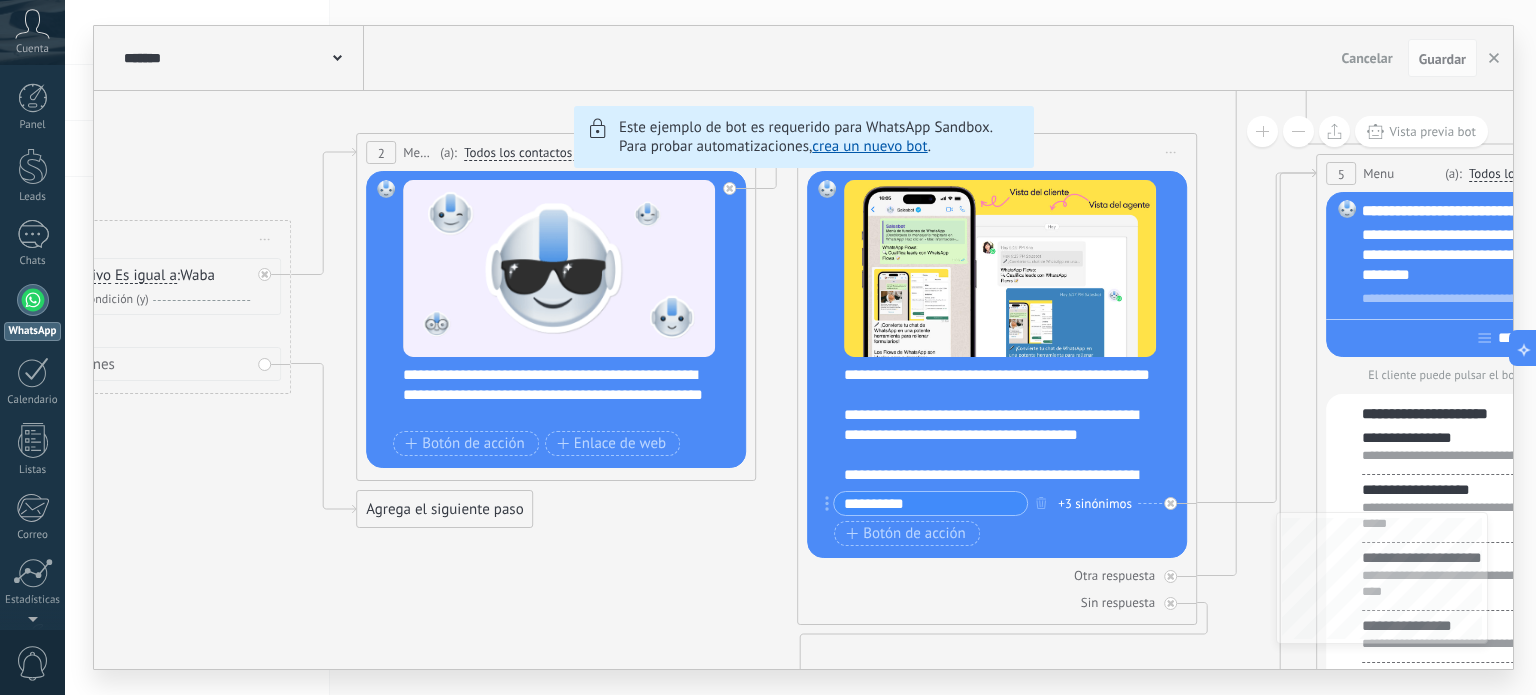click on "6 Flows 7 List 8 Buttons 9 AI 10 Broadcast 11 Ads 12 Carousel 13 Verification 14 Get started 15 Get a demo" 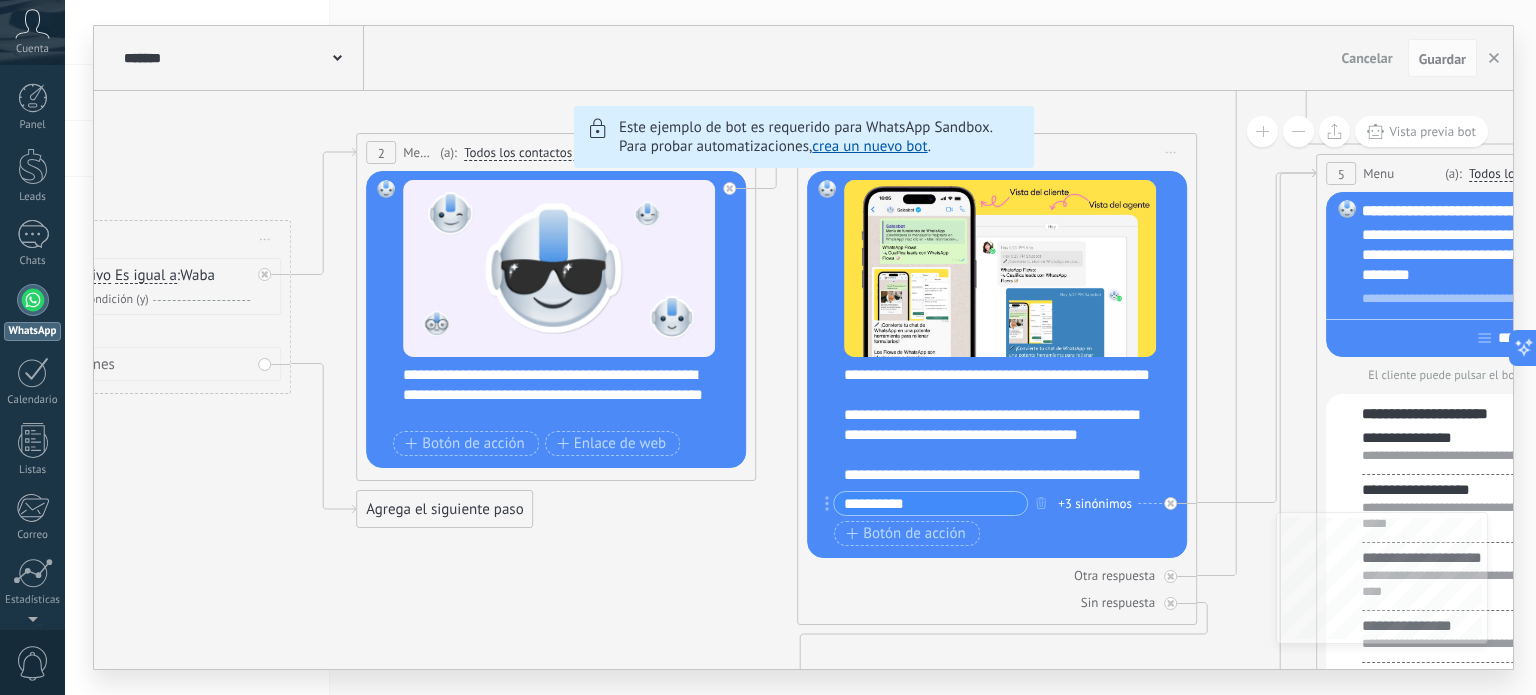 scroll, scrollTop: 0, scrollLeft: 0, axis: both 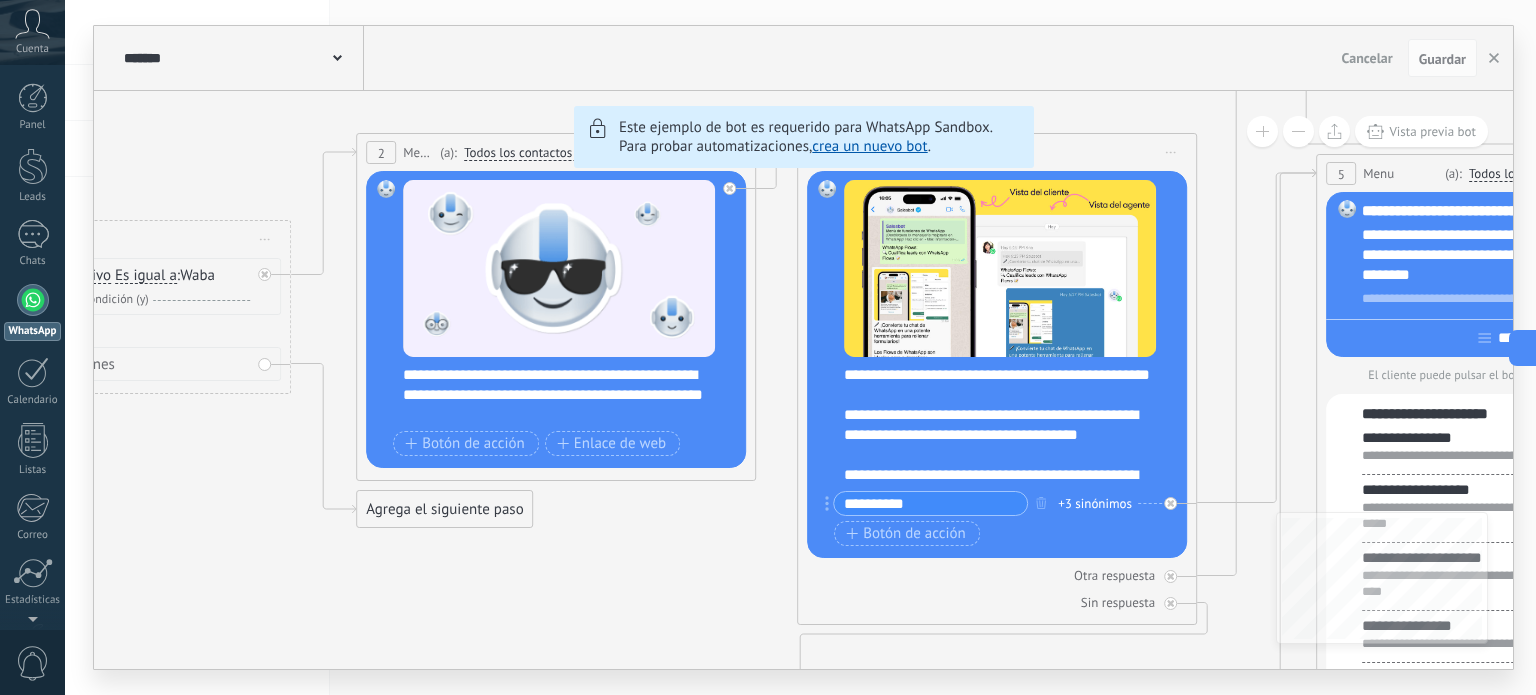 click on "6 Flows 7 List 8 Buttons 9 AI 10 Broadcast 11 Ads 12 Carousel 13 Verification 14 Get started 15 Get a demo" 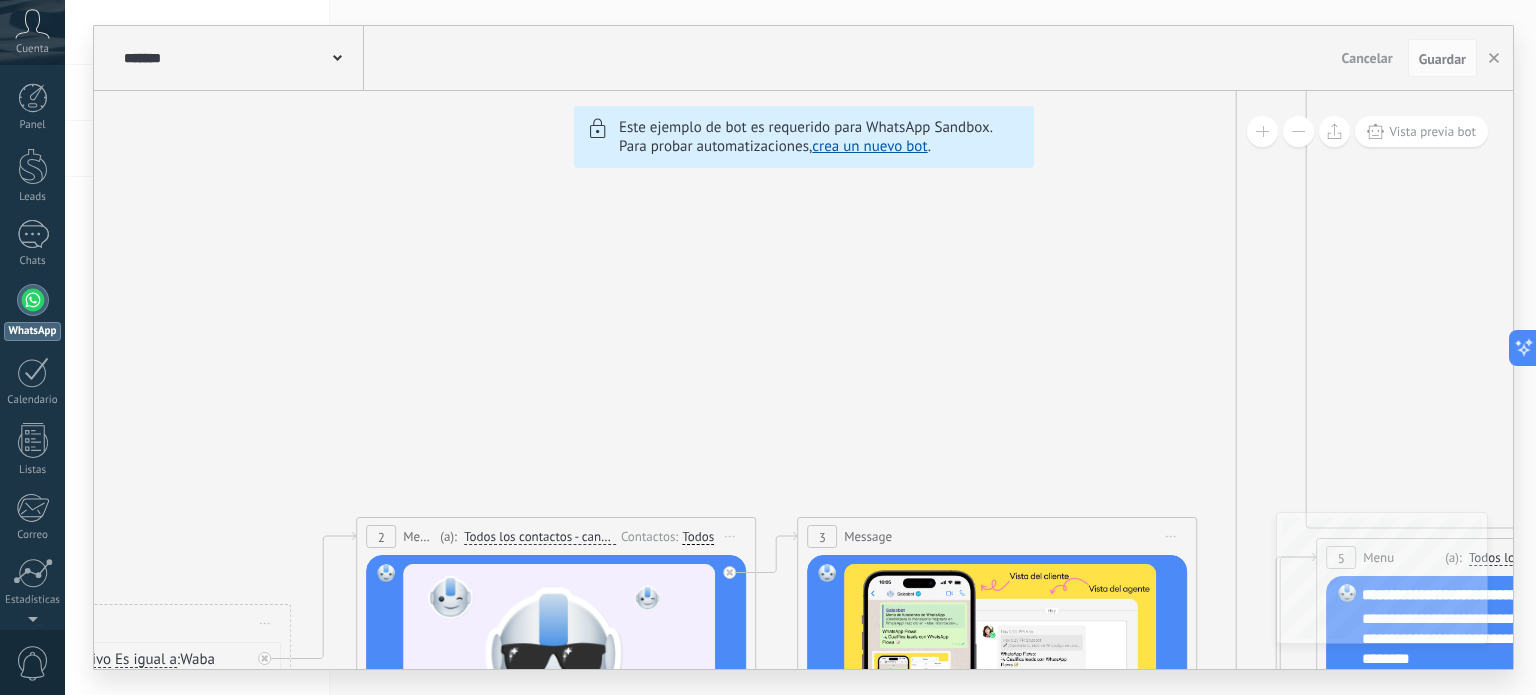 click on "******* TestBot" at bounding box center (241, 58) 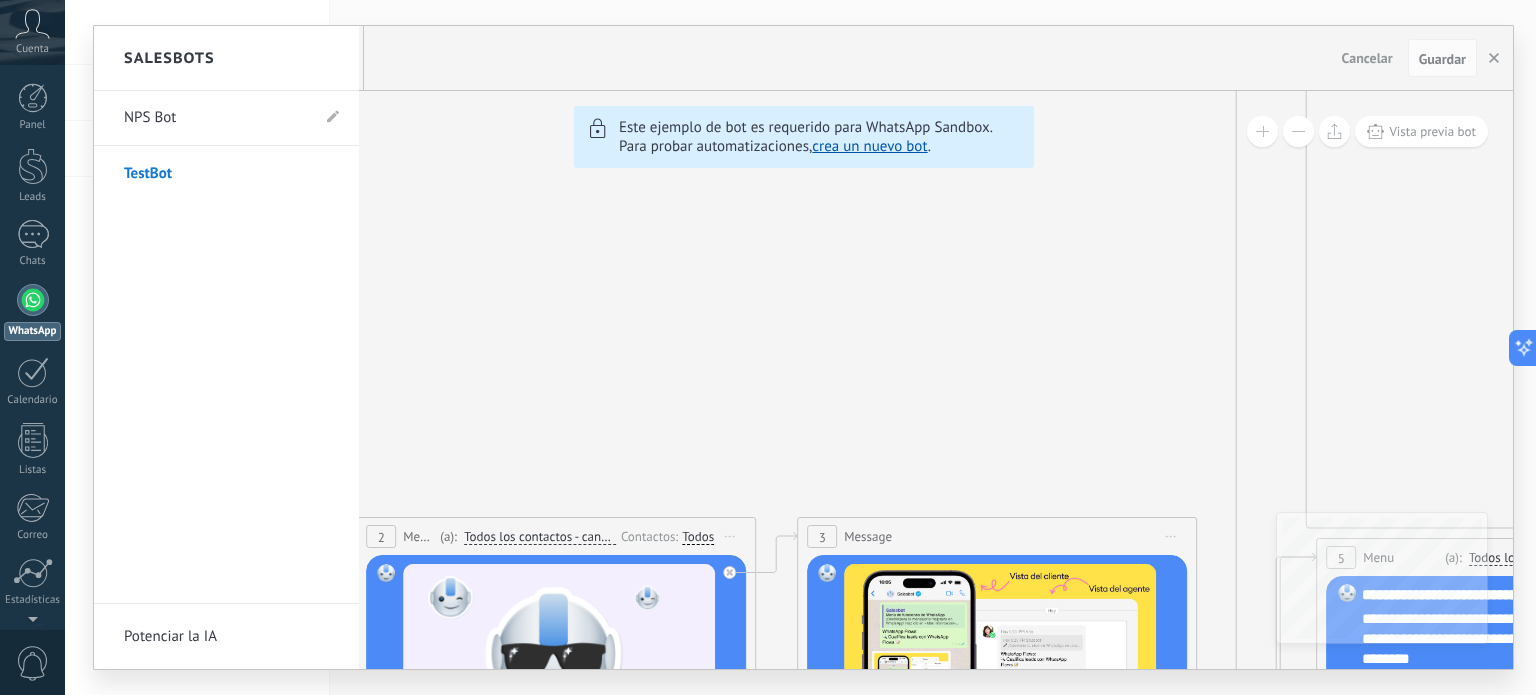 click on "NPS Bot" at bounding box center [216, 118] 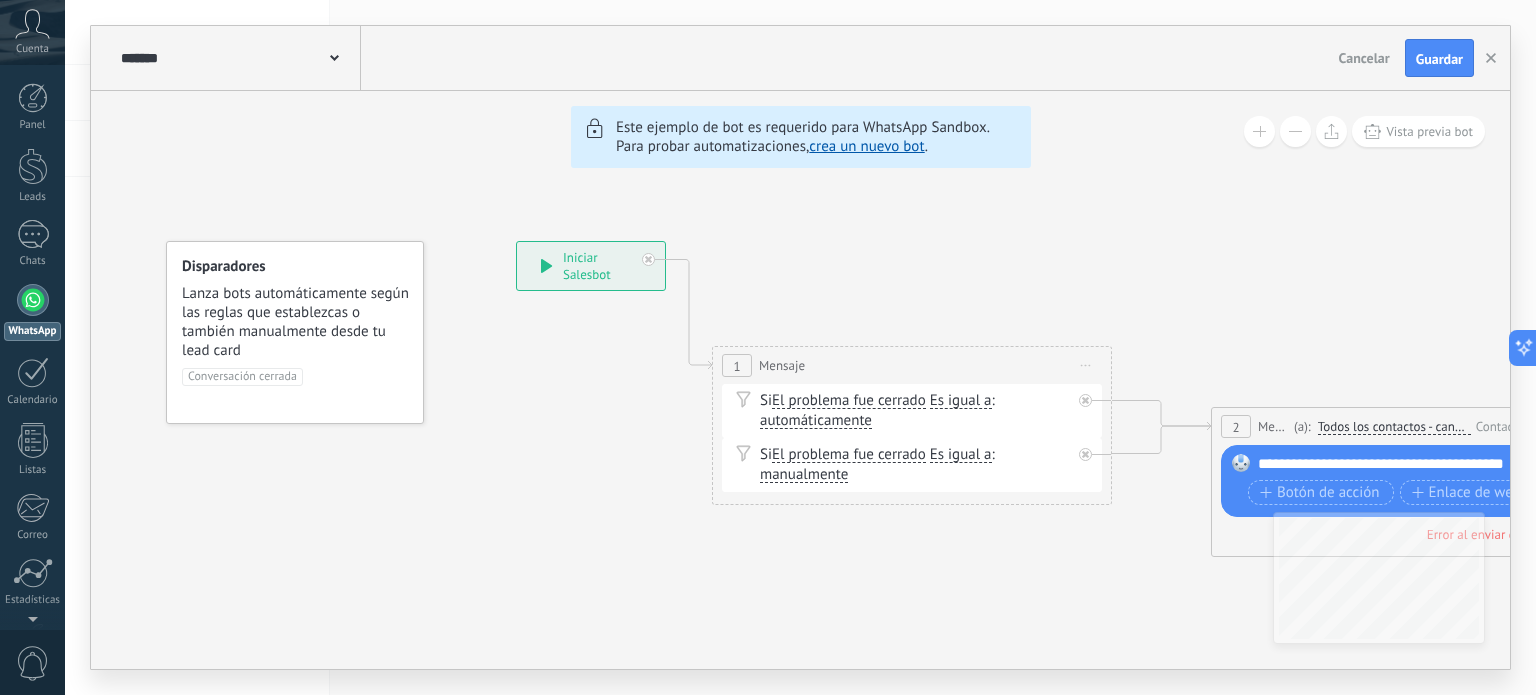 click on "**********" at bounding box center [591, 266] 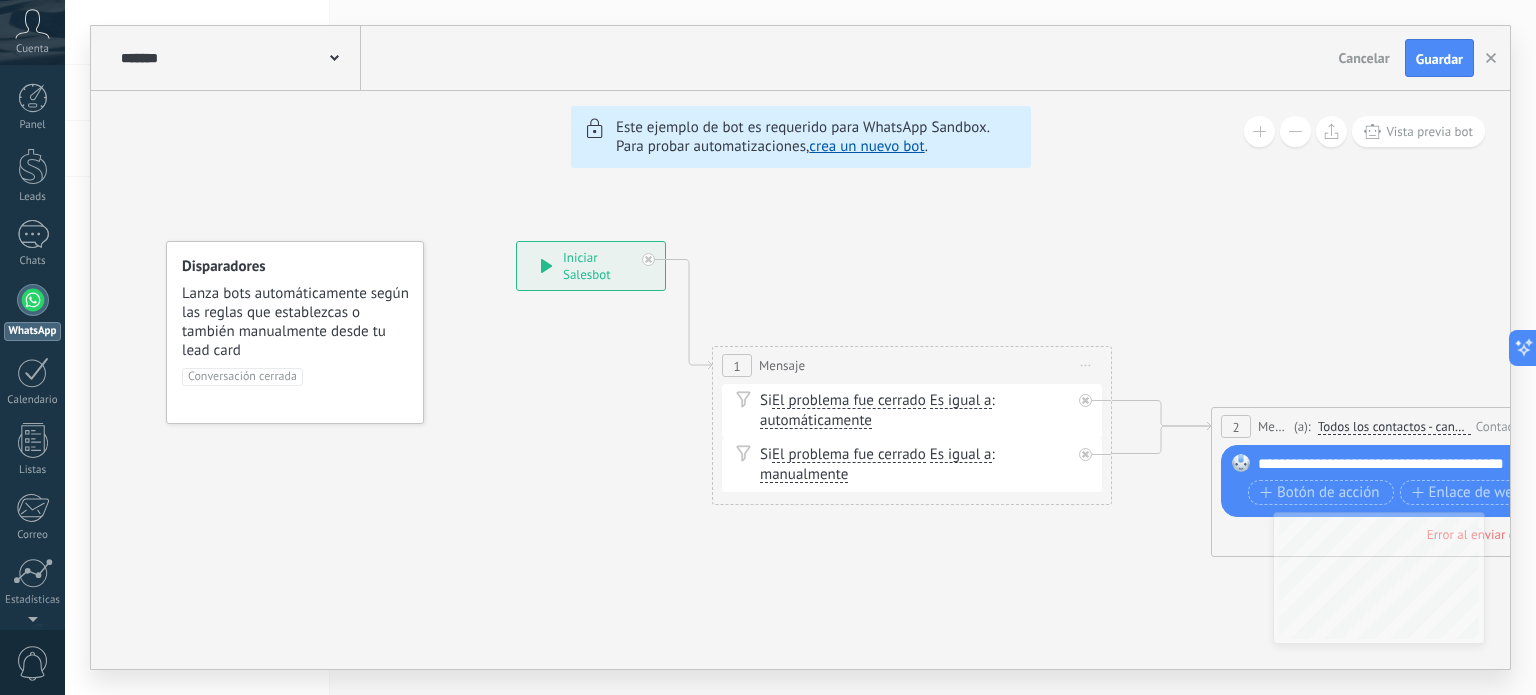 click on "automáticamente" at bounding box center (816, 421) 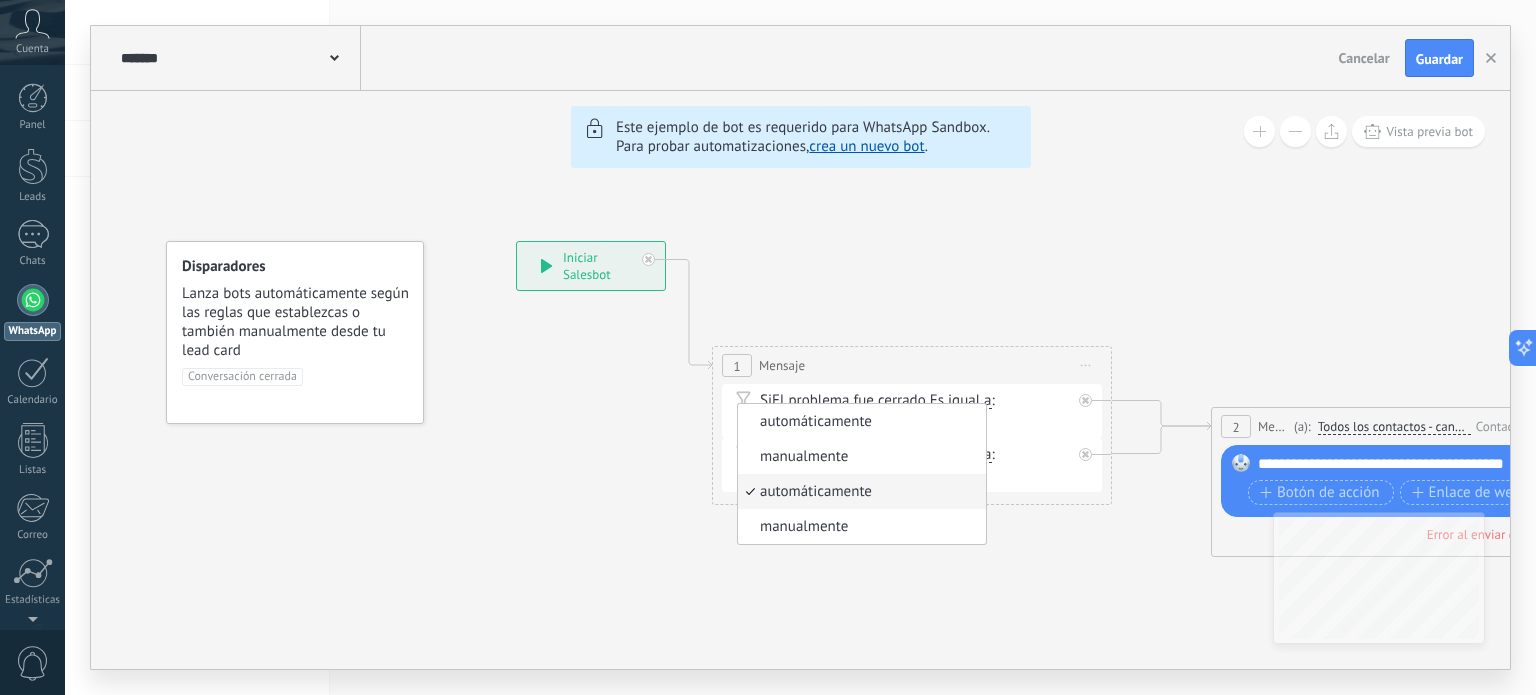 click 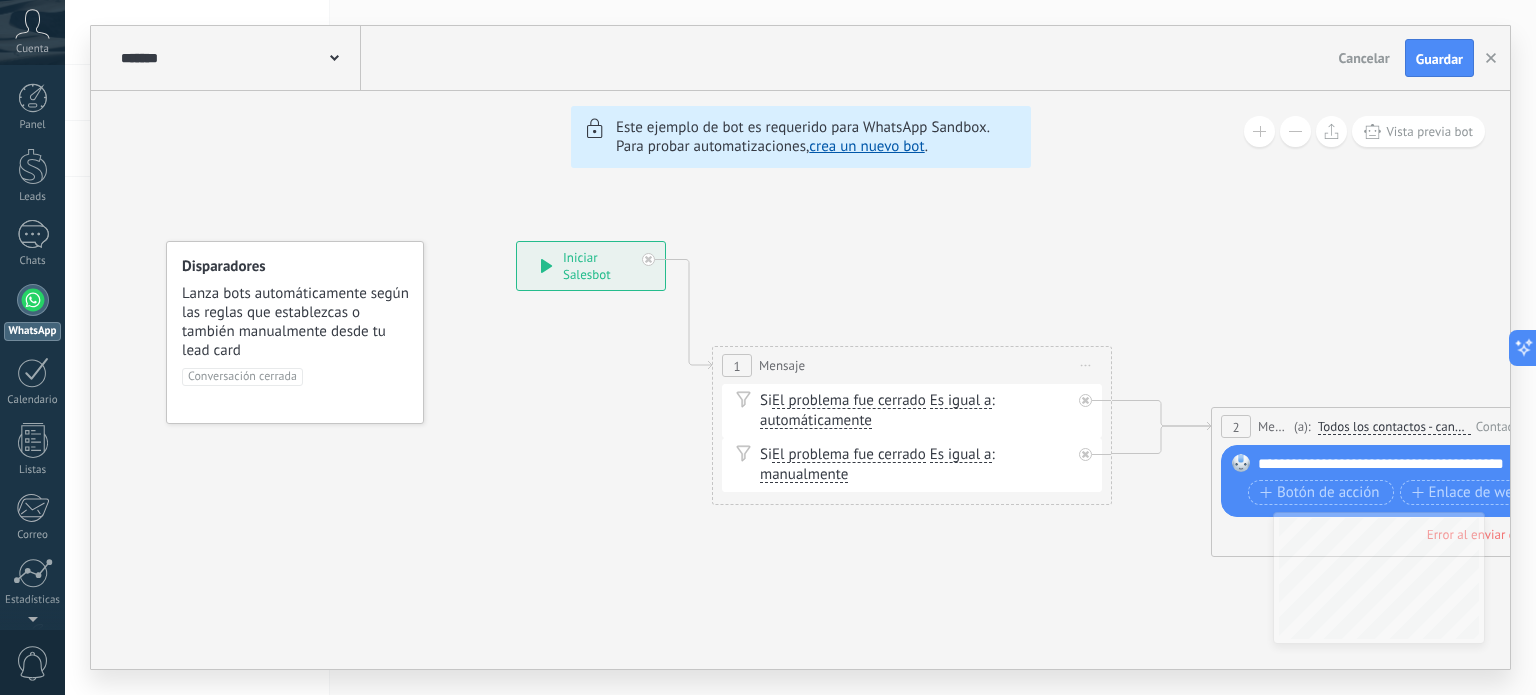 click 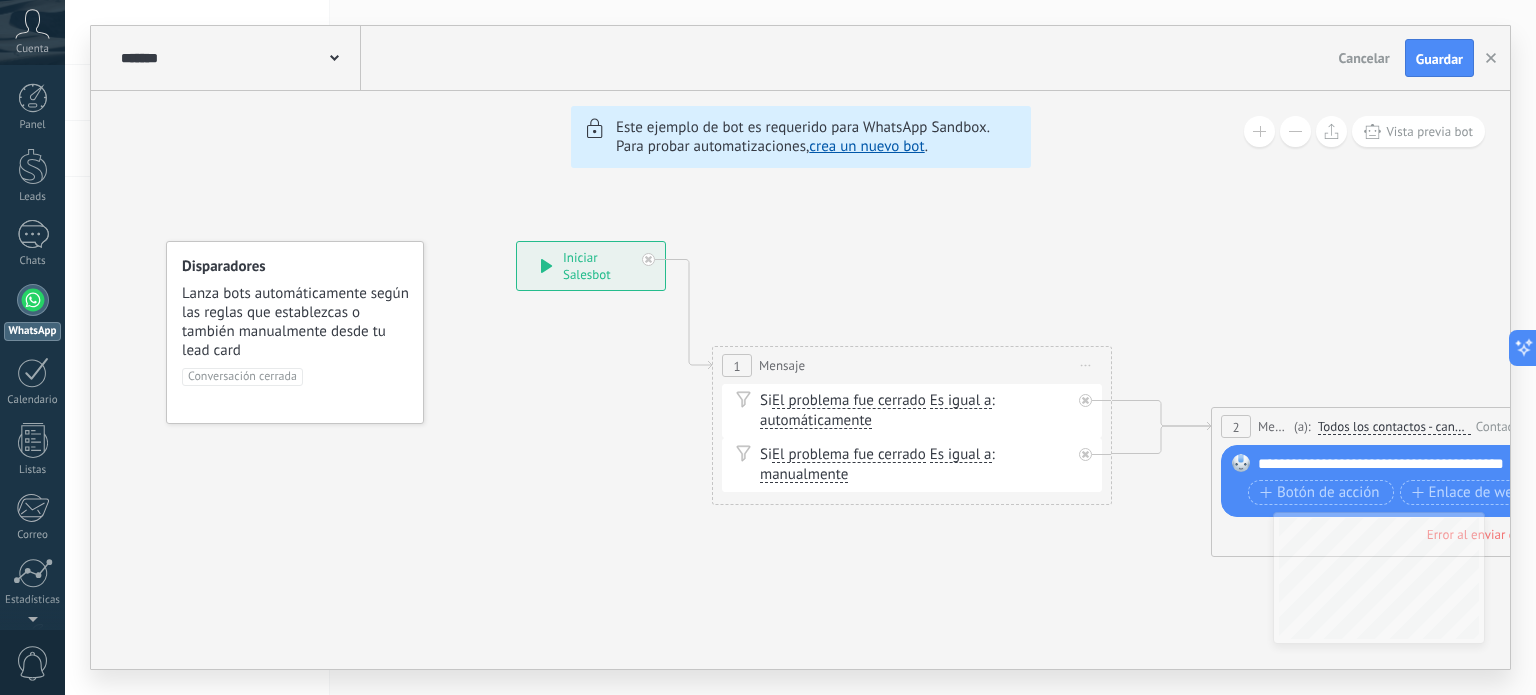 click on "**********" at bounding box center (1415, 464) 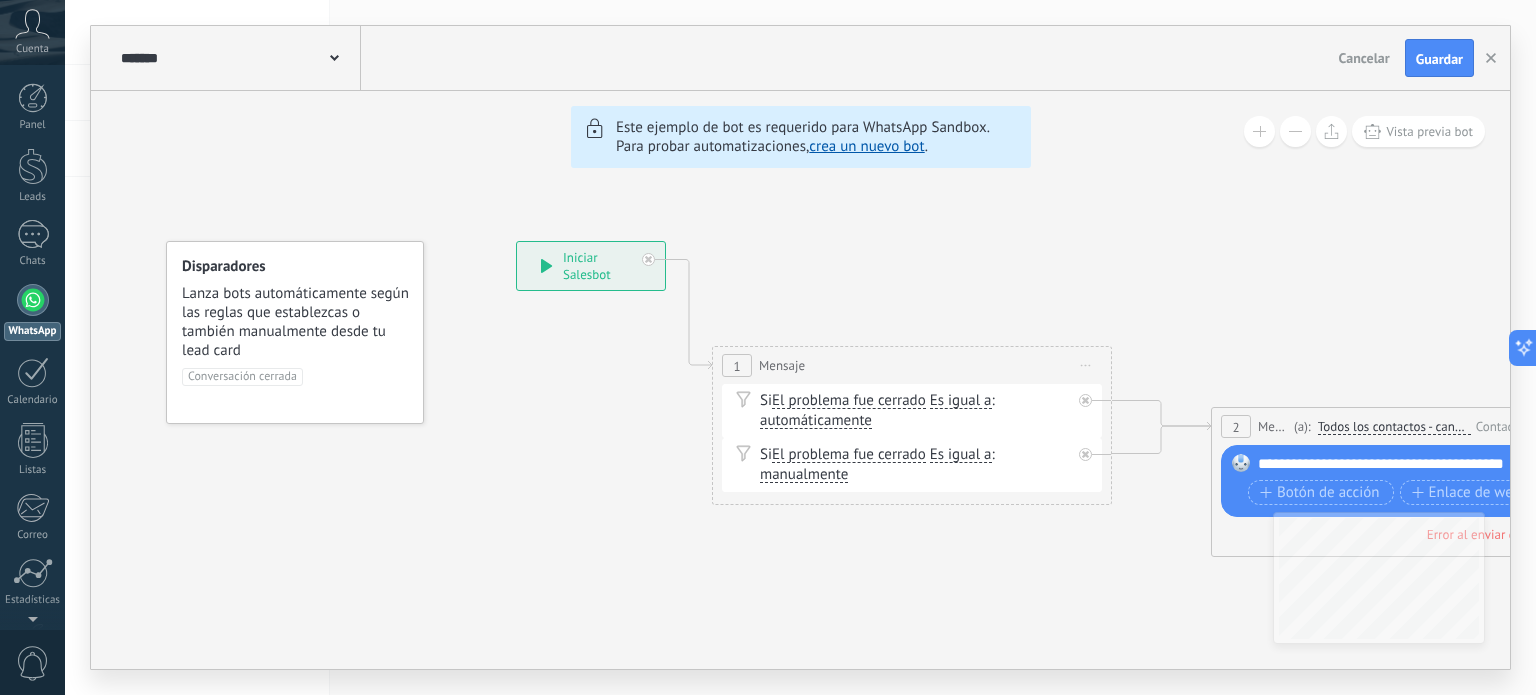 click 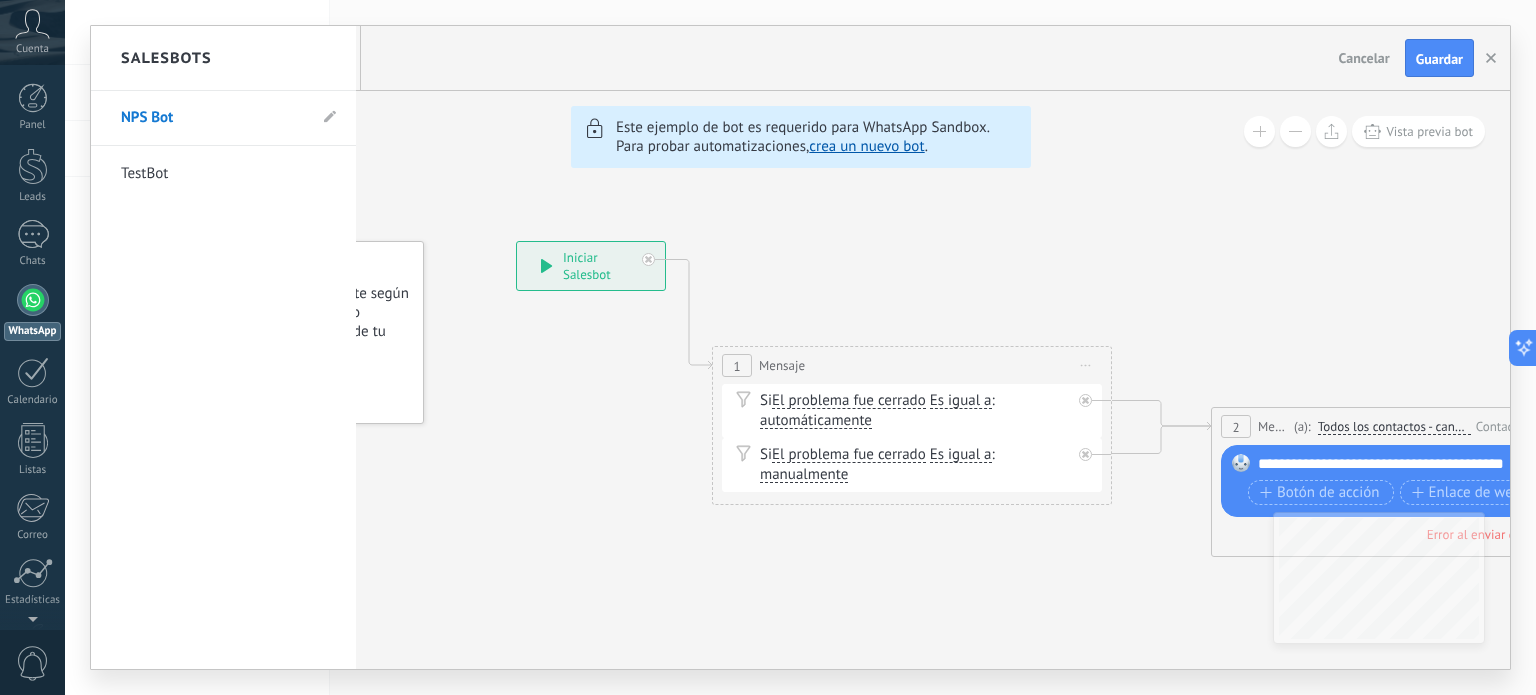 click on "TestBot" at bounding box center [213, 174] 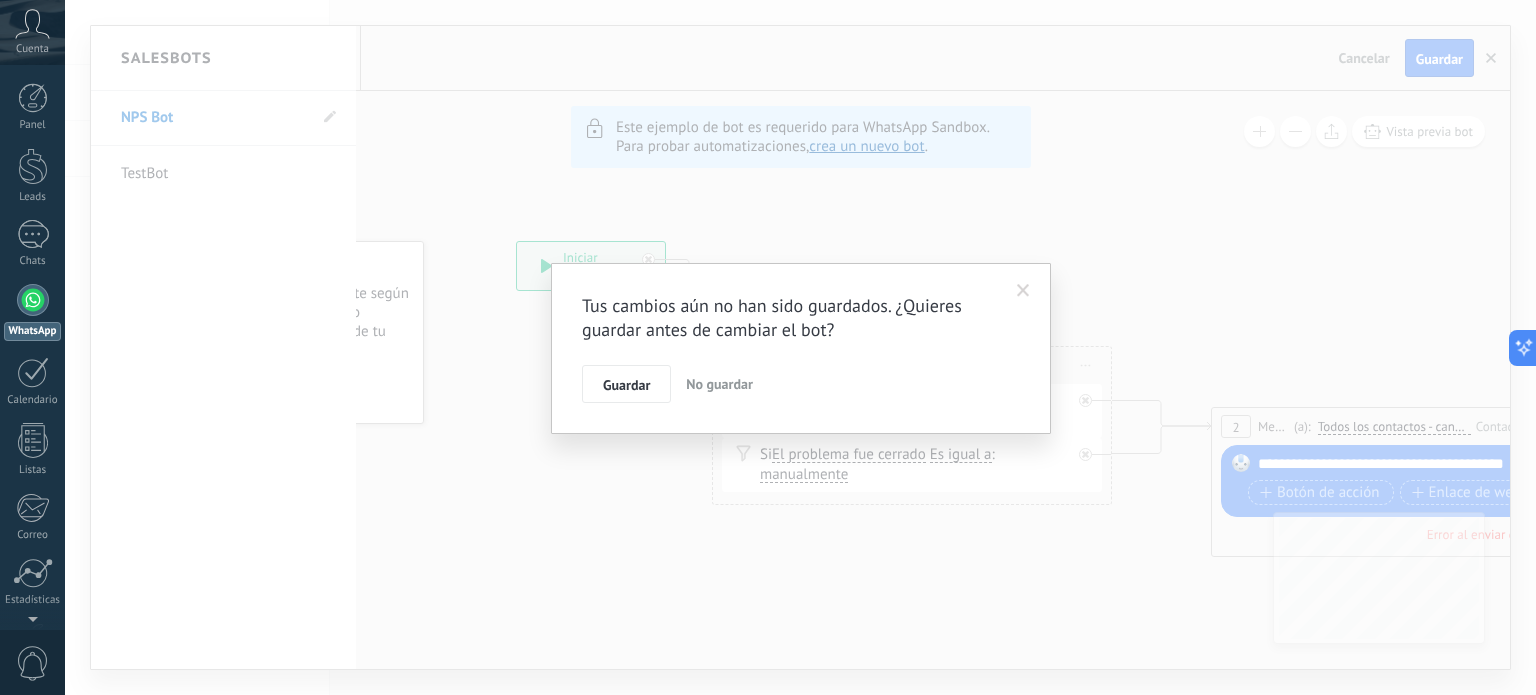 click on "No guardar" at bounding box center (719, 384) 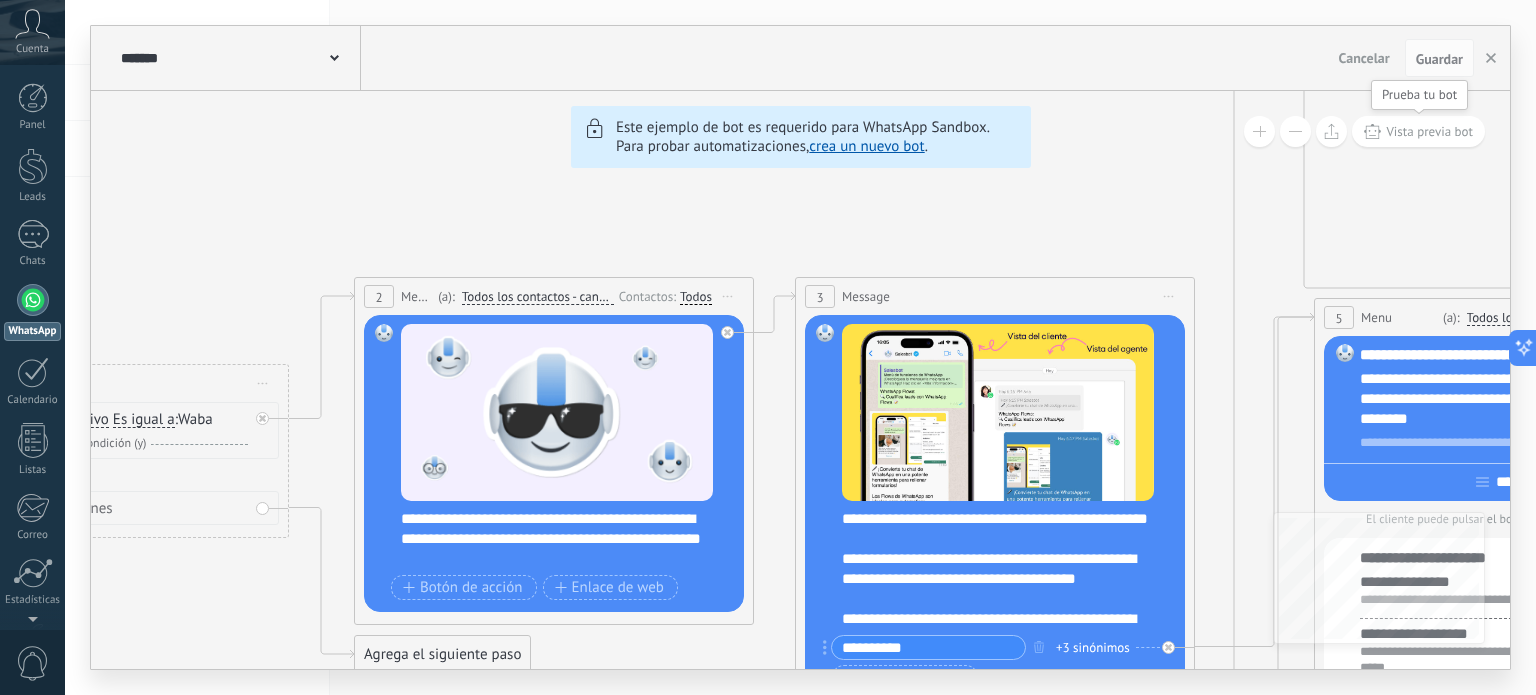 click on "Vista previa bot" at bounding box center (1429, 131) 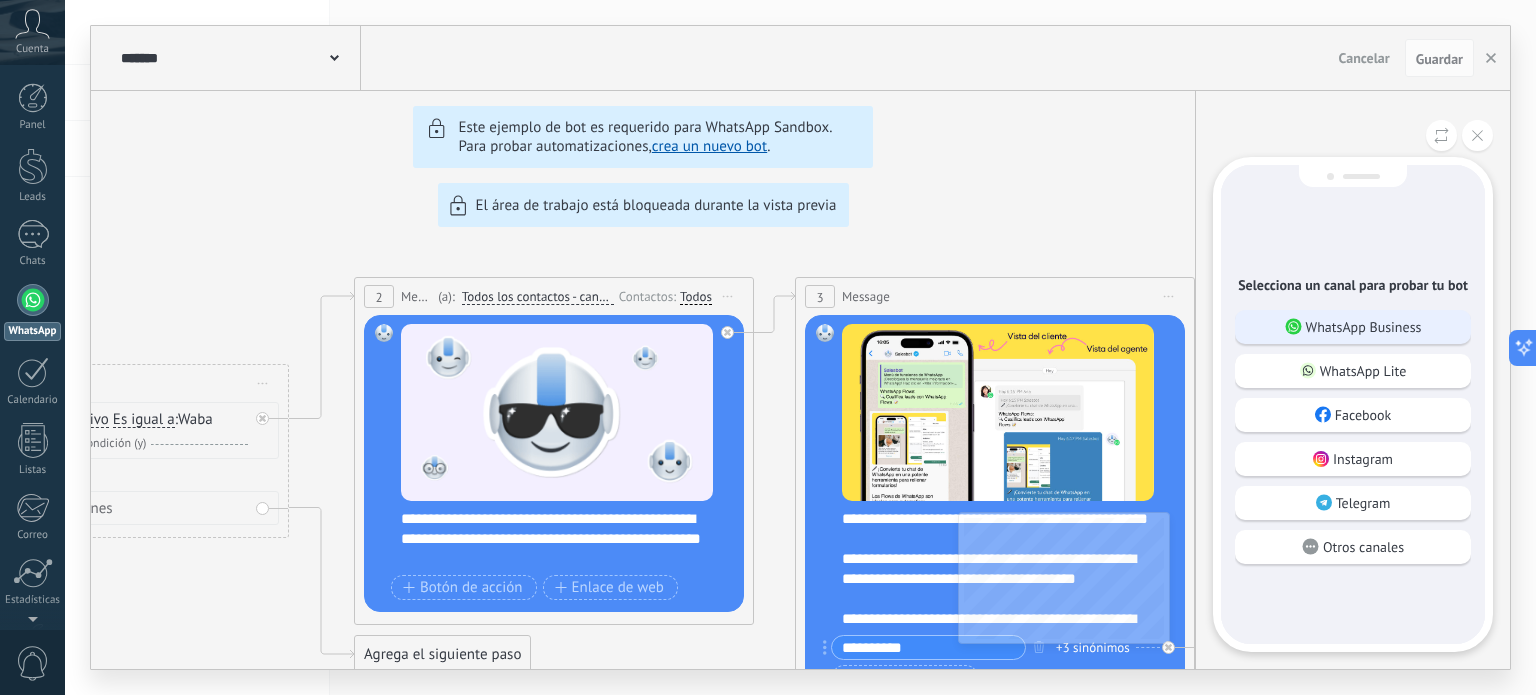 click on "WhatsApp Business" at bounding box center [1364, 327] 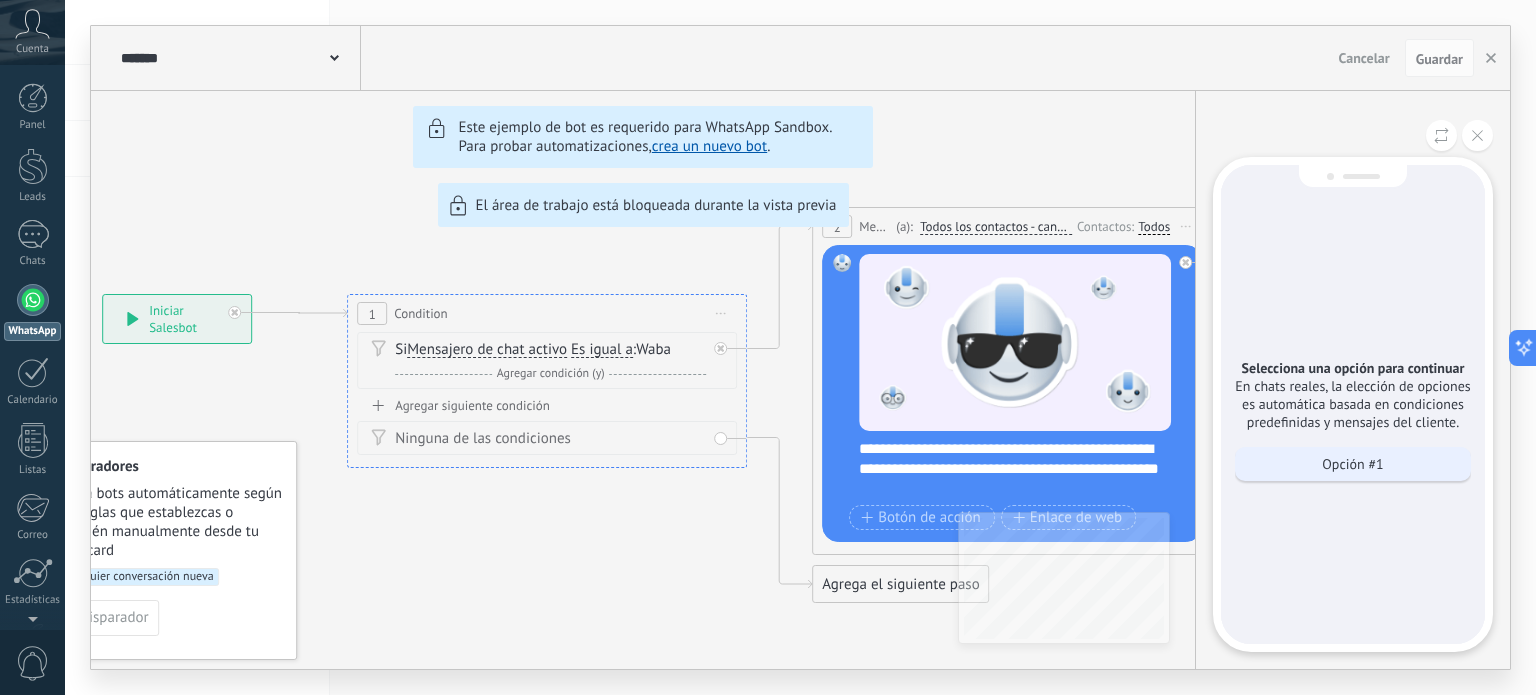 click on "Opción #1" at bounding box center [1352, 464] 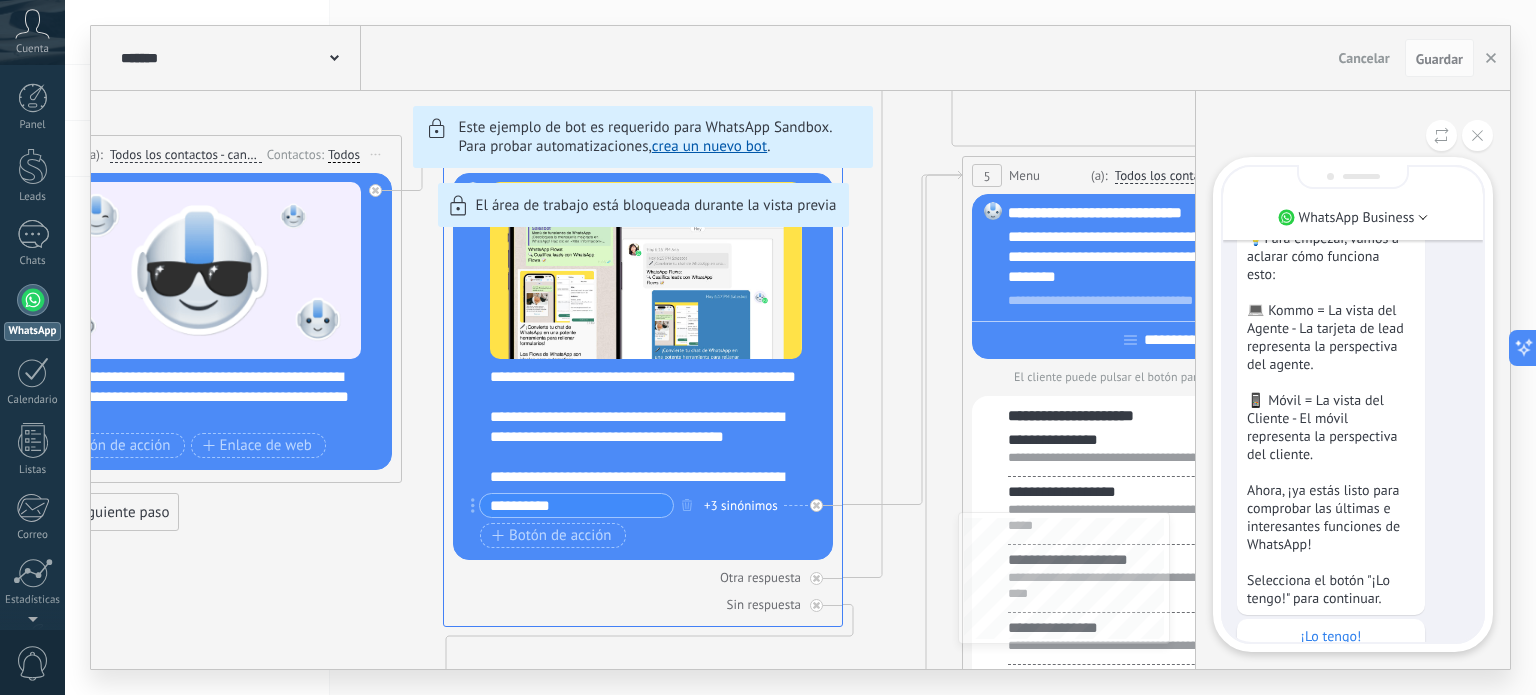 scroll, scrollTop: 0, scrollLeft: 0, axis: both 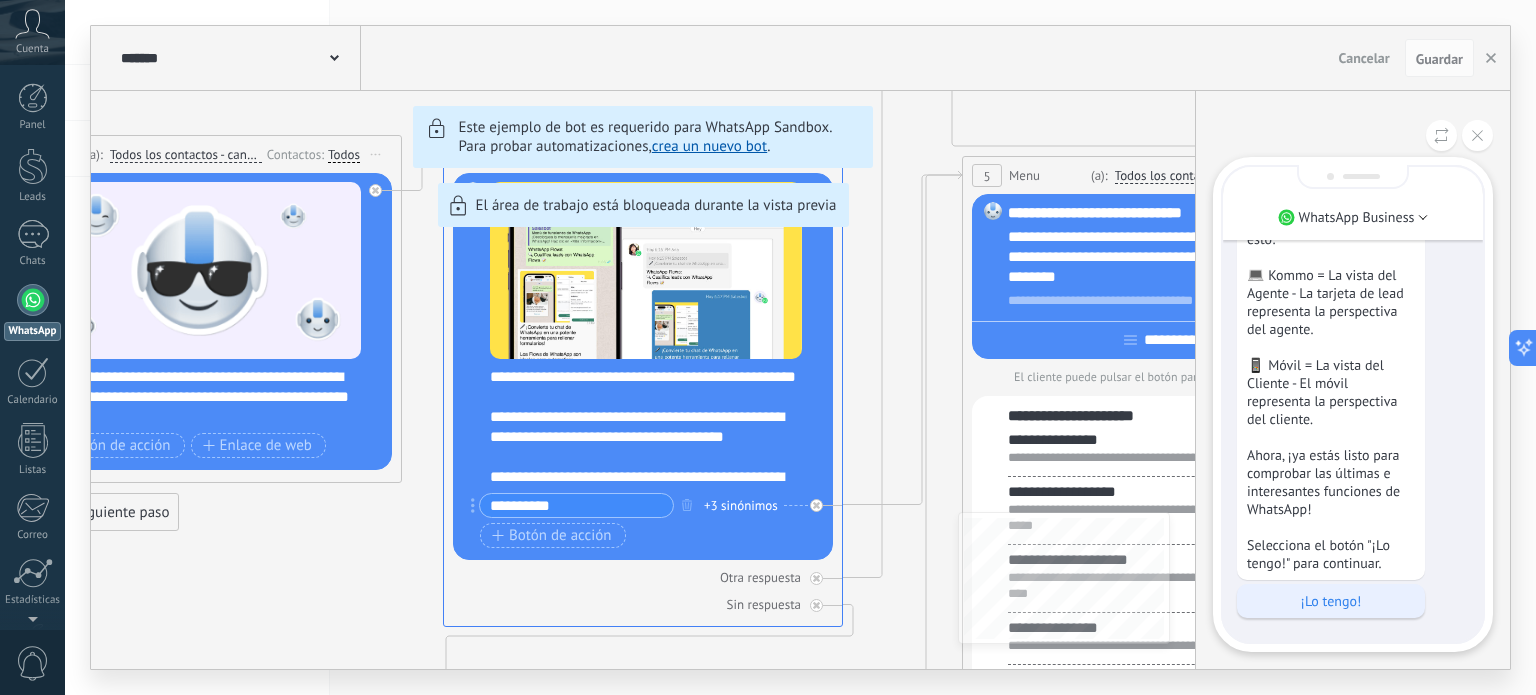 click on "¡Lo tengo!" at bounding box center (1331, 601) 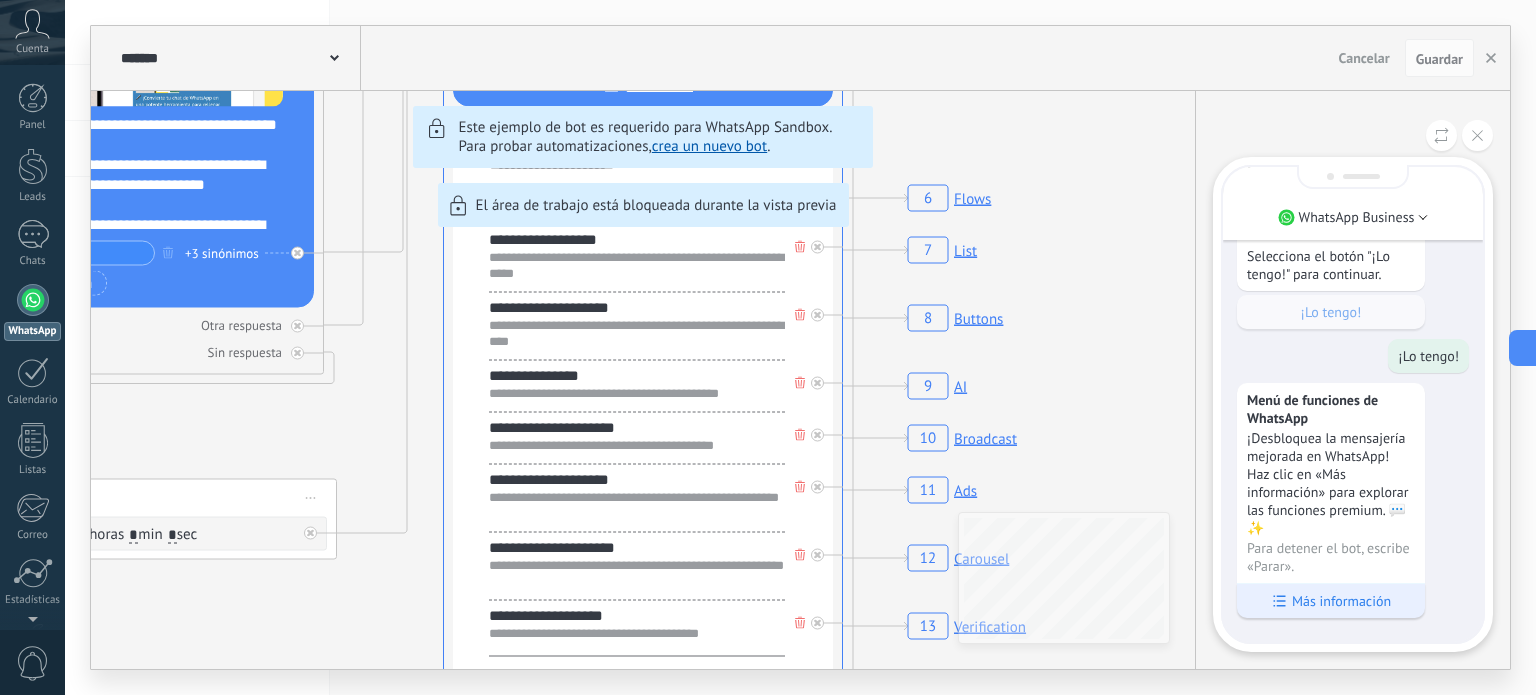 click on "Más información" at bounding box center [1341, 601] 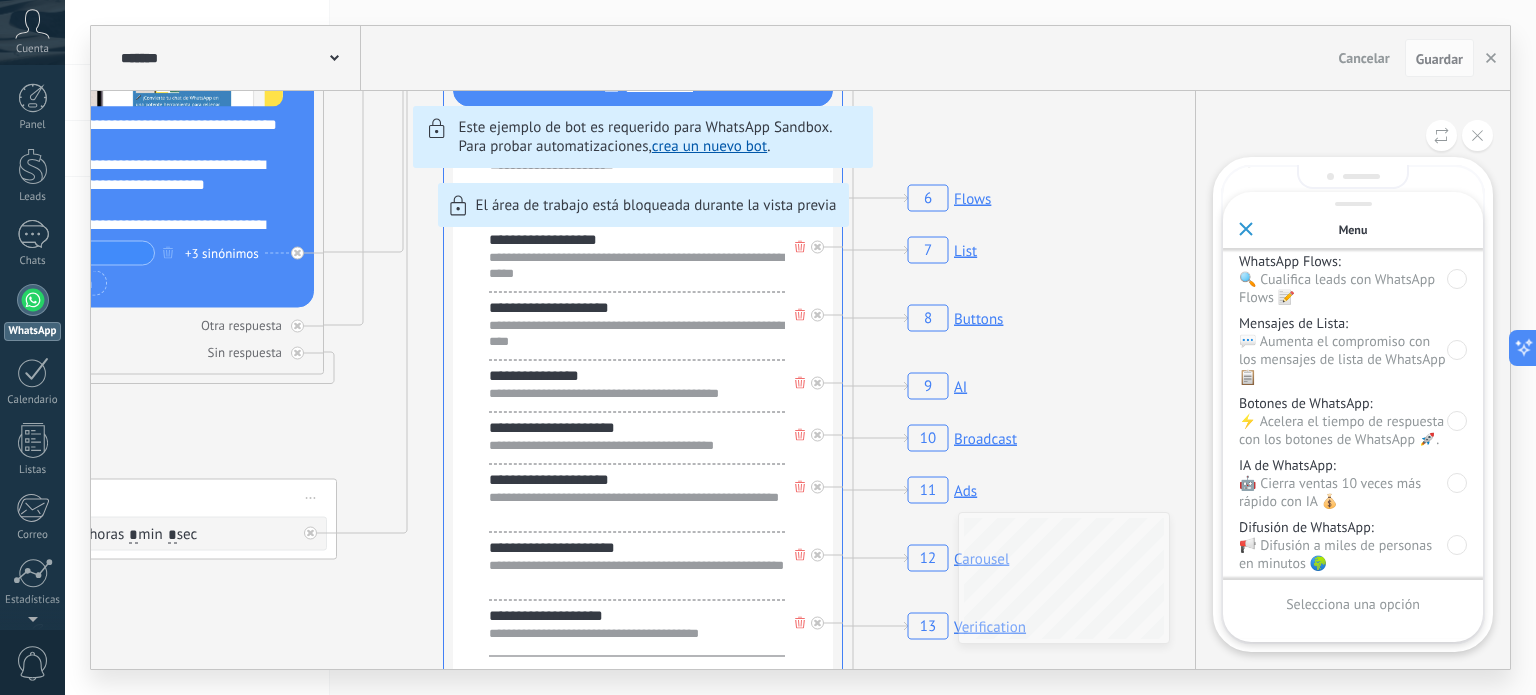 scroll, scrollTop: 0, scrollLeft: 0, axis: both 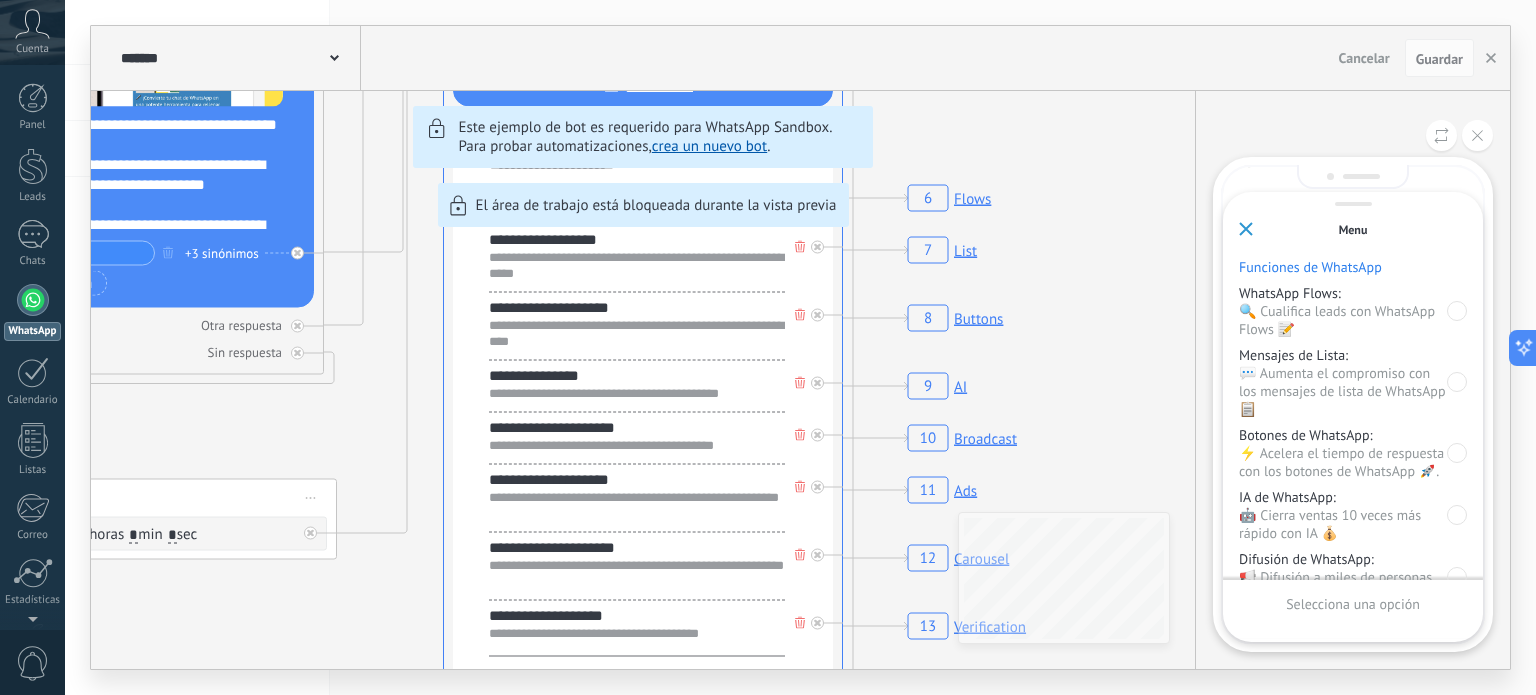 click on "WhatsApp Flows:" at bounding box center [1343, 293] 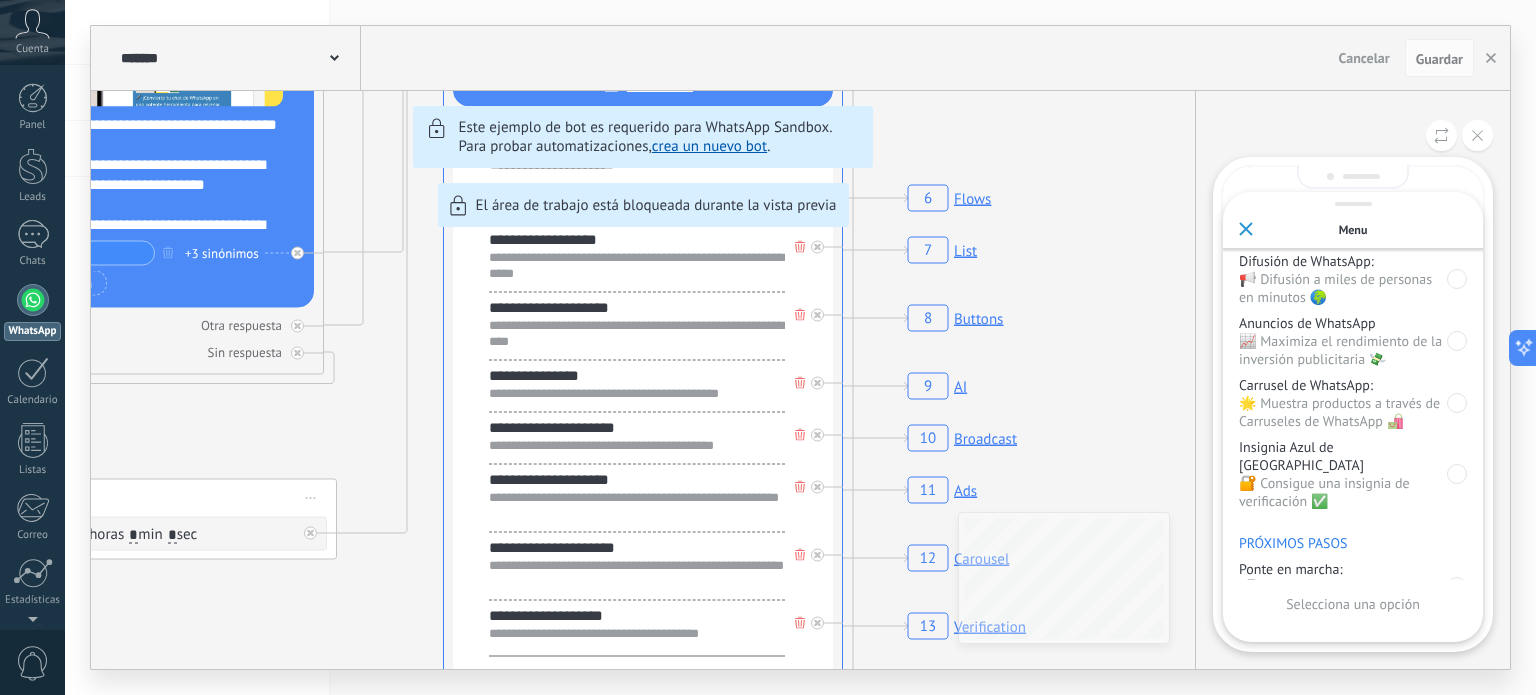 scroll, scrollTop: 394, scrollLeft: 0, axis: vertical 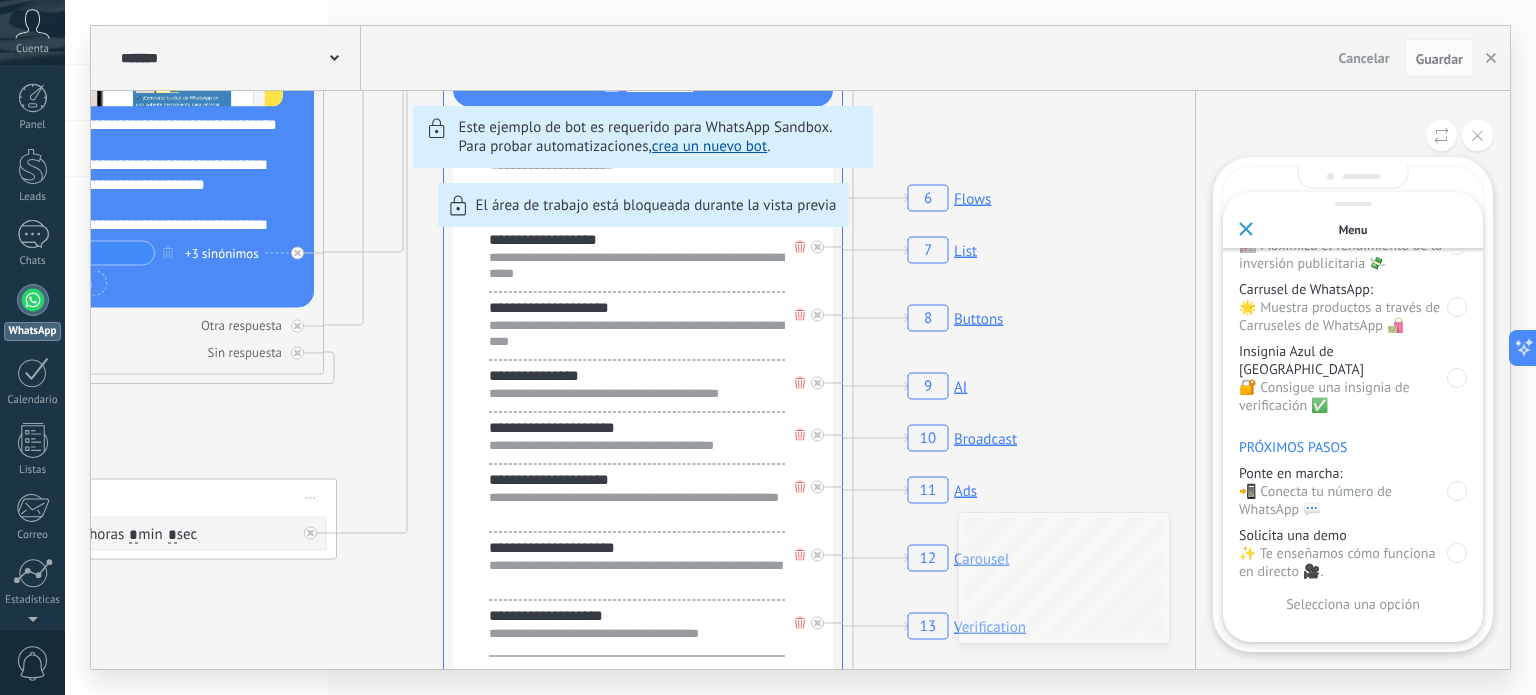 click on "Selecciona una opción" at bounding box center (1353, 609) 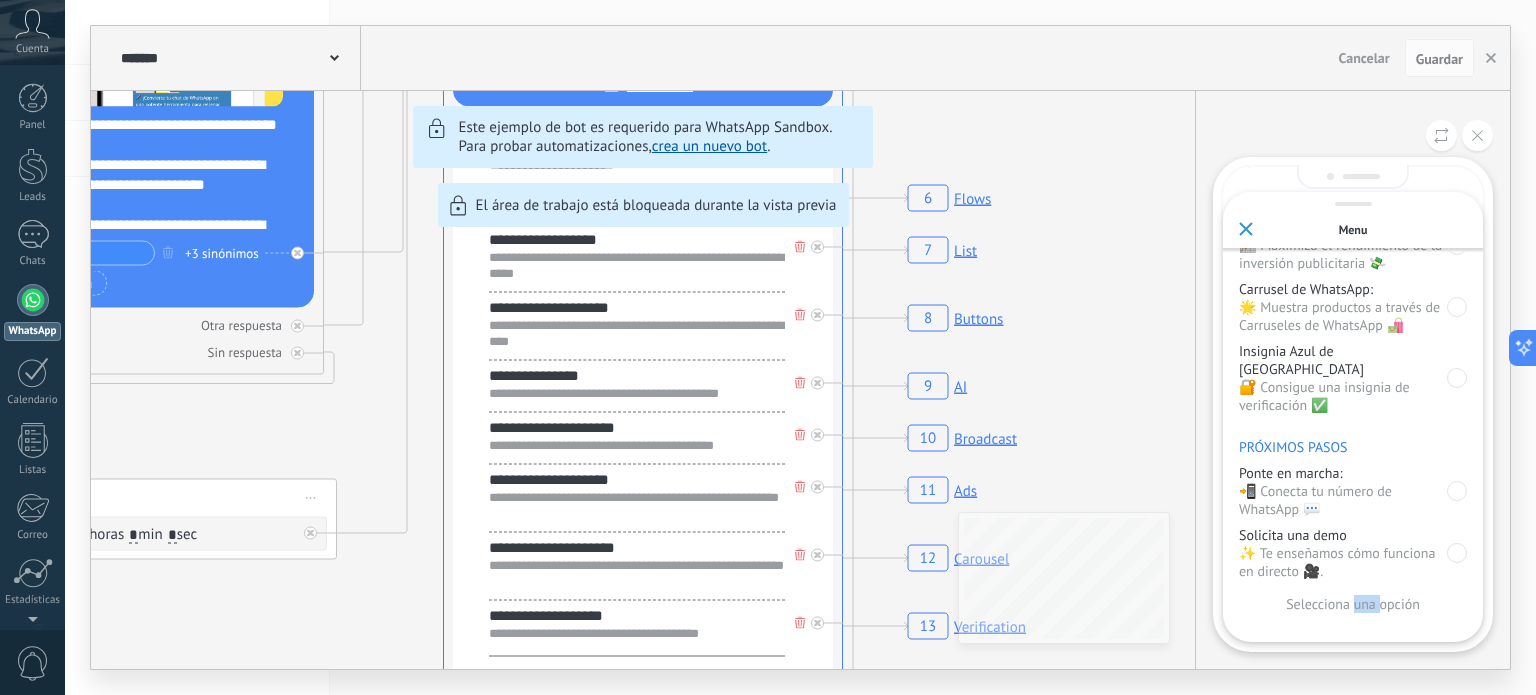 click on "Selecciona una opción" at bounding box center (1353, 604) 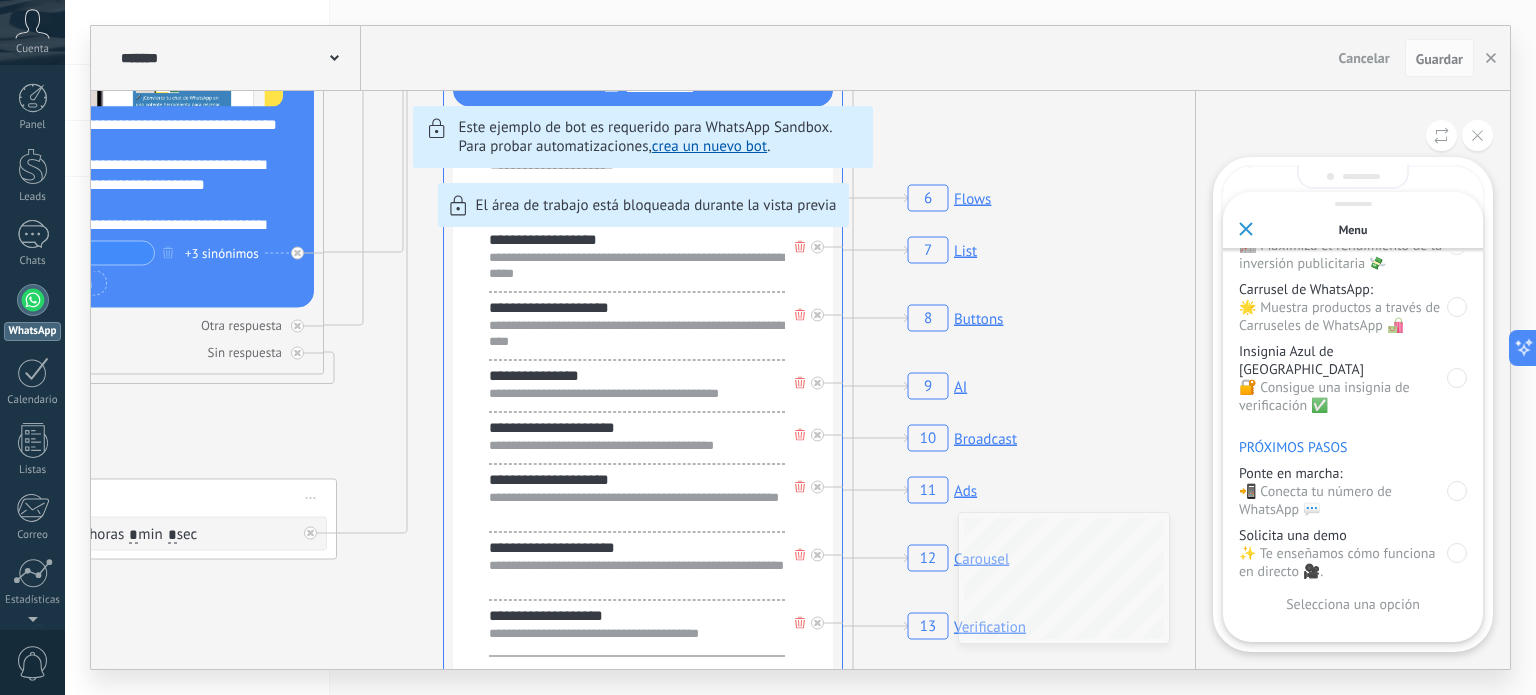 click on "Selecciona una opción" at bounding box center (1353, 604) 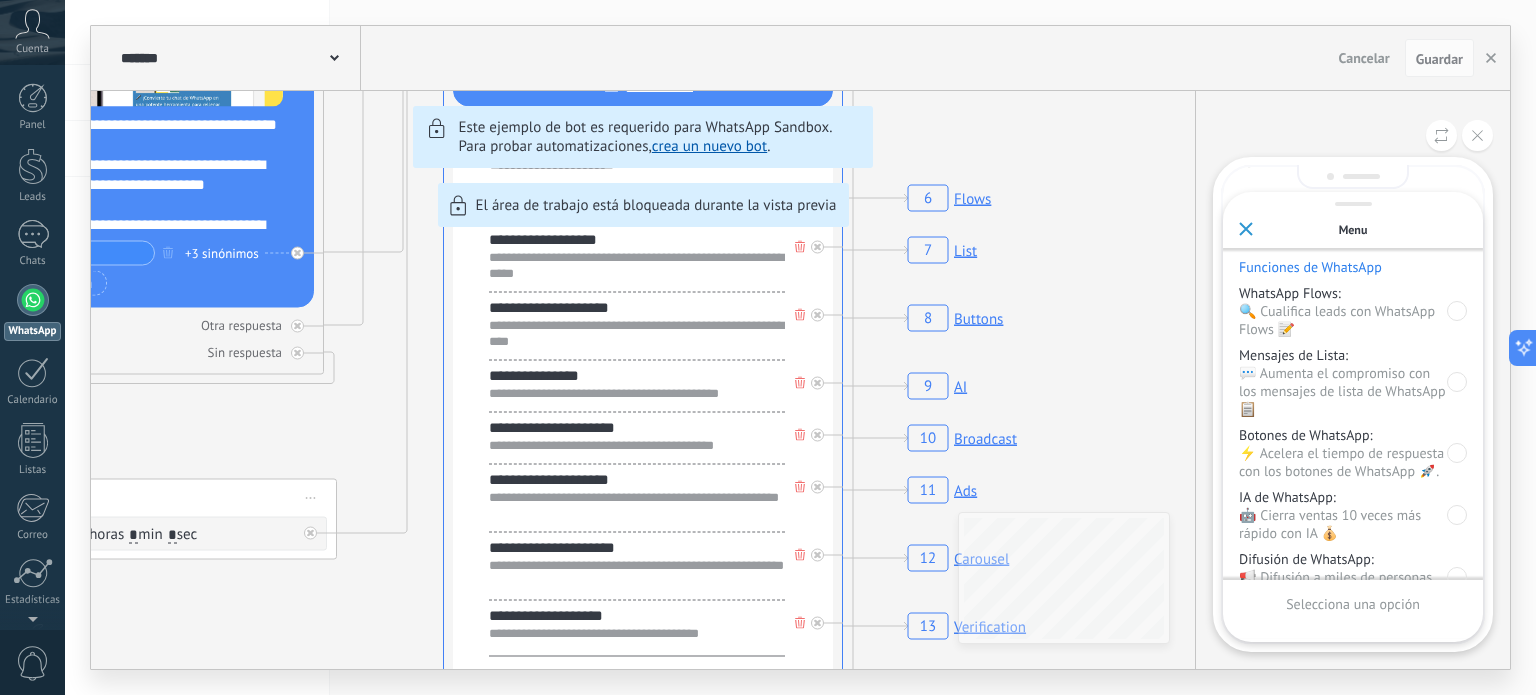 scroll, scrollTop: 100, scrollLeft: 0, axis: vertical 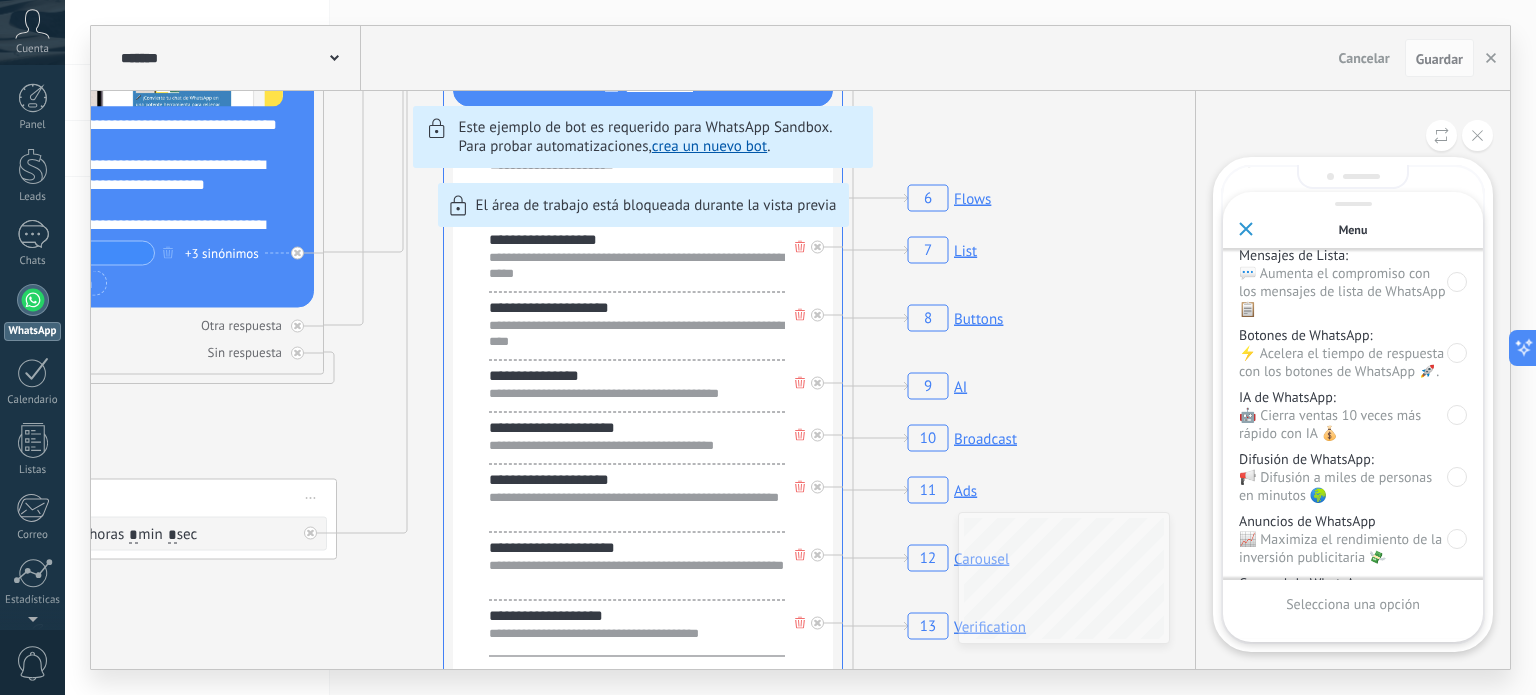 click on "Selecciona una opción" at bounding box center (1353, 604) 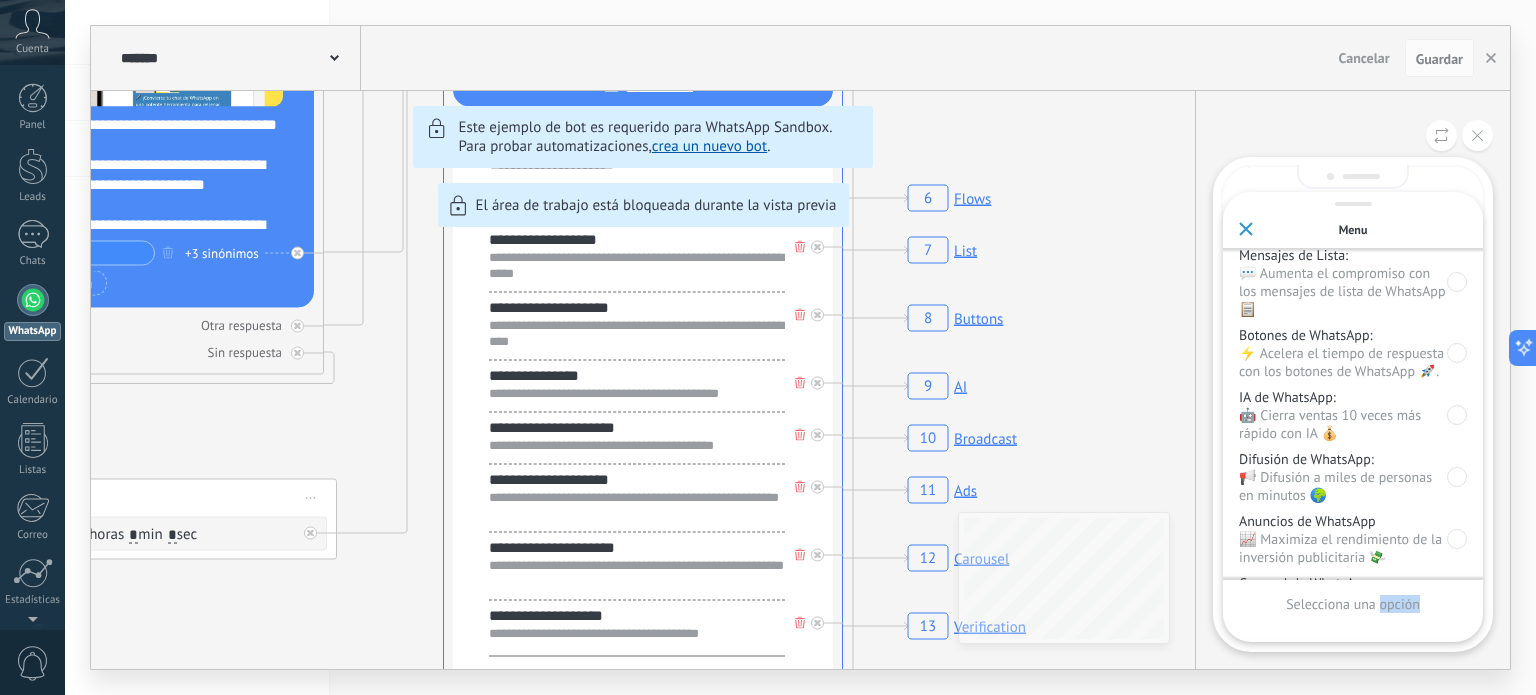 click on "Selecciona una opción" at bounding box center (1353, 604) 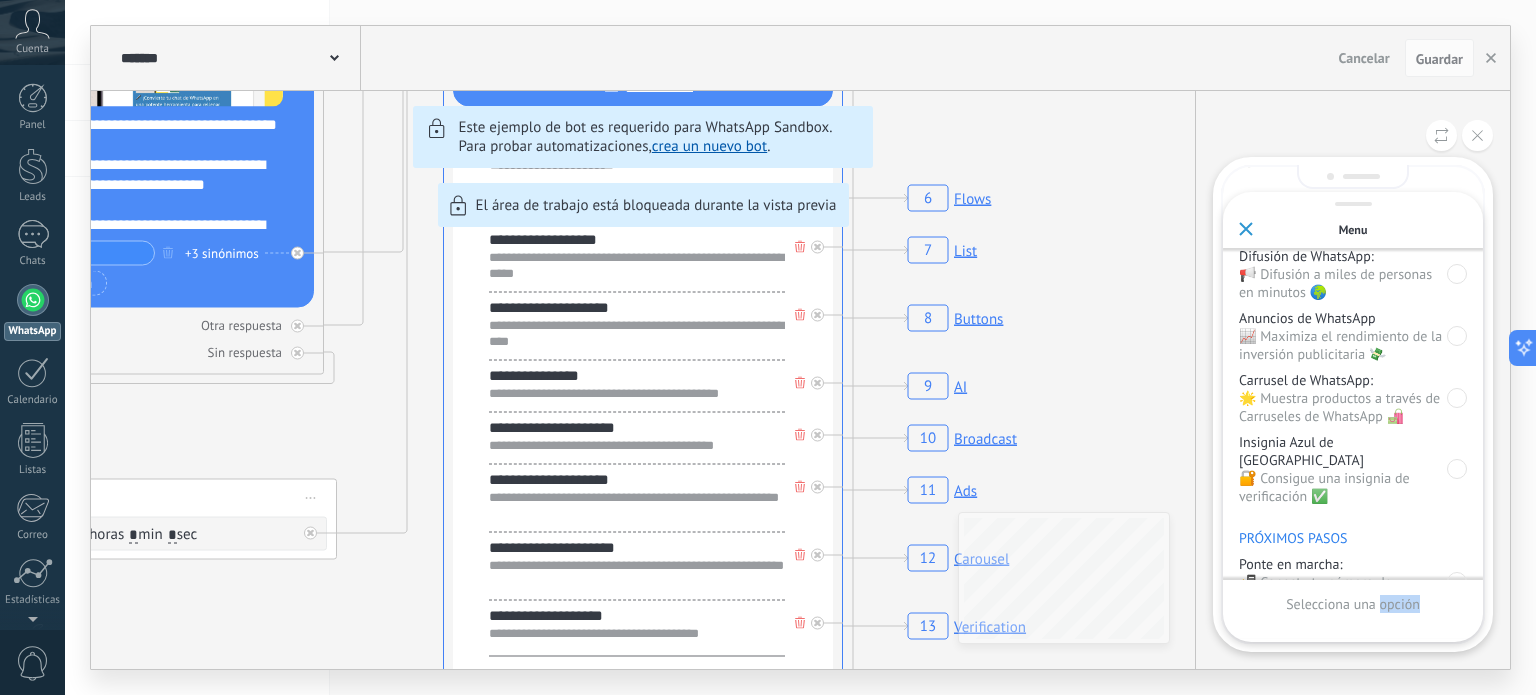 scroll, scrollTop: 394, scrollLeft: 0, axis: vertical 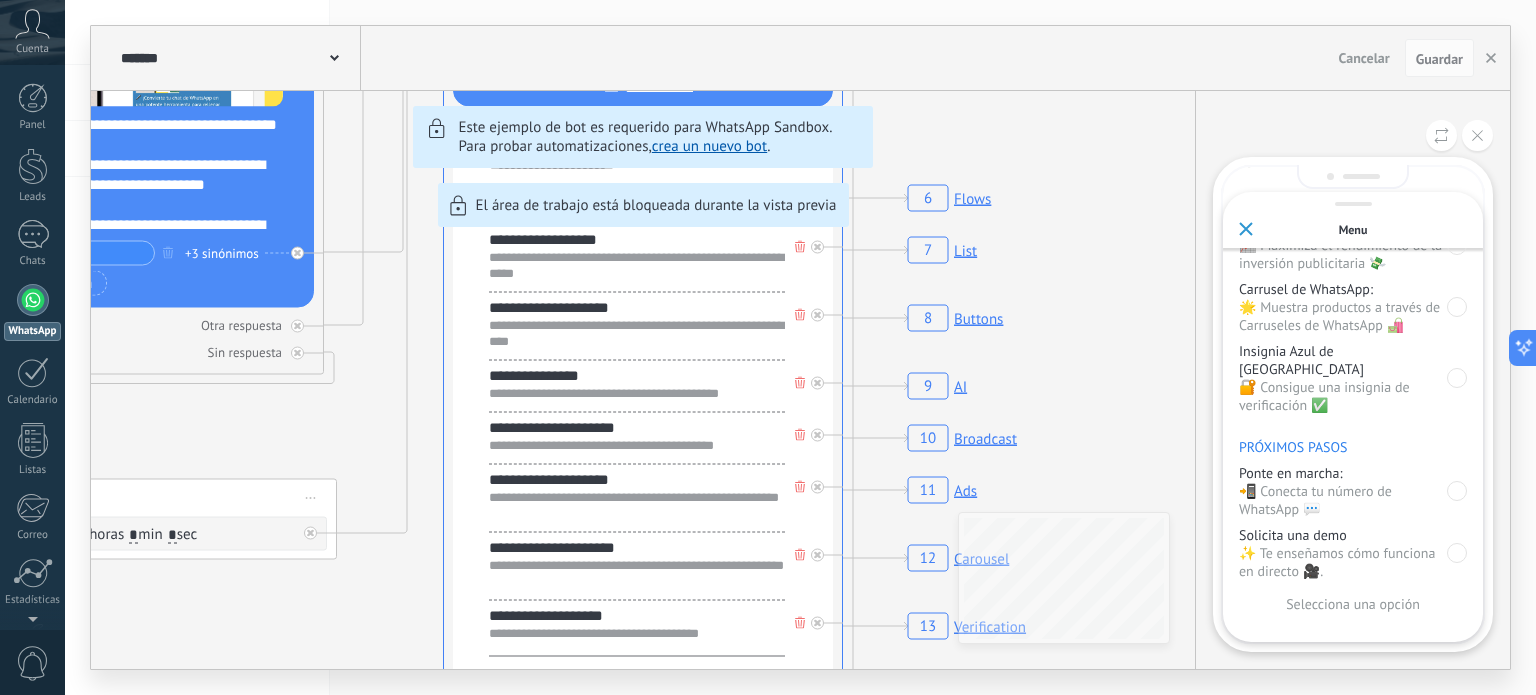 click on "Ponte en marcha:" at bounding box center (1343, 473) 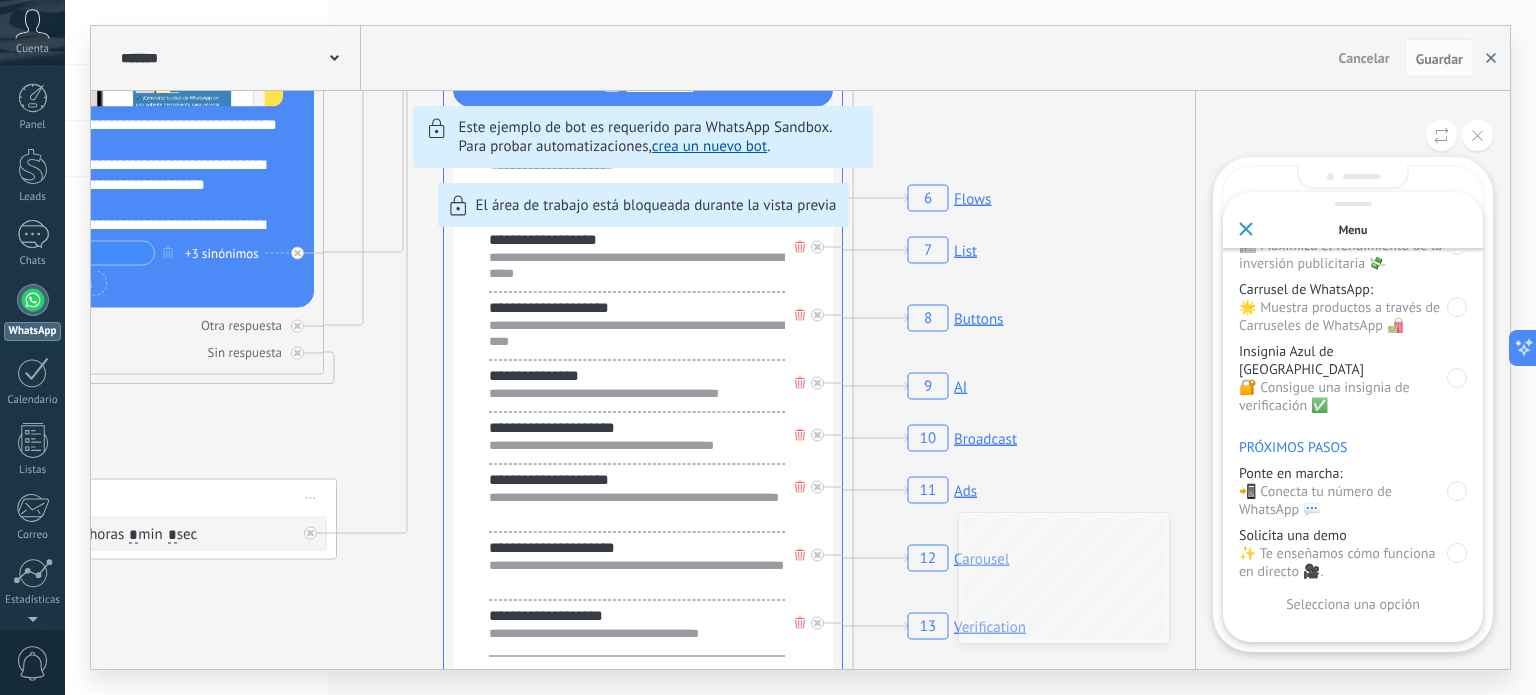 click 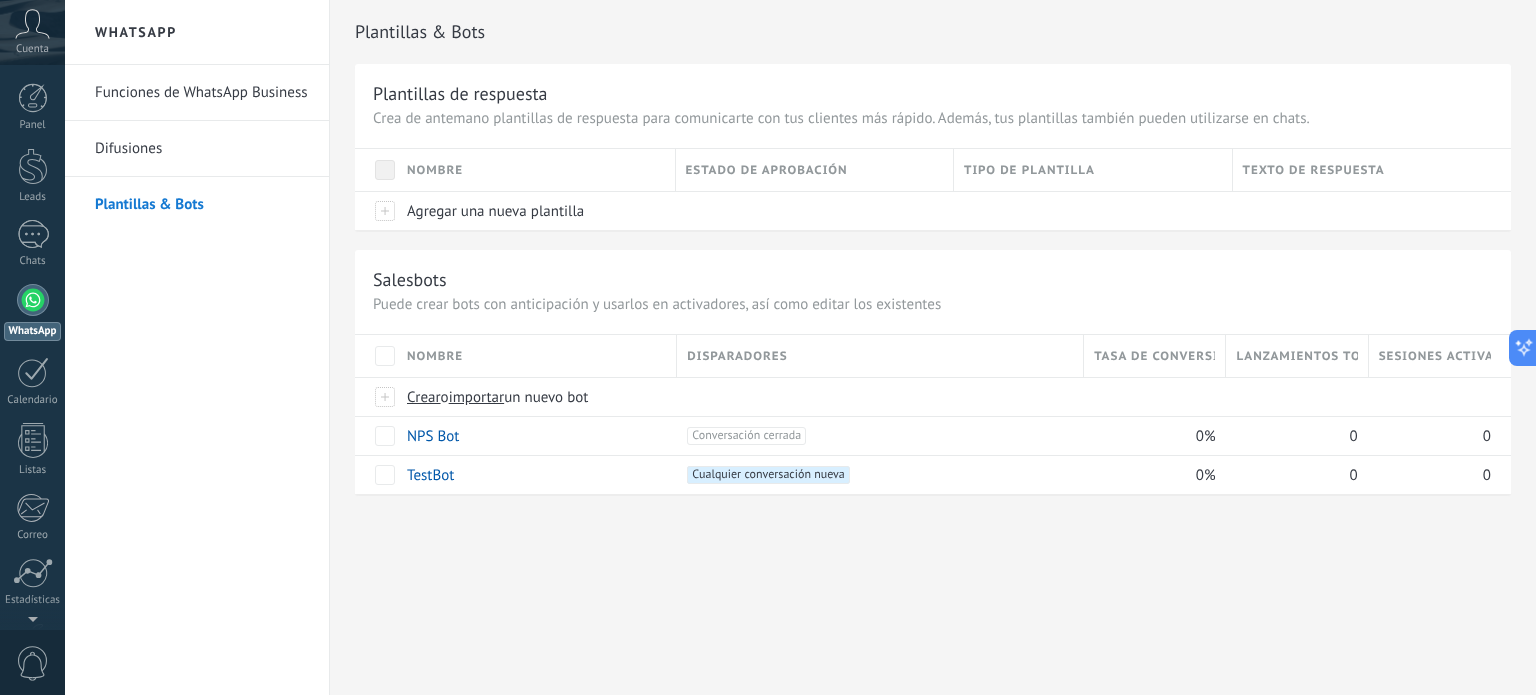 click on "Difusiones" at bounding box center [202, 149] 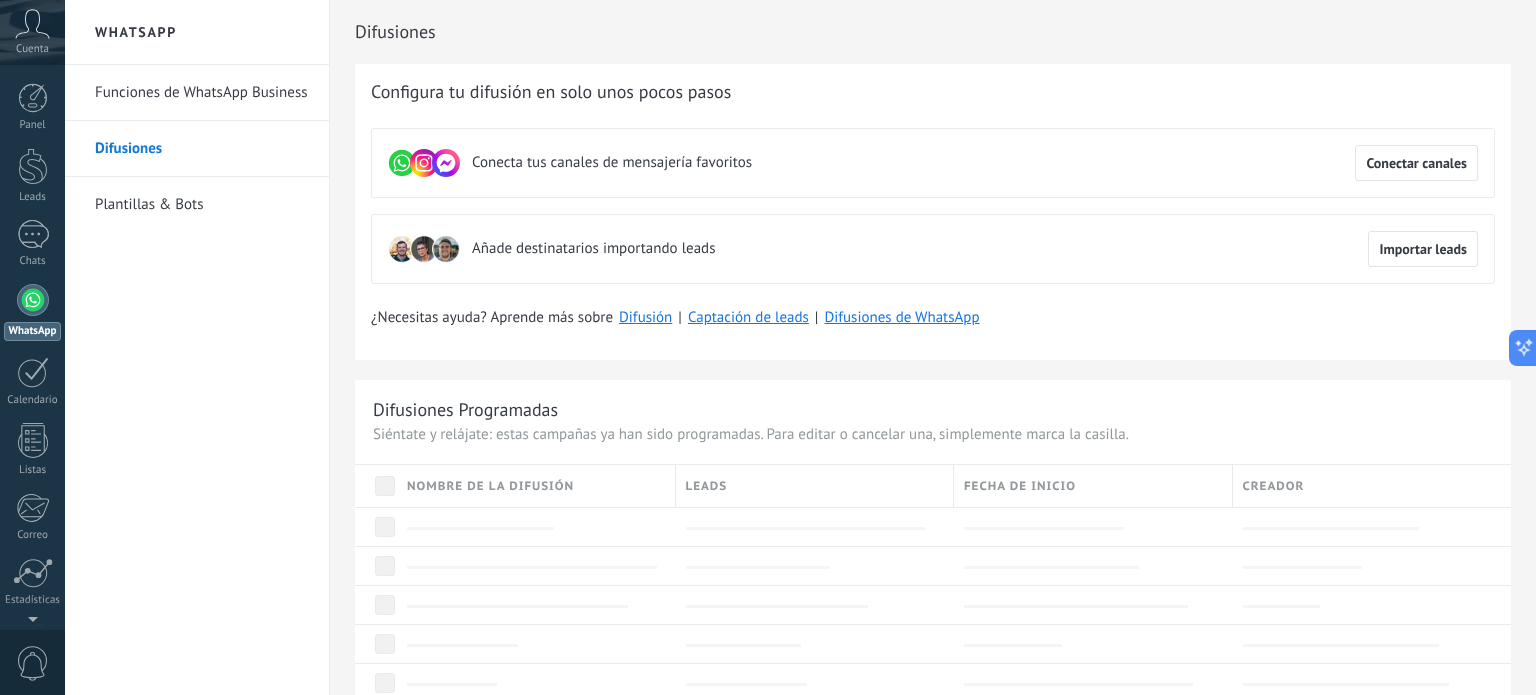 click on "Funciones de WhatsApp Business" at bounding box center [202, 93] 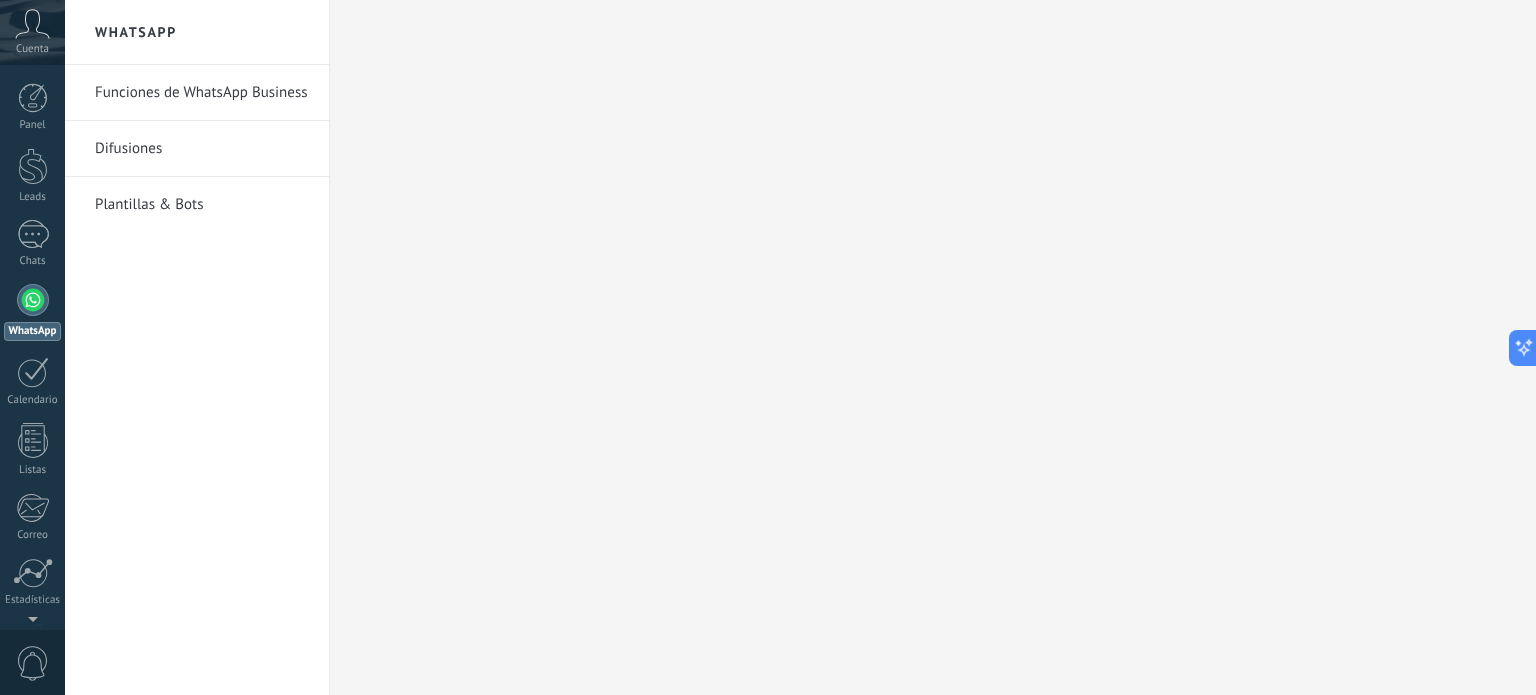 click at bounding box center (33, 300) 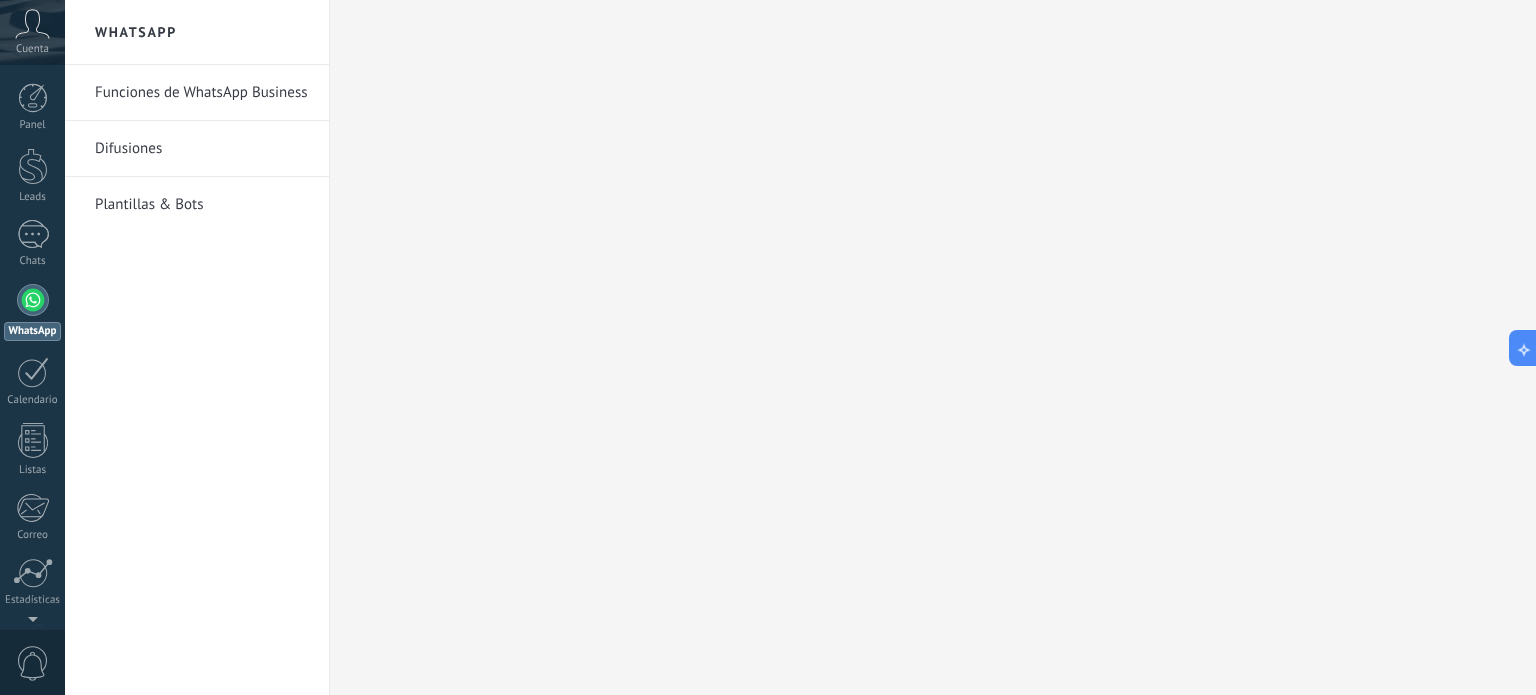 click on "Plantillas & Bots" at bounding box center [202, 205] 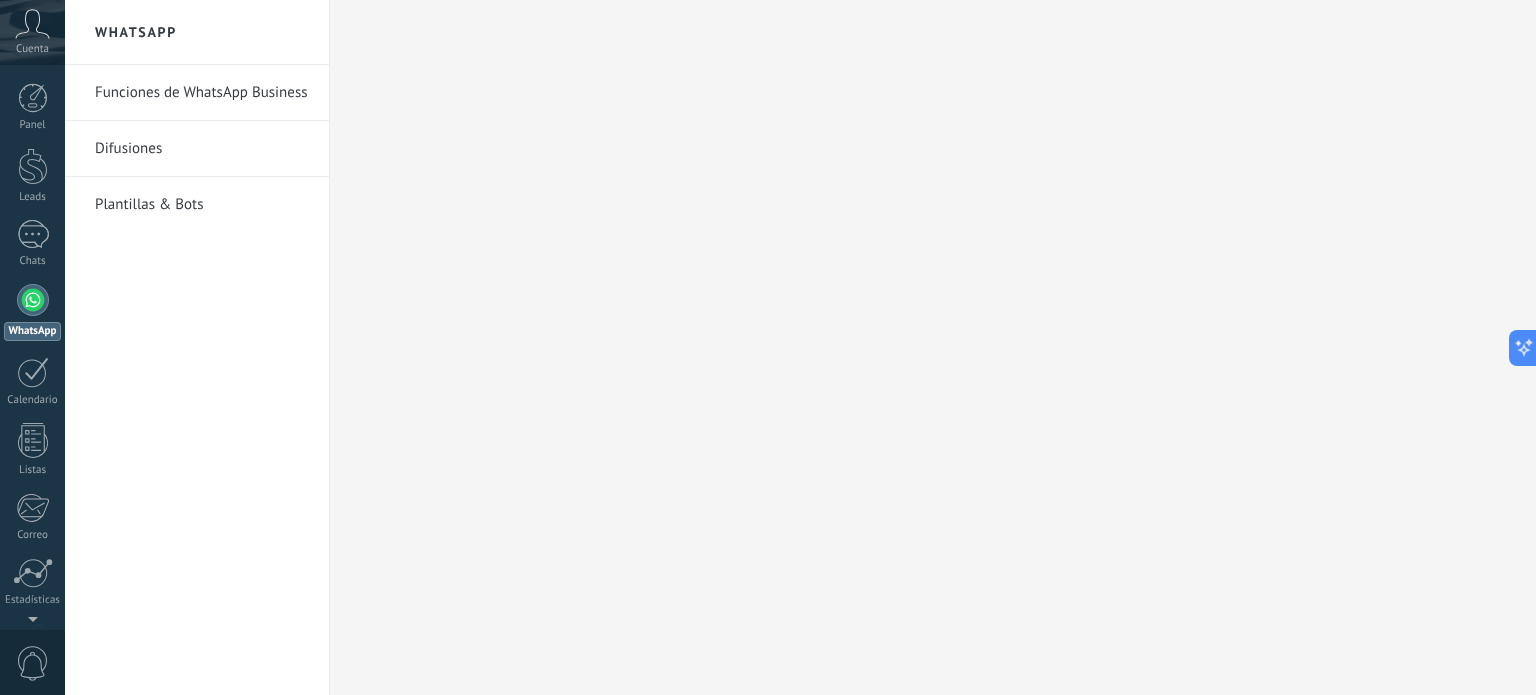 click on "Plantillas & Bots" at bounding box center (202, 205) 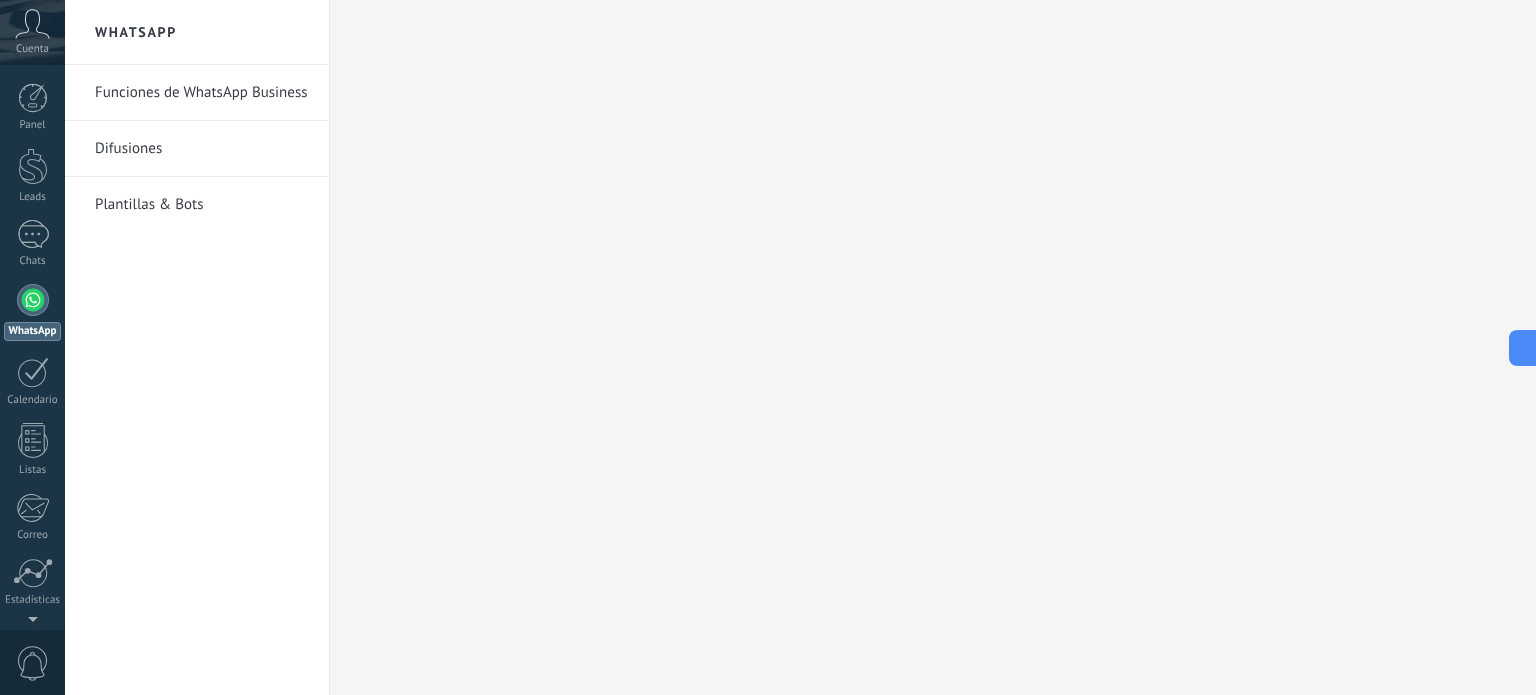 click on "Plantillas & Bots" at bounding box center (202, 205) 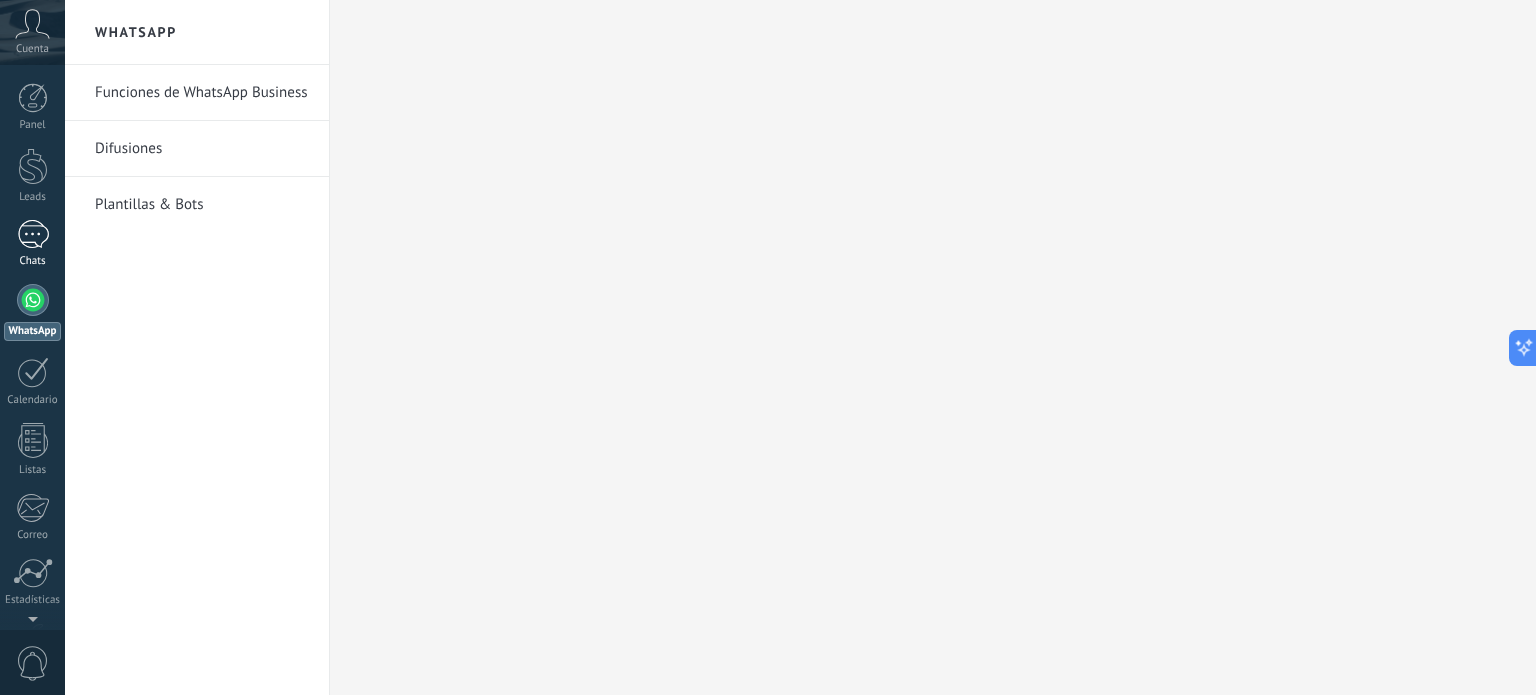 click at bounding box center (33, 234) 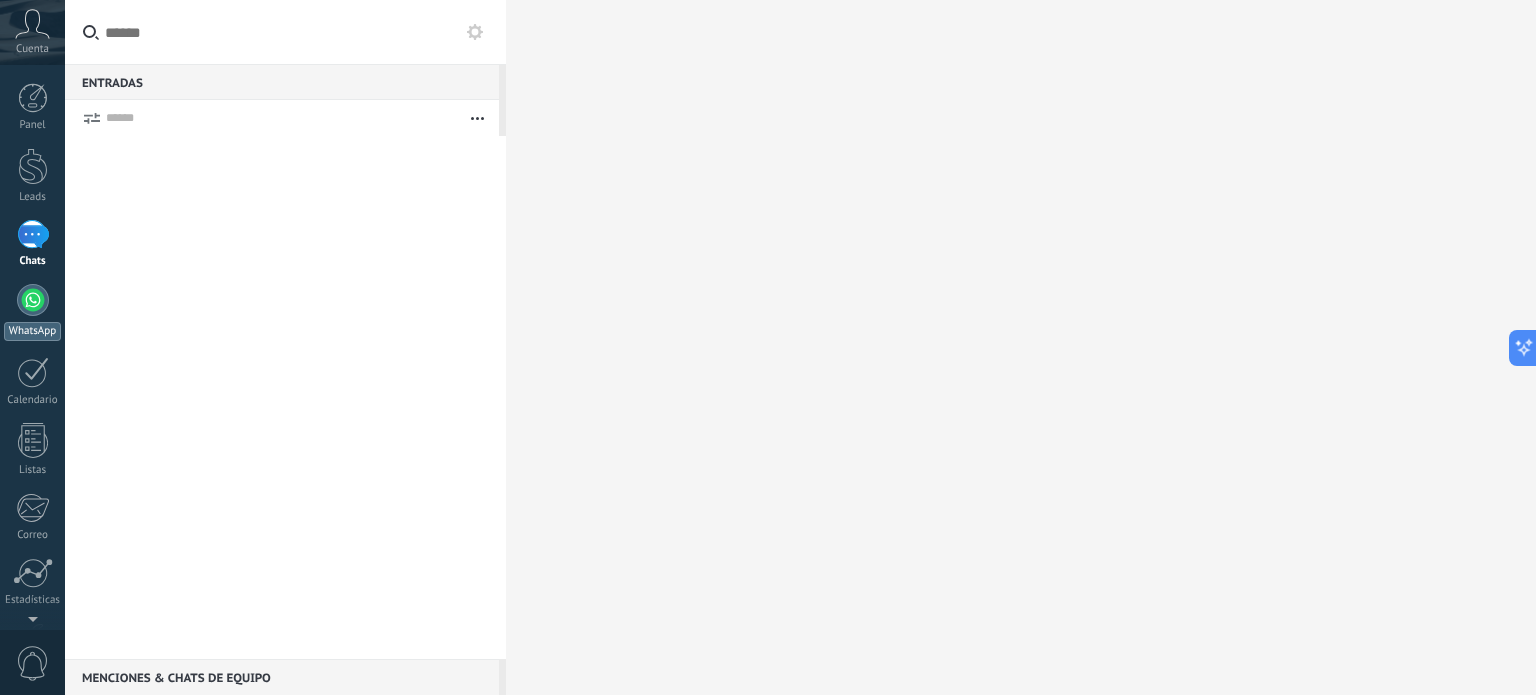 click at bounding box center [33, 300] 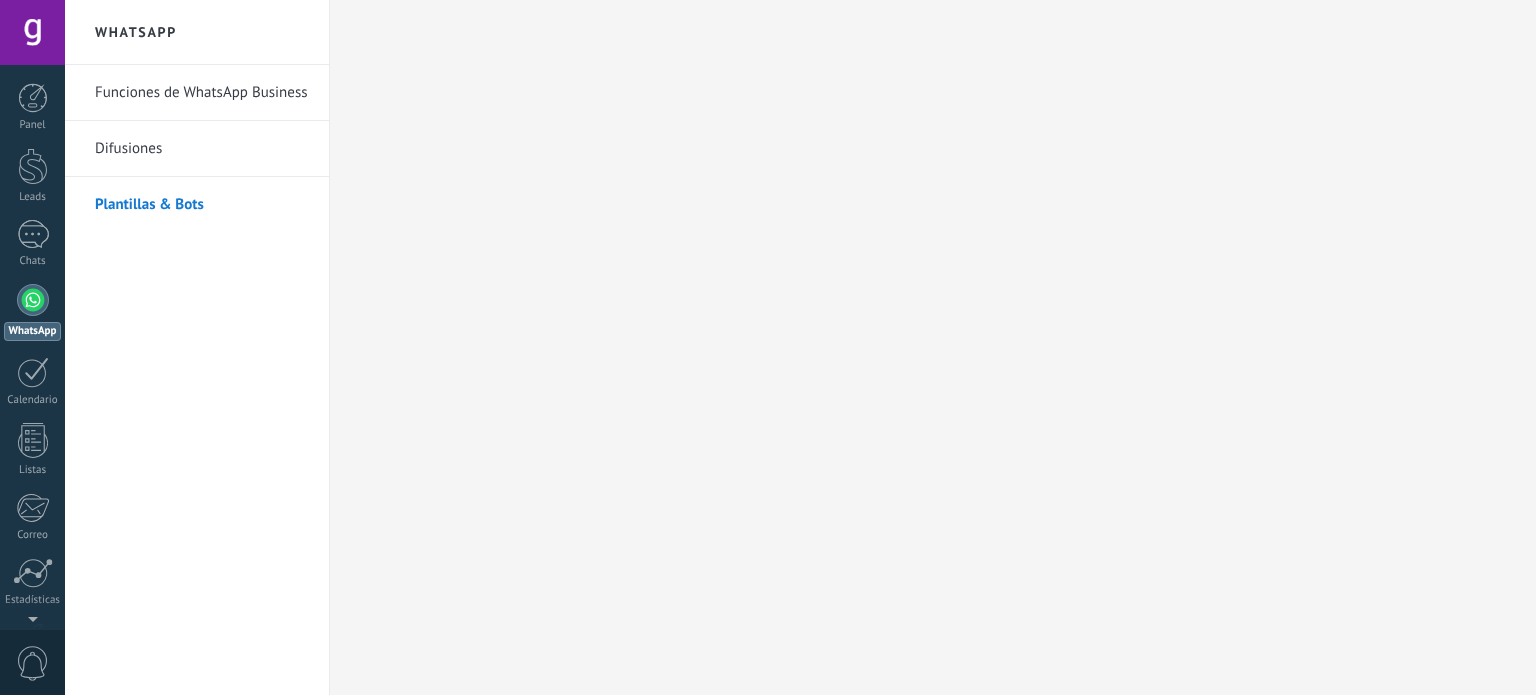 scroll, scrollTop: 0, scrollLeft: 0, axis: both 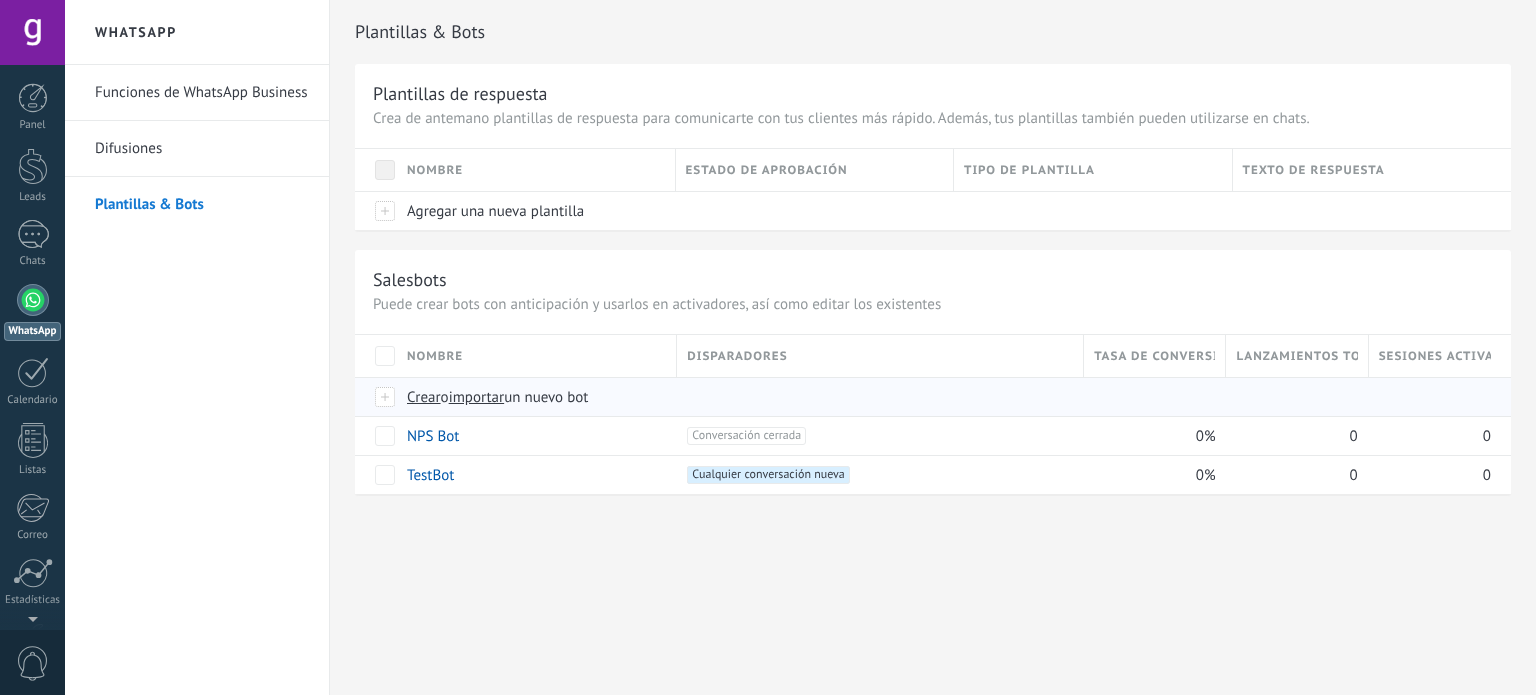 click on "Crear" at bounding box center (424, 397) 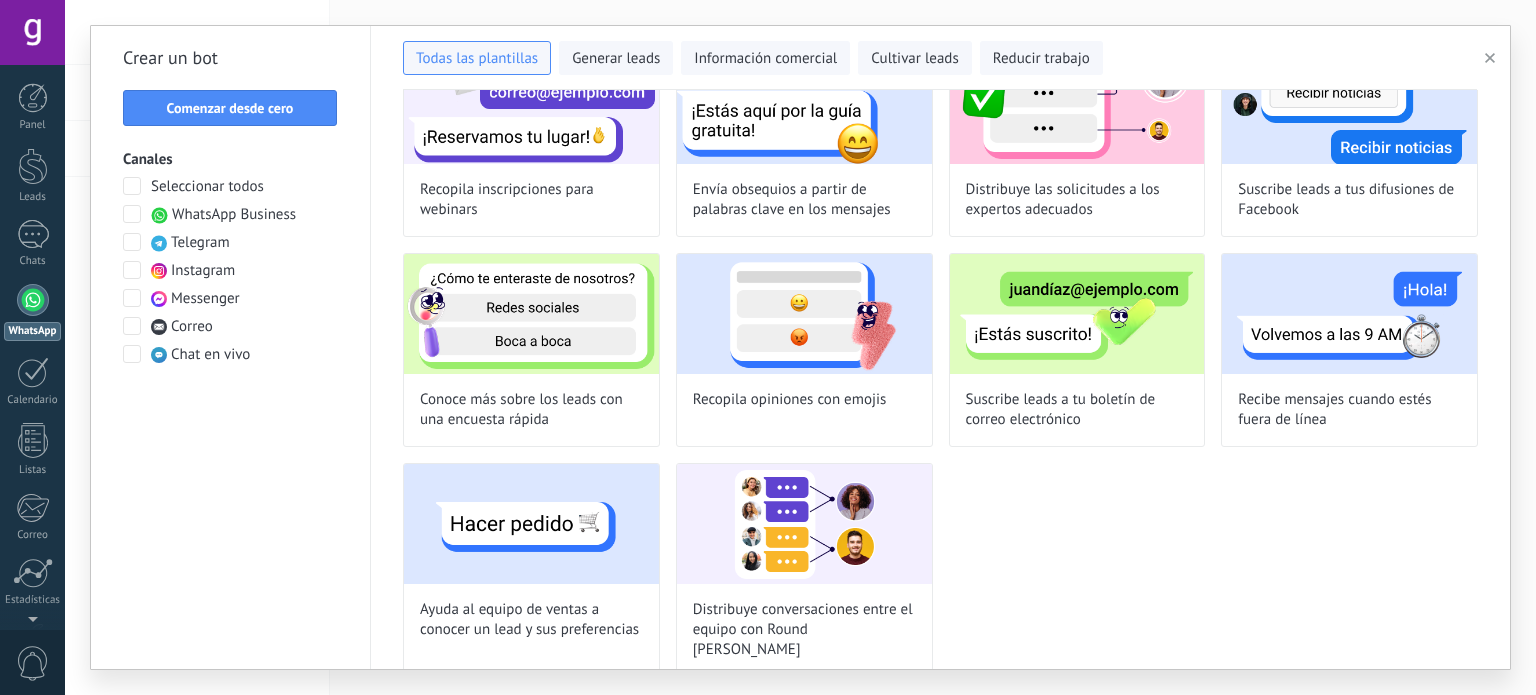 scroll, scrollTop: 613, scrollLeft: 0, axis: vertical 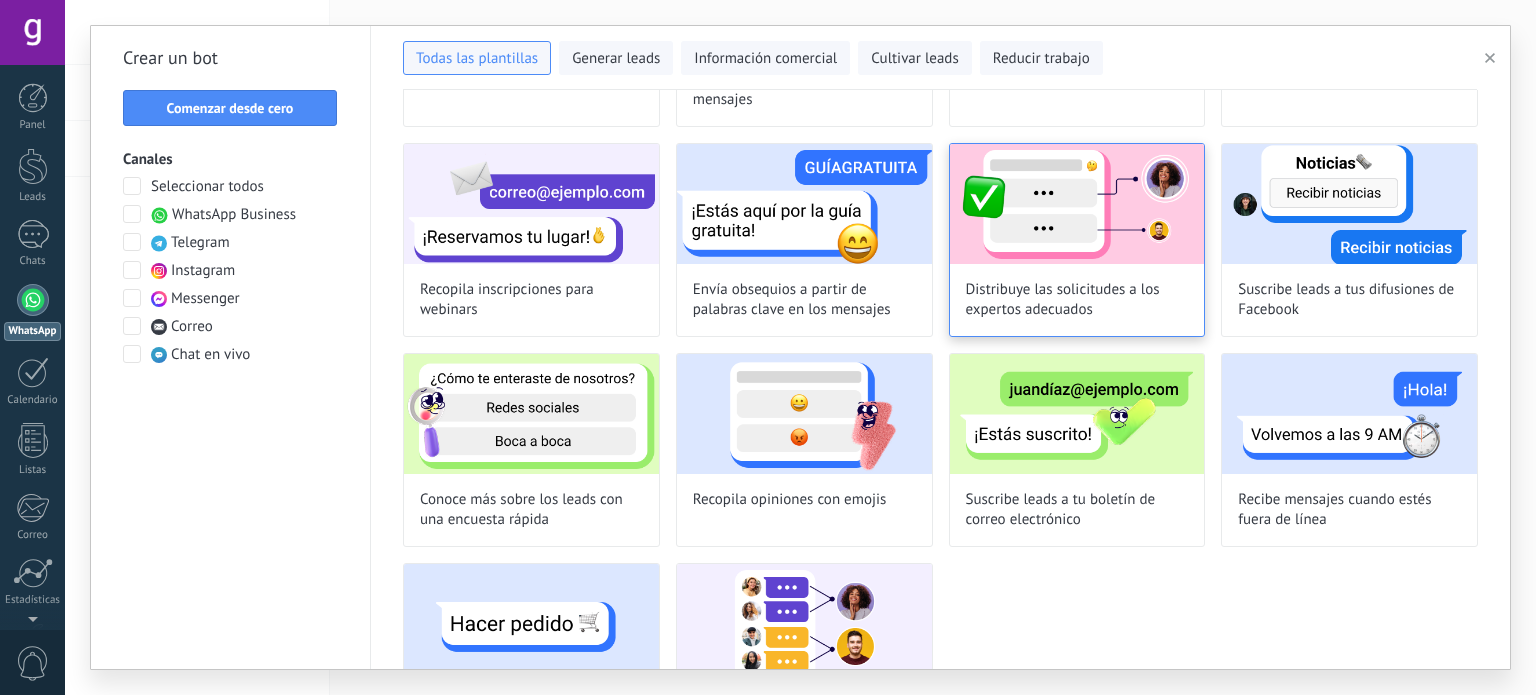 click on "Distribuye las solicitudes a los expertos adecuados" at bounding box center [1077, 300] 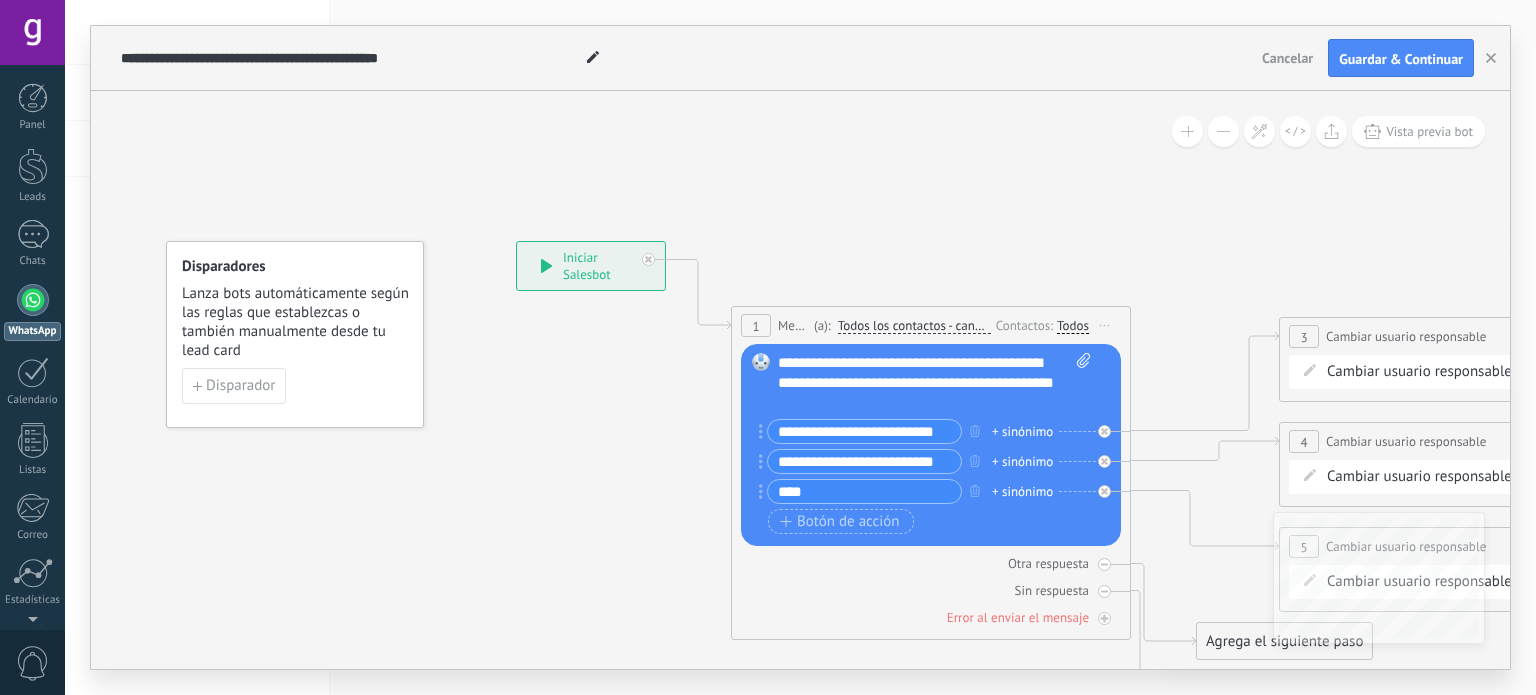 click on "**********" at bounding box center [935, 383] 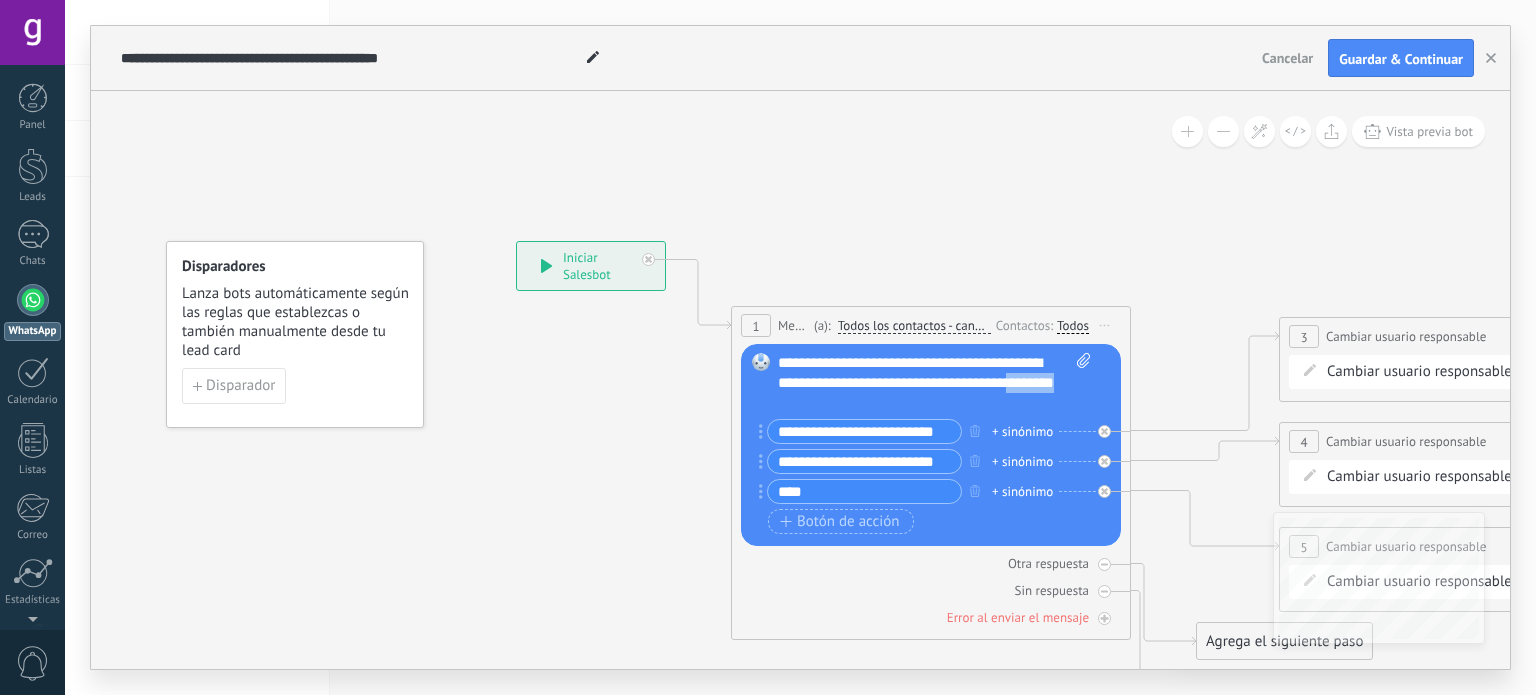 click on "**********" at bounding box center (935, 383) 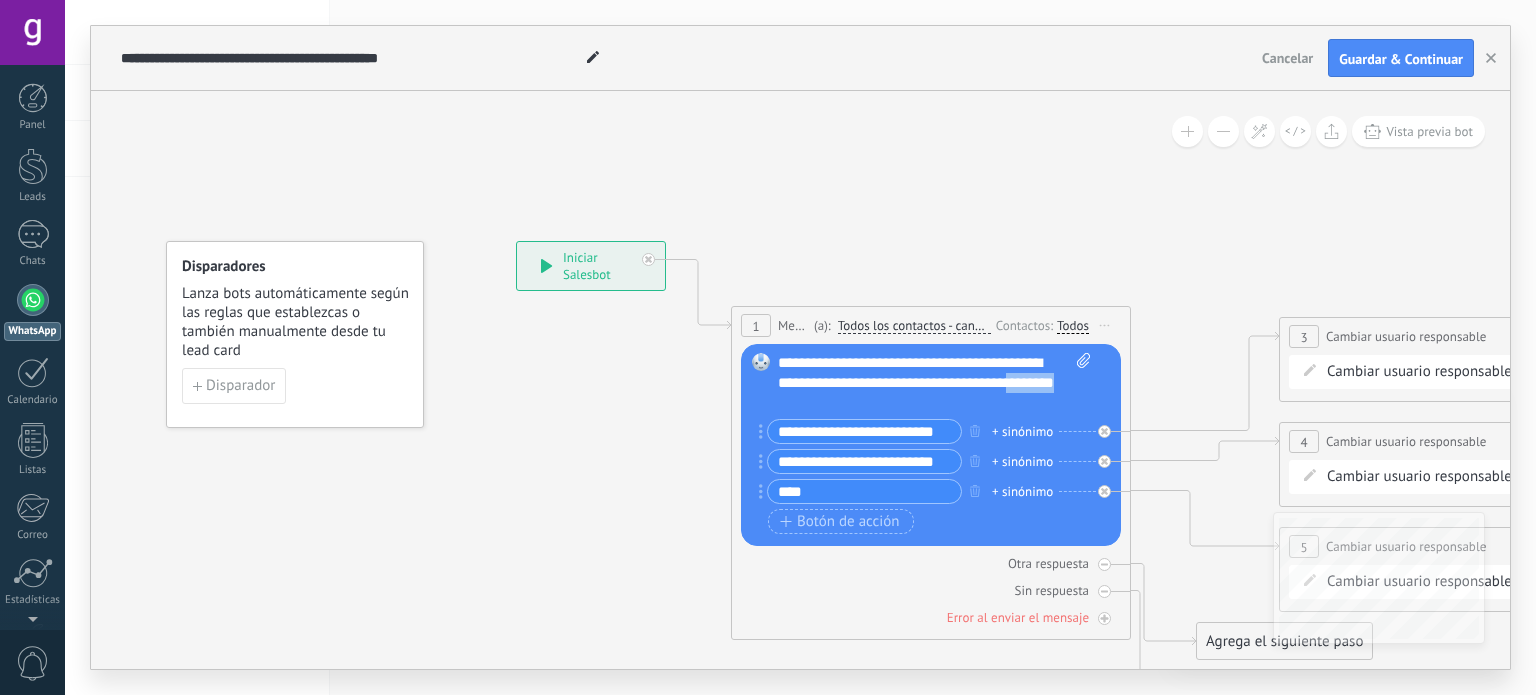 click on "**********" at bounding box center [935, 383] 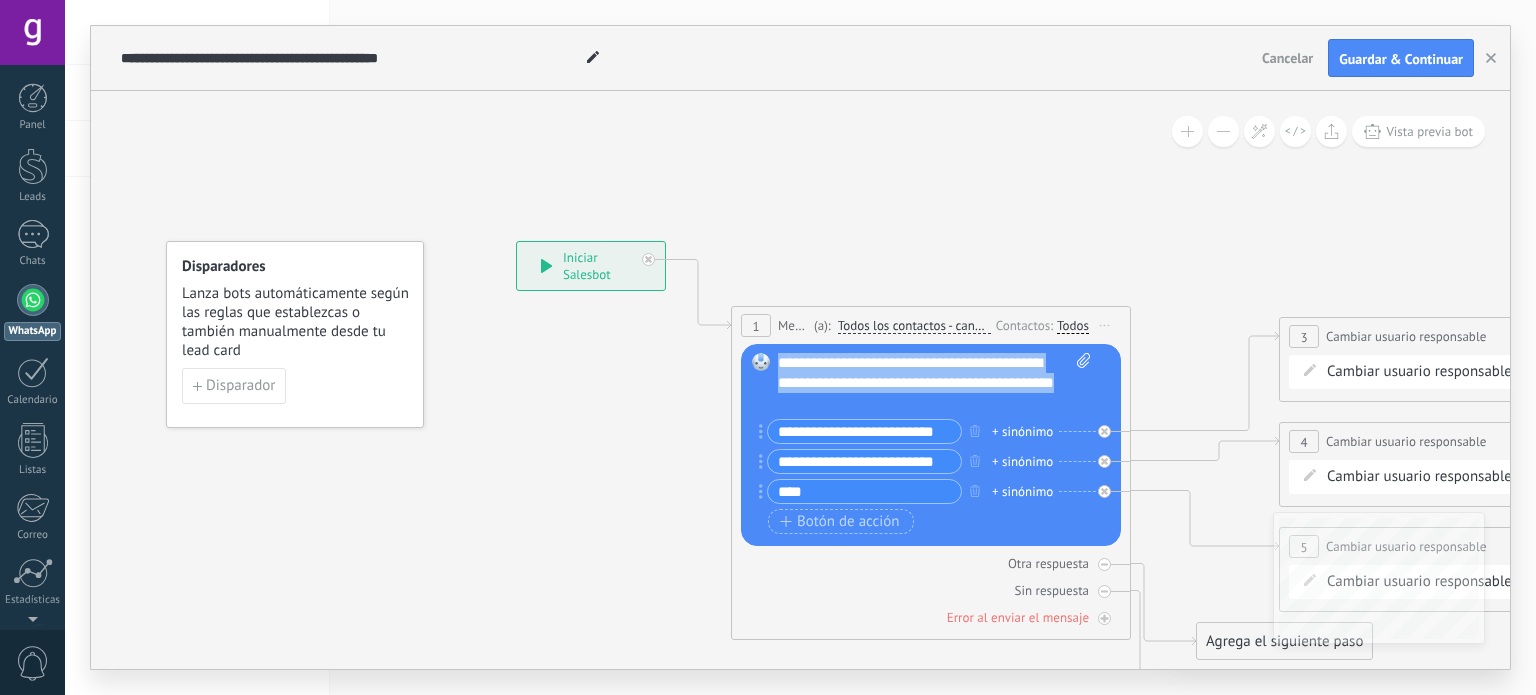 drag, startPoint x: 905, startPoint y: 403, endPoint x: 757, endPoint y: 363, distance: 153.31015 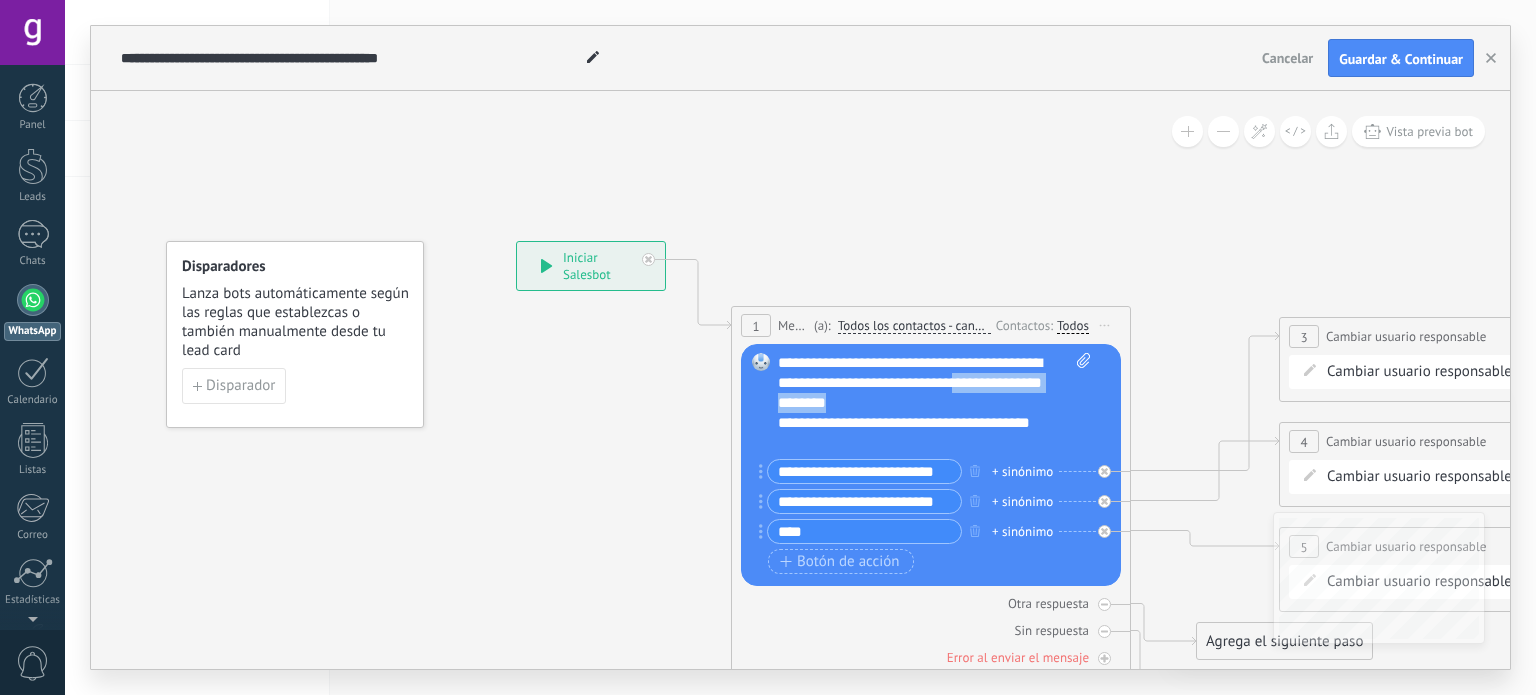 drag, startPoint x: 982, startPoint y: 381, endPoint x: 988, endPoint y: 407, distance: 26.683329 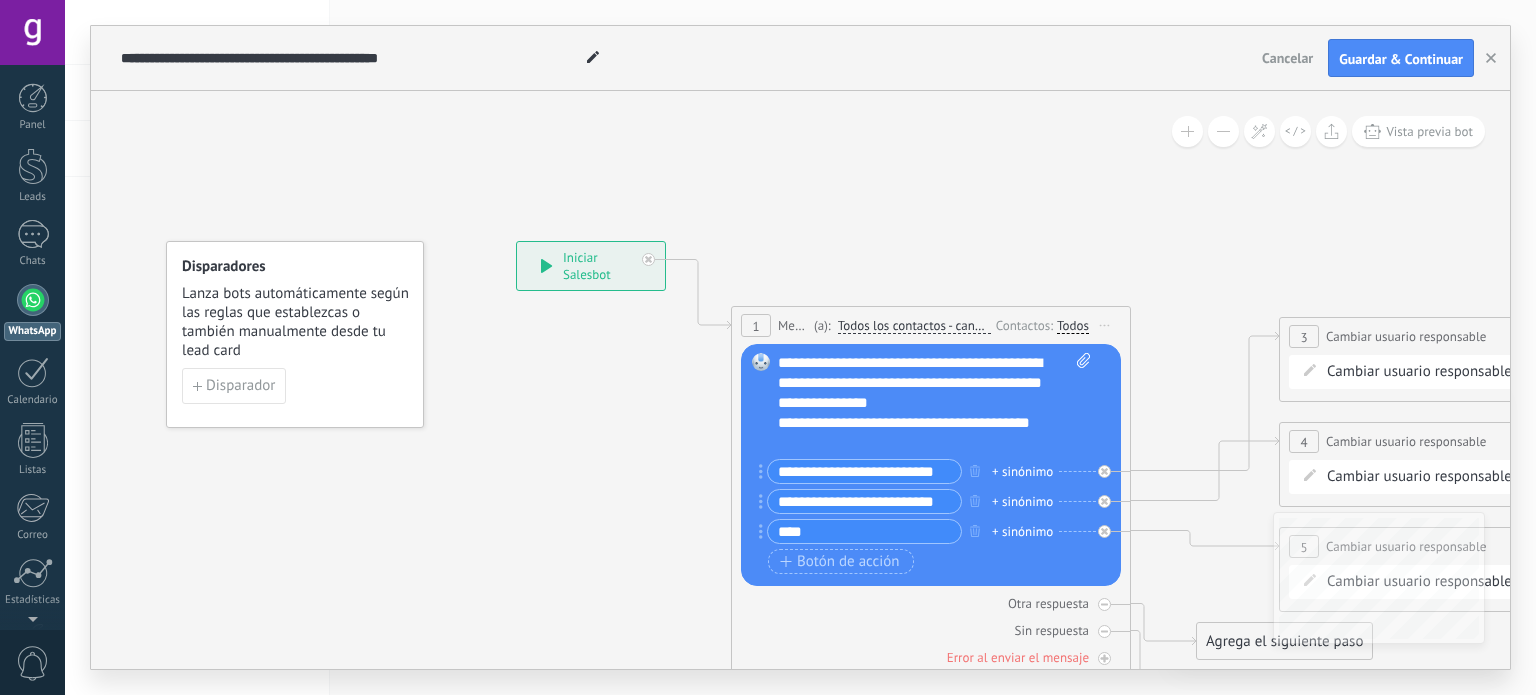 click on "**********" at bounding box center [864, 471] 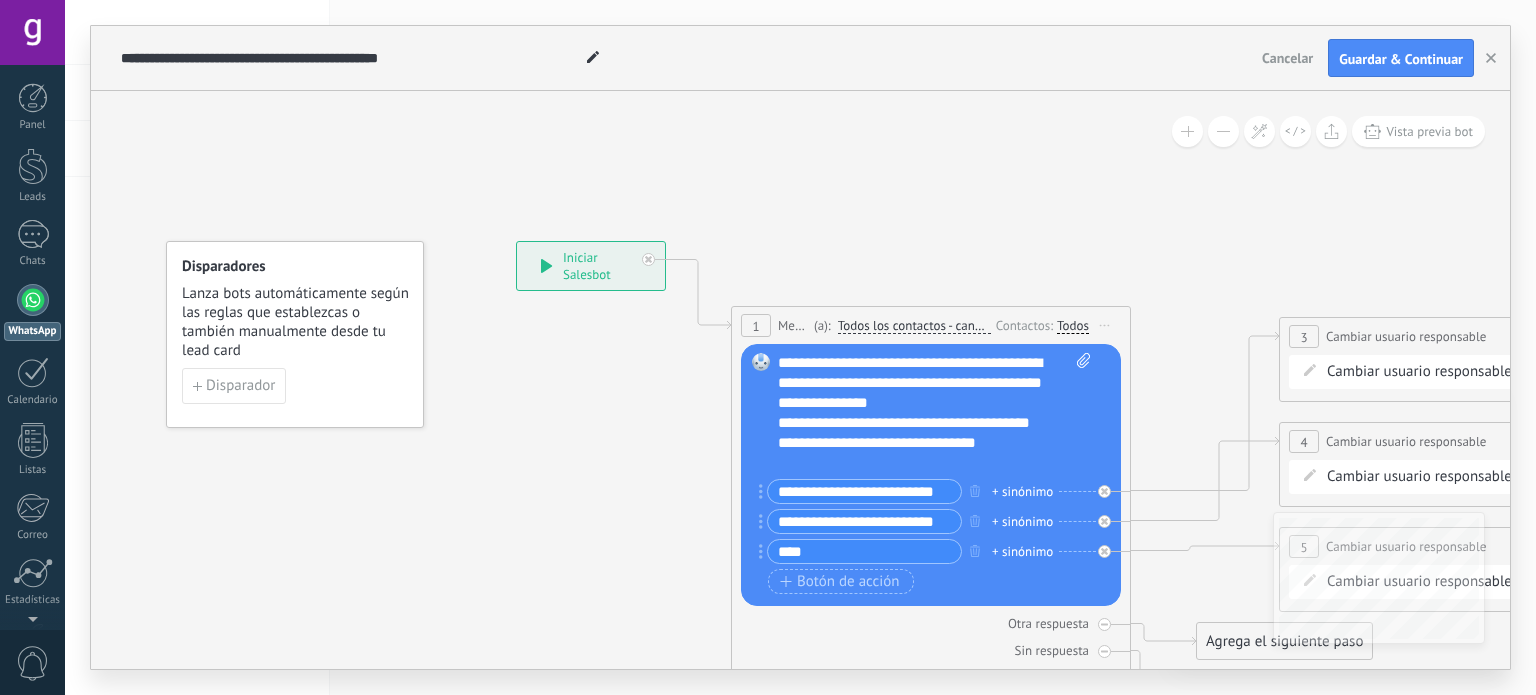 click on "**********" at bounding box center (864, 491) 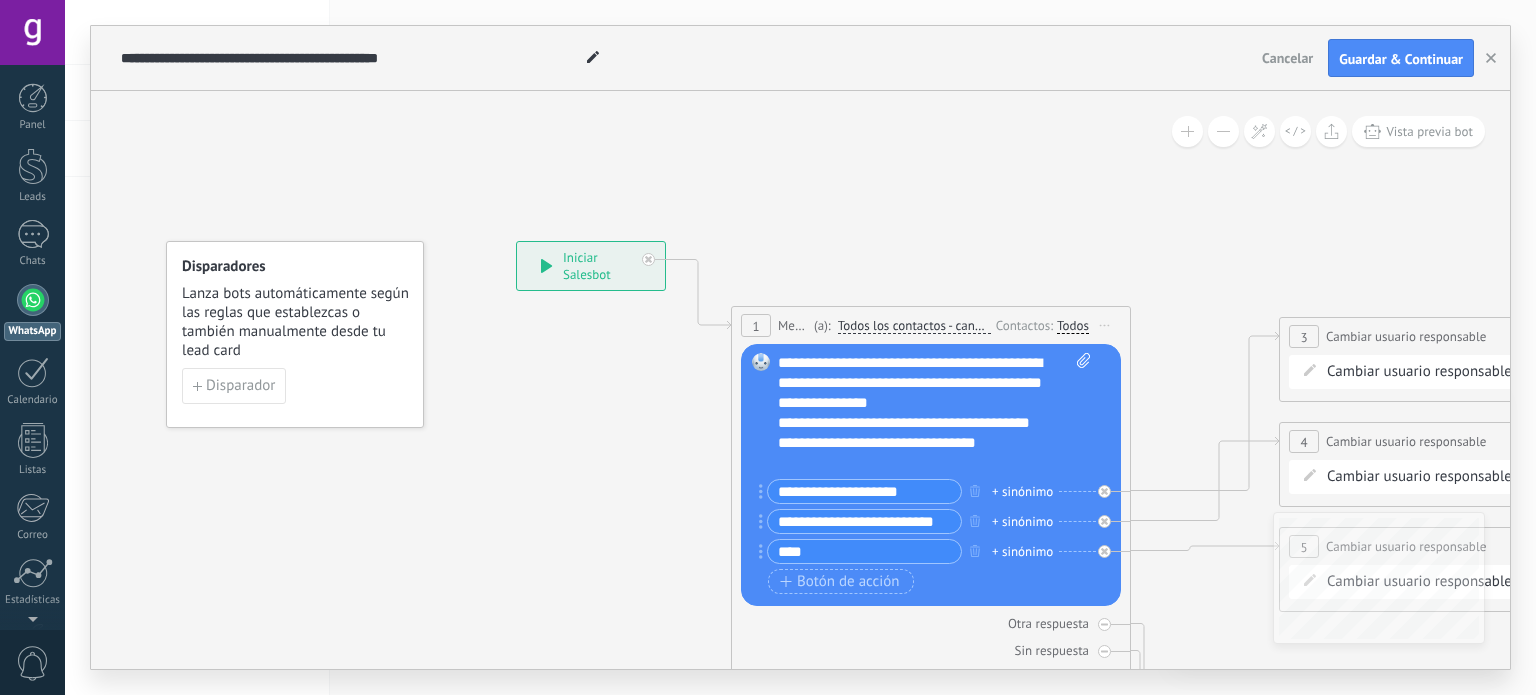 type on "**********" 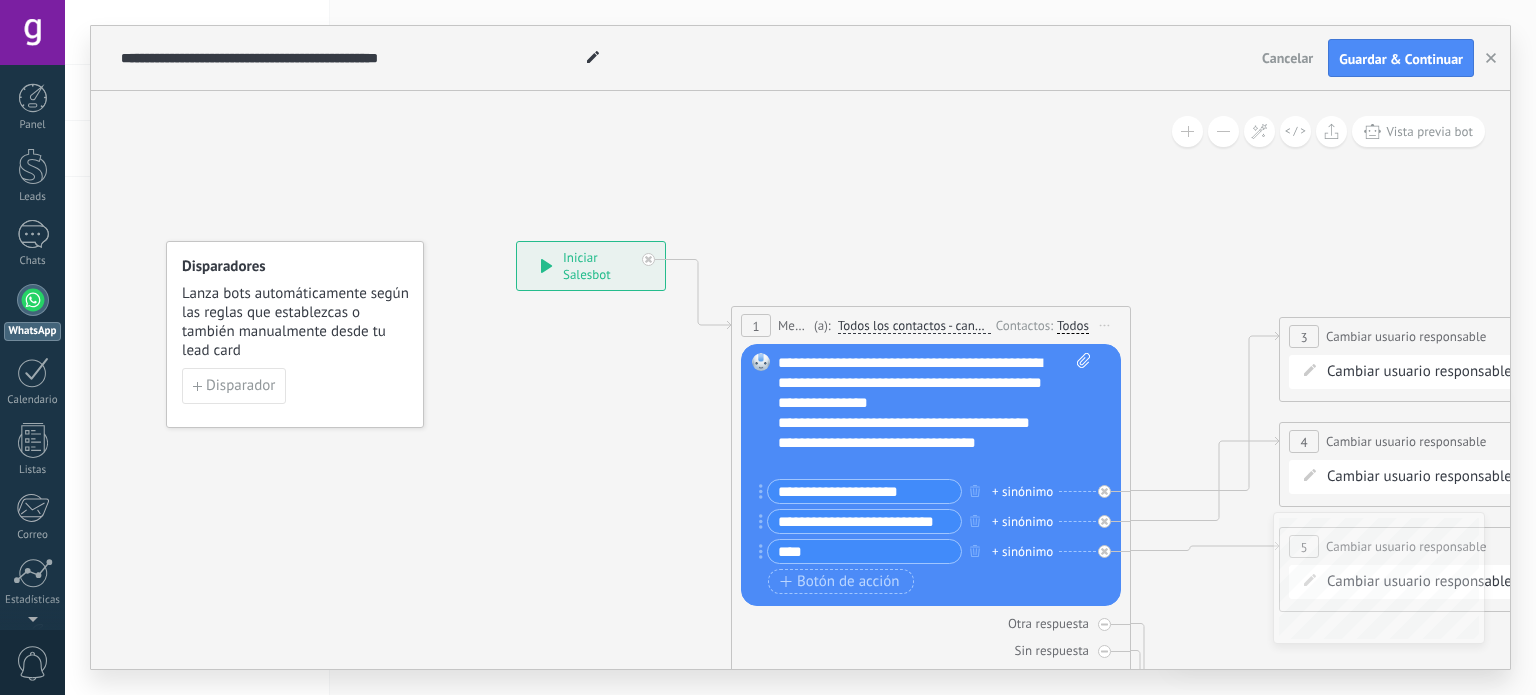 click on "**********" at bounding box center (864, 521) 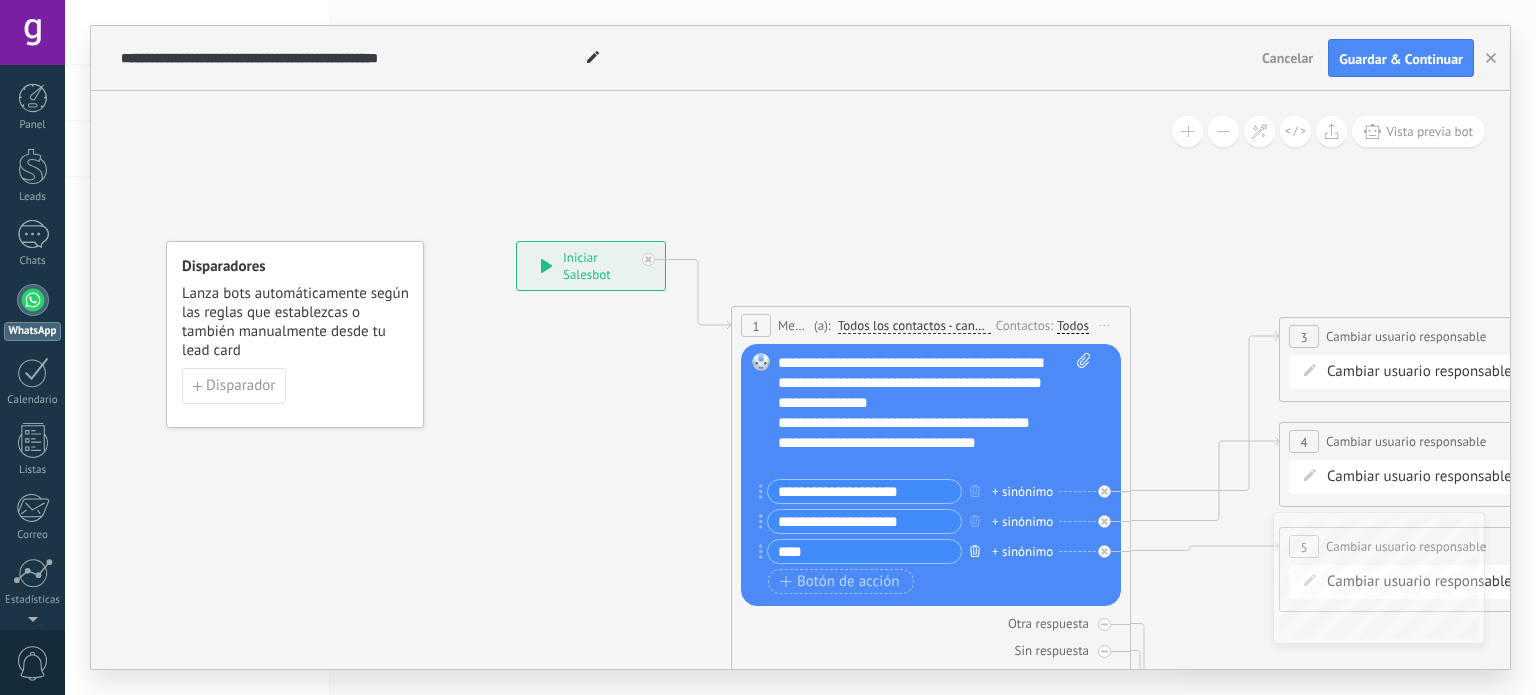 type on "**********" 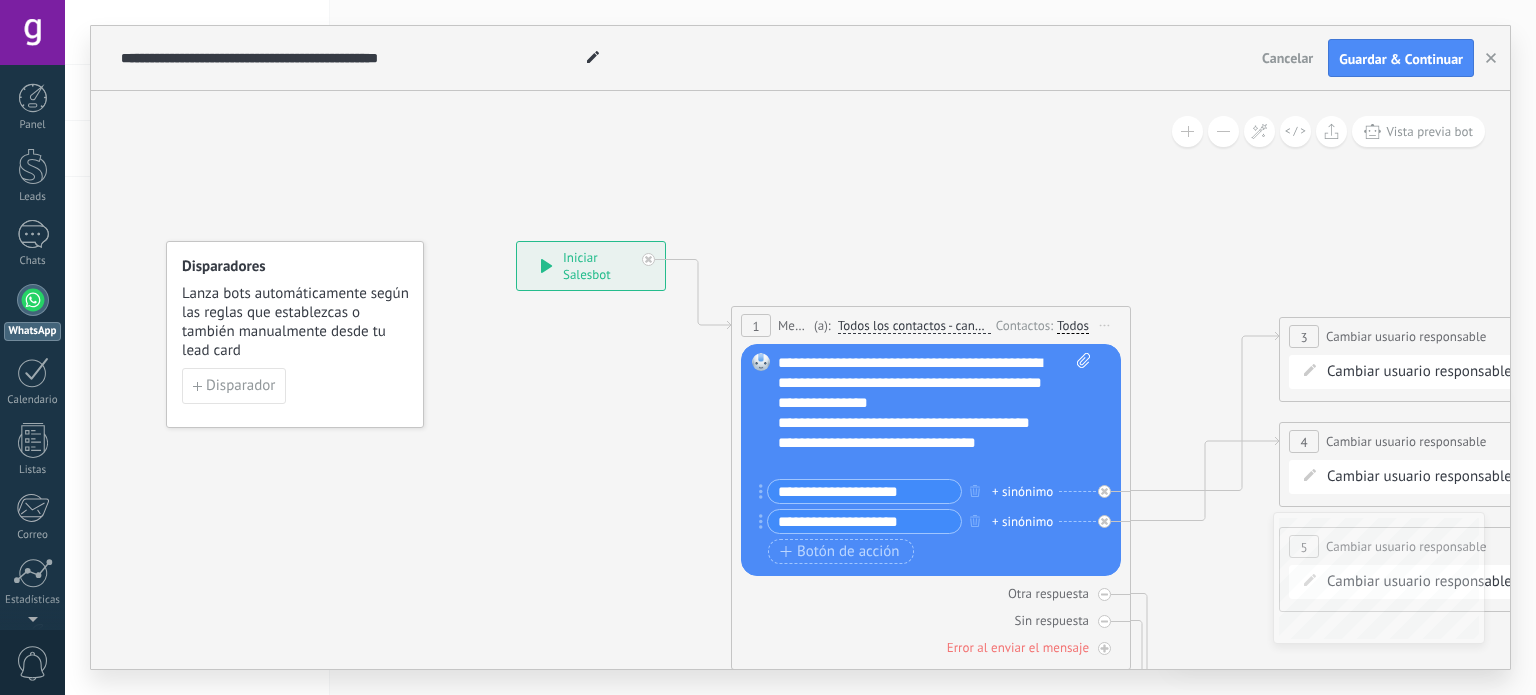 click 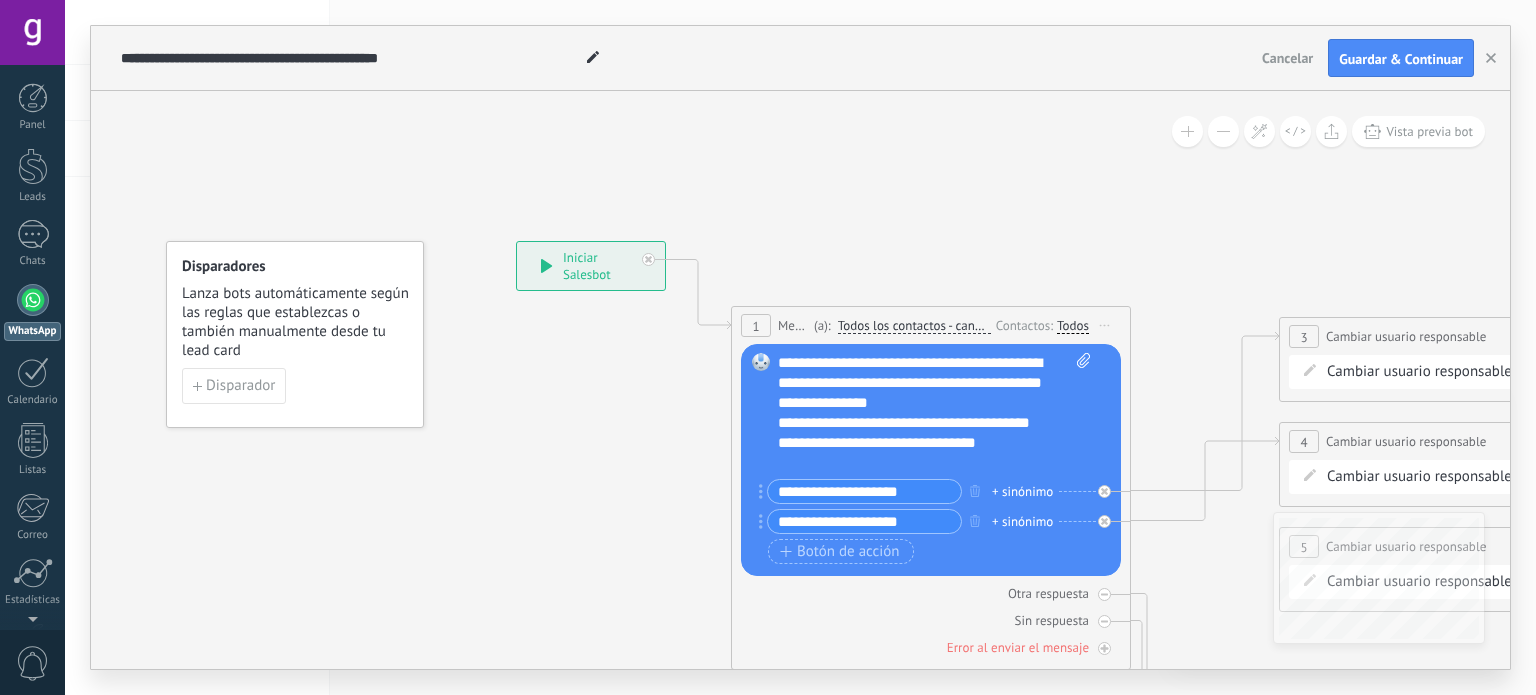 click 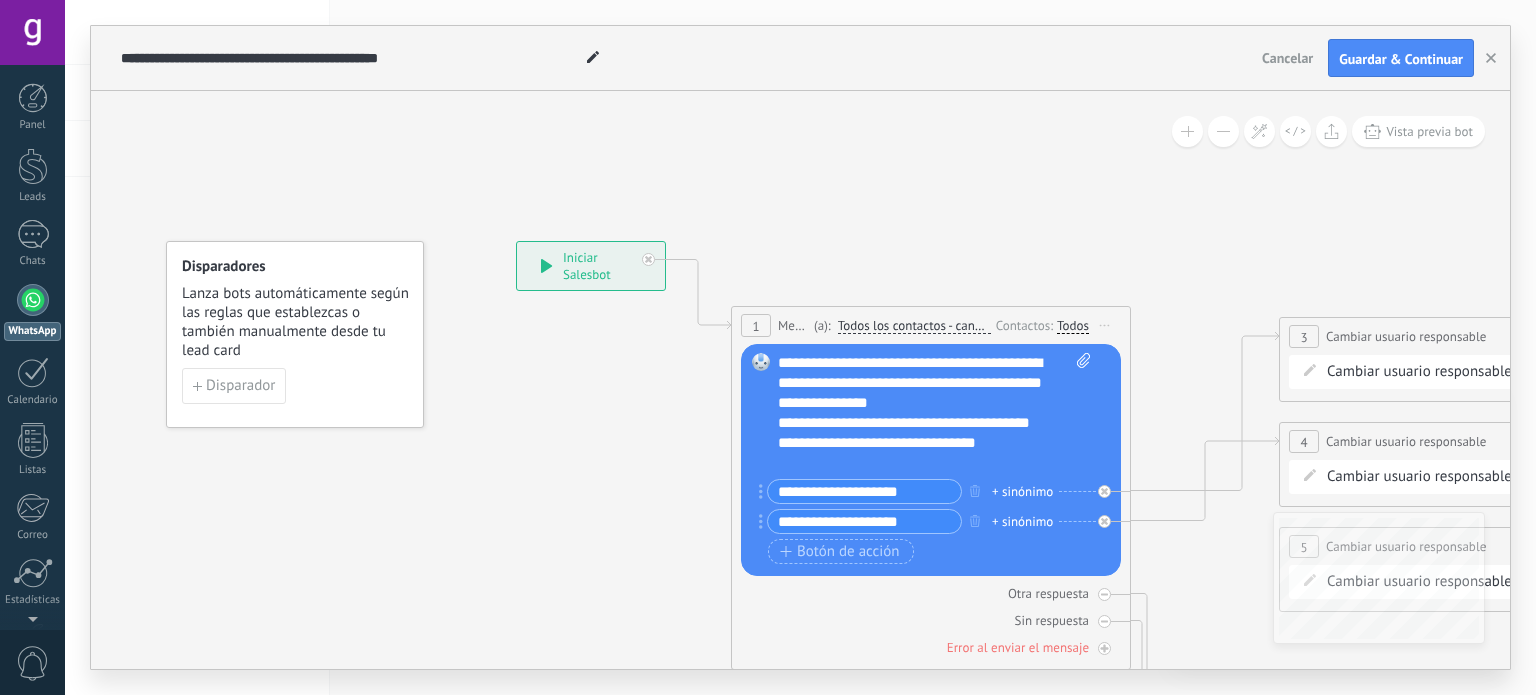 click on "Cambiar usuario responsable en
acuerdo
main contact
all contacts
chat contact
acuerdo
empresa
acuerdo
main contact
all contacts
chat contact
acuerdo
a:  ..." at bounding box center [1482, 372] 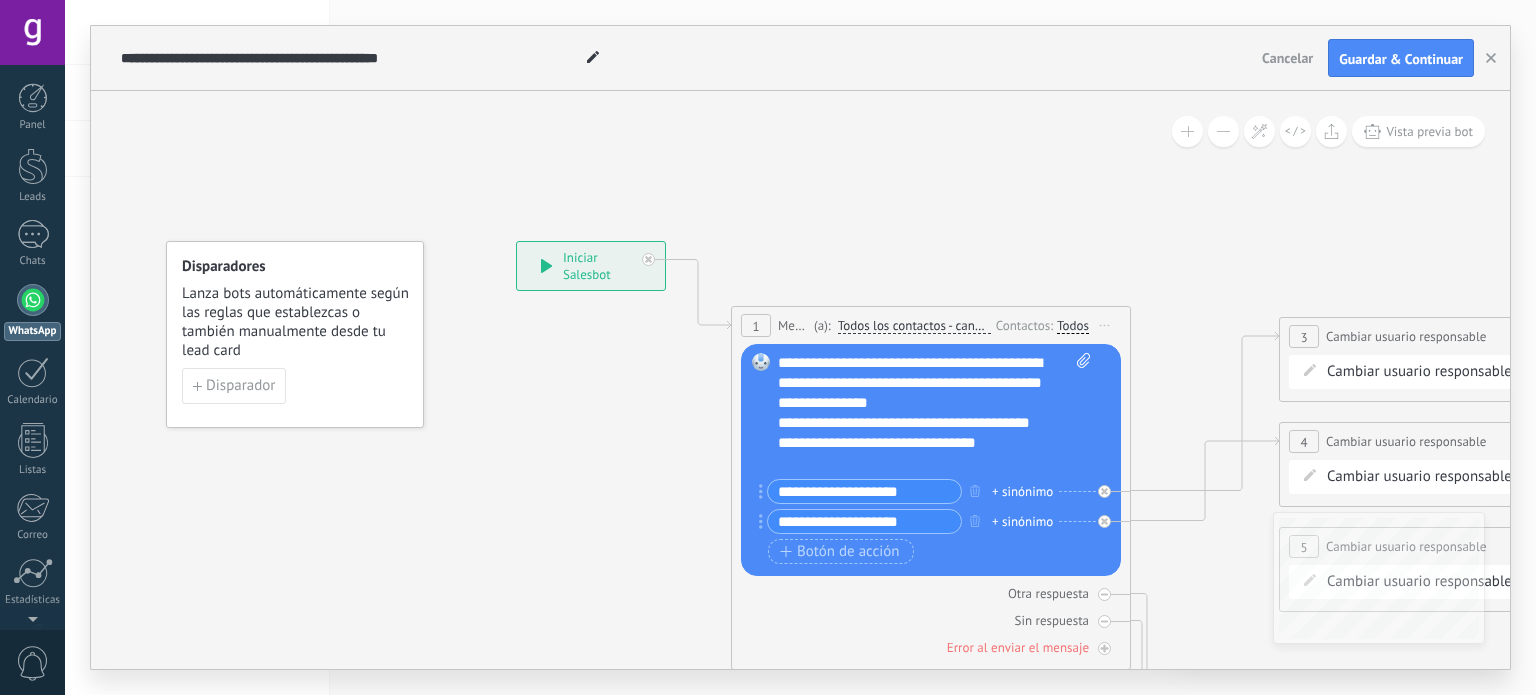click on "Cambiar usuario responsable en
acuerdo
main contact
all contacts
chat contact
acuerdo
empresa
acuerdo
main contact
all contacts
chat contact
acuerdo
a:  ..." at bounding box center (1482, 477) 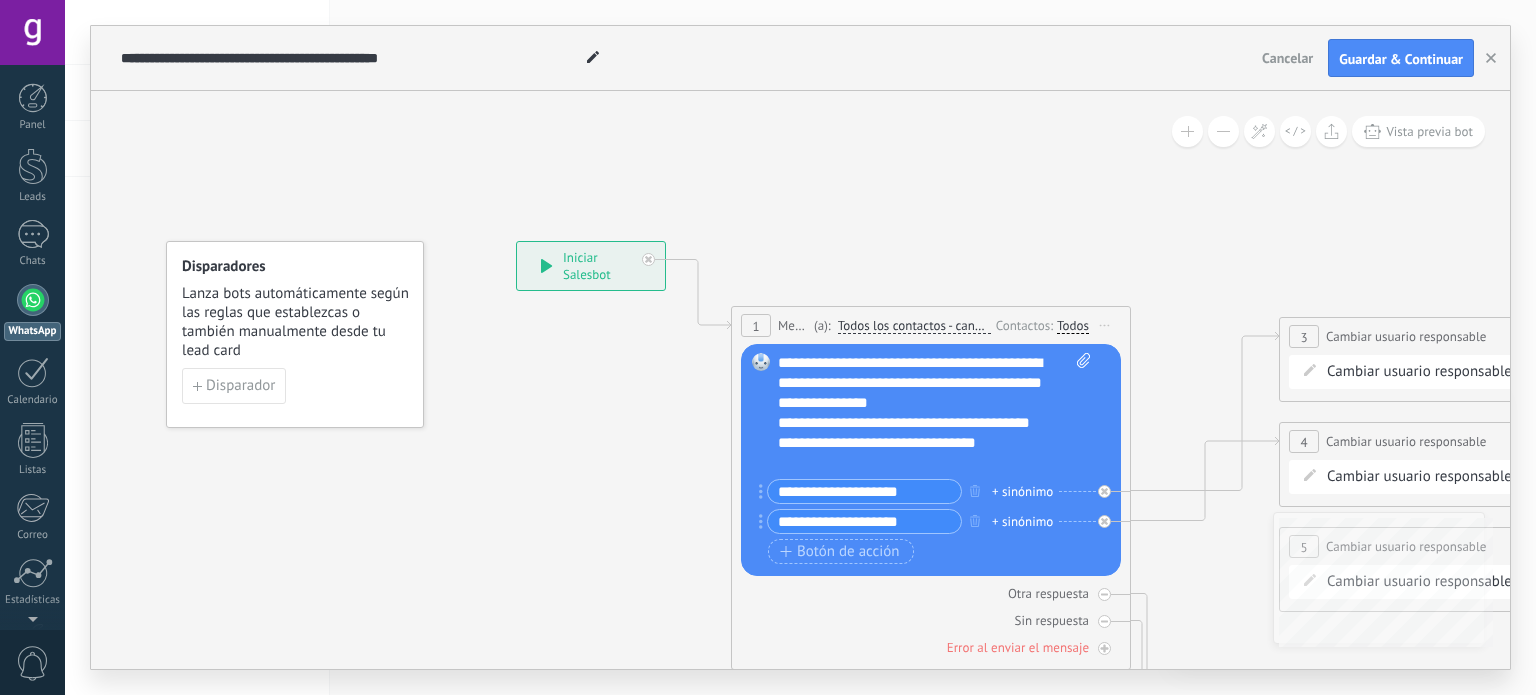 click on "Cambiar usuario responsable" at bounding box center (1406, 336) 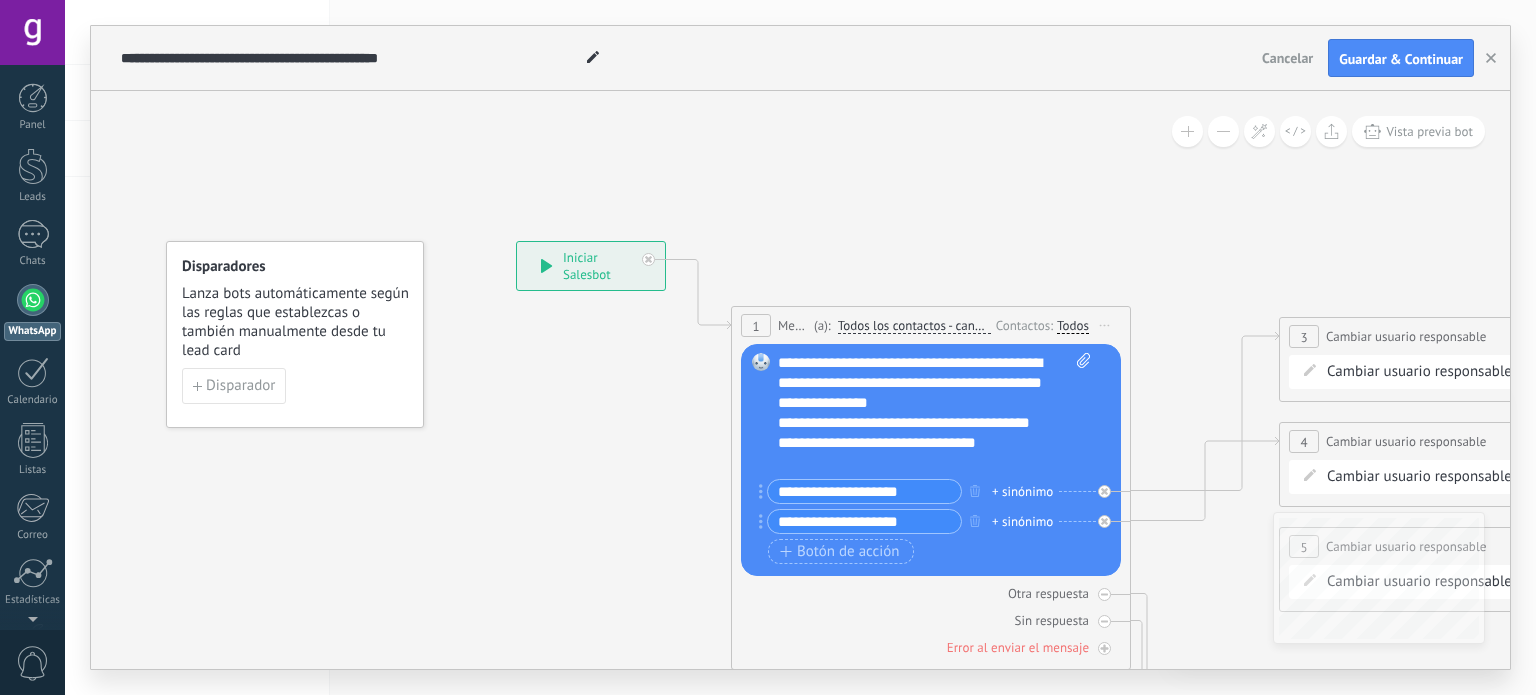 click on "3" at bounding box center (1304, 336) 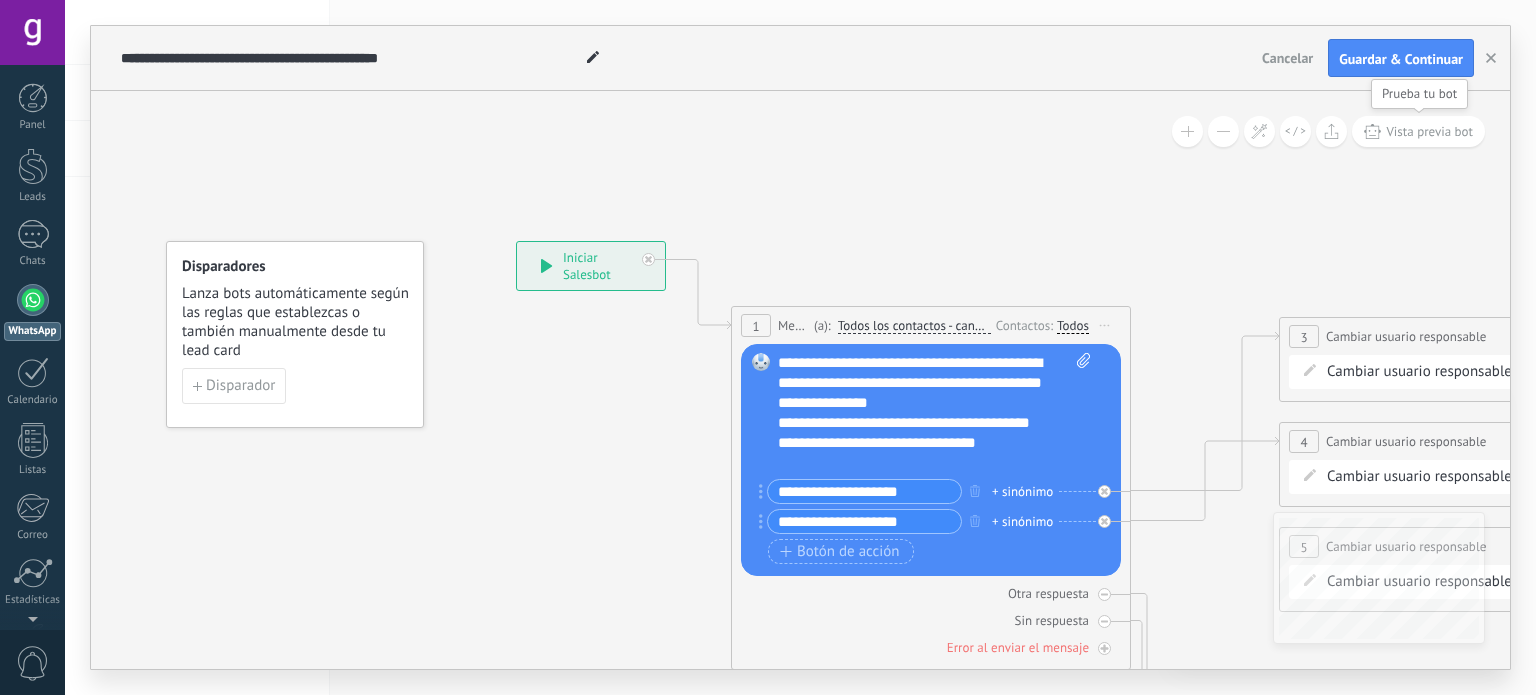 click on "Vista previa bot" at bounding box center (1429, 131) 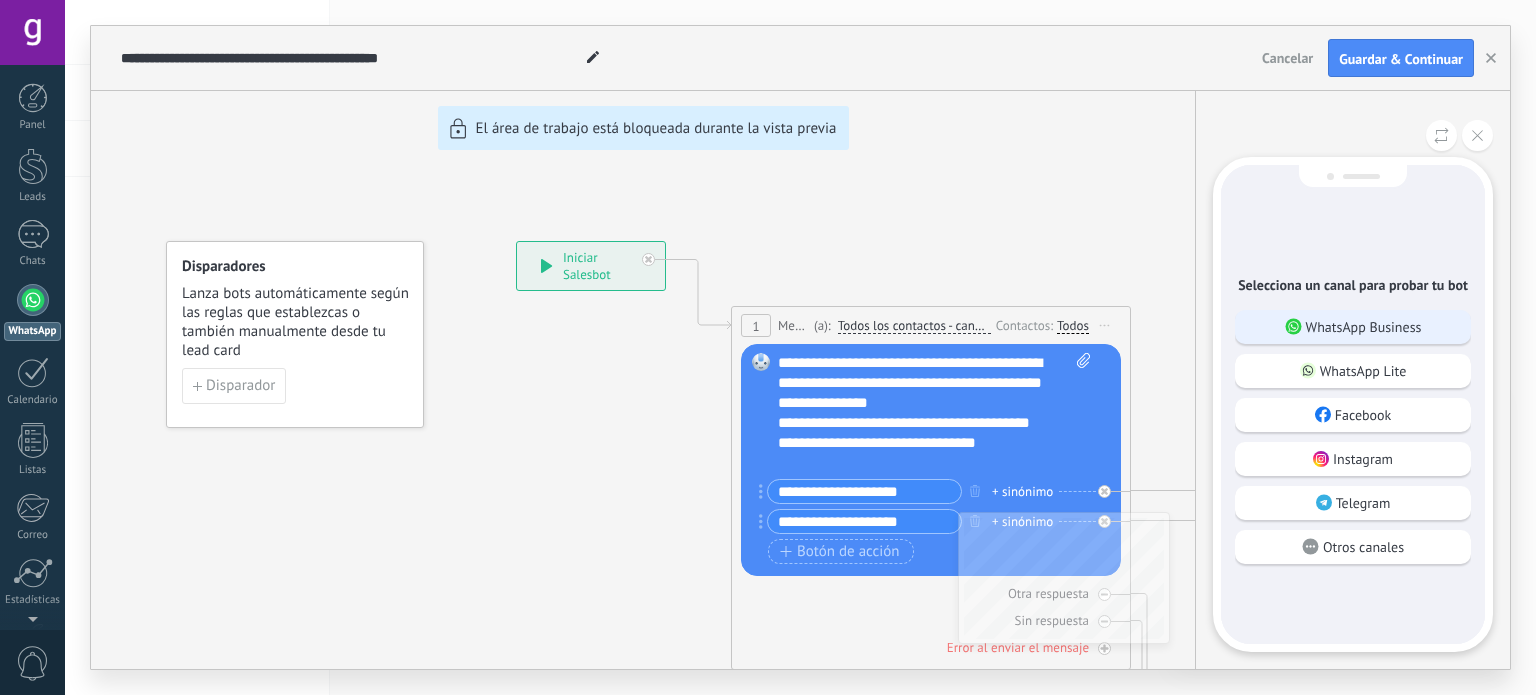 click on "WhatsApp Business" at bounding box center [1353, 327] 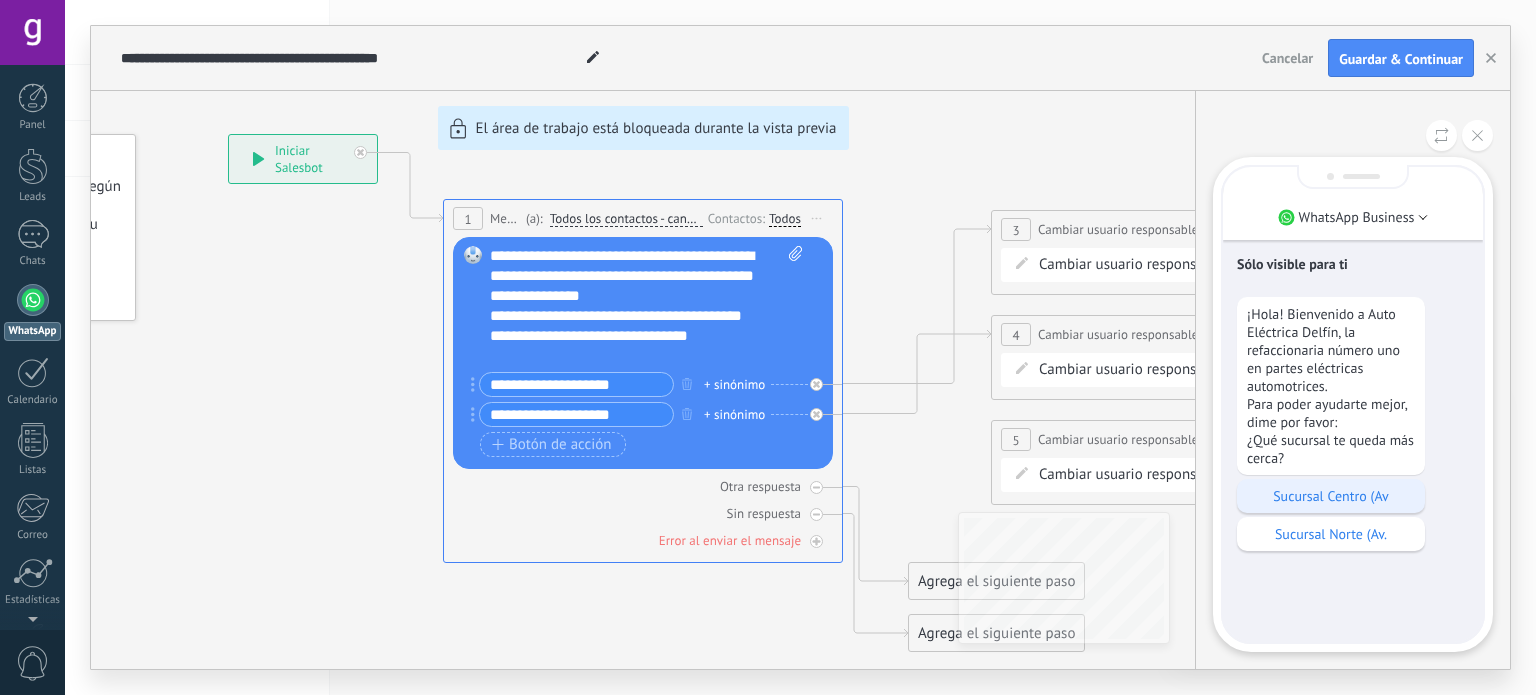 click on "Sucursal Centro (Av" at bounding box center (1331, 496) 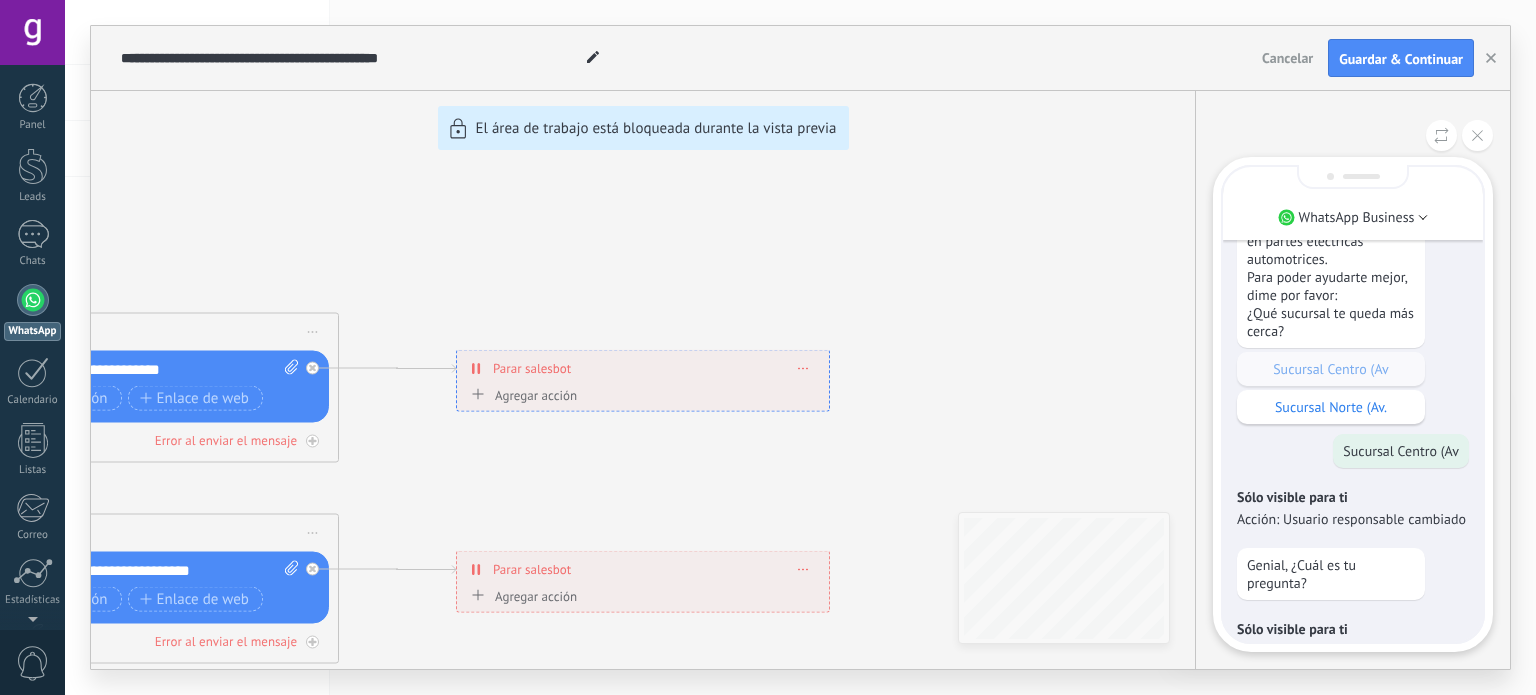 scroll, scrollTop: 0, scrollLeft: 0, axis: both 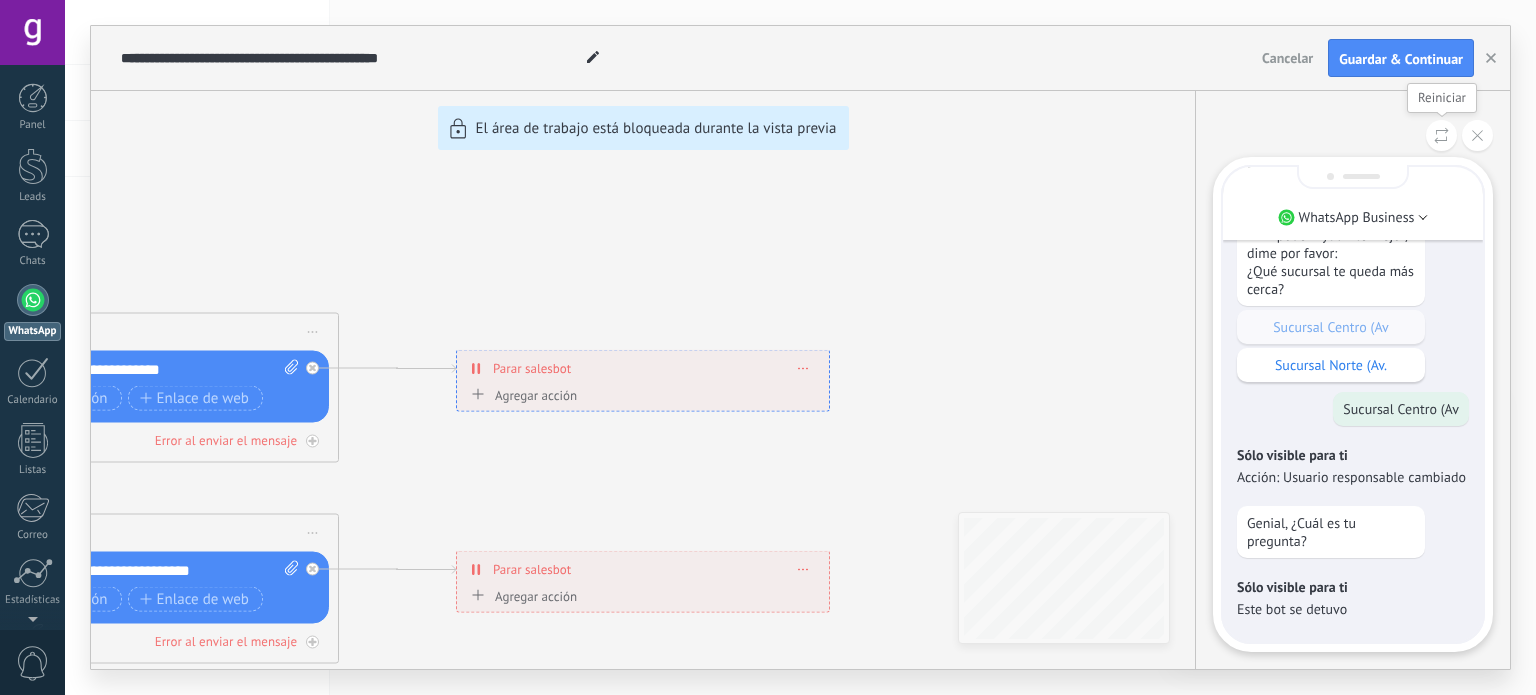 click at bounding box center (1441, 135) 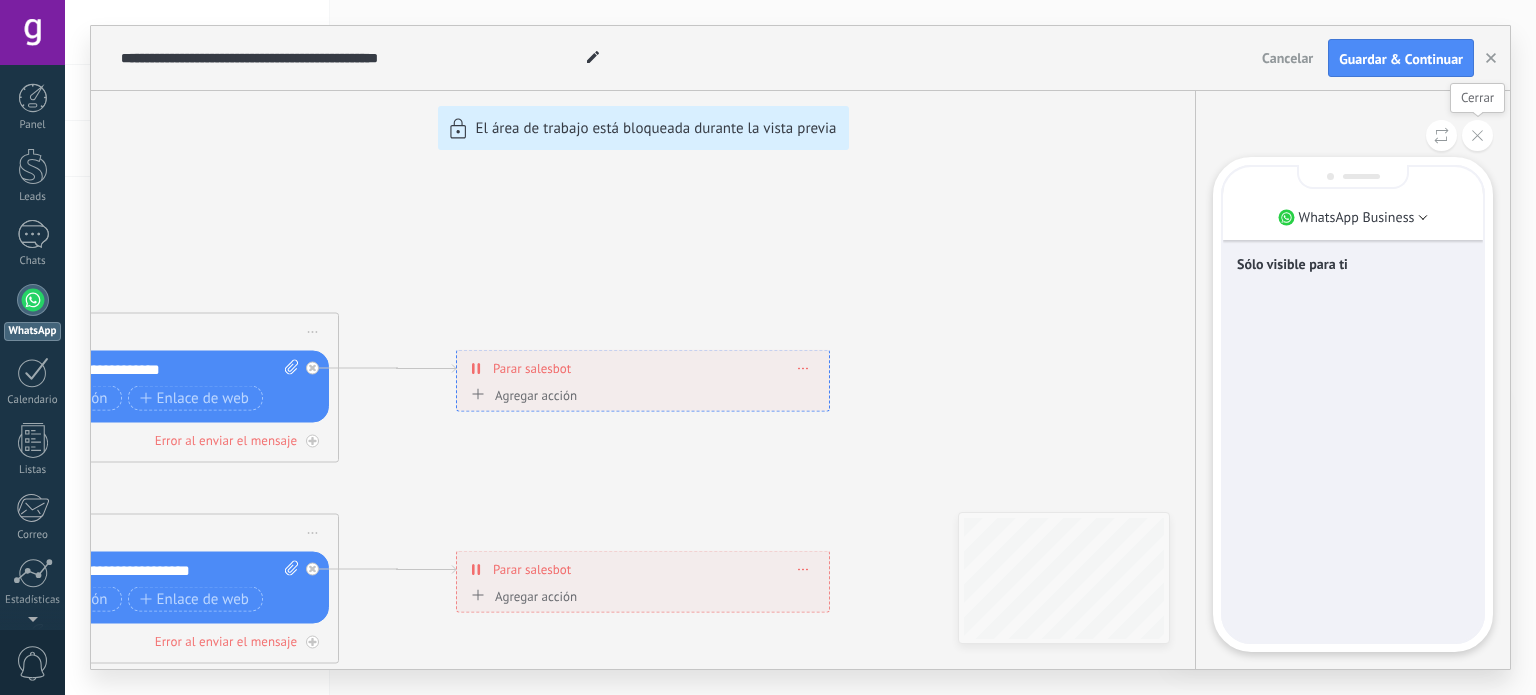 click 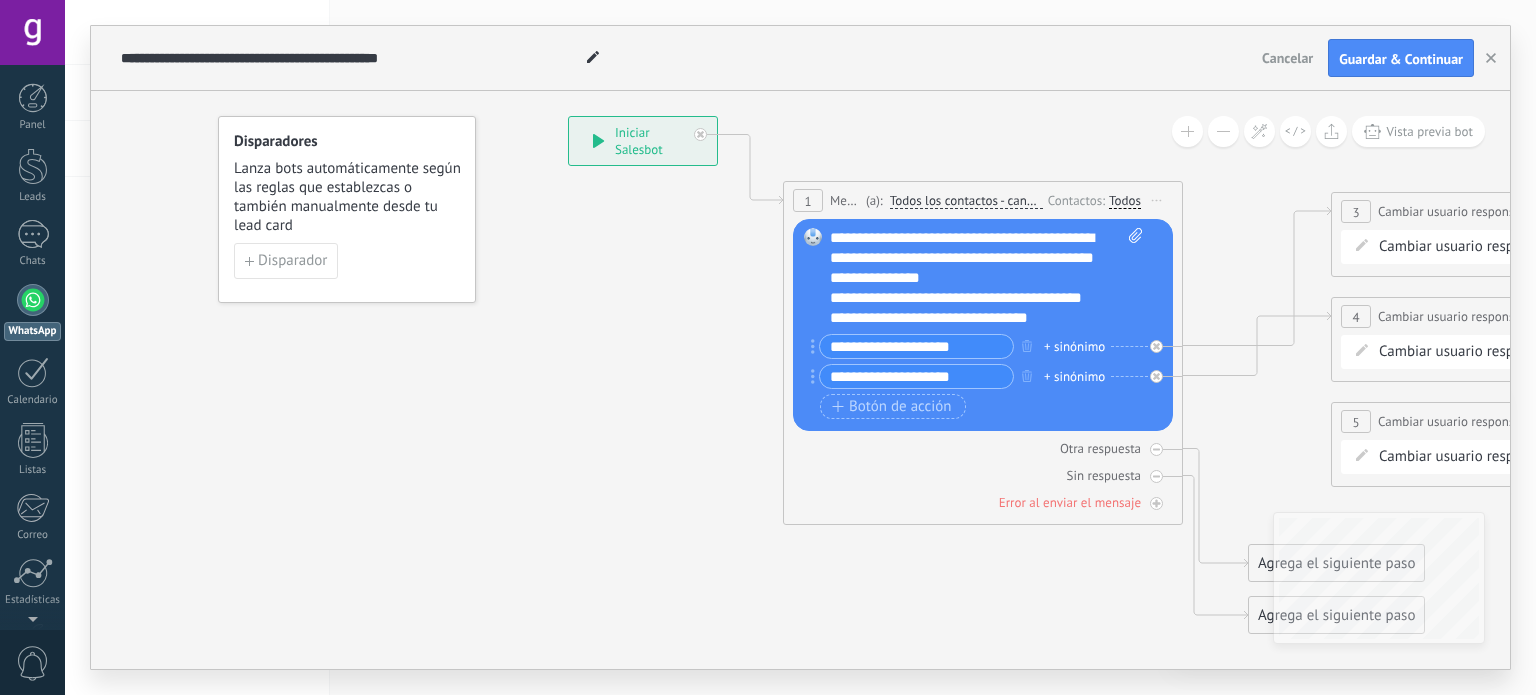 click on "Iniciar vista previa aquí
Cambiar nombre
Duplicar
Borrar" at bounding box center (1157, 200) 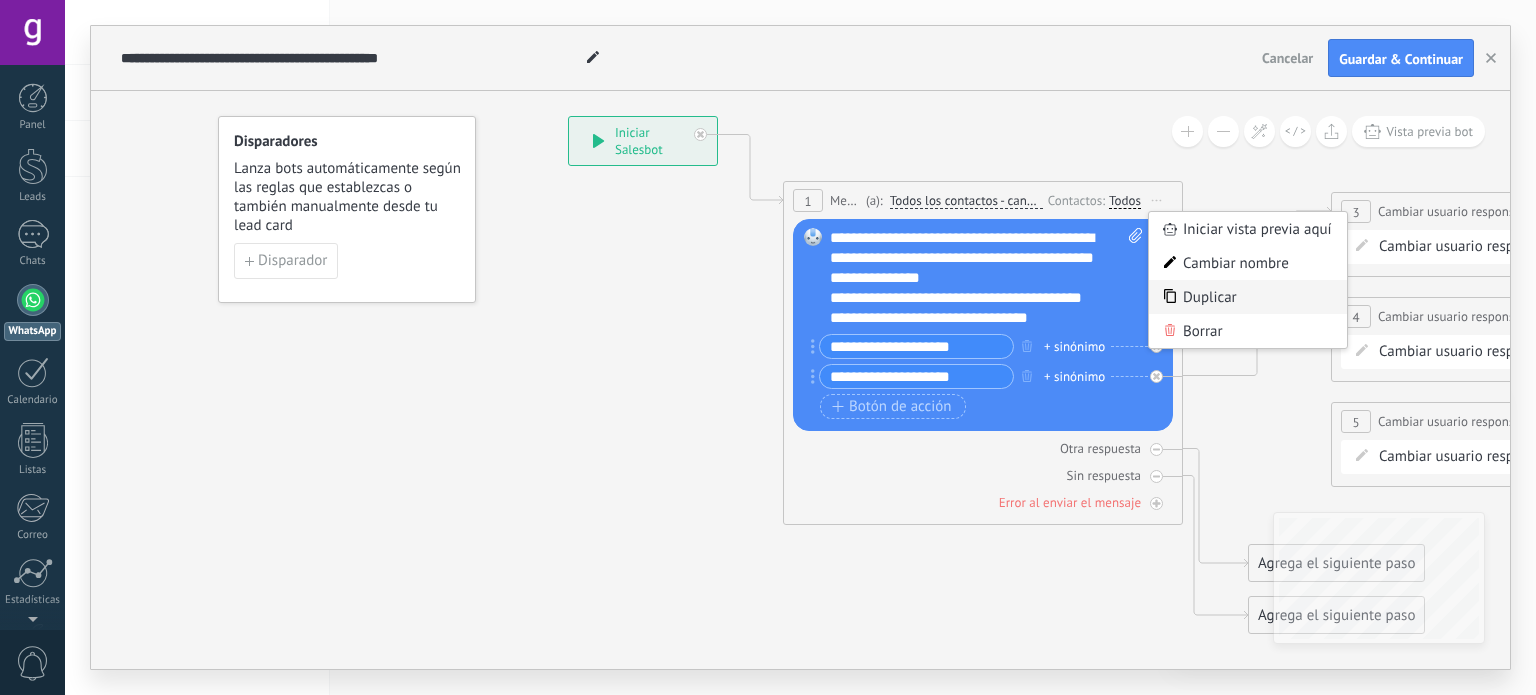 click on "Duplicar" at bounding box center [1248, 297] 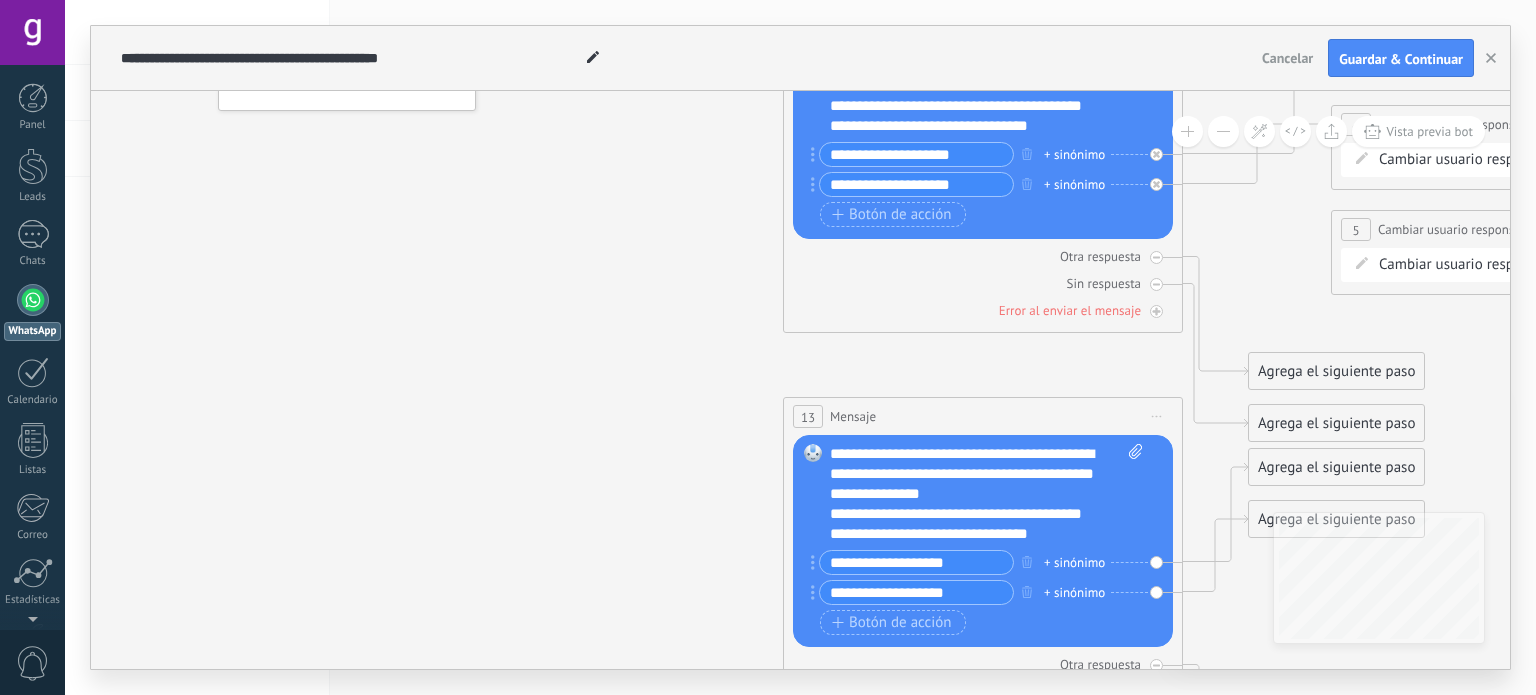 click on "13
Mensaje
*******
(a):
Todos los contactos - canales seleccionados
Todos los contactos - canales seleccionados
Todos los contactos - canal primario
Contacto principal - canales seleccionados
Contacto principal - canal primario
Todos los contactos - canales seleccionados
Todos los contactos - canales seleccionados
Todos los contactos - canal primario
Contacto principal - canales seleccionados" at bounding box center (983, 416) 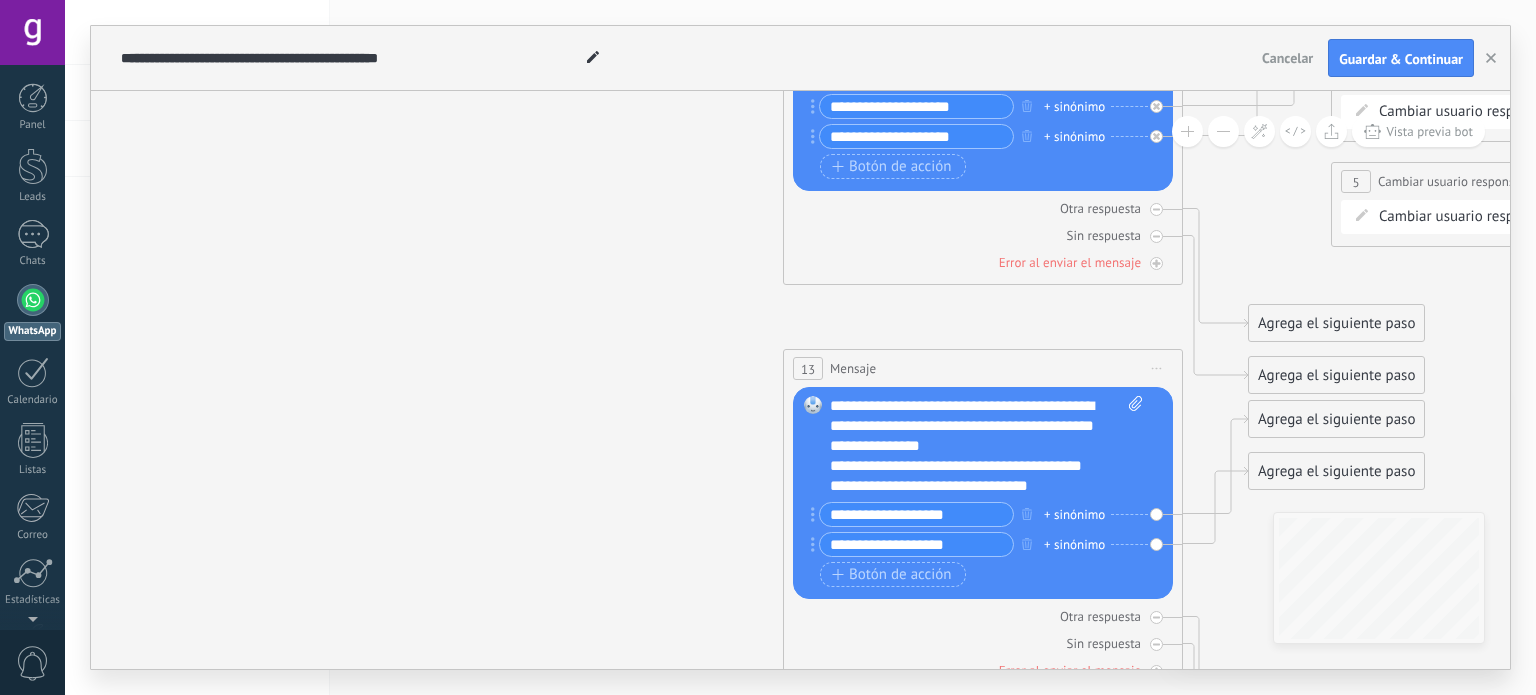 click on "Iniciar vista previa aquí
Cambiar nombre
Duplicar
Borrar" at bounding box center (1157, 368) 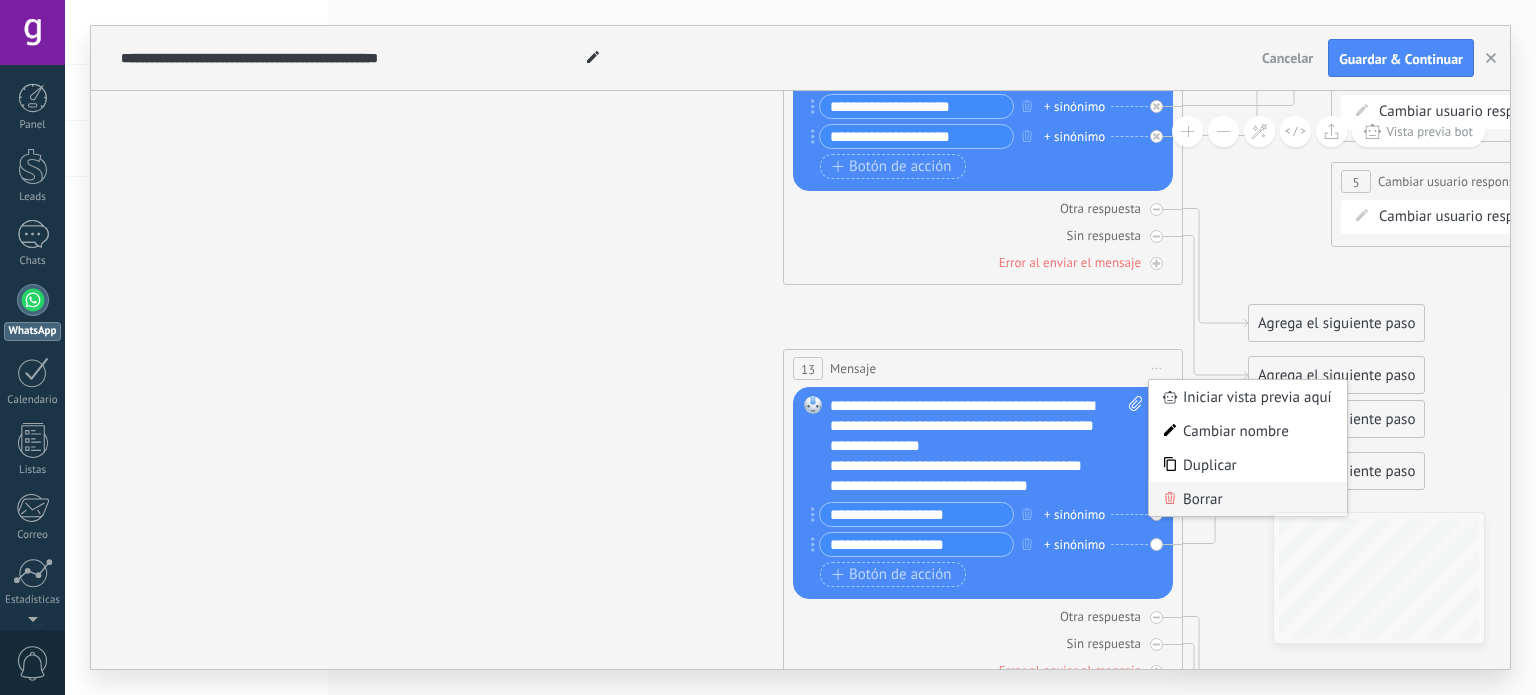click on "Borrar" at bounding box center (1248, 499) 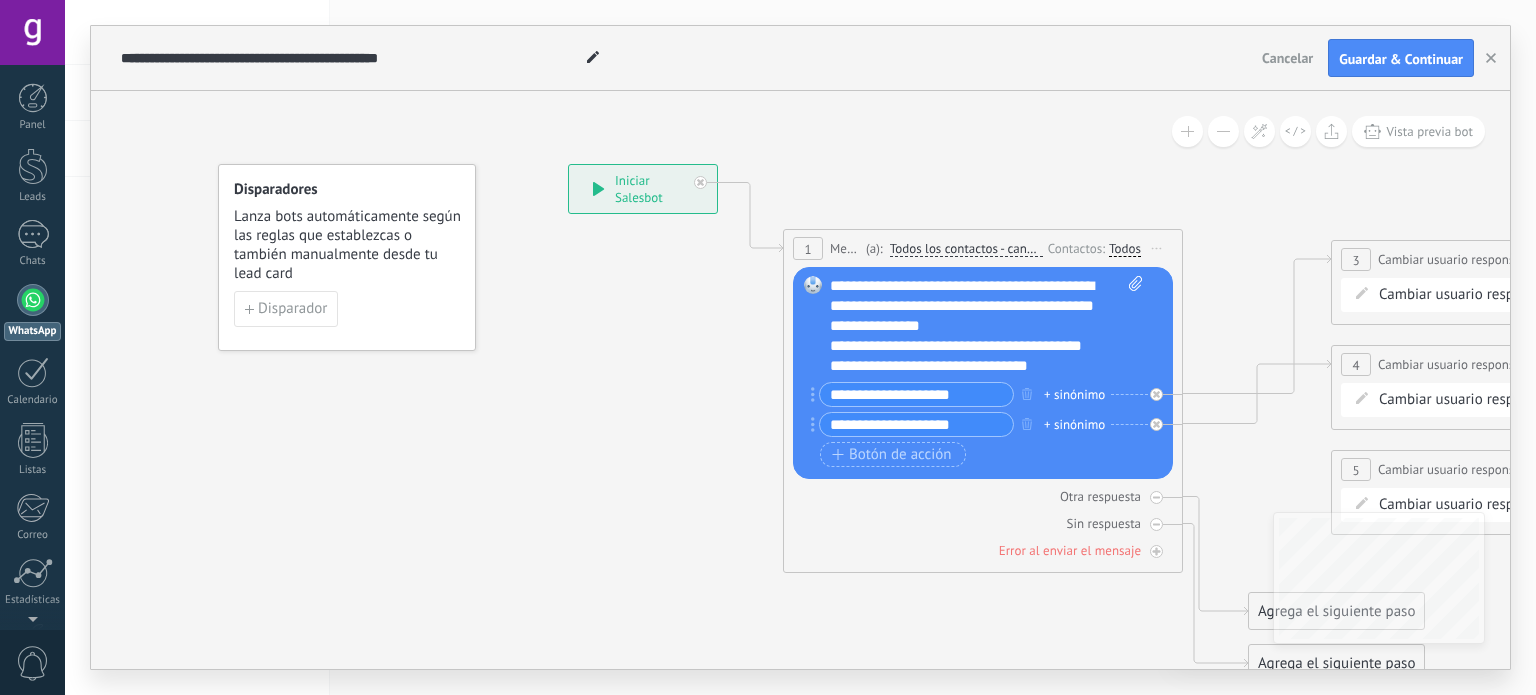 click at bounding box center [1187, 131] 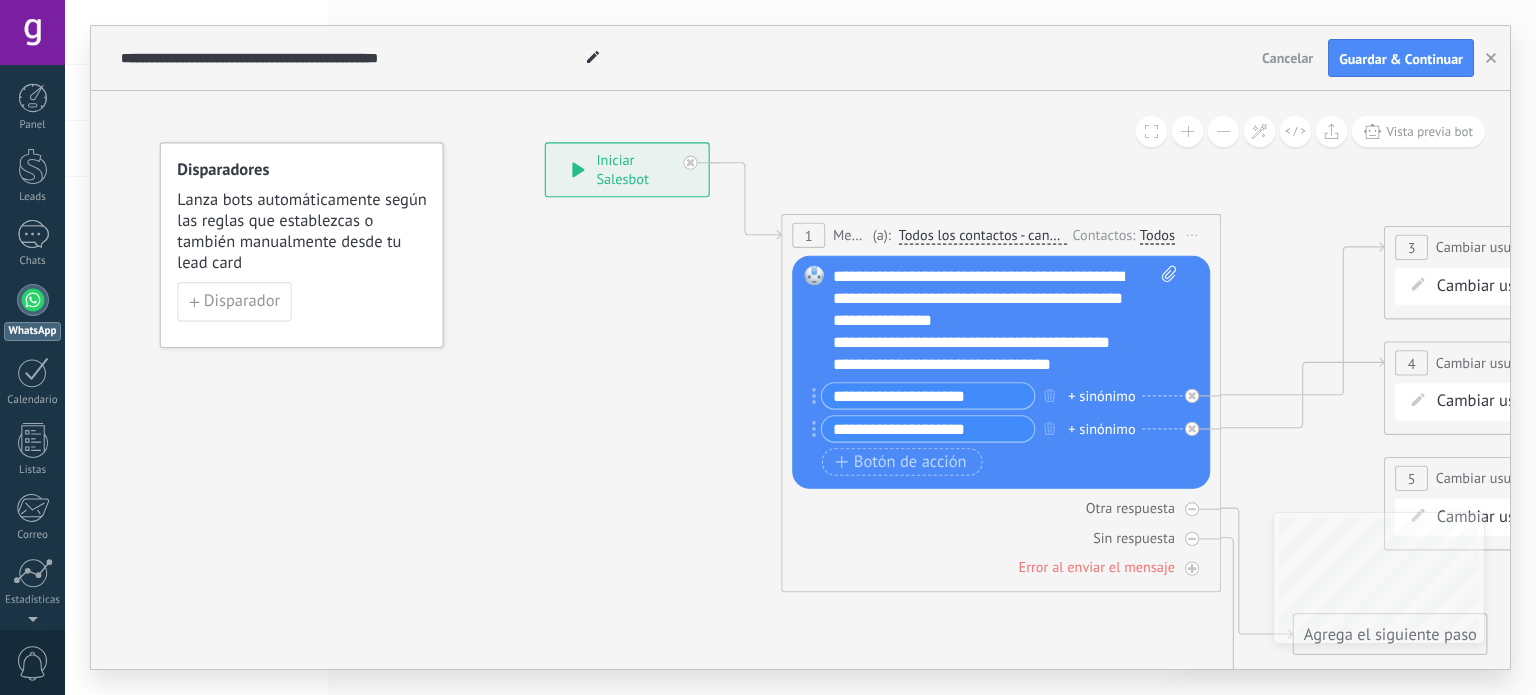 click at bounding box center [1187, 131] 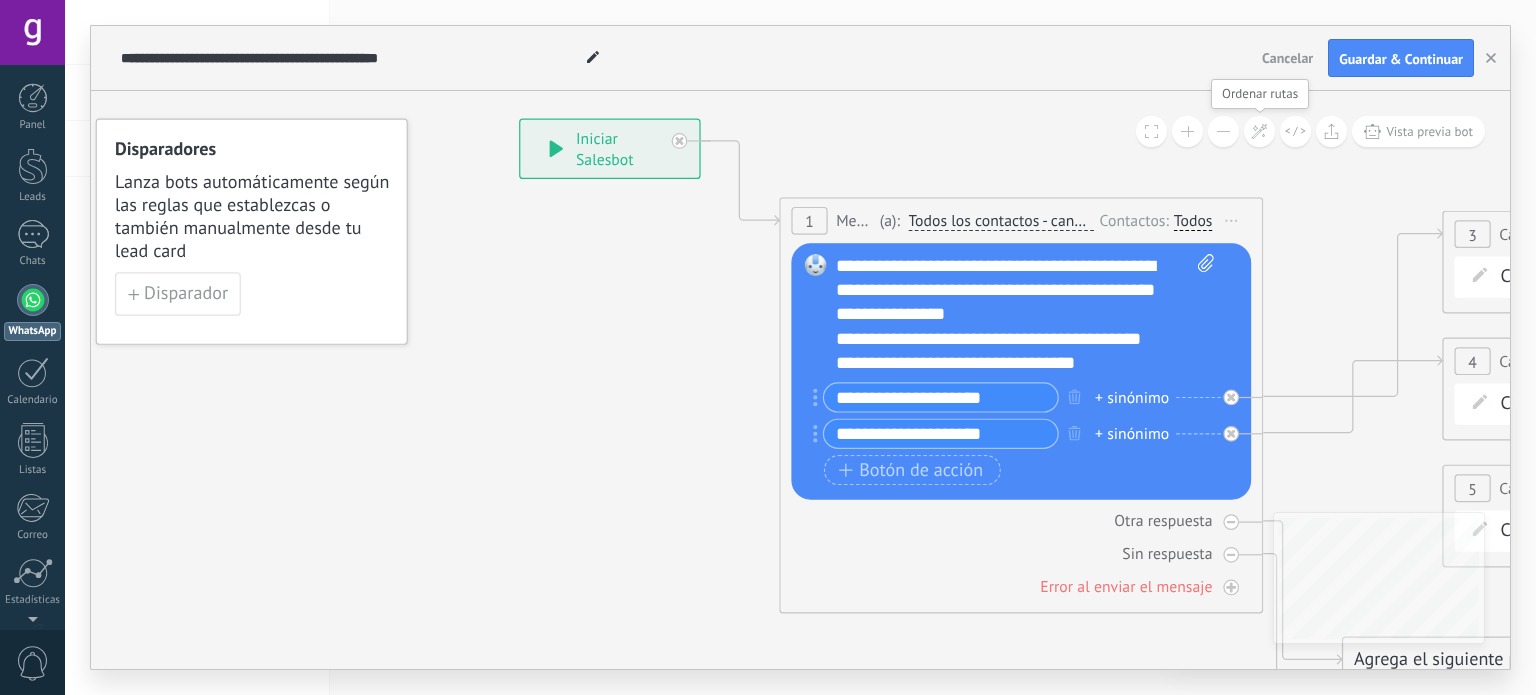 click 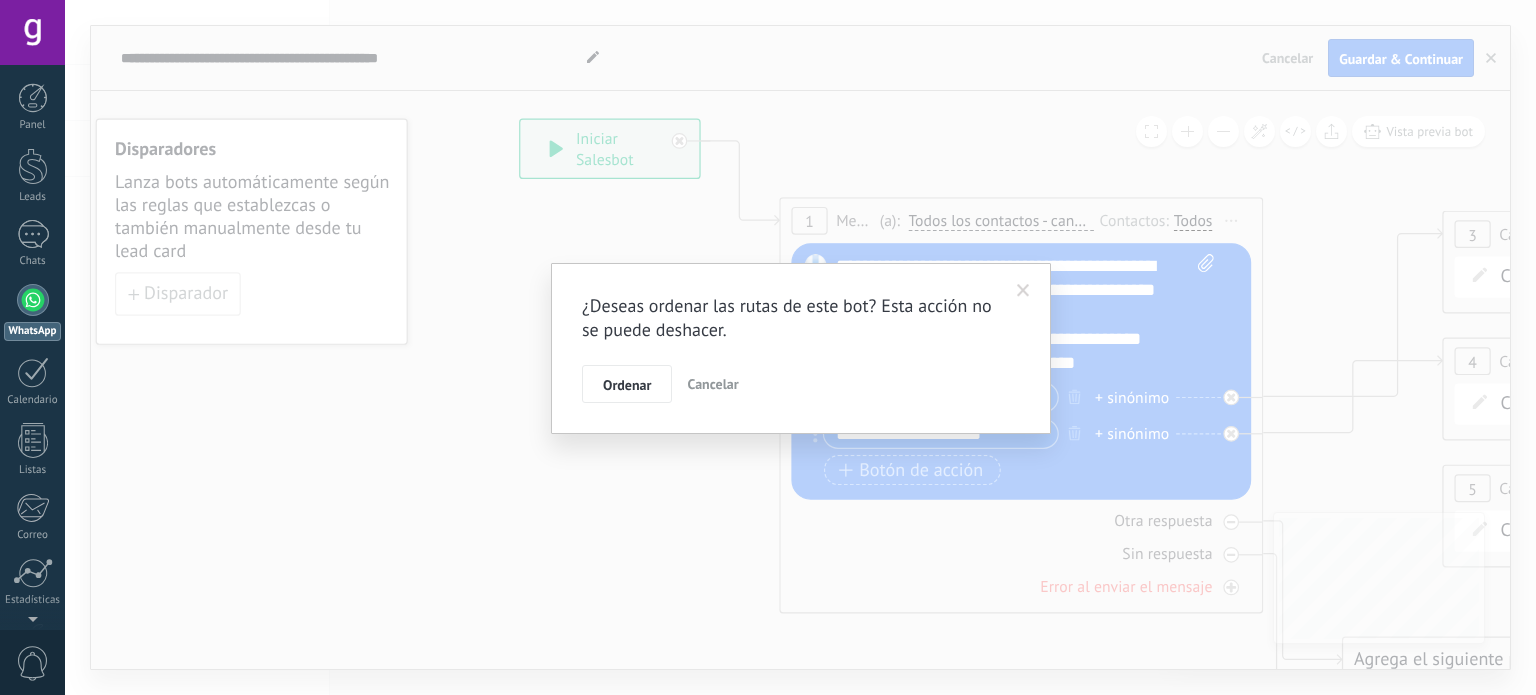 click on "Cancelar" at bounding box center [712, 384] 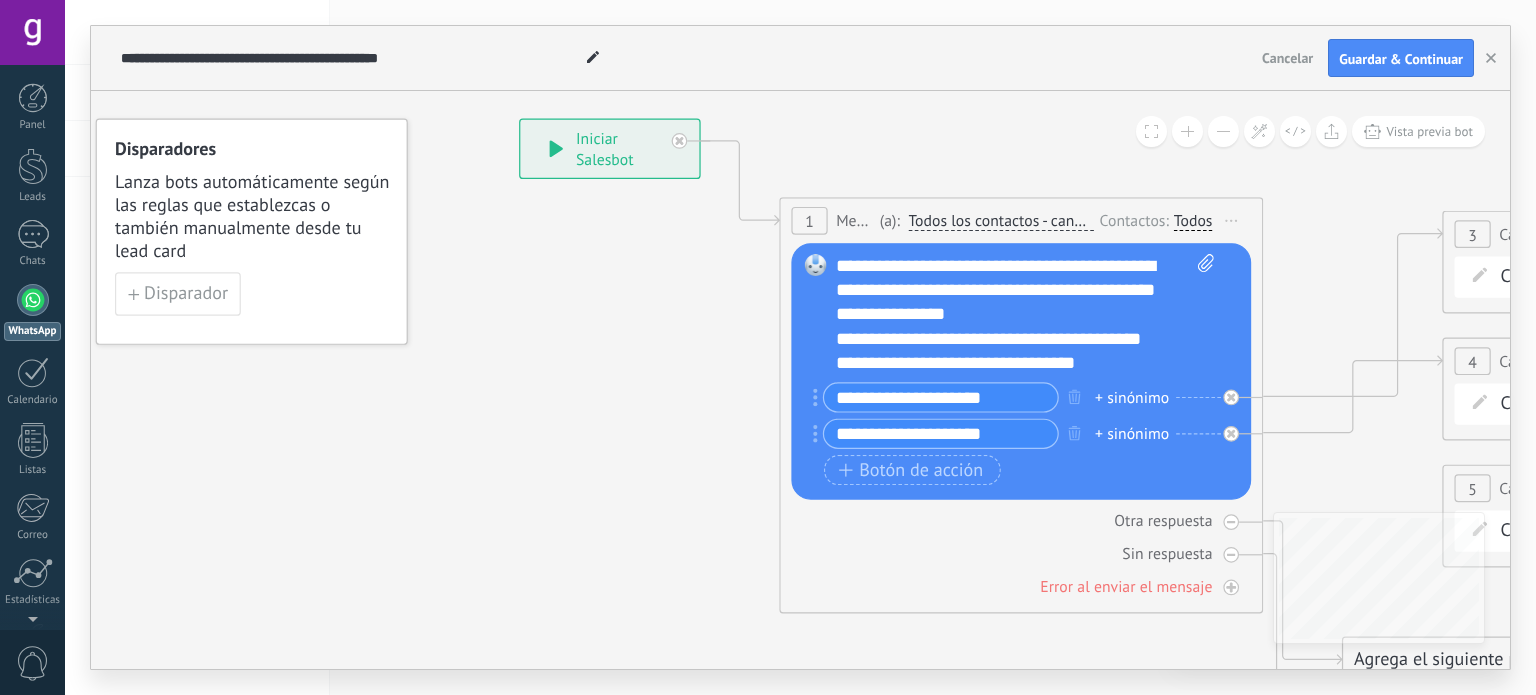 click on "Iniciar vista previa aquí
Cambiar nombre
Duplicar
Borrar" at bounding box center (1231, 220) 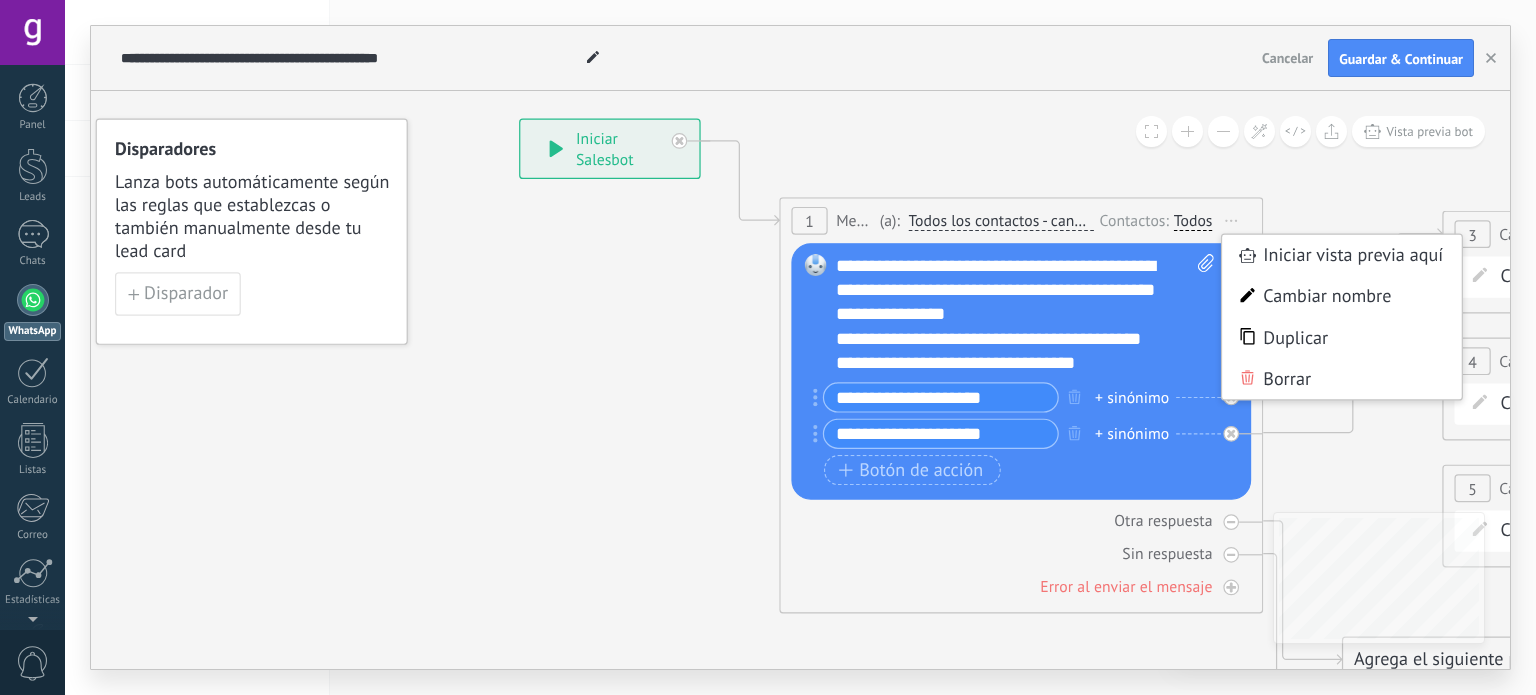 click 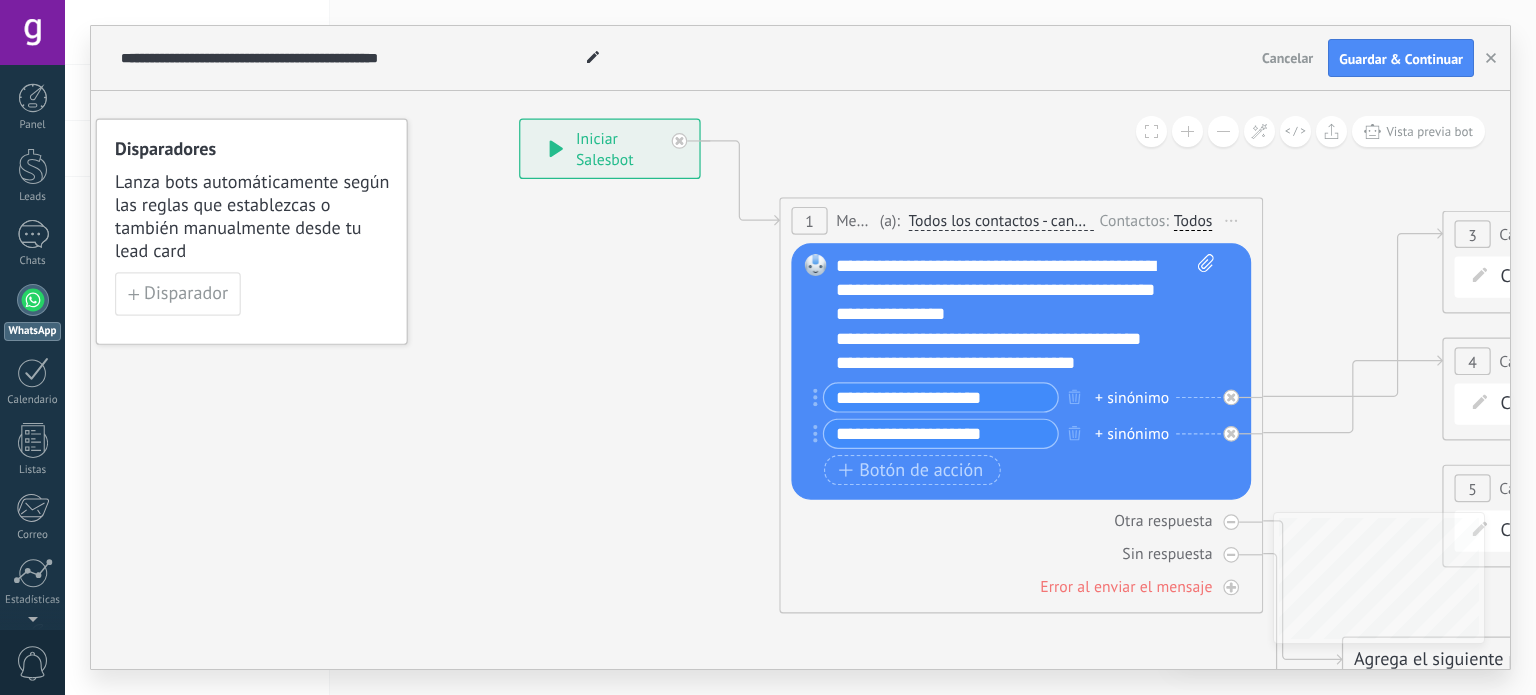click on "Agrega el siguiente paso" at bounding box center (1449, 660) 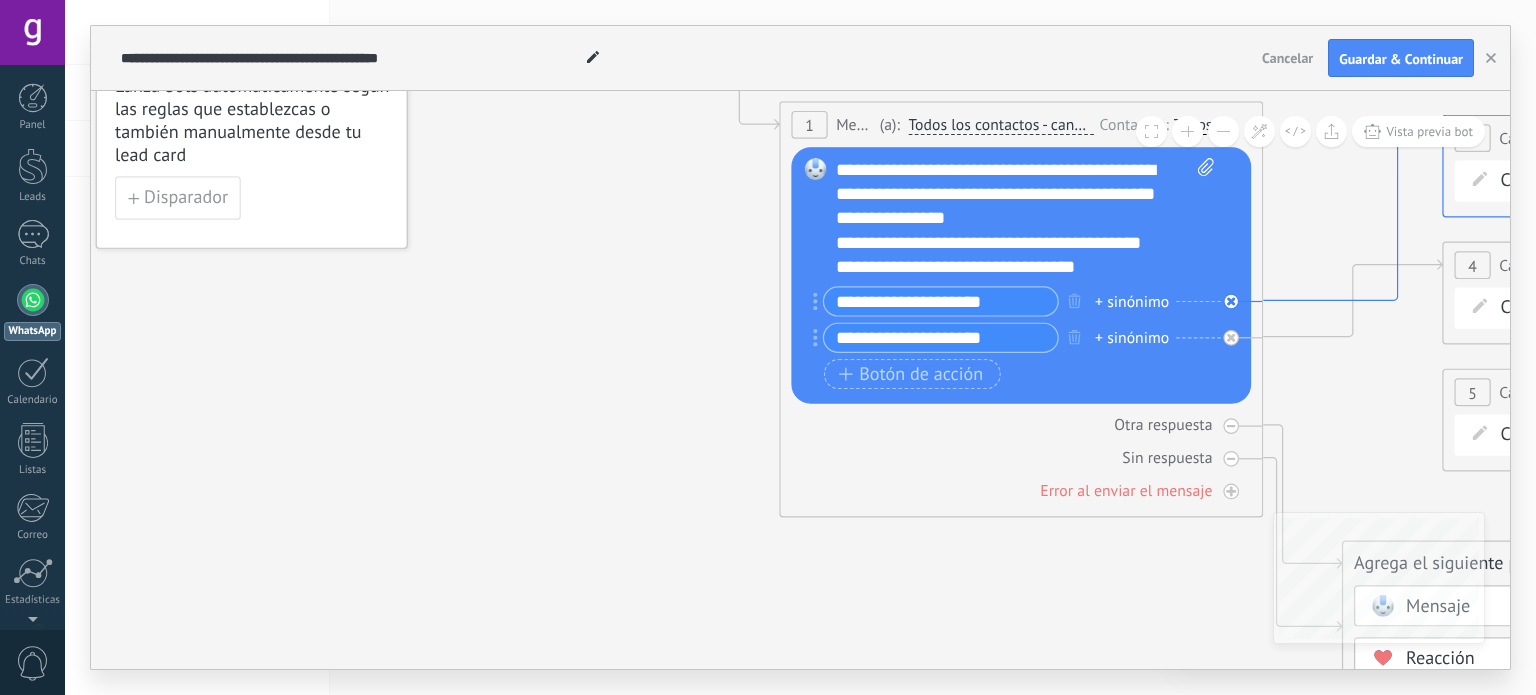 click 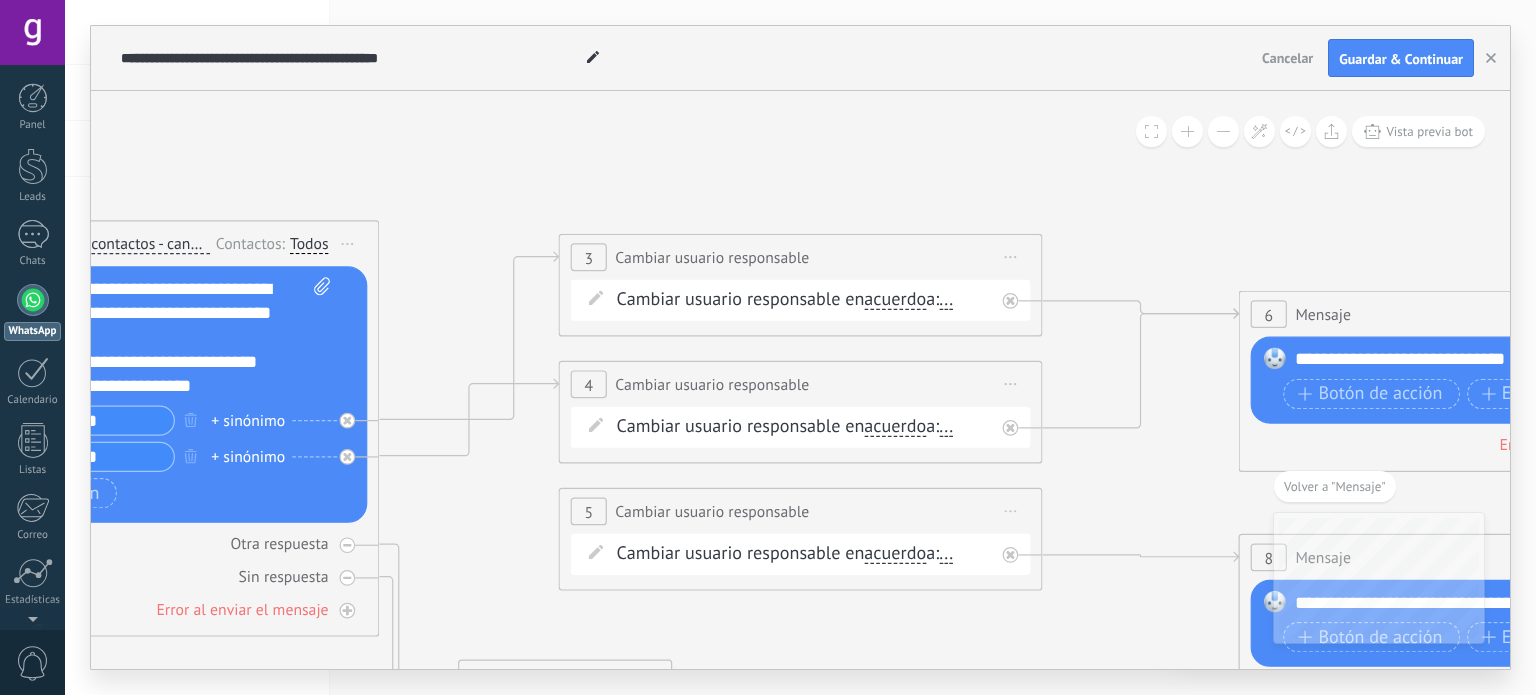 click on "Cambiar usuario responsable en
acuerdo
main contact
all contacts
chat contact
acuerdo
empresa
acuerdo
main contact
all contacts
chat contact
acuerdo
a:  ..." at bounding box center (805, 300) 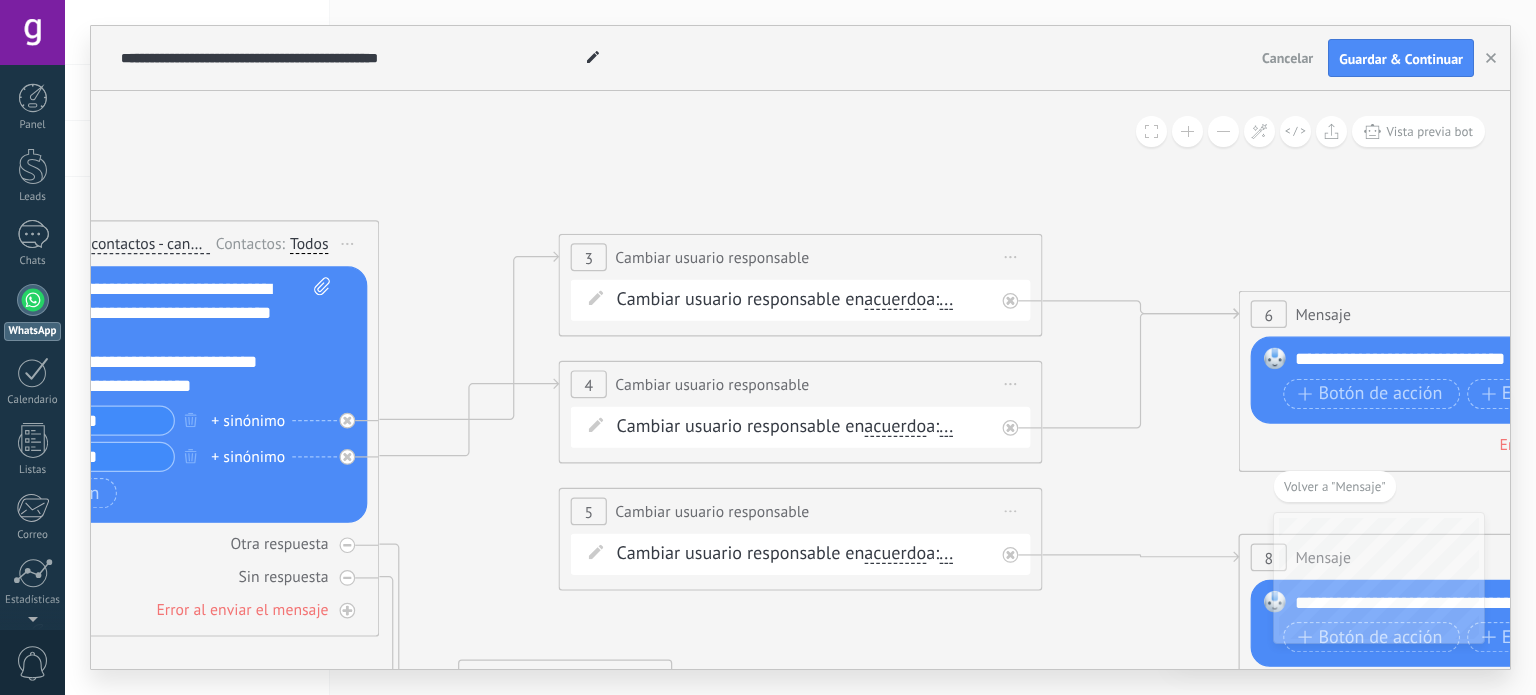 click on "Iniciar vista previa aquí
Cambiar nombre
Duplicar
Borrar" at bounding box center (1011, 257) 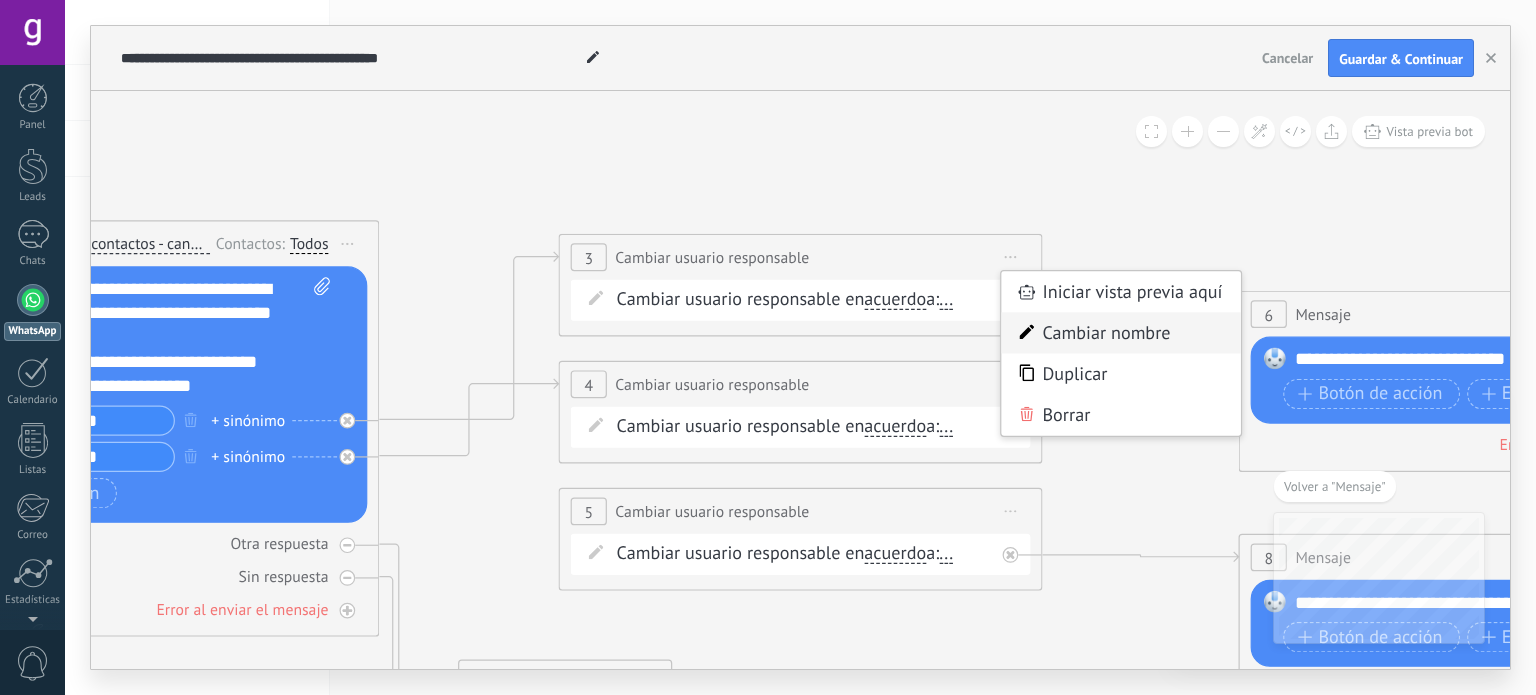 click on "Cambiar nombre" at bounding box center (1120, 333) 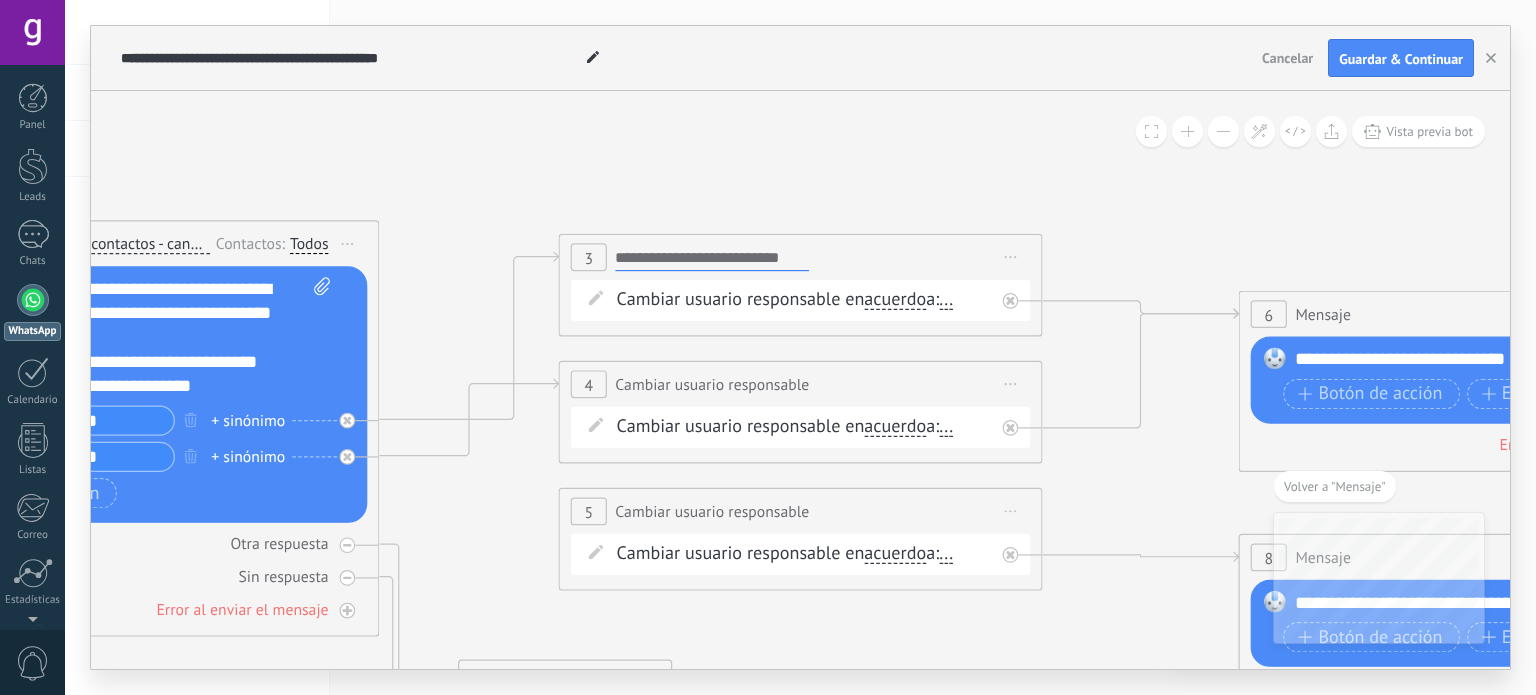click on "Iniciar vista previa aquí
Cambiar nombre
Duplicar
Borrar" at bounding box center (1011, 257) 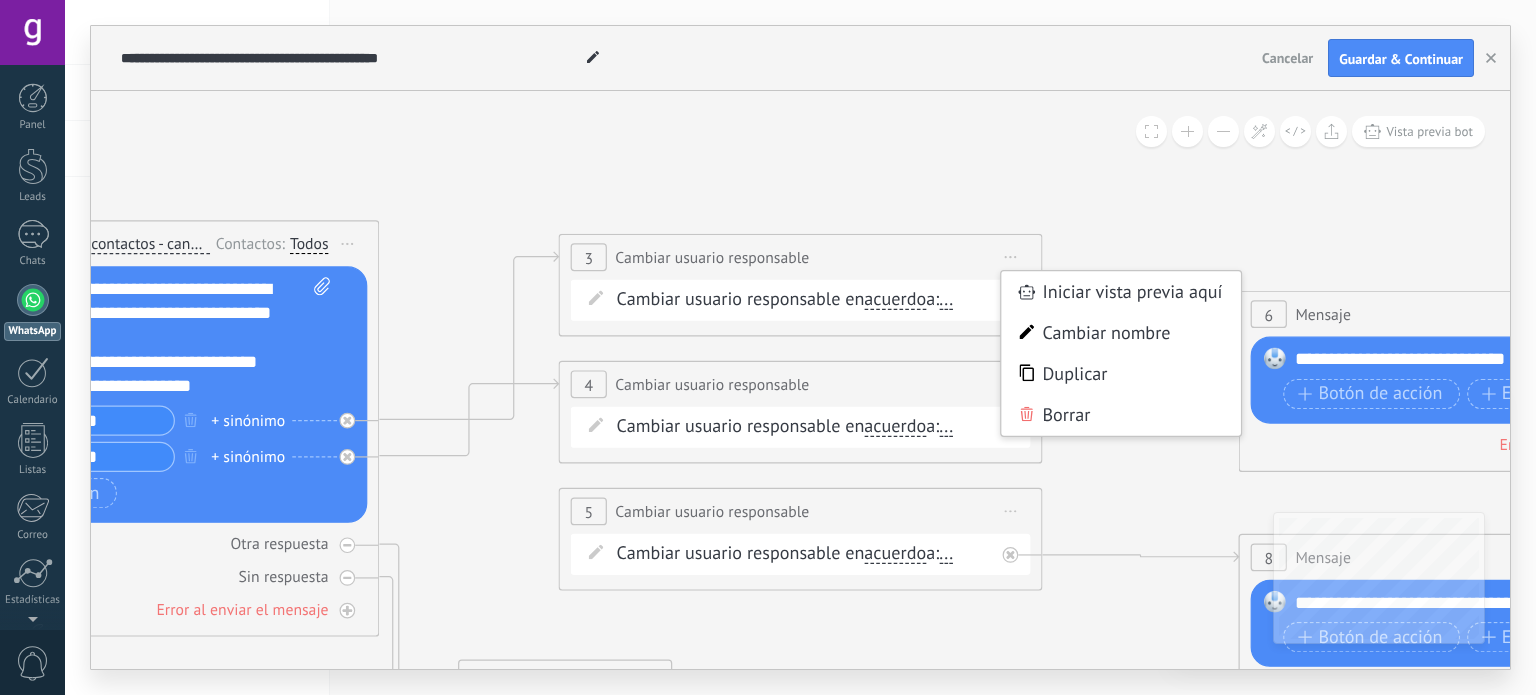 click on "**********" at bounding box center (801, 257) 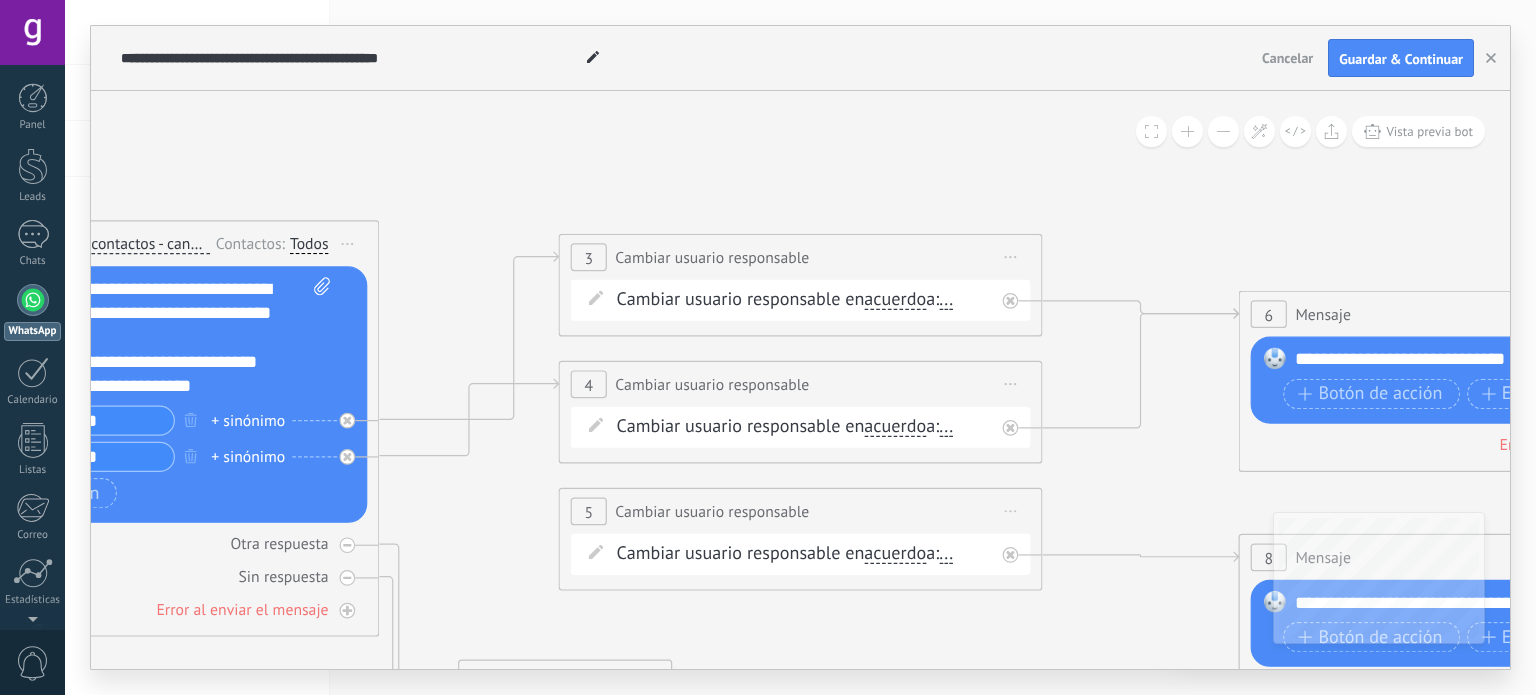 click on "Cambiar usuario responsable en
acuerdo
main contact
all contacts
chat contact
acuerdo
empresa
acuerdo
main contact
all contacts
chat contact
acuerdo
a:  ..." at bounding box center (805, 300) 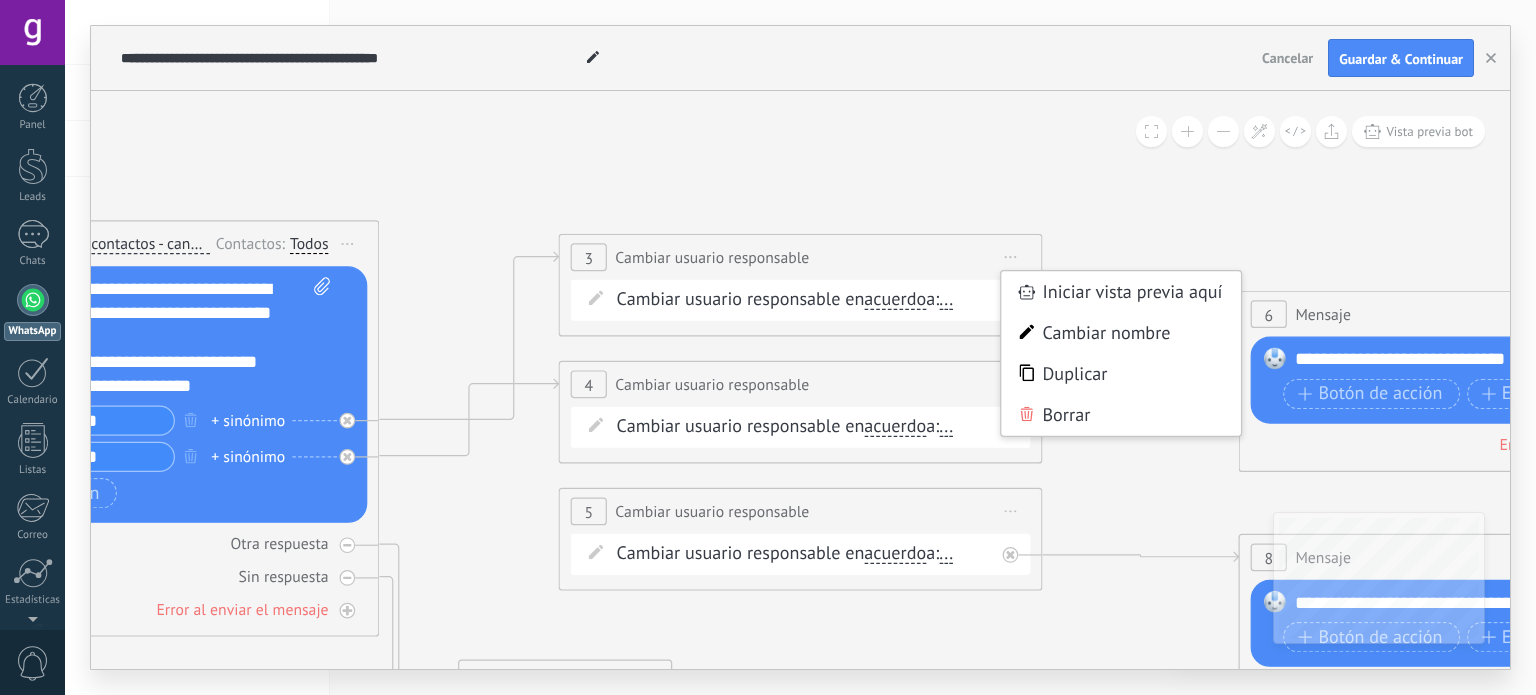 click on "Cambiar usuario responsable en
acuerdo
main contact
all contacts
chat contact
acuerdo
empresa
acuerdo
main contact
all contacts
chat contact
a:" at bounding box center [801, 300] 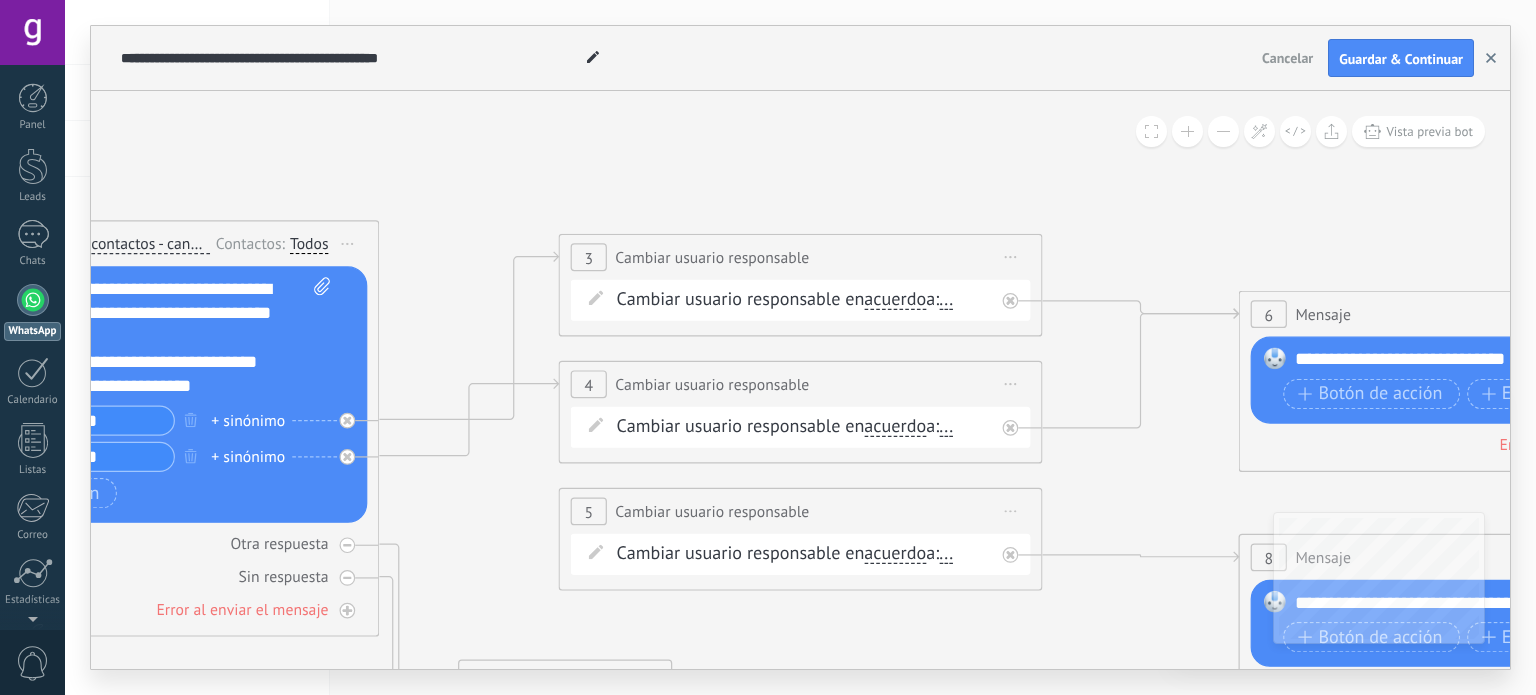 click at bounding box center [1491, 58] 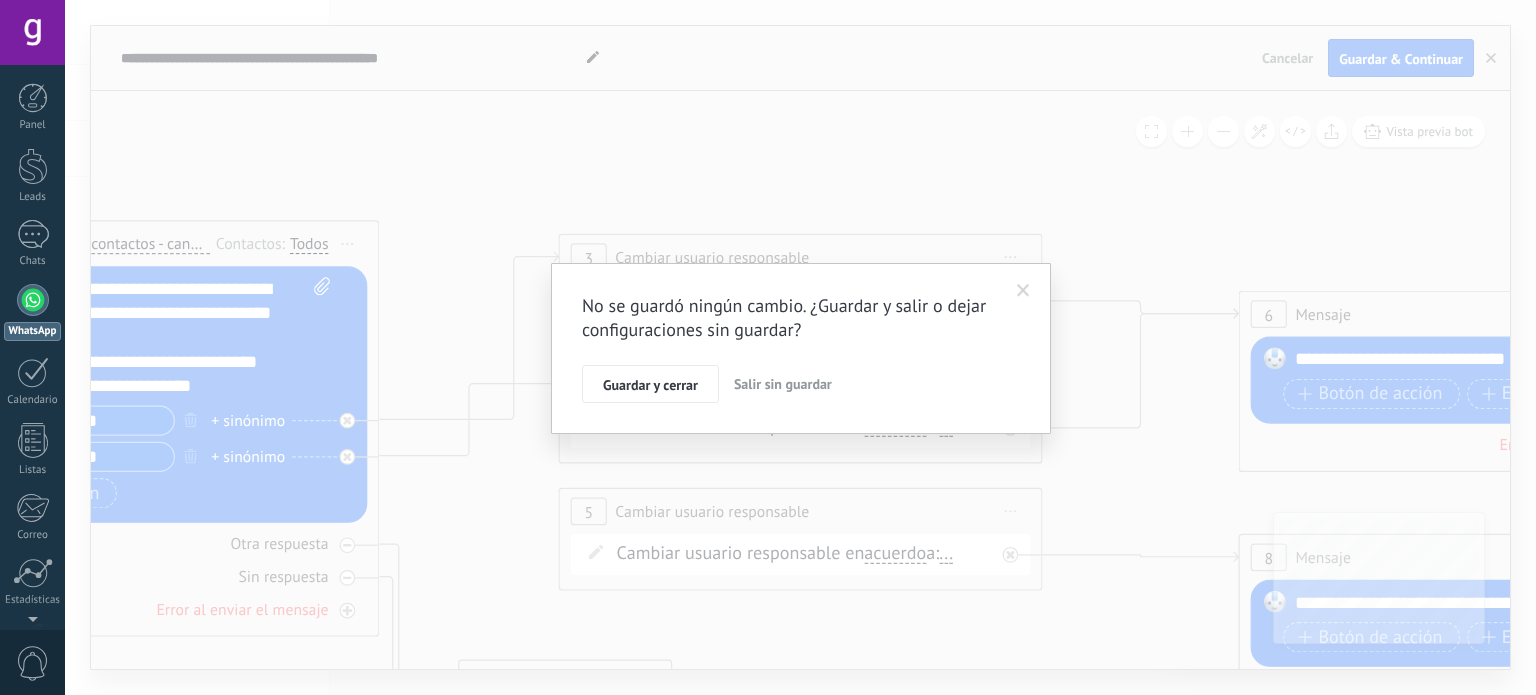 click on "Salir sin guardar" at bounding box center (783, 384) 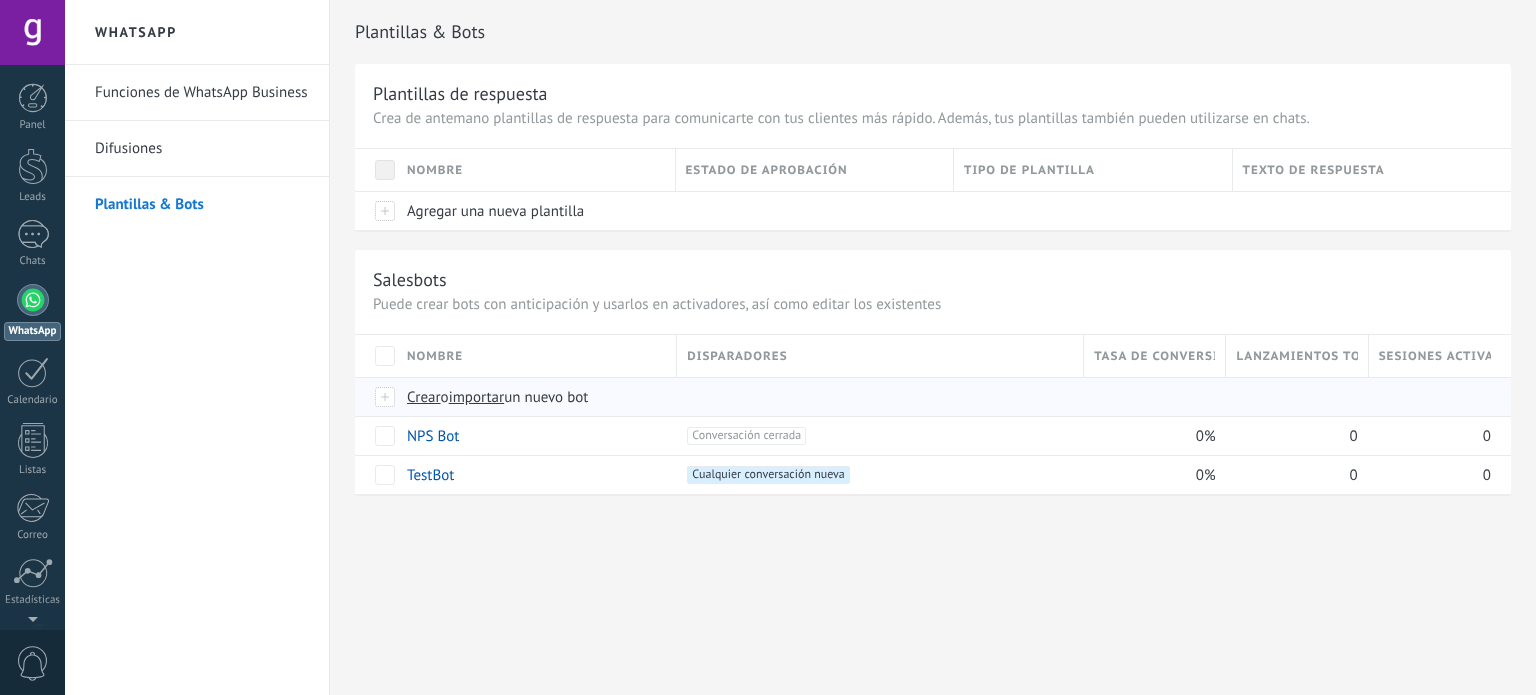 click on "Crear" at bounding box center [424, 397] 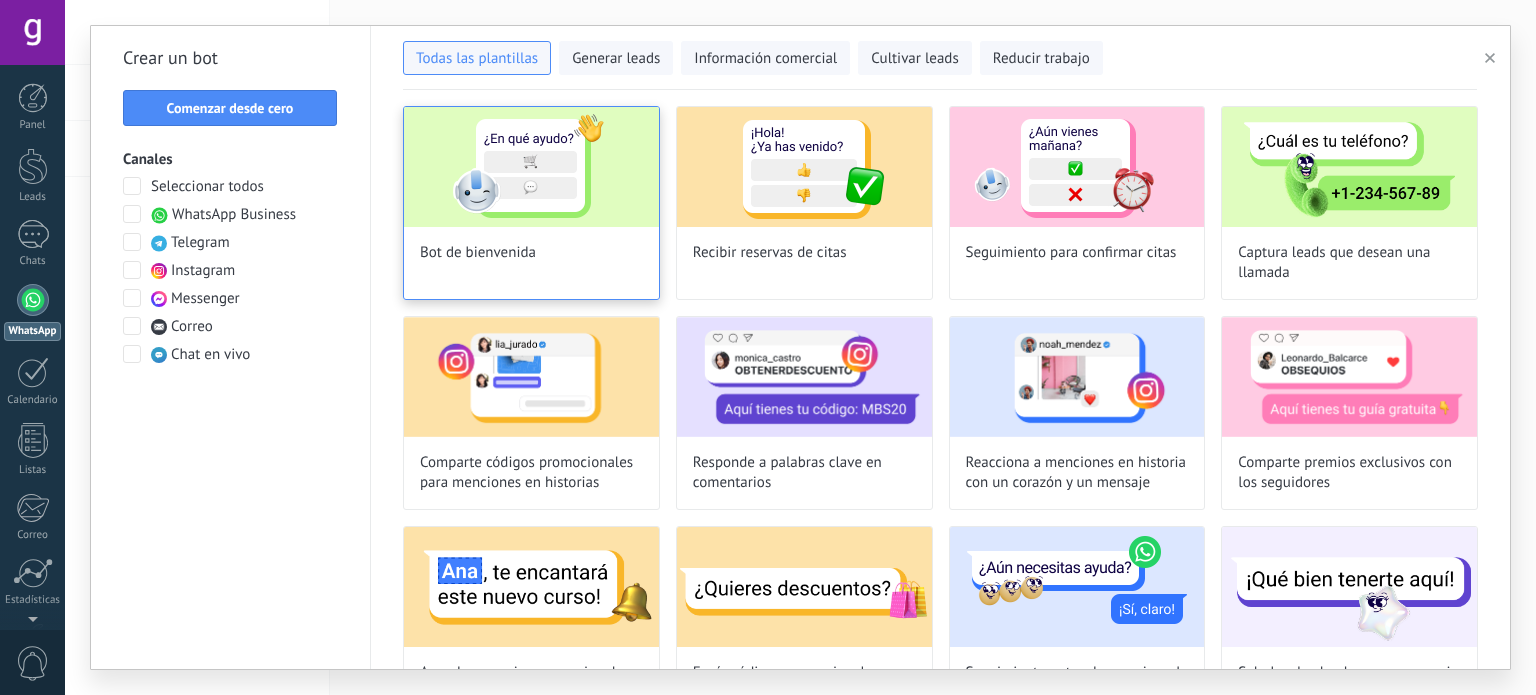 click on "Bot de bienvenida" at bounding box center [478, 253] 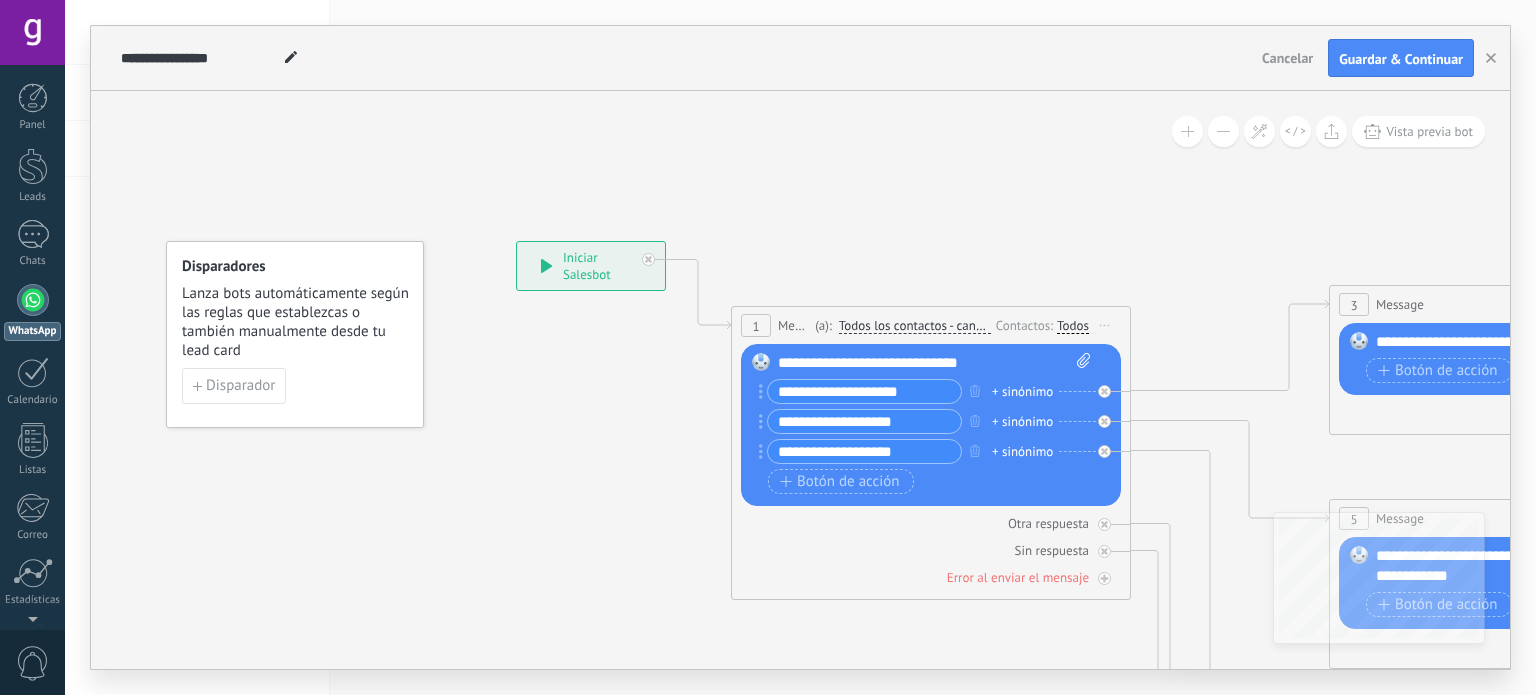 click on "**********" at bounding box center [935, 363] 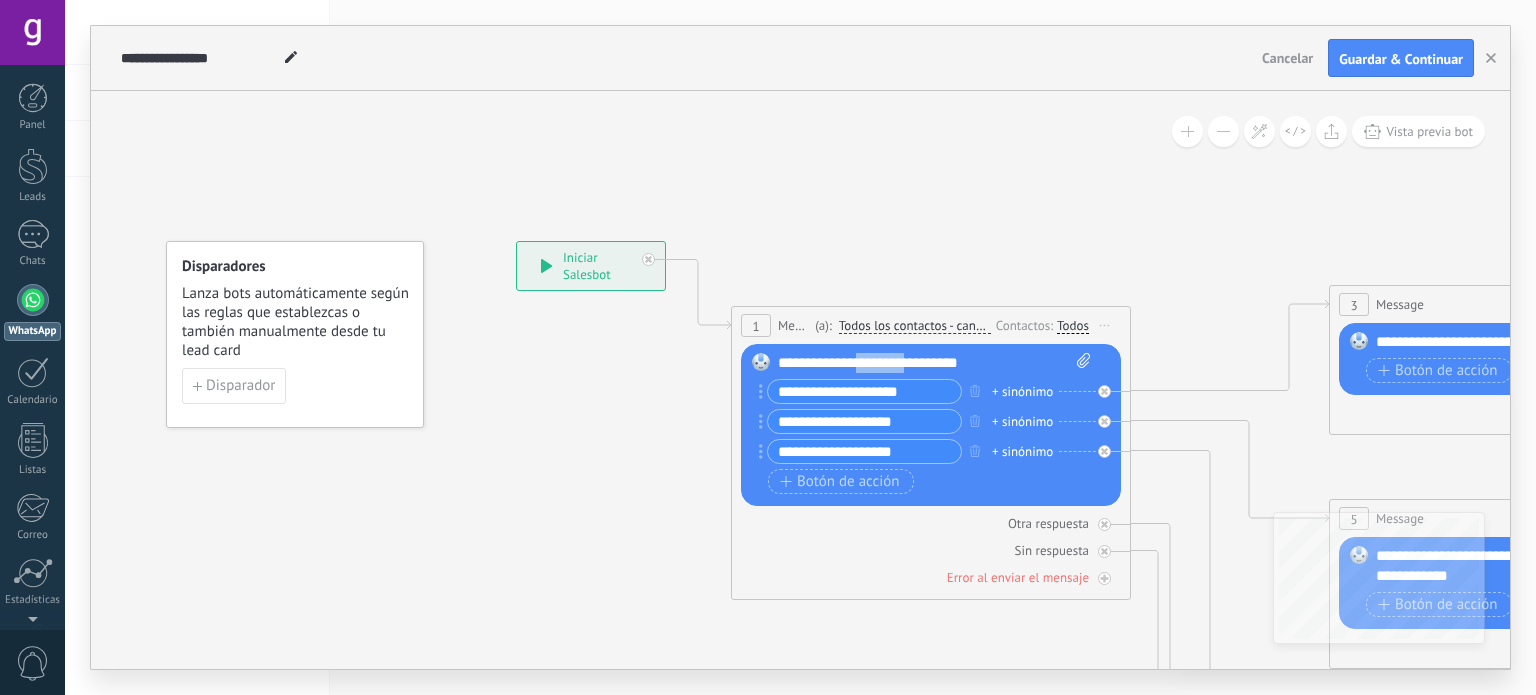 click on "**********" at bounding box center [935, 363] 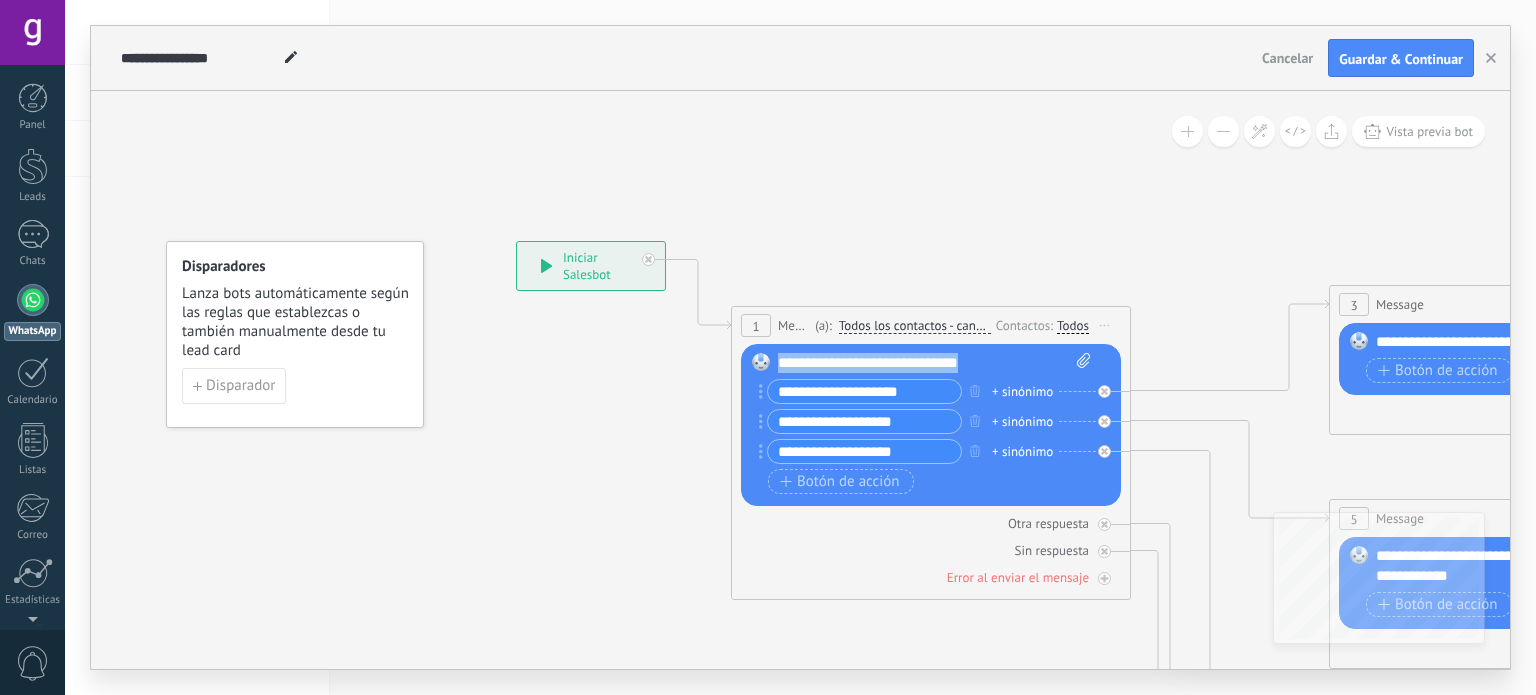 click on "**********" at bounding box center (935, 363) 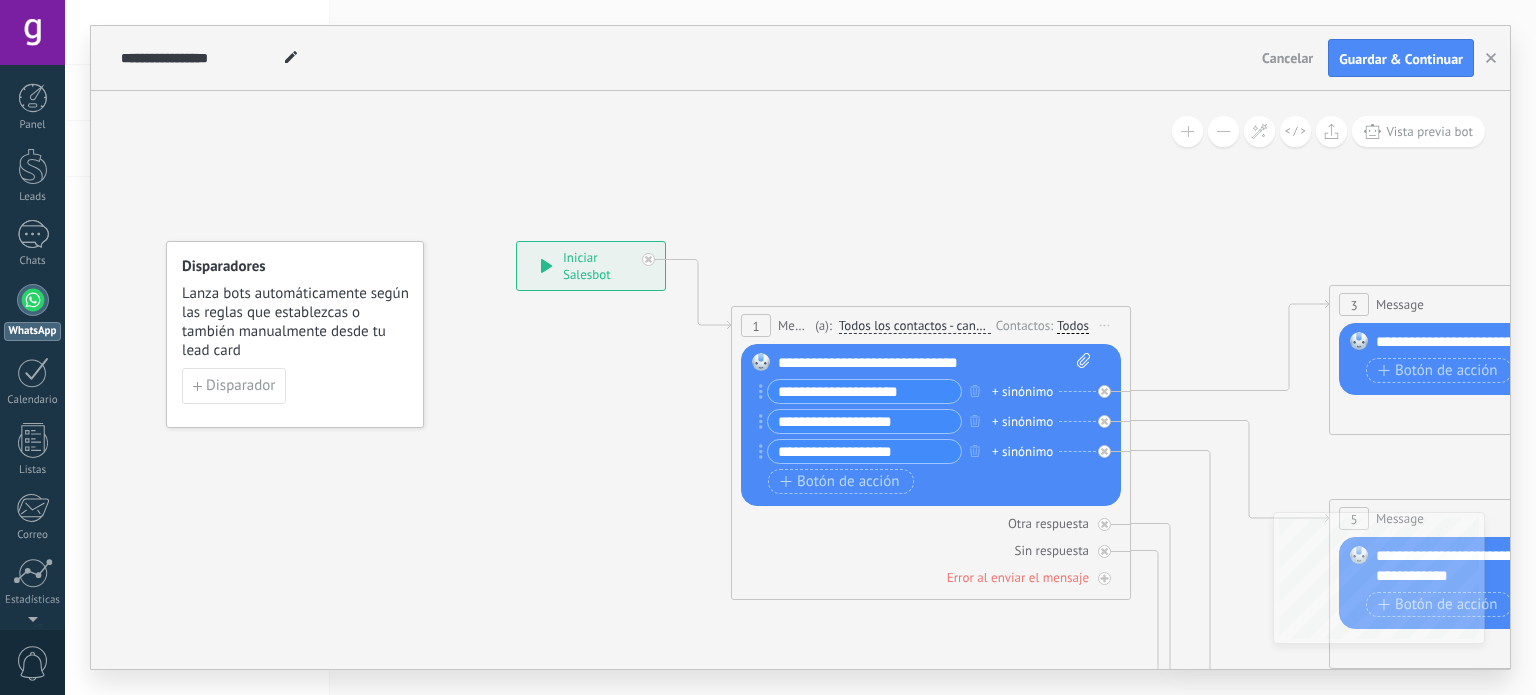 click 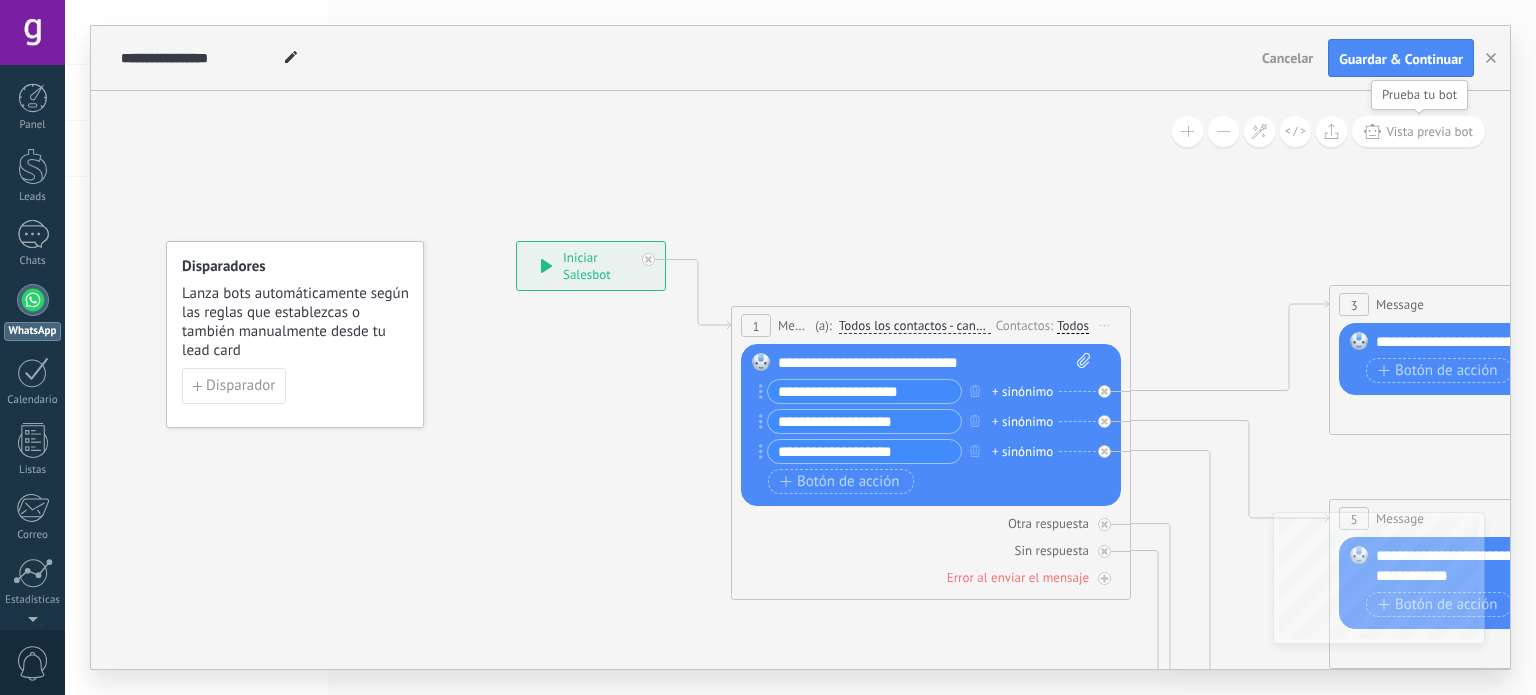 click on "Vista previa bot" at bounding box center (1429, 131) 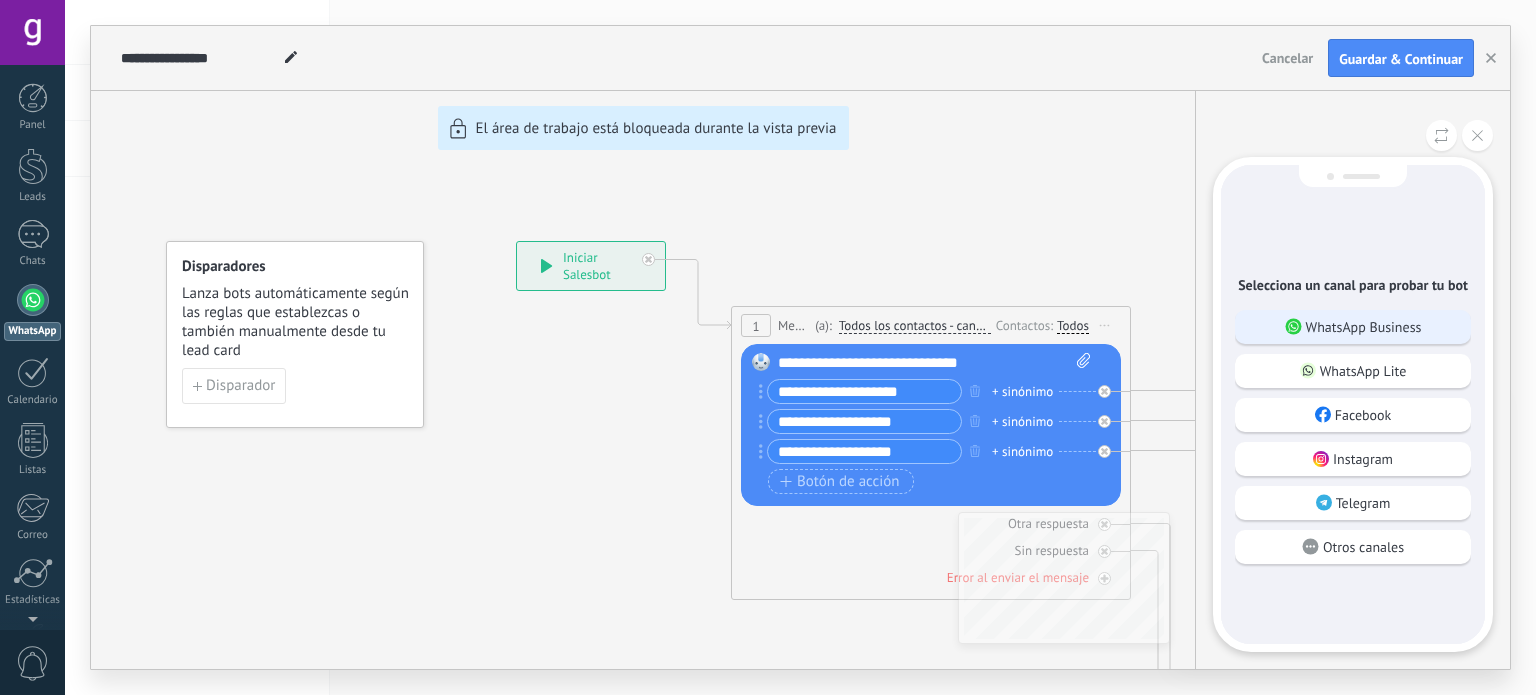 click on "WhatsApp Business" at bounding box center (1364, 327) 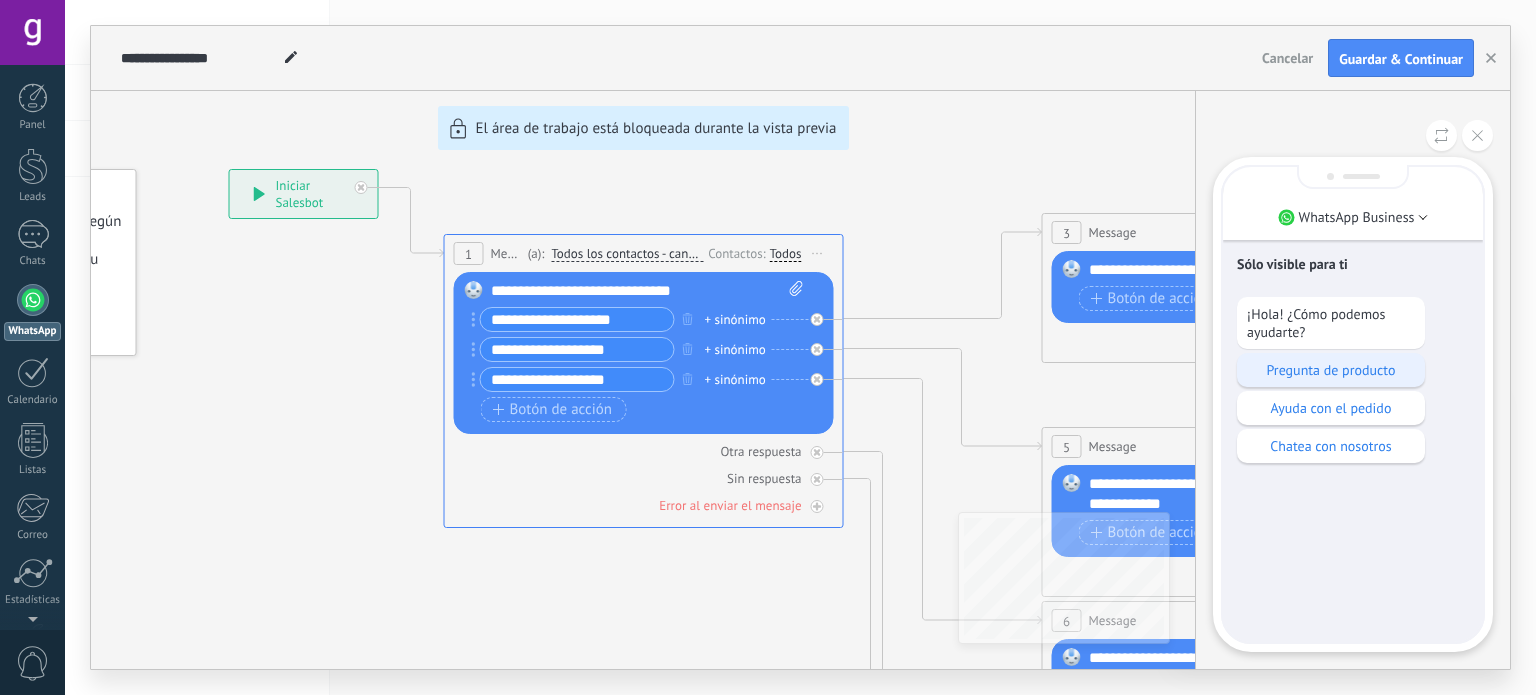 click on "Pregunta de producto" at bounding box center (1331, 370) 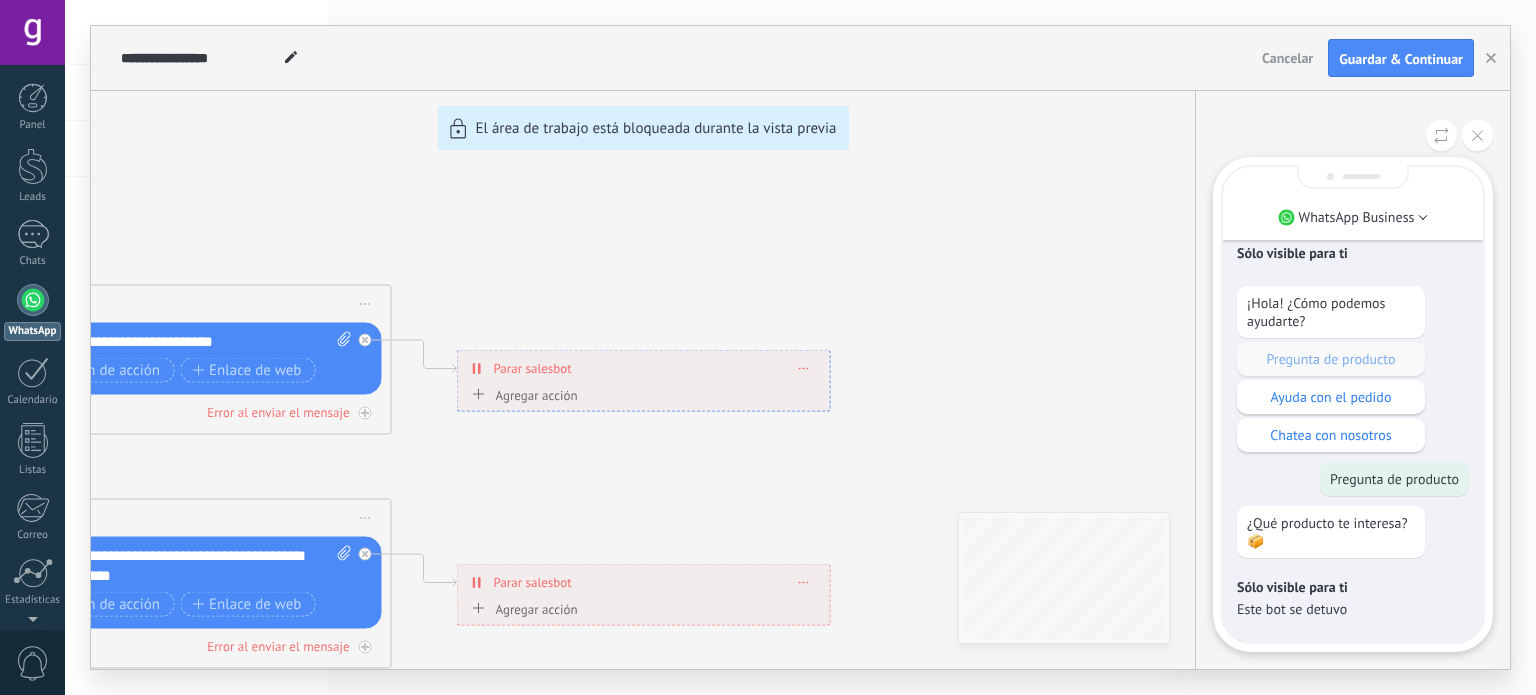 click on "**********" at bounding box center [800, 347] 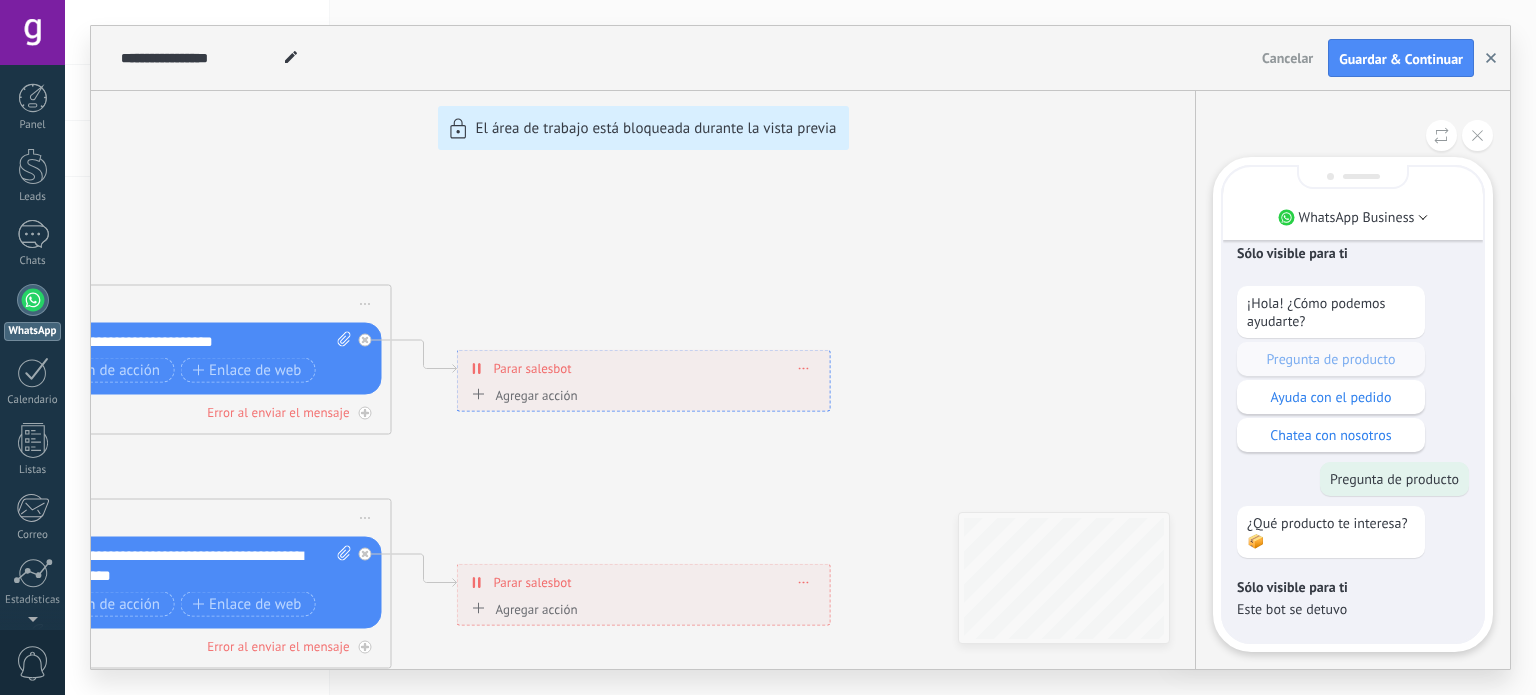 click at bounding box center [1491, 58] 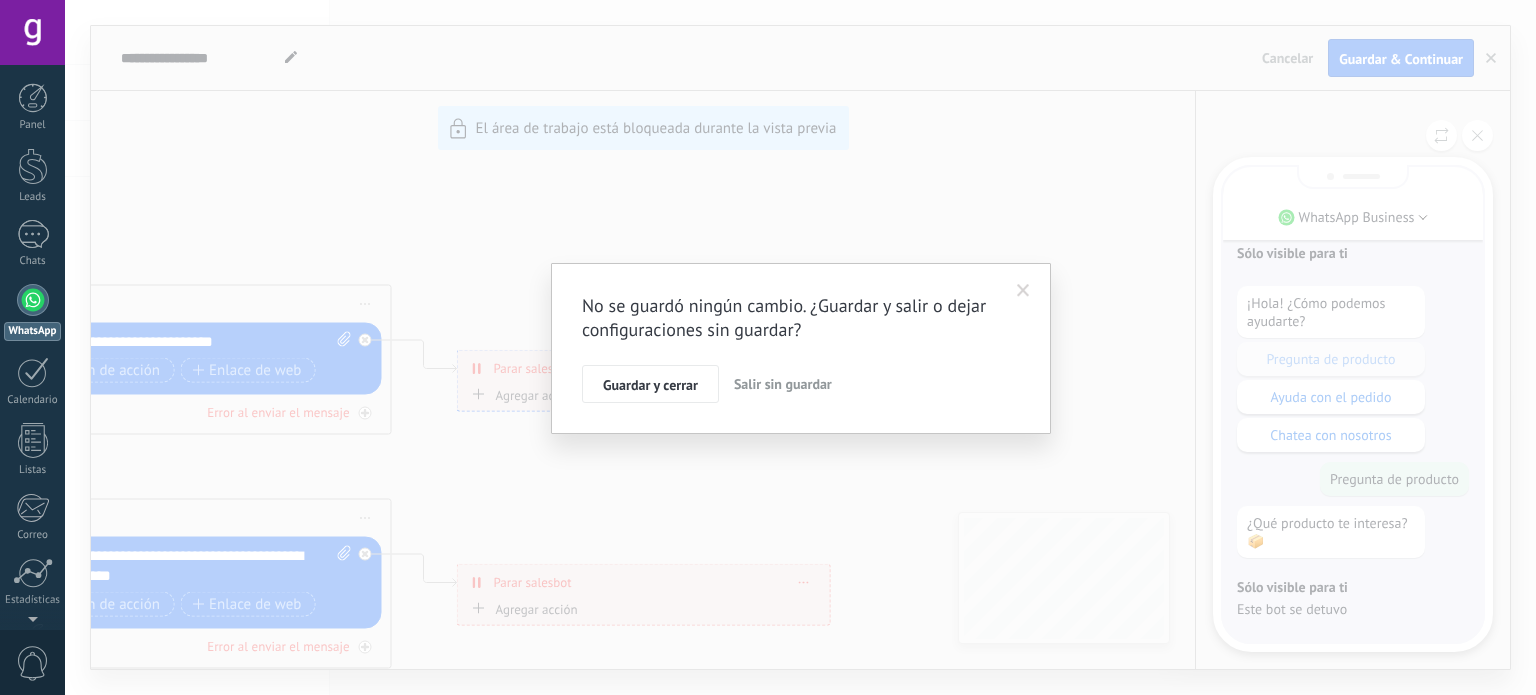 click on "Salir sin guardar" at bounding box center (783, 384) 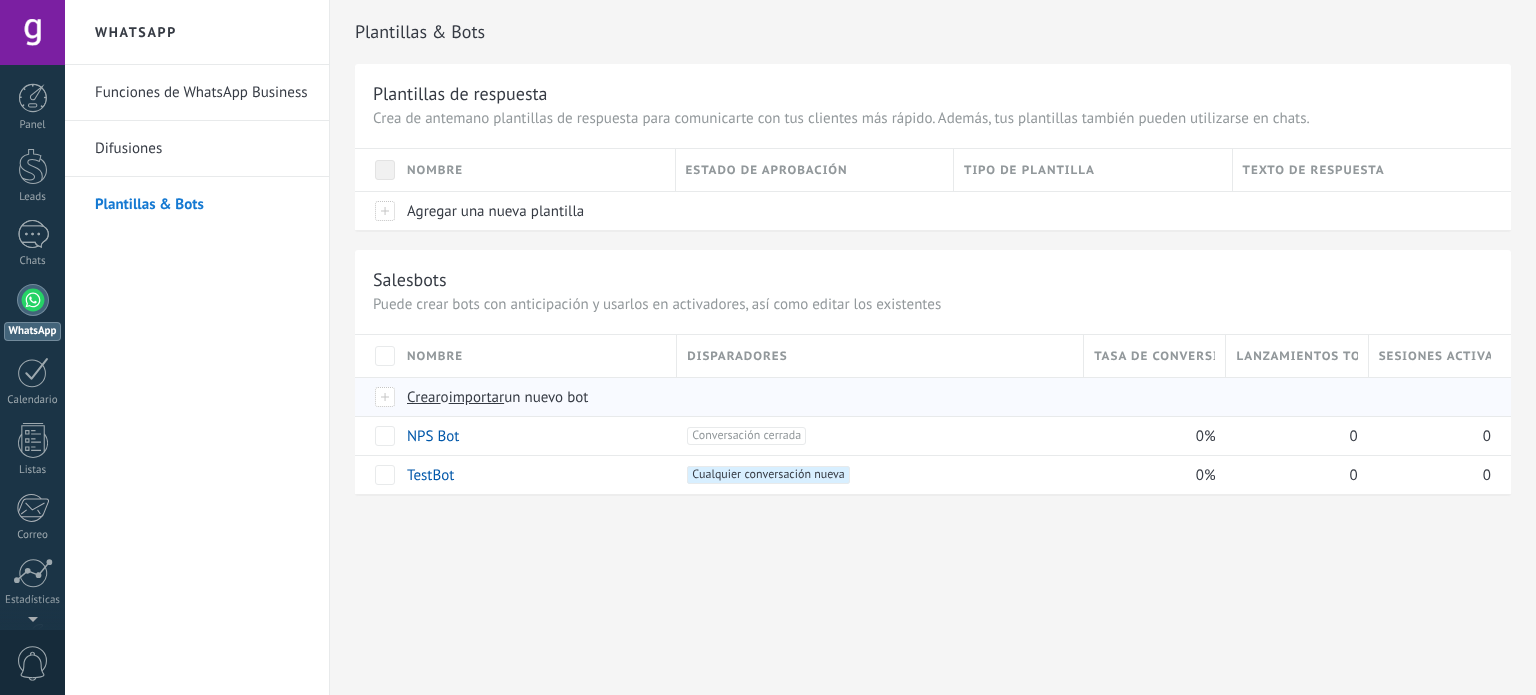 click on "Crear" at bounding box center [424, 397] 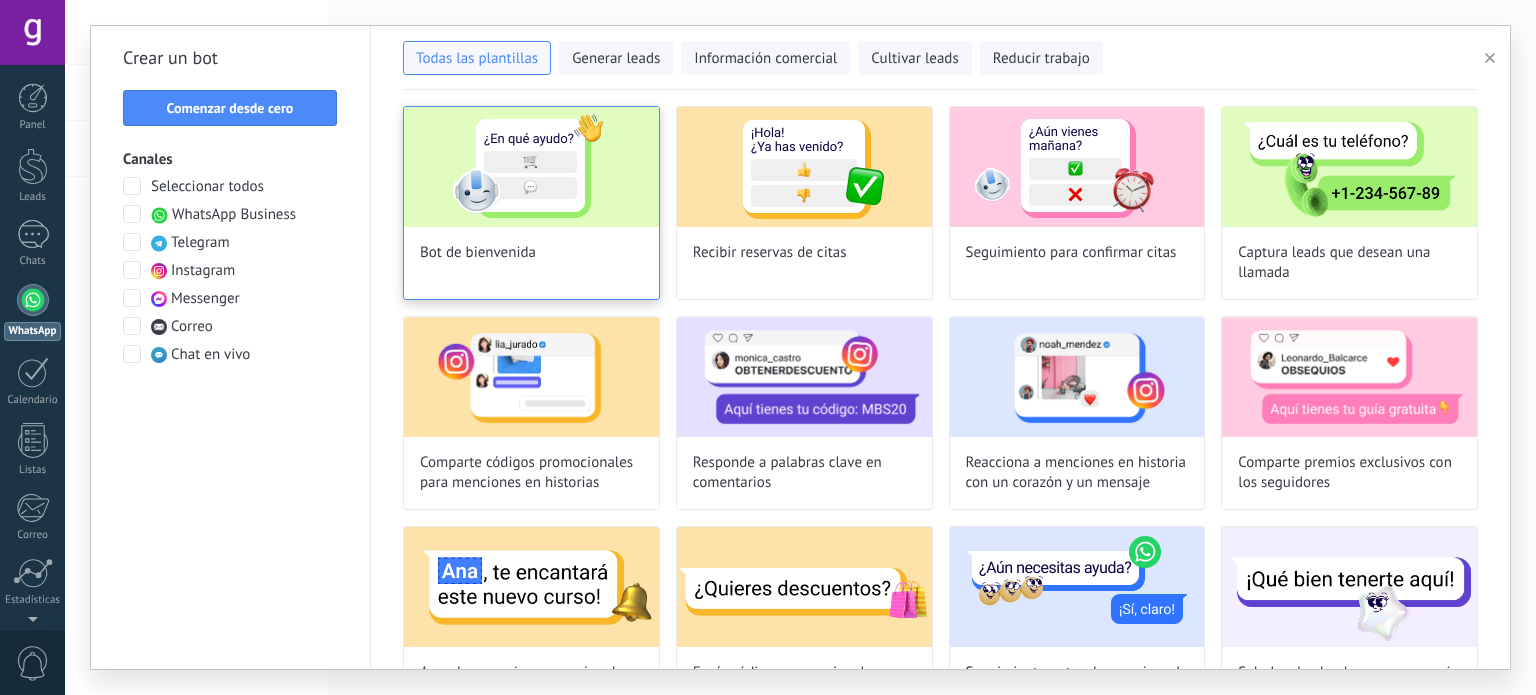 click on "Bot de bienvenida" at bounding box center [478, 253] 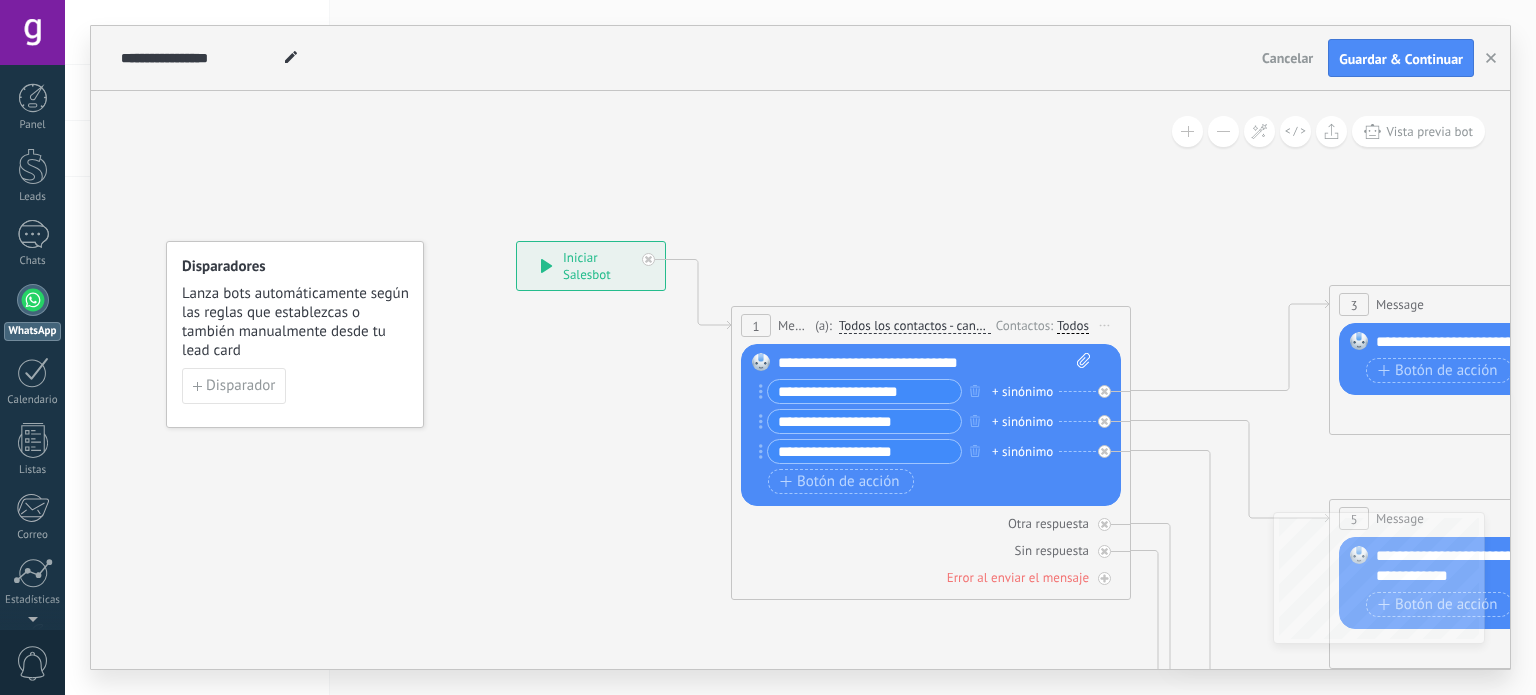 click on "**********" at bounding box center [935, 363] 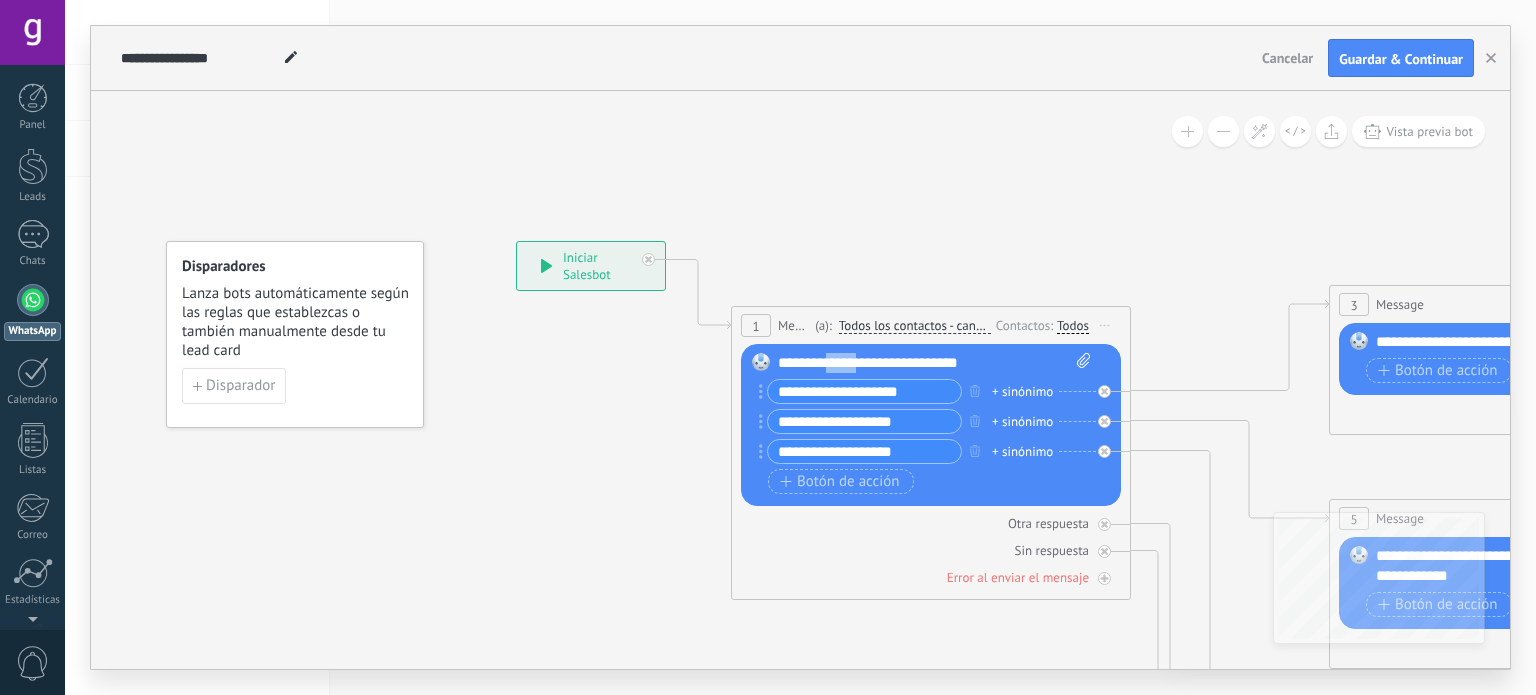 click on "**********" at bounding box center (935, 363) 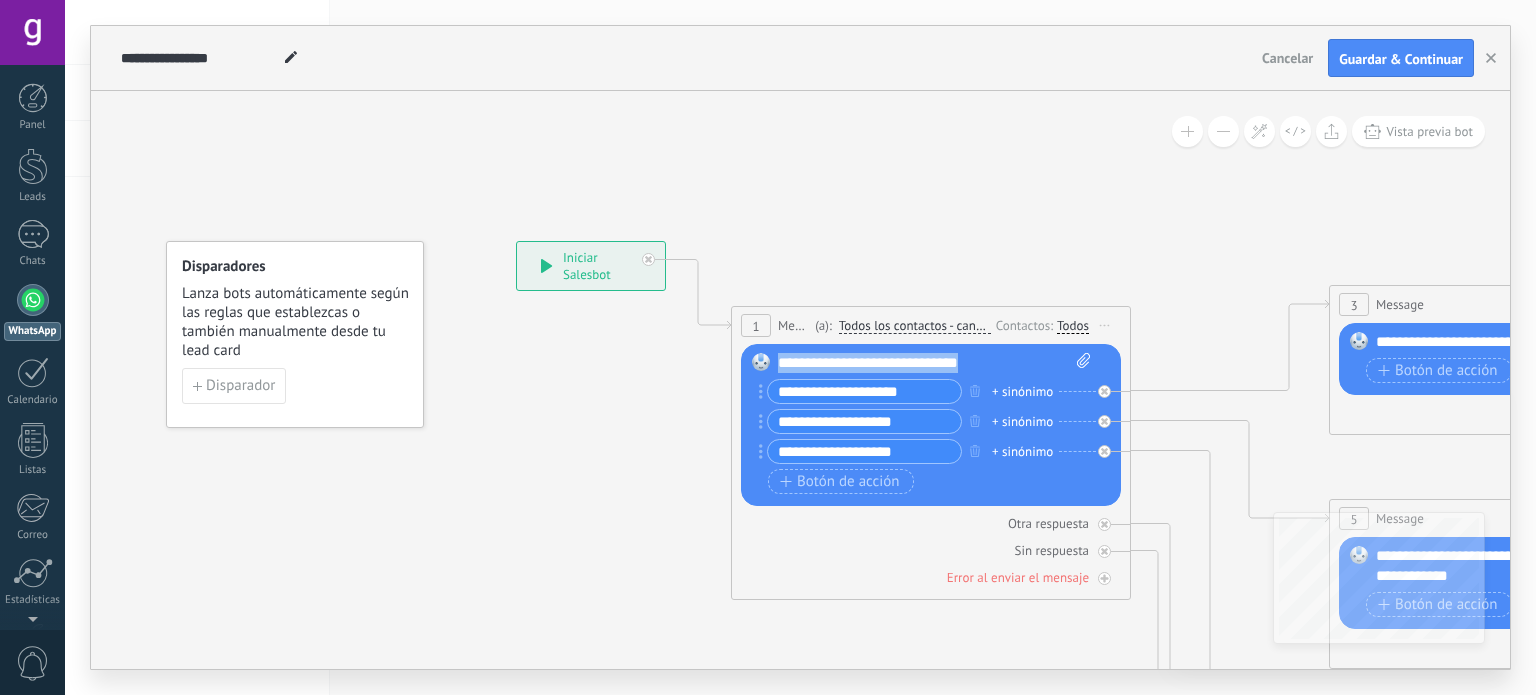click on "**********" at bounding box center (935, 363) 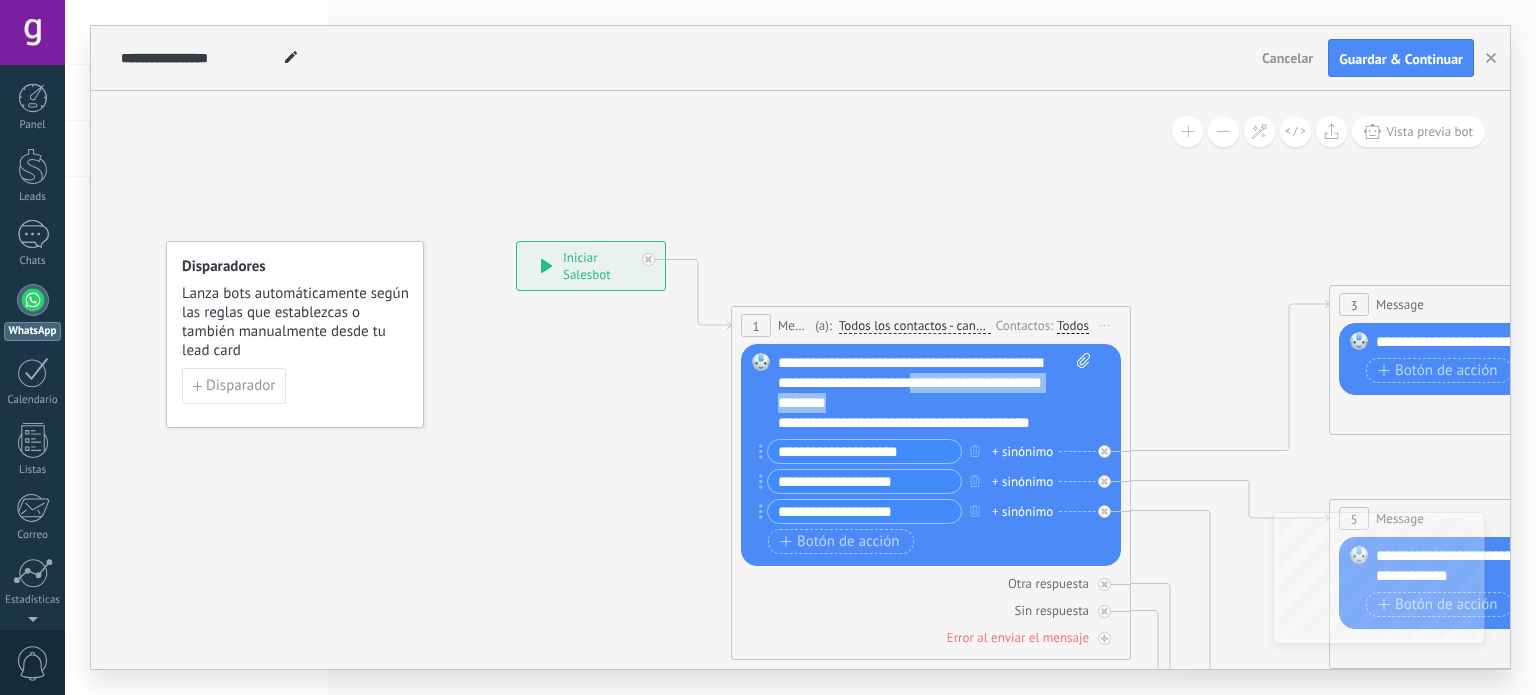 drag, startPoint x: 934, startPoint y: 382, endPoint x: 951, endPoint y: 397, distance: 22.671568 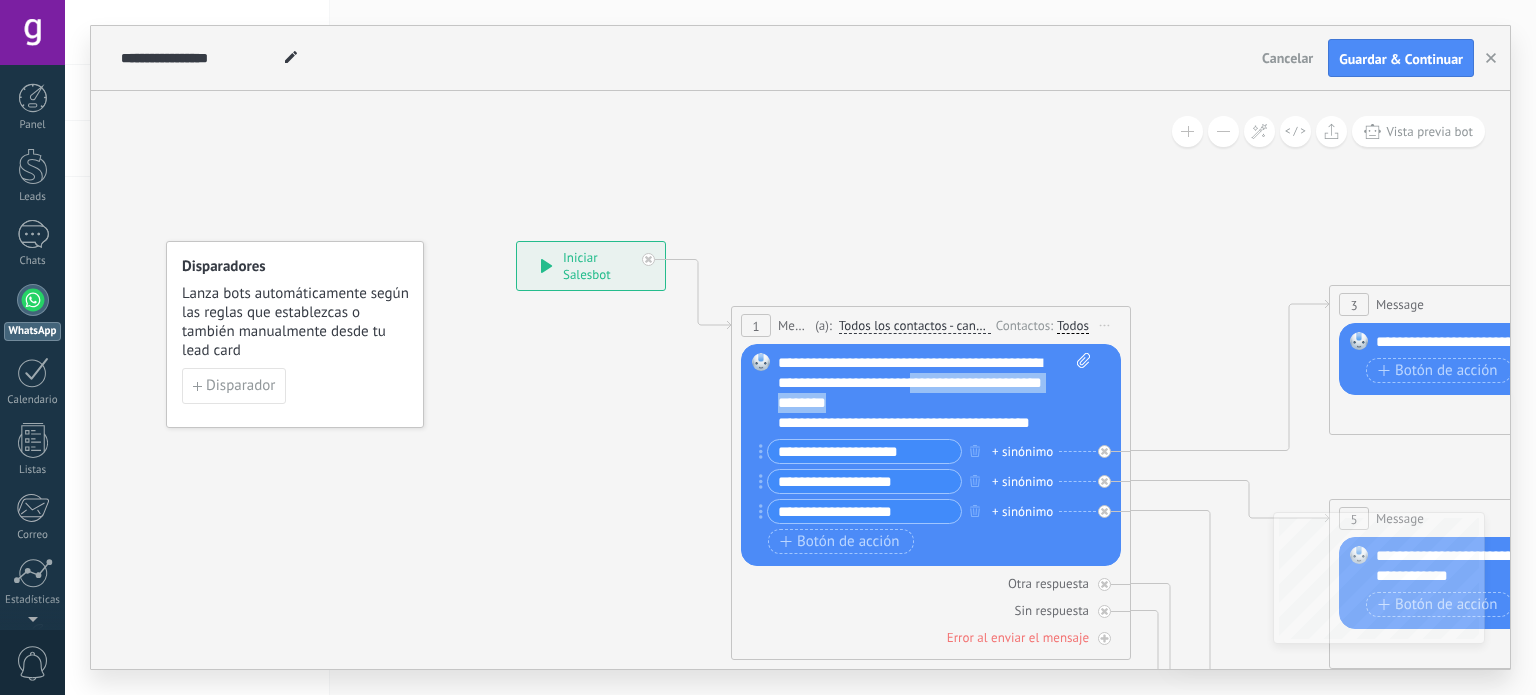 click on "**********" at bounding box center [935, 393] 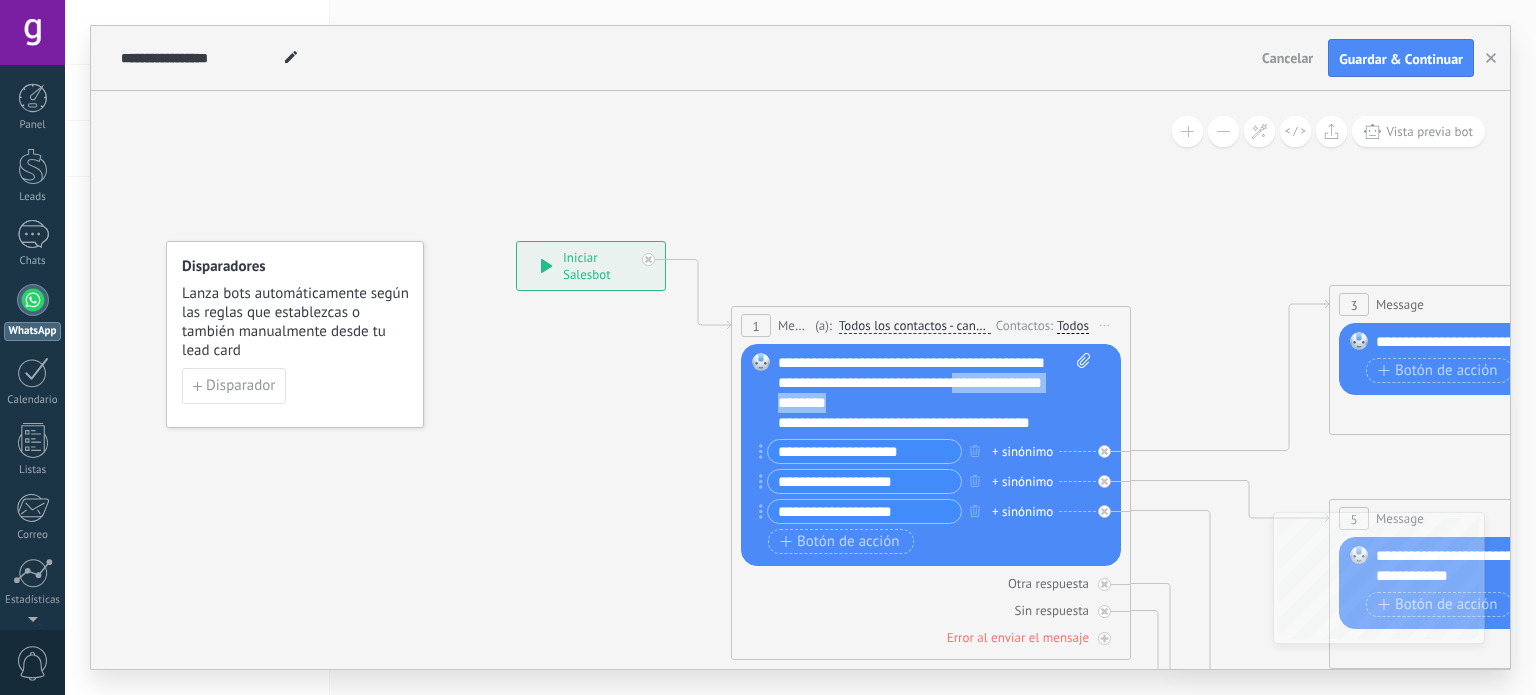 drag, startPoint x: 981, startPoint y: 379, endPoint x: 986, endPoint y: 394, distance: 15.811388 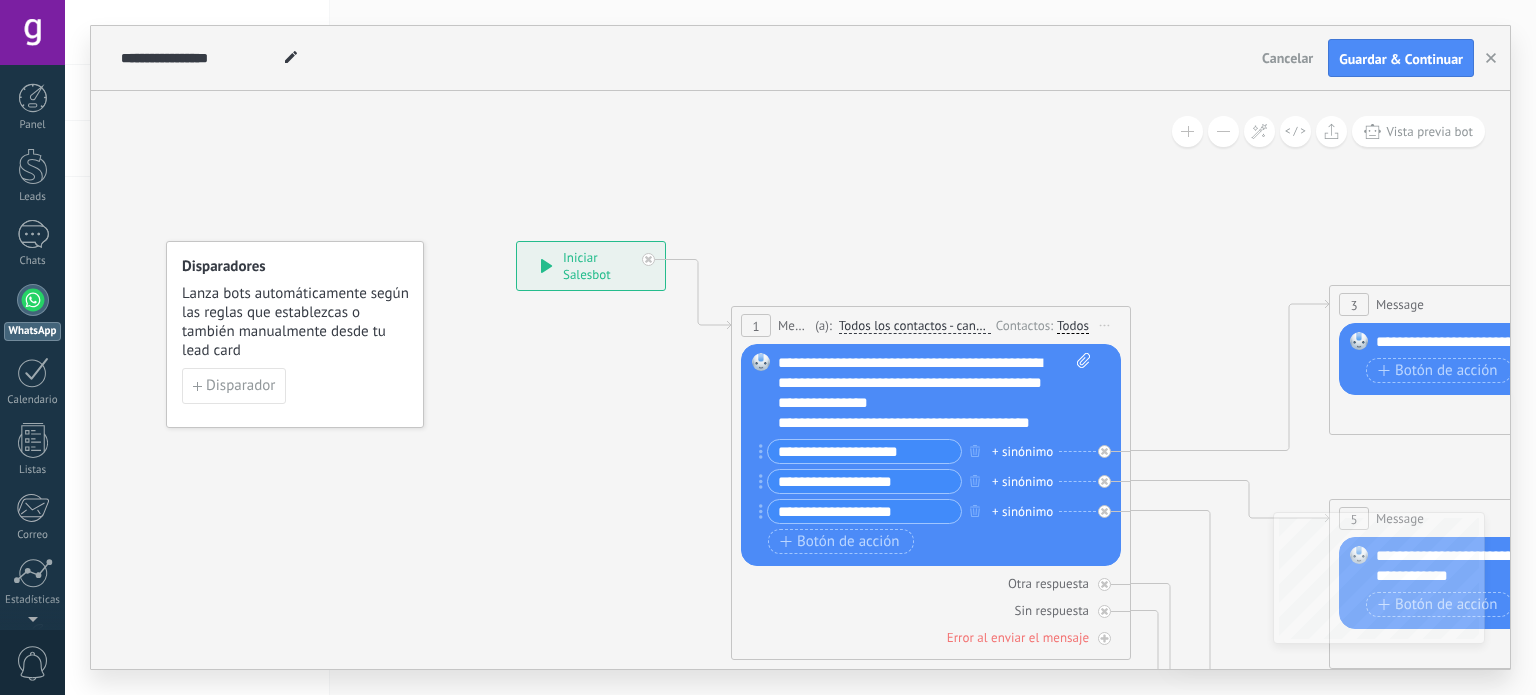 click on "**********" at bounding box center [864, 451] 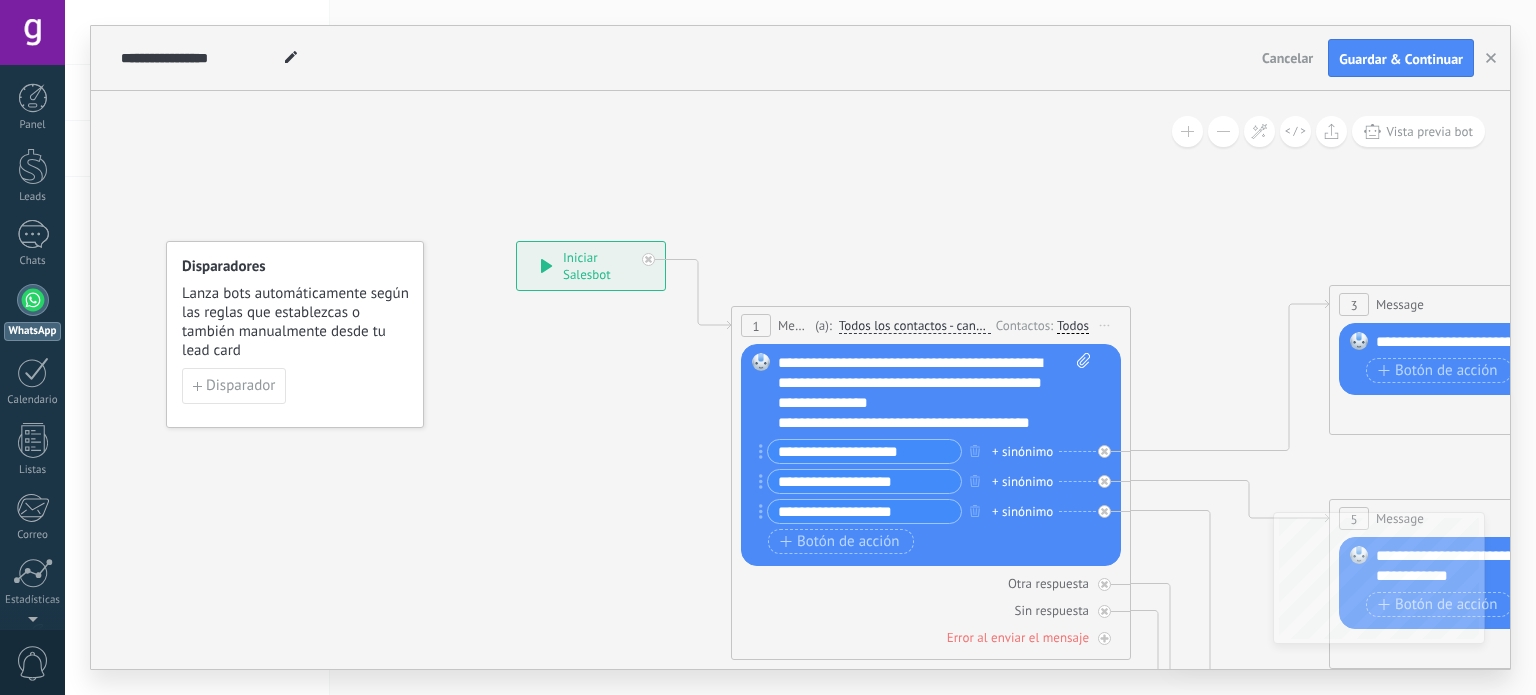 paste 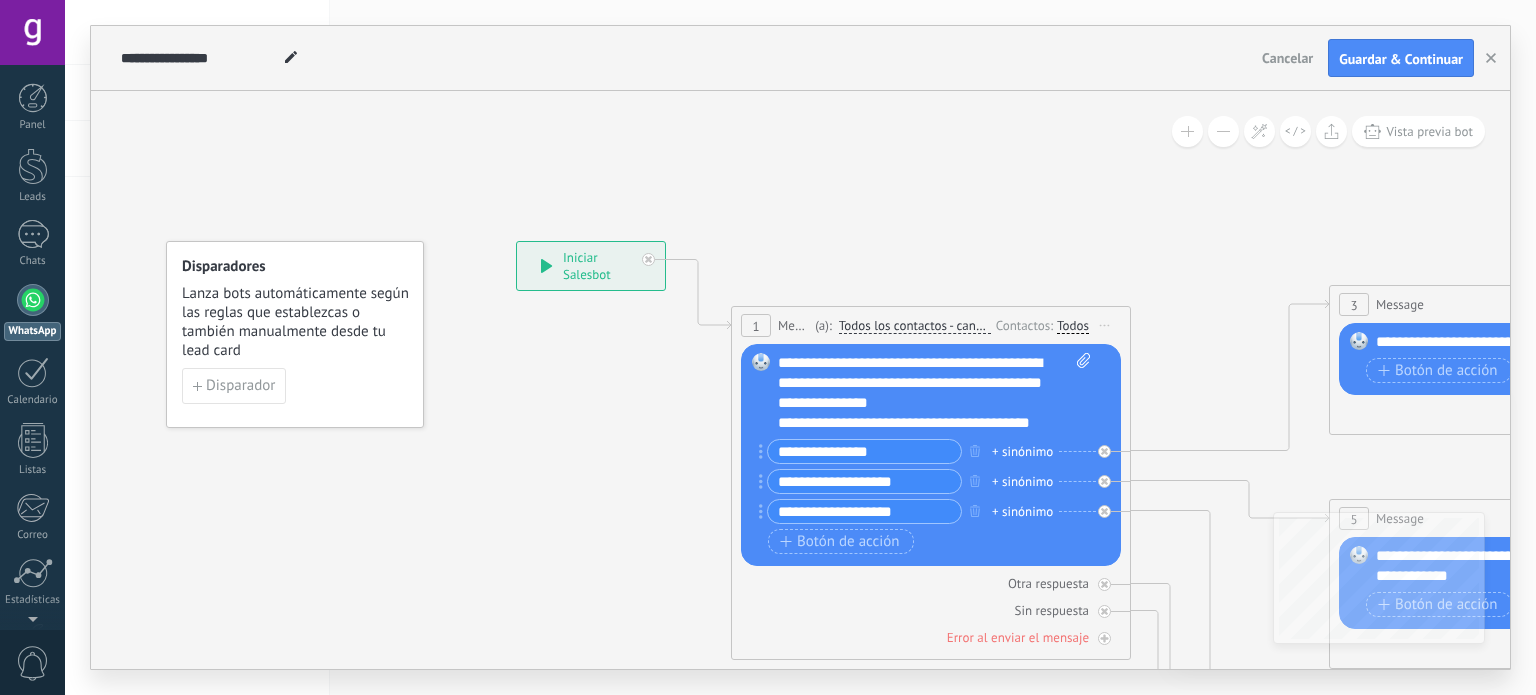 click at bounding box center (1080, 393) 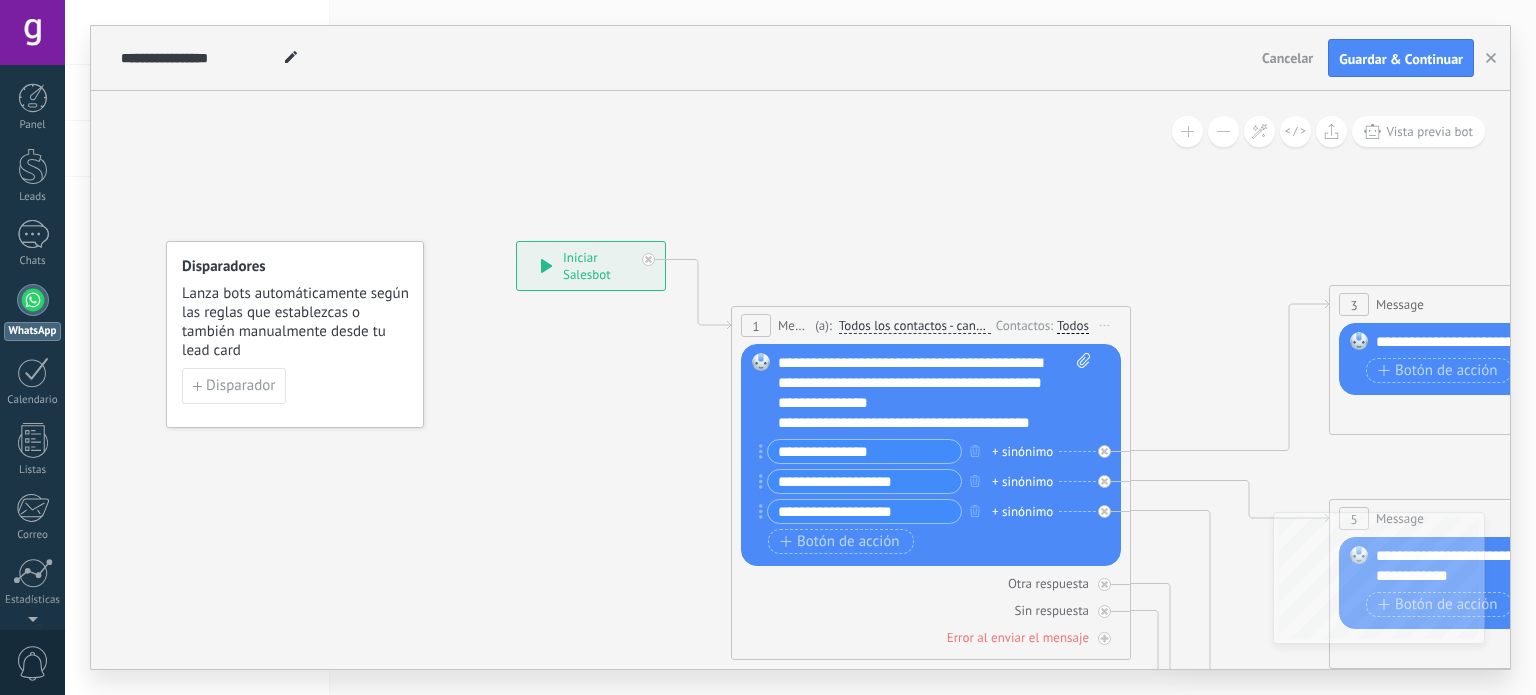 click on "**********" at bounding box center (917, 423) 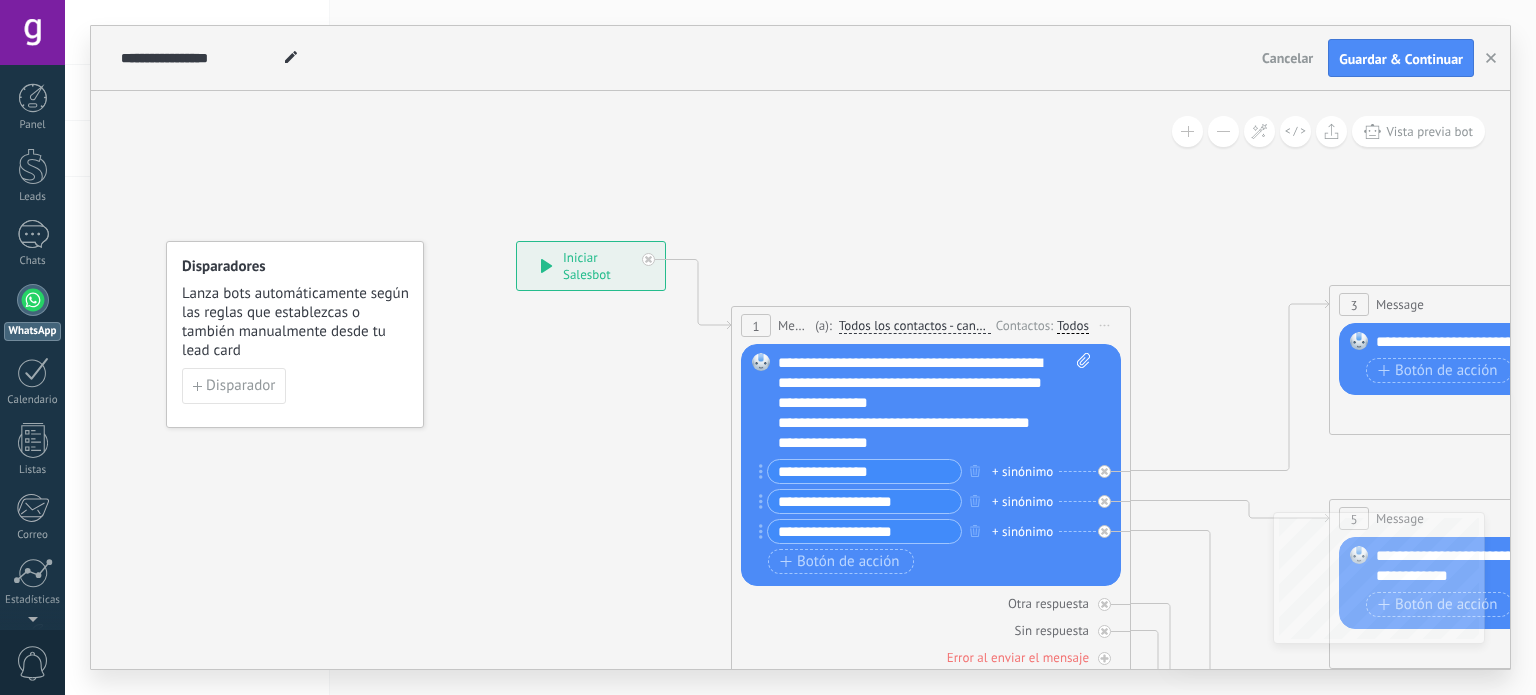 click on "**********" at bounding box center (864, 471) 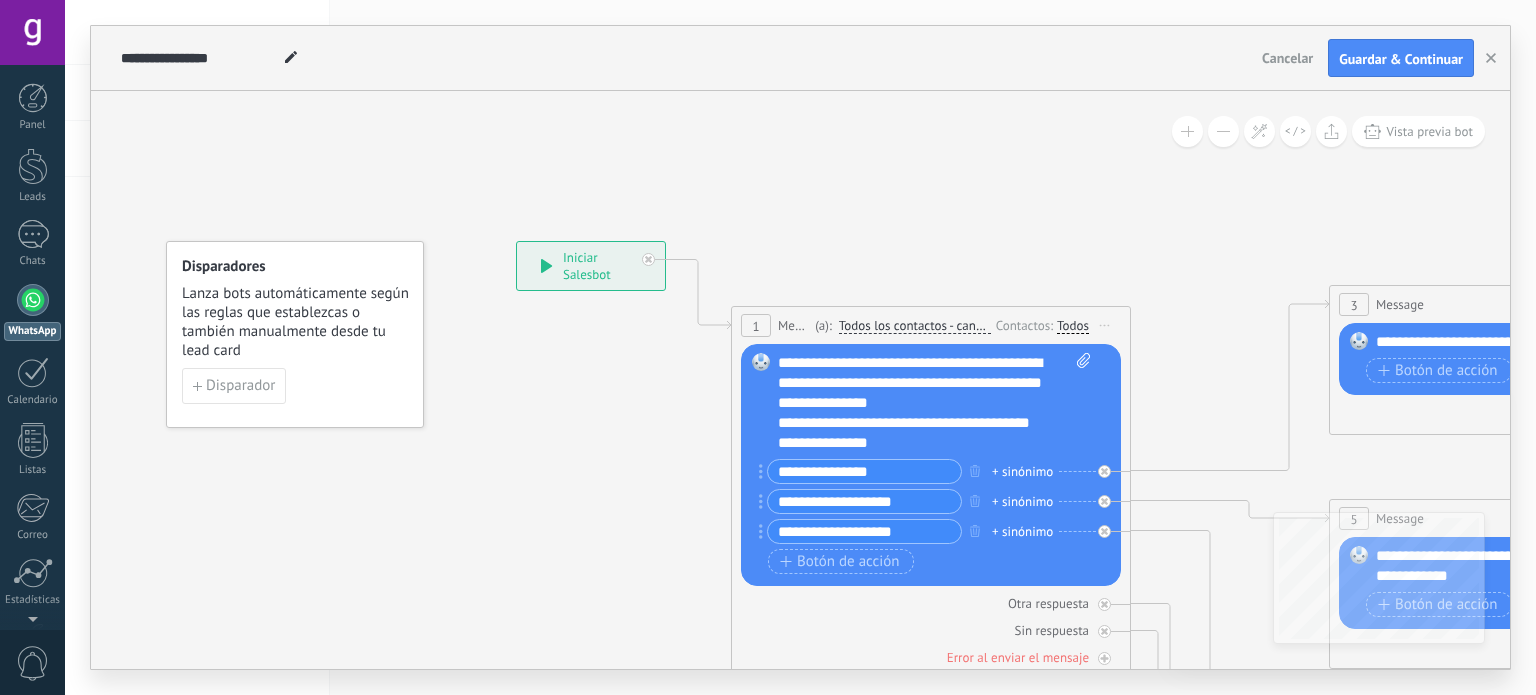 click on "**********" at bounding box center [864, 471] 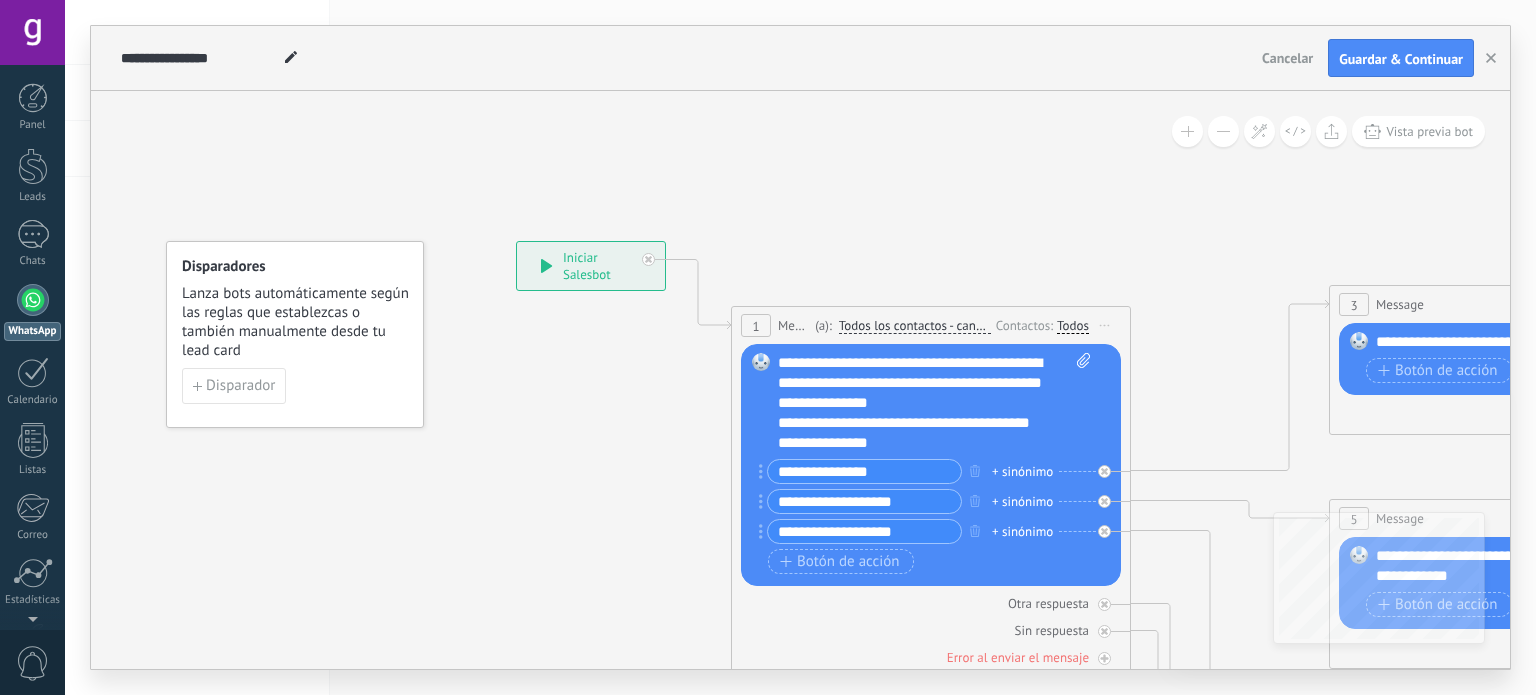 click on "**********" at bounding box center [864, 471] 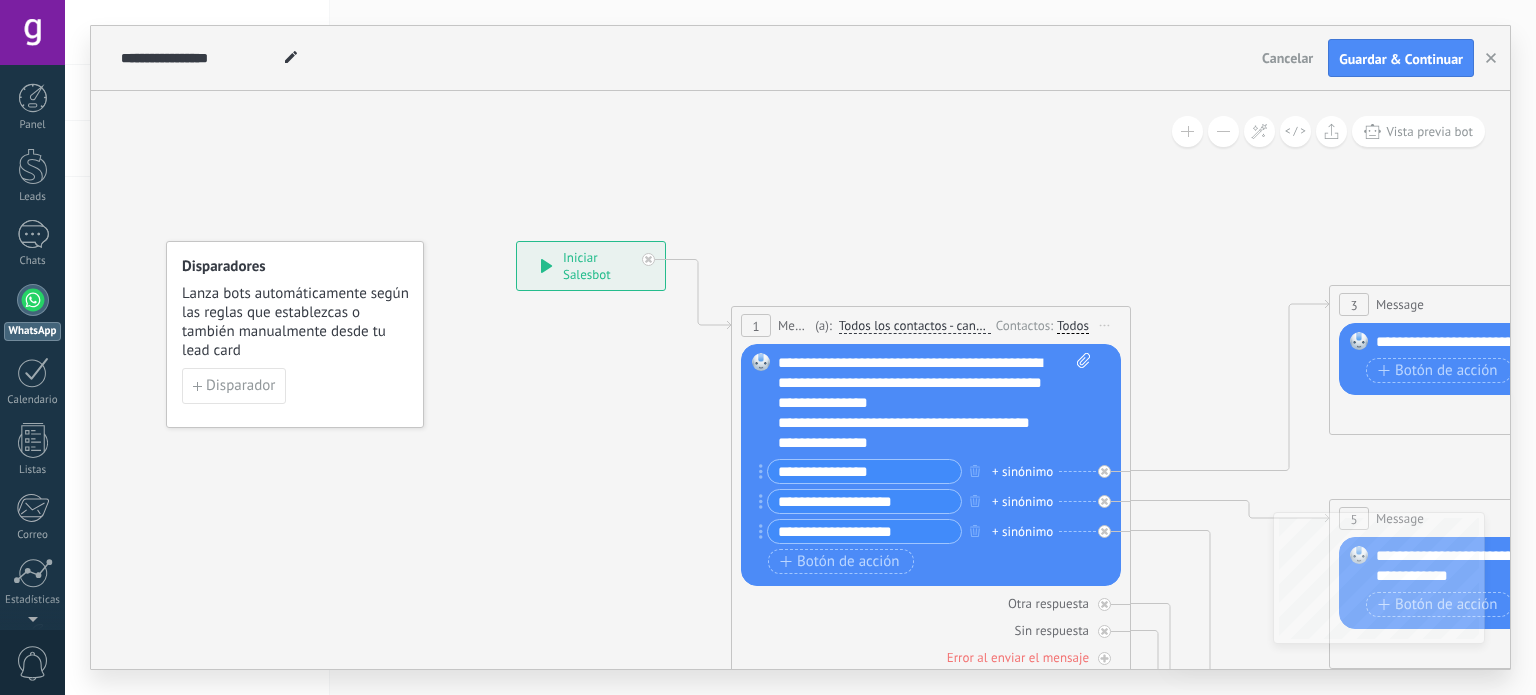 click on "**********" at bounding box center (864, 471) 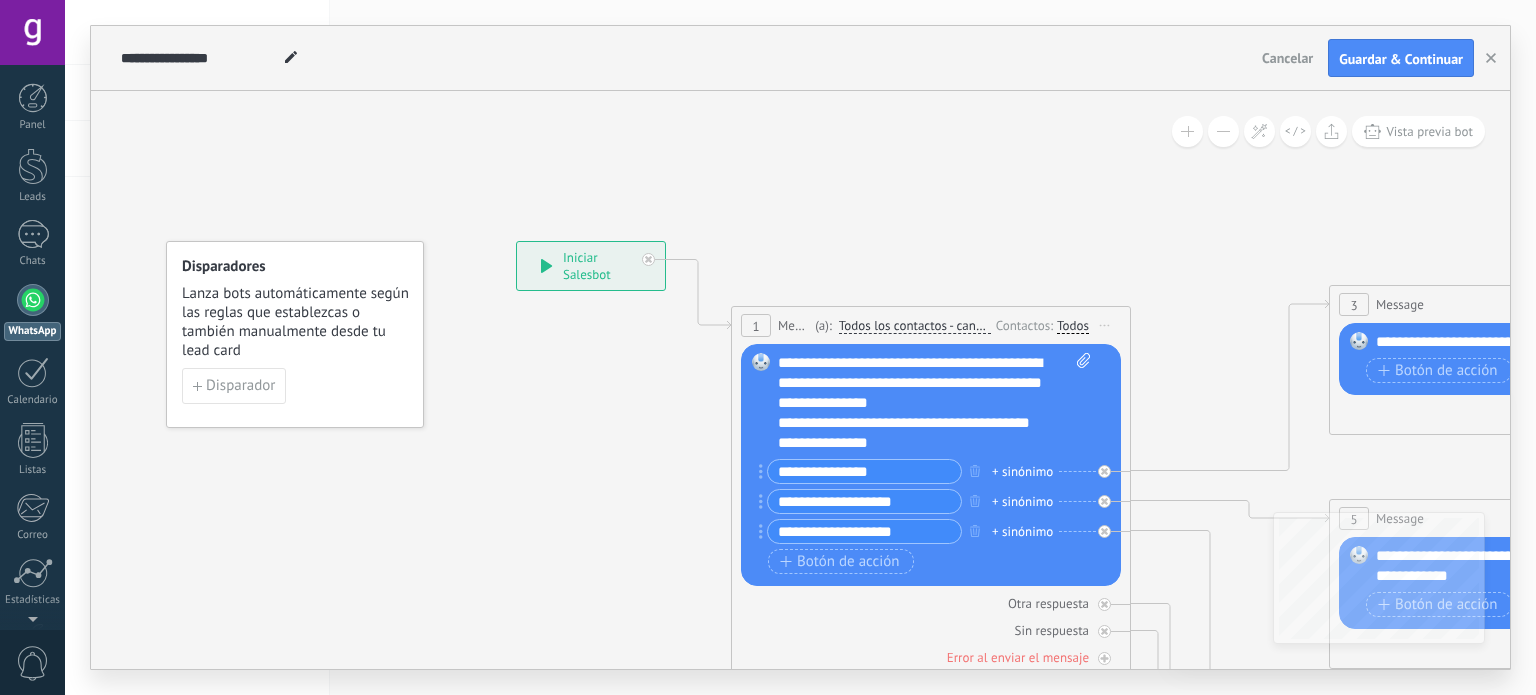 paste 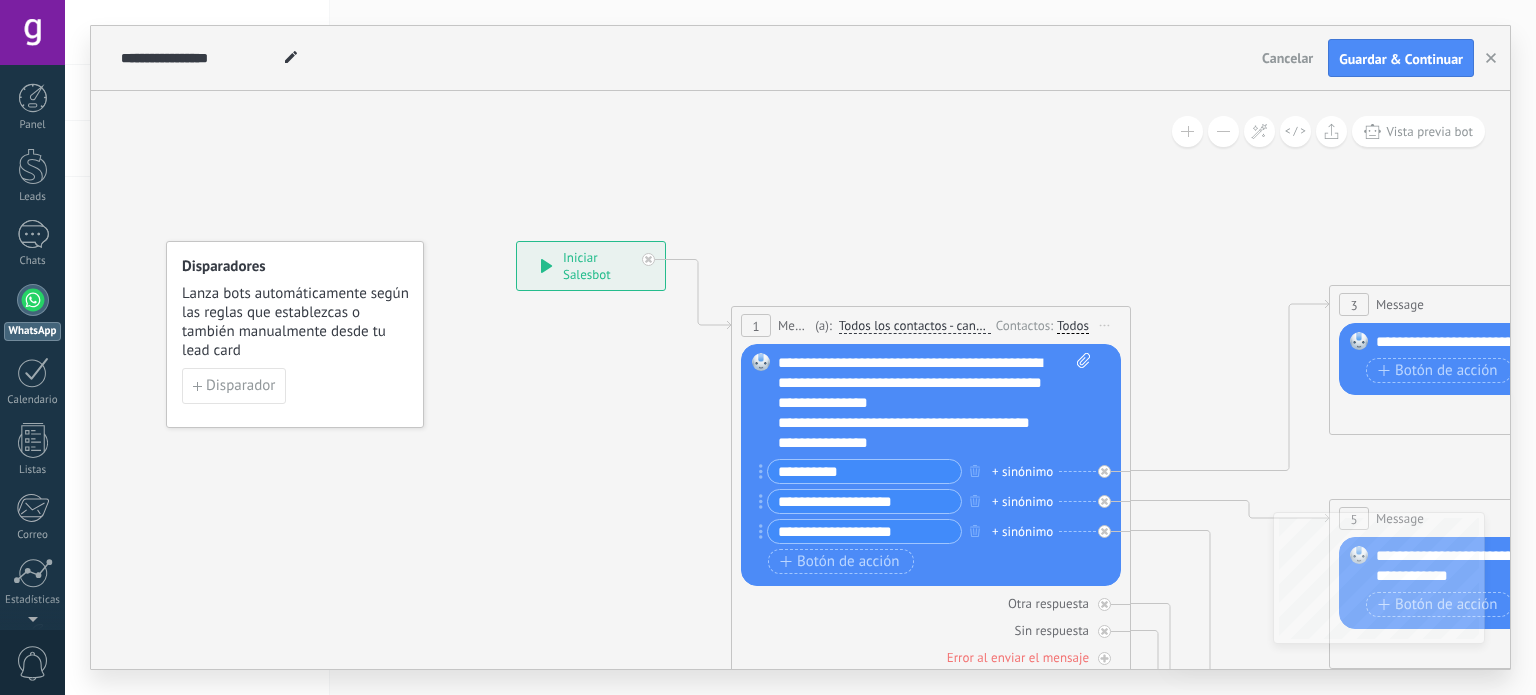 type on "**********" 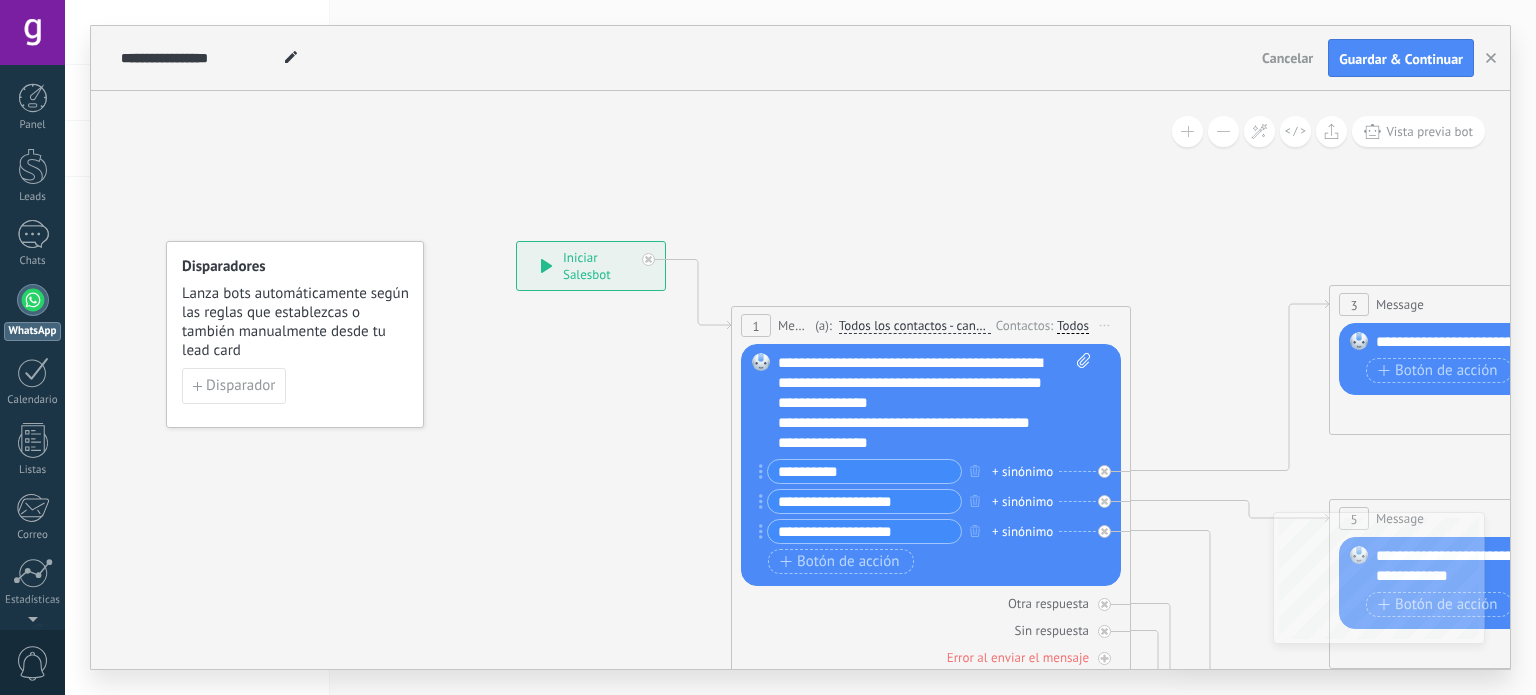 click on "**********" at bounding box center [864, 501] 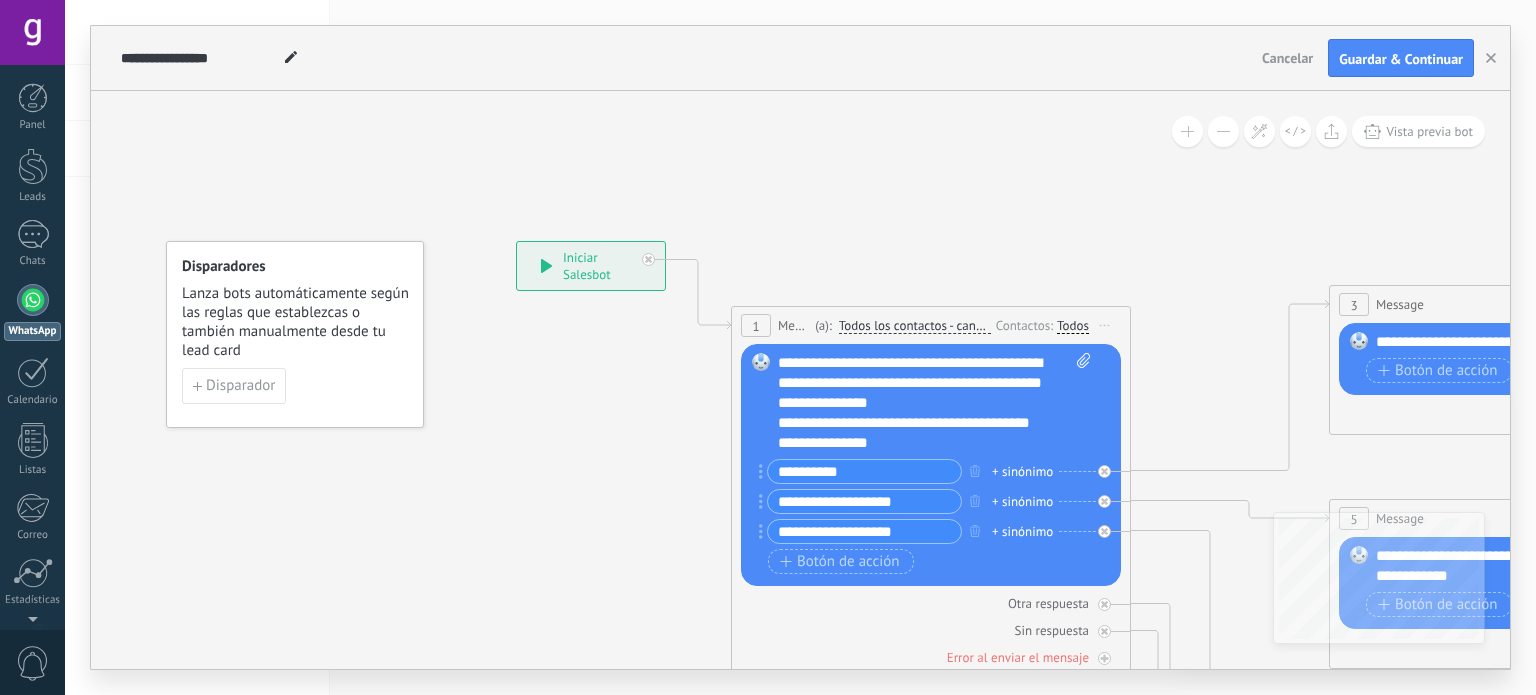 click on "**********" at bounding box center [864, 501] 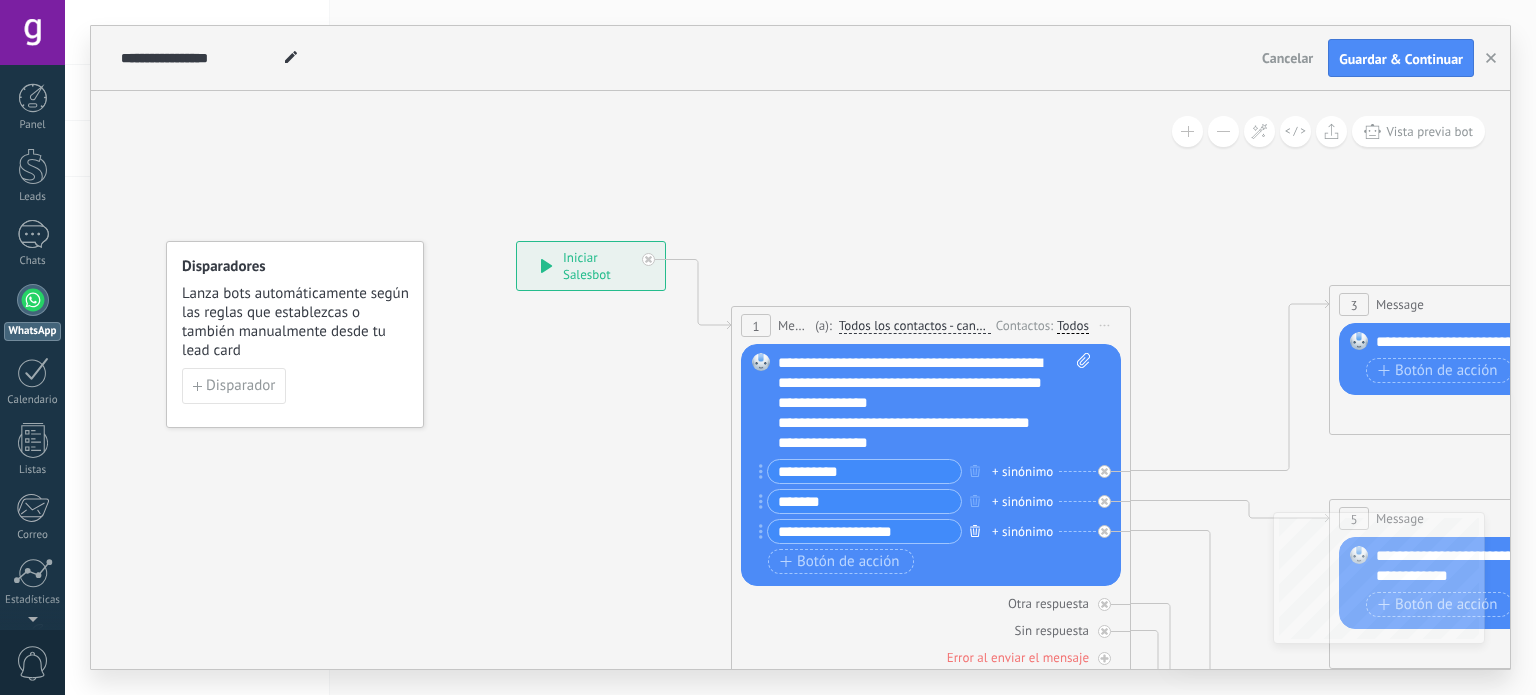 type on "*******" 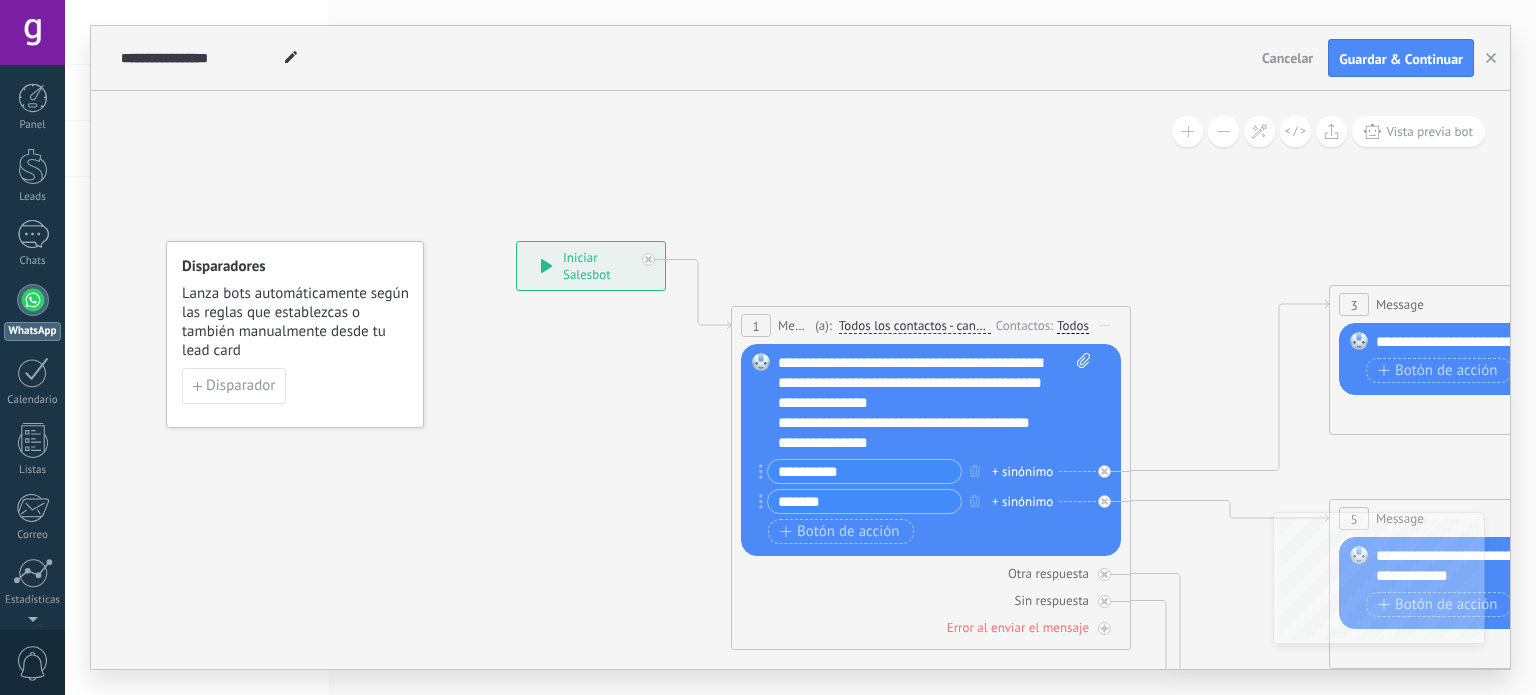 click on "**********" at bounding box center (1533, 342) 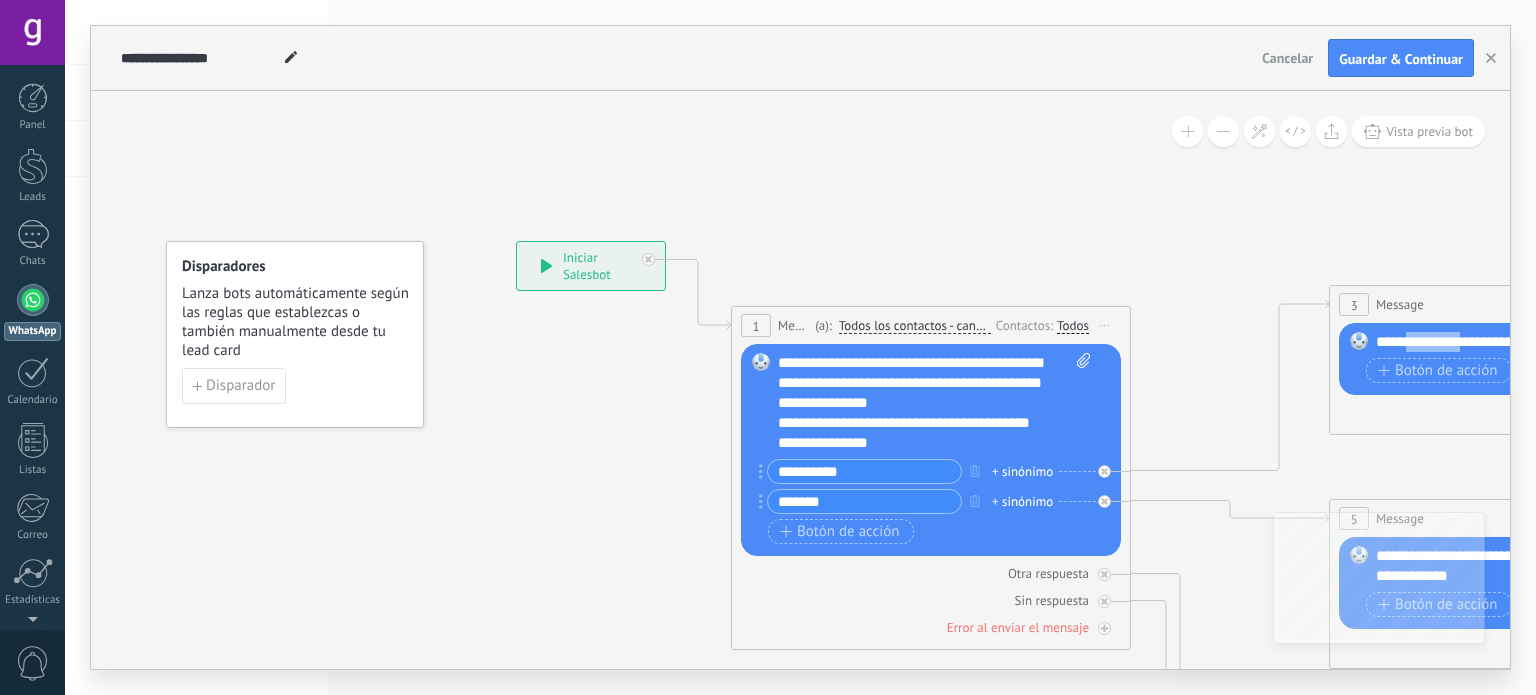 click on "**********" at bounding box center (1533, 342) 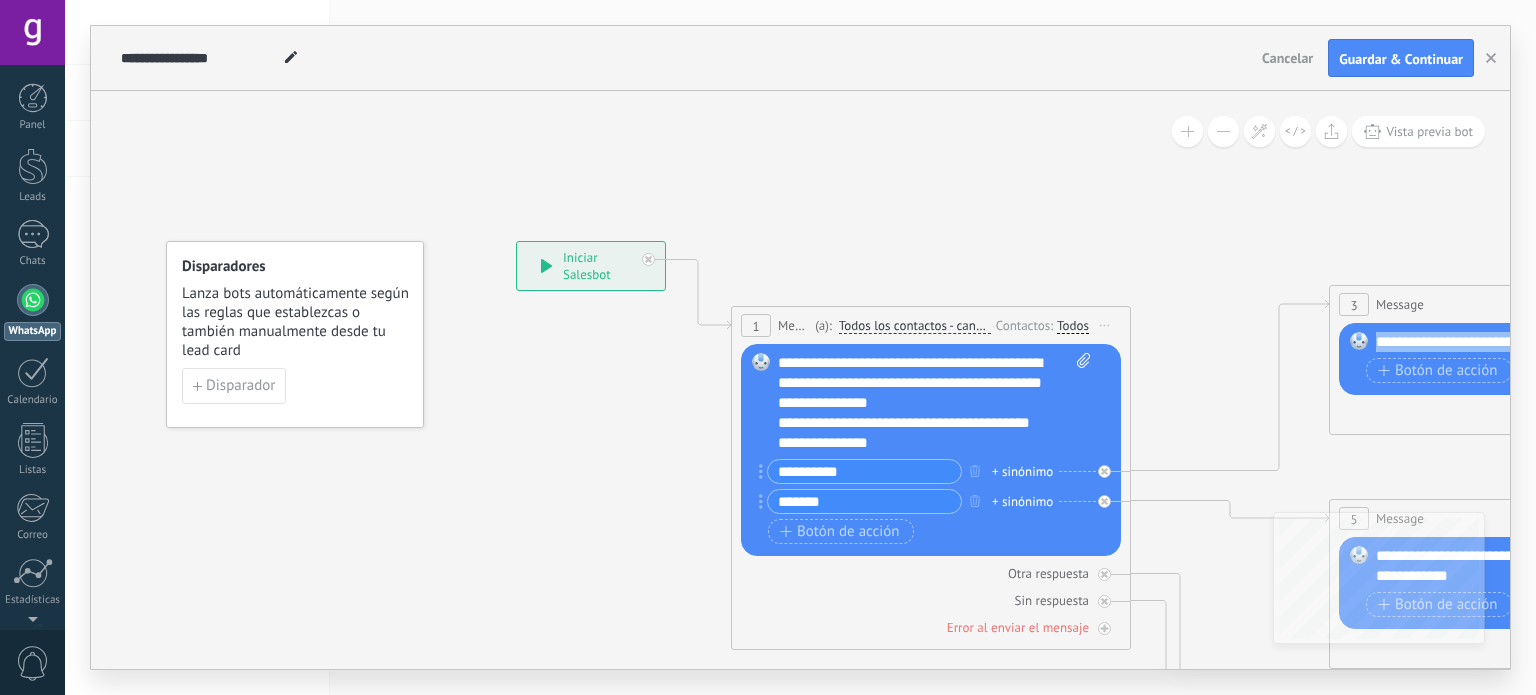 click on "**********" at bounding box center (1533, 342) 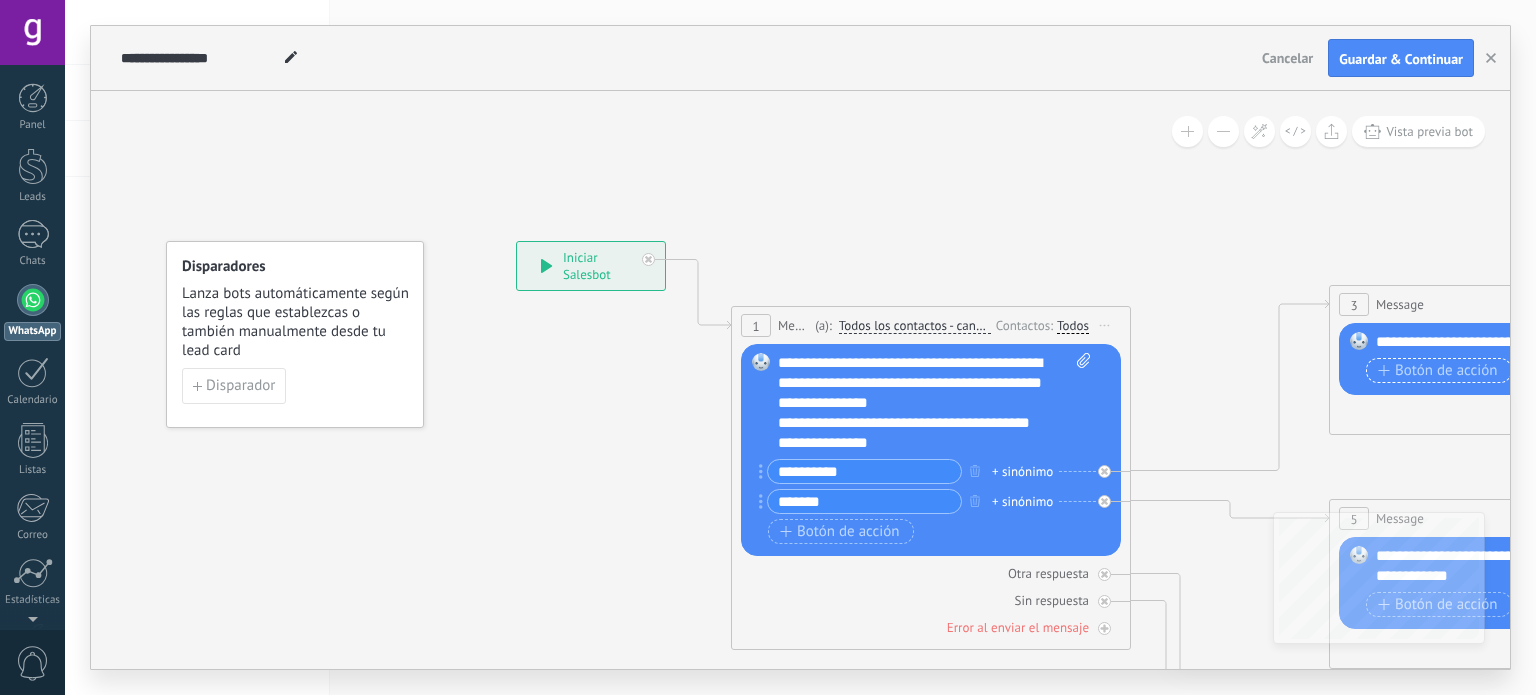 click on "Botón de acción" at bounding box center [1439, 370] 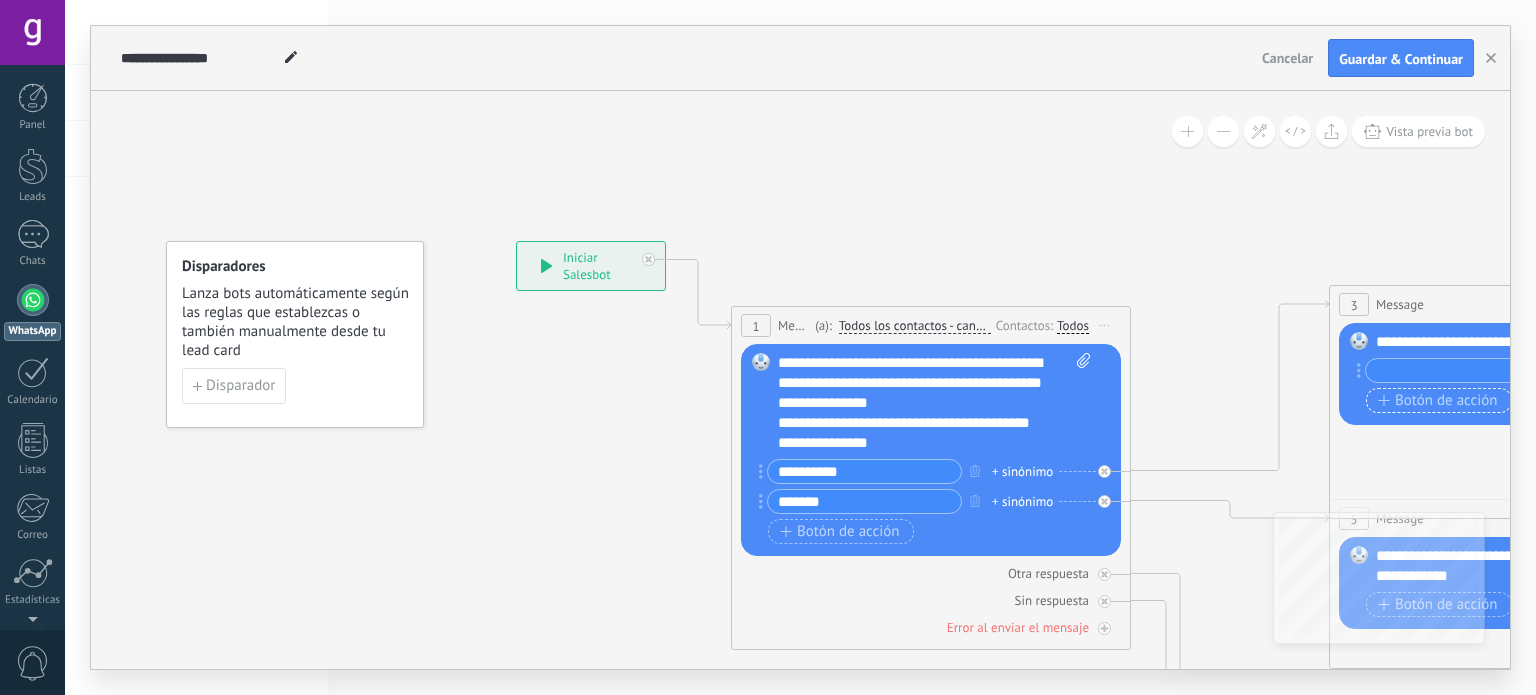 scroll, scrollTop: 0, scrollLeft: 0, axis: both 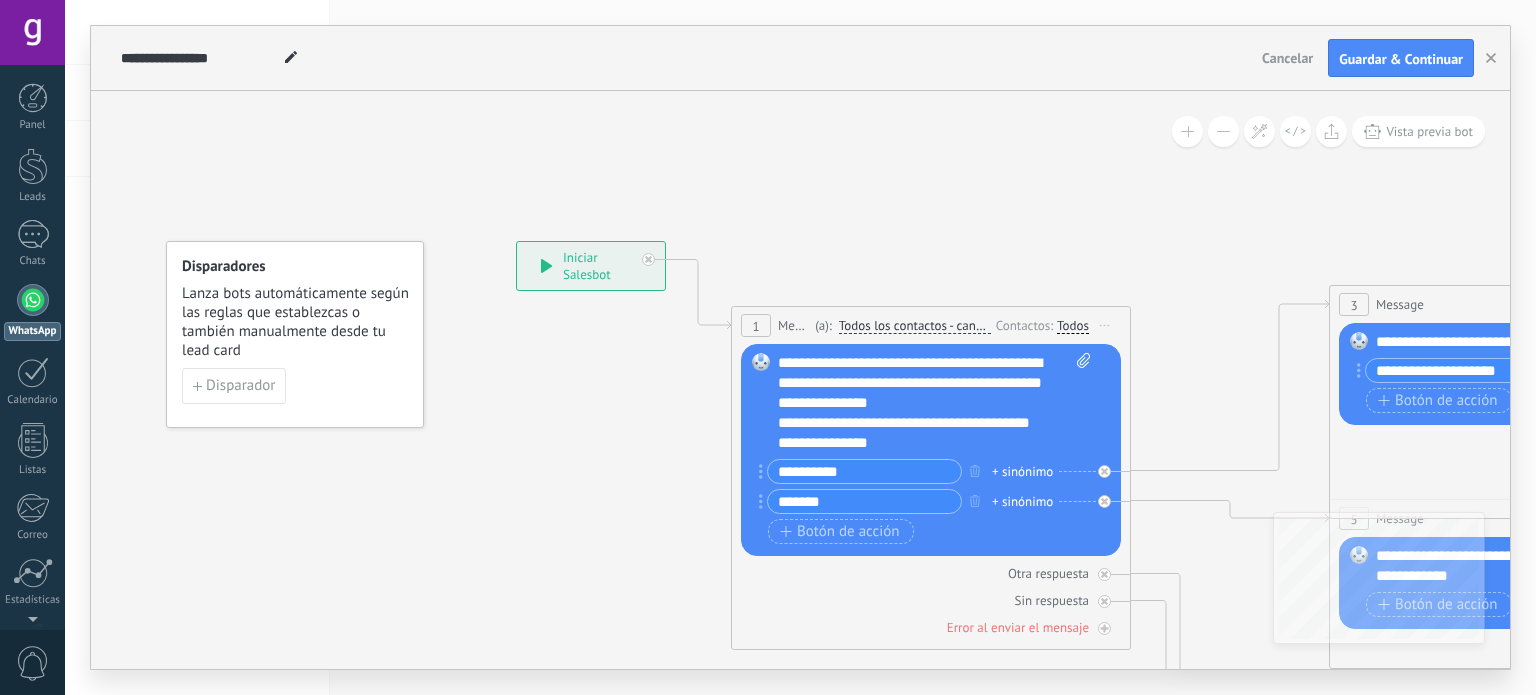 type on "**********" 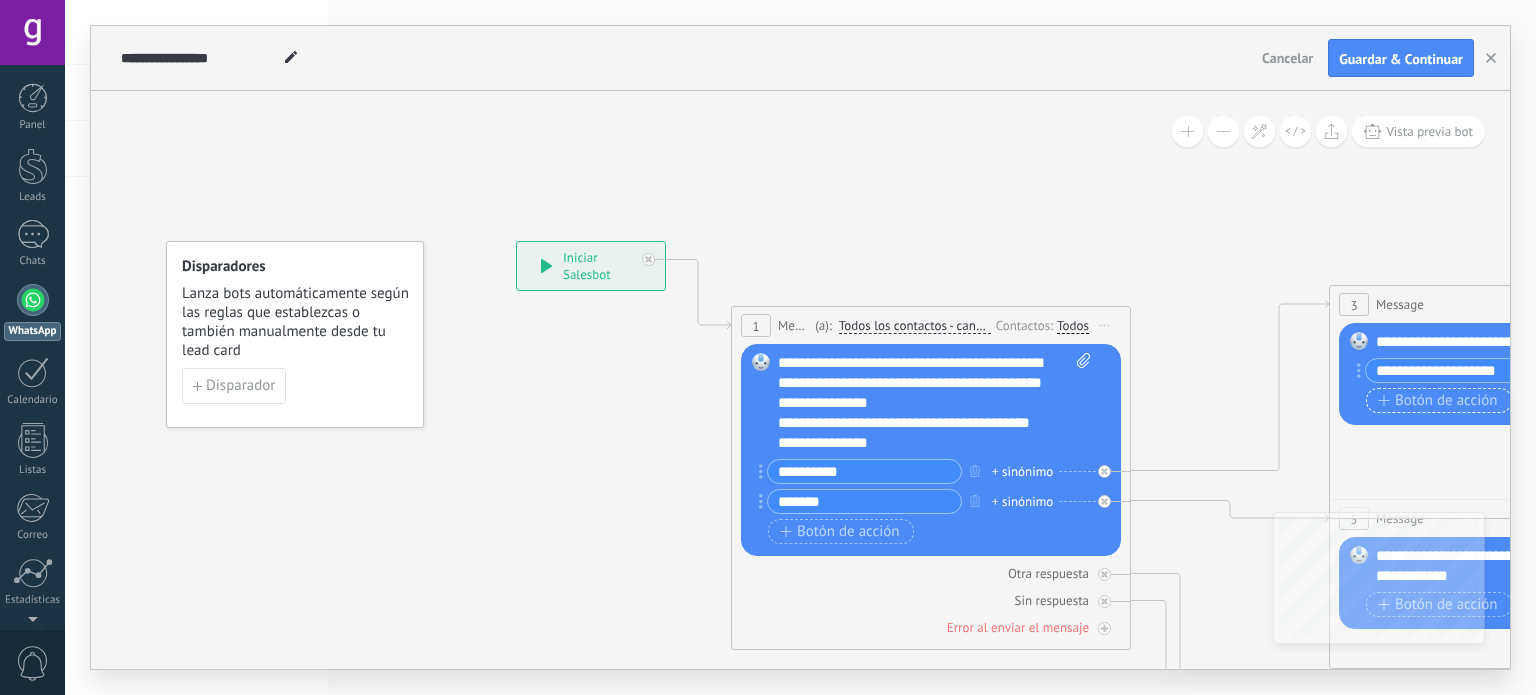 click on "Botón de acción" at bounding box center (1438, 401) 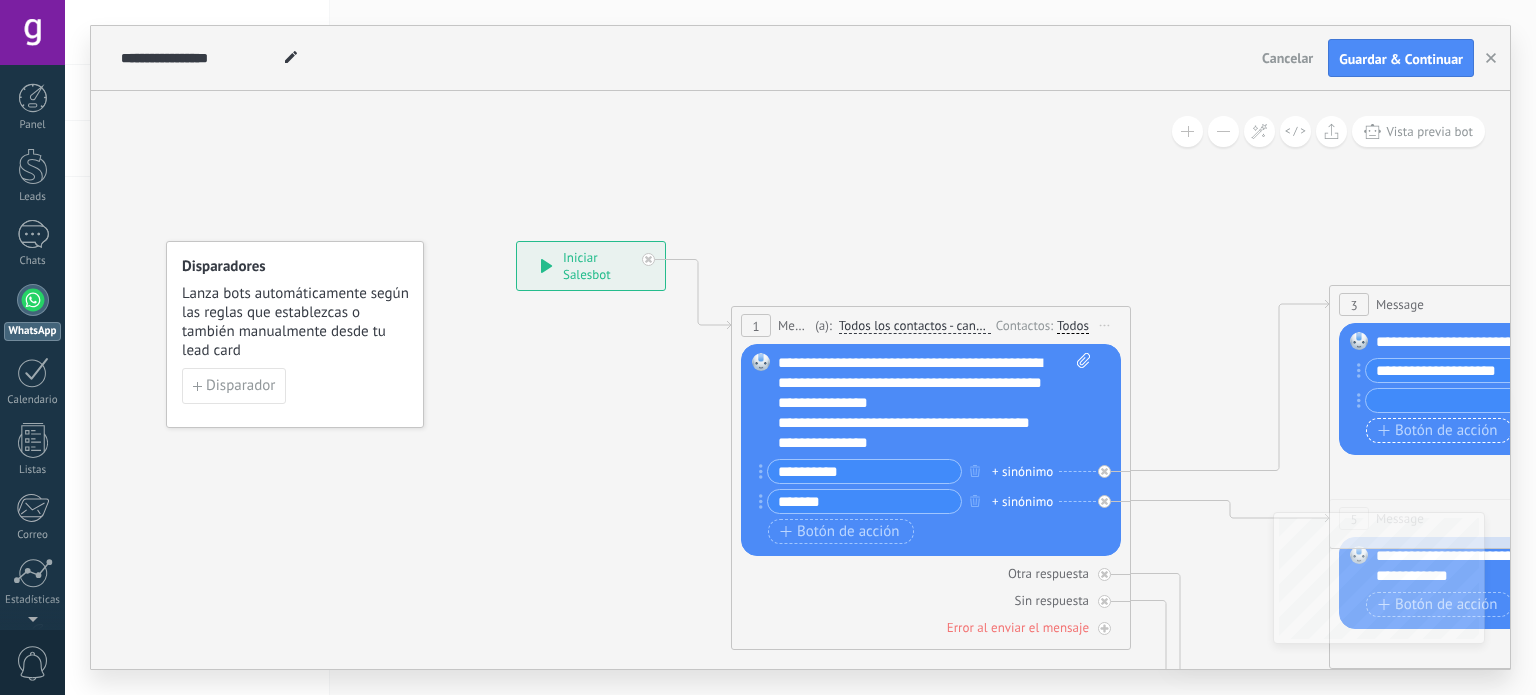 scroll, scrollTop: 0, scrollLeft: 0, axis: both 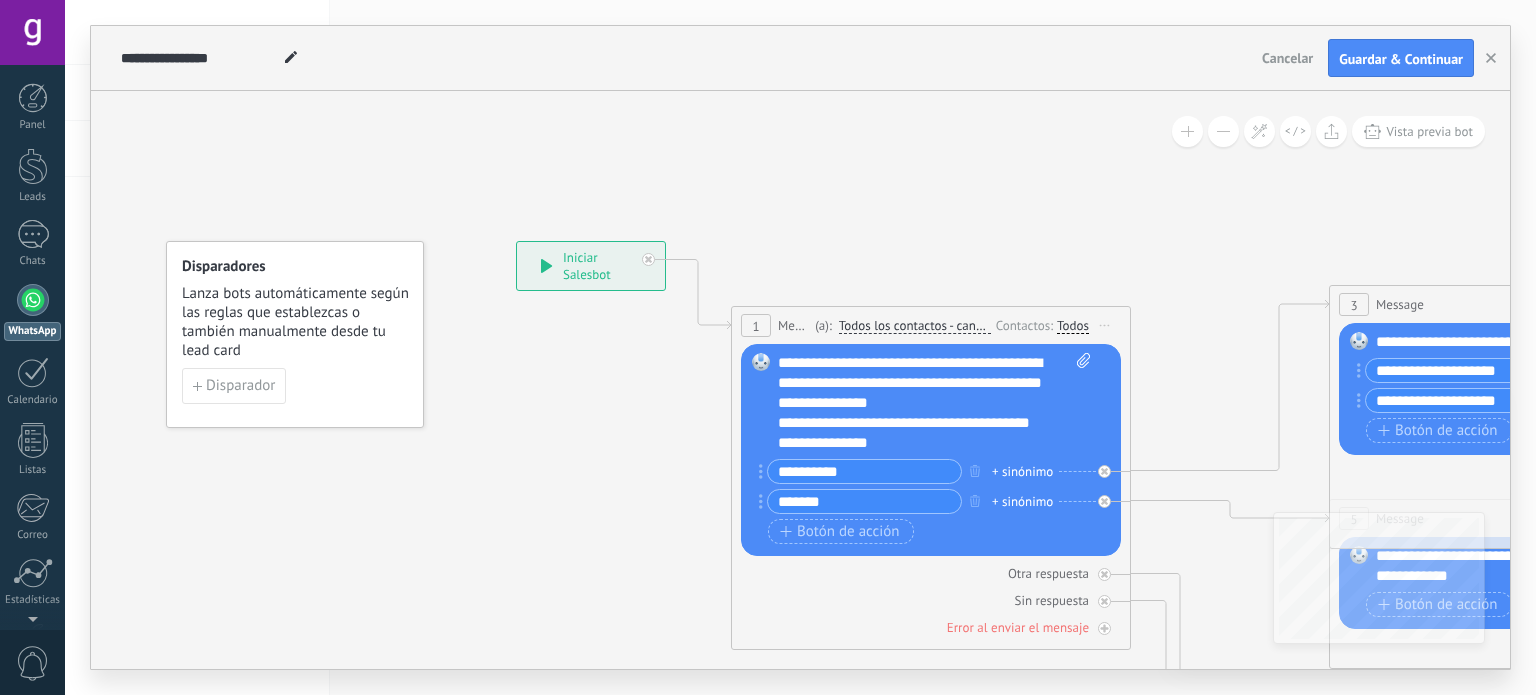 type on "**********" 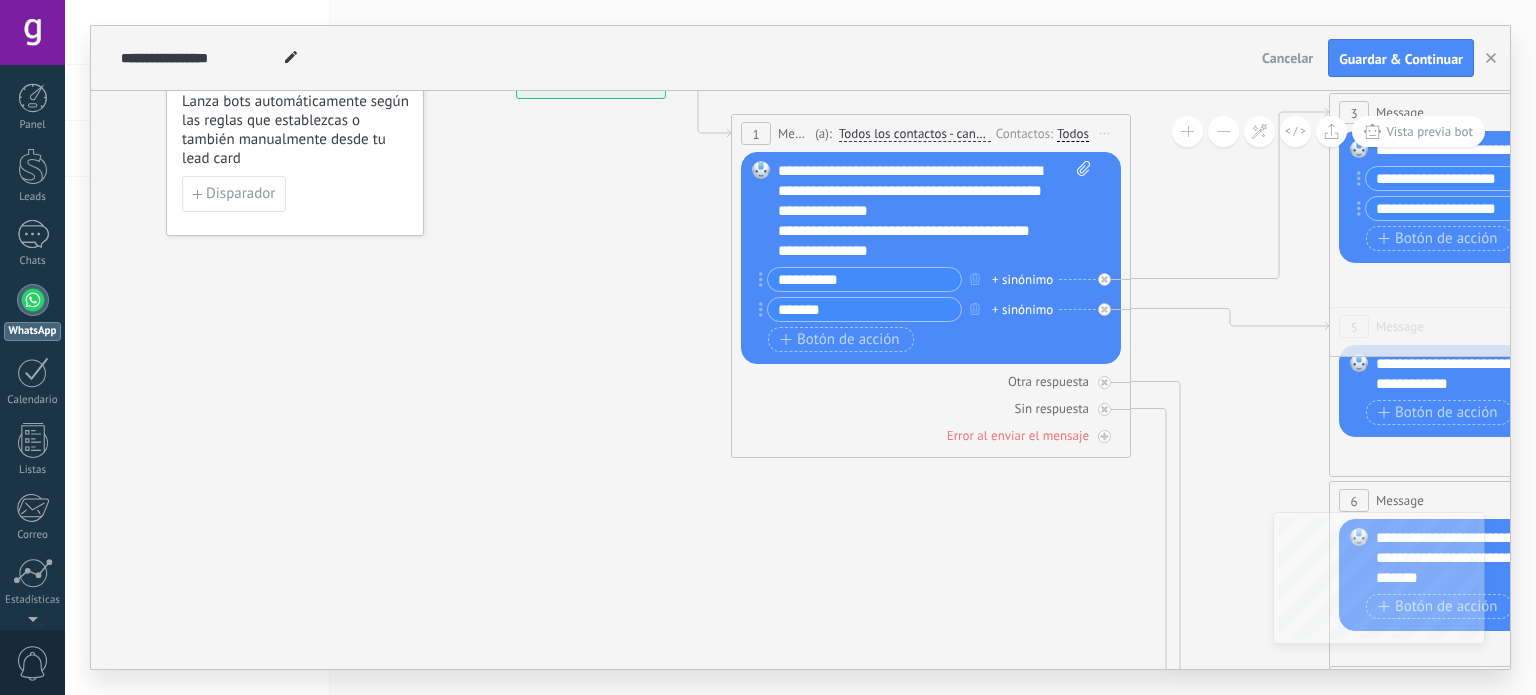 click on "**********" at bounding box center [1533, 374] 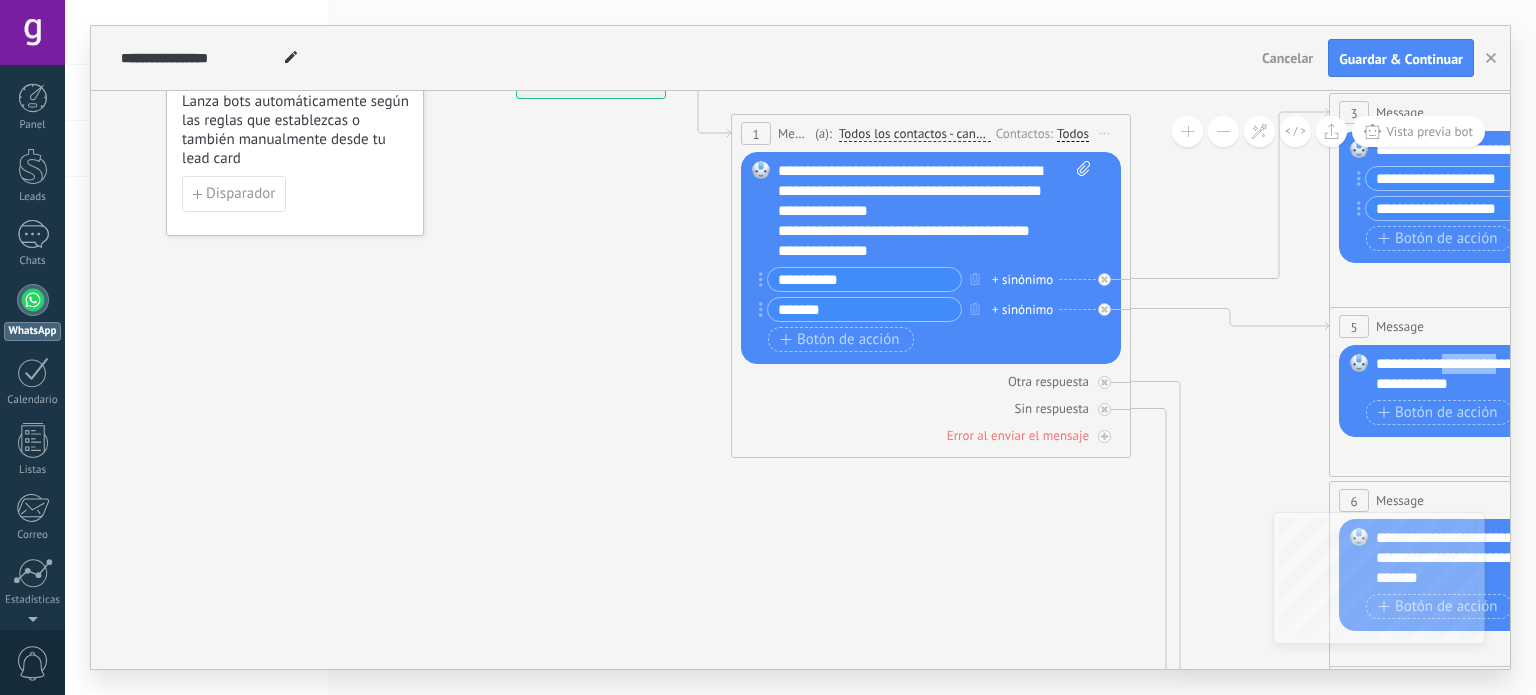 click on "**********" at bounding box center (1533, 374) 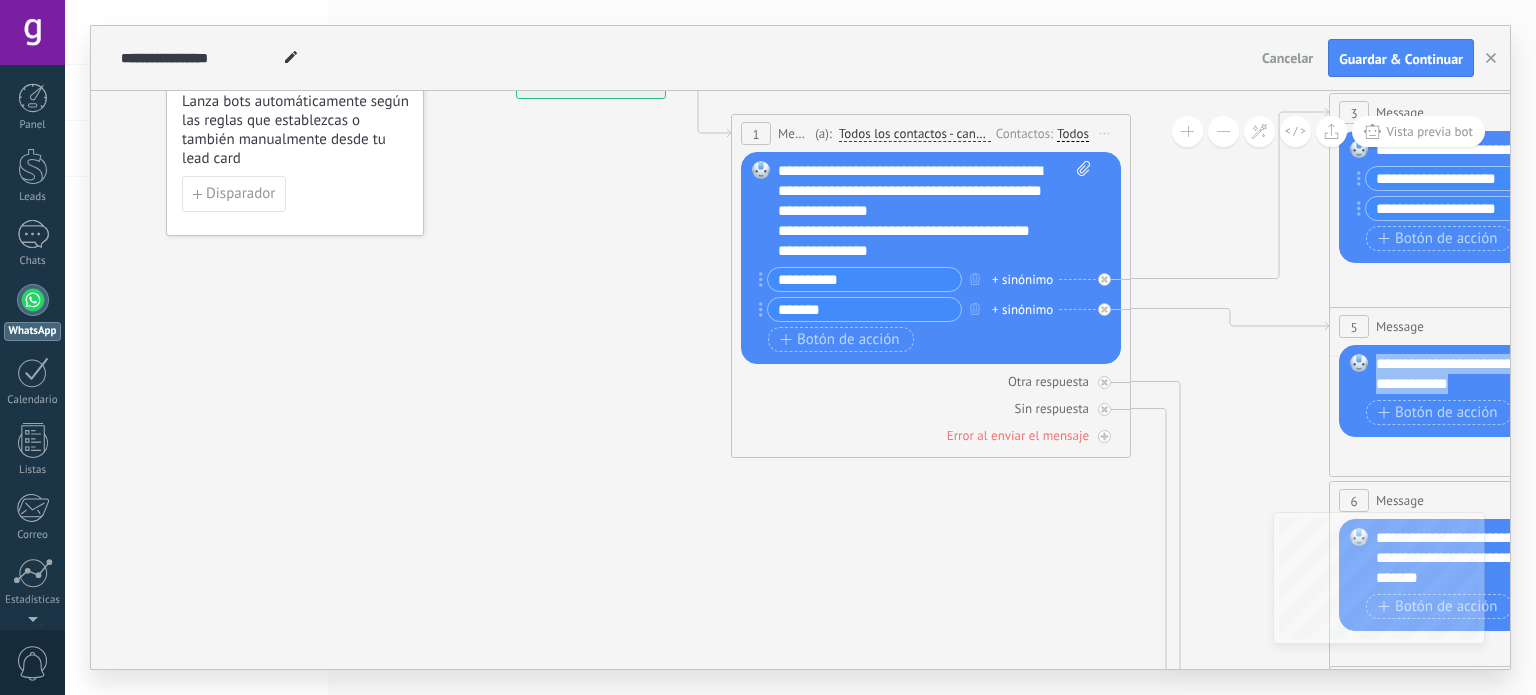 click on "**********" at bounding box center (1533, 374) 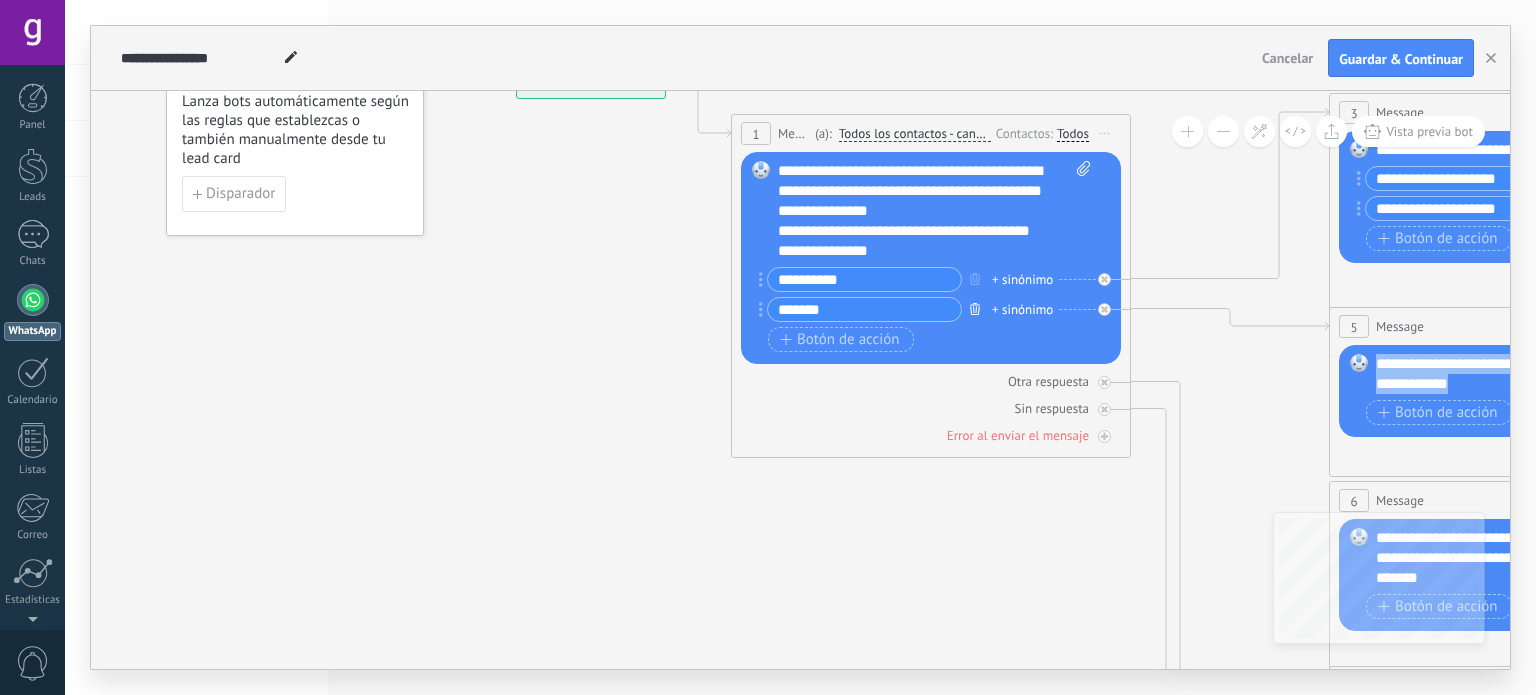 click at bounding box center [975, 308] 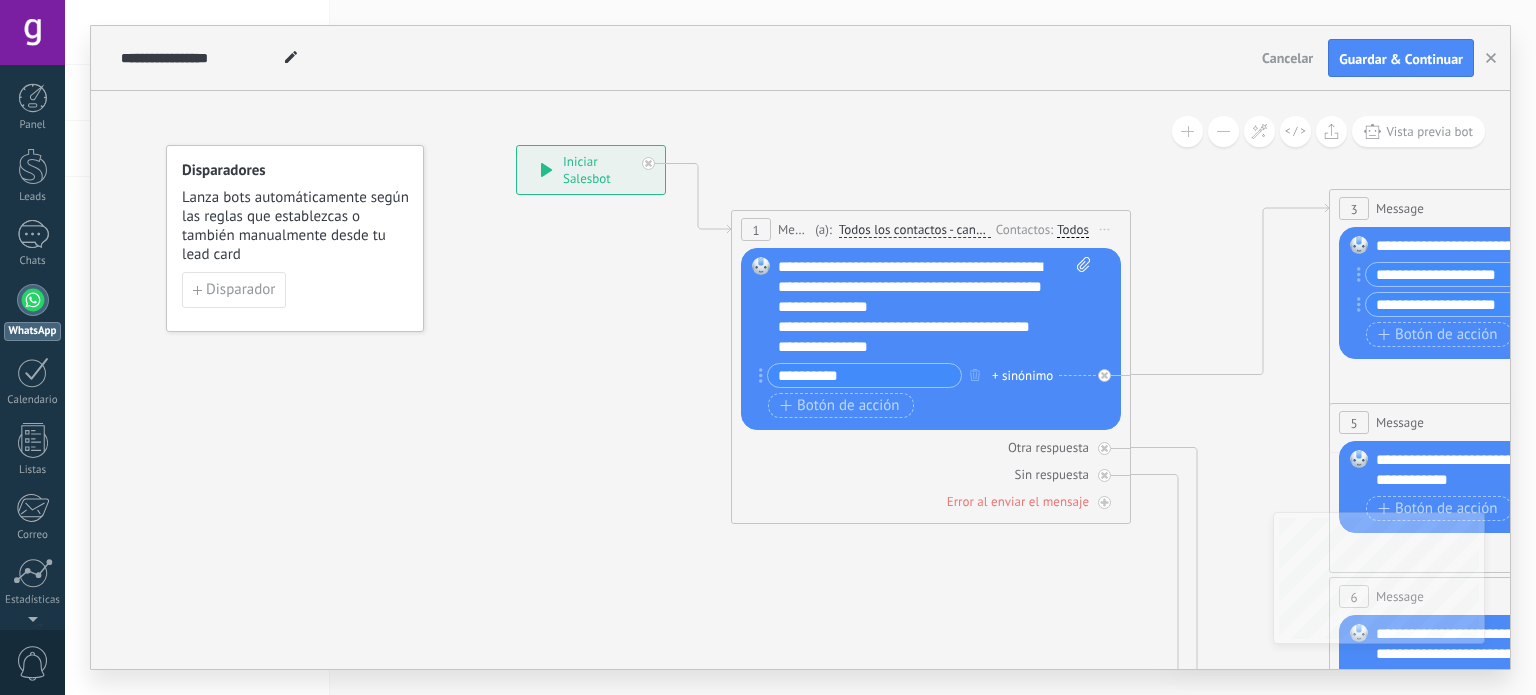 click on "**********" at bounding box center (1533, 246) 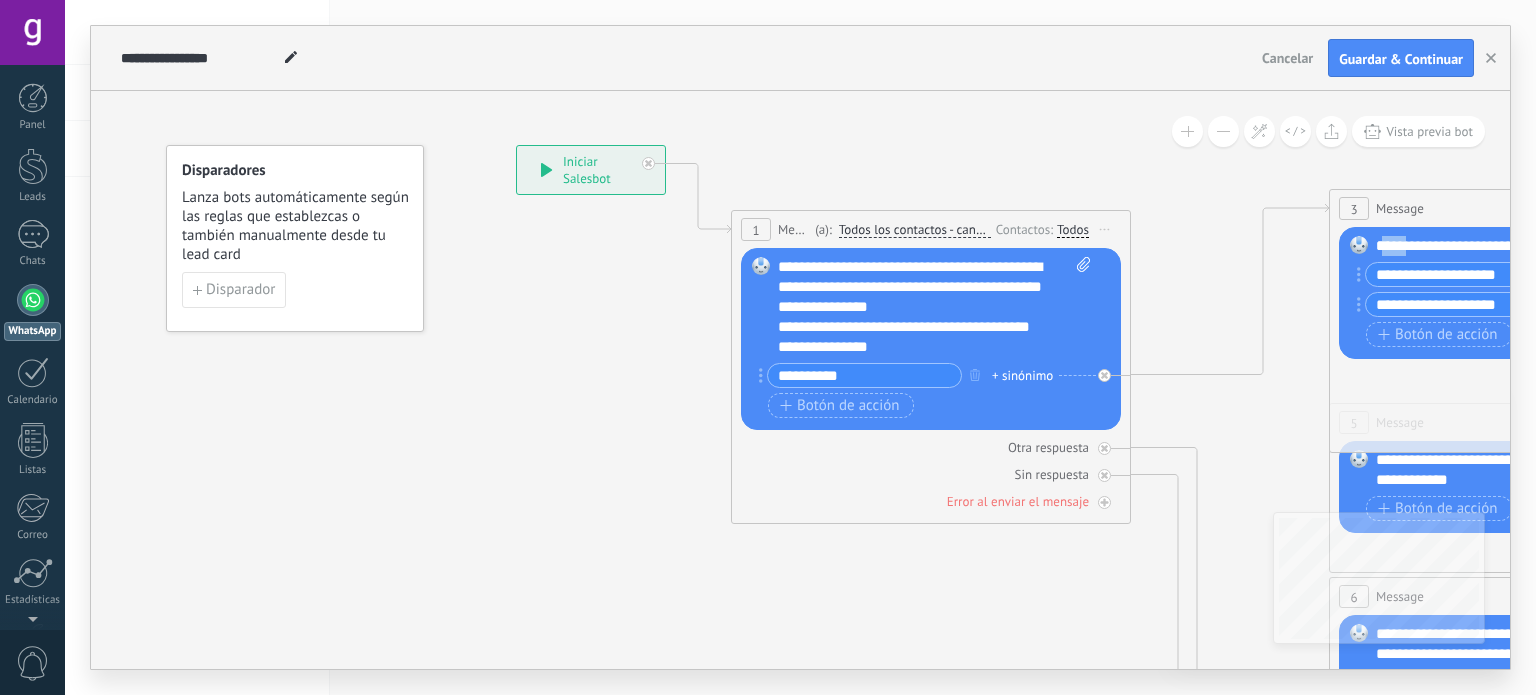 click on "**********" at bounding box center (1533, 246) 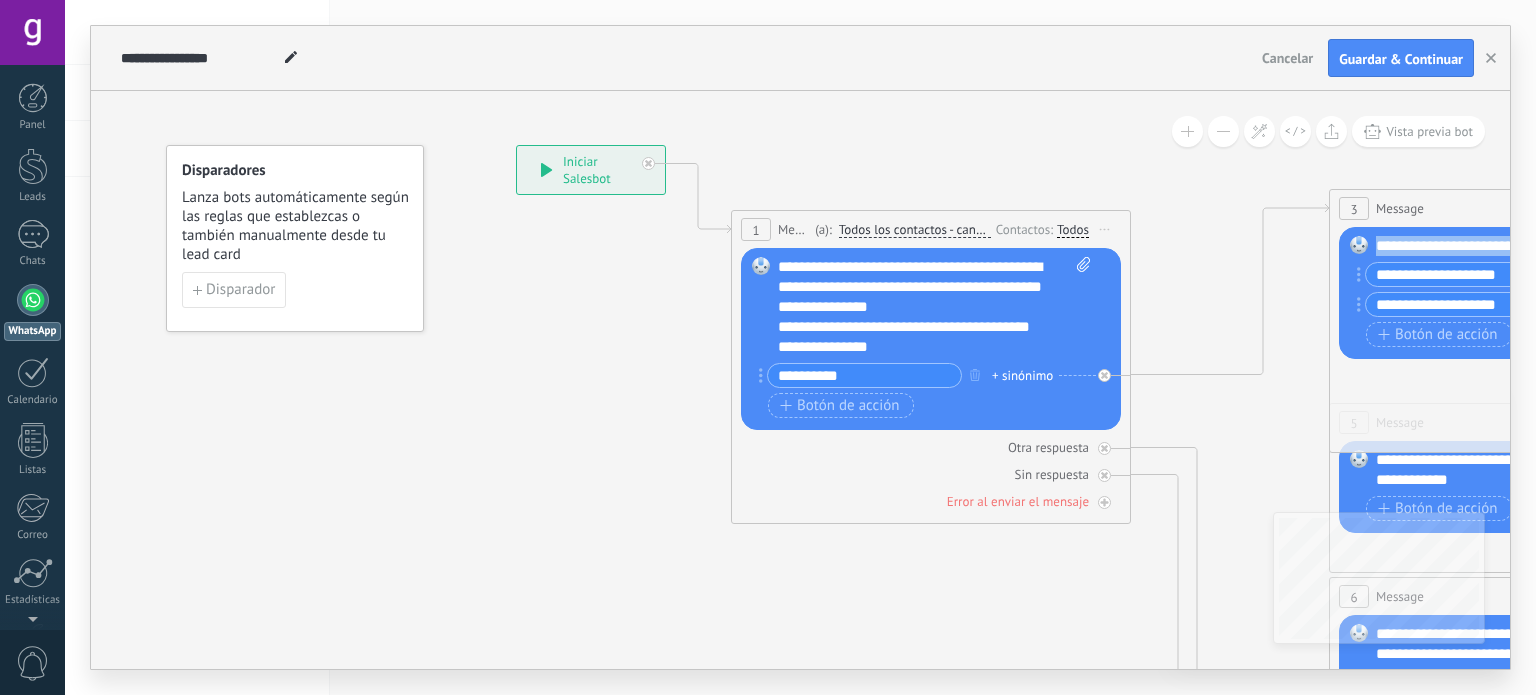 click on "**********" at bounding box center [1533, 246] 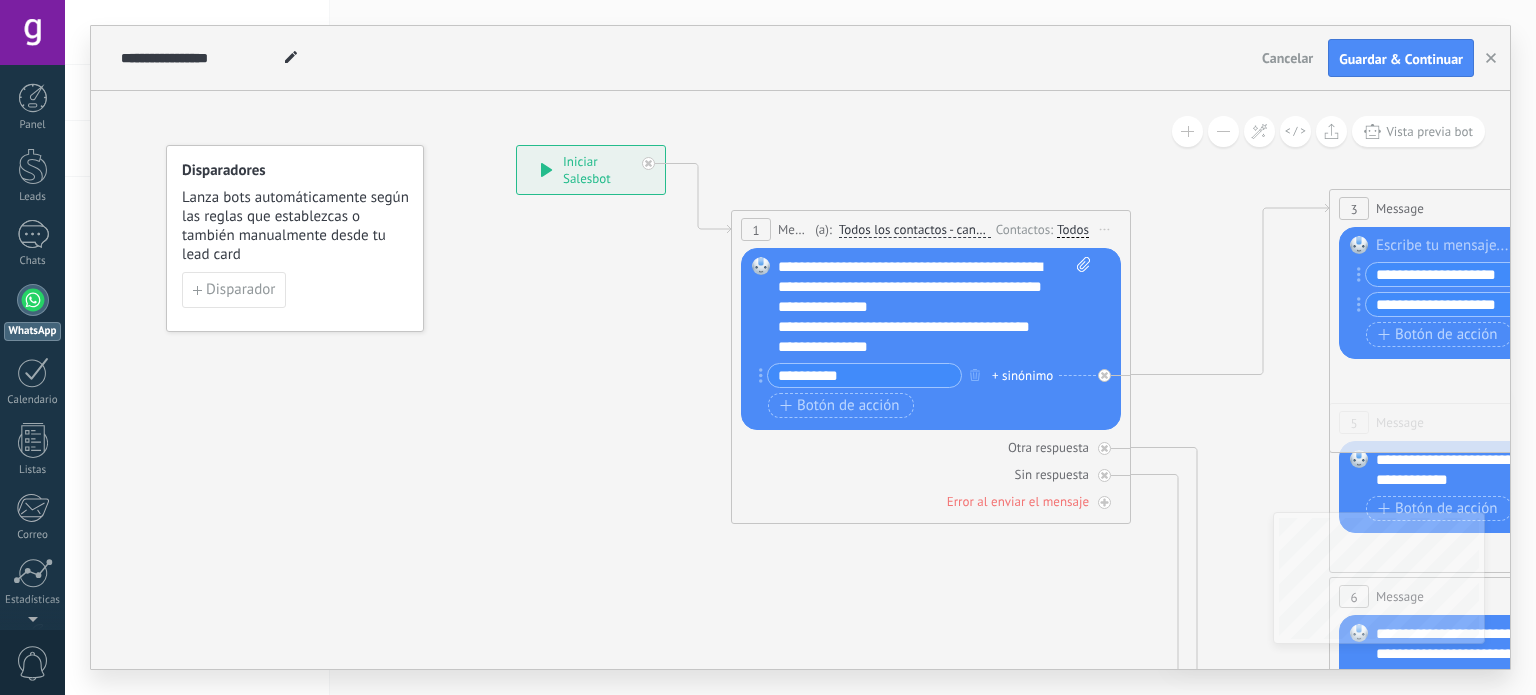 click on "**********" at bounding box center [917, 347] 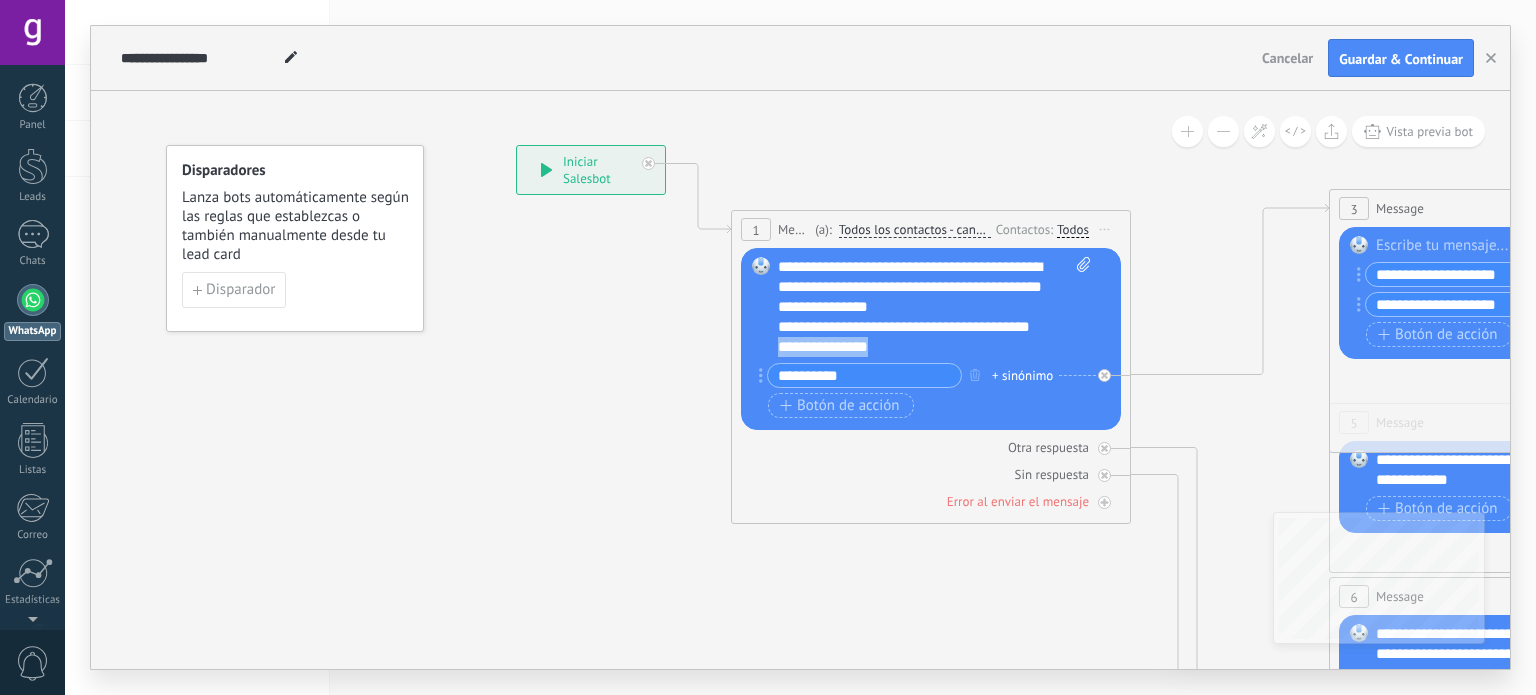 drag, startPoint x: 894, startPoint y: 350, endPoint x: 776, endPoint y: 360, distance: 118.42297 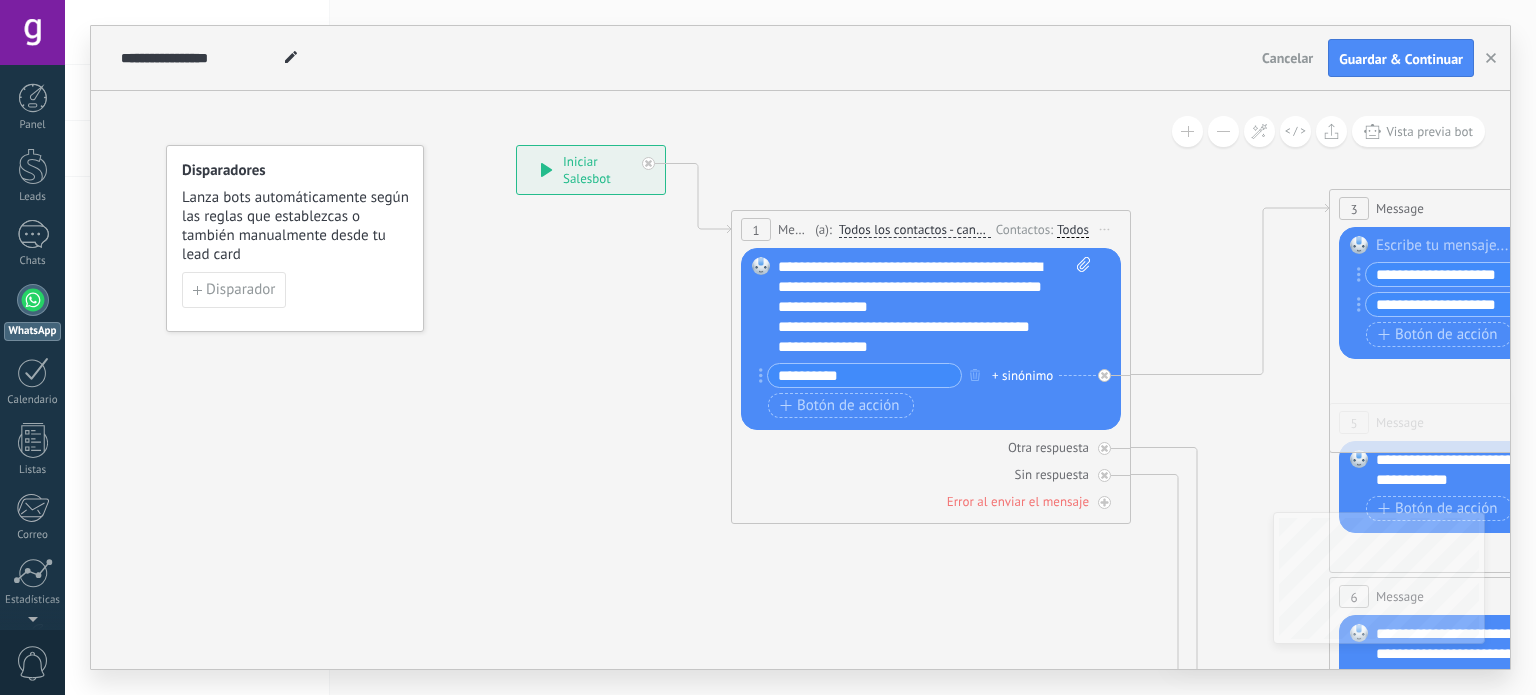 click on "**********" at bounding box center [917, 347] 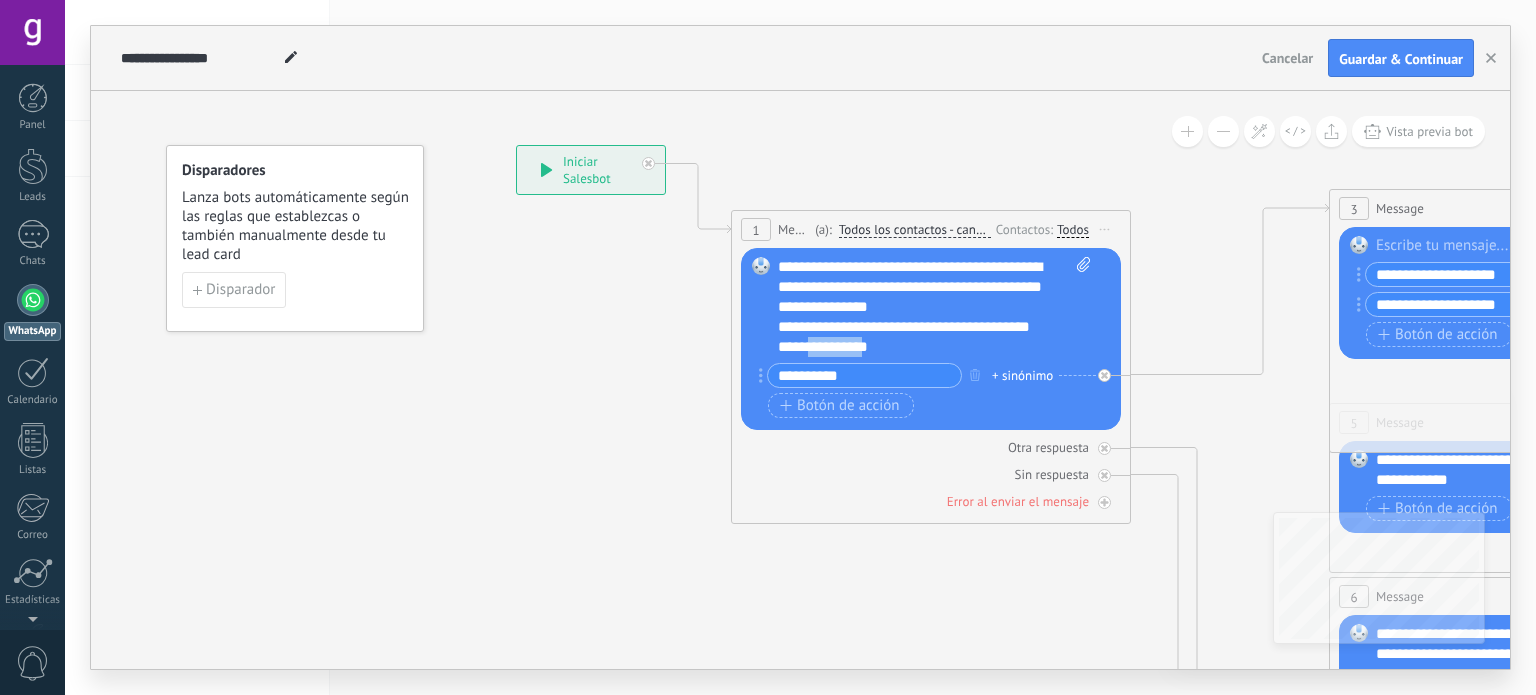 click on "**********" at bounding box center [917, 347] 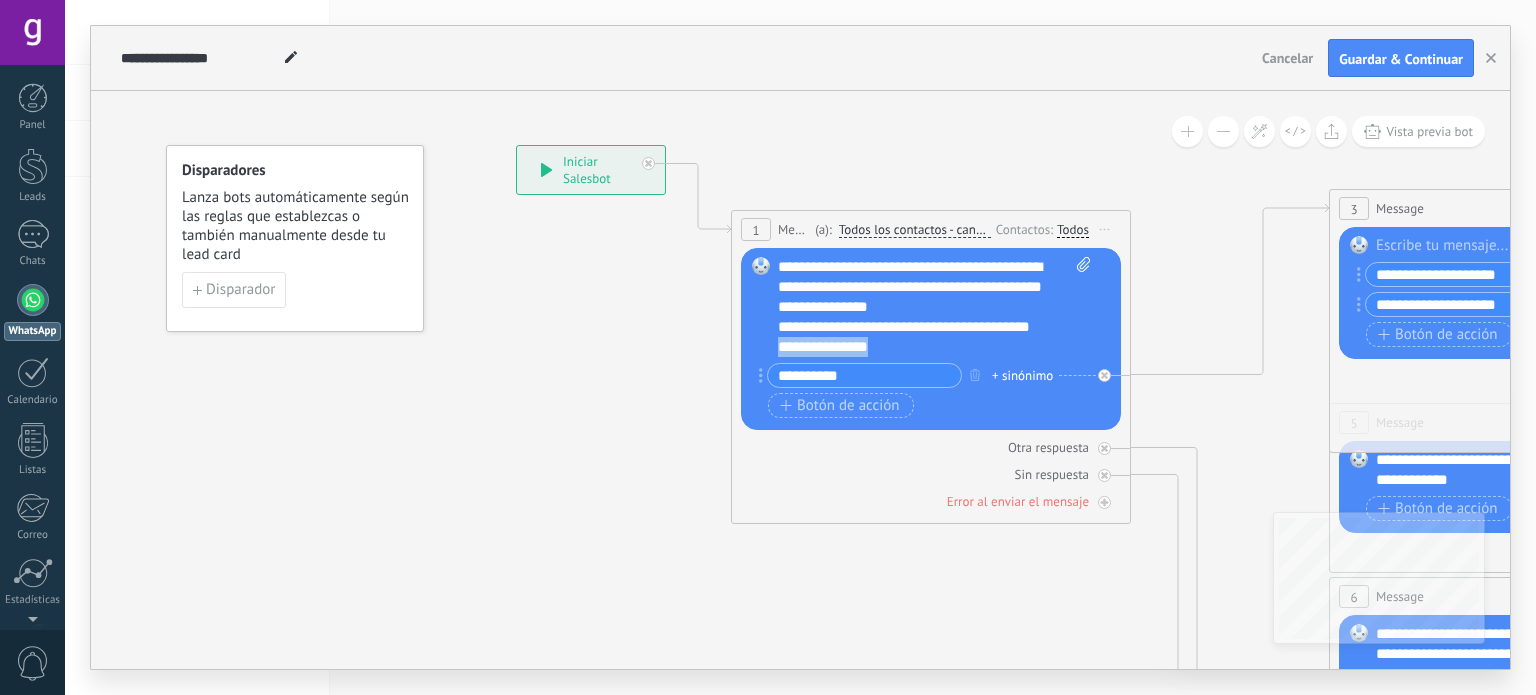 click on "**********" at bounding box center (917, 347) 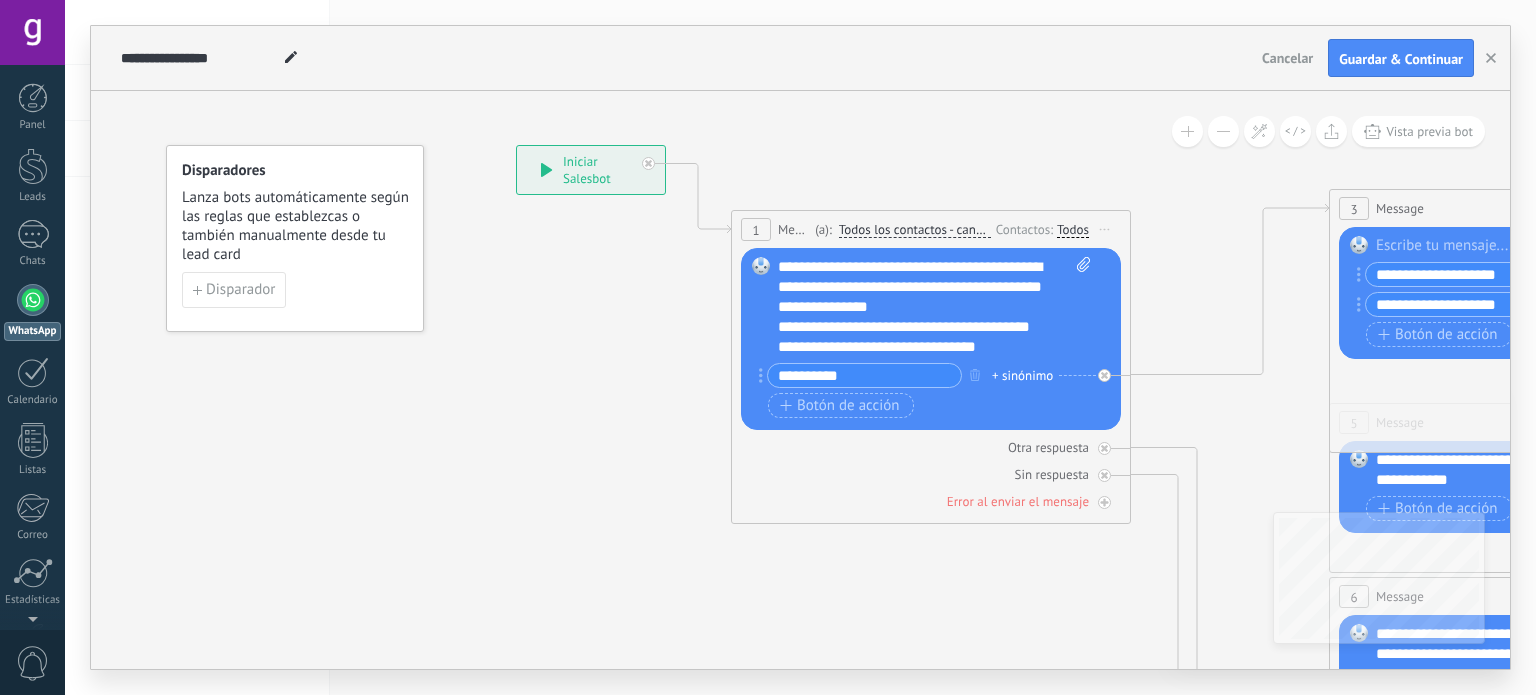 click on "**********" at bounding box center (864, 375) 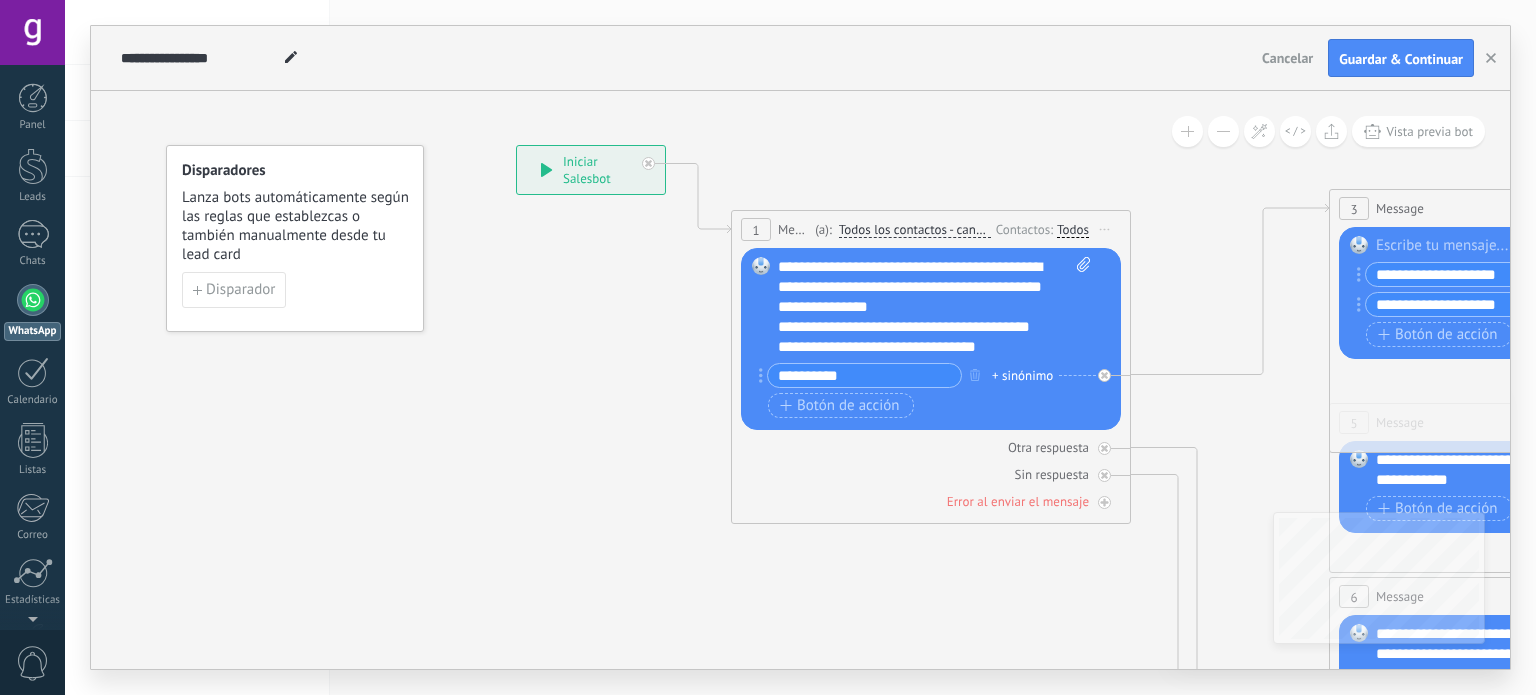 paste on "**********" 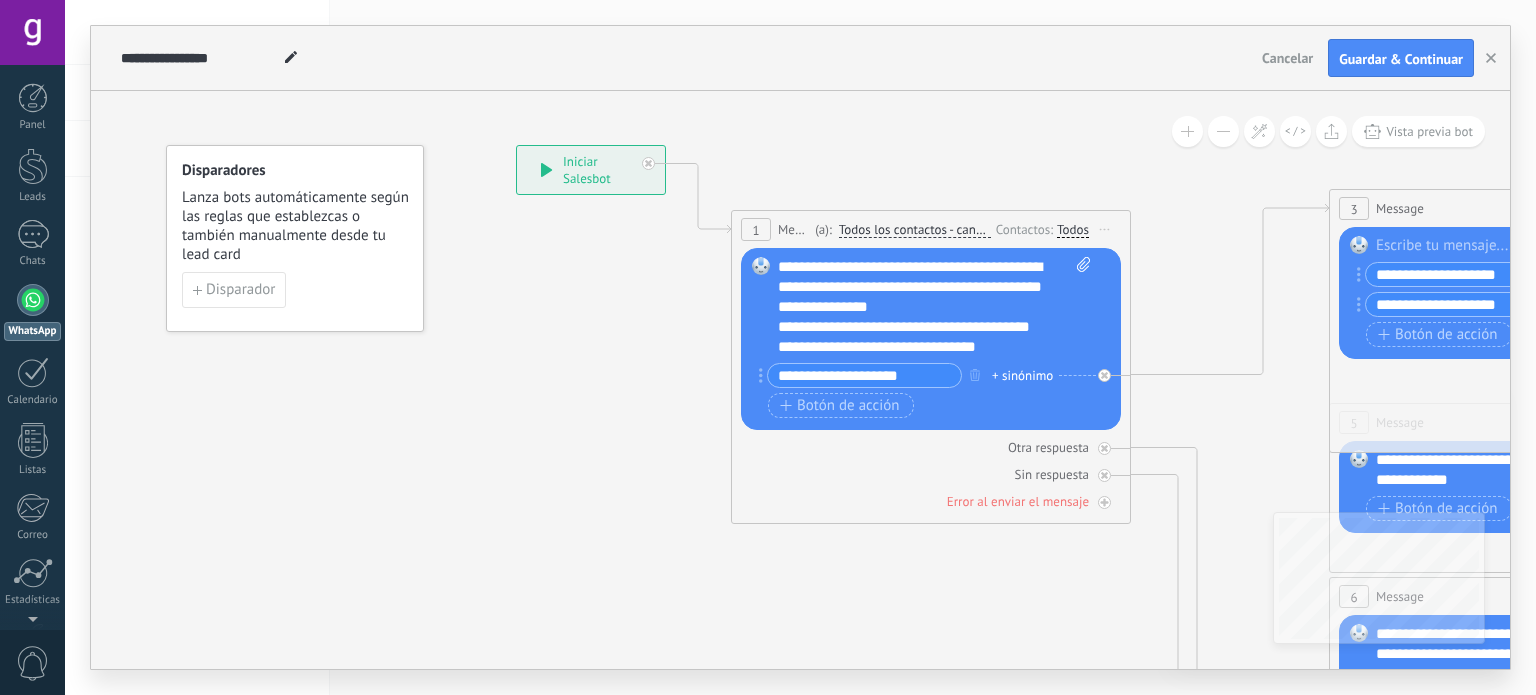 type on "**********" 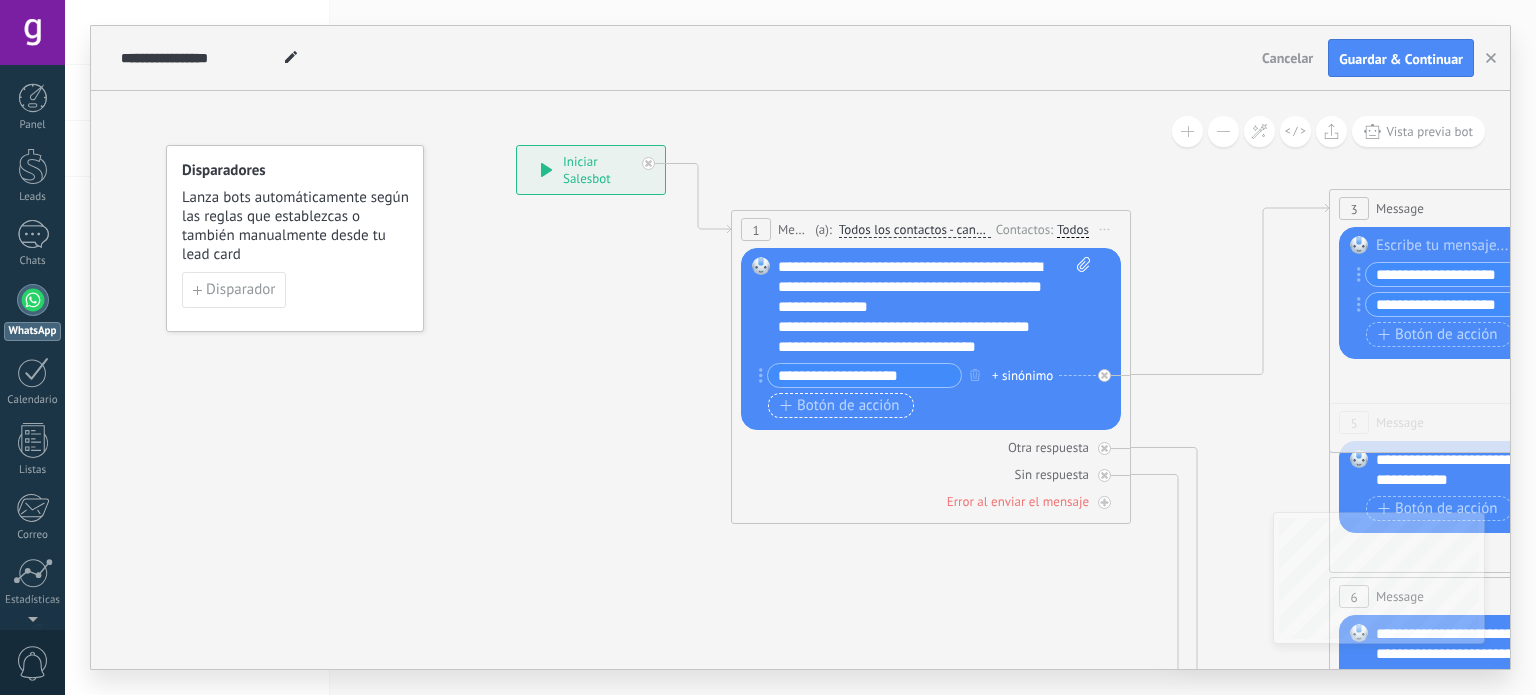 click on "Botón de acción" at bounding box center [840, 406] 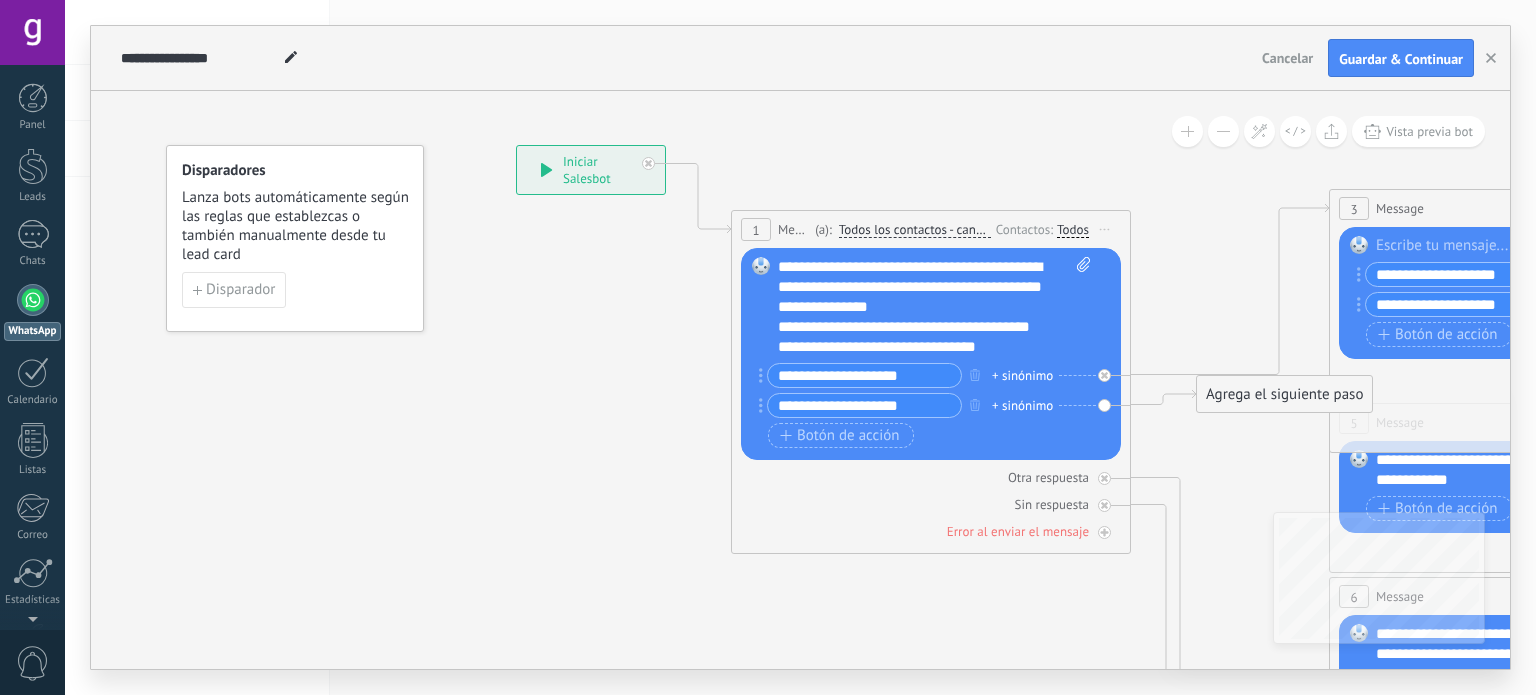 type on "**********" 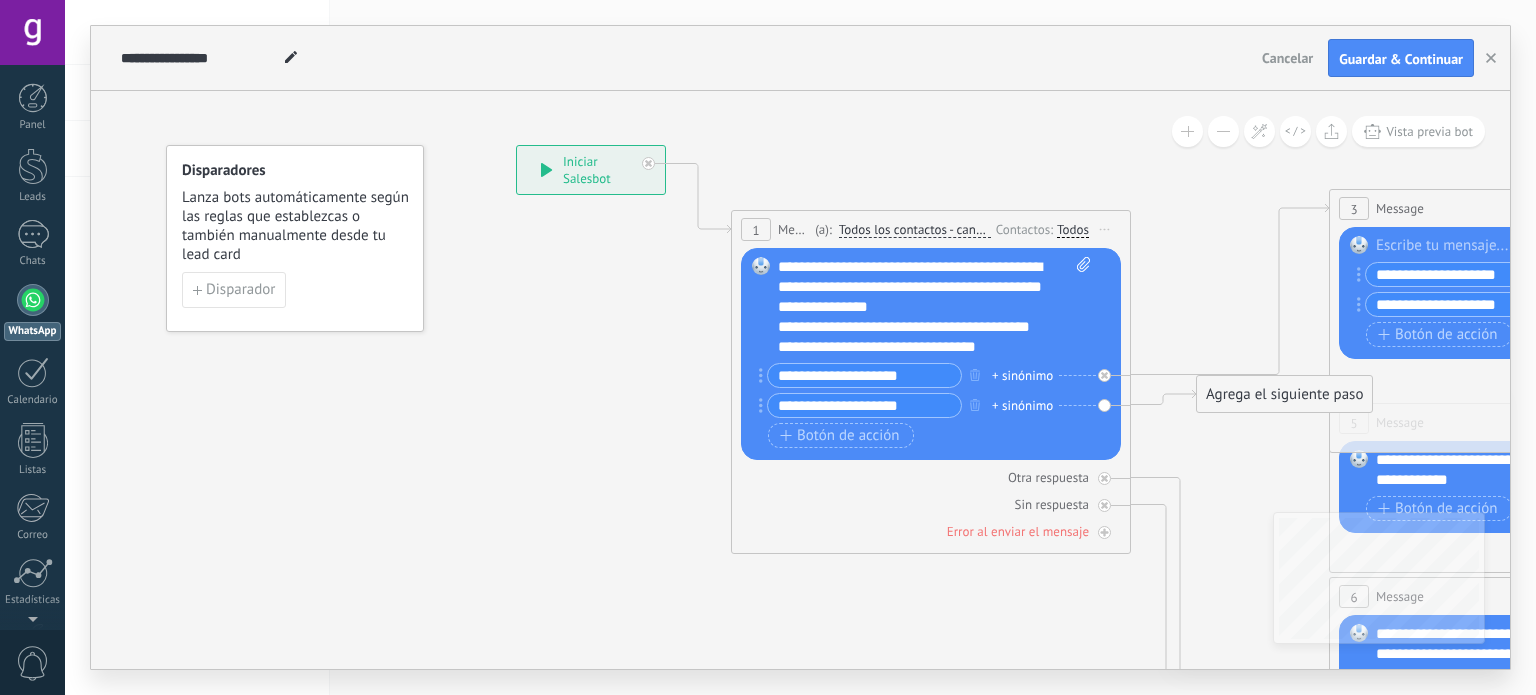 click at bounding box center [1533, 246] 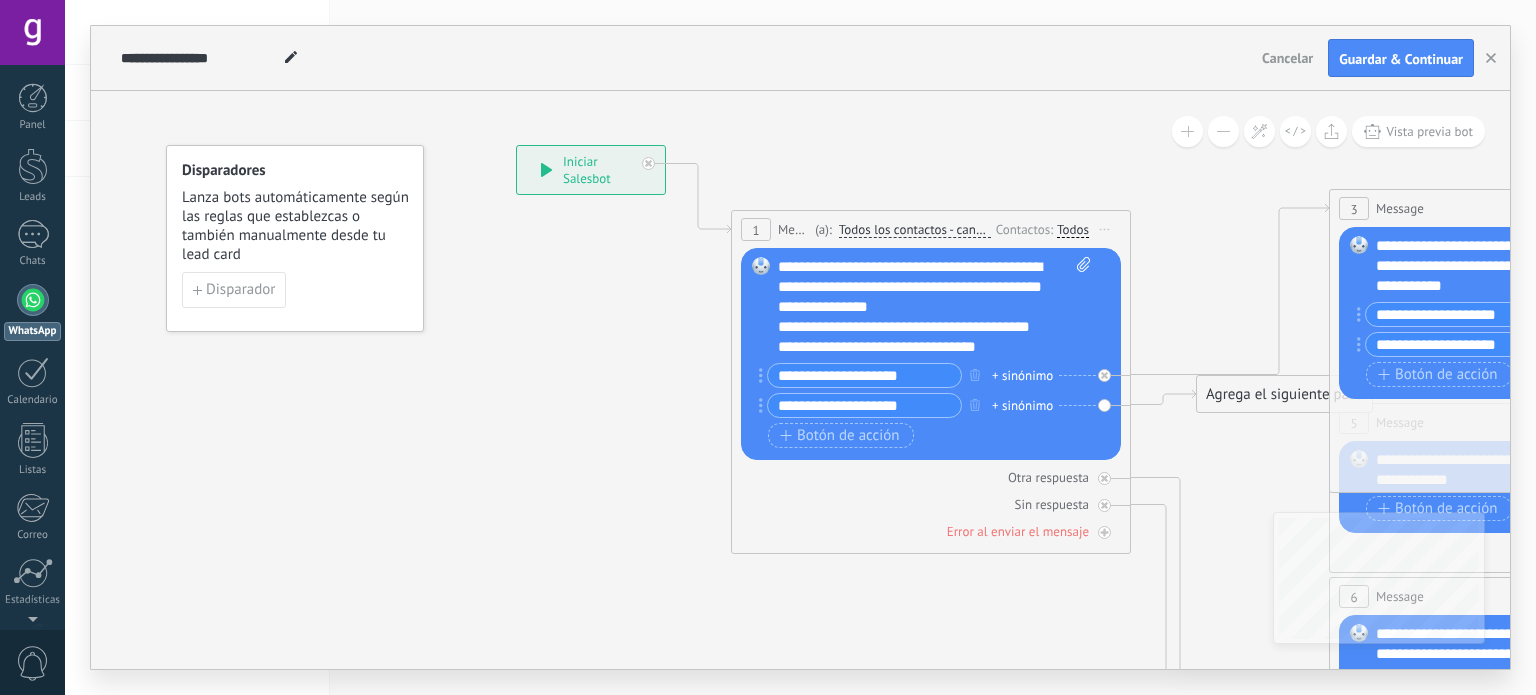 click on "**********" at bounding box center [1462, 314] 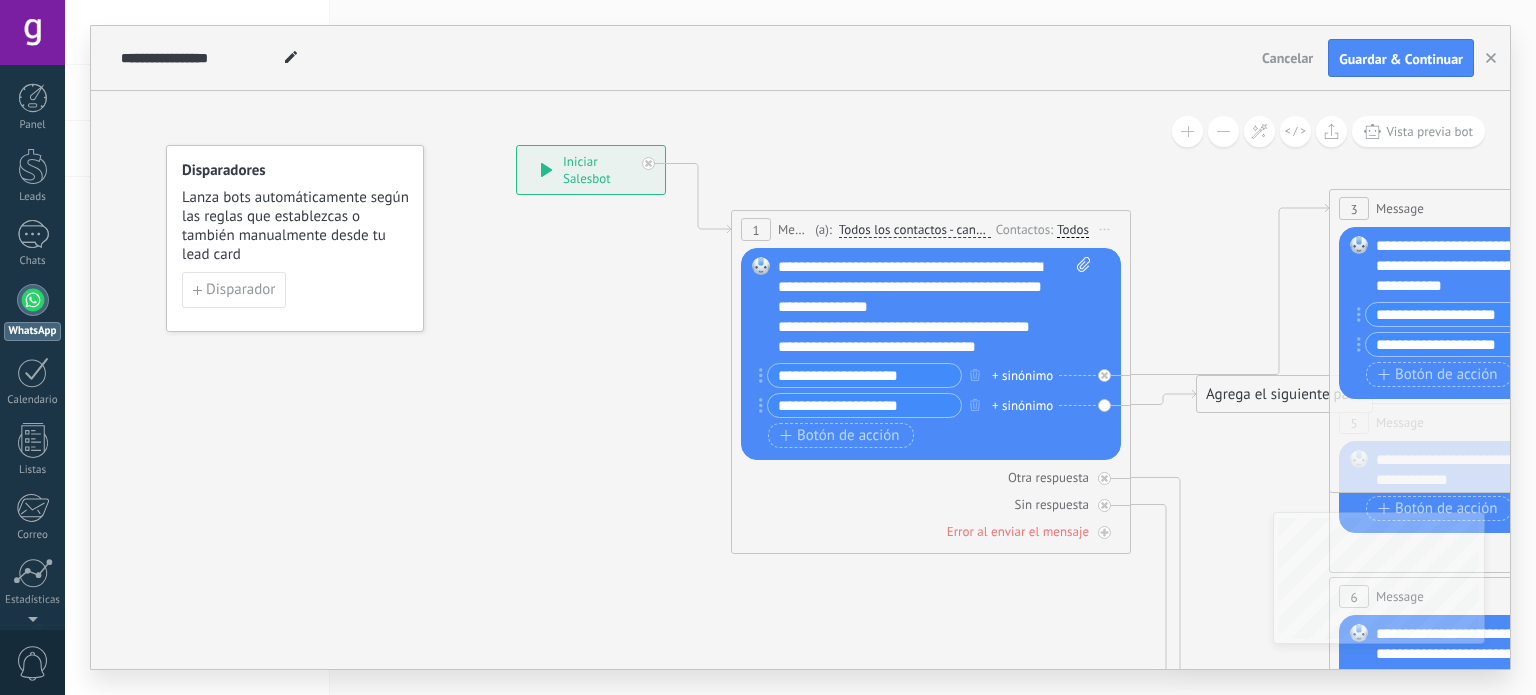 click on "**********" at bounding box center (1462, 344) 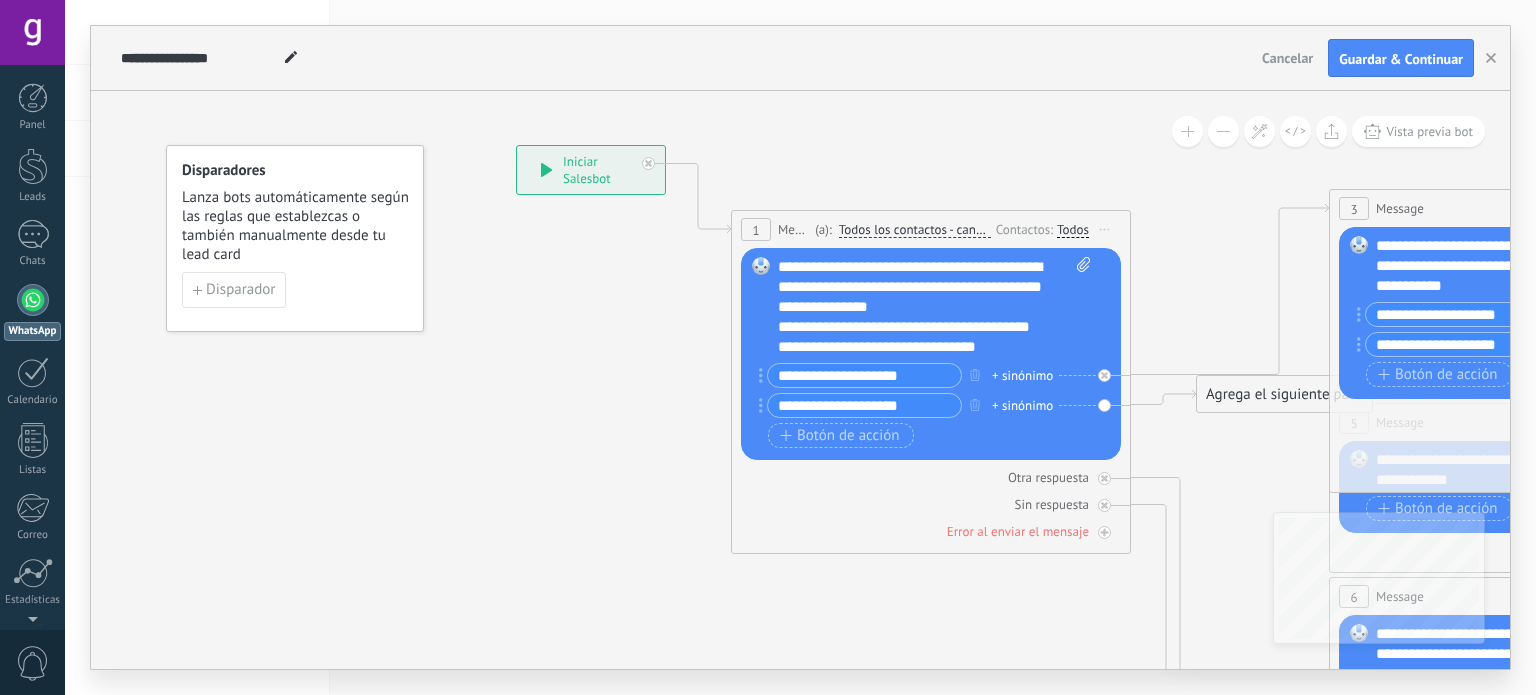 click on "**********" at bounding box center (1462, 344) 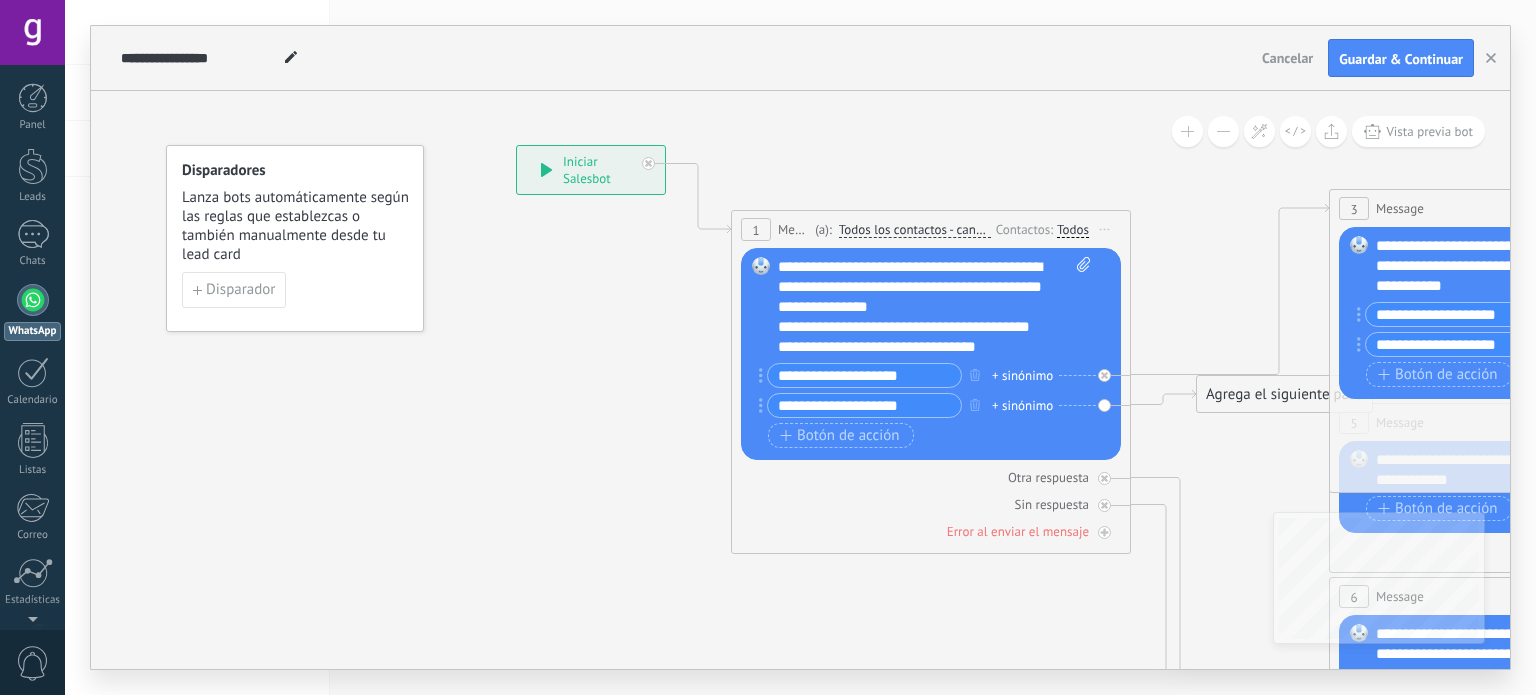 click at bounding box center (1187, 131) 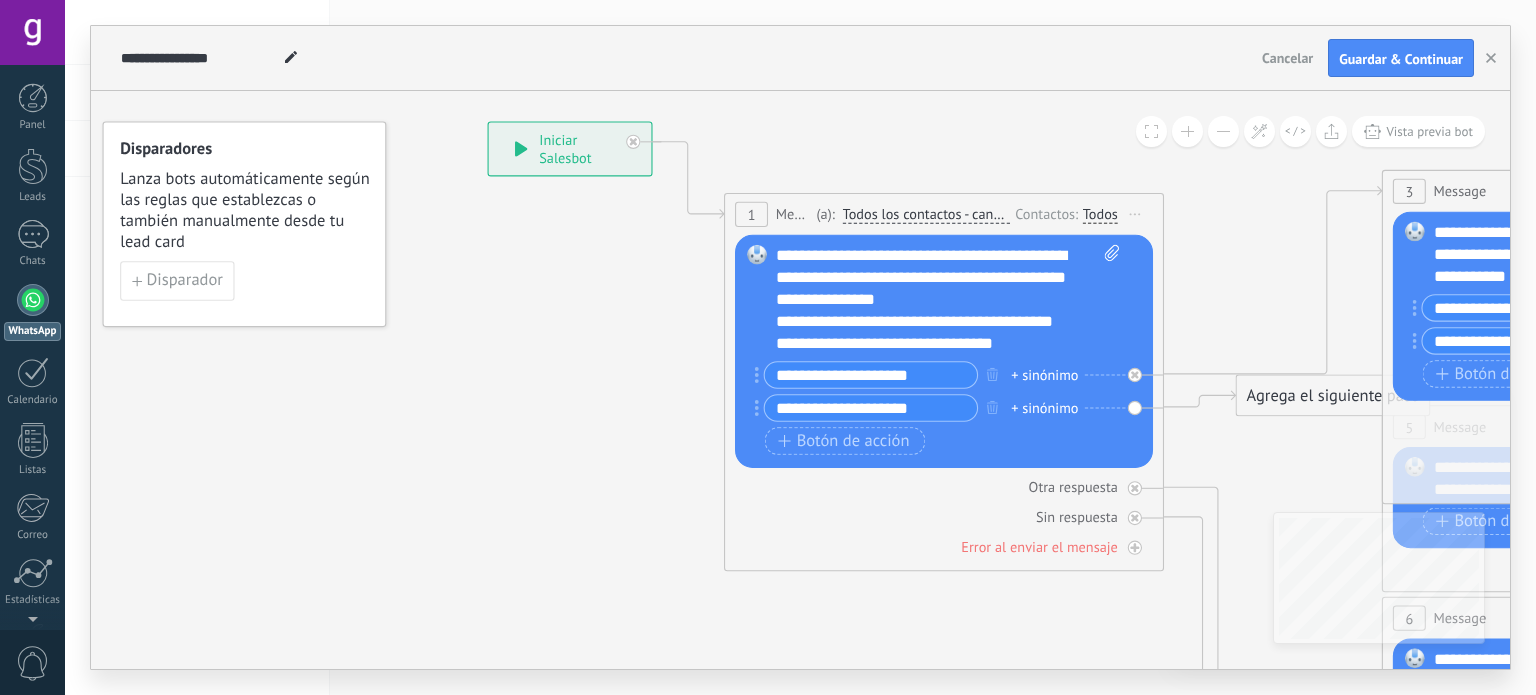 click at bounding box center [1151, 131] 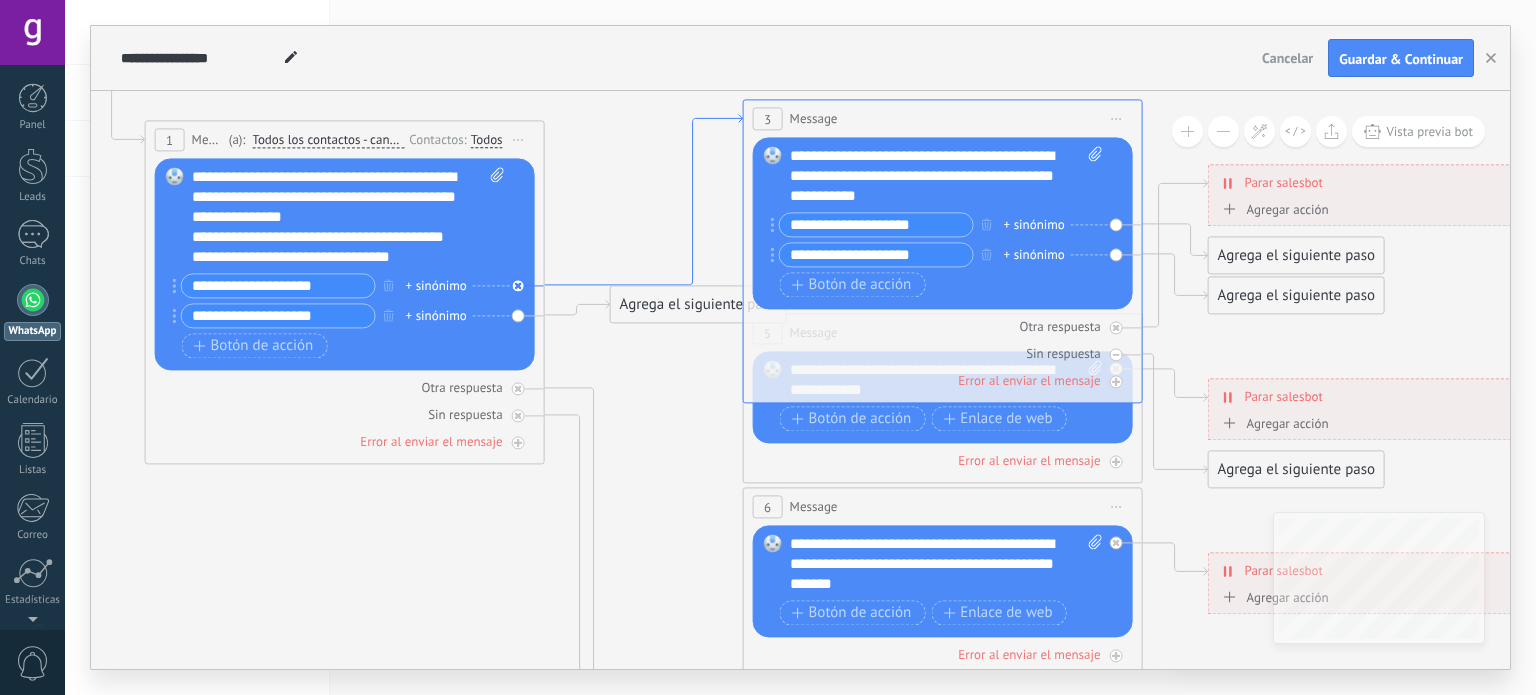 drag, startPoint x: 1278, startPoint y: 239, endPoint x: 692, endPoint y: 150, distance: 592.72003 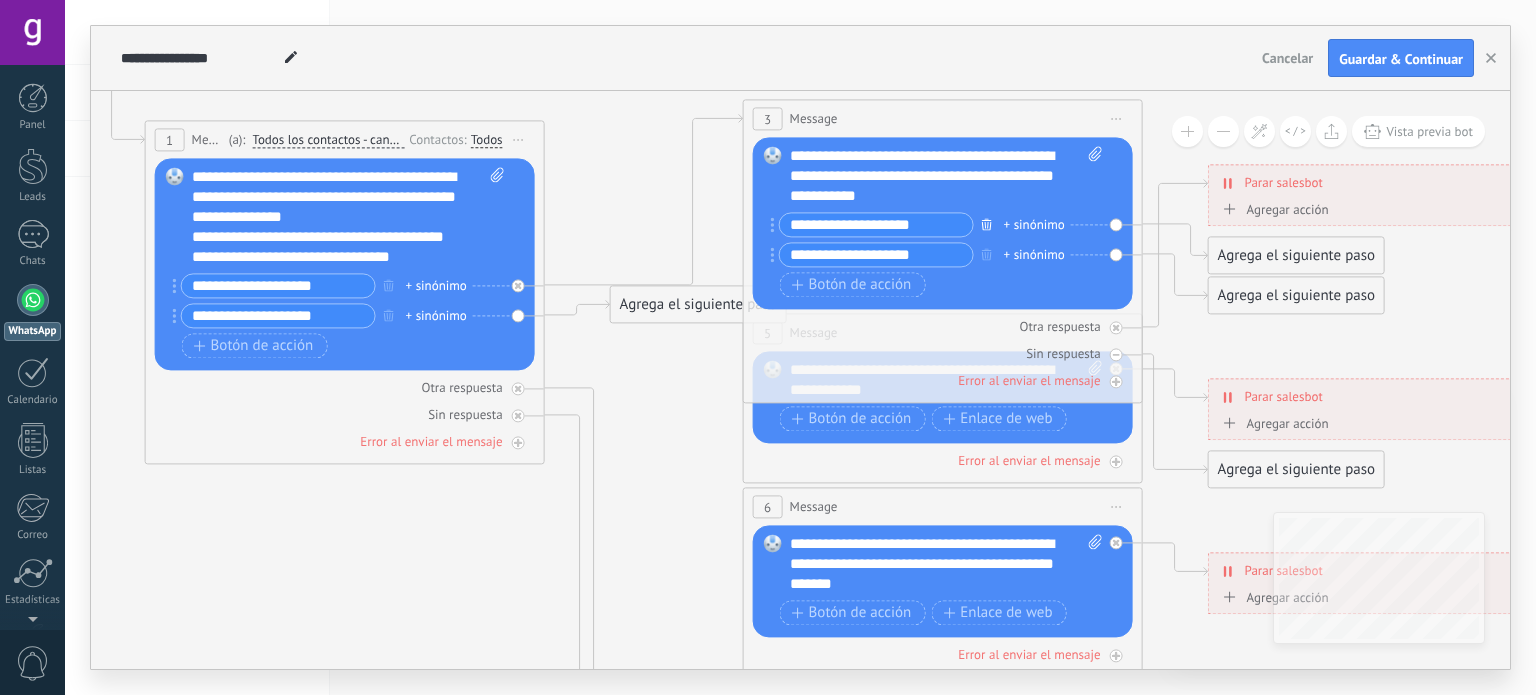 click at bounding box center [987, 224] 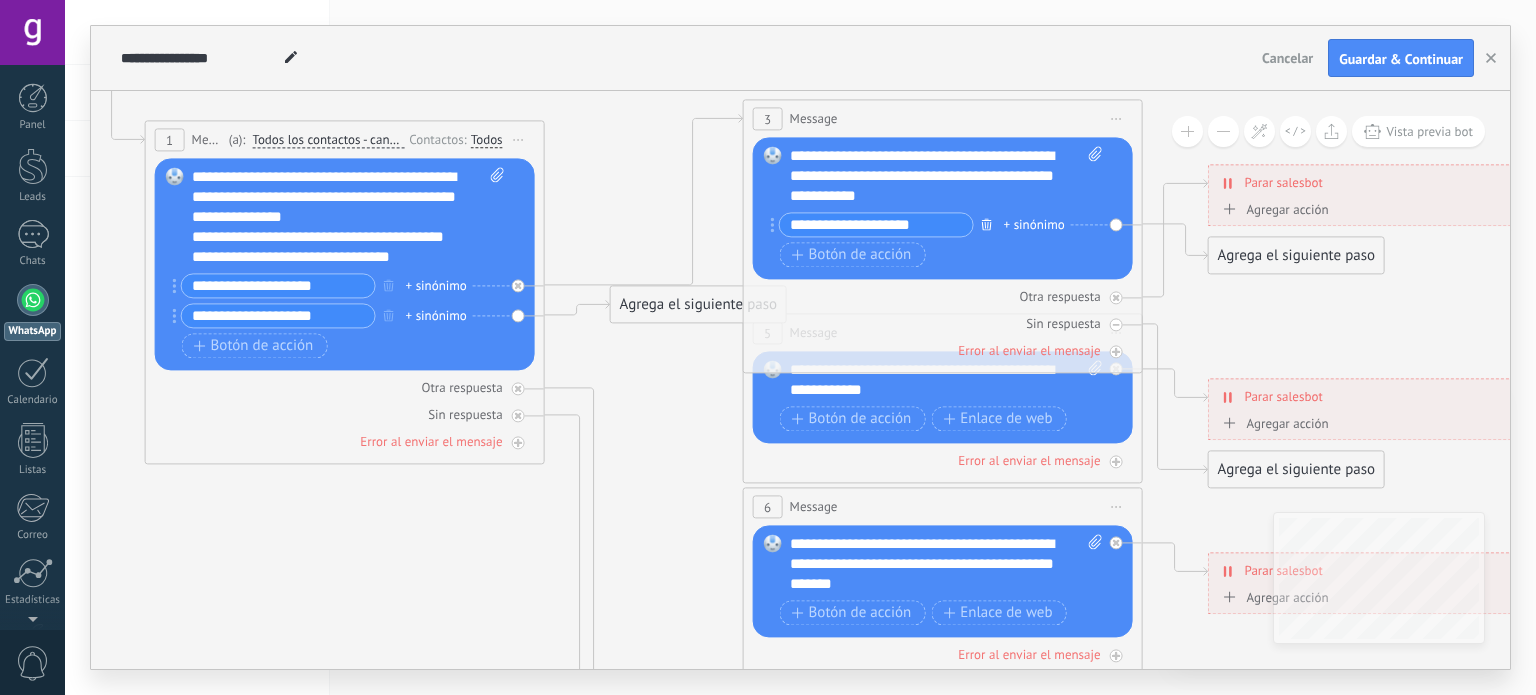 click 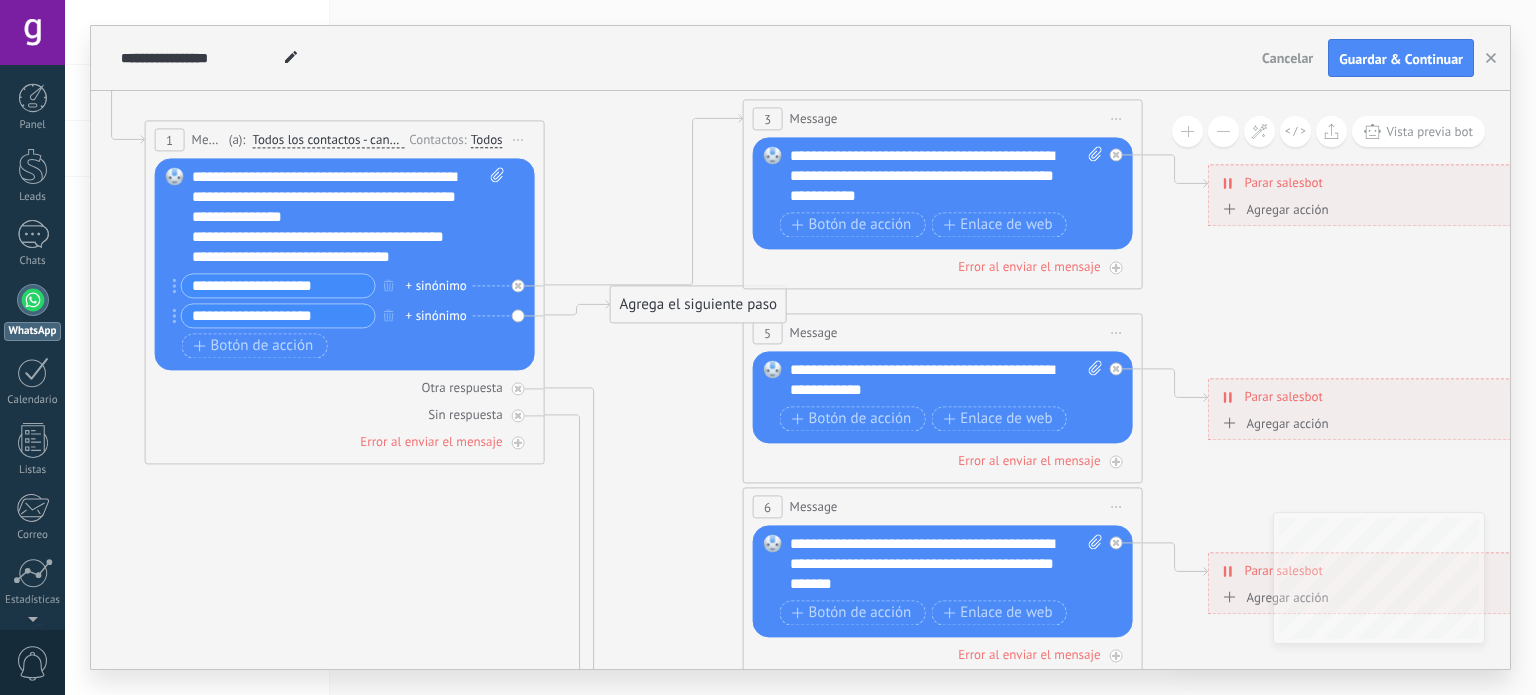 click on "**********" at bounding box center [947, 177] 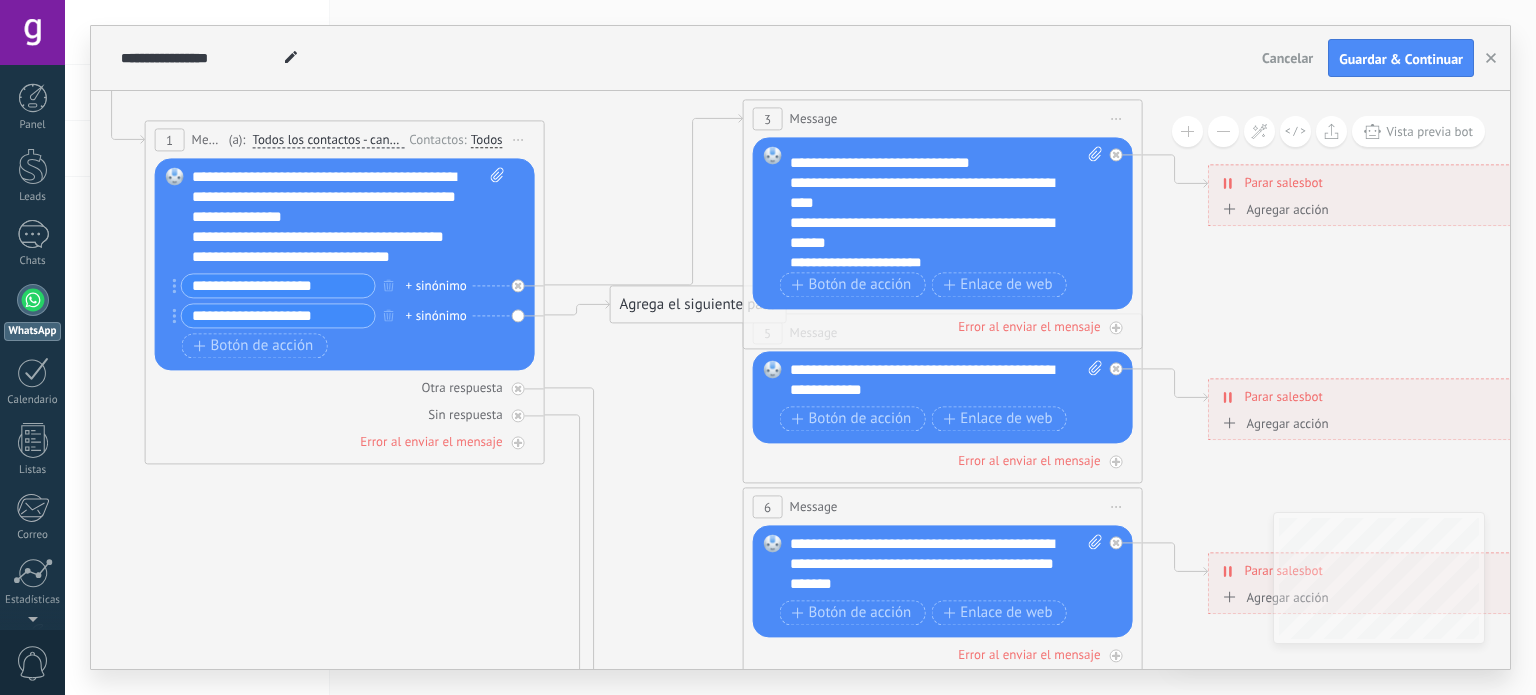 scroll, scrollTop: 40, scrollLeft: 0, axis: vertical 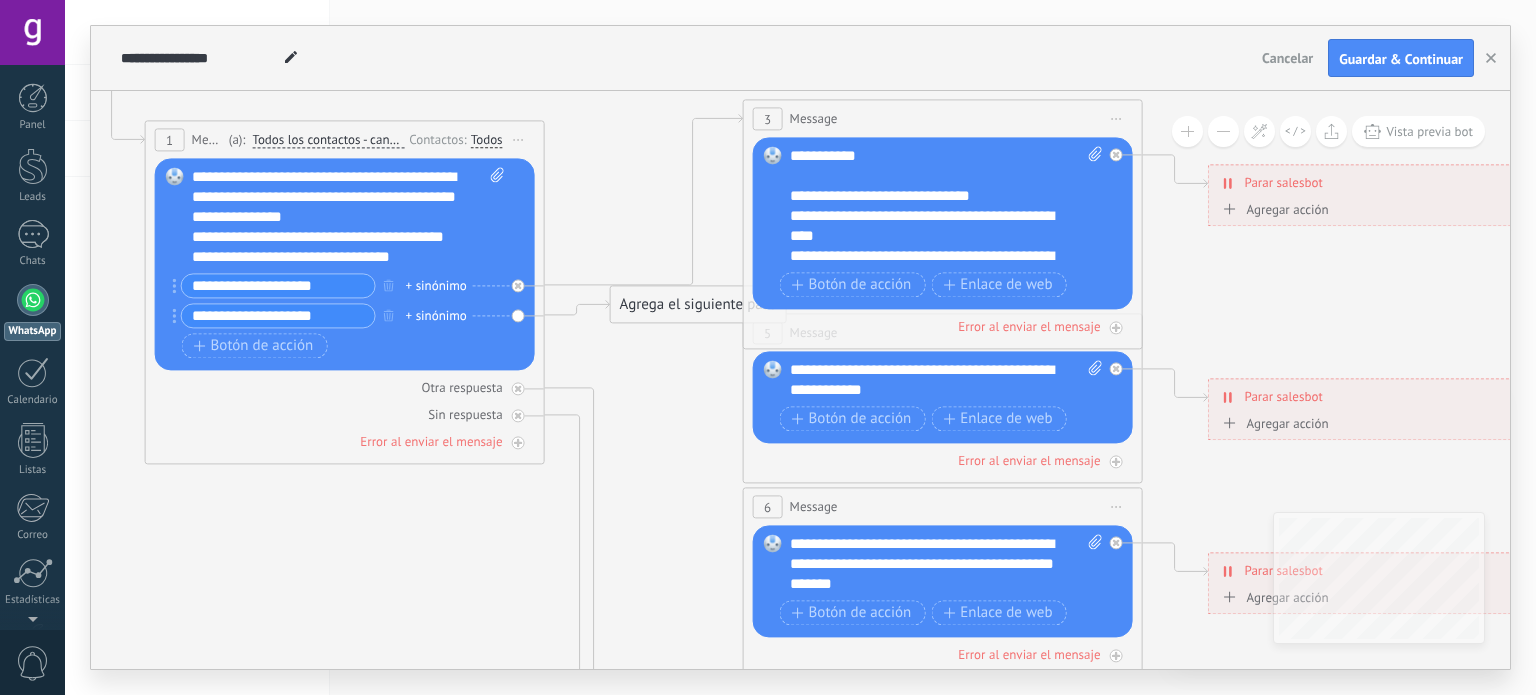 click on "**********" at bounding box center [929, 227] 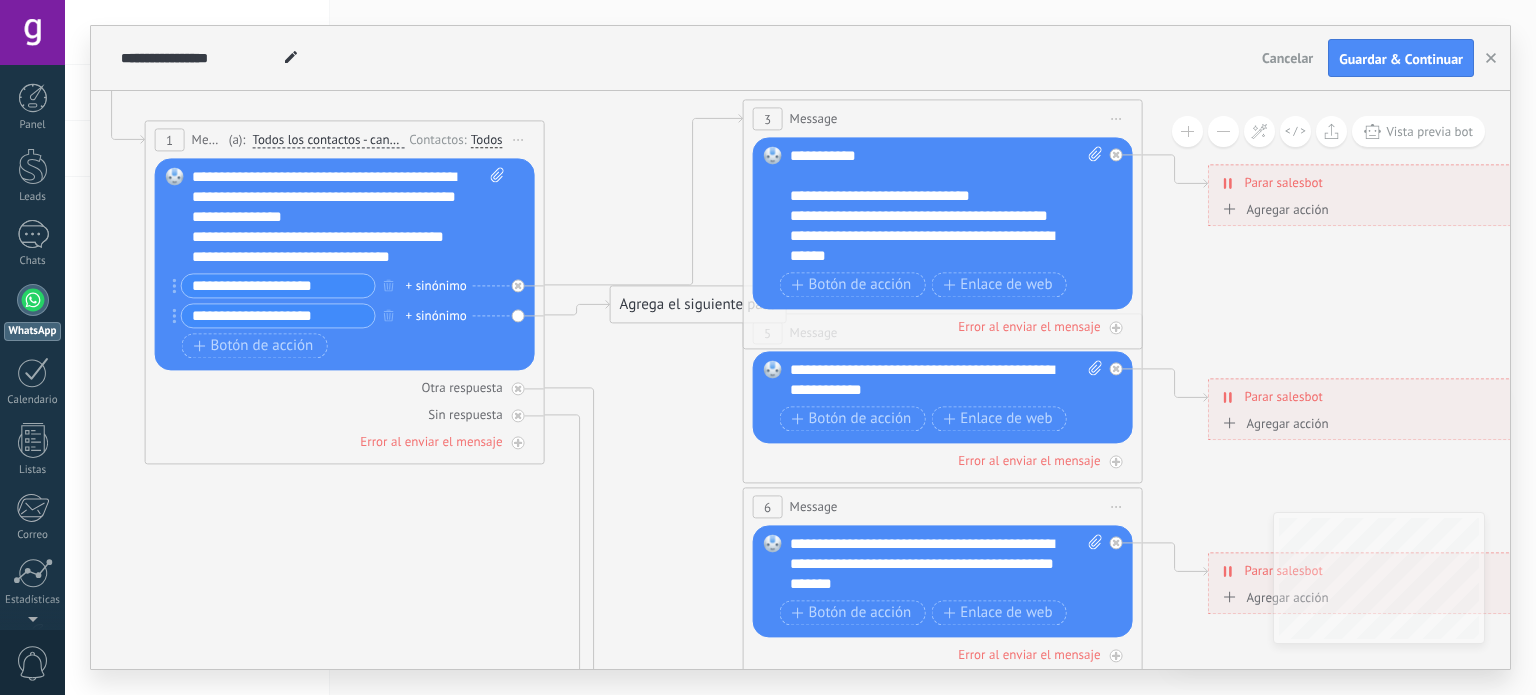 click on "**********" at bounding box center [929, 247] 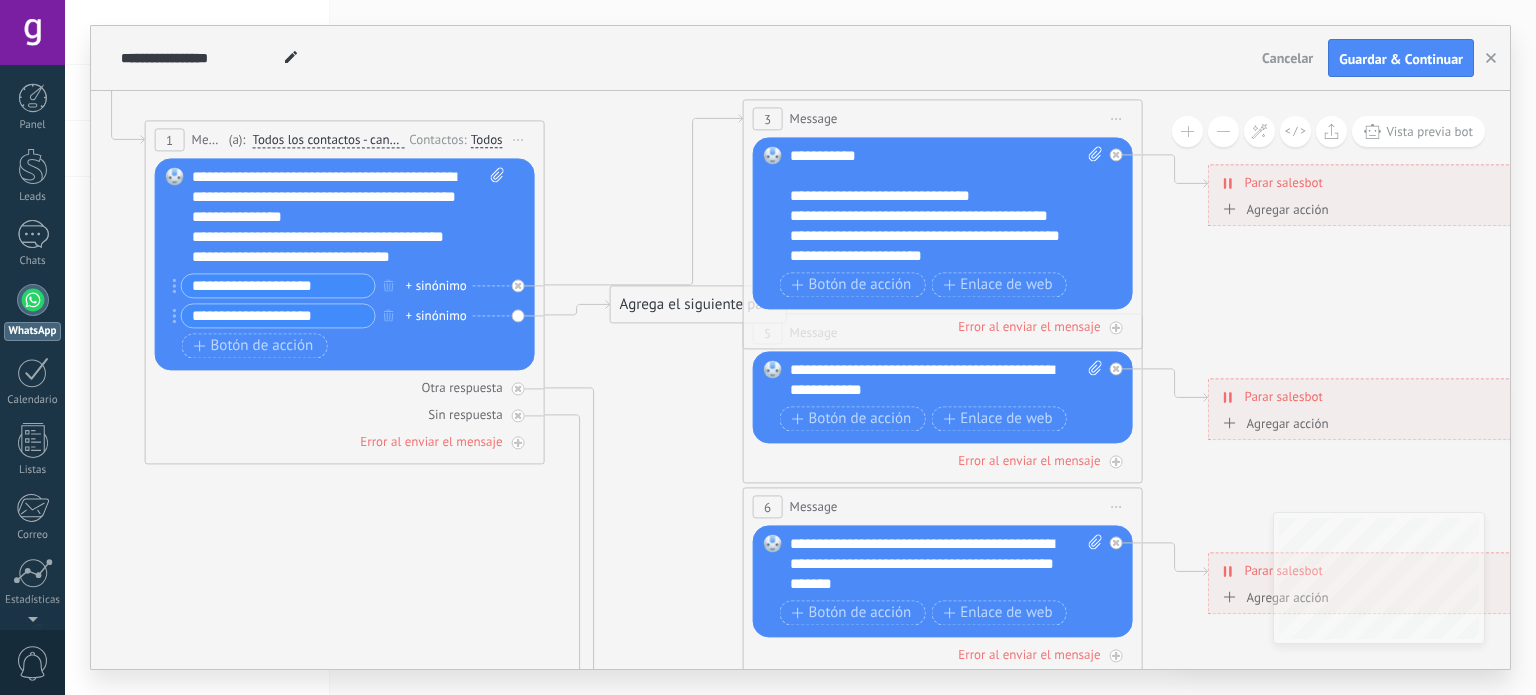 scroll, scrollTop: 100, scrollLeft: 0, axis: vertical 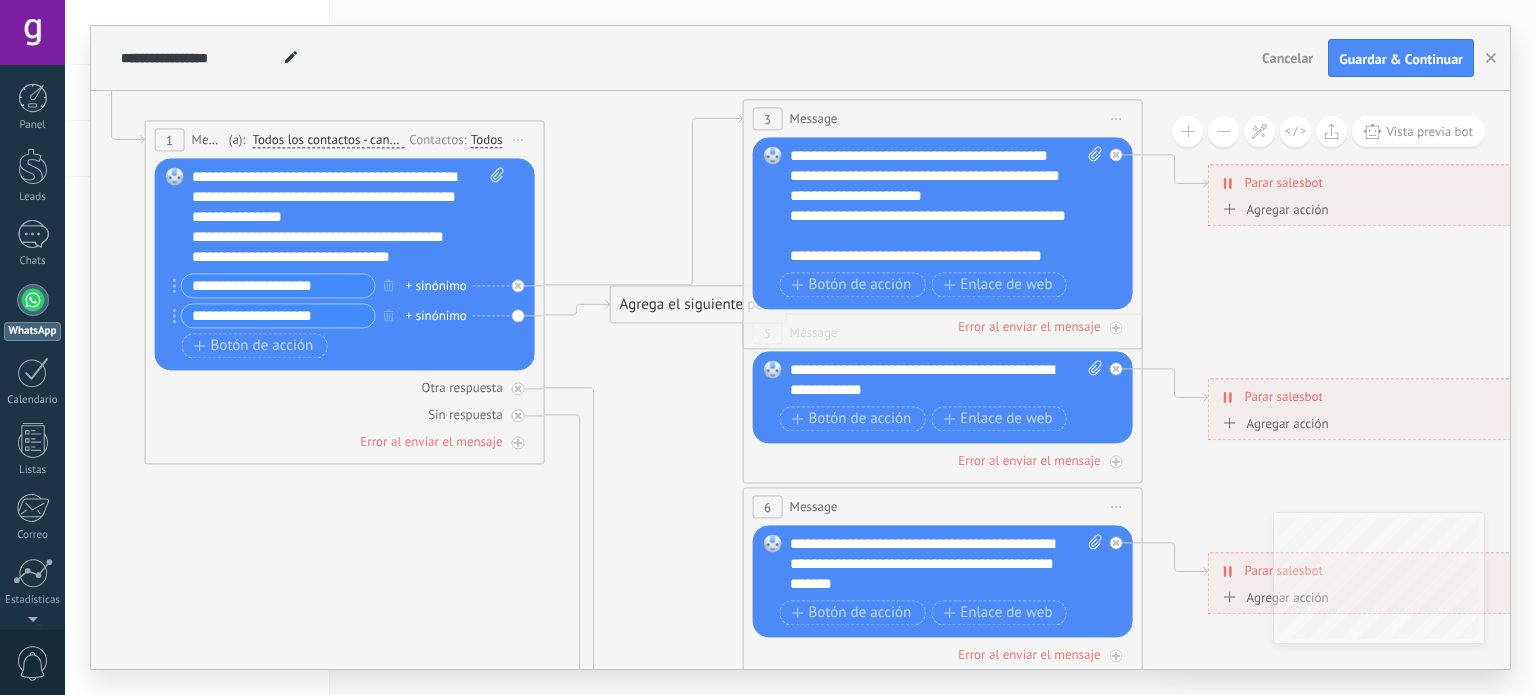 click on "**********" at bounding box center [929, 197] 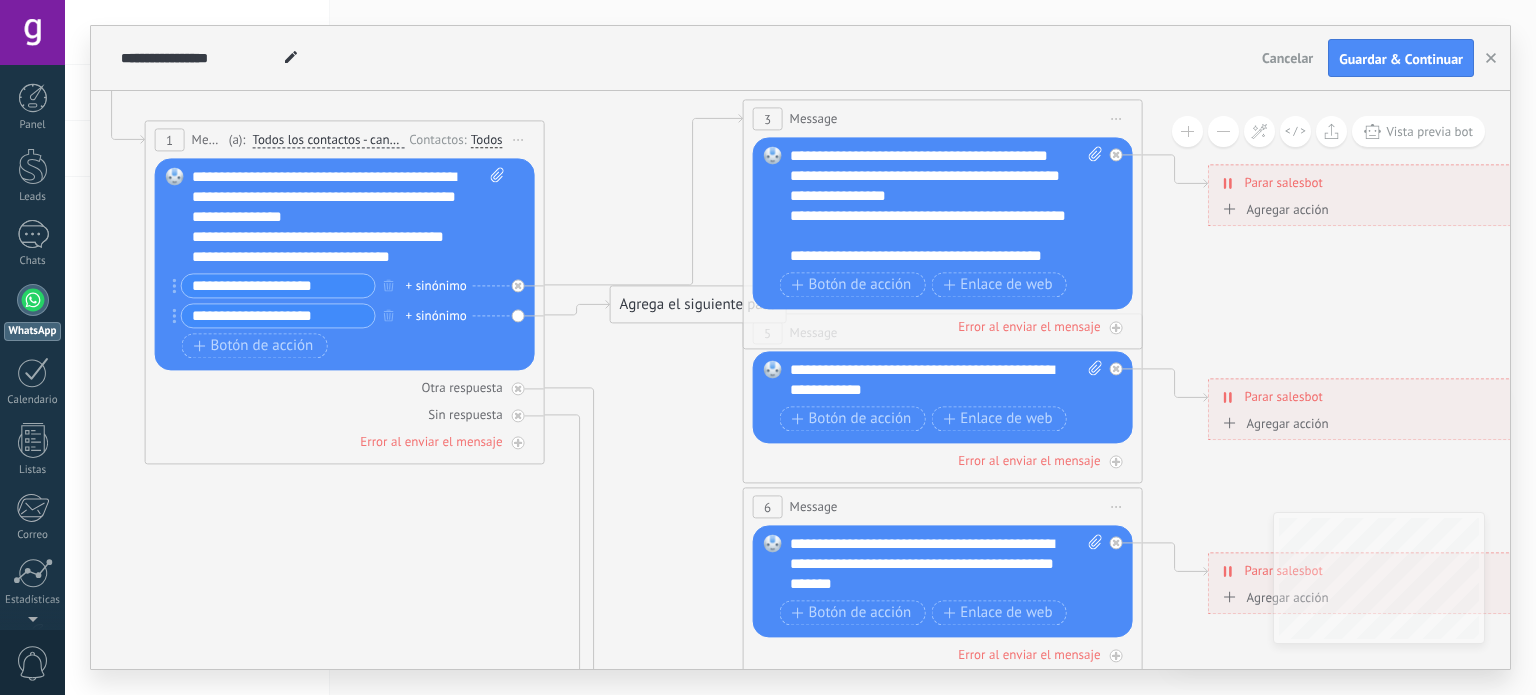 click on "**********" at bounding box center [929, 227] 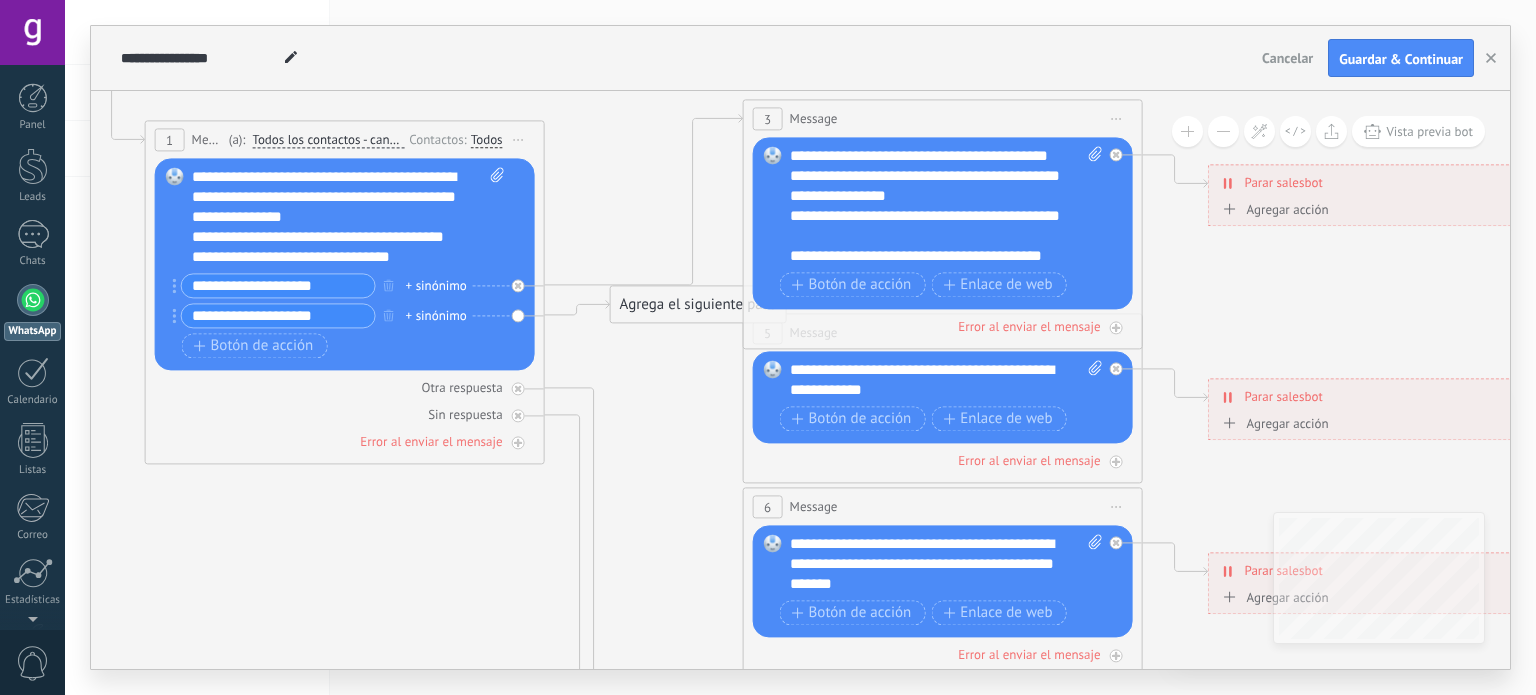 scroll, scrollTop: 80, scrollLeft: 0, axis: vertical 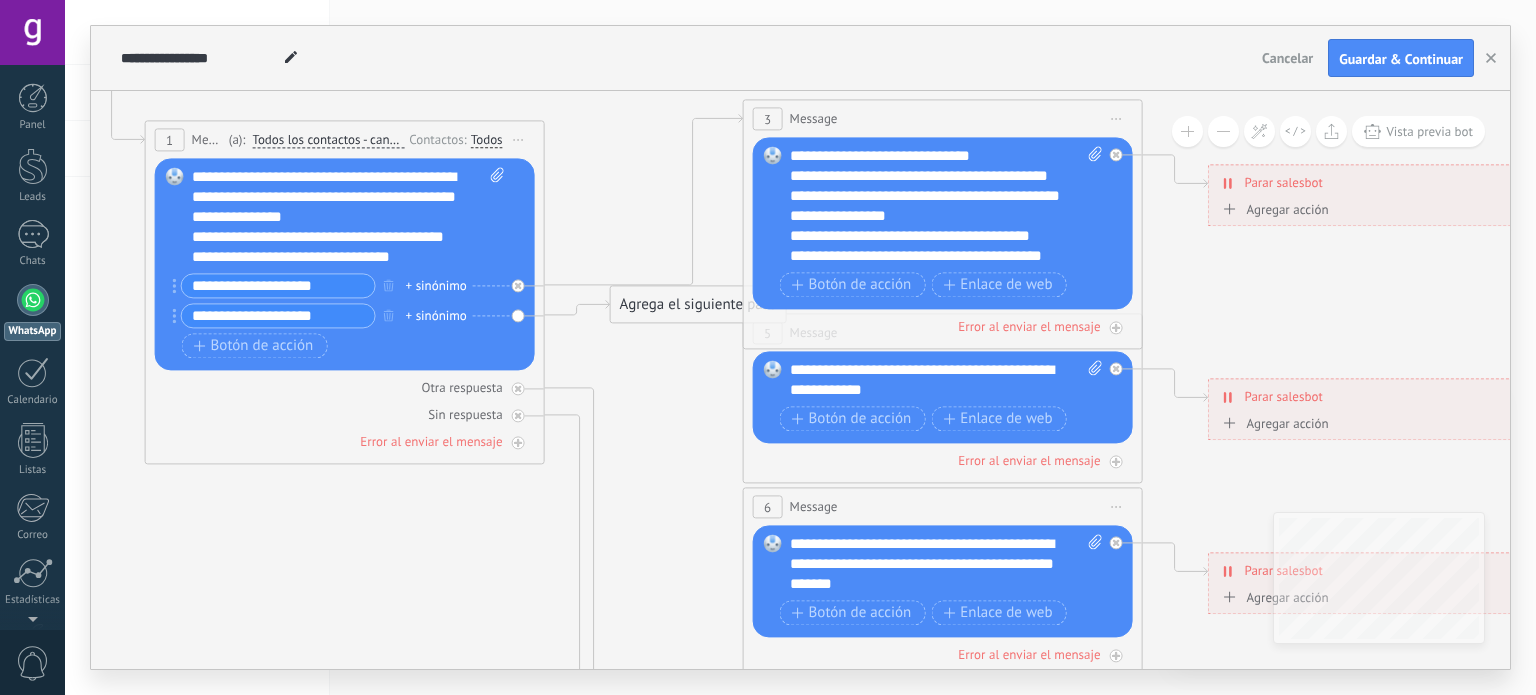 click on "**********" at bounding box center (929, 257) 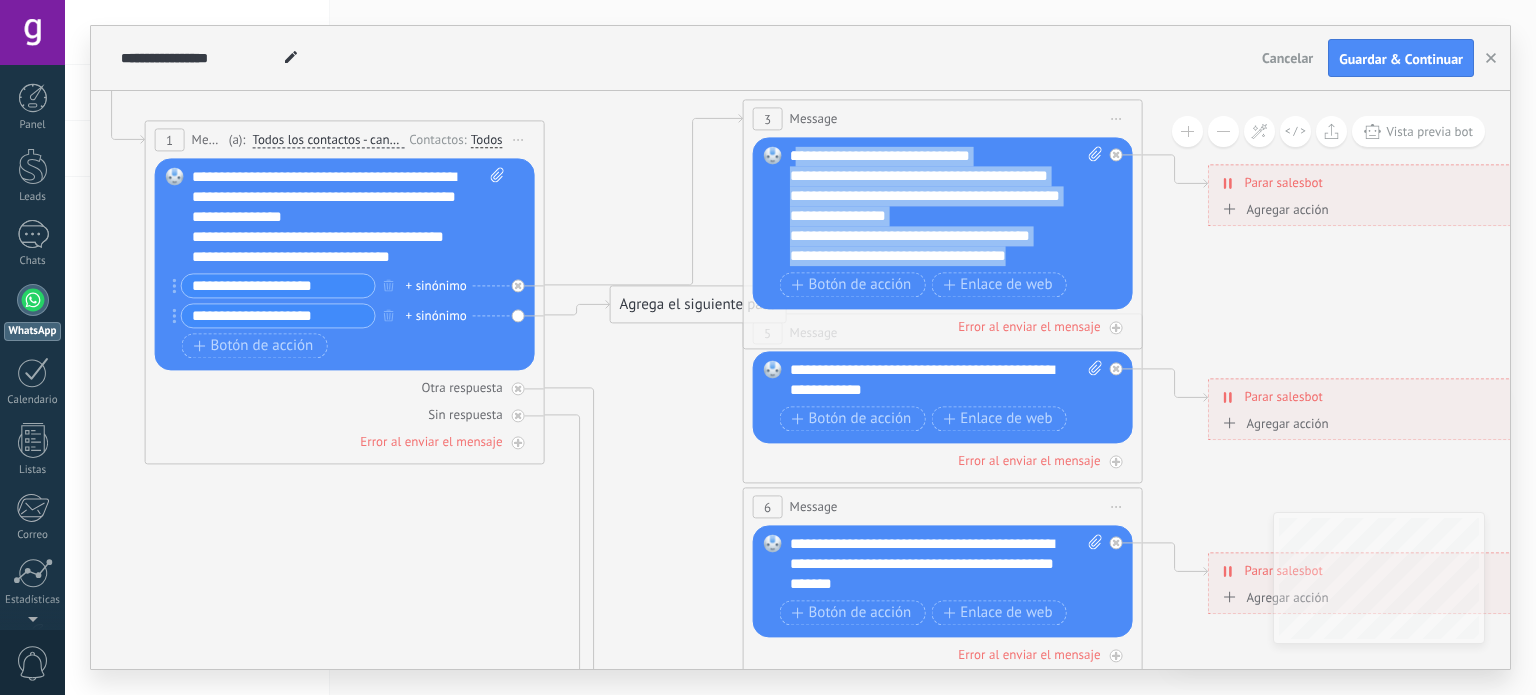 drag, startPoint x: 793, startPoint y: 155, endPoint x: 1041, endPoint y: 258, distance: 268.53864 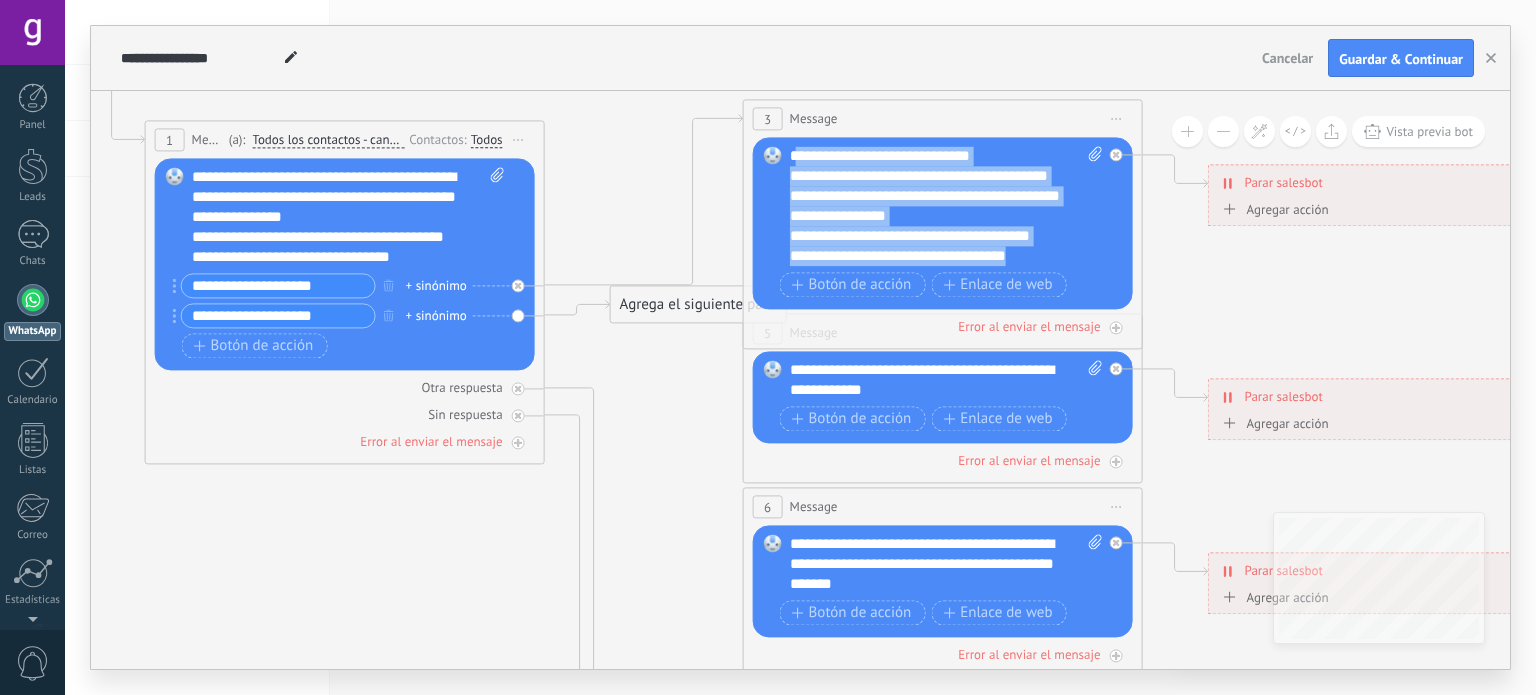 click on "**********" at bounding box center (947, 207) 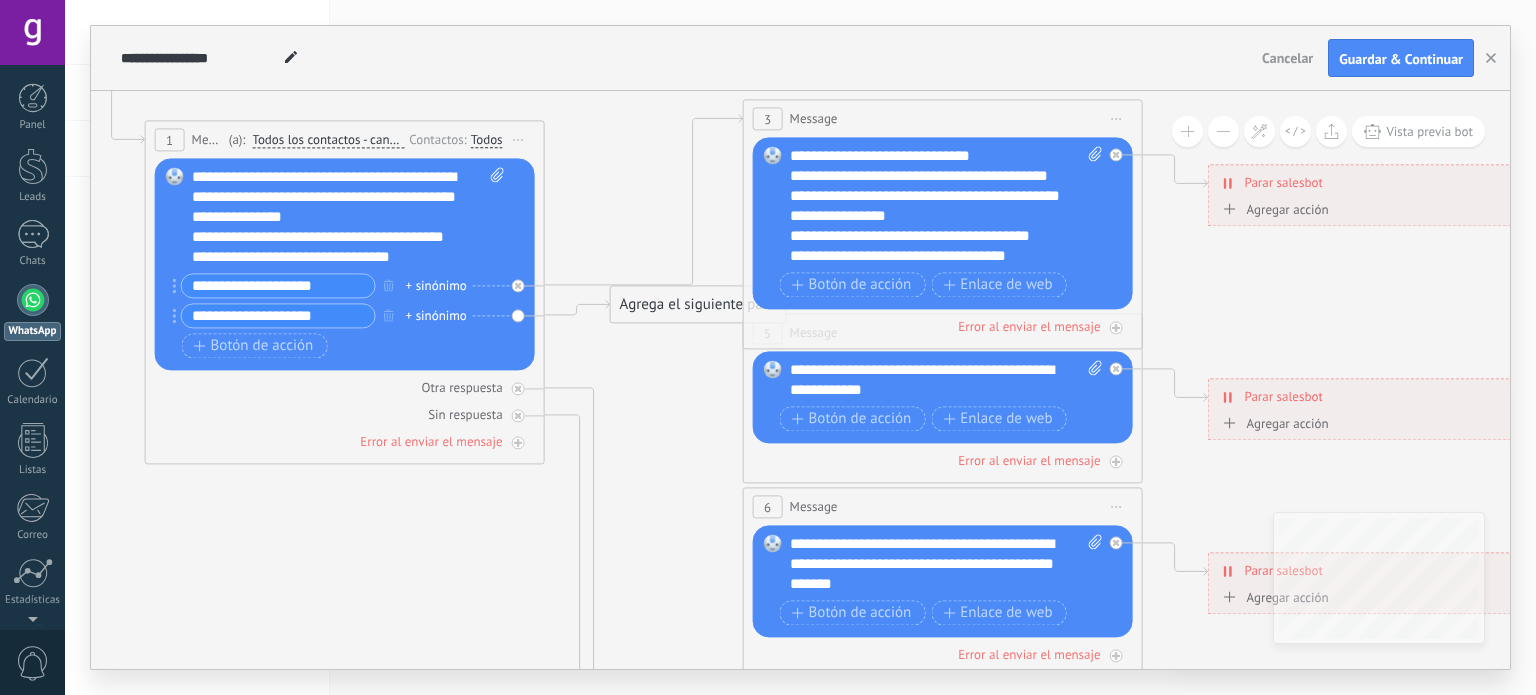 click on "**********" at bounding box center (947, 381) 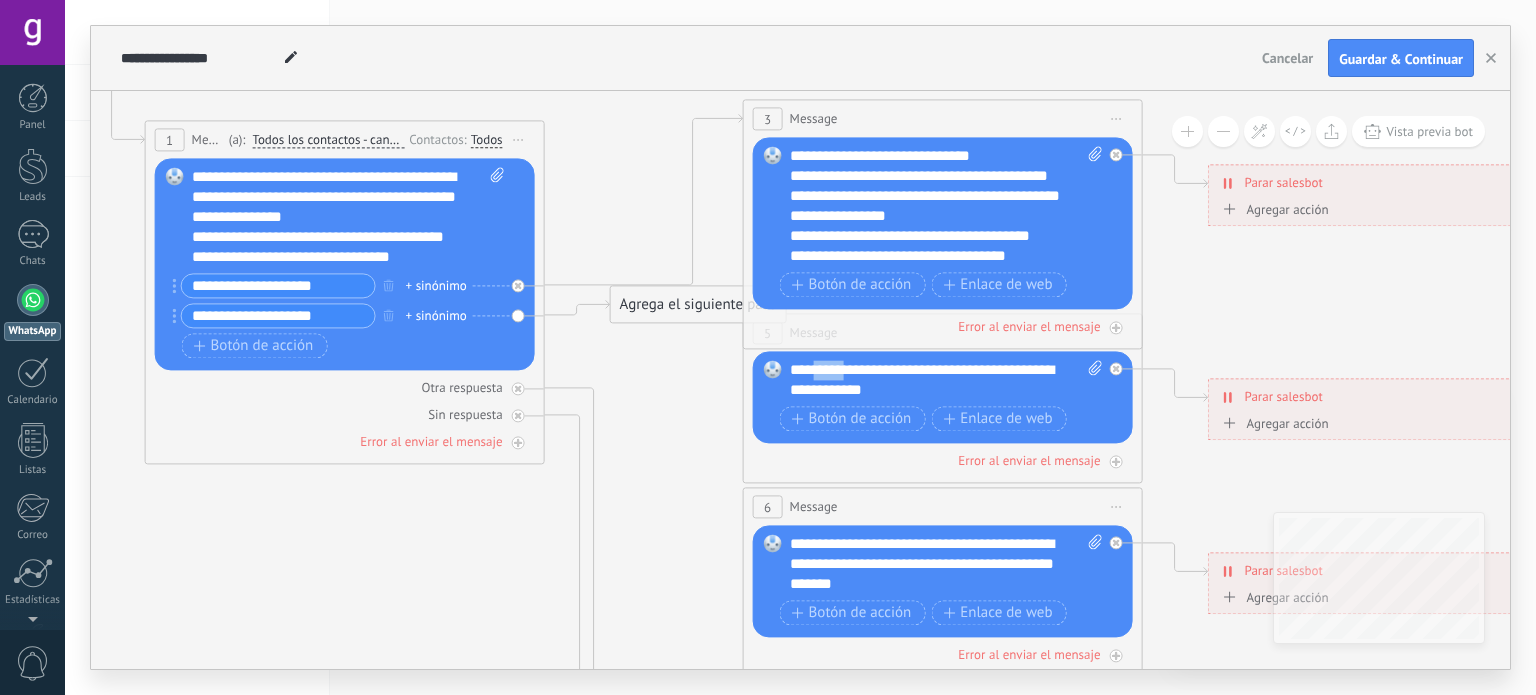 click on "**********" at bounding box center (947, 381) 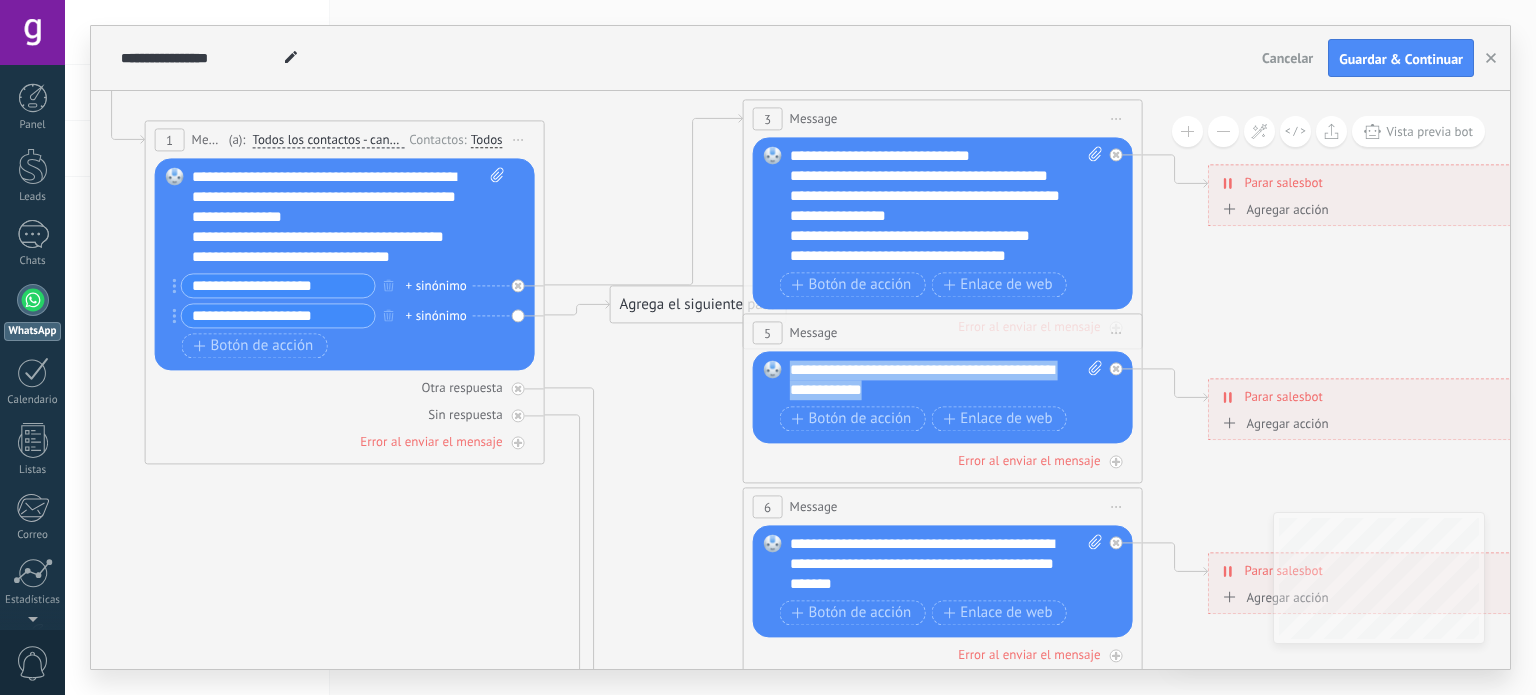 click on "**********" at bounding box center (947, 381) 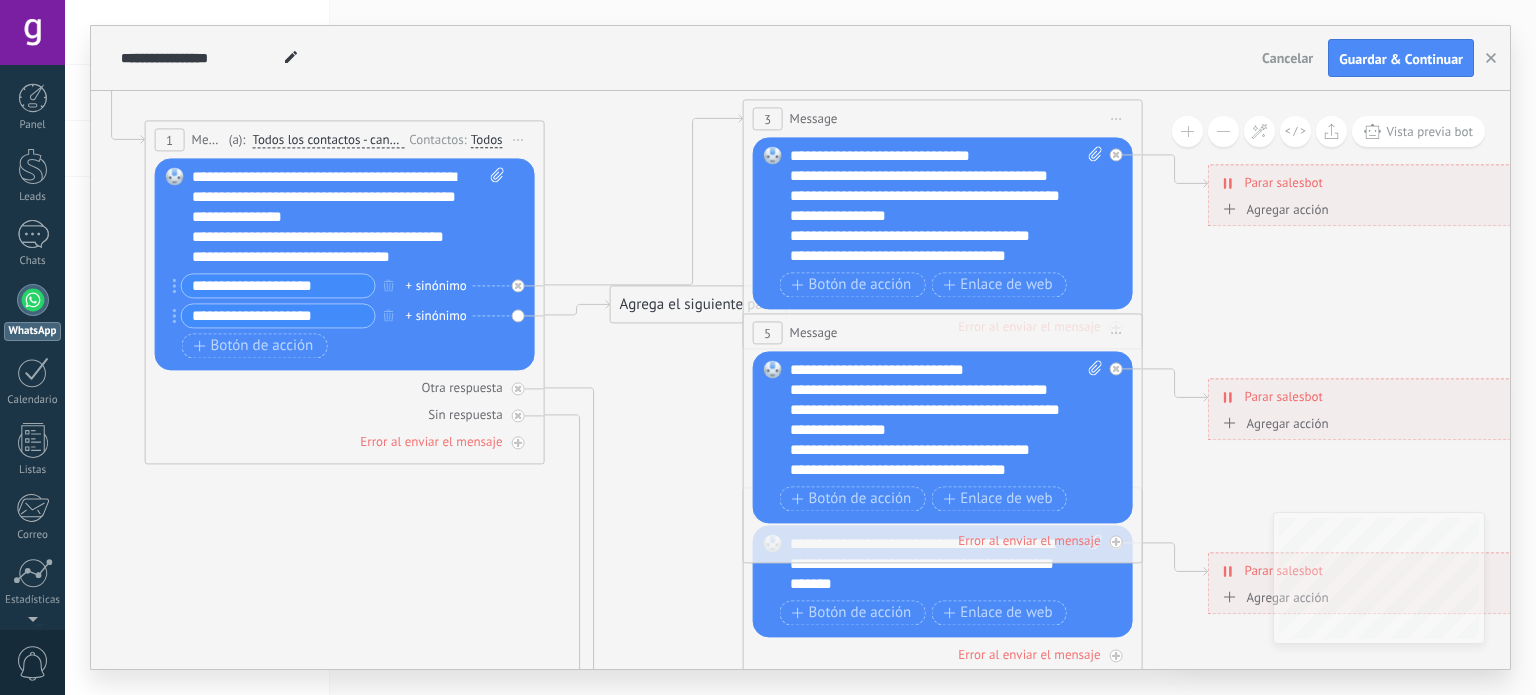 click on "**********" at bounding box center (947, 421) 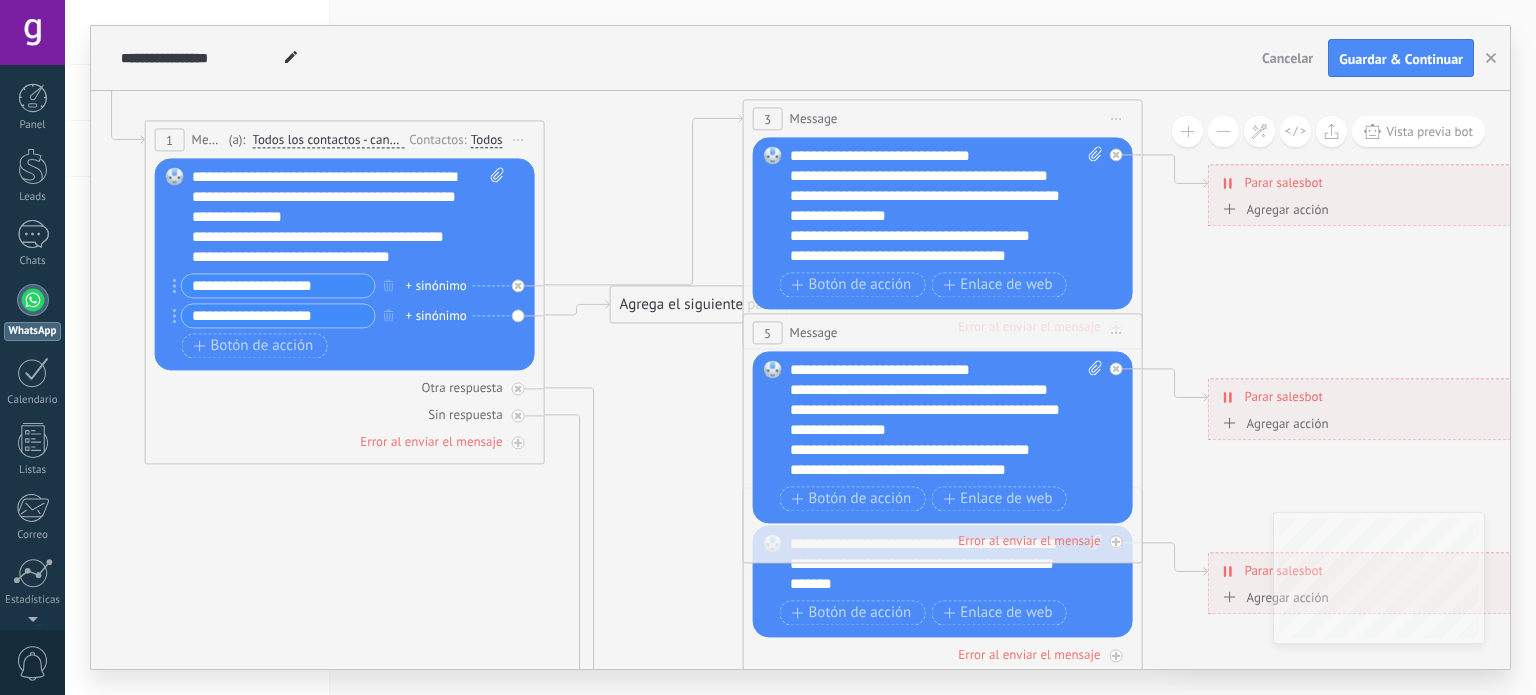 scroll, scrollTop: 0, scrollLeft: 0, axis: both 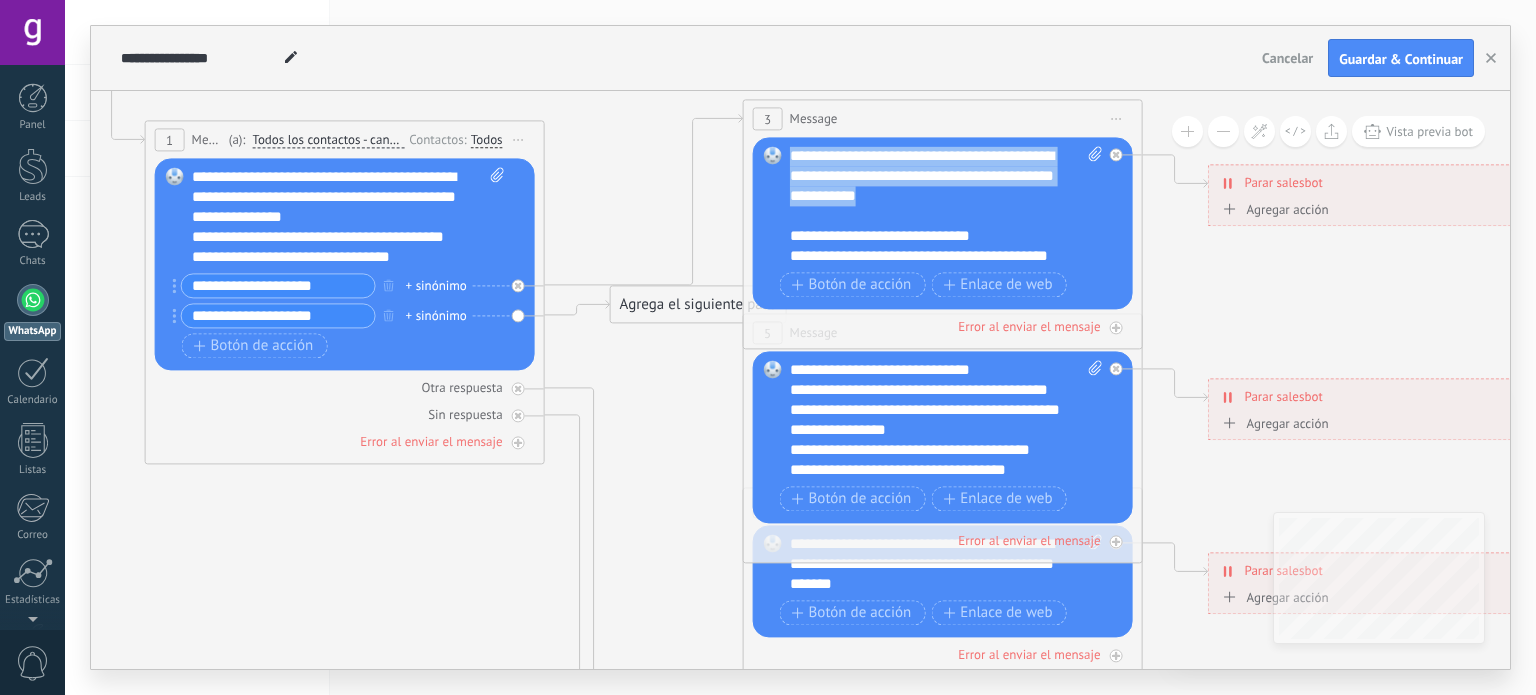 drag, startPoint x: 790, startPoint y: 151, endPoint x: 944, endPoint y: 204, distance: 162.86497 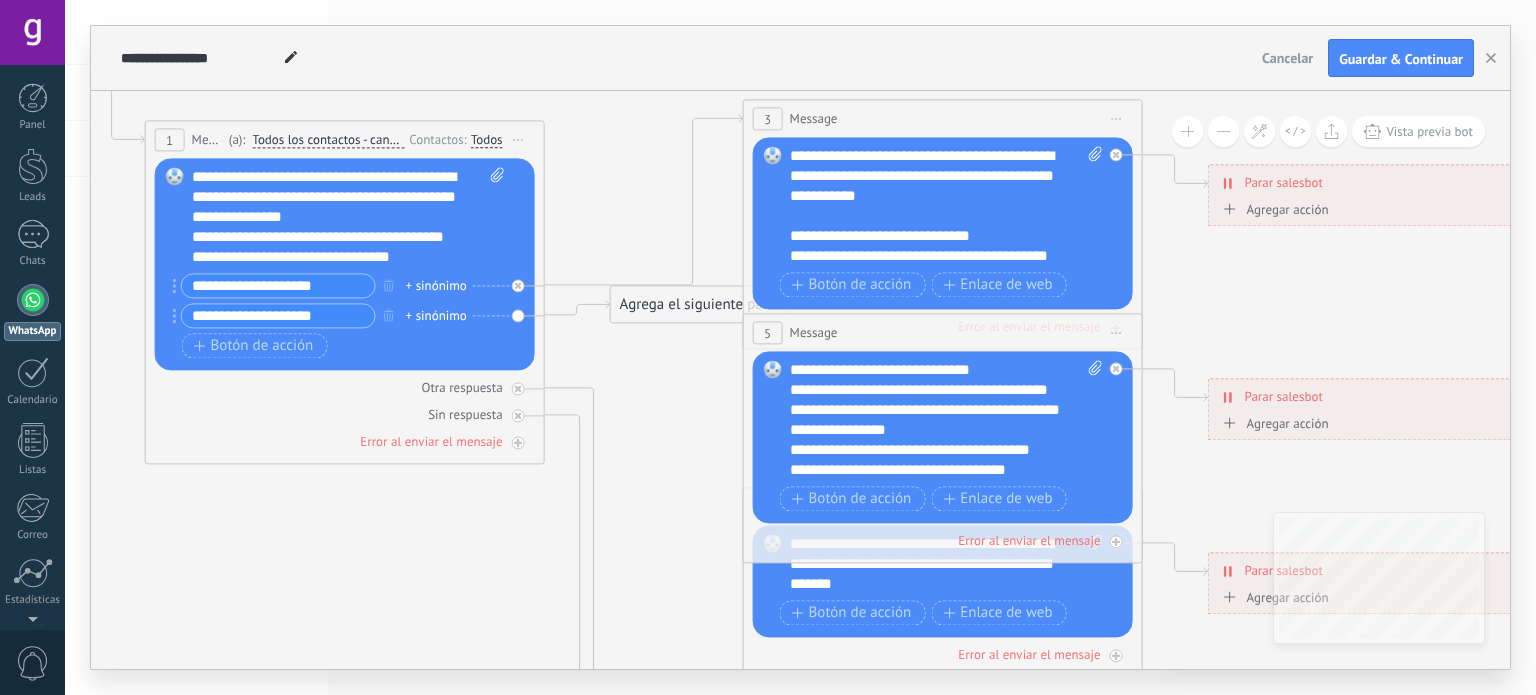 click on "**********" at bounding box center [929, 391] 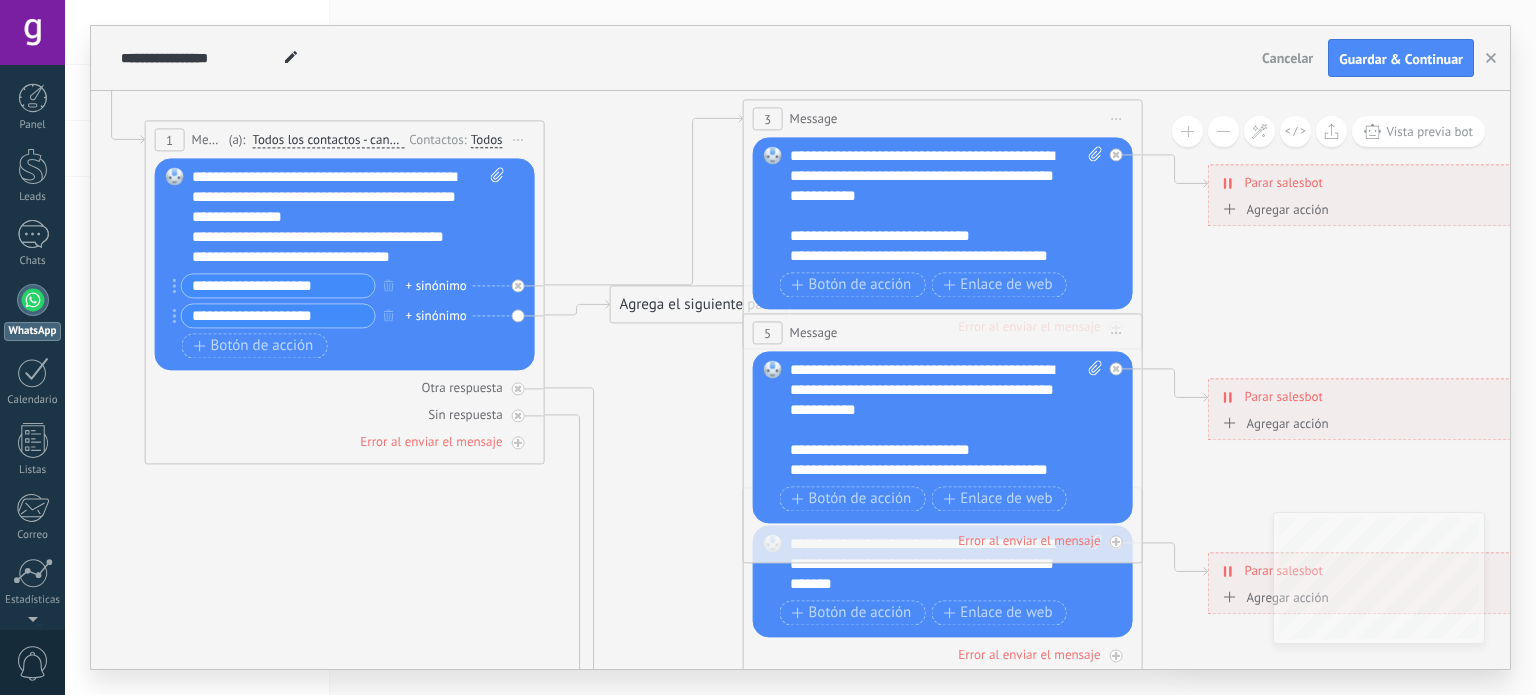 scroll, scrollTop: 80, scrollLeft: 0, axis: vertical 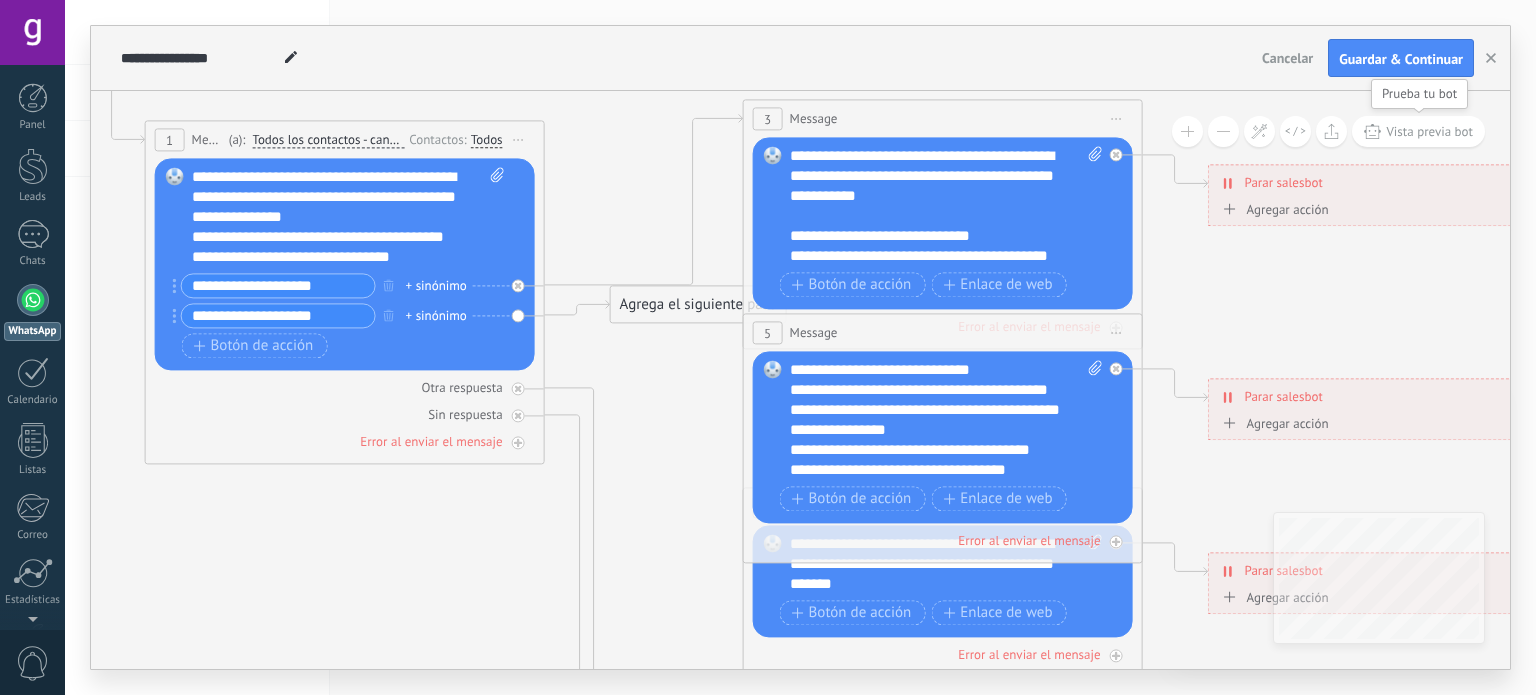 click on "Vista previa bot" at bounding box center [1429, 131] 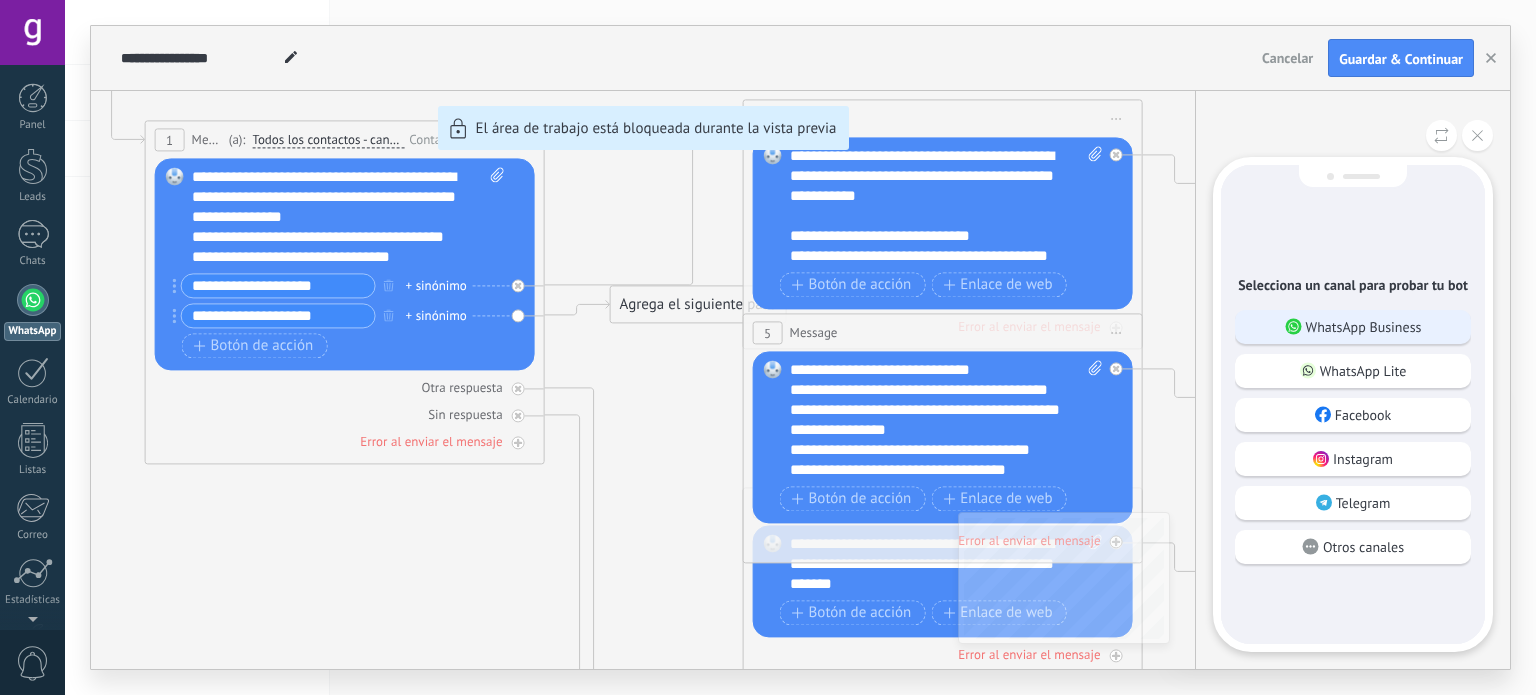 click on "WhatsApp Business" at bounding box center (1364, 327) 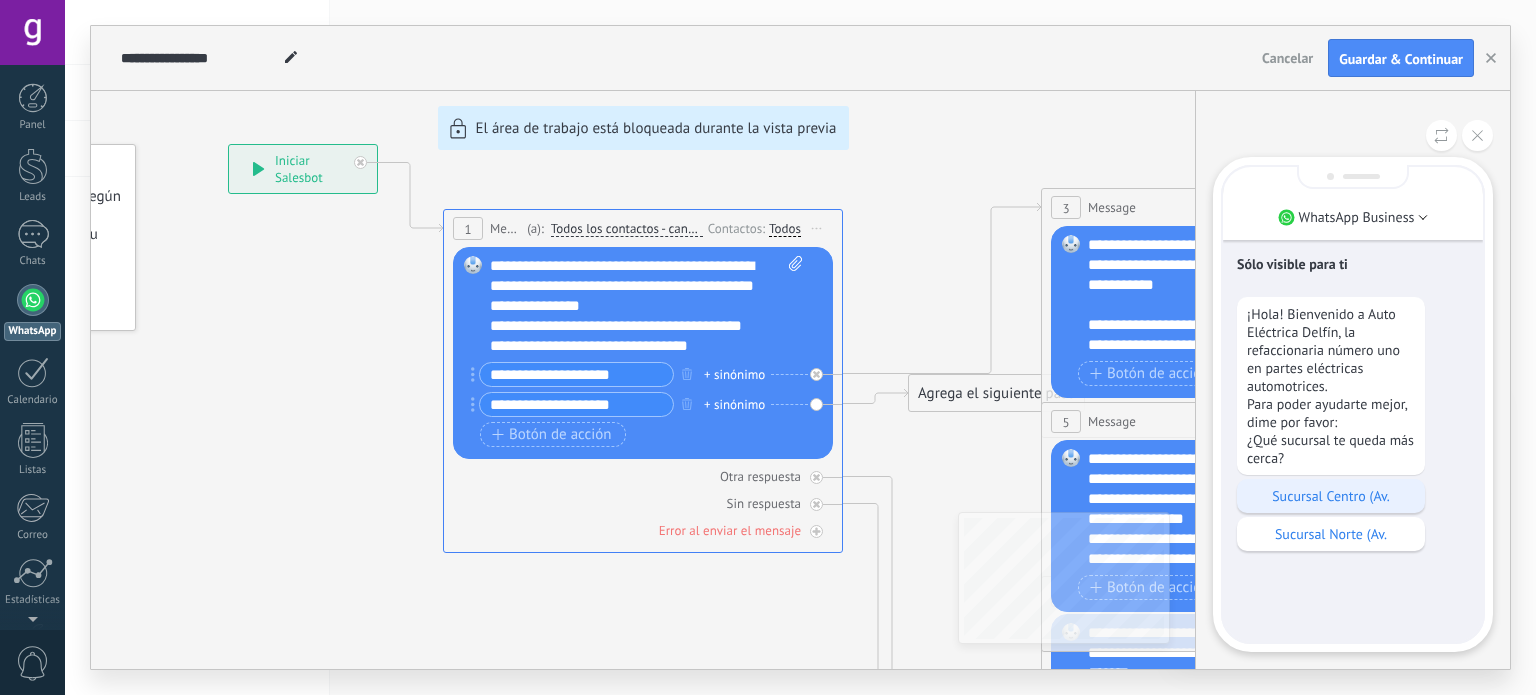 click on "Sucursal Centro (Av." at bounding box center (1331, 496) 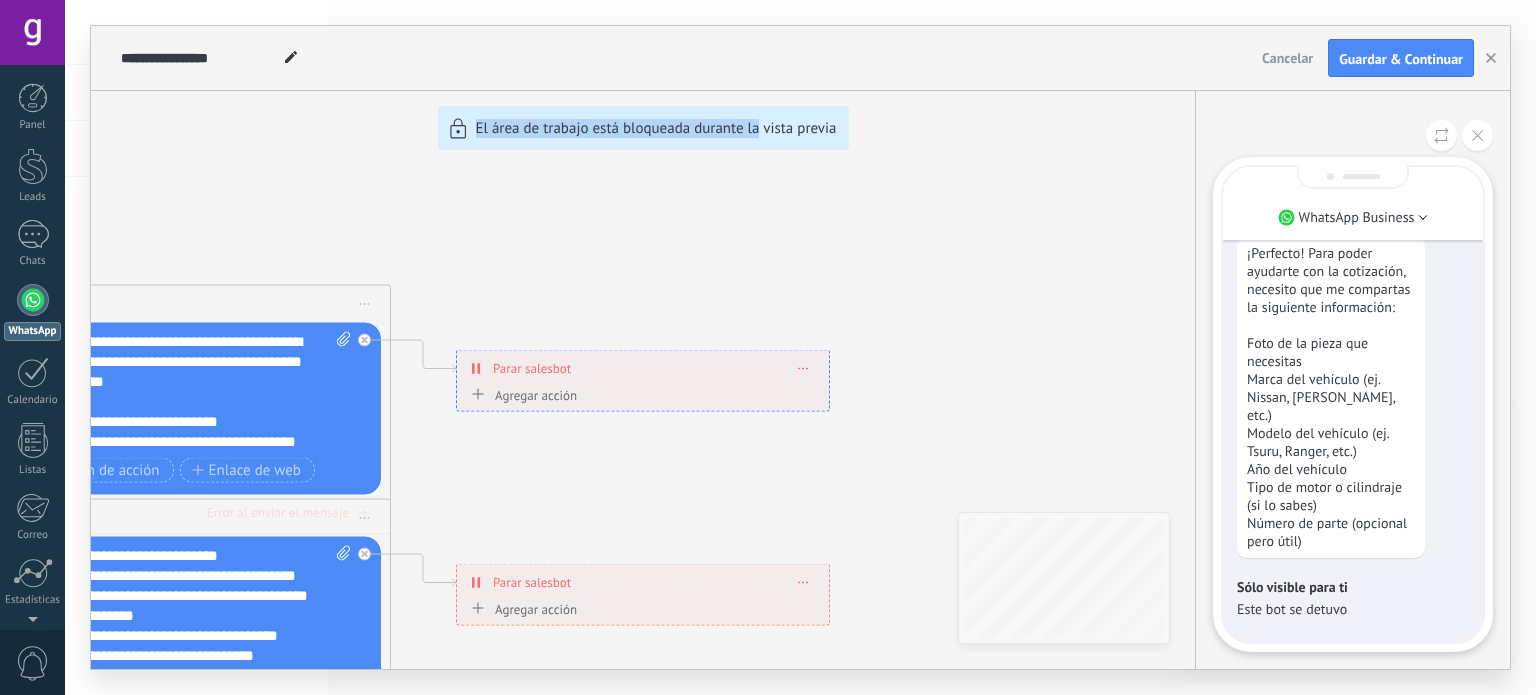 drag, startPoint x: 368, startPoint y: 238, endPoint x: 760, endPoint y: 222, distance: 392.3264 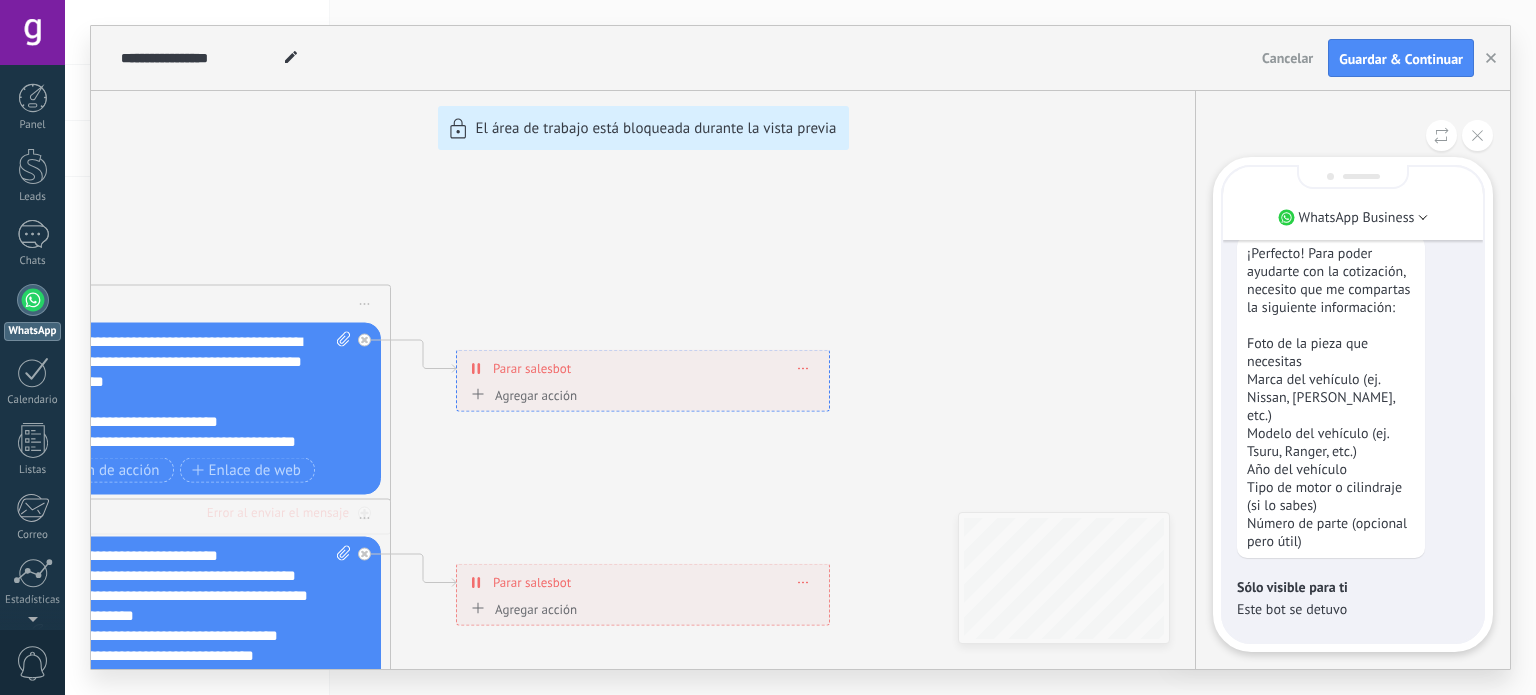 drag, startPoint x: 272, startPoint y: 239, endPoint x: 865, endPoint y: 211, distance: 593.6607 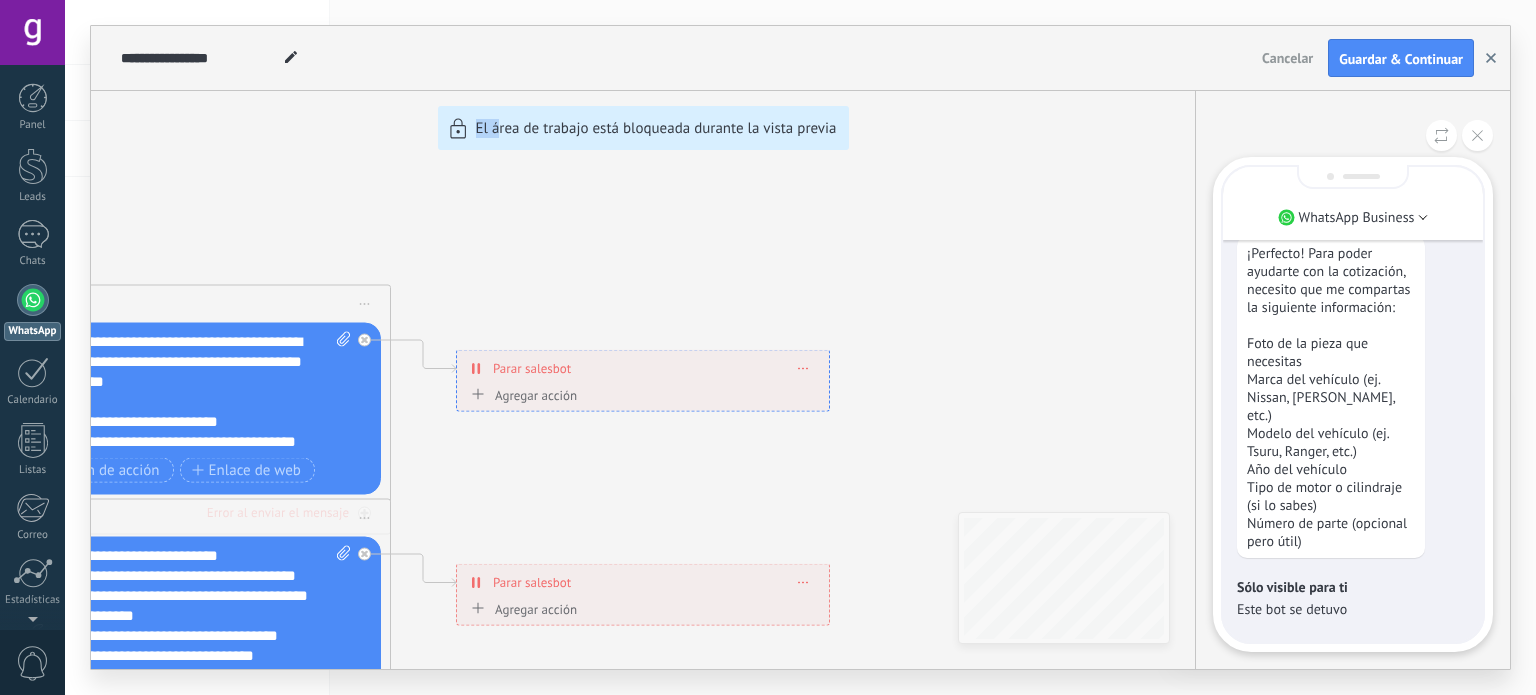 click 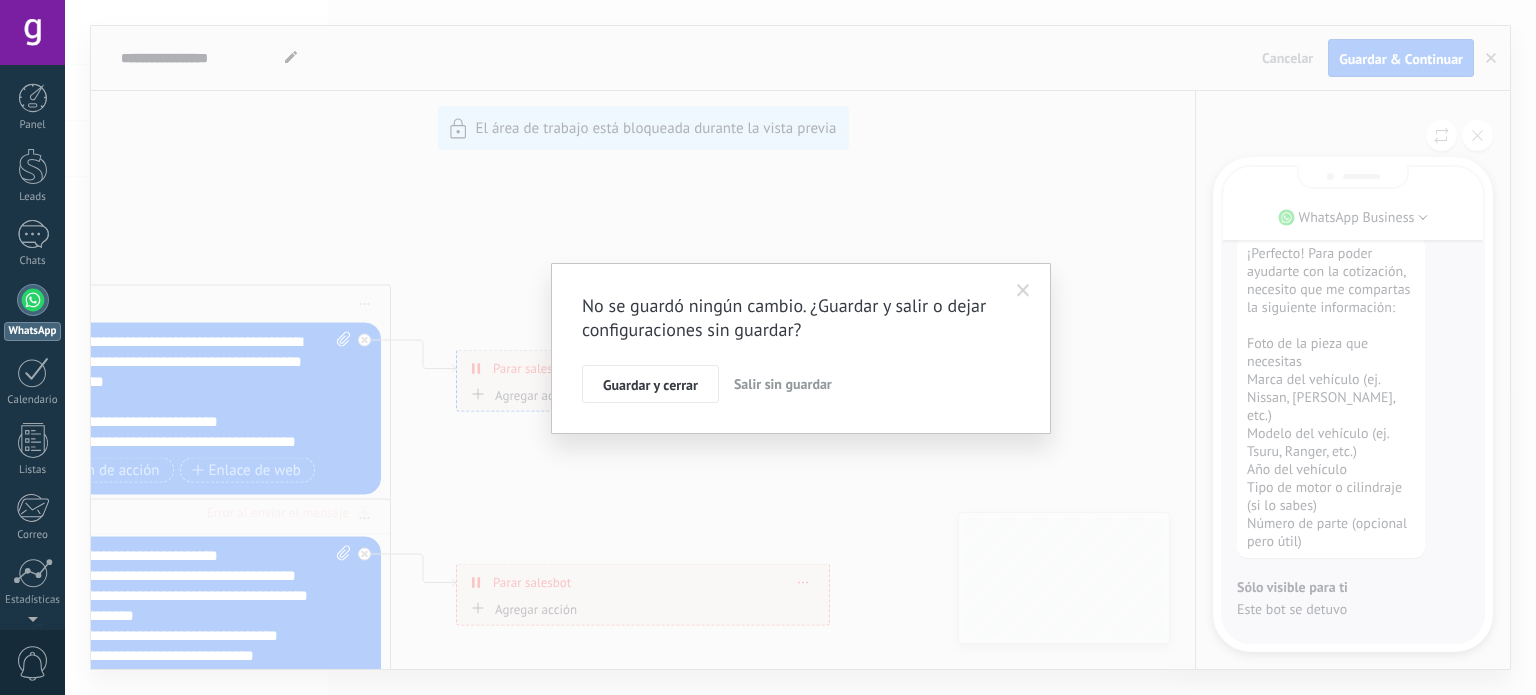 click on "No se guardó ningún cambio. ¿Guardar y salir o dejar configuraciones sin guardar? Guardar y cerrar Salir sin guardar" at bounding box center (800, 347) 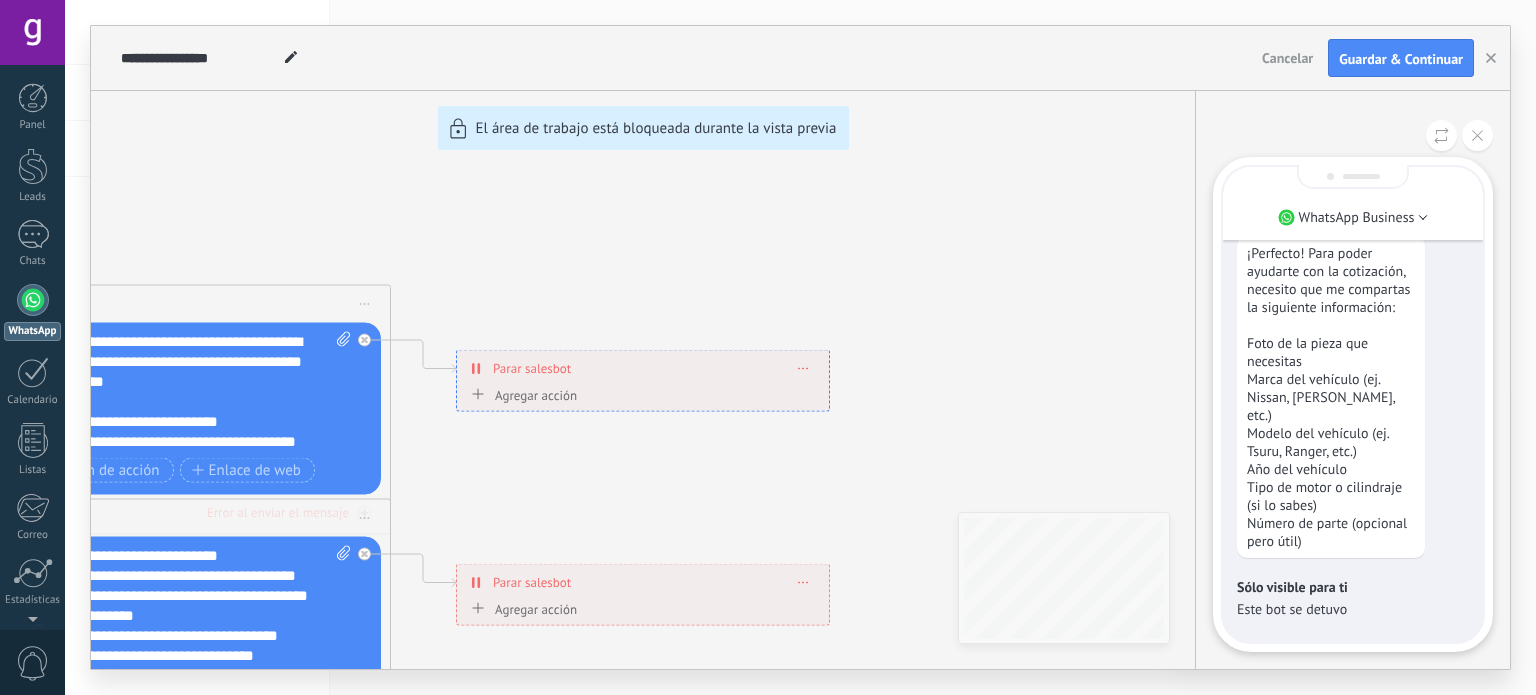 click on "Cancelar" at bounding box center [1287, 58] 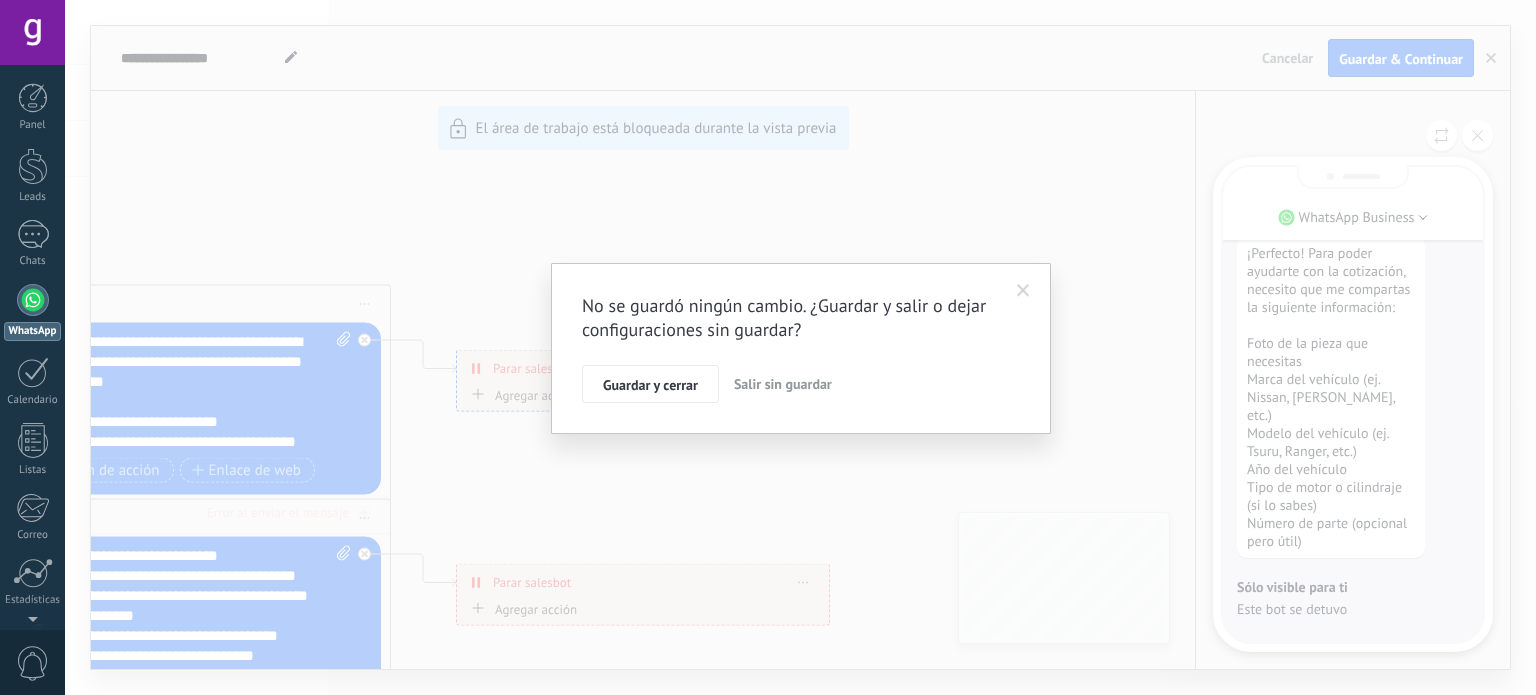 click on "No se guardó ningún cambio. ¿Guardar y salir o dejar configuraciones sin guardar? Guardar y cerrar Salir sin guardar" at bounding box center (800, 347) 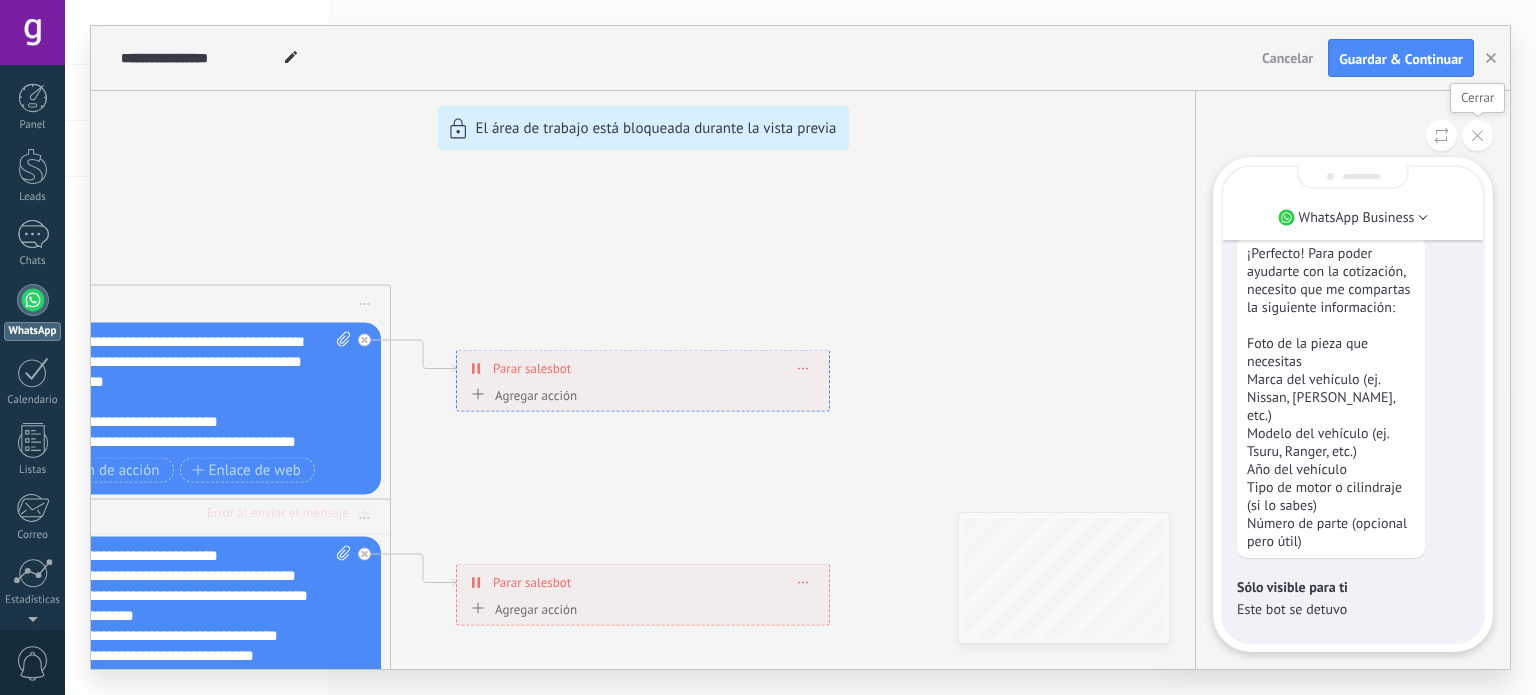 click at bounding box center [1477, 135] 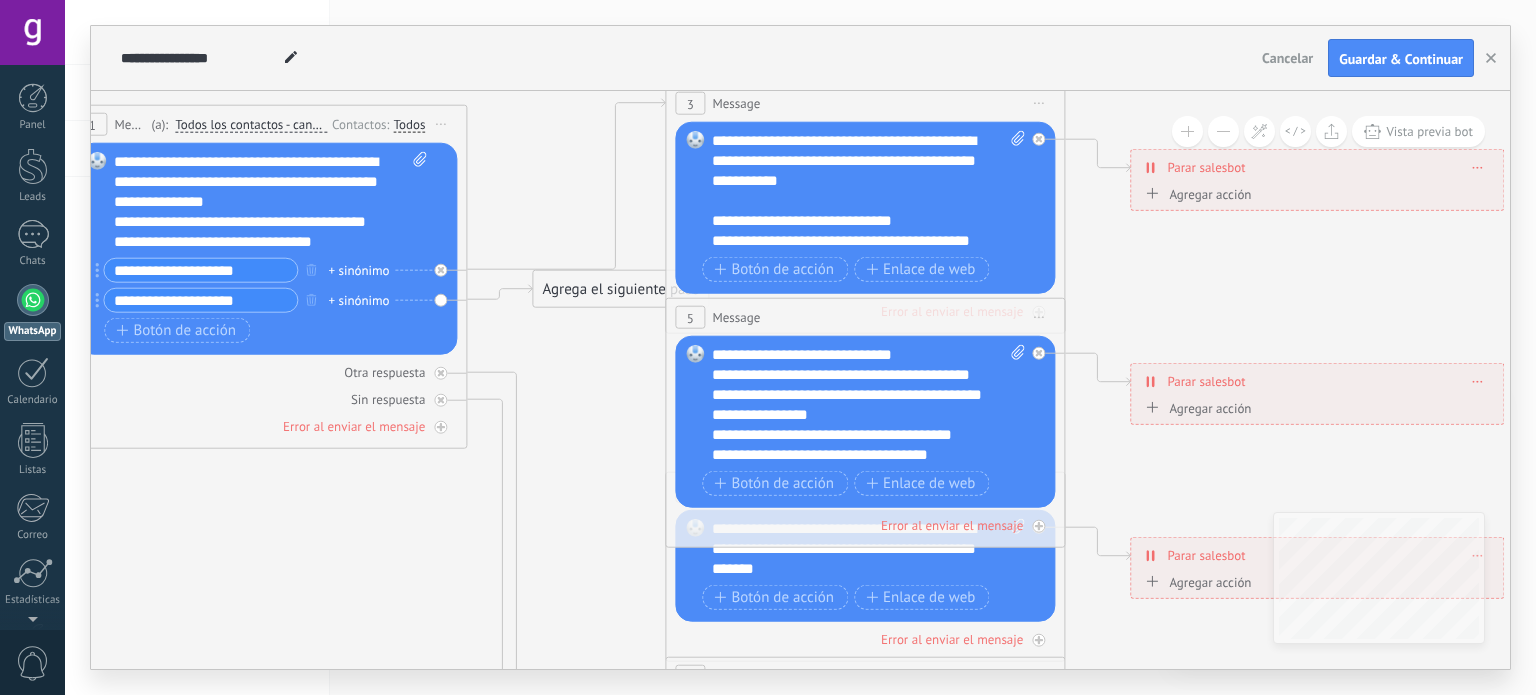 drag, startPoint x: 360, startPoint y: 234, endPoint x: 1035, endPoint y: 32, distance: 704.57715 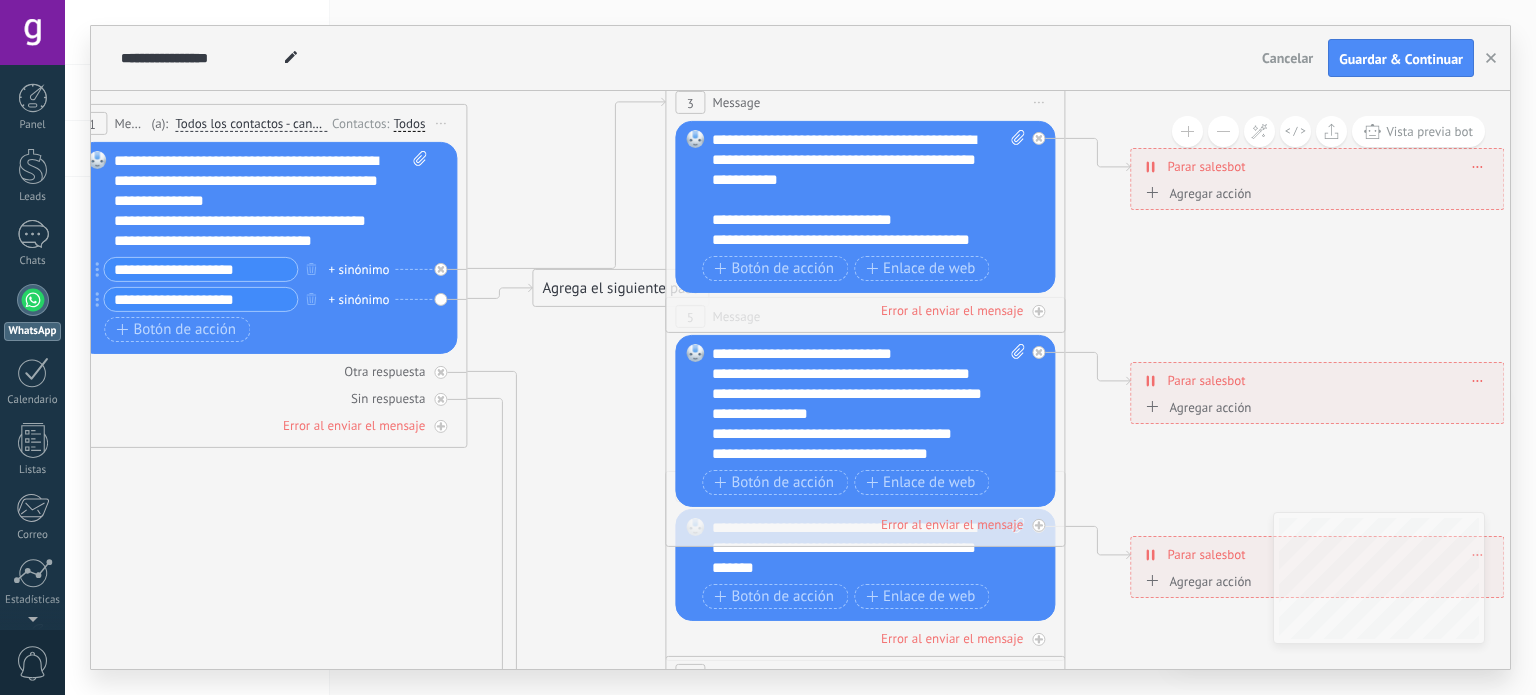 click on "Reemplazar
Quitar
Convertir a mensaje de voz
Arrastre la imagen aquí para adjuntarla.
Añadir imagen
Subir
Arrastrar y soltar
Archivo no encontrado
Escribe tu mensaje..." at bounding box center [865, 207] 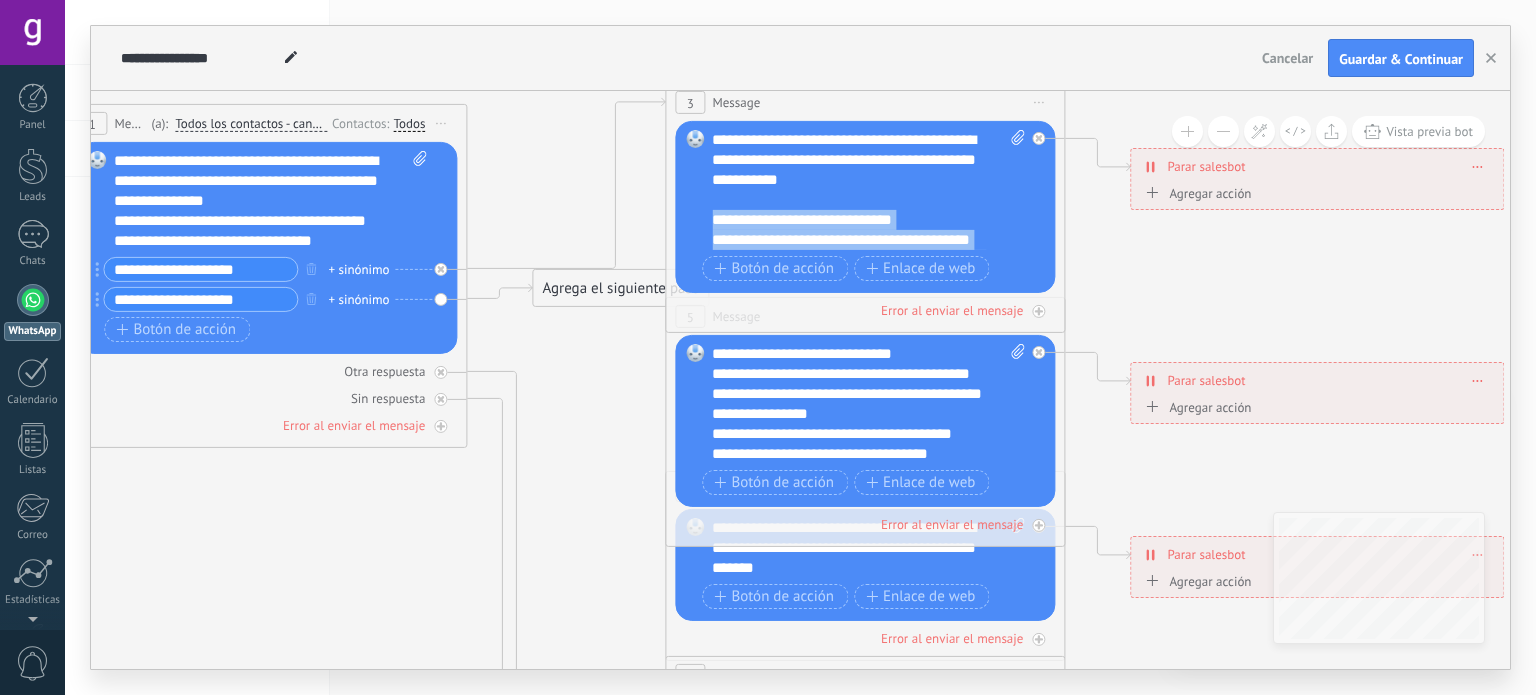 scroll, scrollTop: 80, scrollLeft: 0, axis: vertical 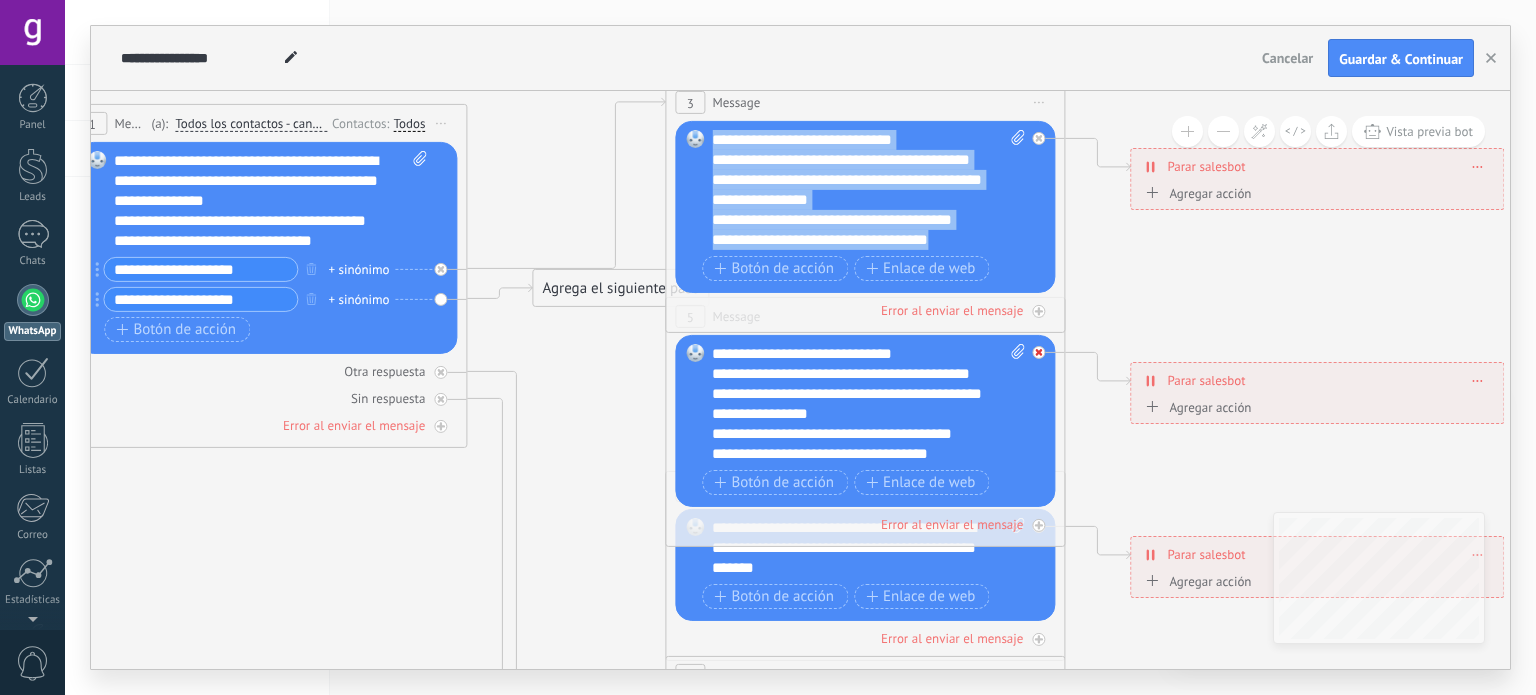 drag, startPoint x: 714, startPoint y: 219, endPoint x: 1034, endPoint y: 347, distance: 344.65054 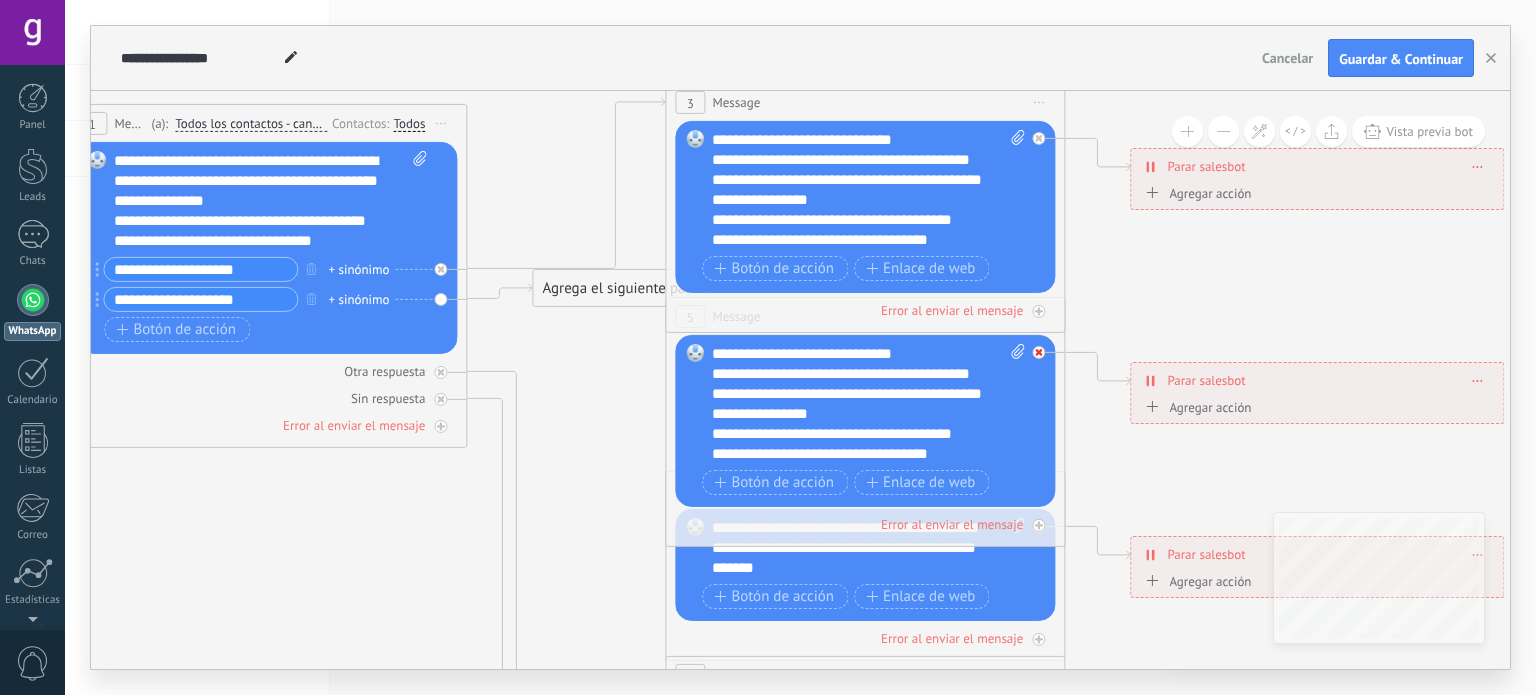 scroll, scrollTop: 0, scrollLeft: 0, axis: both 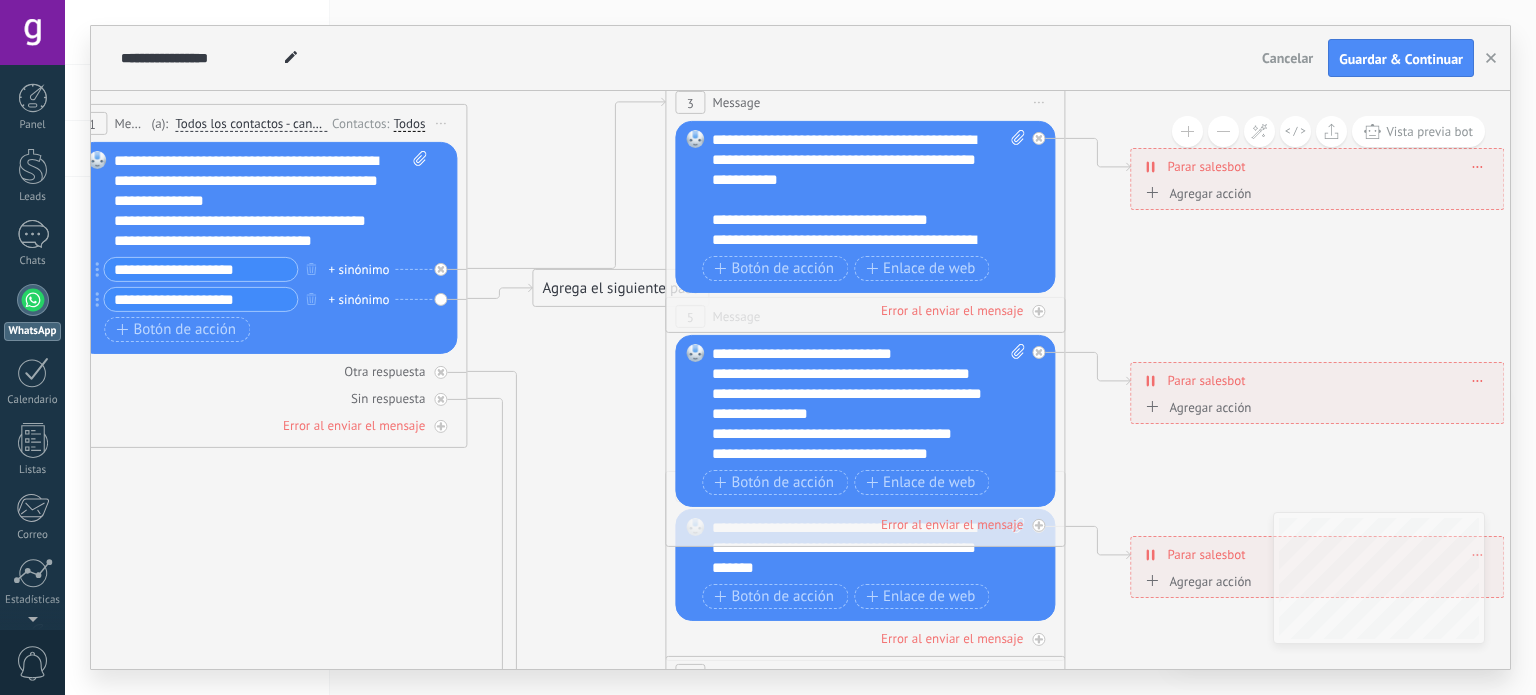 click on "Reemplazar
Quitar
Convertir a mensaje de voz
Arrastre la imagen aquí para adjuntarla.
Añadir imagen
Subir
Arrastrar y soltar
Archivo no encontrado
Escribe tu mensaje..." at bounding box center [865, 421] 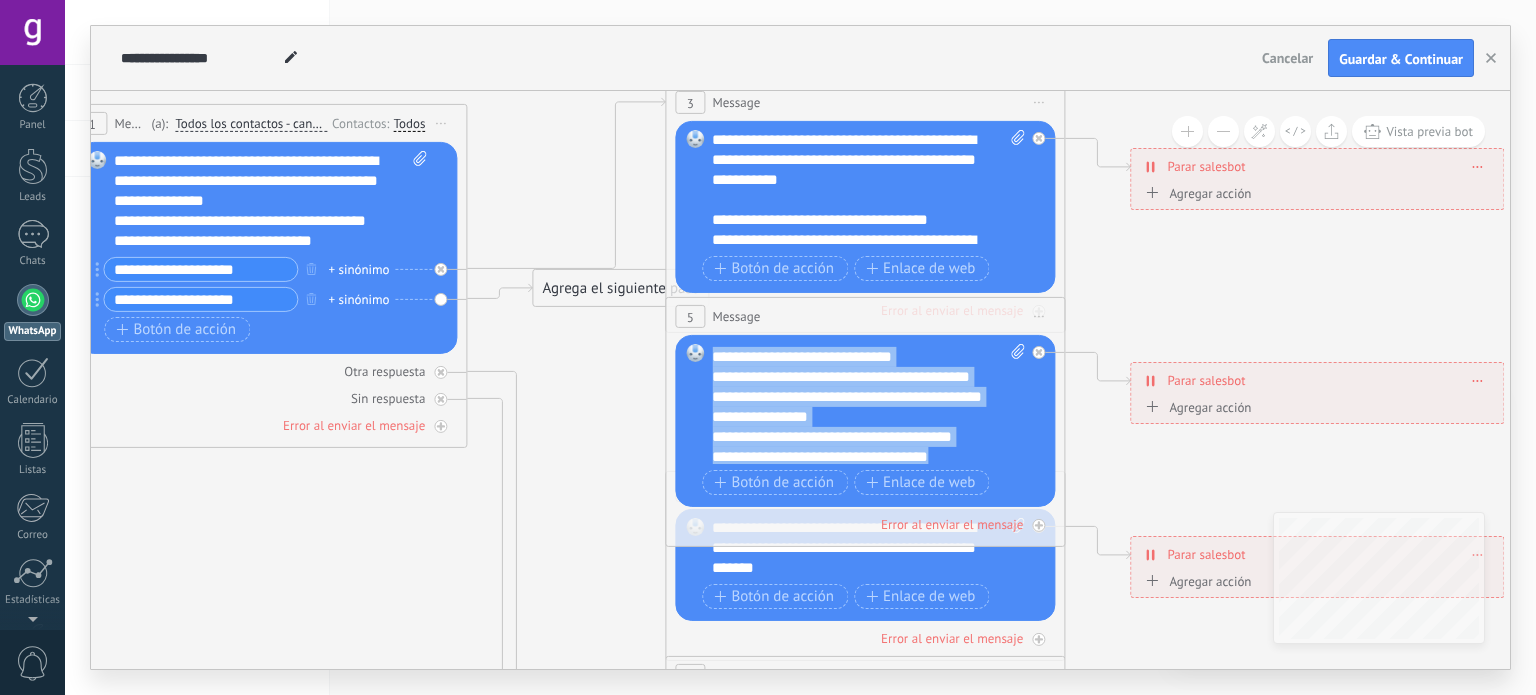 scroll, scrollTop: 80, scrollLeft: 0, axis: vertical 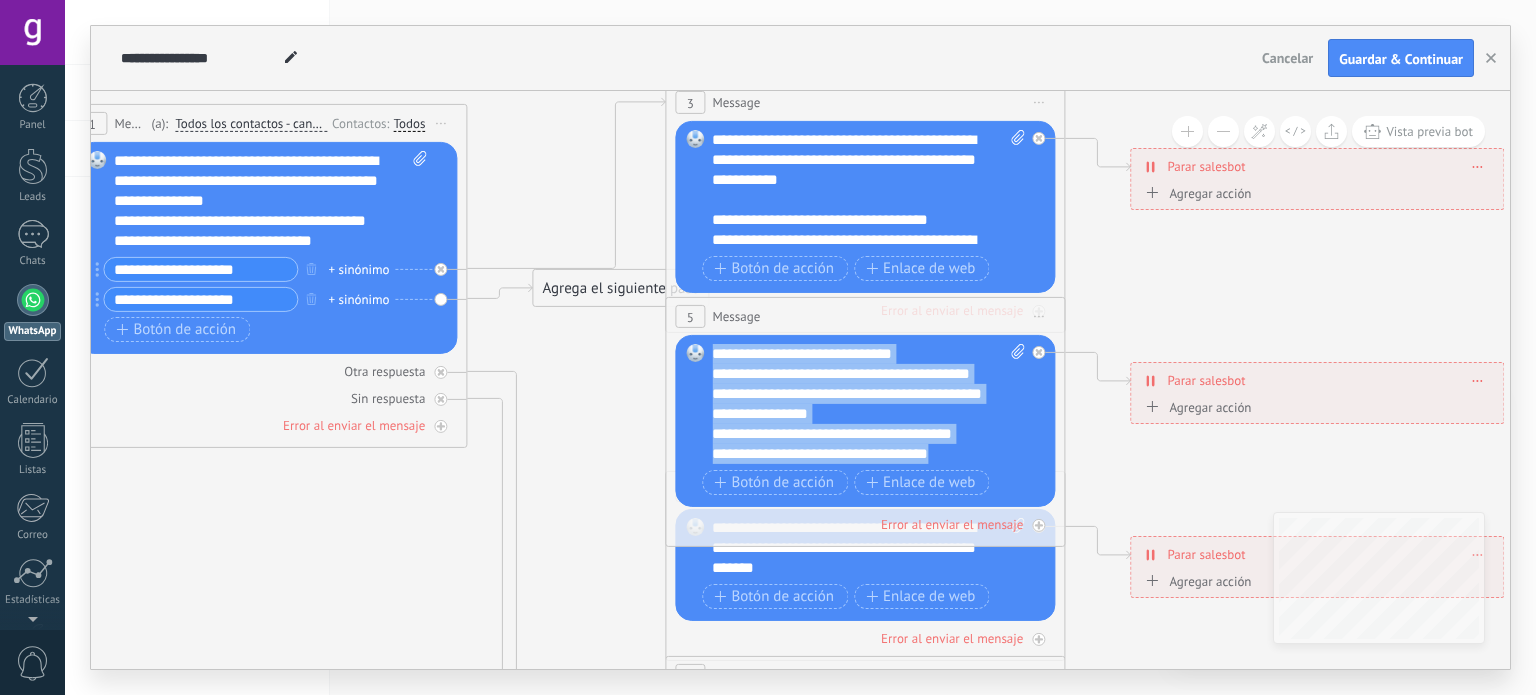 drag, startPoint x: 714, startPoint y: 351, endPoint x: 1086, endPoint y: 519, distance: 408.17642 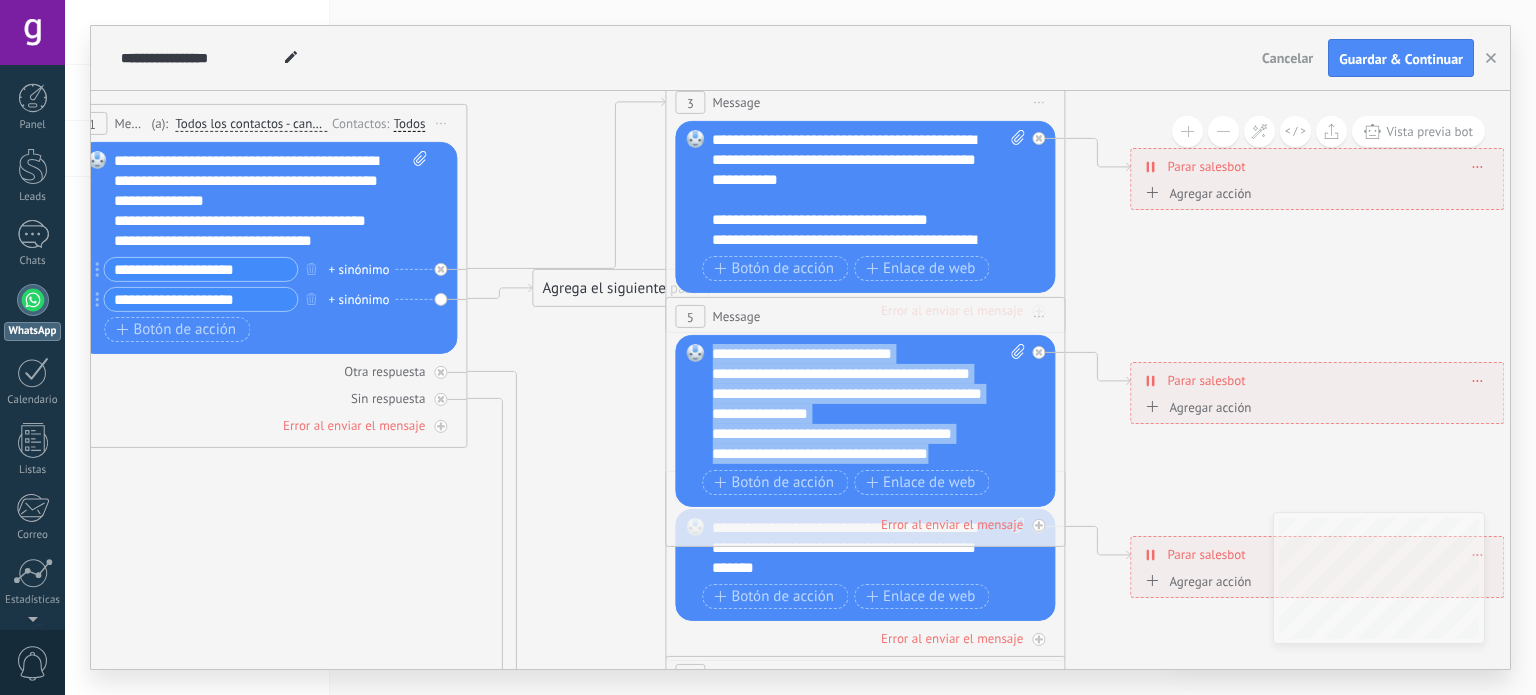 click on "**********" at bounding box center (-148, 39) 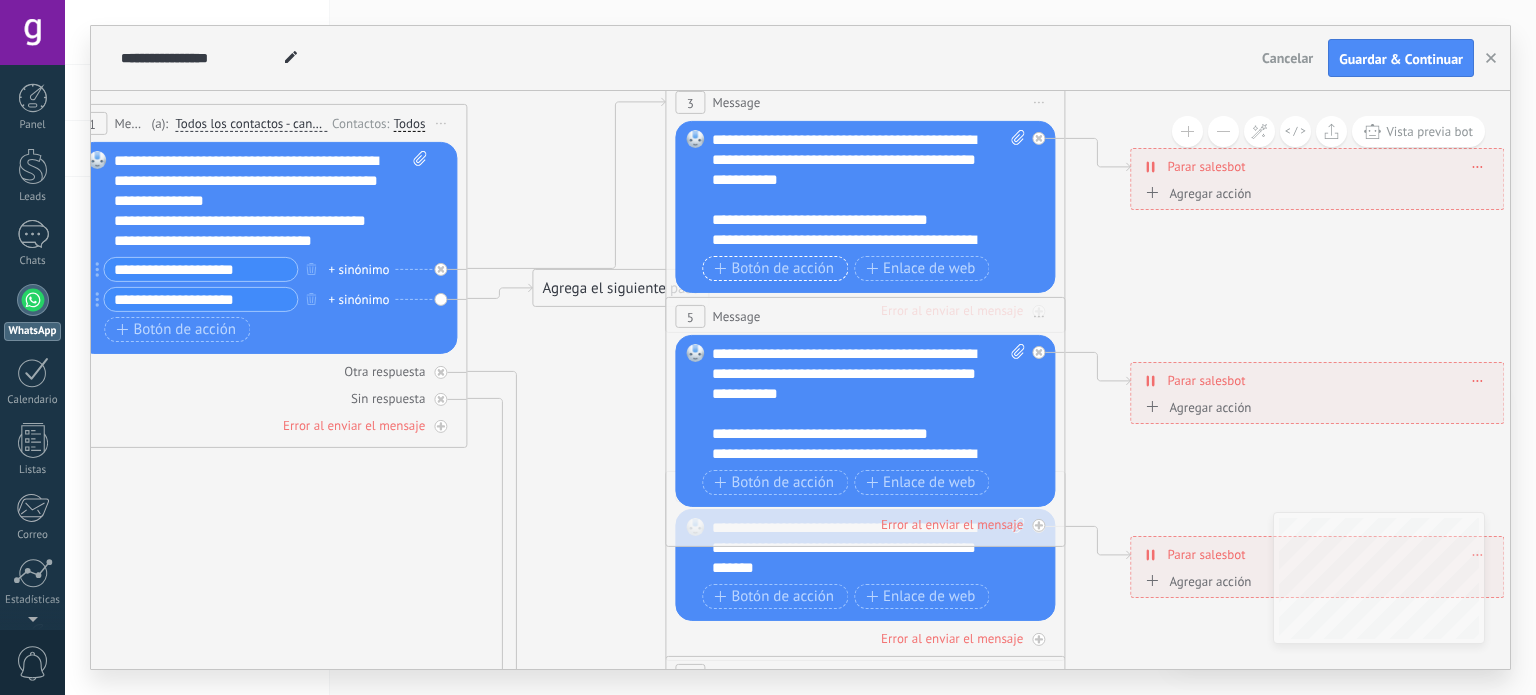 scroll, scrollTop: 0, scrollLeft: 0, axis: both 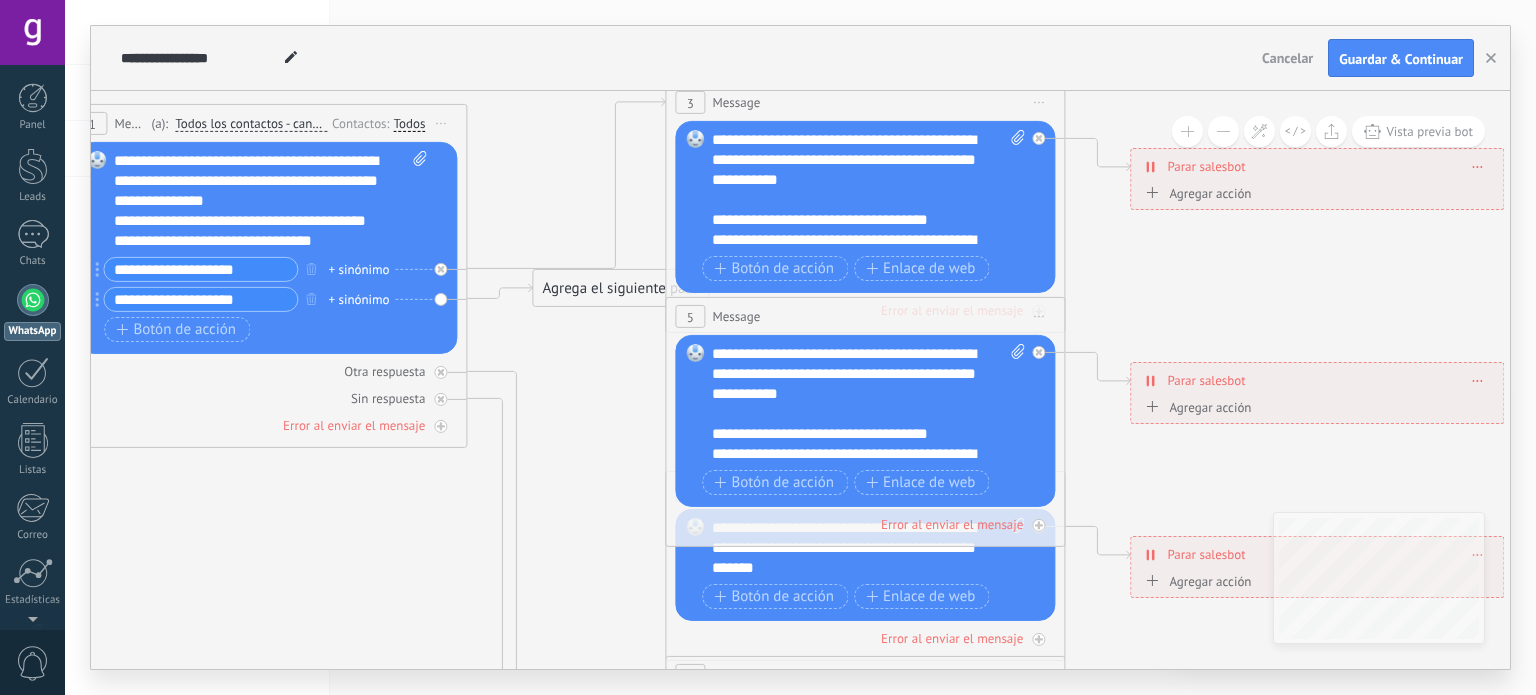 click on "Agregar acción" at bounding box center [1195, 193] 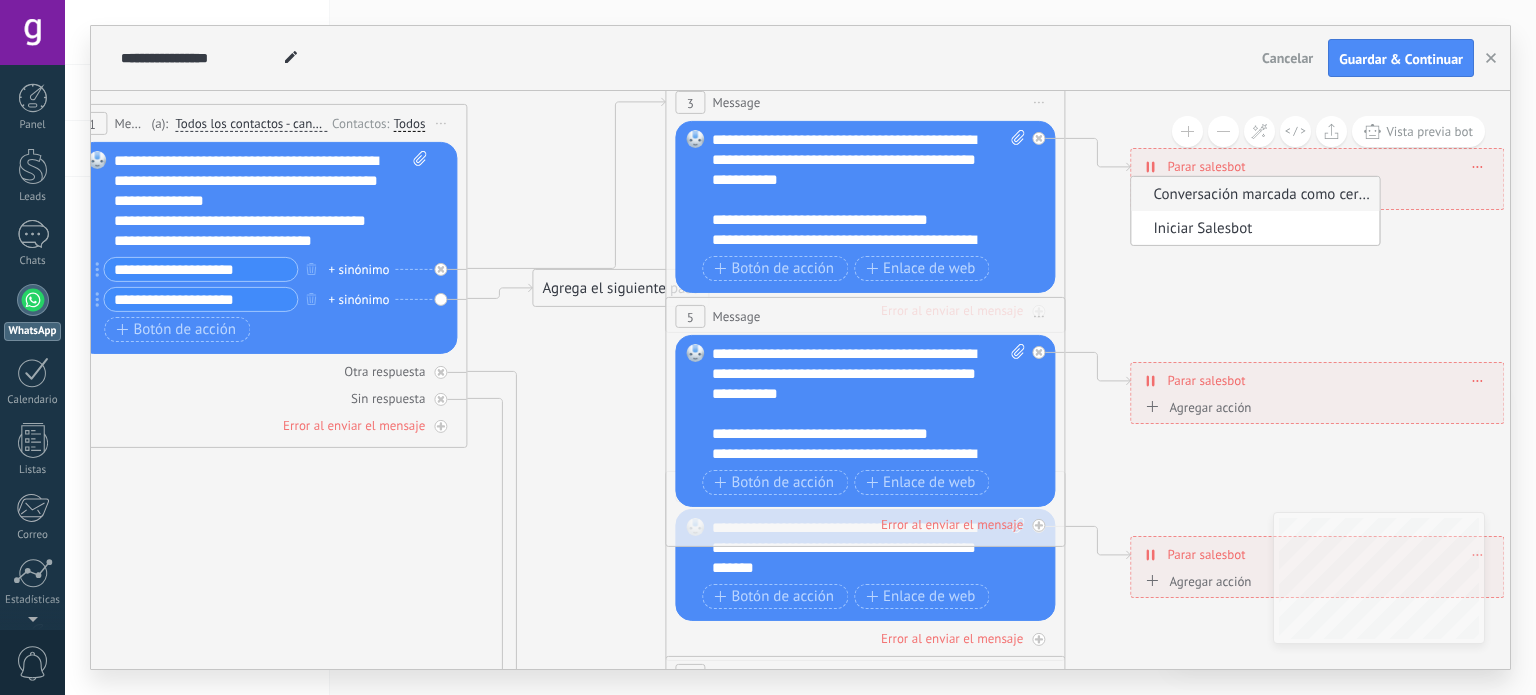 click on "Conversación marcada como cerrada" at bounding box center (1252, 194) 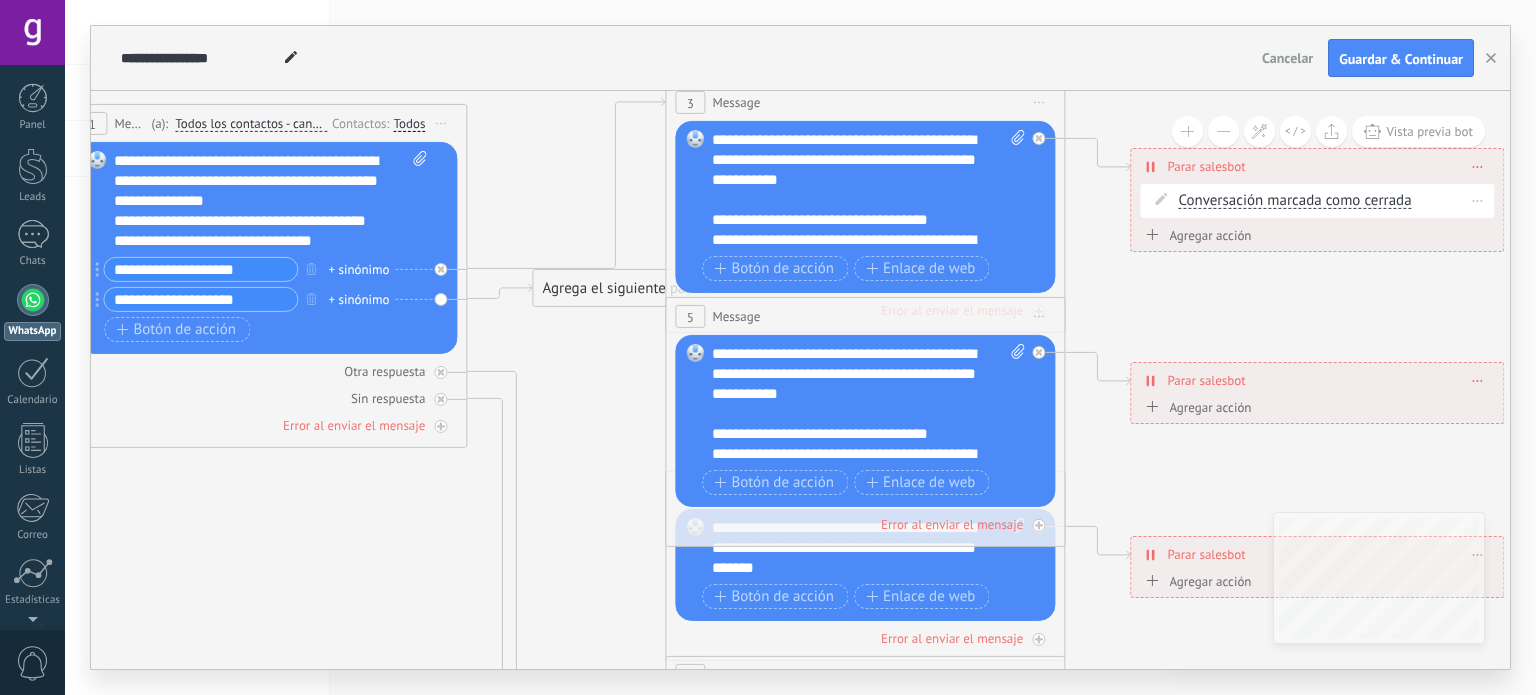 click on "Conversación marcada como cerrada
Conversación marcada como cerrada
Iniciar Salesbot
Conversación marcada como cerrada
Conversación marcada como cerrada
Iniciar Salesbot
Borrar" at bounding box center (1317, 201) 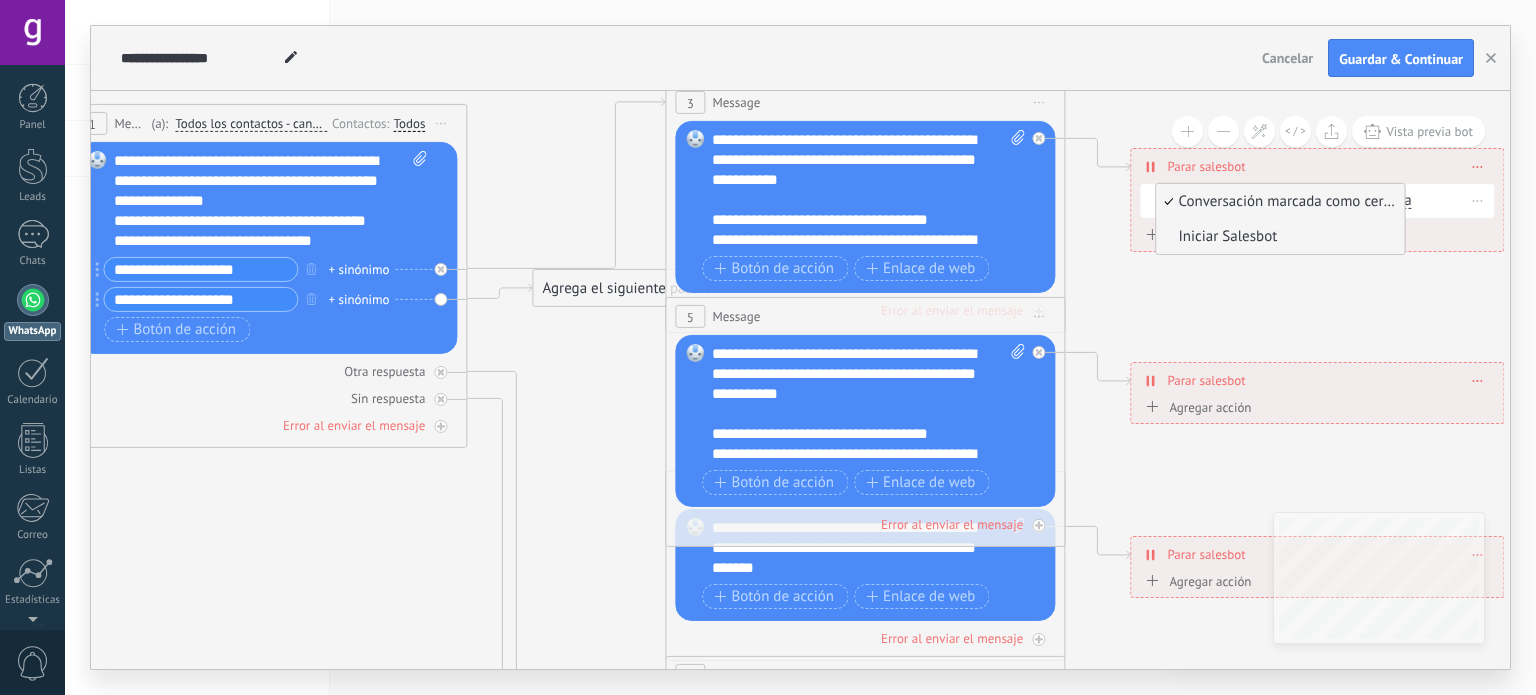 click on "Iniciar Salesbot" at bounding box center (1277, 237) 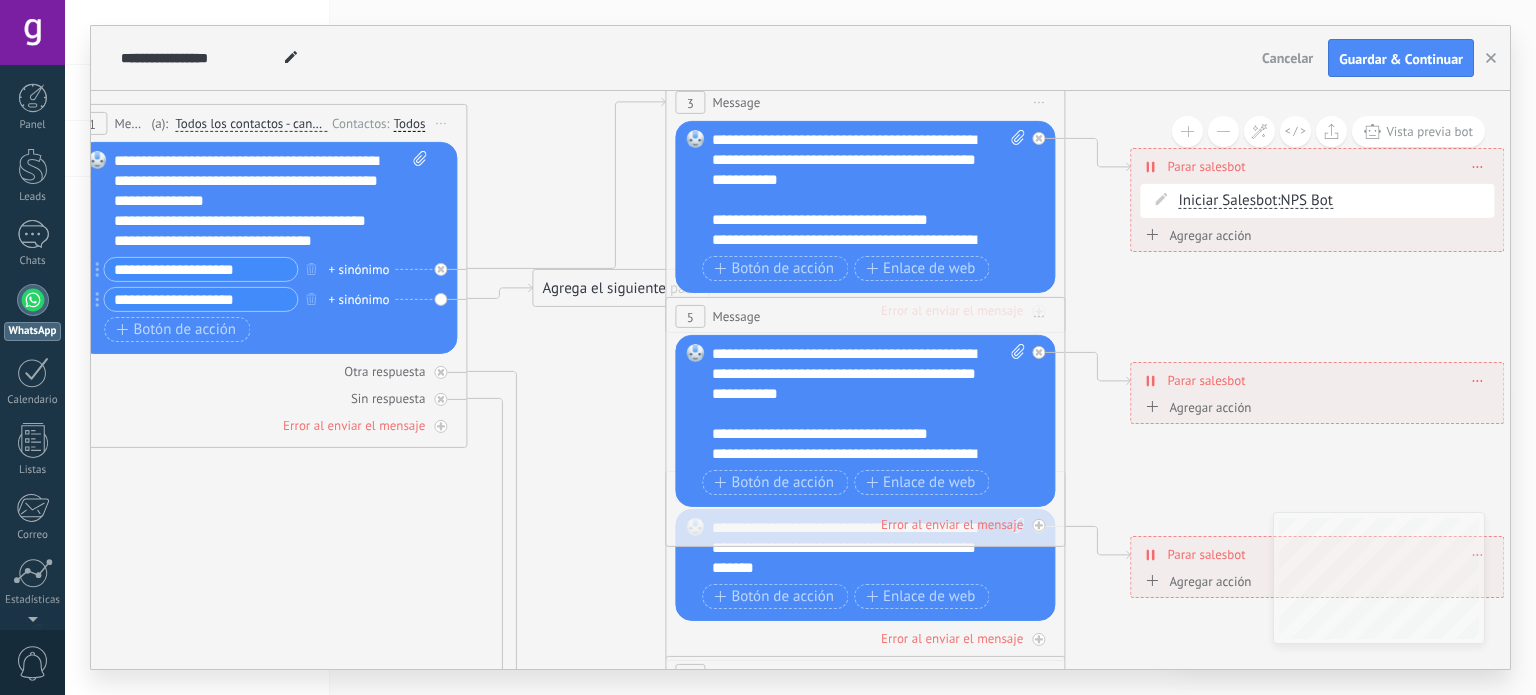 click on "Agregar acción" at bounding box center (1195, 407) 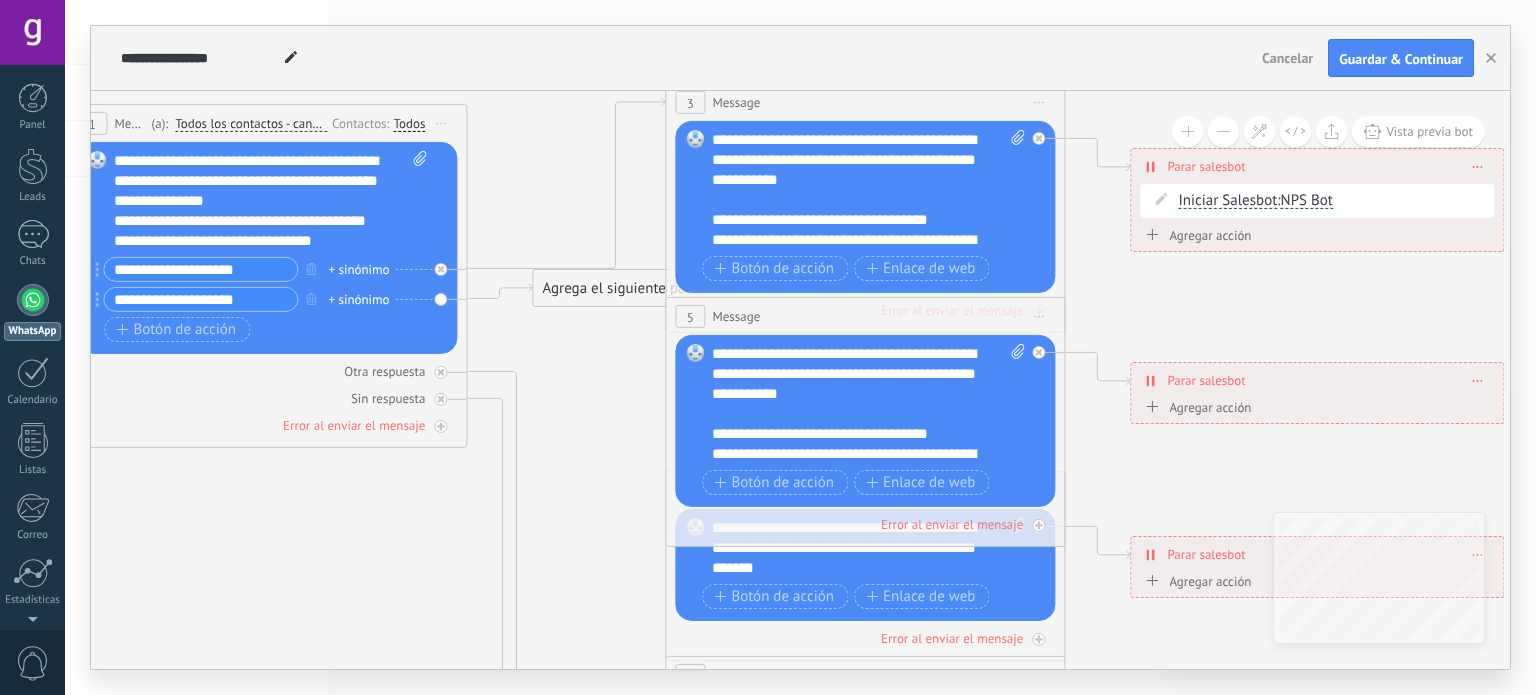 click on "Conversación marcada como cerrada" at bounding box center (1255, 408) 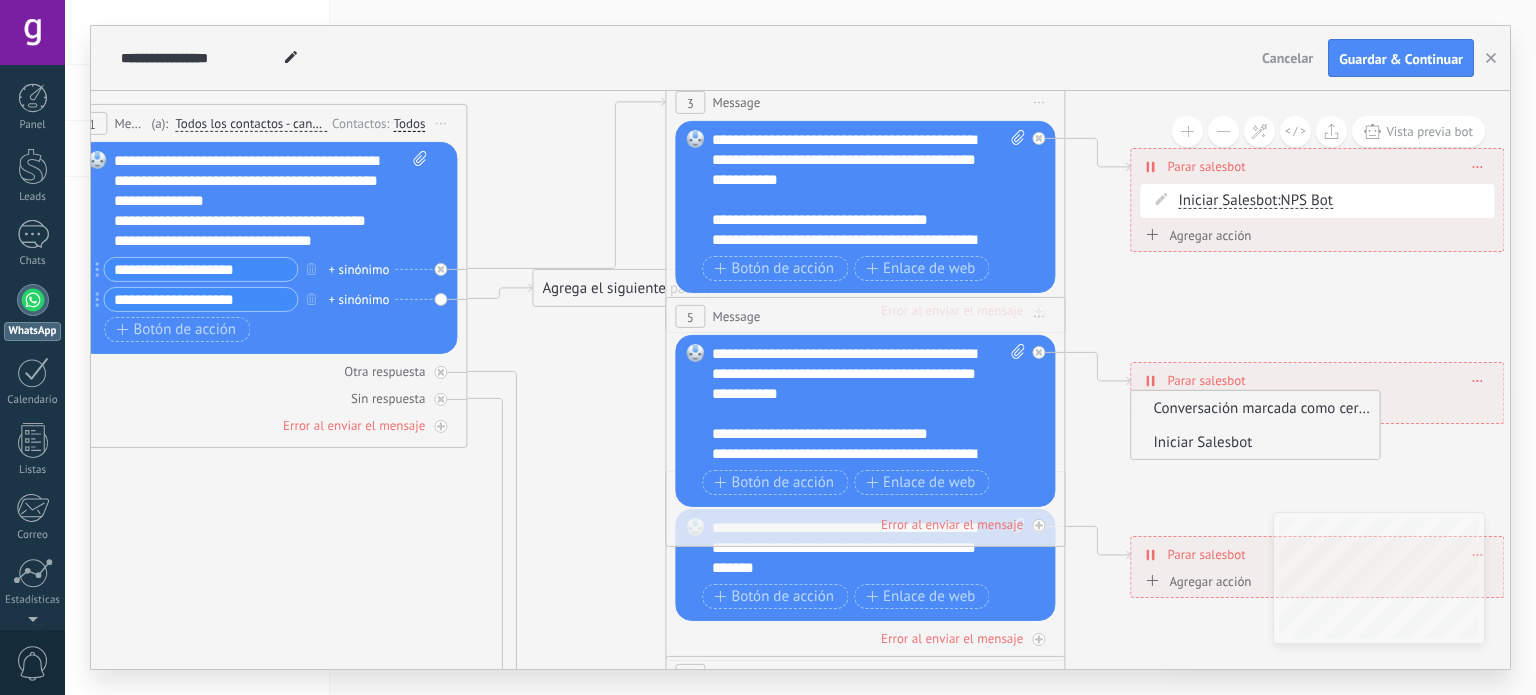click on "Iniciar Salesbot" at bounding box center (1252, 442) 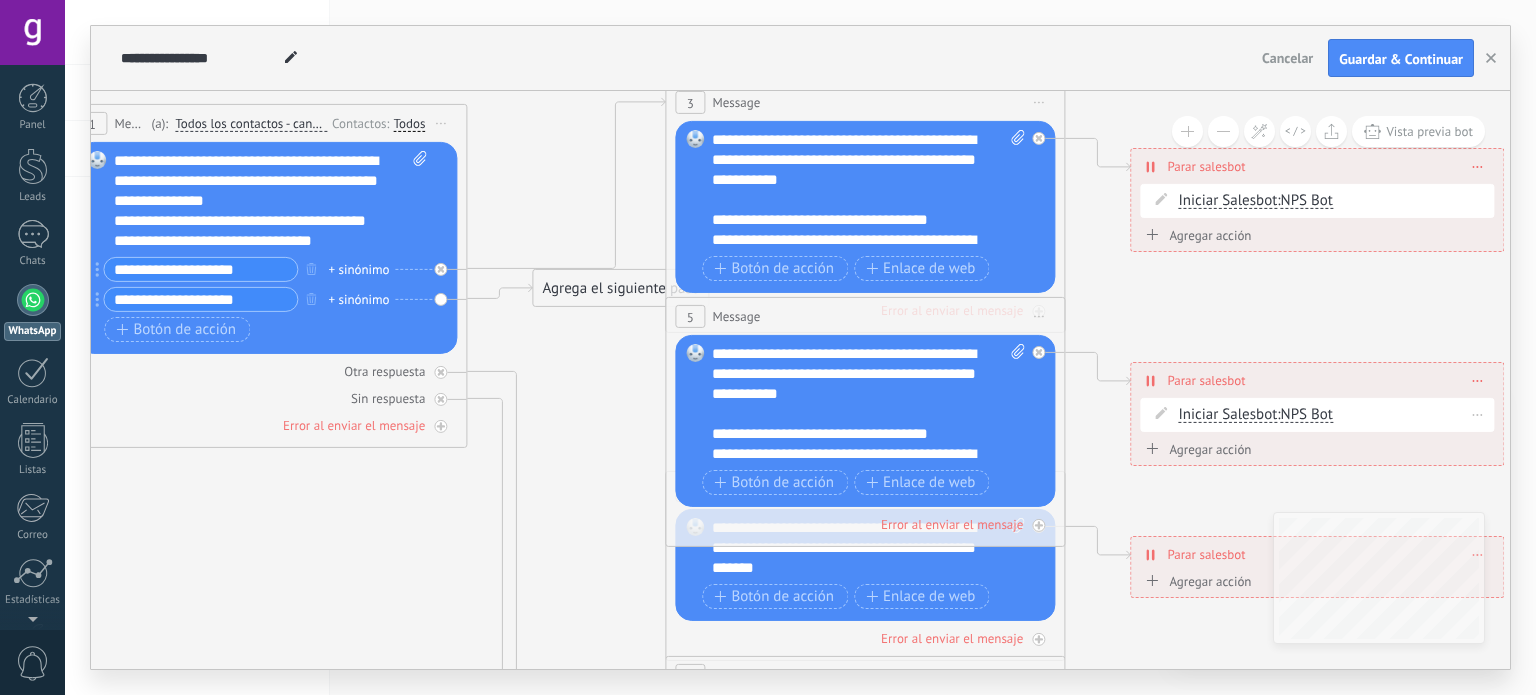 click on "NPS Bot" at bounding box center (1307, 414) 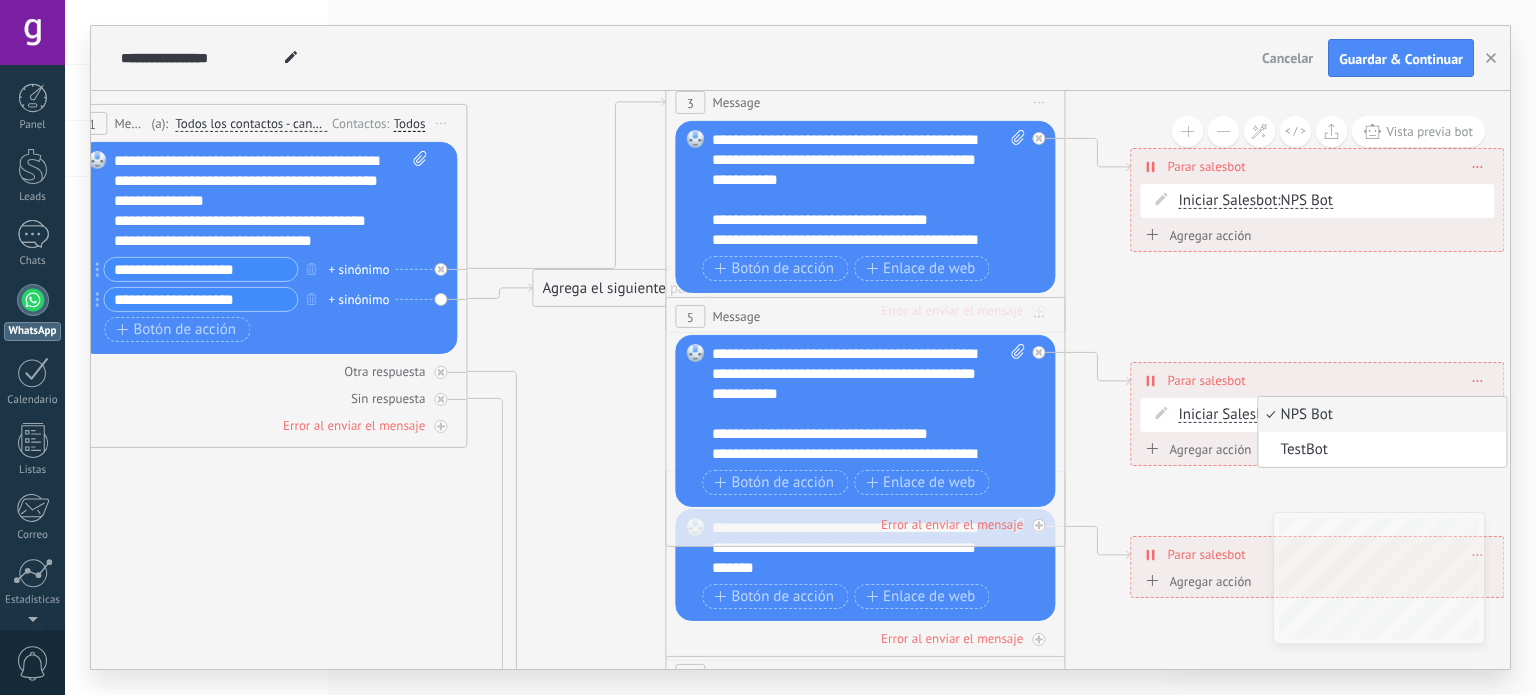 click 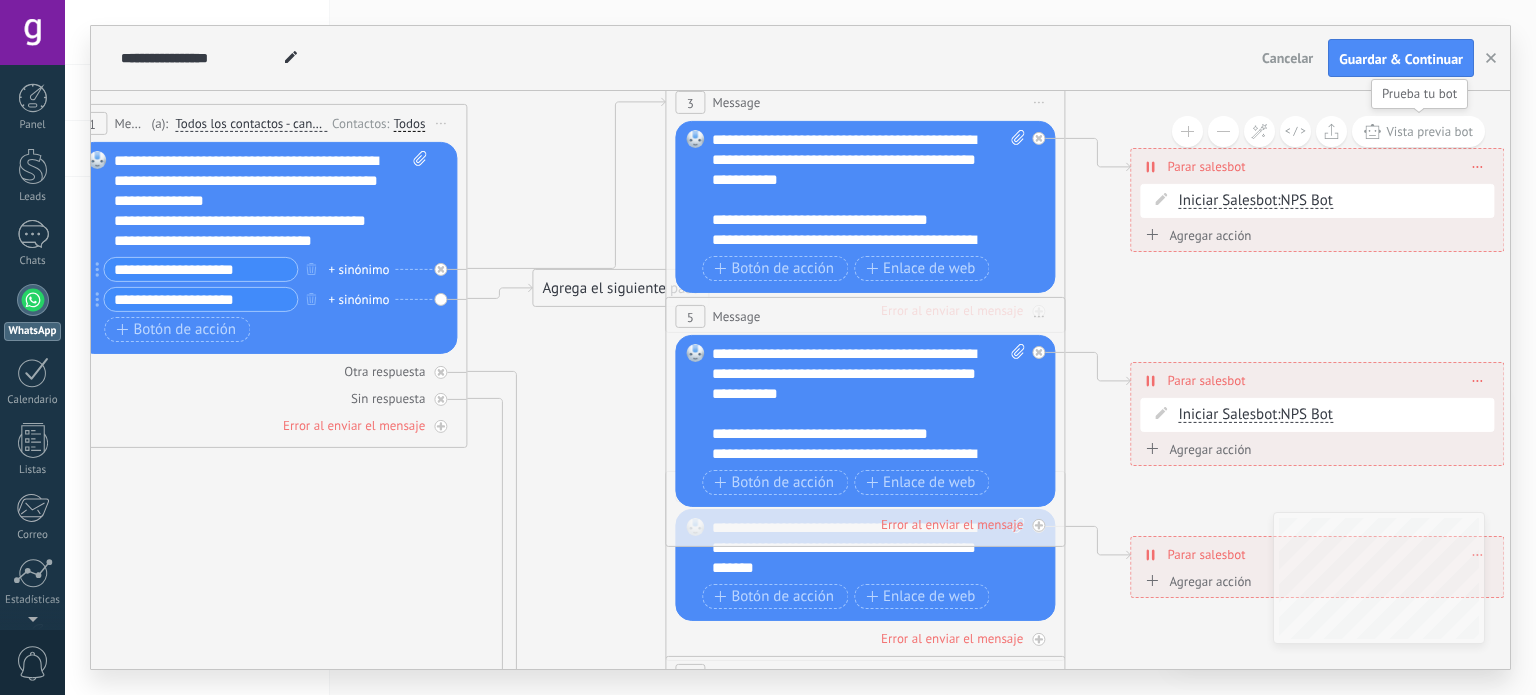 click on "Vista previa bot" at bounding box center [1429, 131] 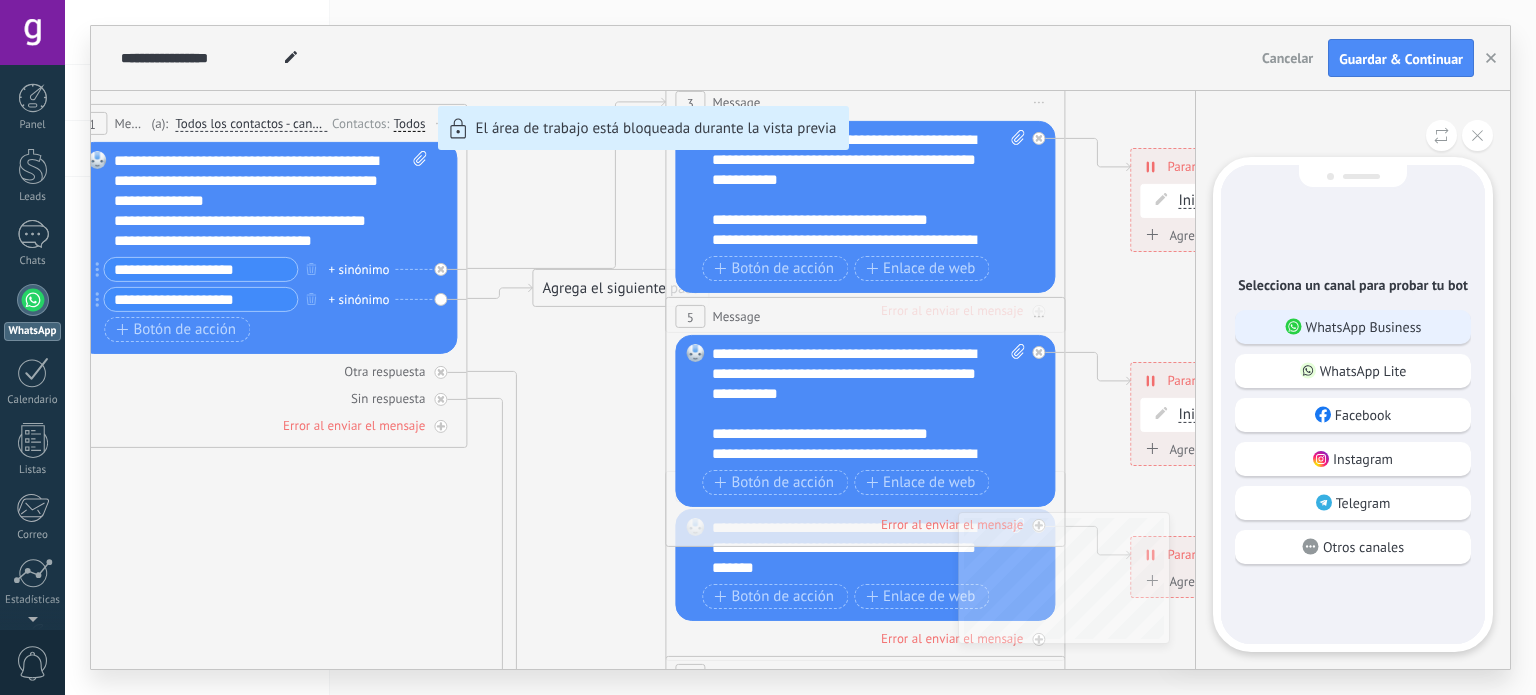 click on "WhatsApp Business" at bounding box center [1364, 327] 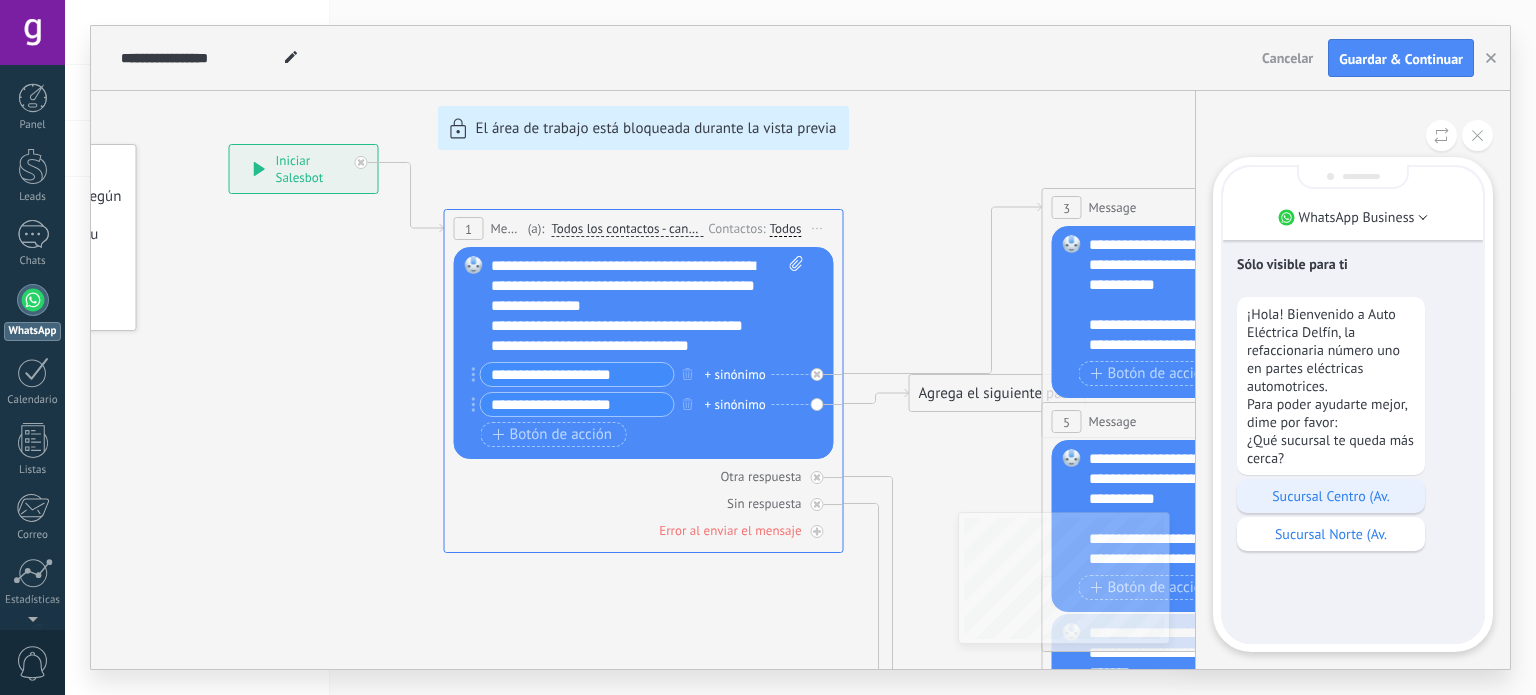 click on "Sucursal Centro (Av." at bounding box center (1331, 496) 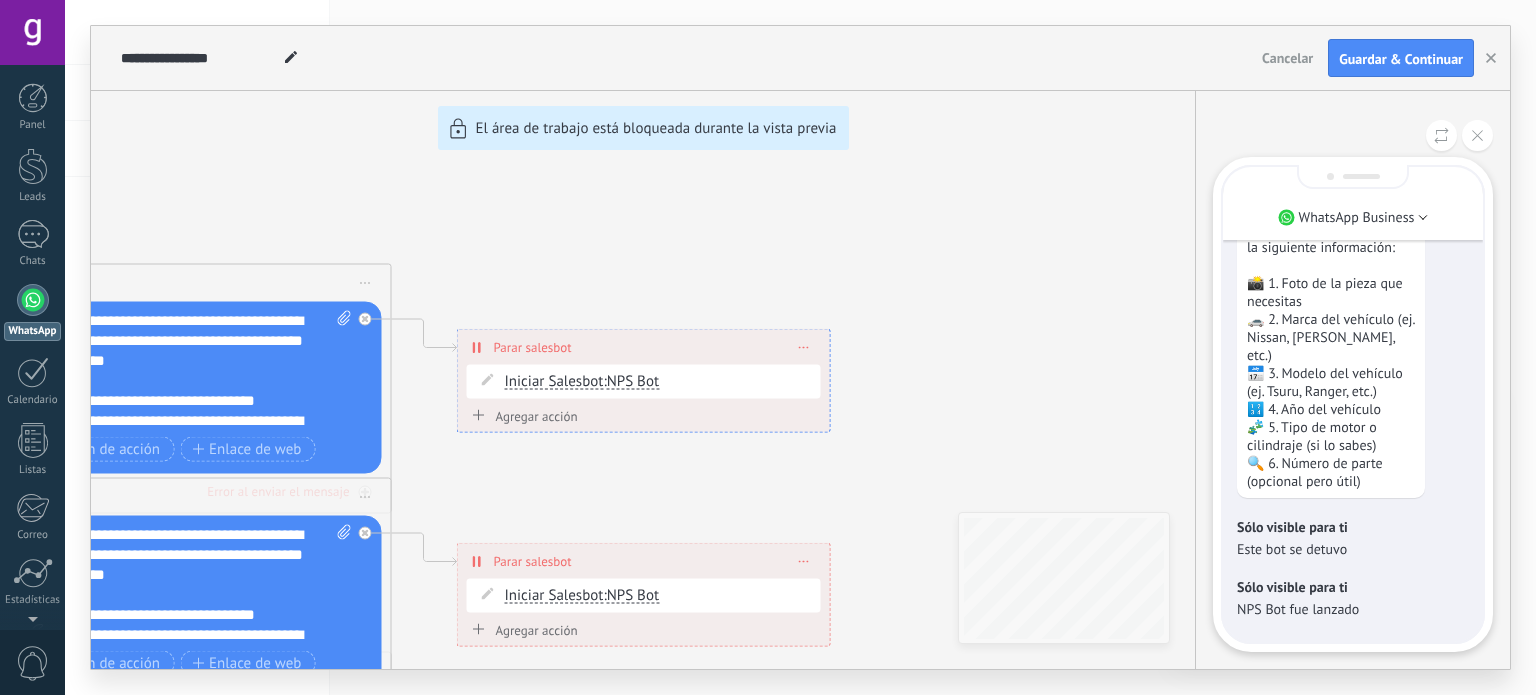 click on "**********" at bounding box center [800, 347] 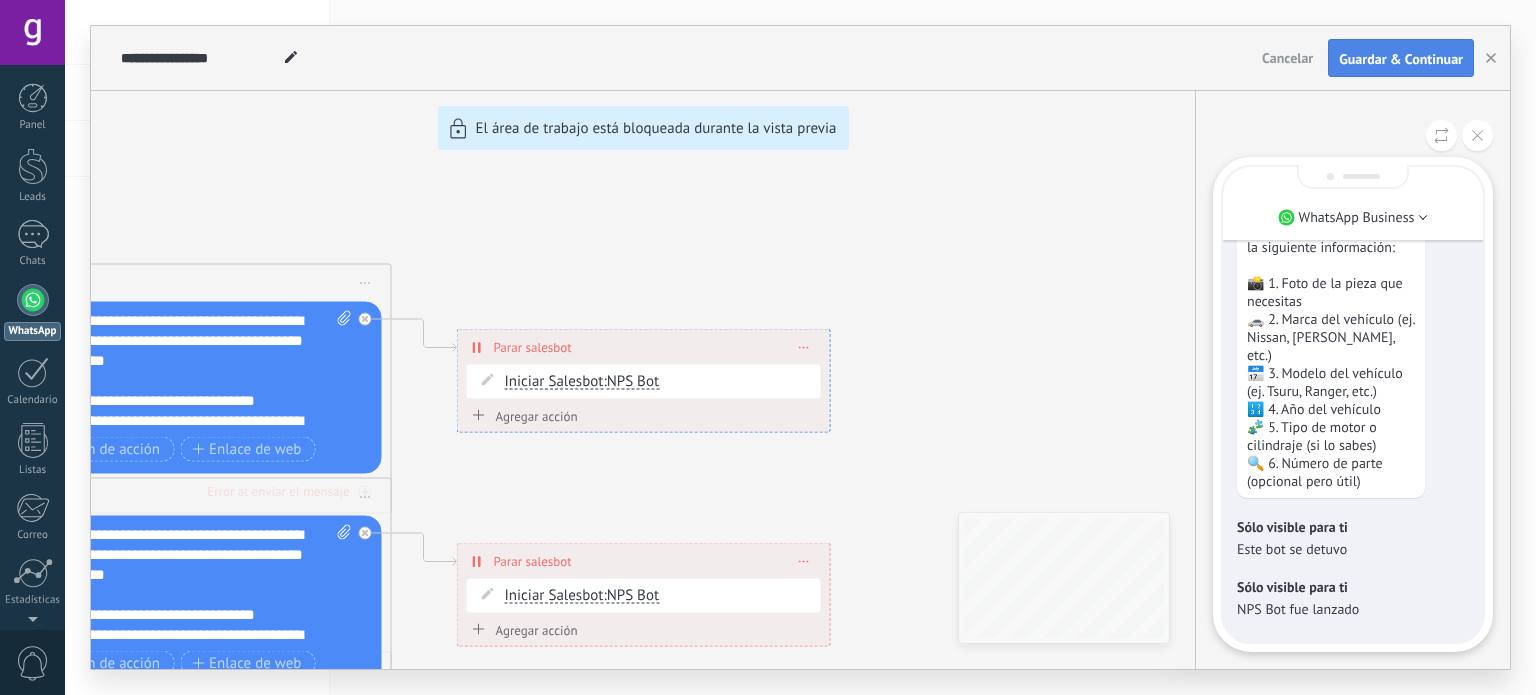 click on "Guardar & Continuar" at bounding box center (1401, 59) 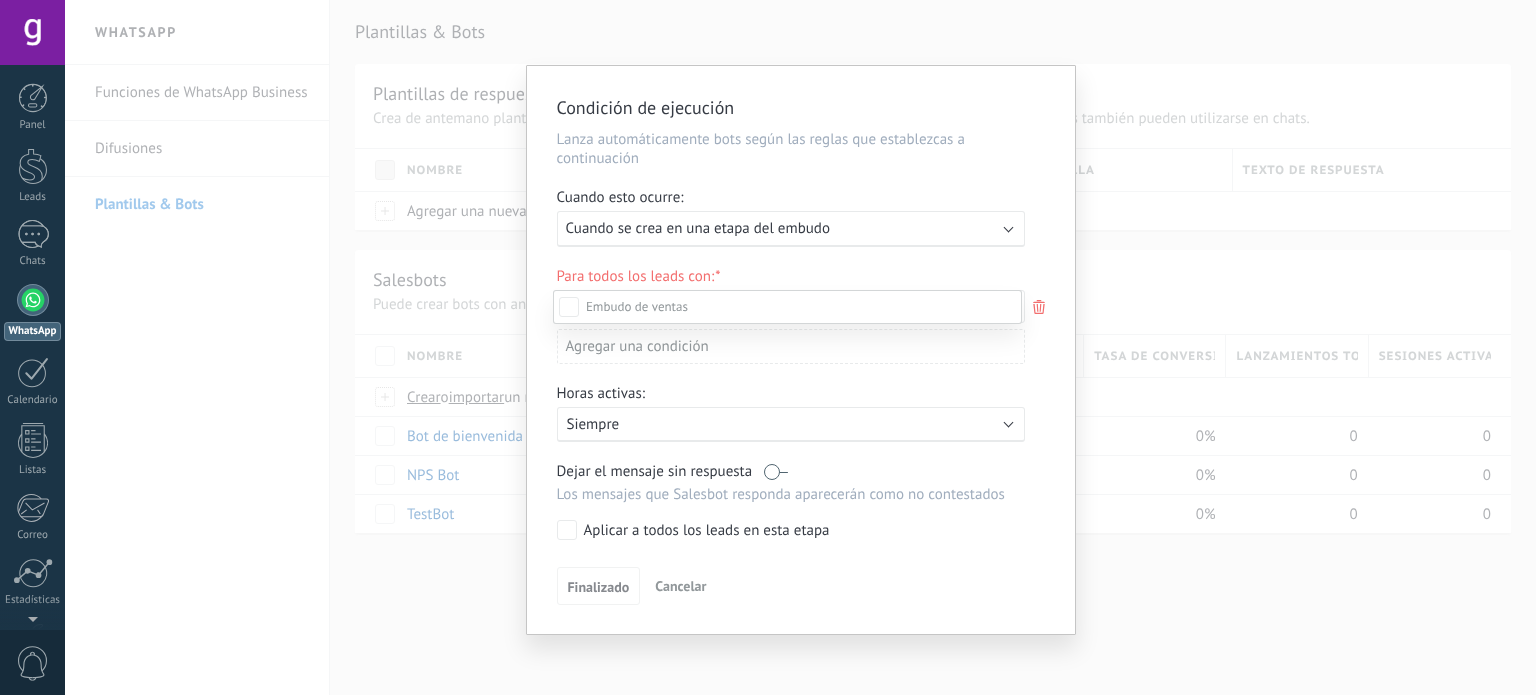 click at bounding box center (800, 347) 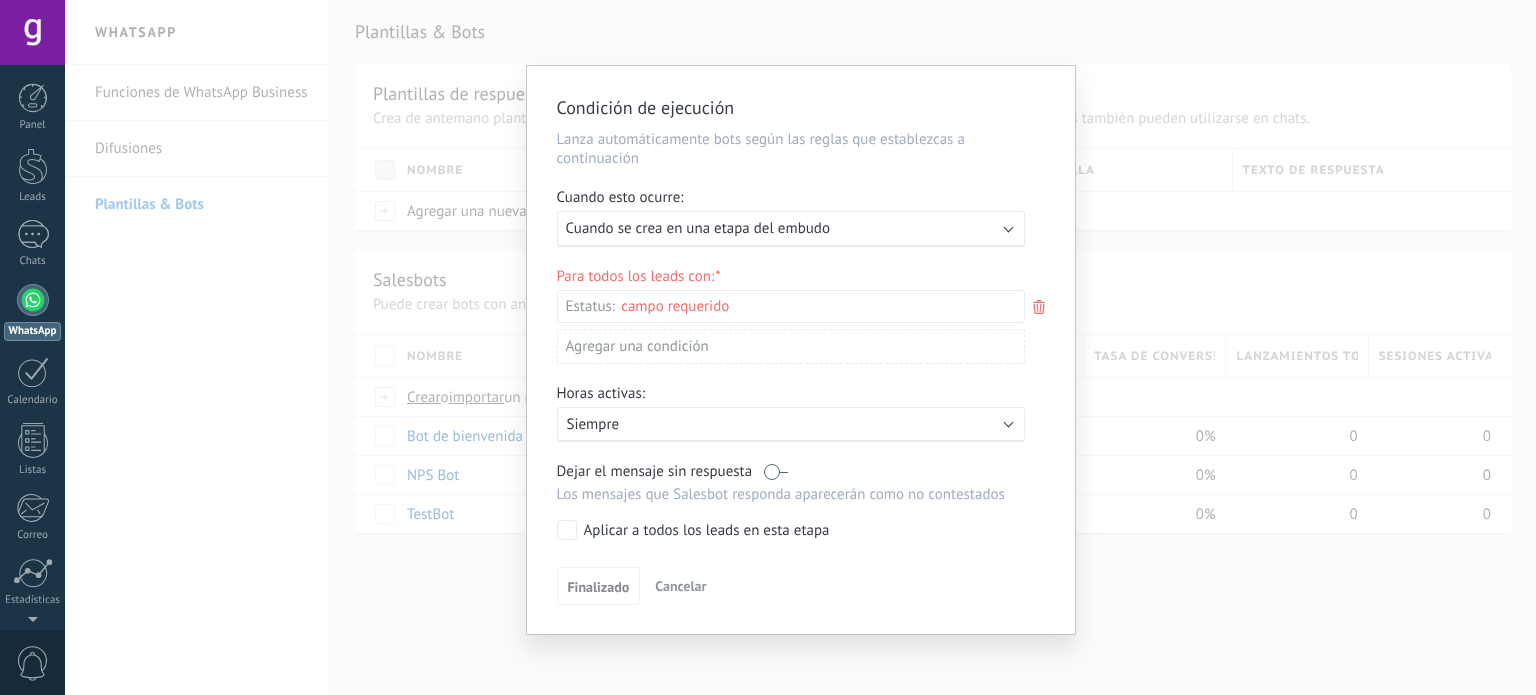 click on "Cuando se crea en una etapa del embudo" at bounding box center (698, 228) 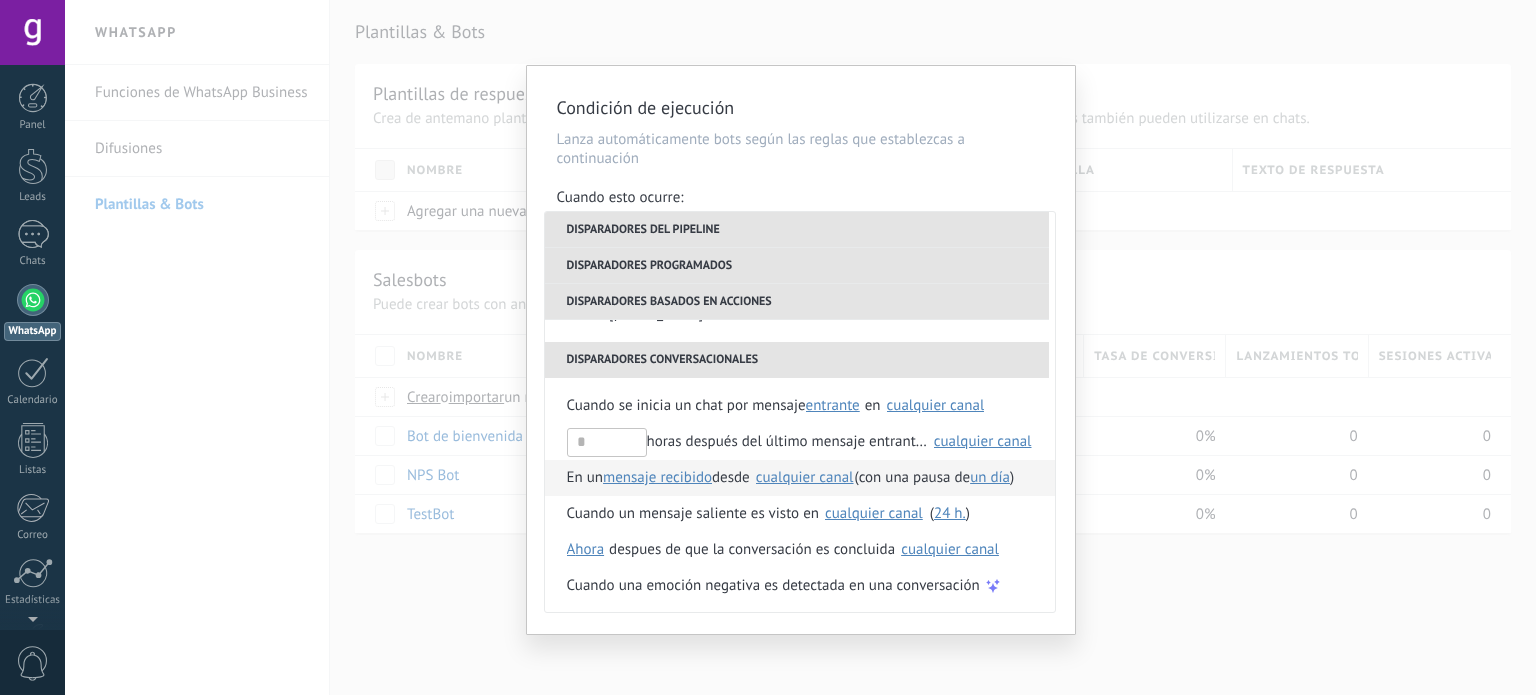 scroll, scrollTop: 508, scrollLeft: 0, axis: vertical 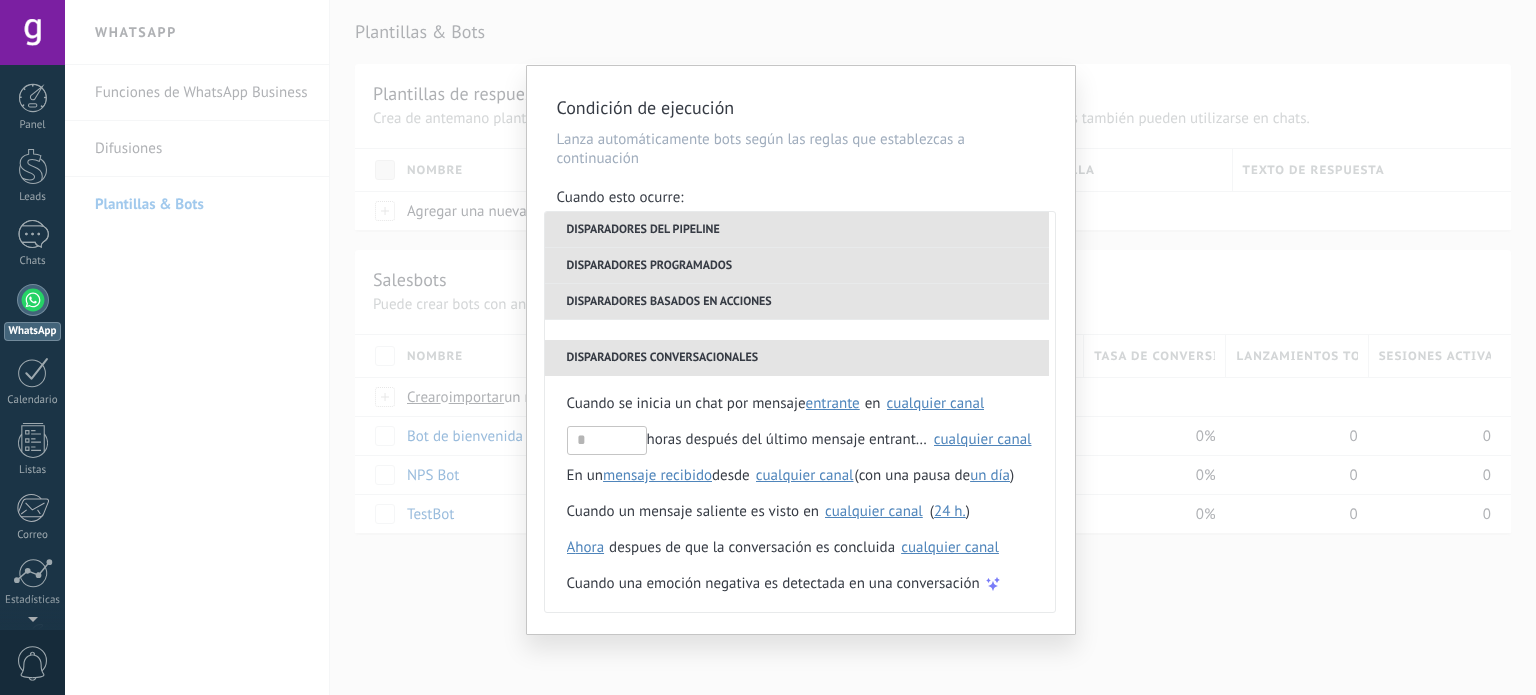 click on "Condición de ejecución  Lanza automáticamente bots según las reglas que establezcas a continuación Cuando esto ocurre: Ejecutar:  Cuando se crea en una etapa del embudo Disparadores del pipeline Cuando se crea en una etapa del embudo ahora después de 5 minutos después de 10 minutos un día Seleccionar un intervalo ahora Cuando se mueve lead a una etapa del embudo ahora después de 5 minutos después de 10 minutos un día Seleccionar un intervalo ahora Cuando se mueve lead o se crea en una etapa del embudo ahora después de 5 minutos después de 10 minutos un día Seleccionar un intervalo ahora Cuando se cambia el usuario responsable en lead Cuando un usuario  añade elimina añade  etiquetas en  lead contacto compañía lead : #añadir etiquetas Cuando un campo en  Productos contacto compañía lead Productos  es actualizado:  SKU Grupo Precio Descripción External ID Unit Oferta especial 1 Precio al por mayor Puntos por compra SKU Disparadores programados horas antes después antes" at bounding box center [800, 347] 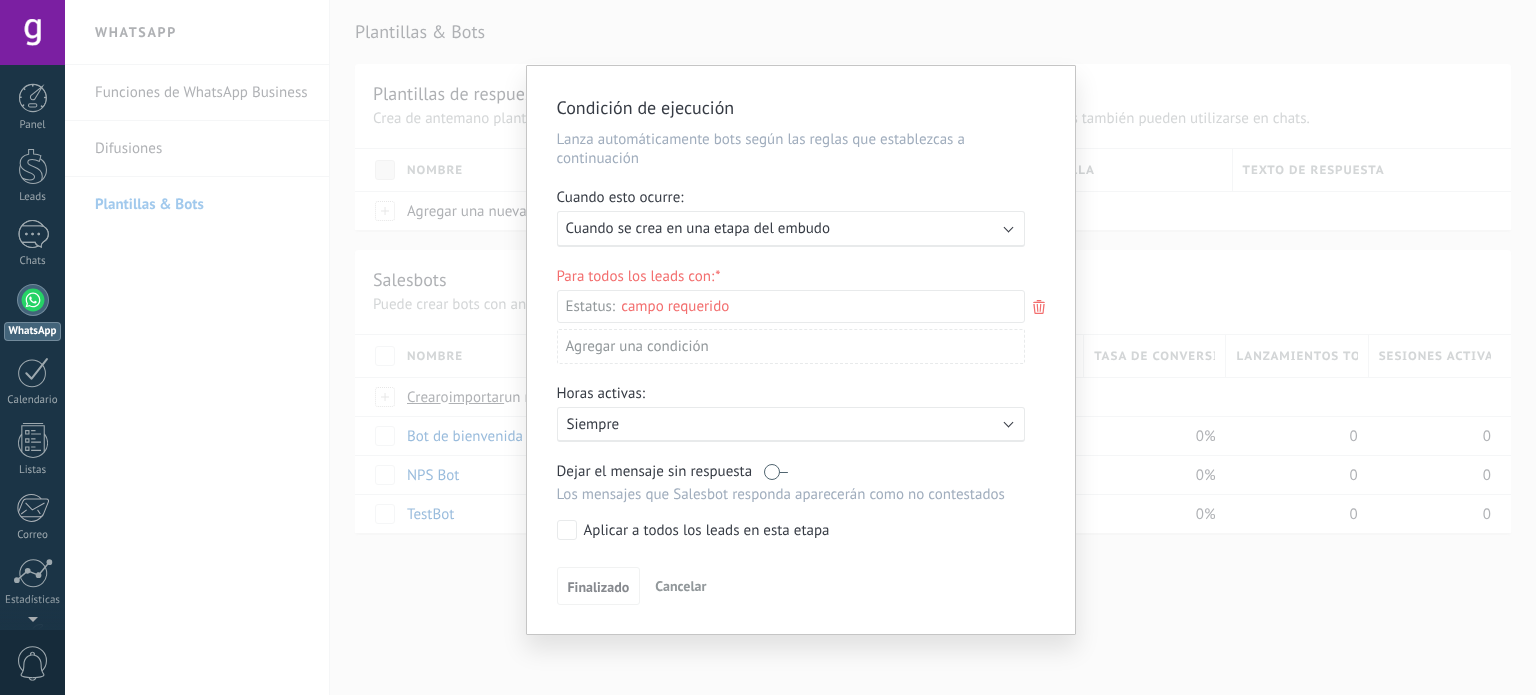 click on "Condición de ejecución  Lanza automáticamente bots según las reglas que establezcas a continuación Cuando esto ocurre: Ejecutar:  Cuando se crea en una etapa del embudo  Para todos los leads con: Estatus: Leads Entrantes Nueva consulta Cualificado Cotización enviada Pedido creado Pedido completado Pedido enviado Pedido enviado – ganado Pedido cancelado – perdido Agregar una condición Horas activas: Activo:  Siempre Dejar el mensaje sin respuesta Los mensajes que Salesbot responda aparecerán como no contestados Aplicar a todos los leads en esta etapa Finalizado Cancelar" at bounding box center [800, 347] 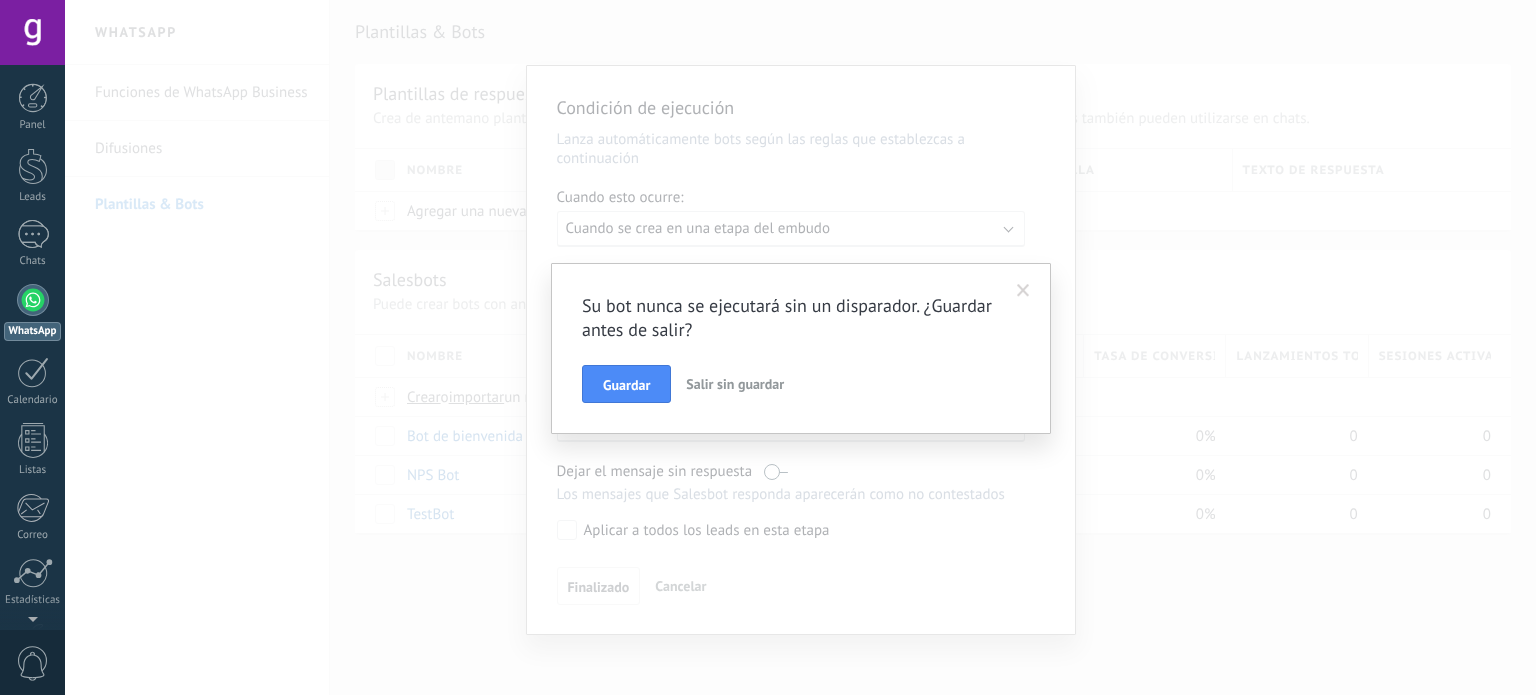 click at bounding box center (1023, 291) 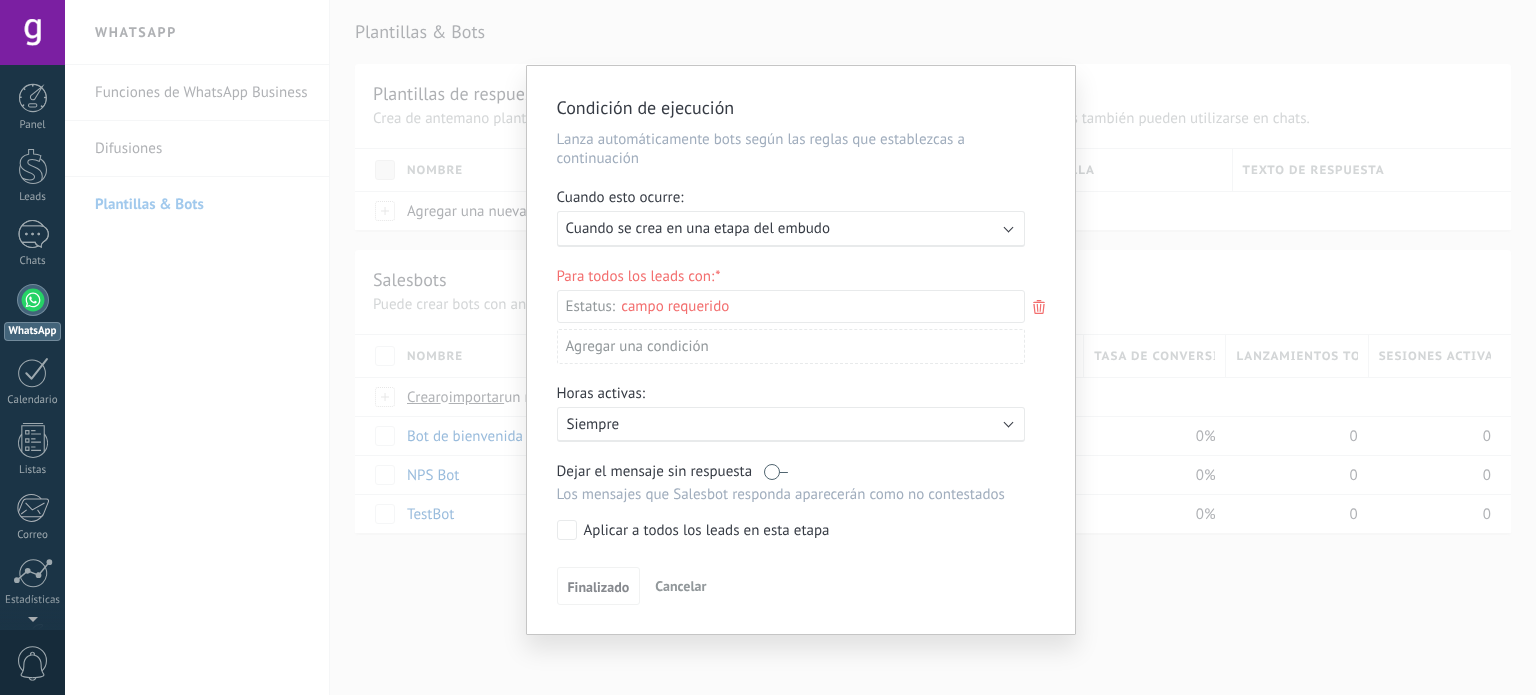 click on "Leads Entrantes Nueva consulta Cualificado Cotización enviada Pedido creado Pedido completado Pedido enviado Pedido enviado – ganado Pedido cancelado – perdido" at bounding box center [0, 0] 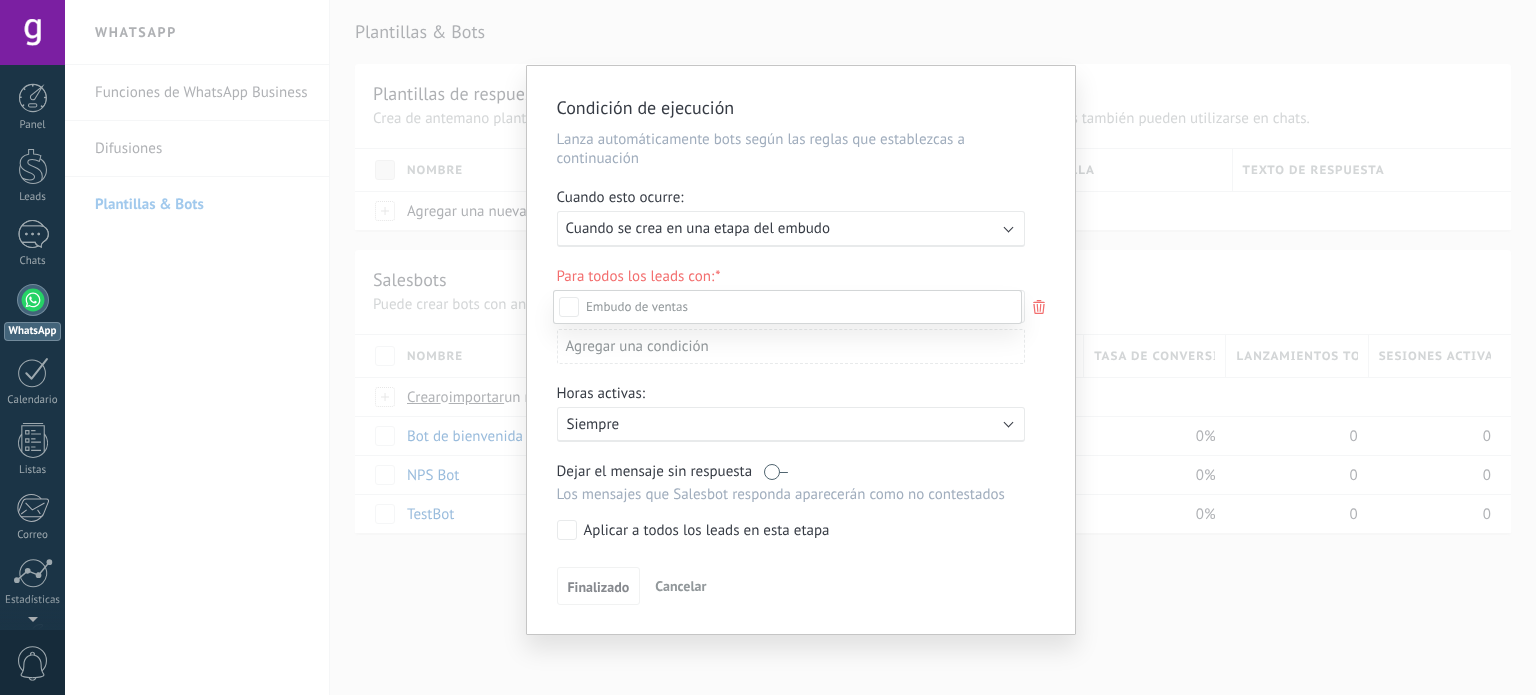 click at bounding box center (800, 347) 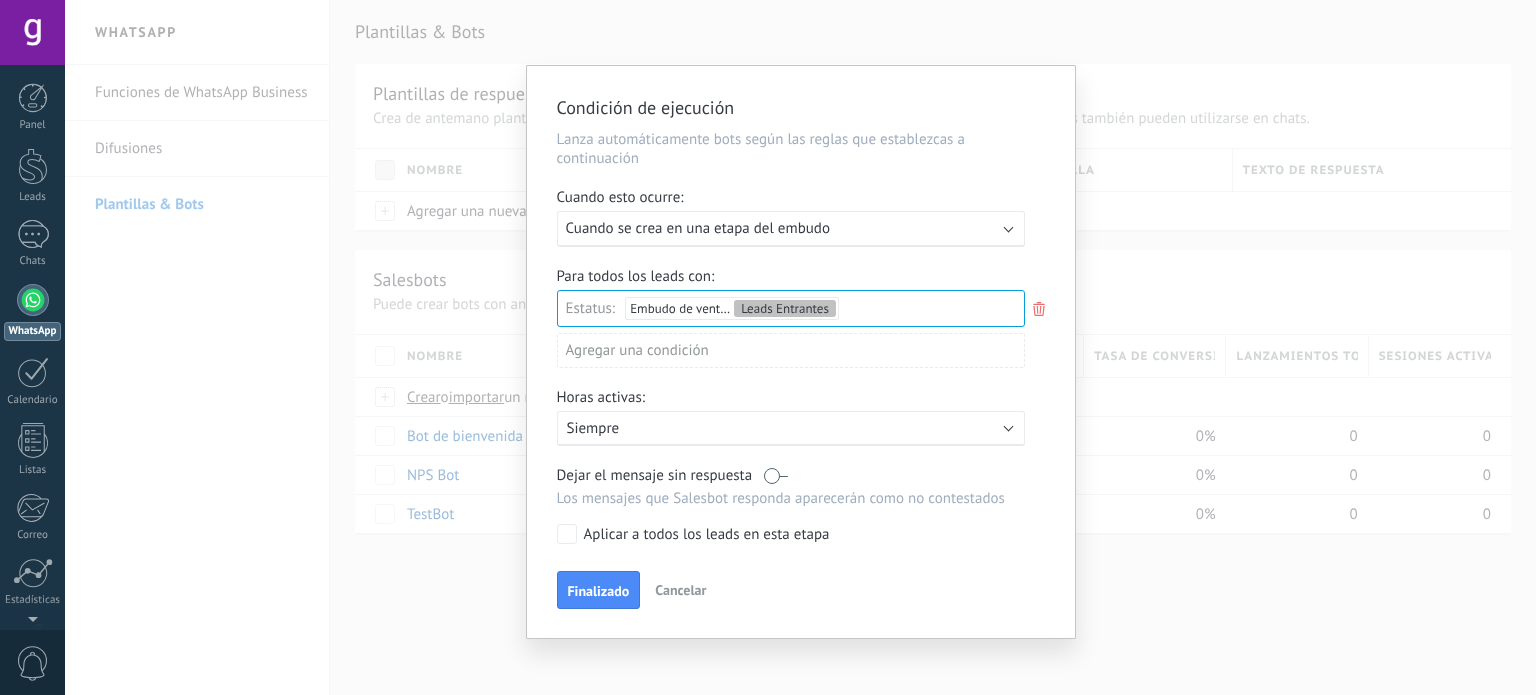 click on "Agregar una condición" at bounding box center [791, 350] 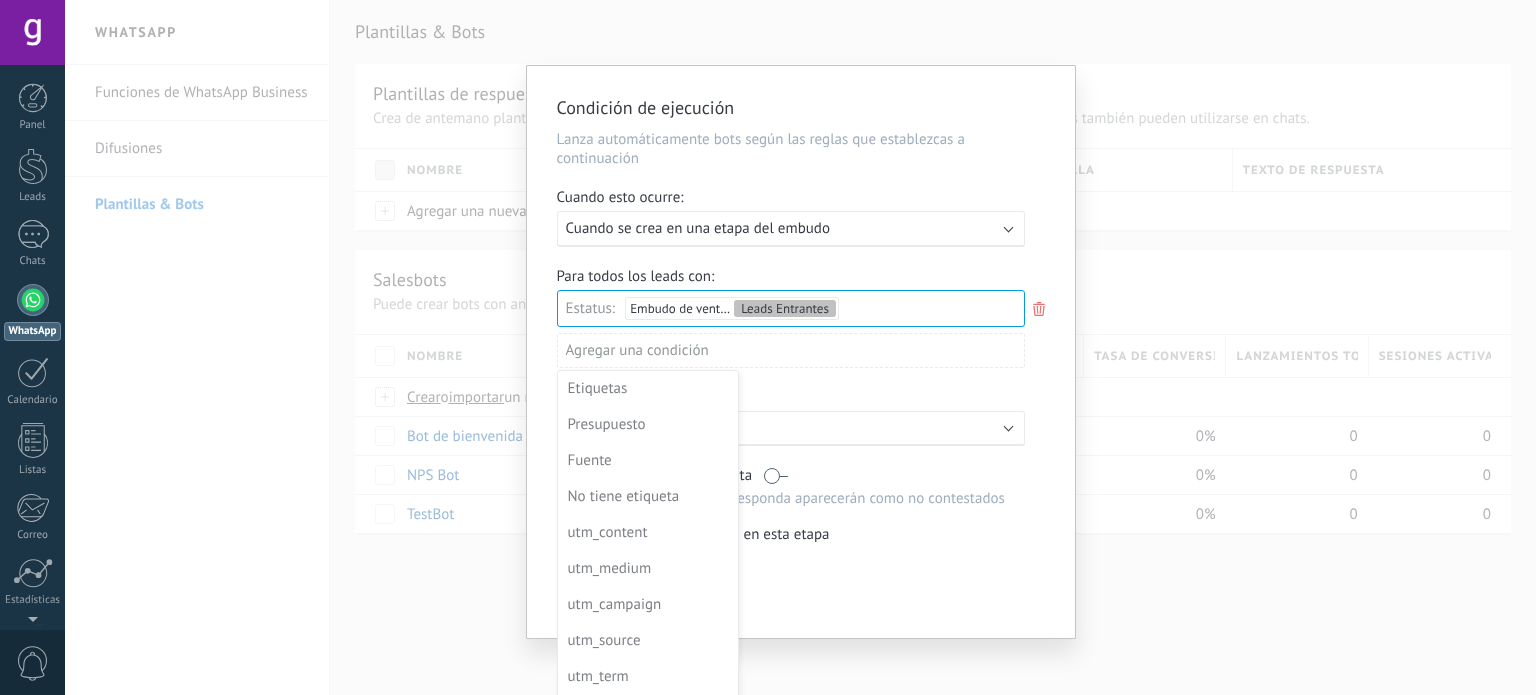 click at bounding box center [801, 352] 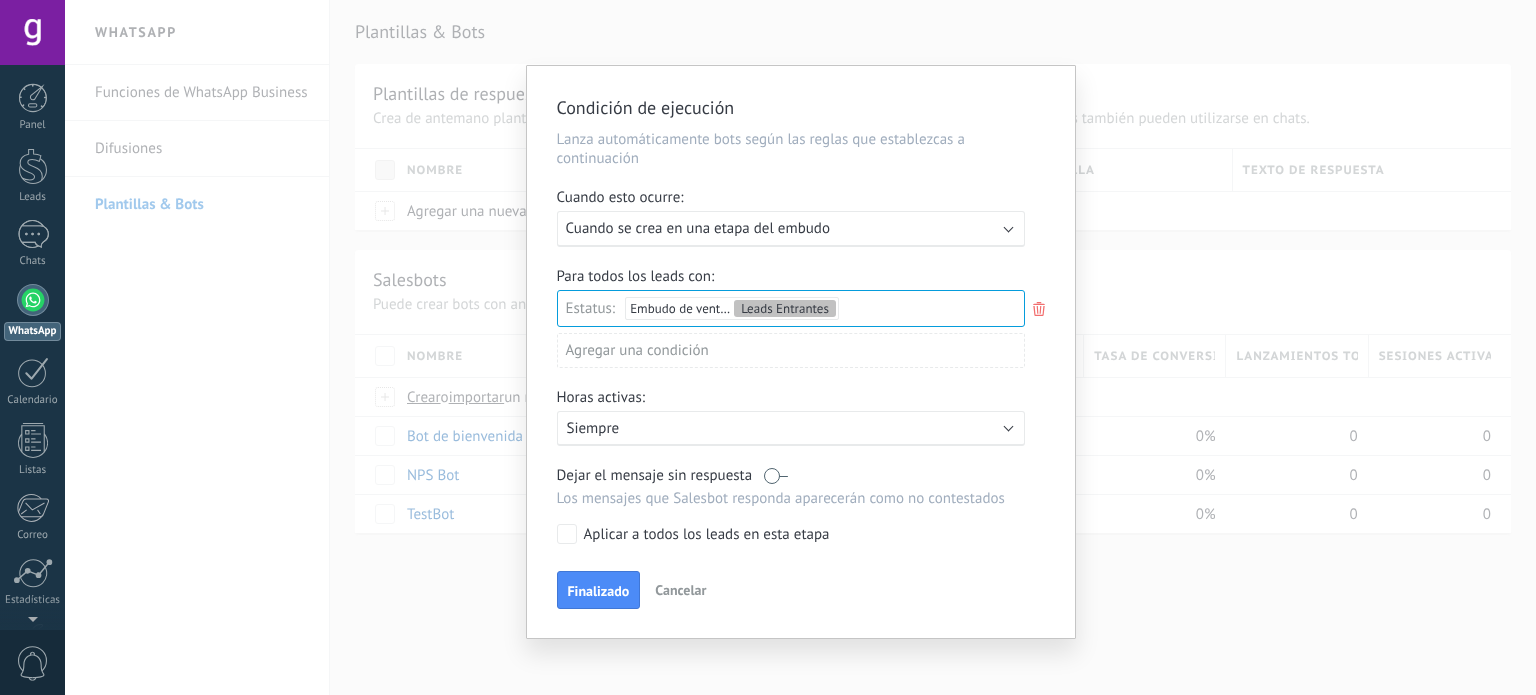 click on "Agregar una condición" at bounding box center (791, 350) 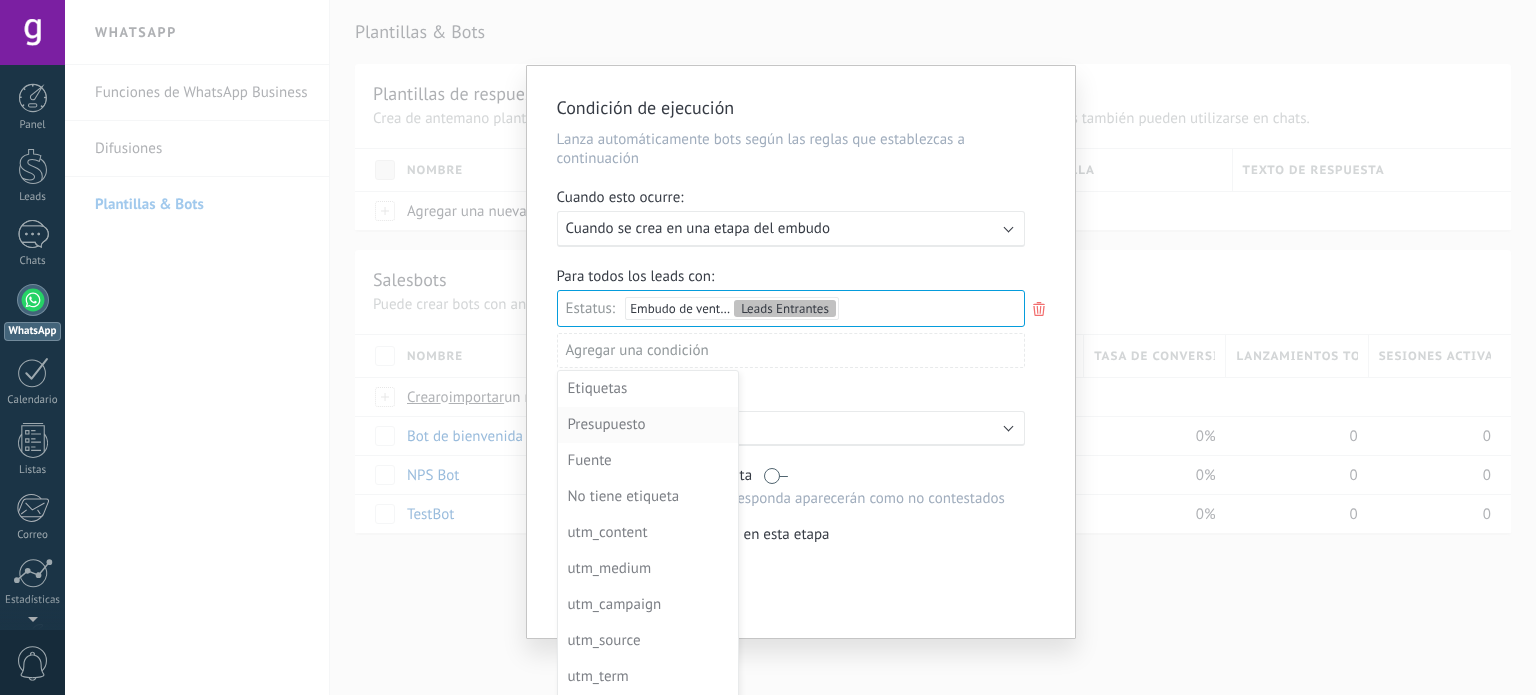 click on "Presupuesto" at bounding box center [646, 425] 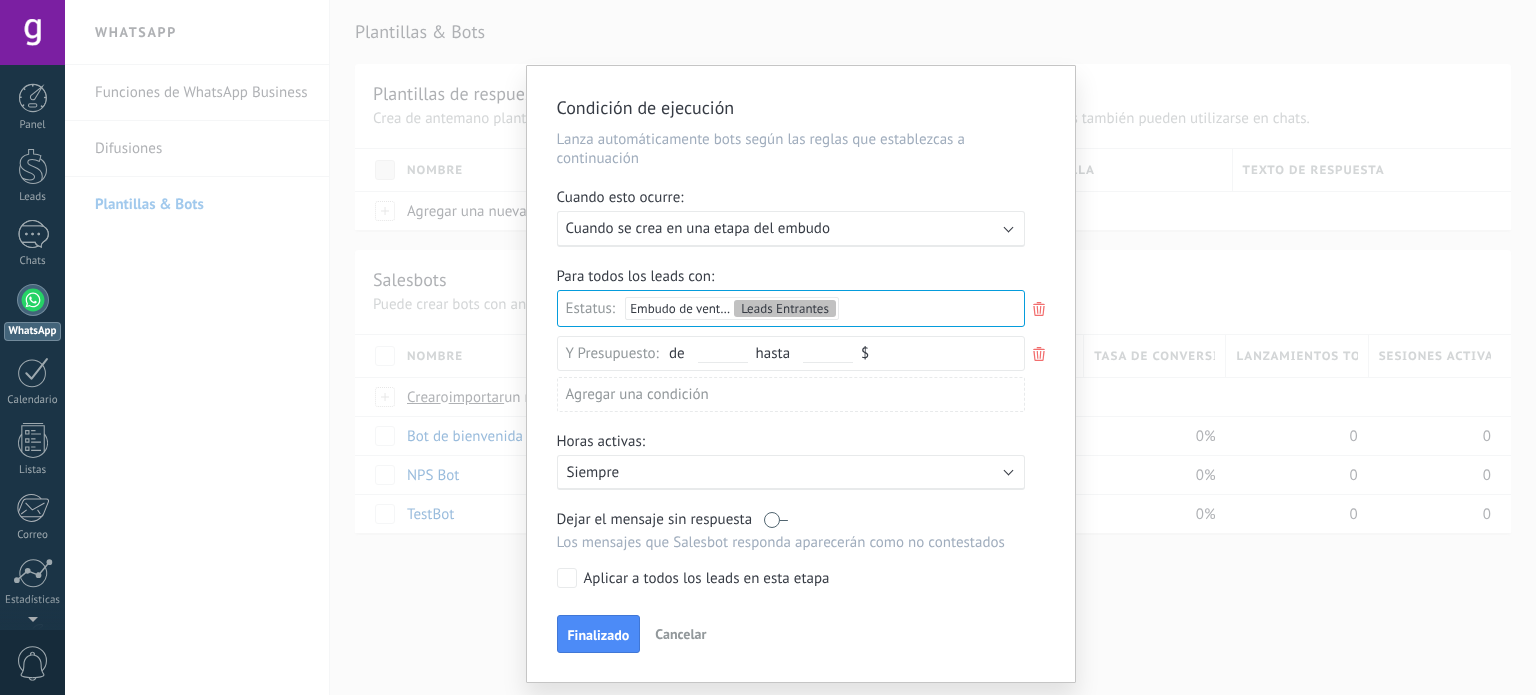click 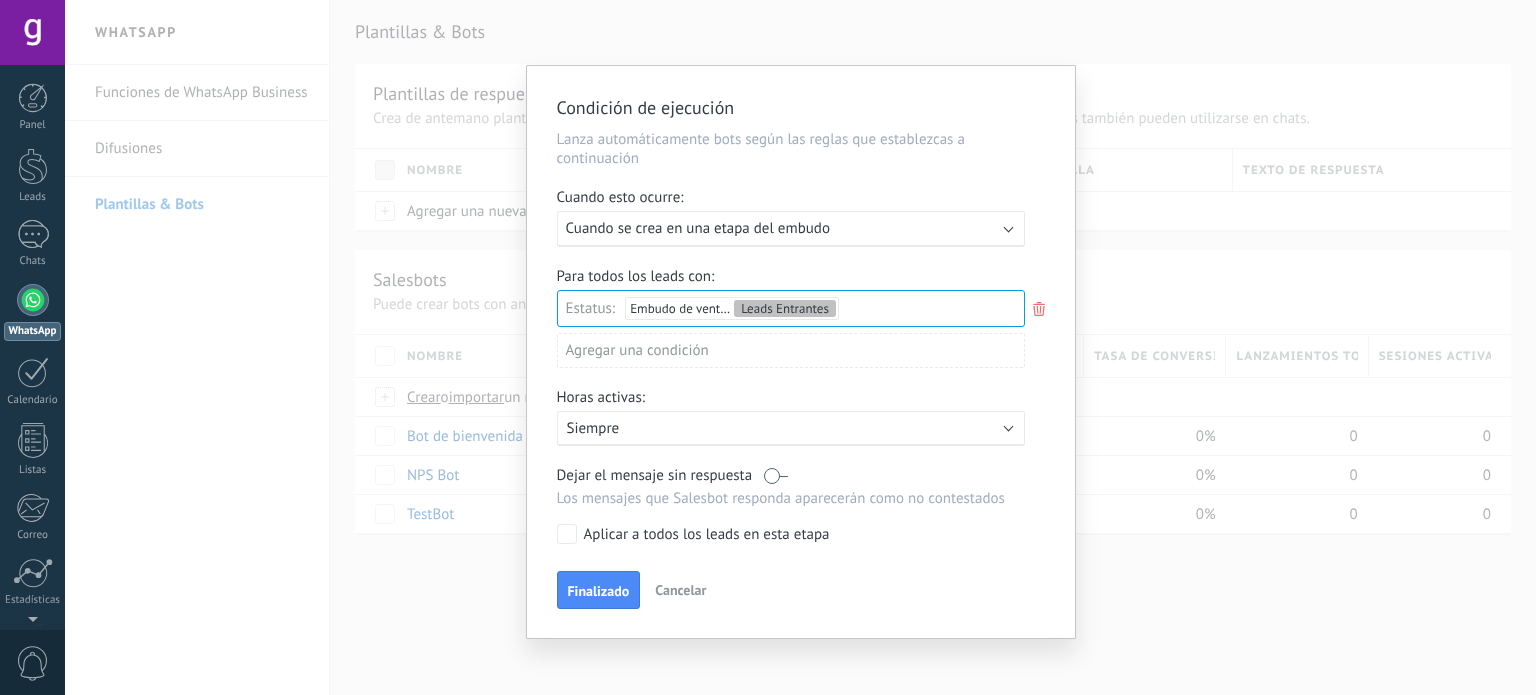 click on "Siempre" at bounding box center (742, 428) 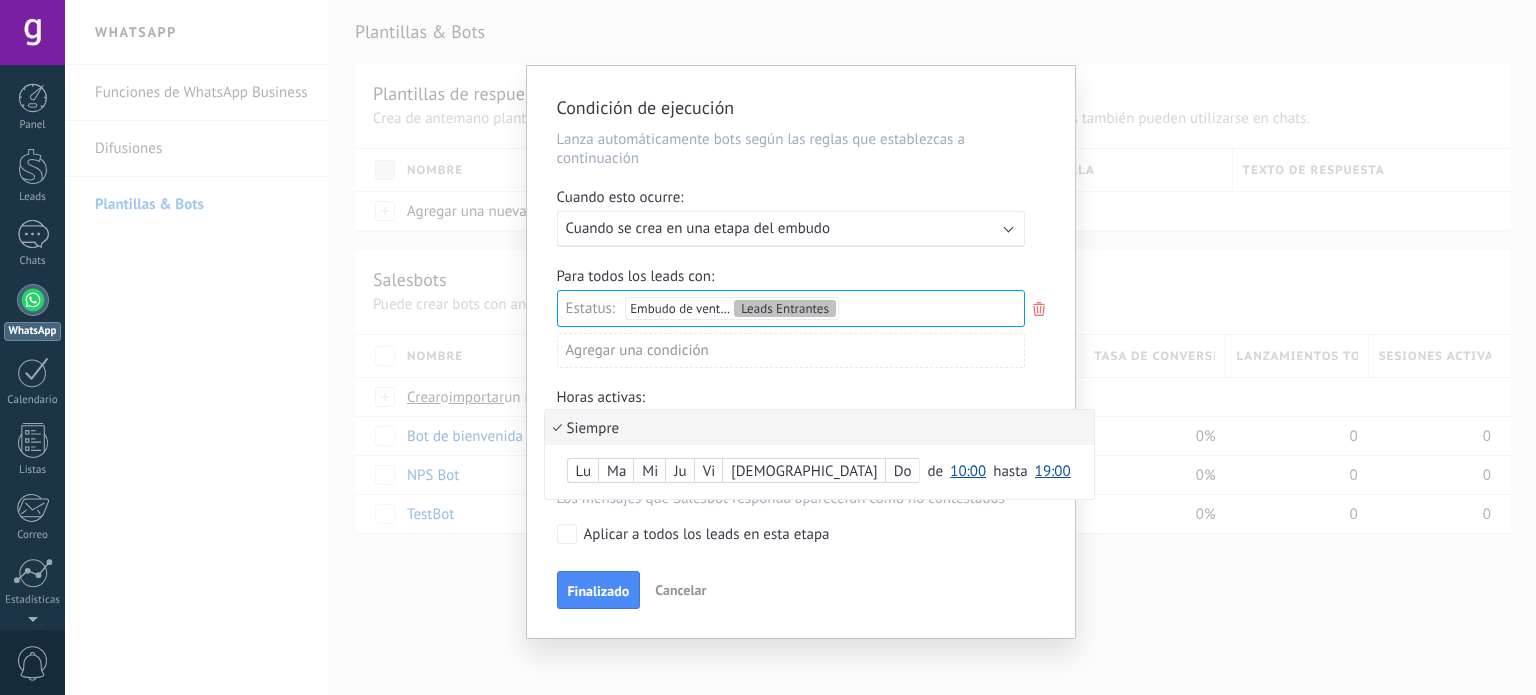 click at bounding box center [801, 352] 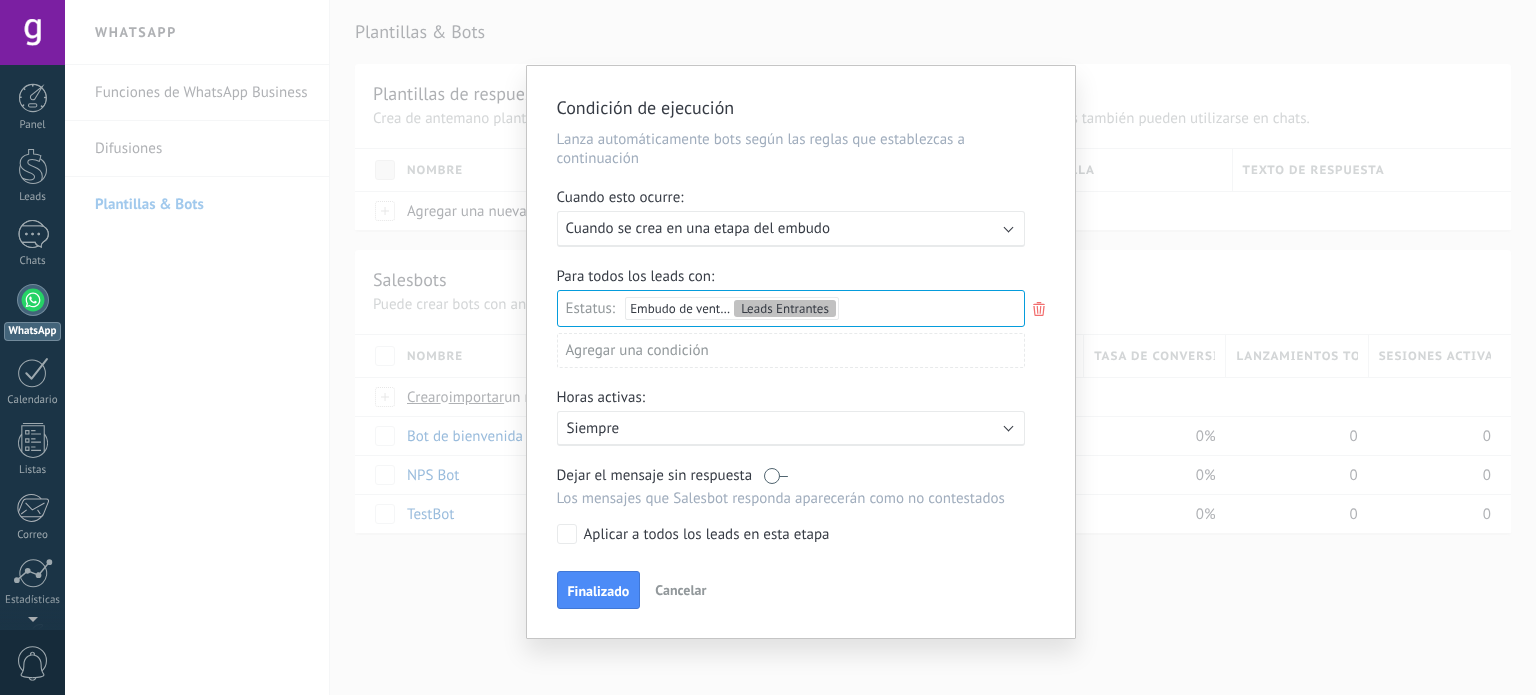 click on "Siempre" at bounding box center (742, 428) 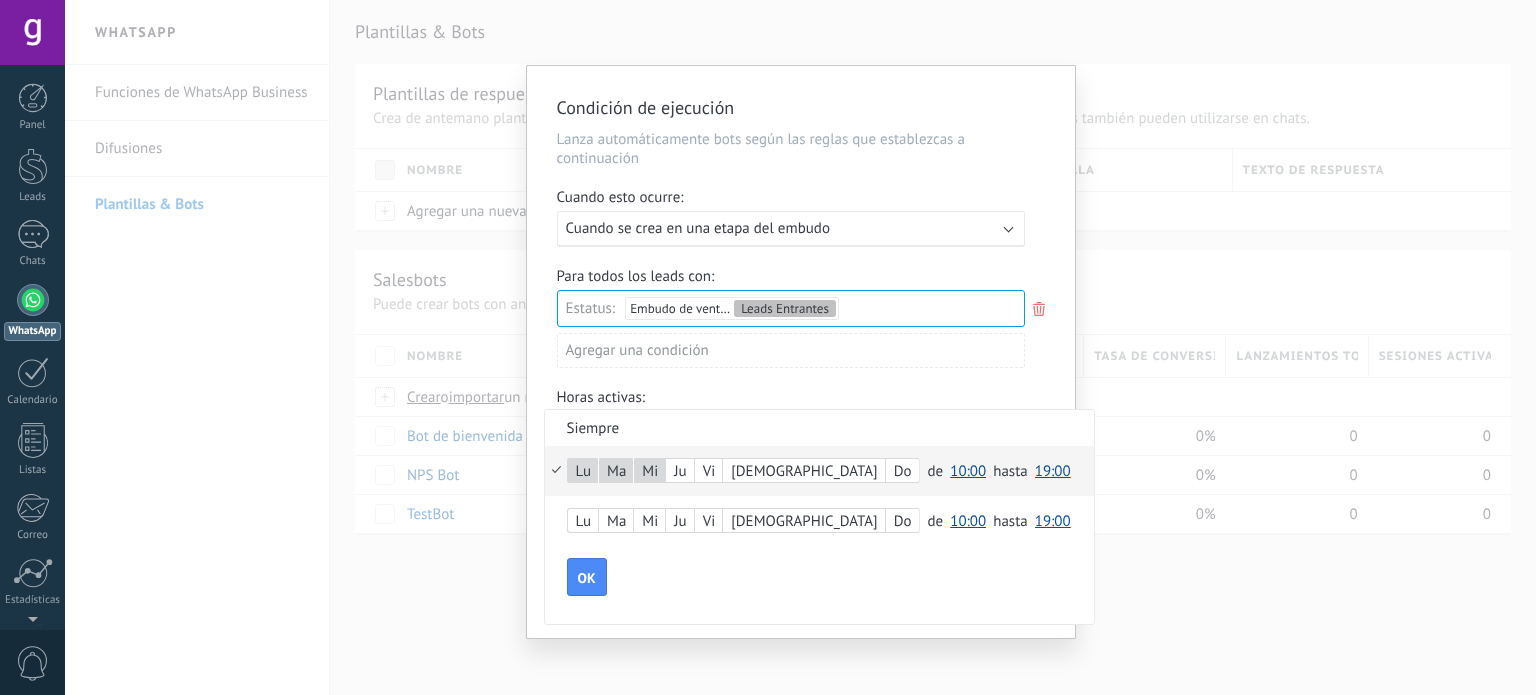 click on "Mi" at bounding box center [649, 472] 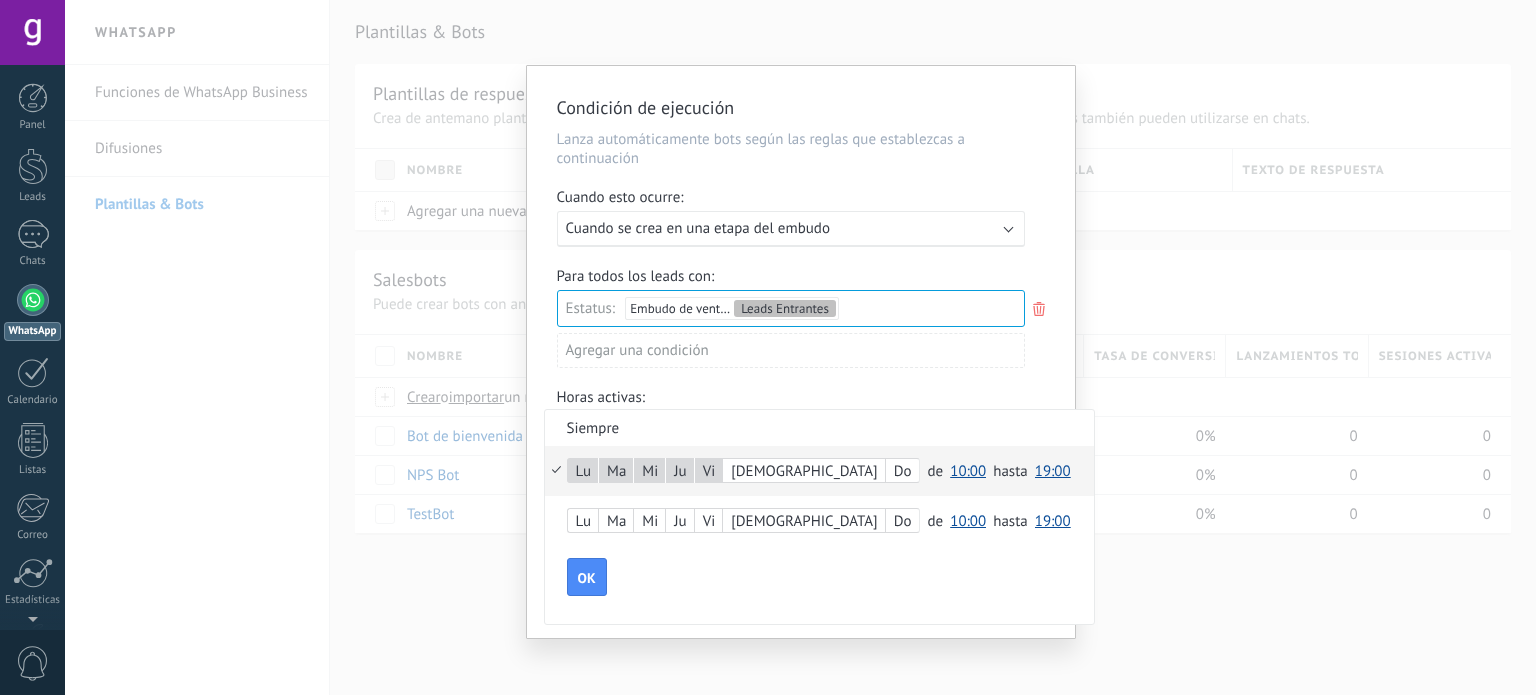 click on "10:00" at bounding box center [968, 471] 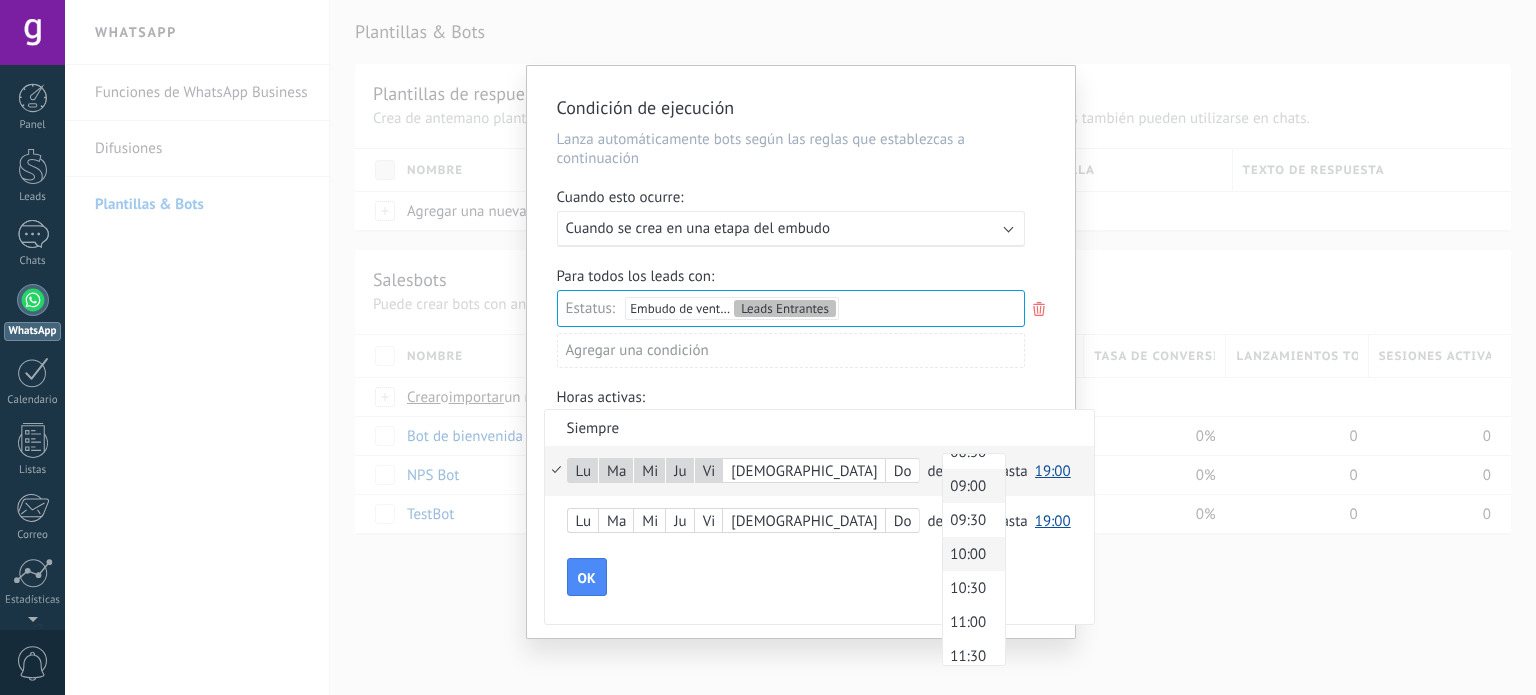 click on "09:00" at bounding box center (971, 486) 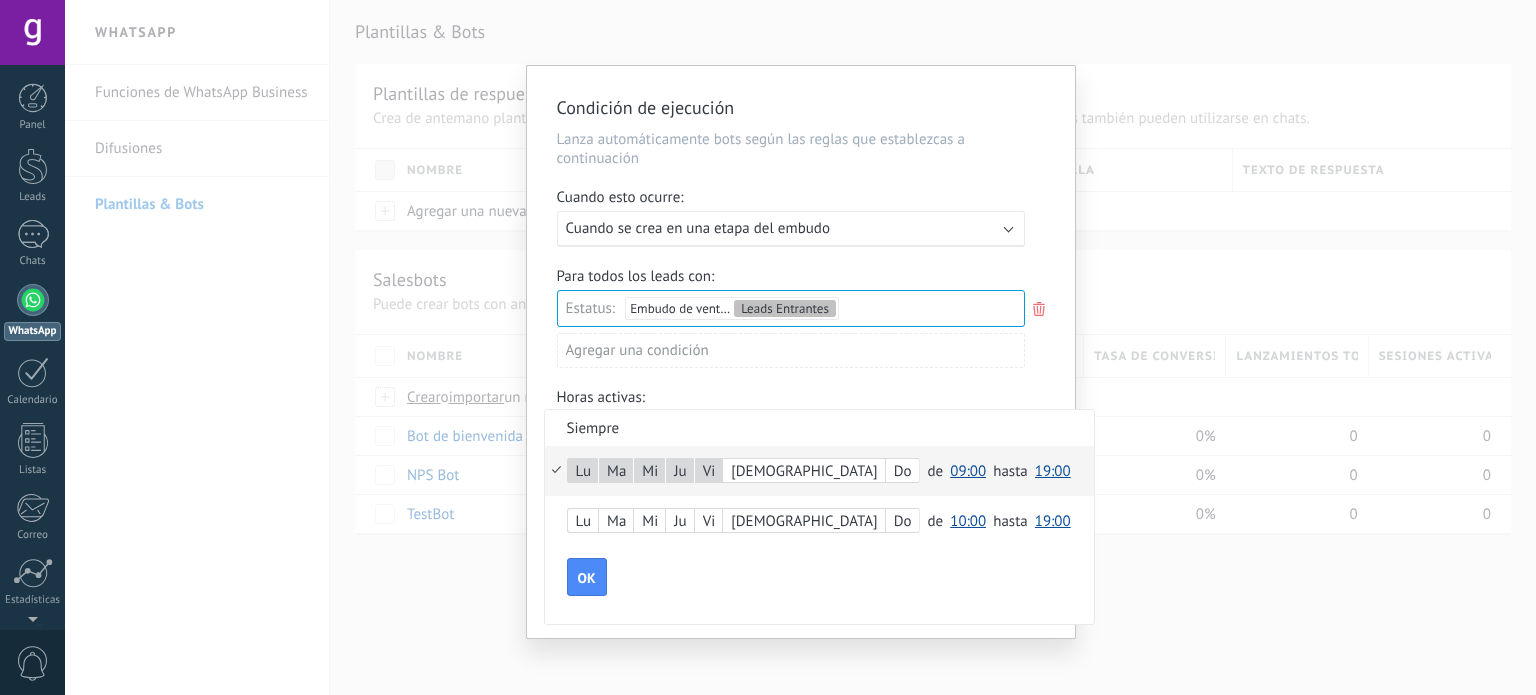 click on "19:00" at bounding box center (1053, 471) 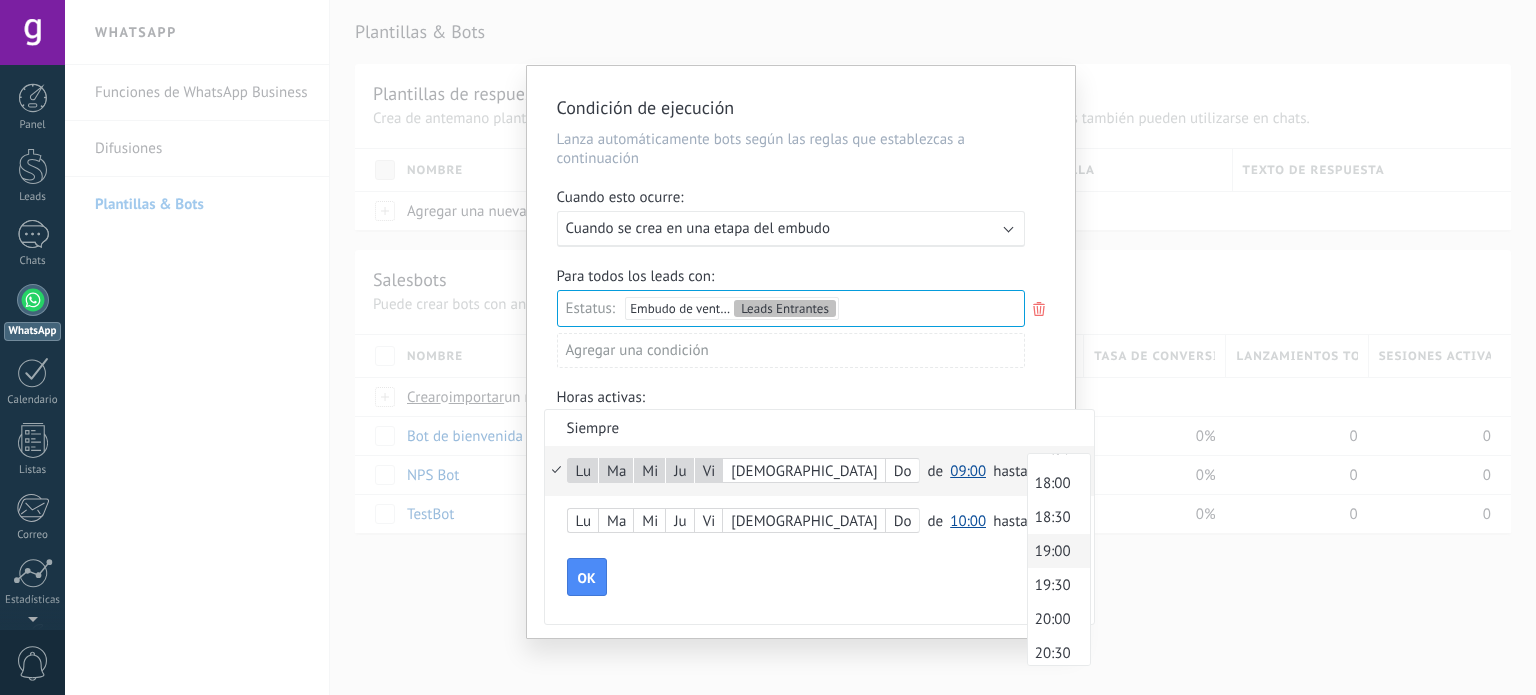 click on "18:00" at bounding box center [1056, 483] 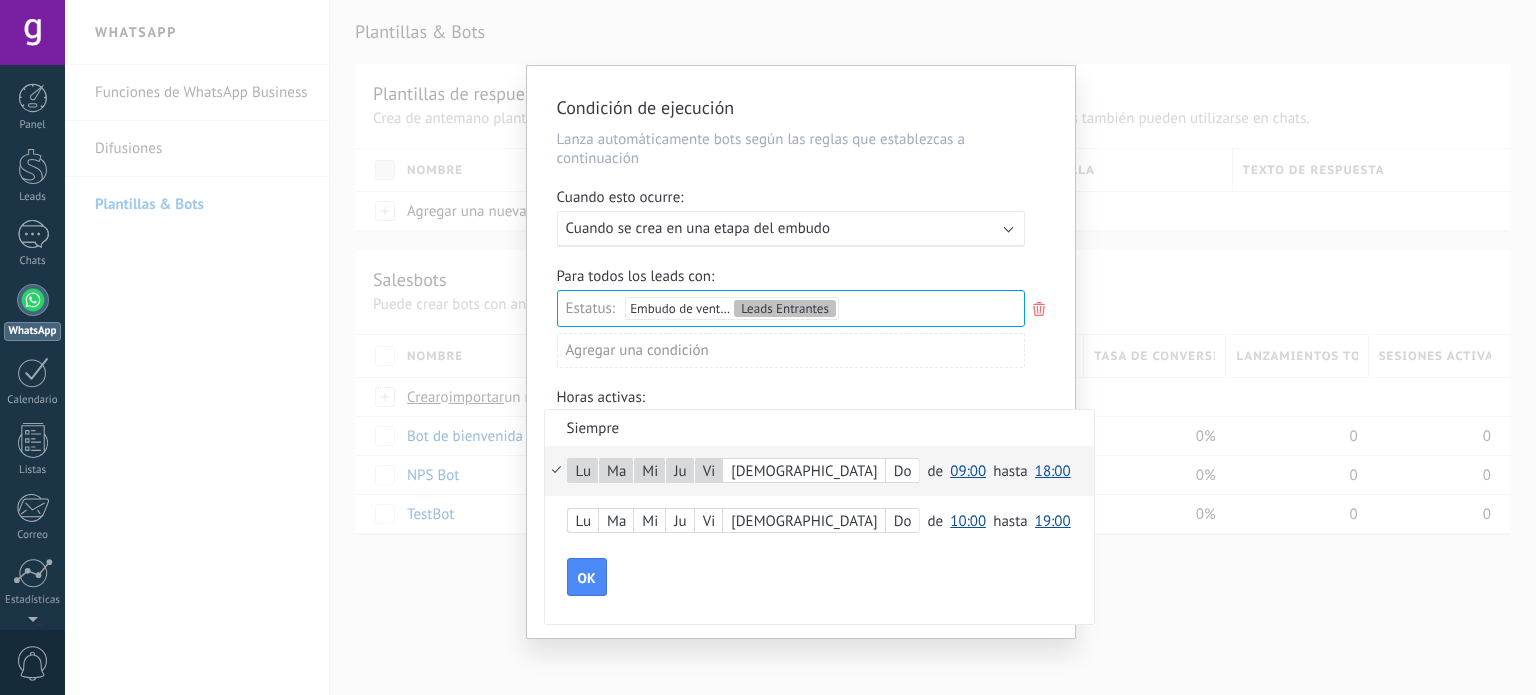 click on "18:00" at bounding box center [1053, 471] 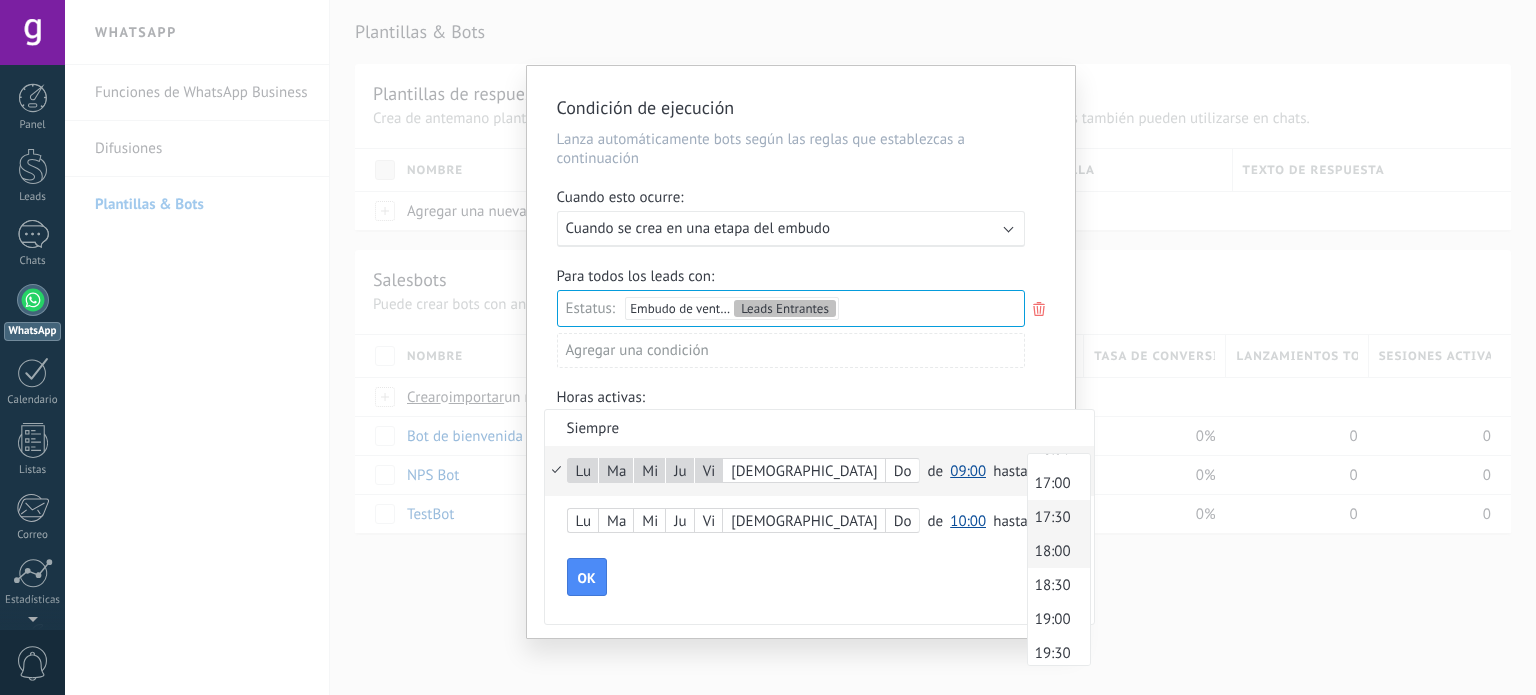click on "17:30" at bounding box center (1056, 517) 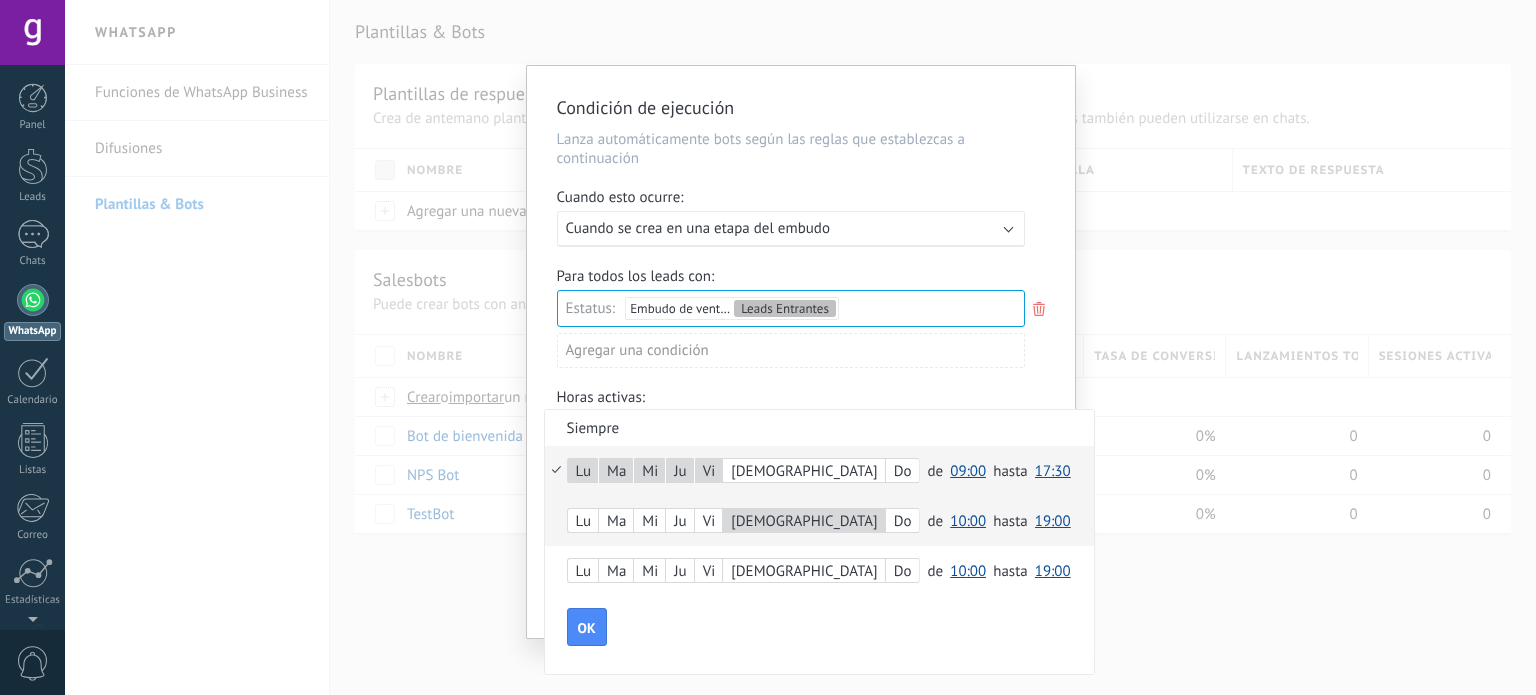 click on "10:00" at bounding box center (968, 521) 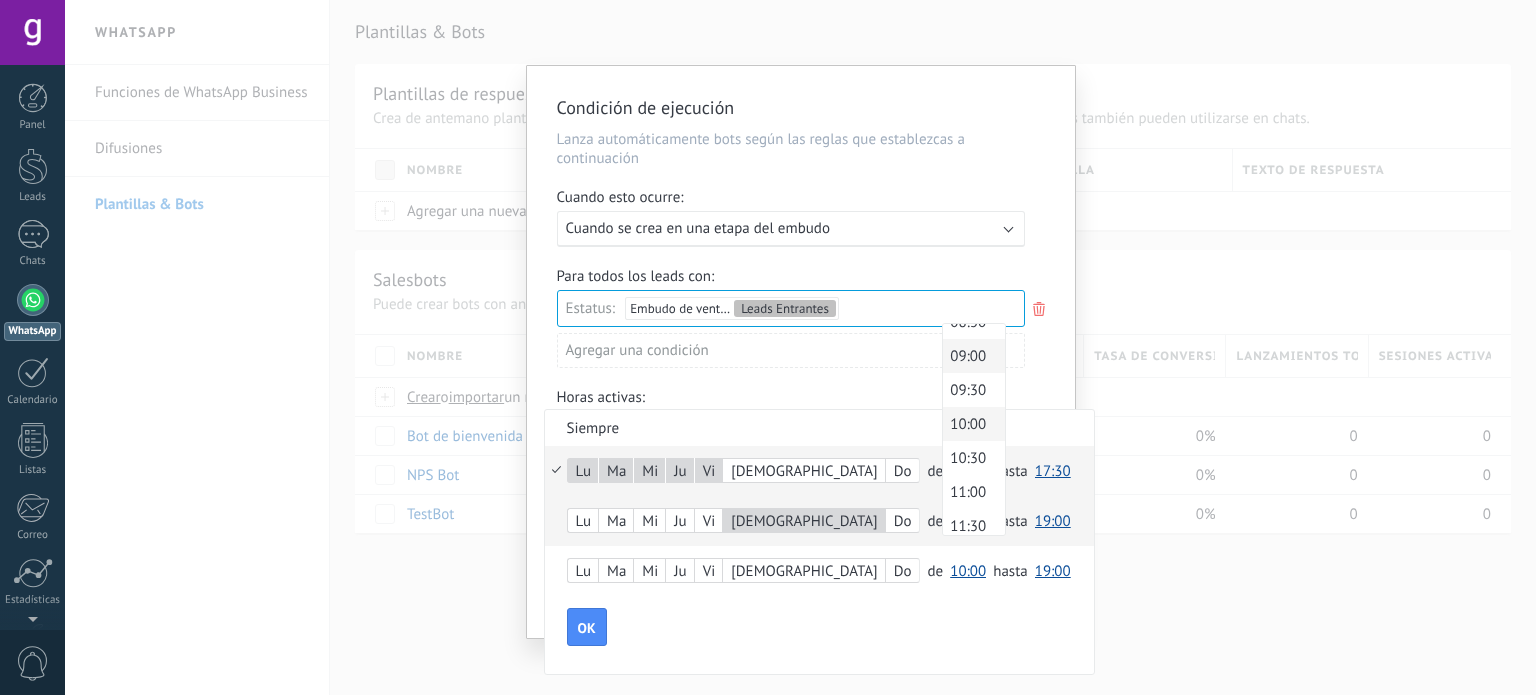click on "09:00" at bounding box center (971, 356) 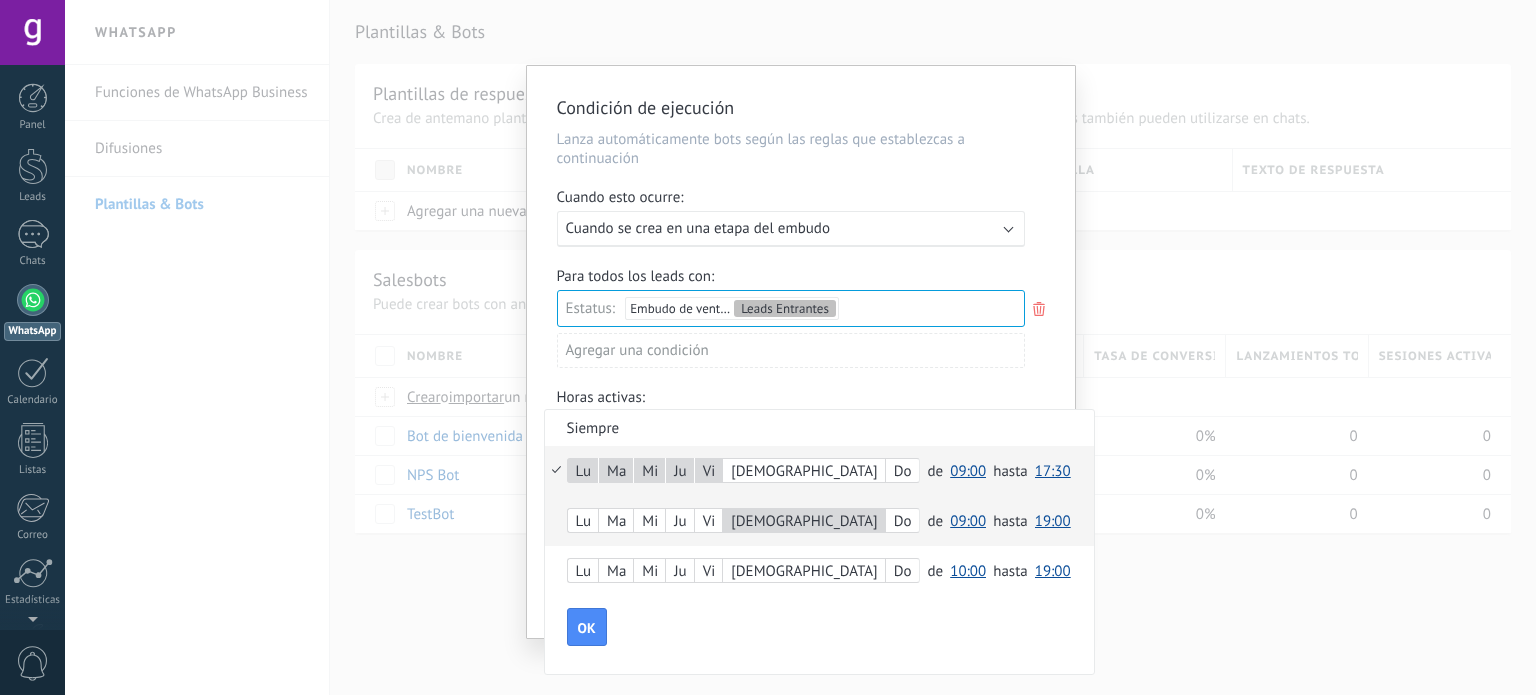 click on "19:00" at bounding box center (1053, 521) 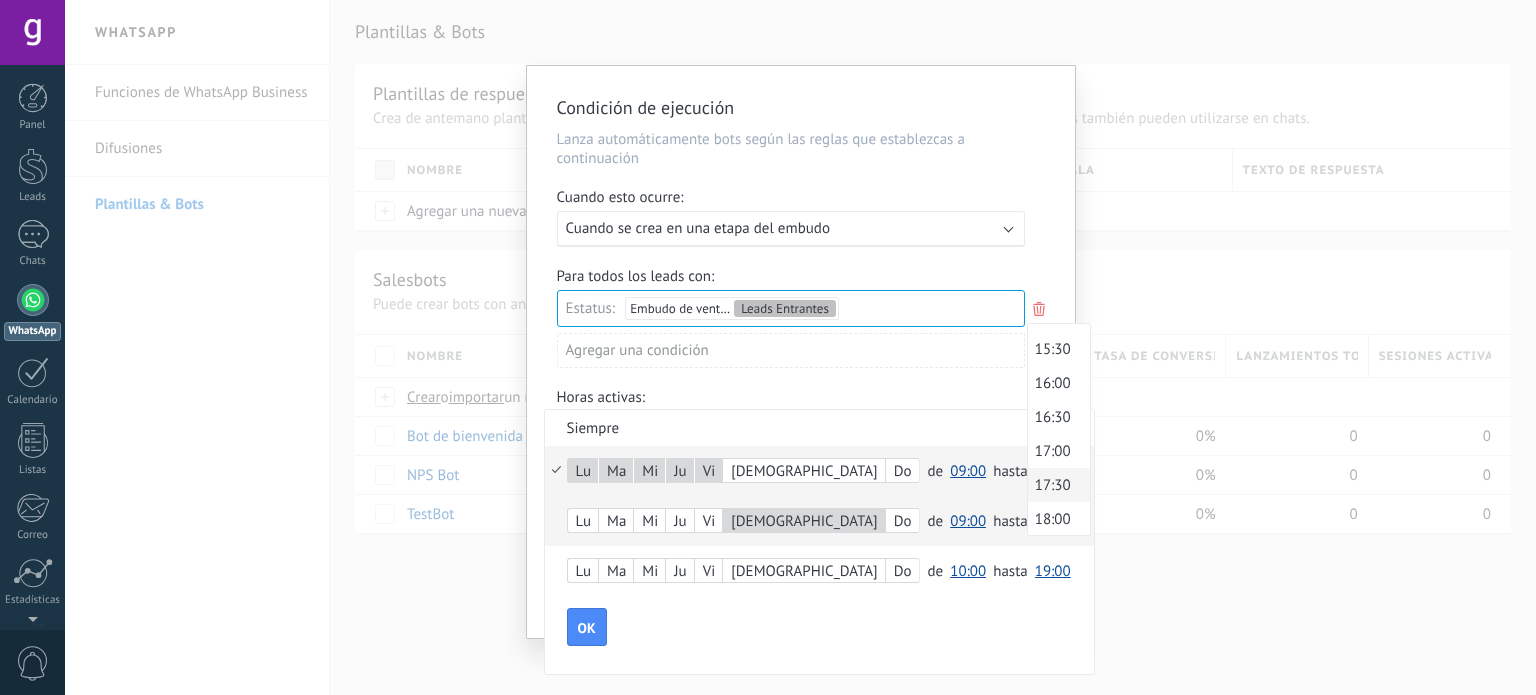 scroll, scrollTop: 1012, scrollLeft: 0, axis: vertical 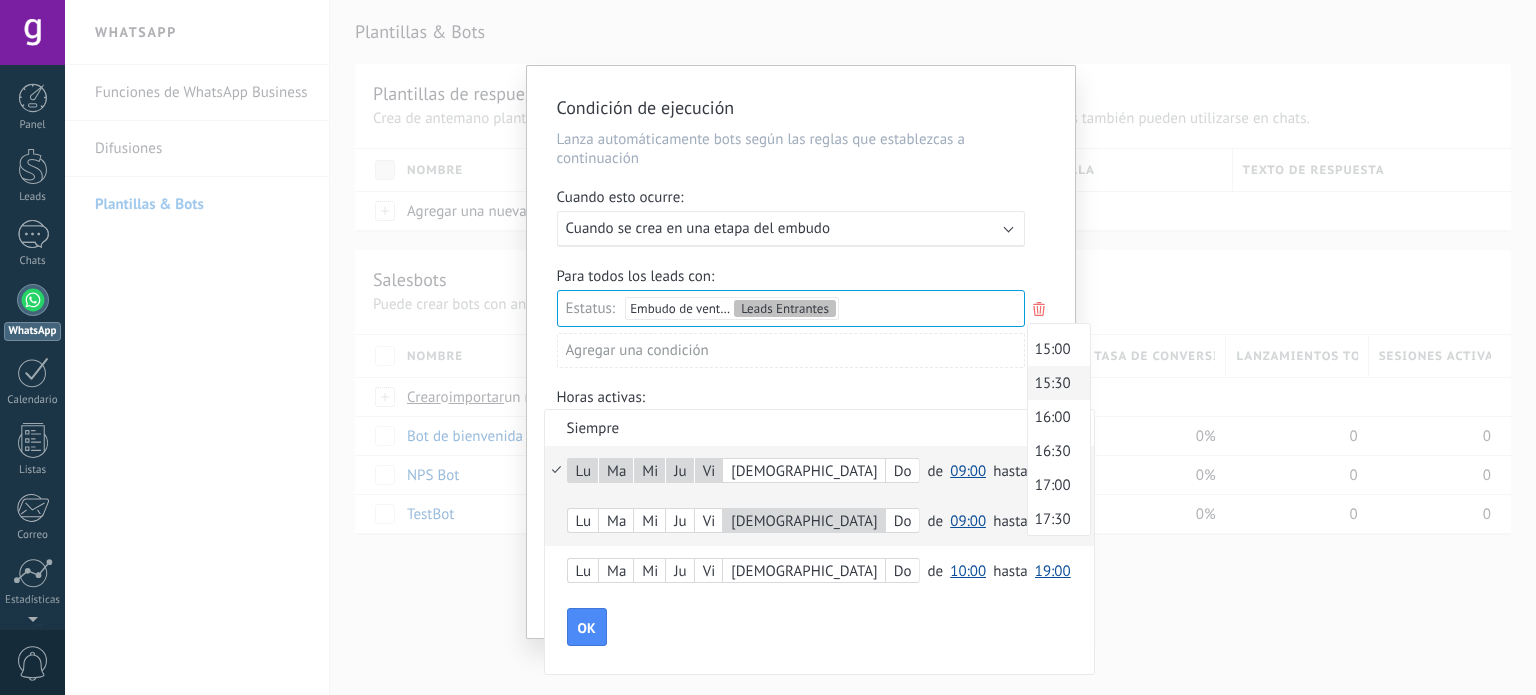 click on "15:30" at bounding box center [1056, 383] 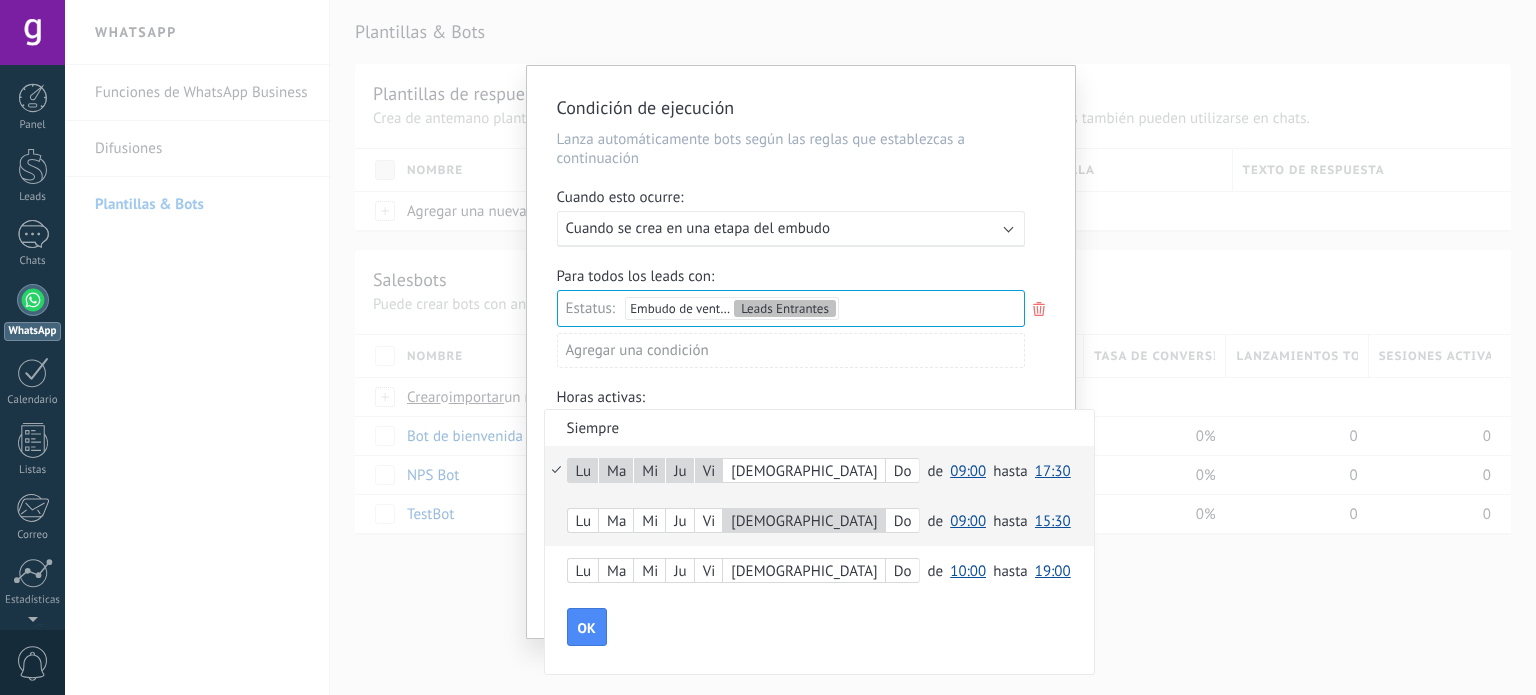 click at bounding box center [801, 352] 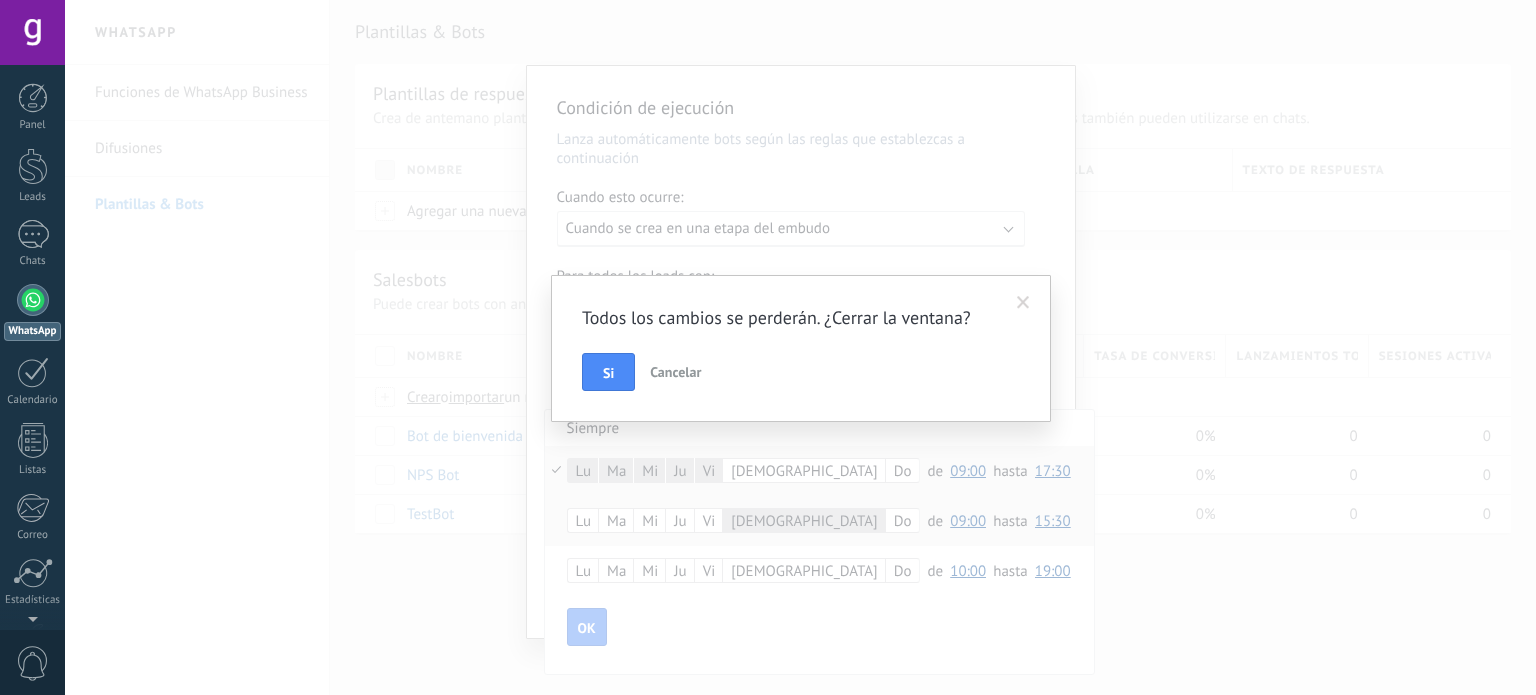 click at bounding box center (1023, 303) 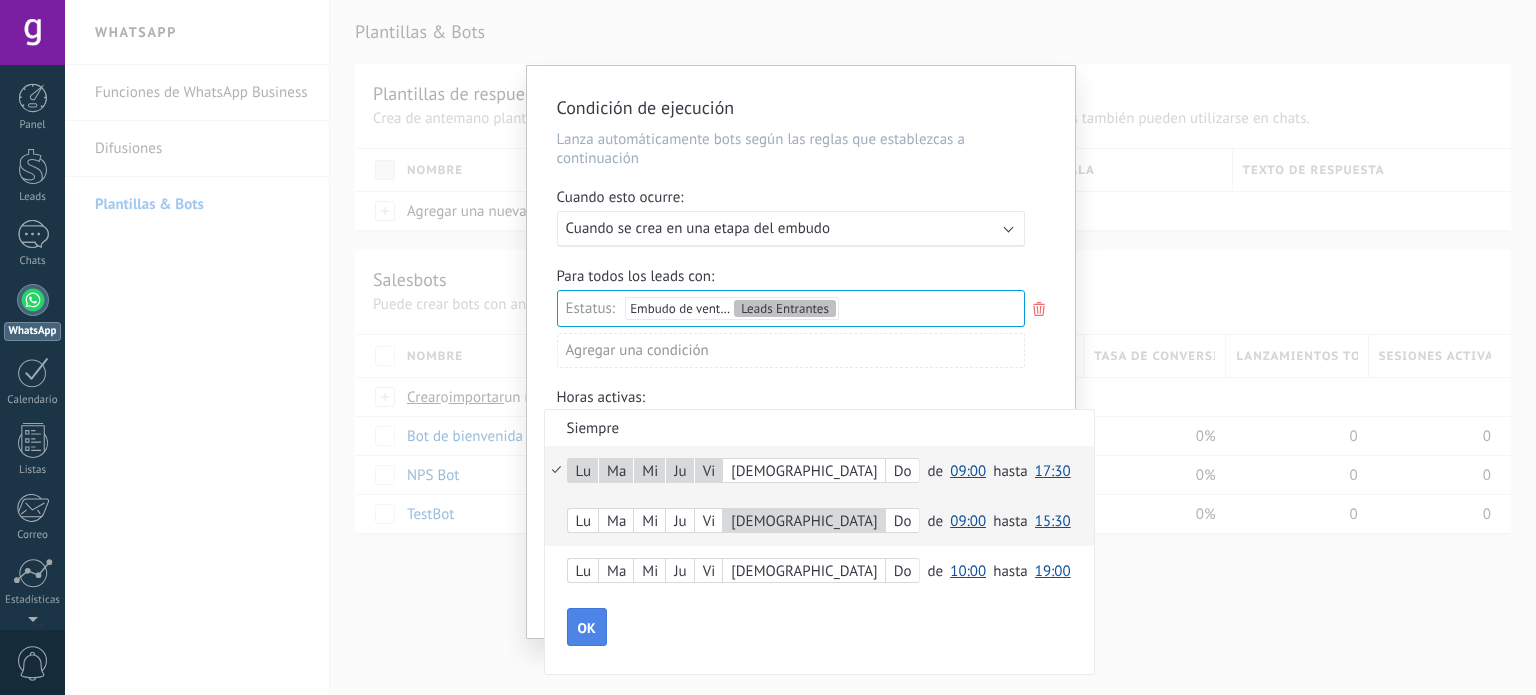 click on "OK" at bounding box center (587, 627) 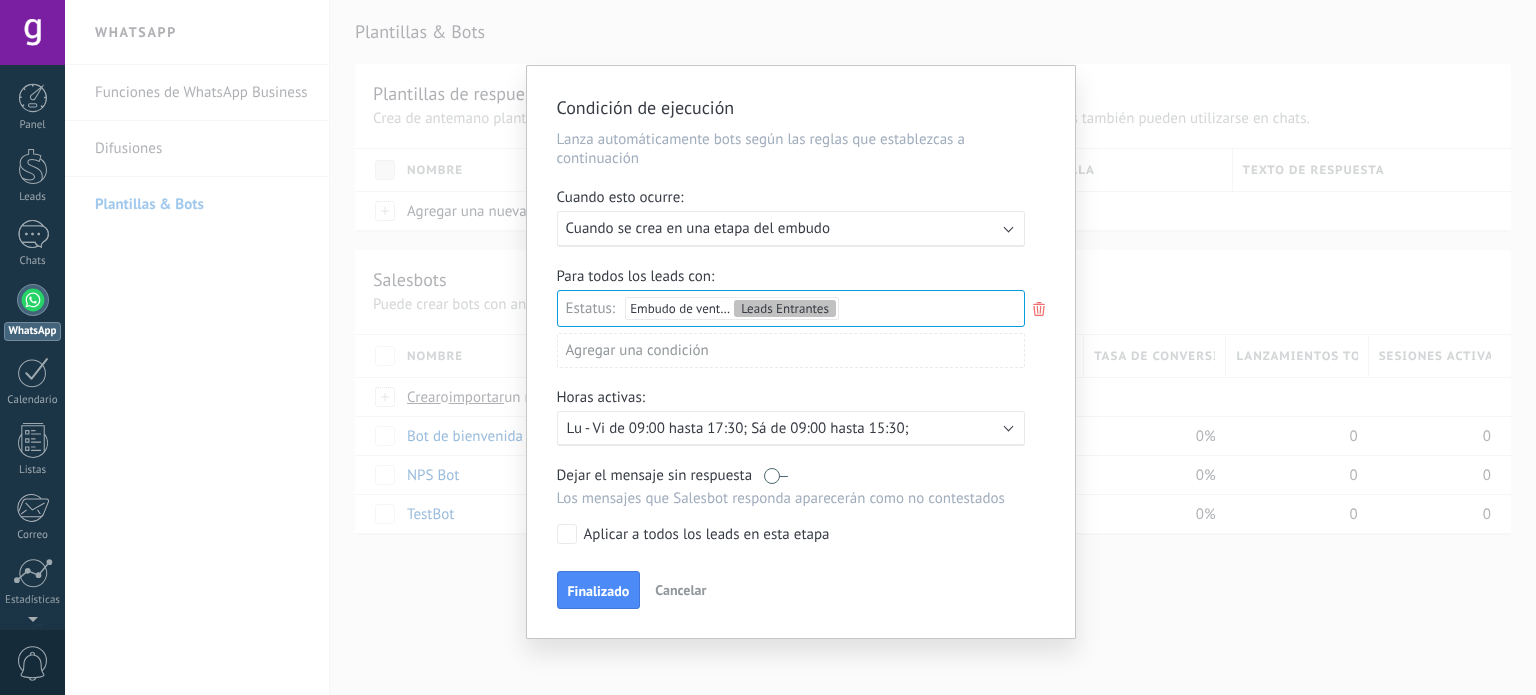 scroll, scrollTop: 8, scrollLeft: 0, axis: vertical 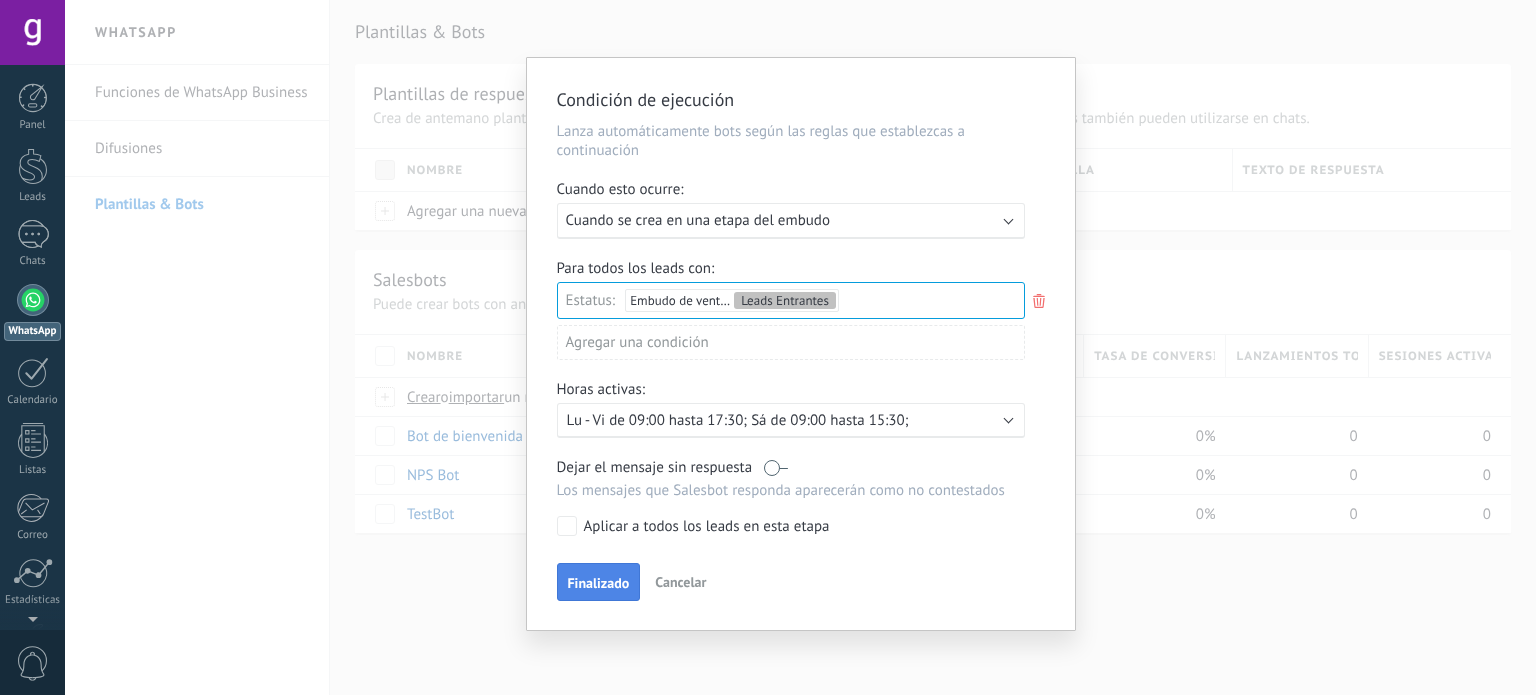 click on "Finalizado" at bounding box center (599, 582) 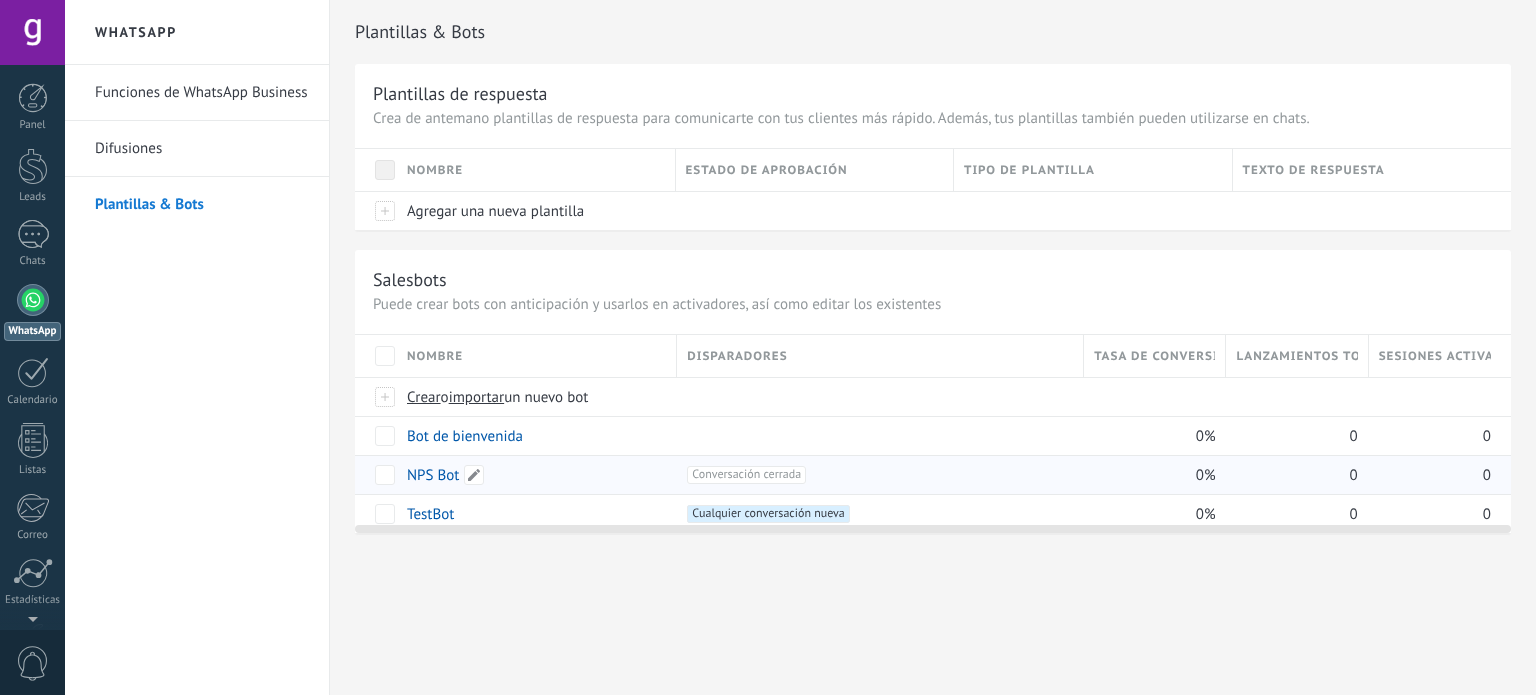 click on "NPS Bot" at bounding box center (433, 475) 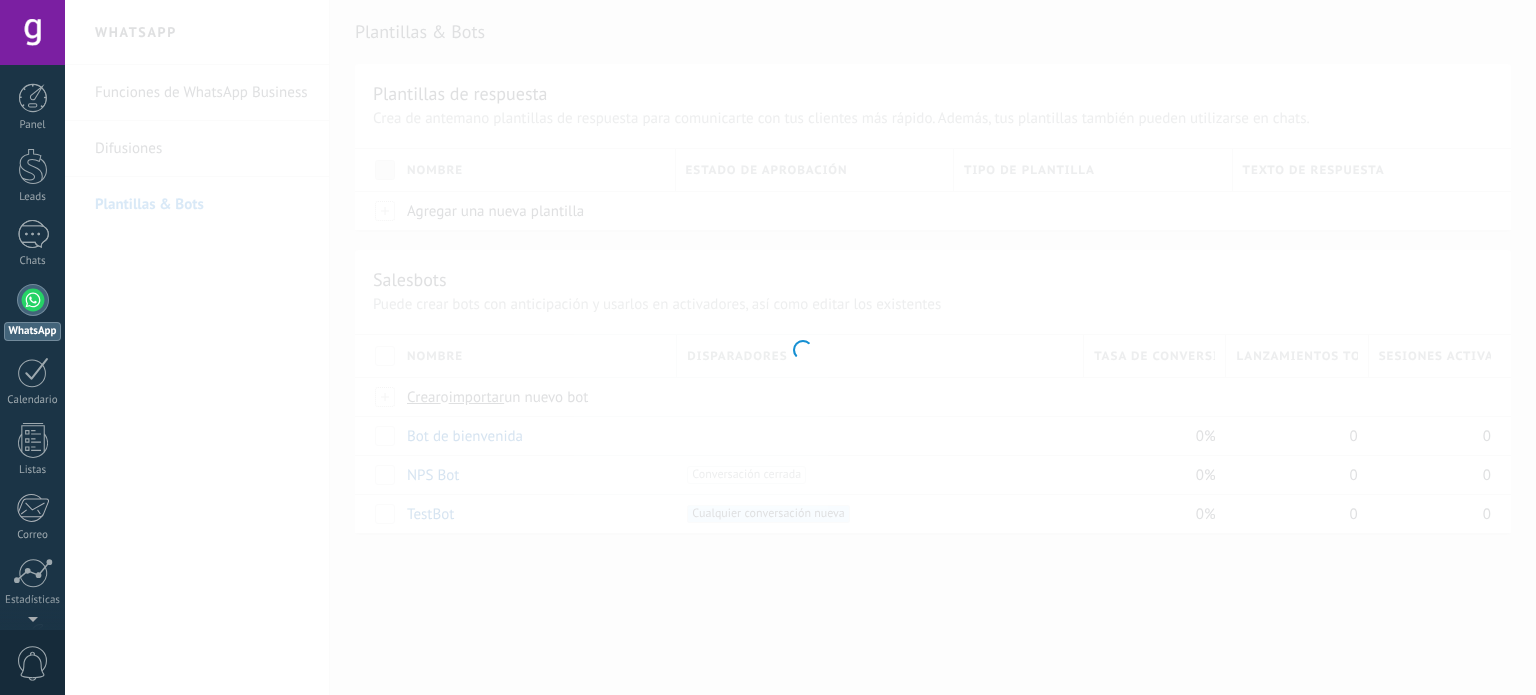 type on "*******" 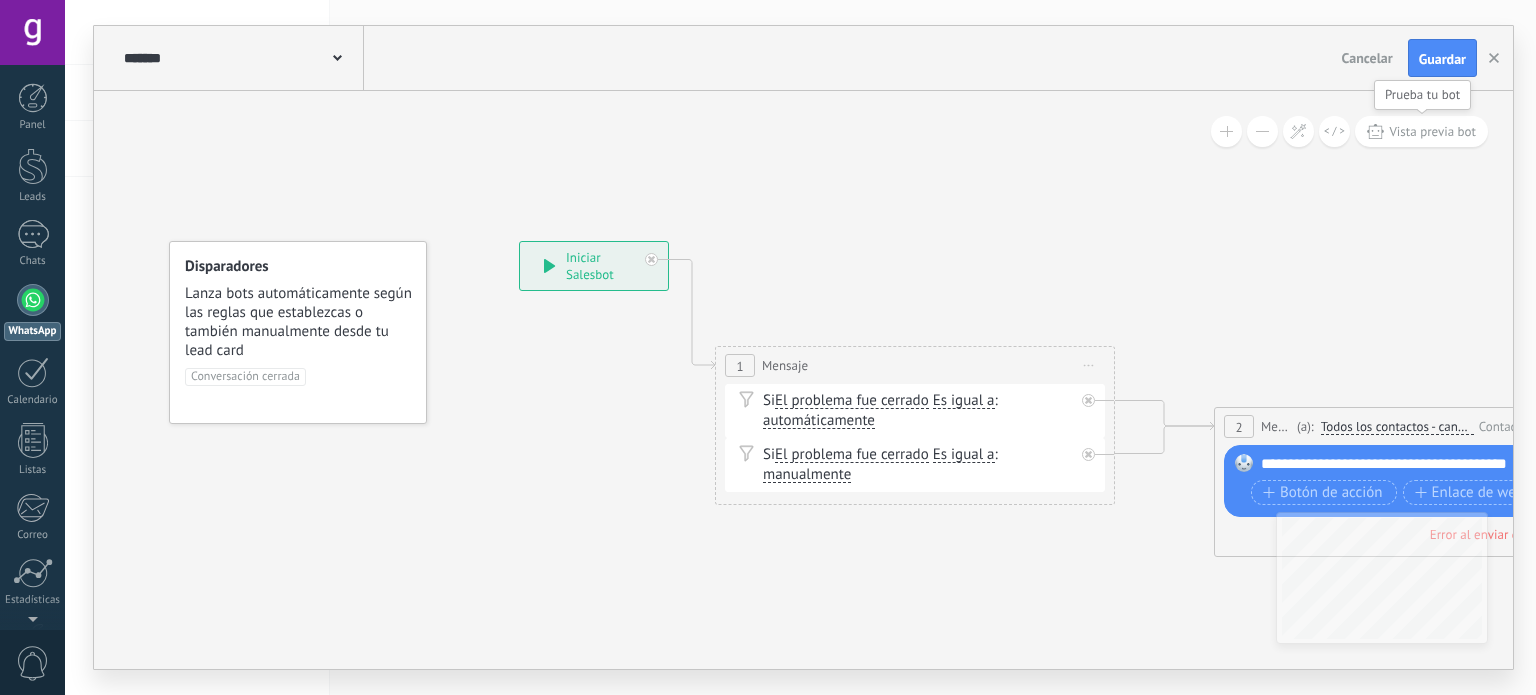 click on "Vista previa bot" at bounding box center (1421, 131) 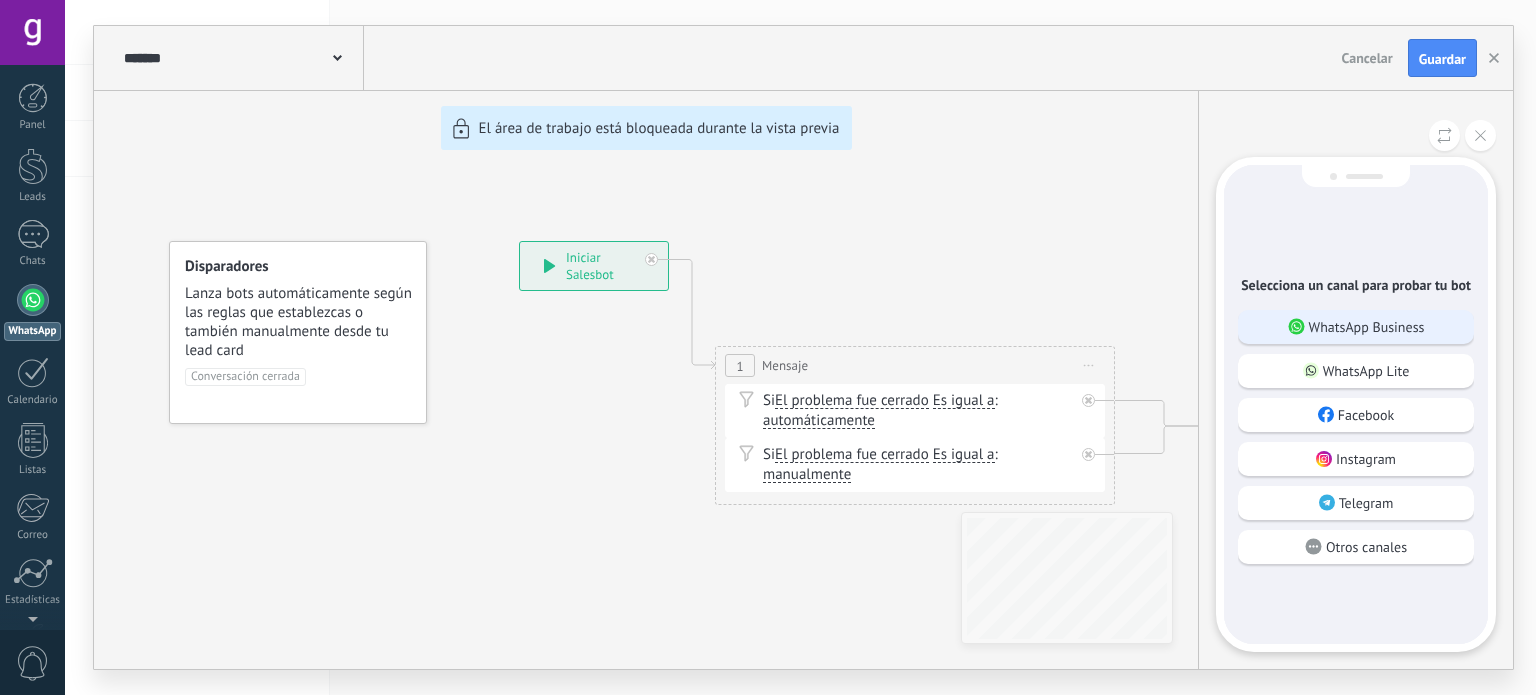 click on "WhatsApp Business" at bounding box center [1367, 327] 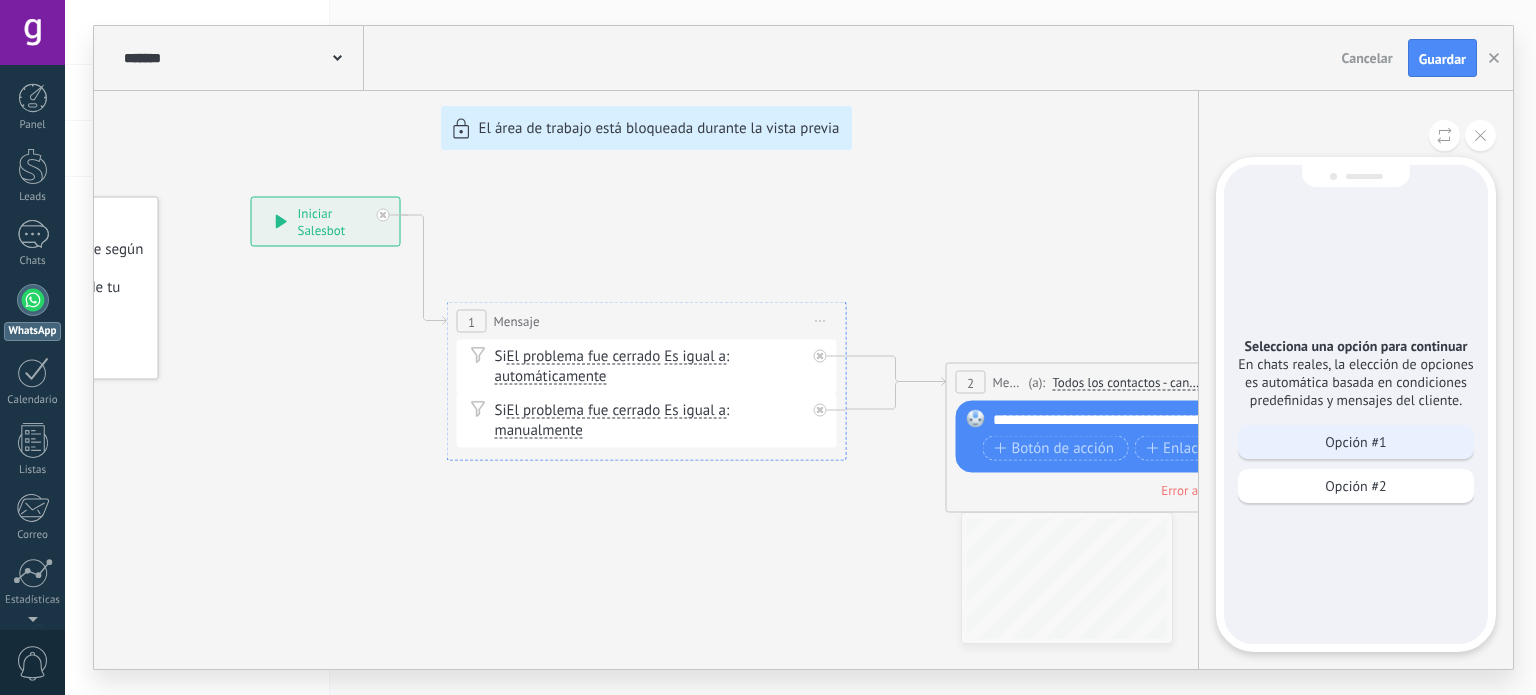 click on "Opción #1" at bounding box center [1356, 442] 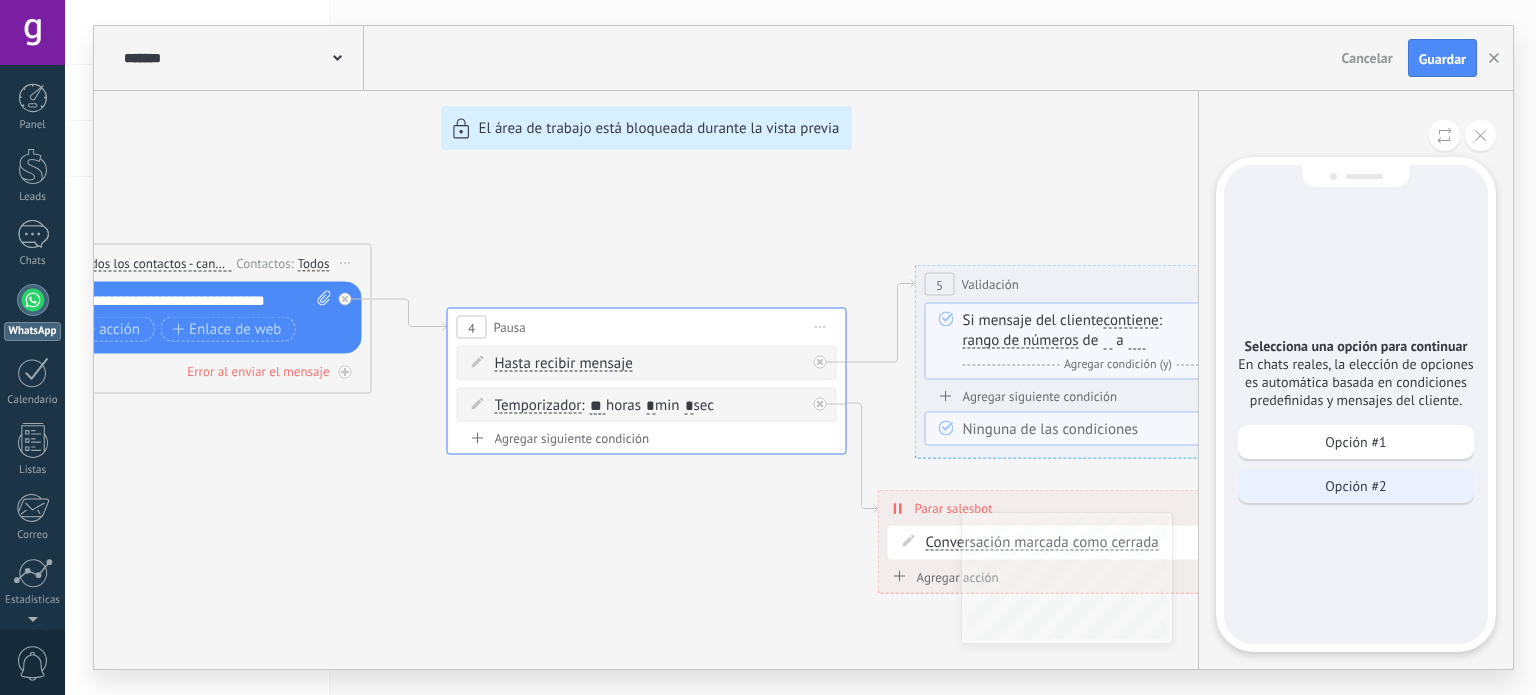click on "Opción #2" at bounding box center (1355, 486) 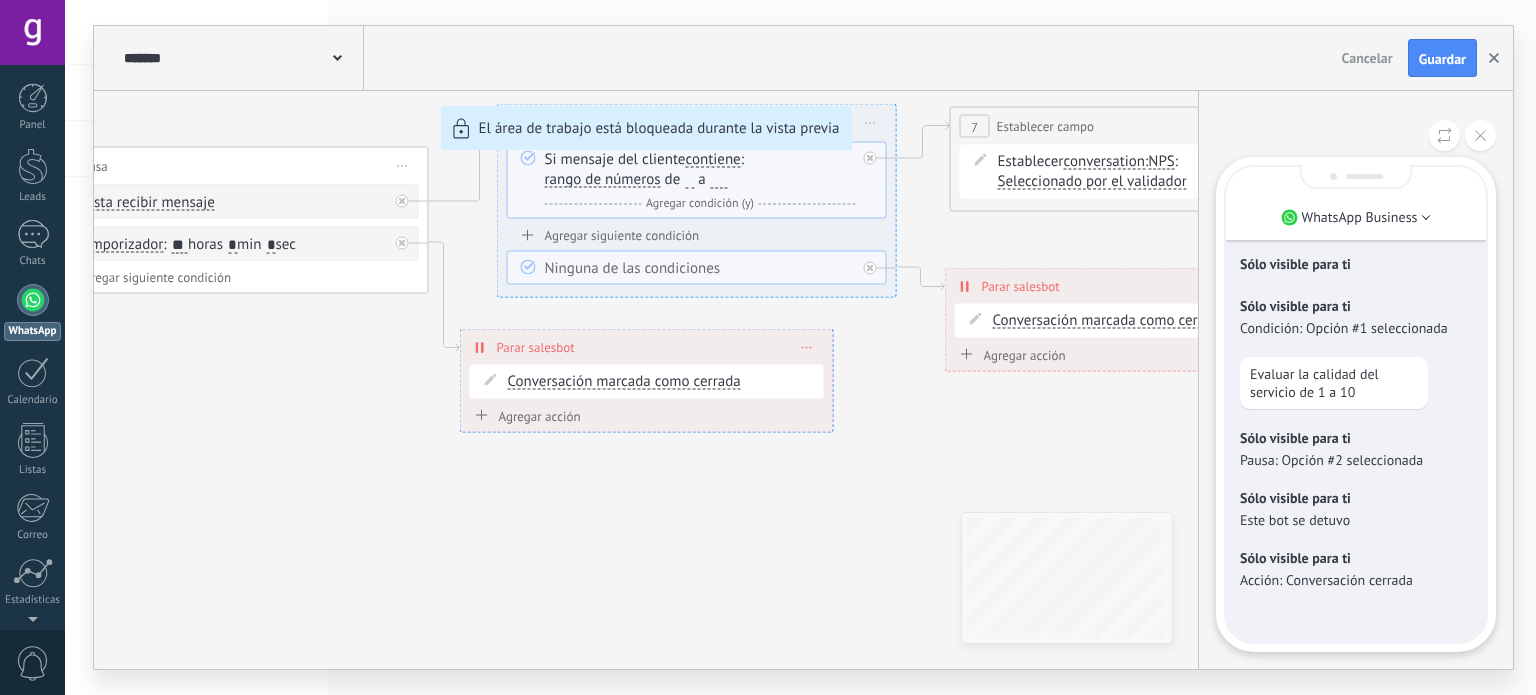 click at bounding box center [1494, 58] 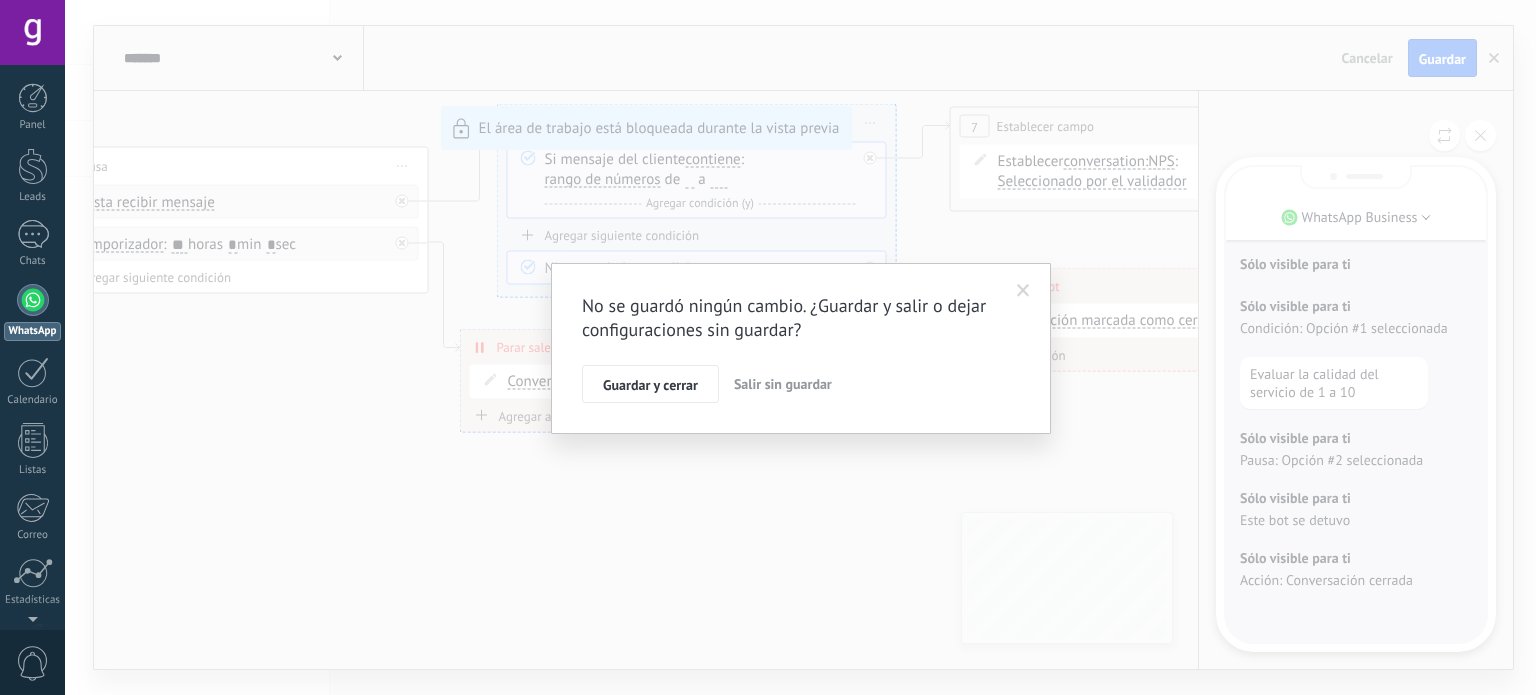 click on "Salir sin guardar" at bounding box center (783, 384) 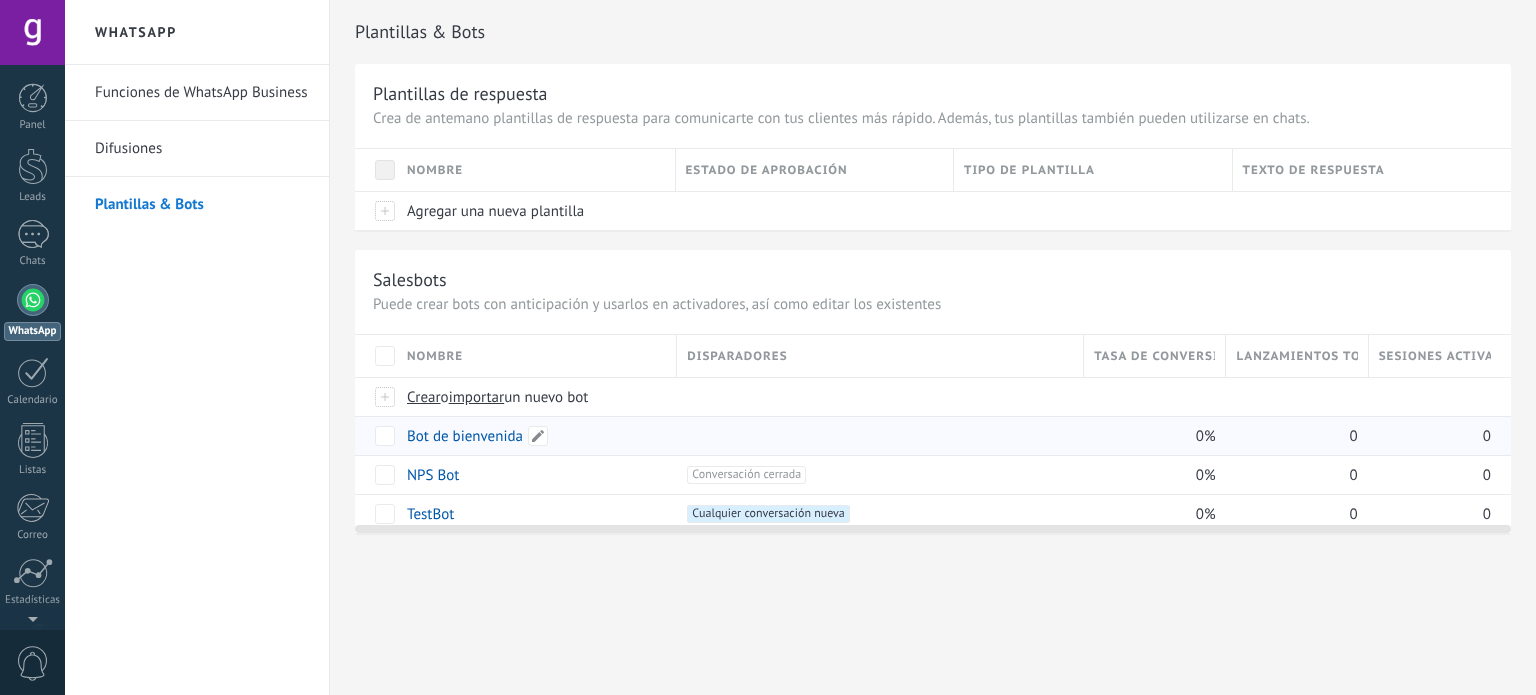 click on "Bot de bienvenida" at bounding box center (465, 436) 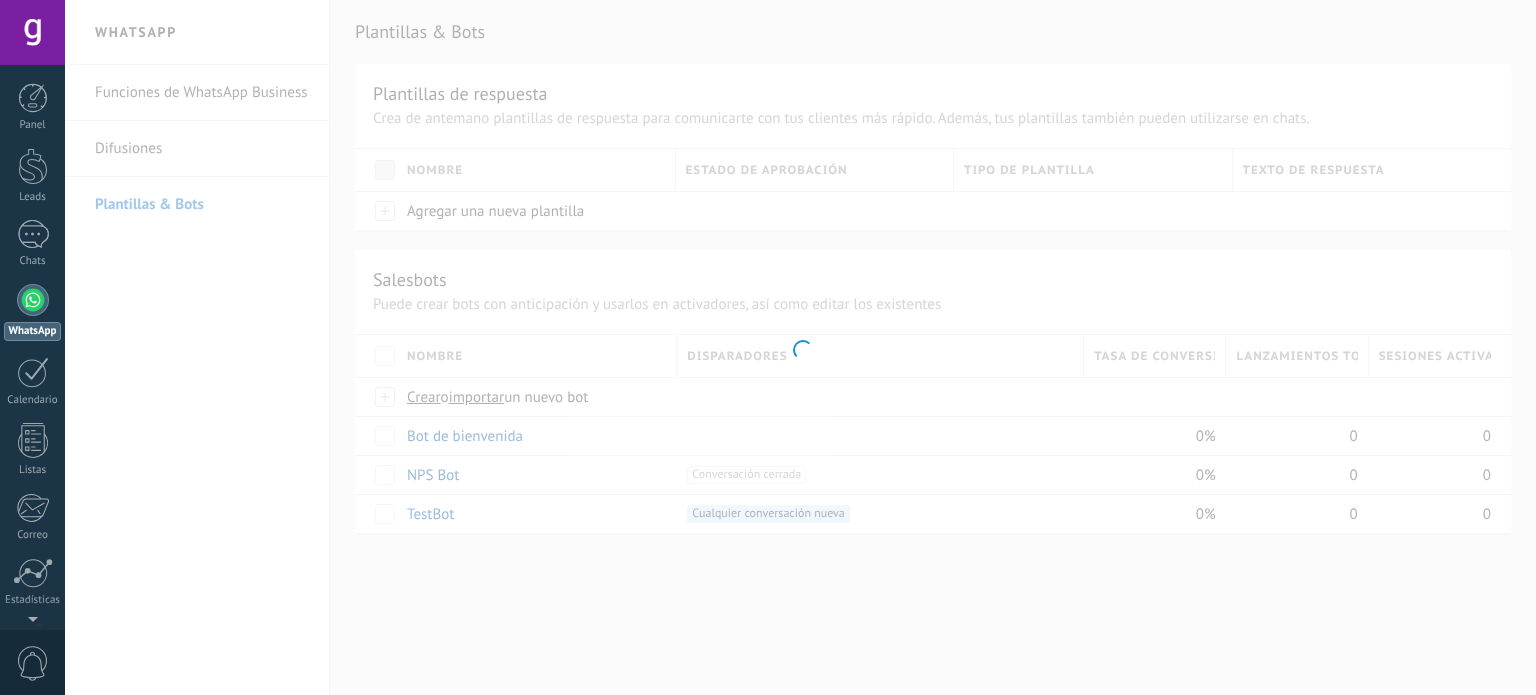 type on "**********" 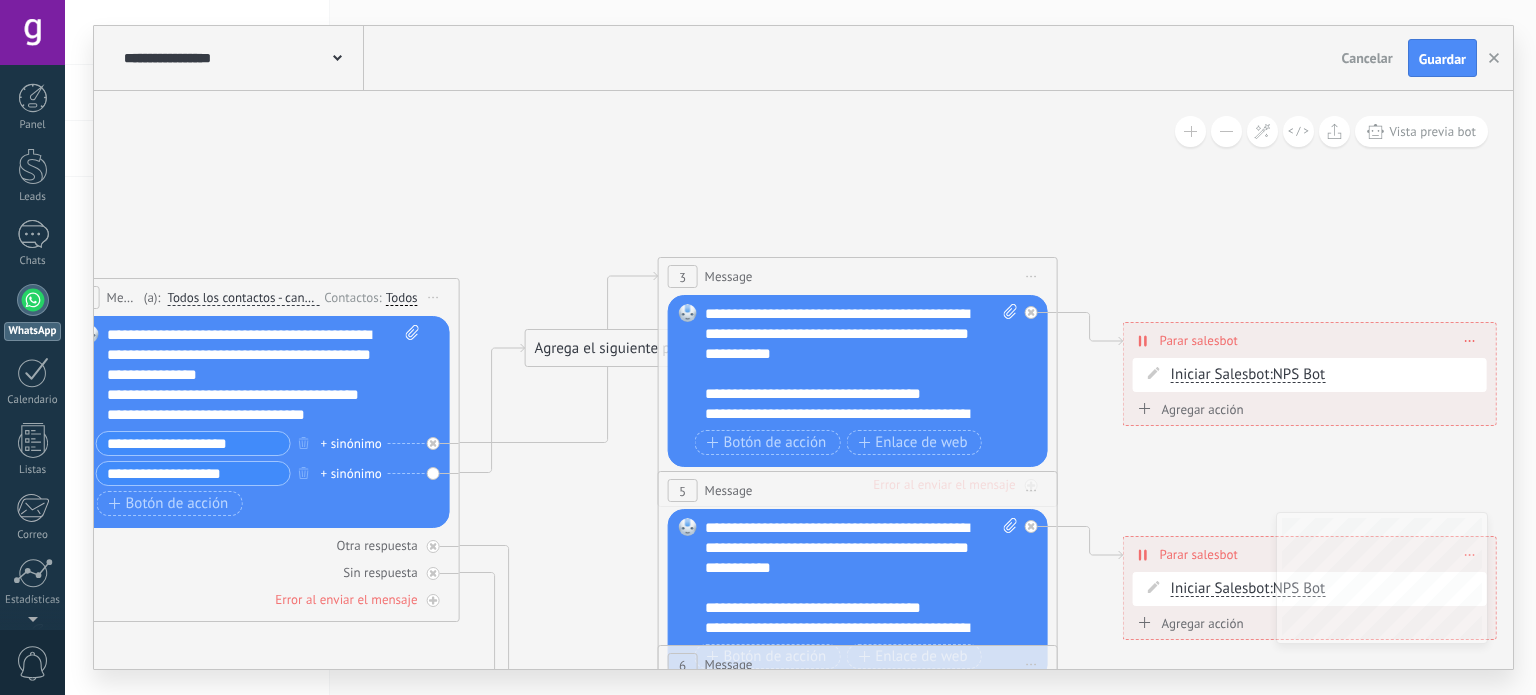 drag, startPoint x: 1354, startPoint y: 235, endPoint x: 65, endPoint y: 171, distance: 1290.5879 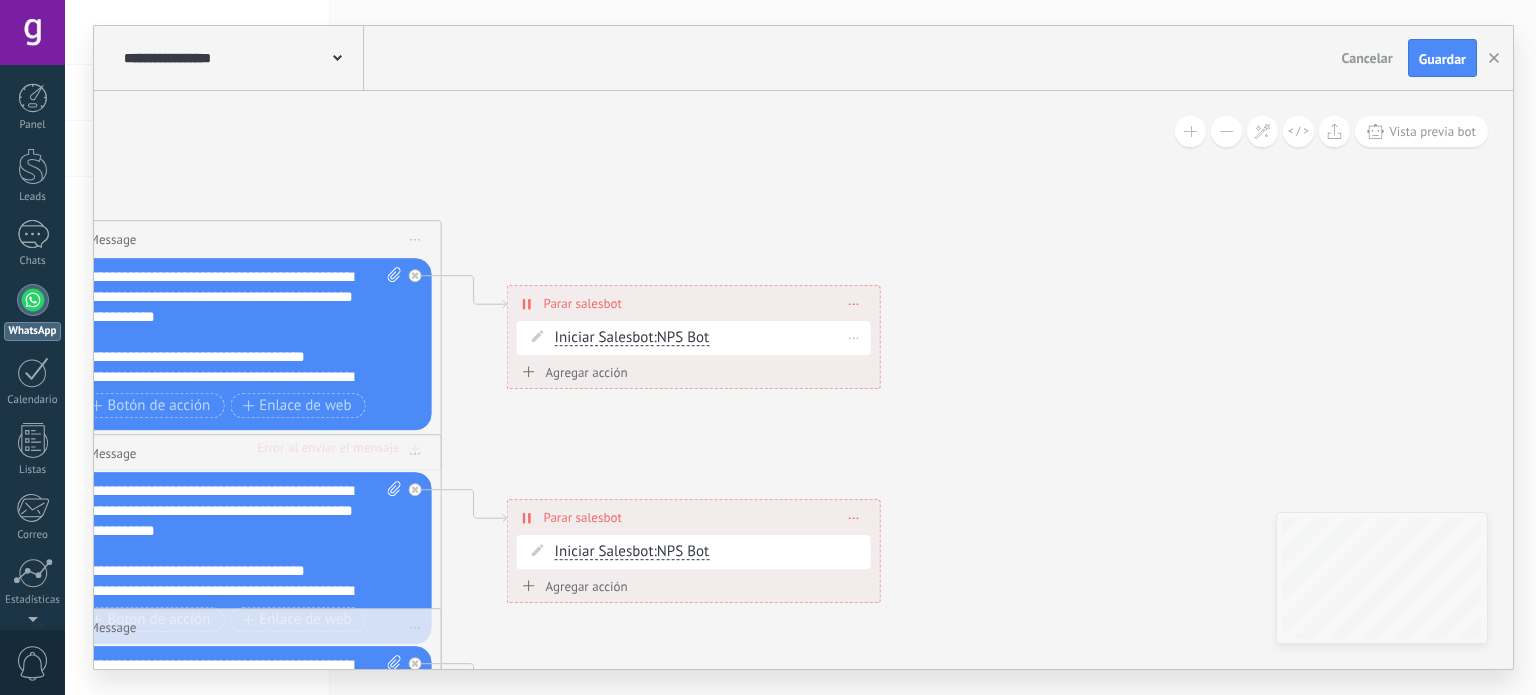 click on "NPS Bot" at bounding box center (683, 337) 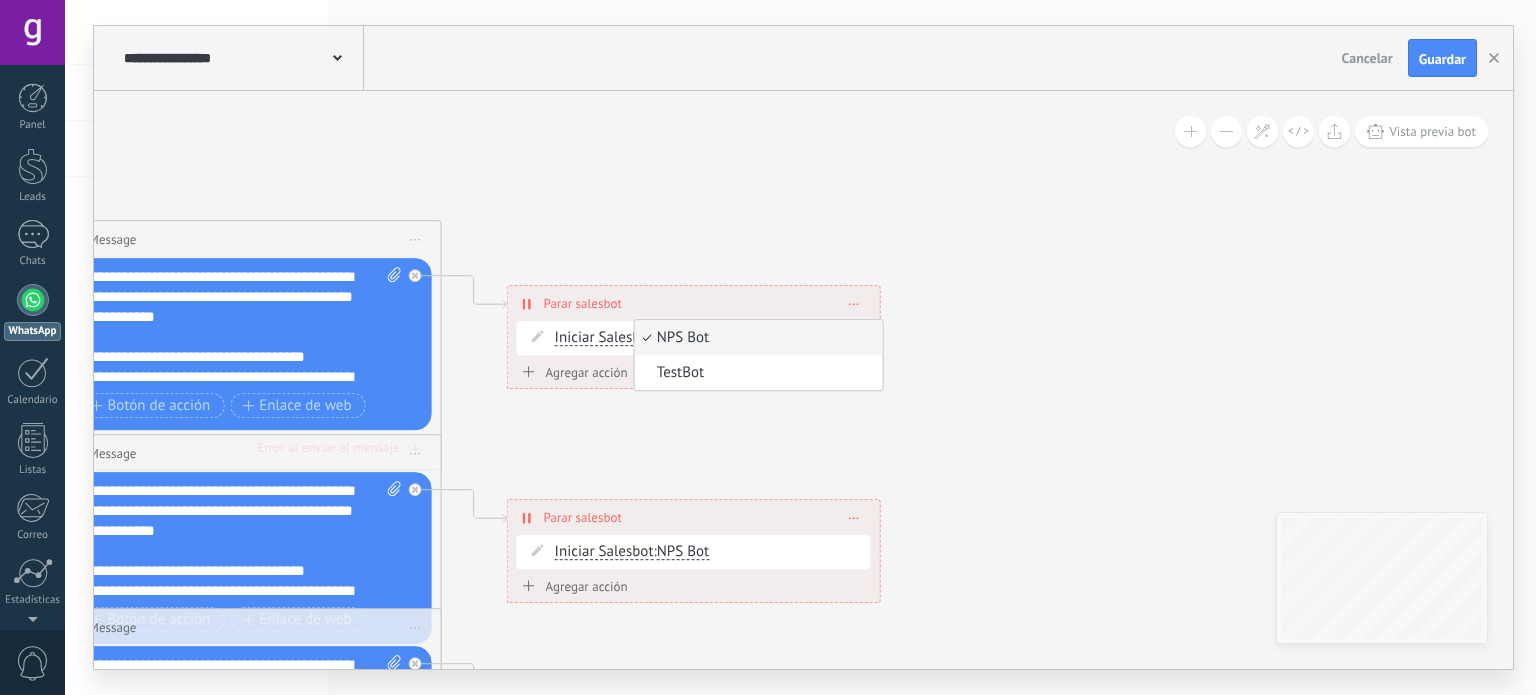 click on "Iniciar Salesbot
Conversación marcada como cerrada
Iniciar Salesbot
Iniciar Salesbot
Conversación marcada como cerrada
Iniciar Salesbot
:
NPS Bot TestBot NPS Bot" at bounding box center [710, 338] 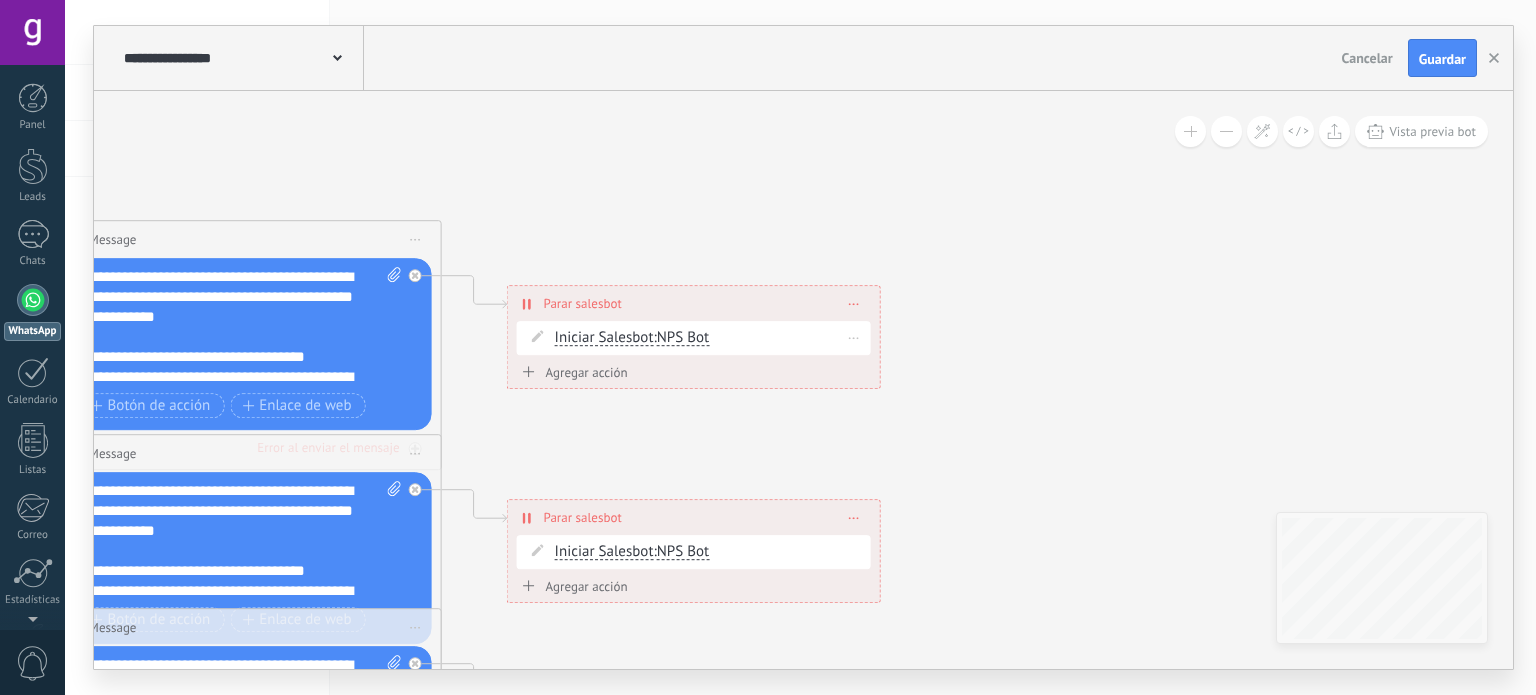 click on "Iniciar Salesbot" at bounding box center (604, 338) 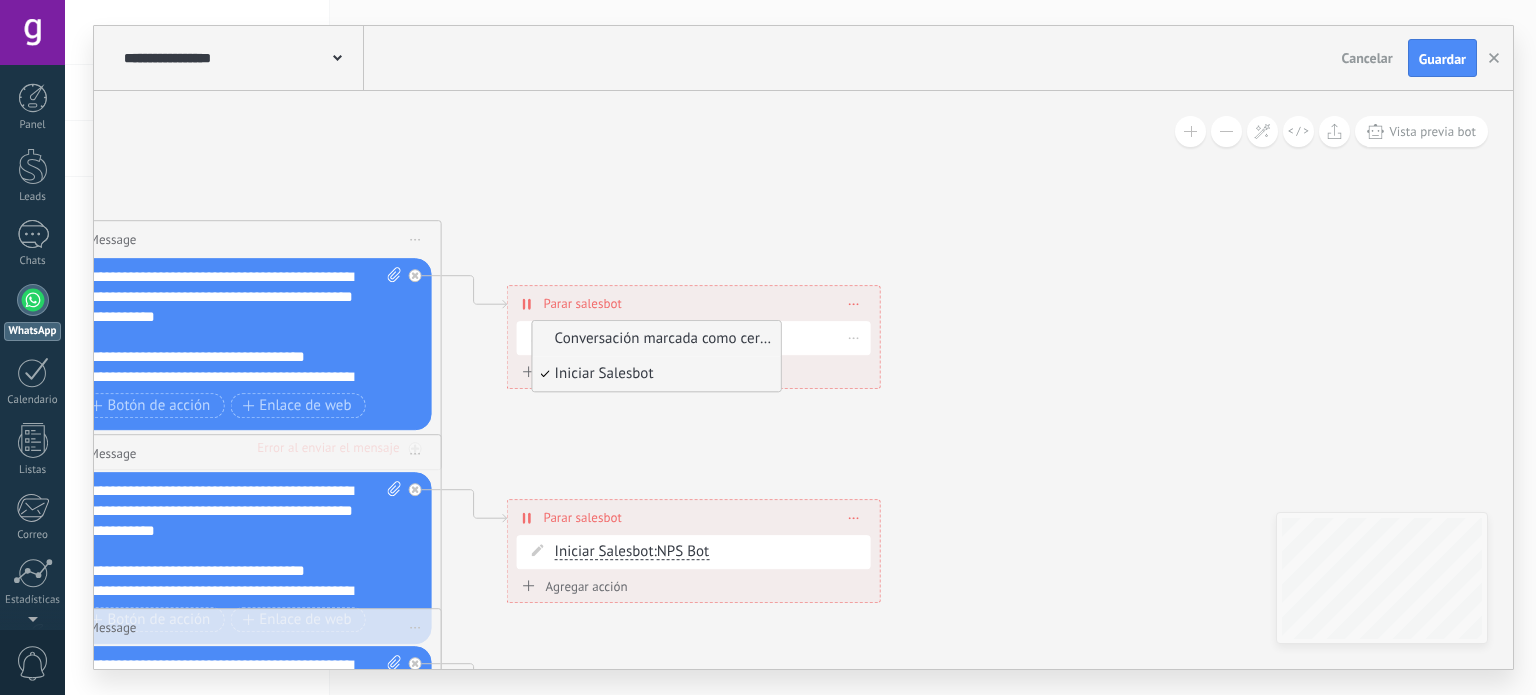 click on "Conversación marcada como cerrada" at bounding box center (654, 339) 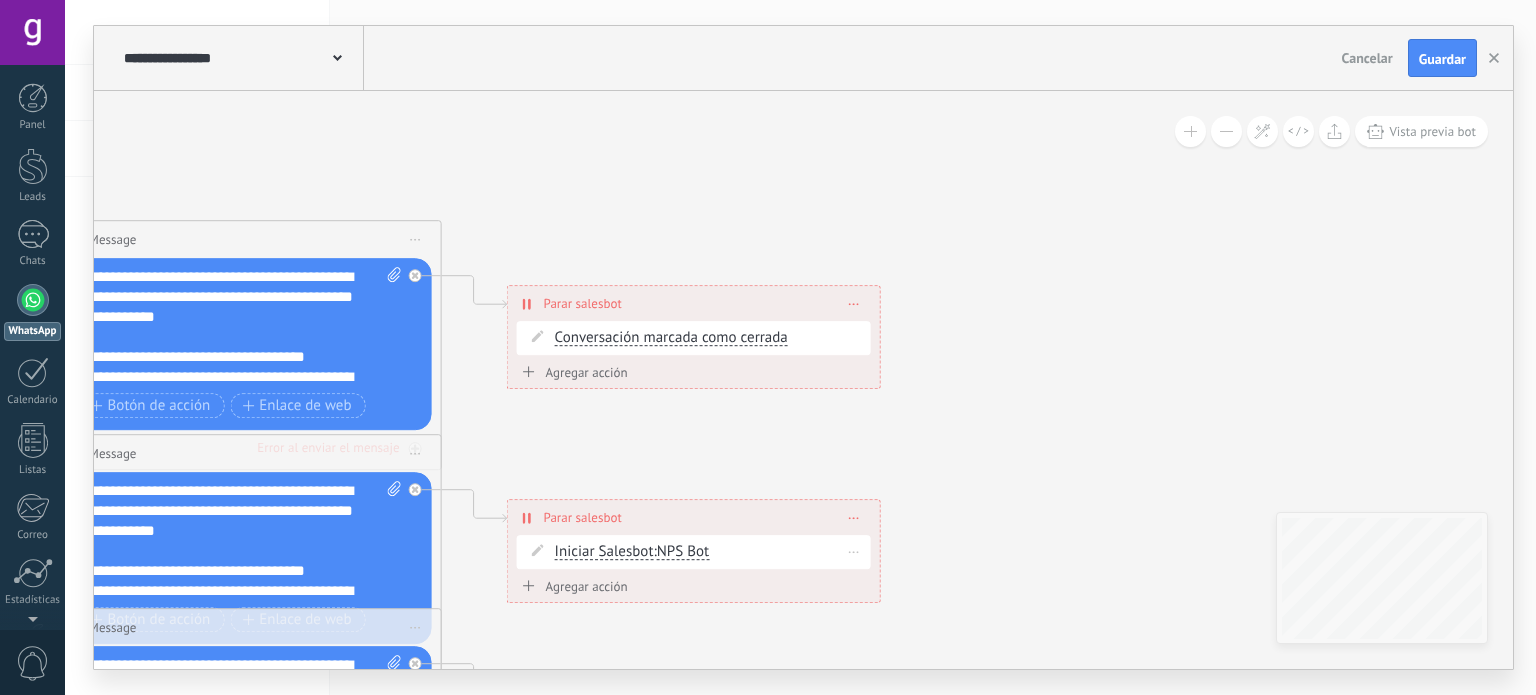click on "NPS Bot" at bounding box center (683, 551) 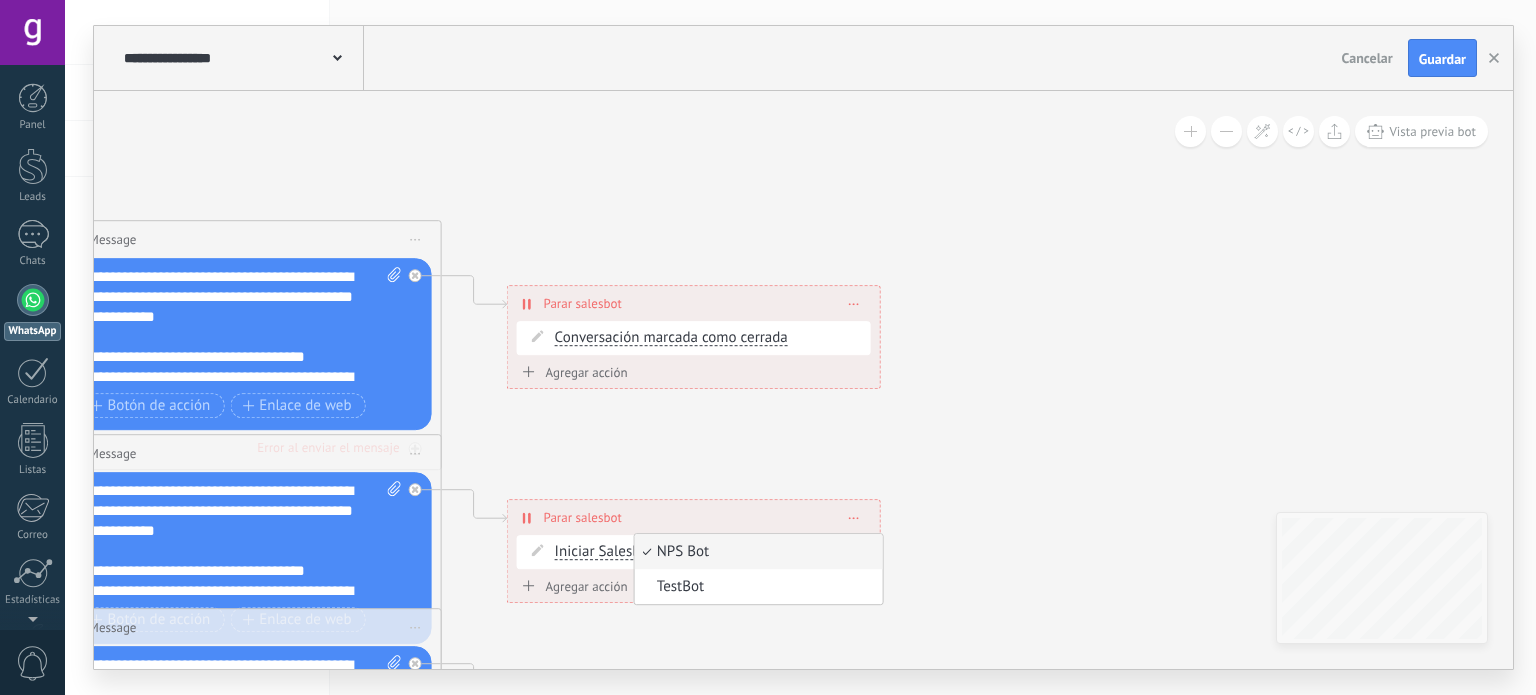 click 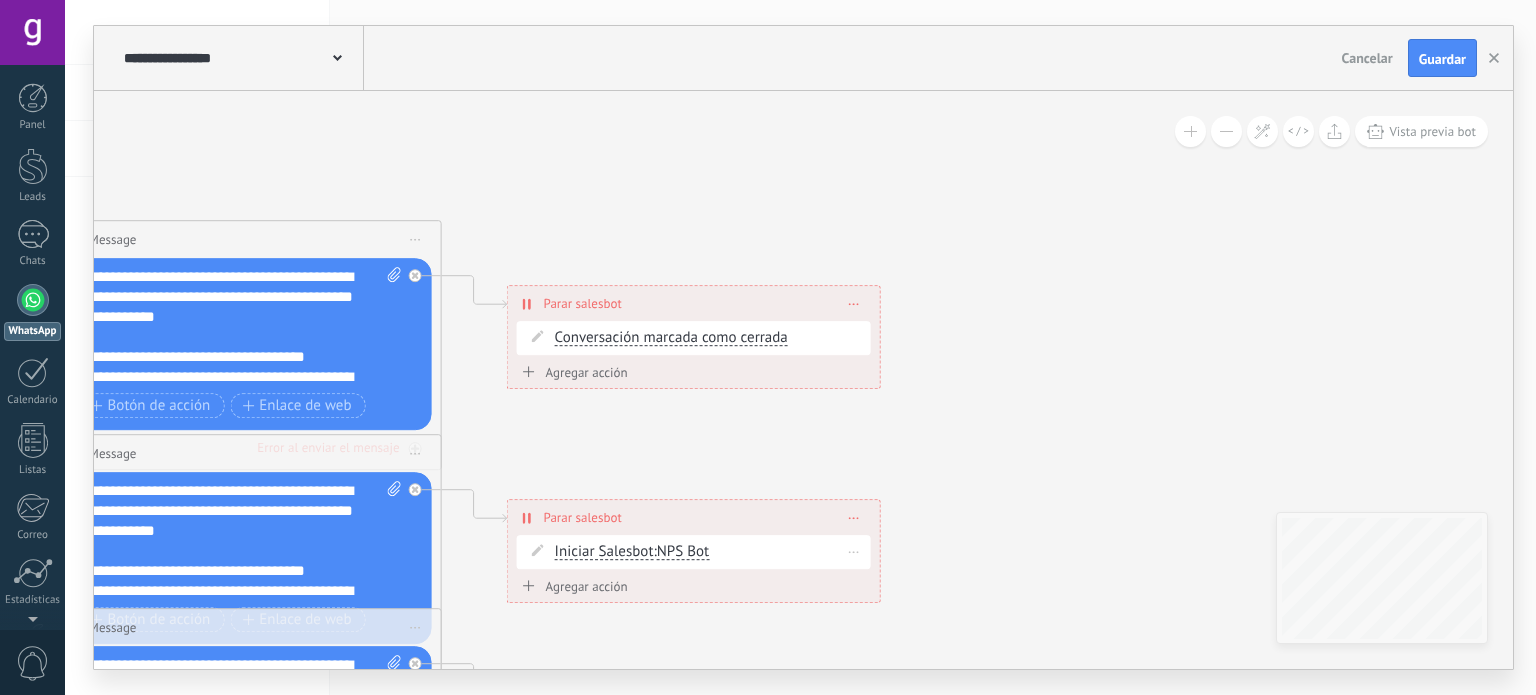 click on "Borrar" at bounding box center [854, 551] 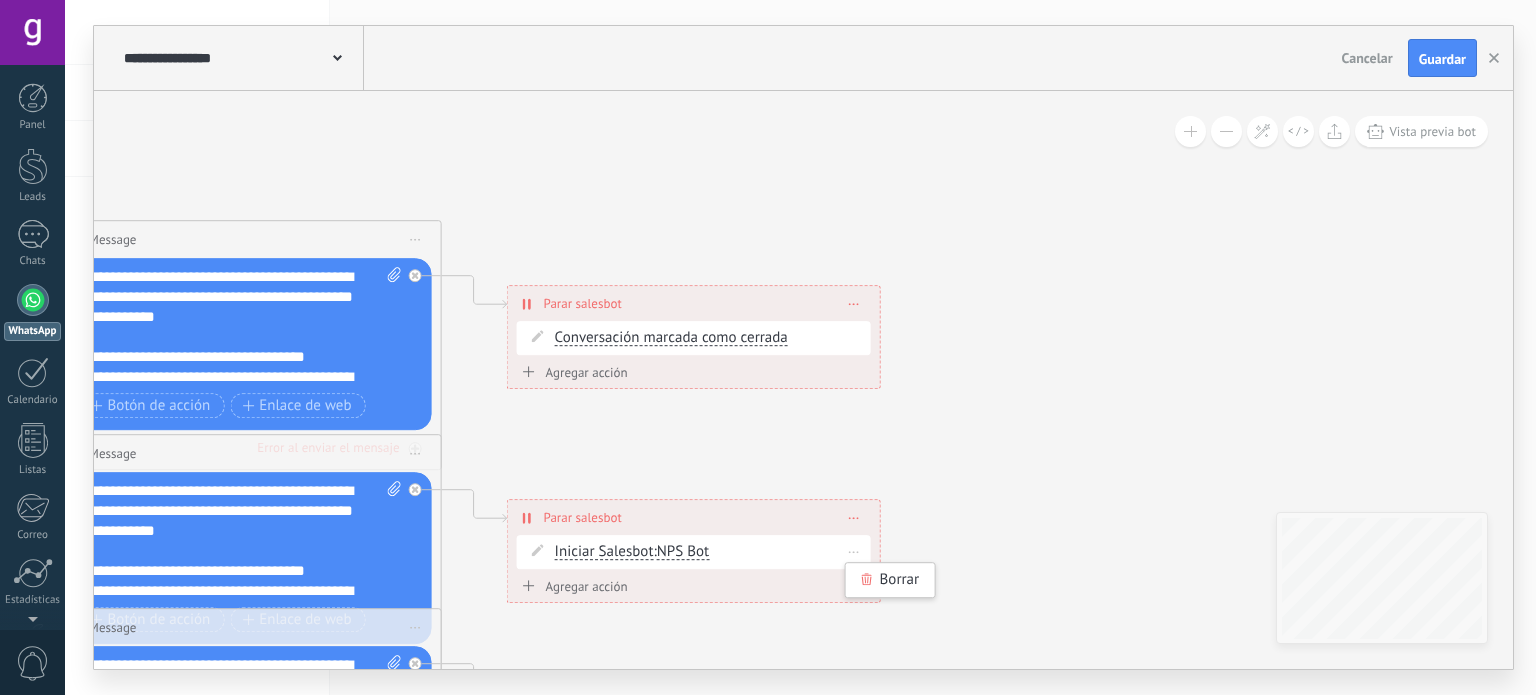 click on "Iniciar Salesbot
Conversación marcada como cerrada
Iniciar Salesbot
Iniciar Salesbot
Conversación marcada como cerrada
Iniciar Salesbot
:
NPS Bot" at bounding box center [710, 552] 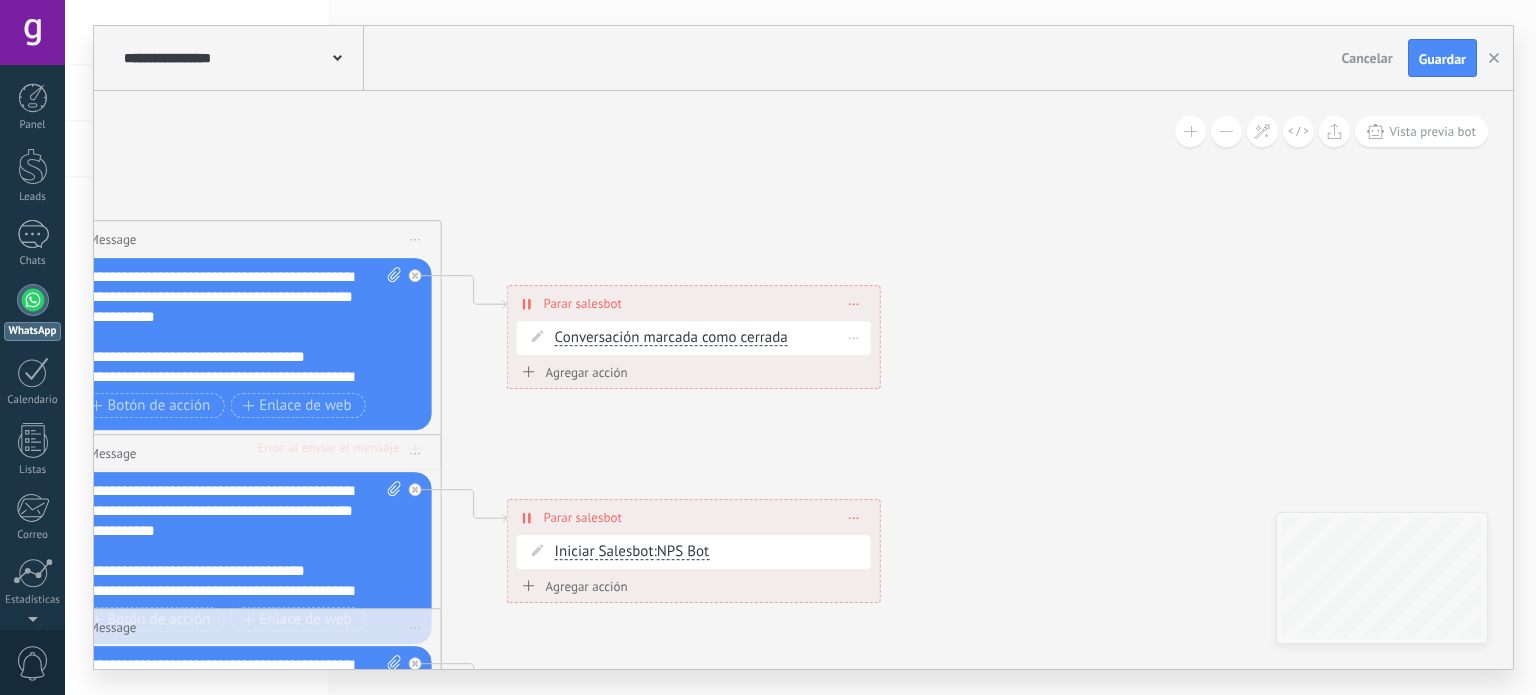 click on "Conversación marcada como cerrada
Conversación marcada como cerrada
Iniciar Salesbot
Conversación marcada como cerrada
Conversación marcada como cerrada
Iniciar Salesbot
Borrar" at bounding box center [694, 338] 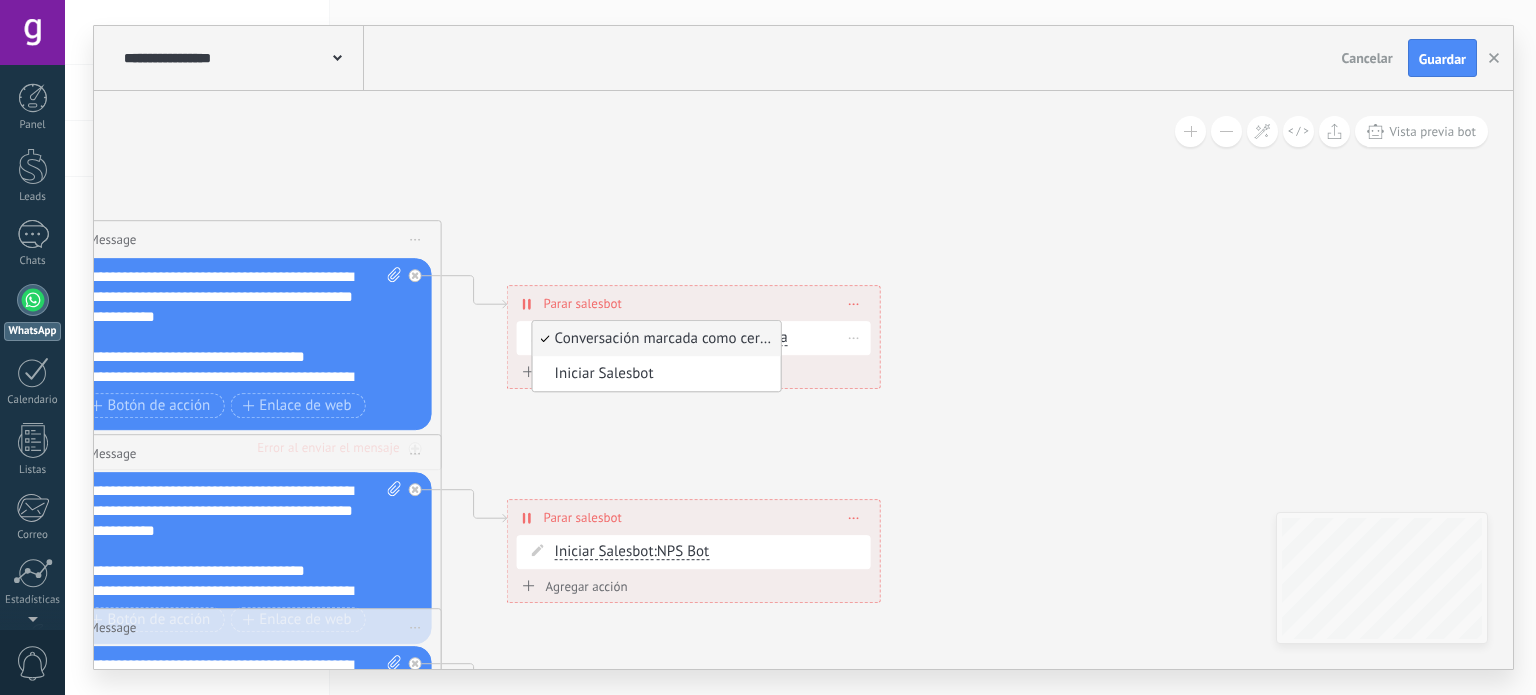 click on "Conversación marcada como cerrada
Iniciar Salesbot" at bounding box center (657, 356) 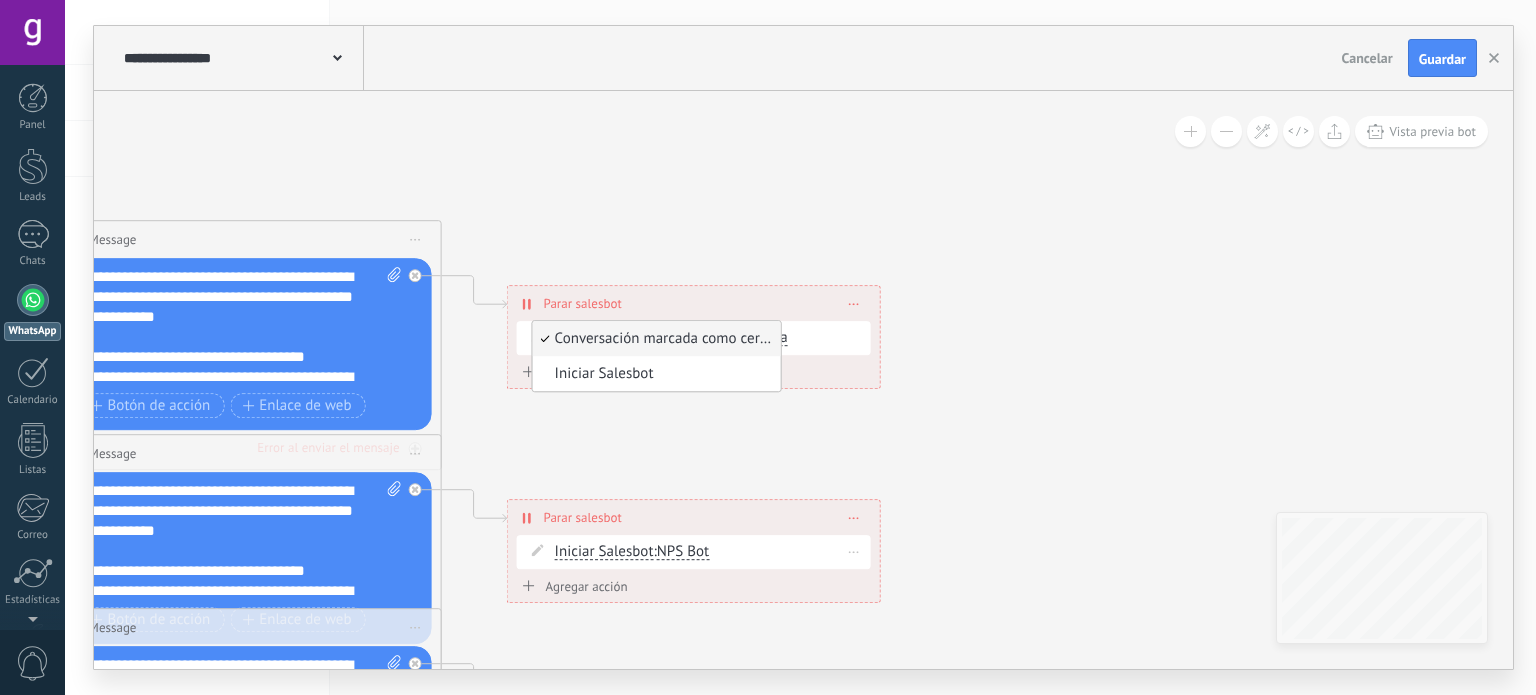 click on "Iniciar Salesbot
Conversación marcada como cerrada
Iniciar Salesbot
Iniciar Salesbot
Conversación marcada como cerrada
Iniciar Salesbot
:
NPS Bot
Borrar" at bounding box center [694, 552] 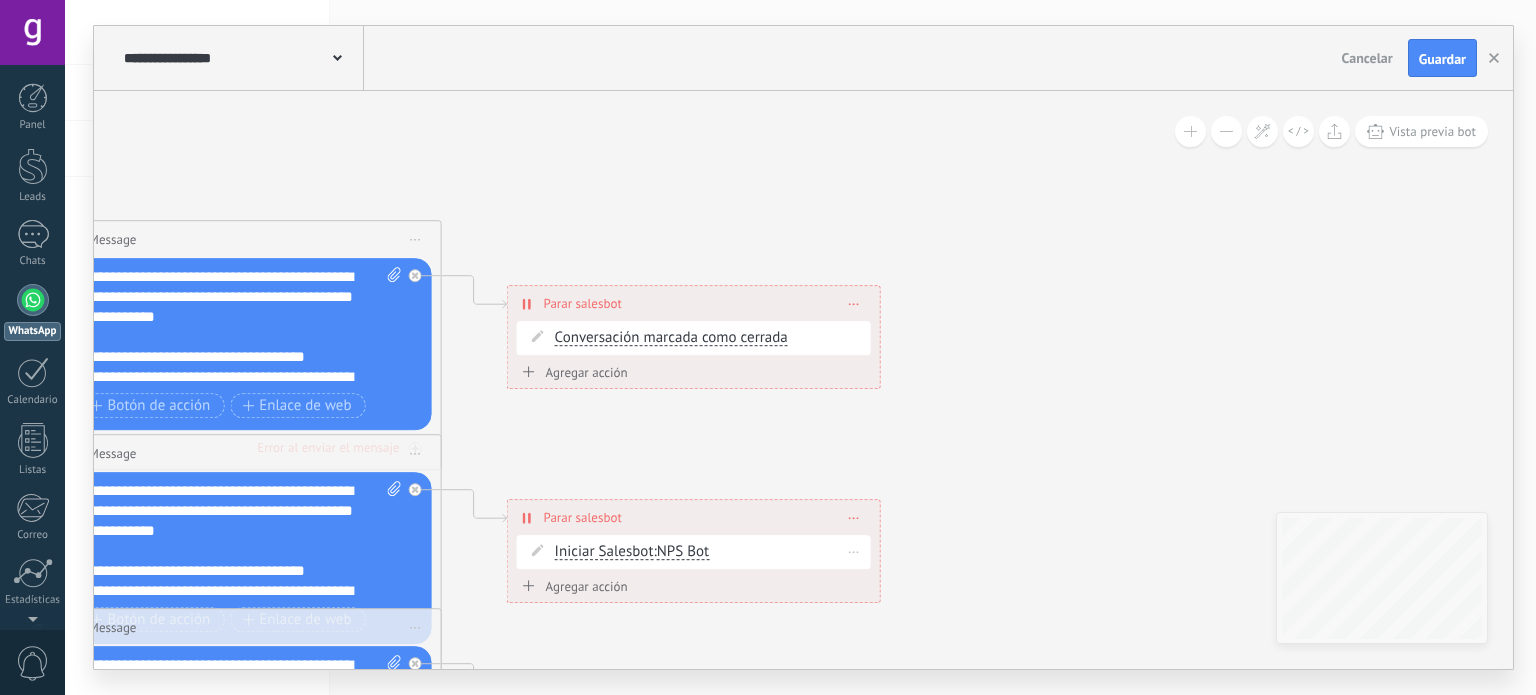 click on "Iniciar Salesbot" at bounding box center (604, 552) 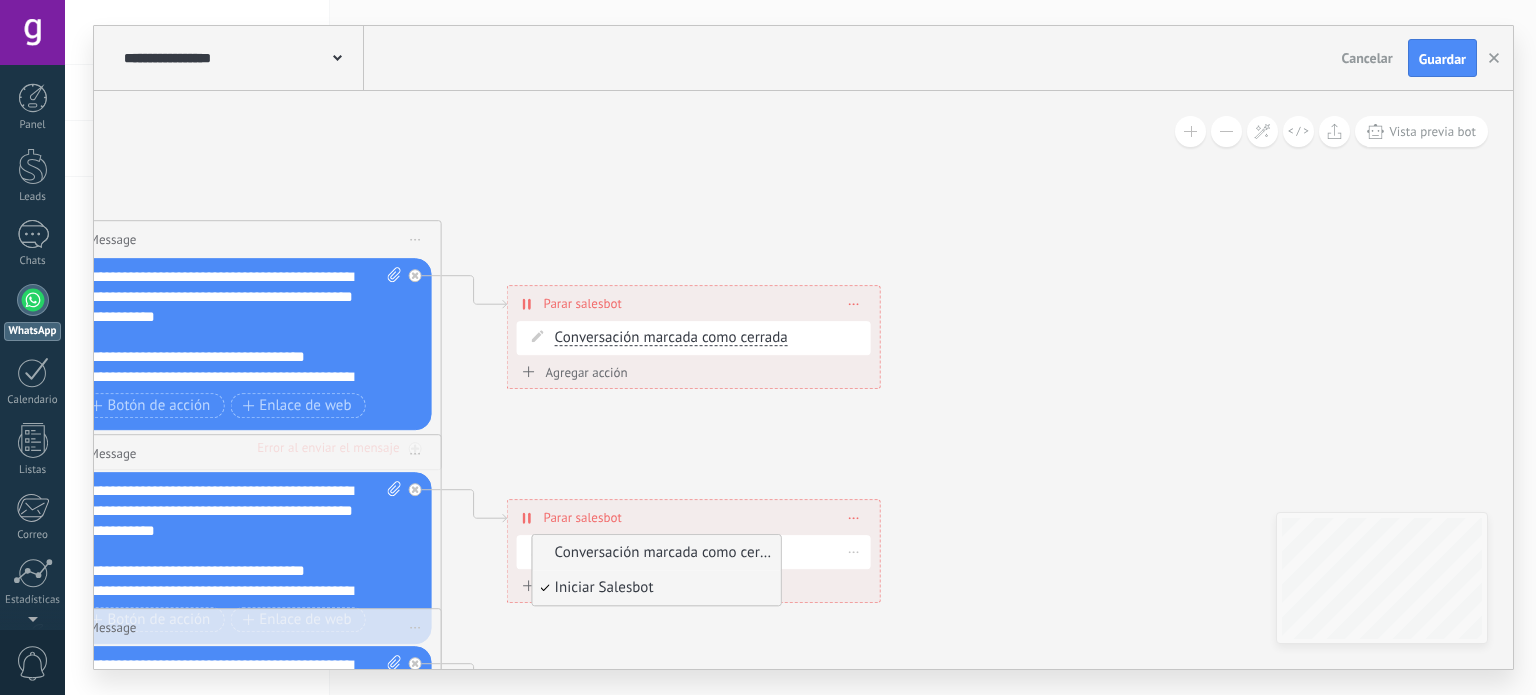 click on "Conversación marcada como cerrada" at bounding box center (654, 553) 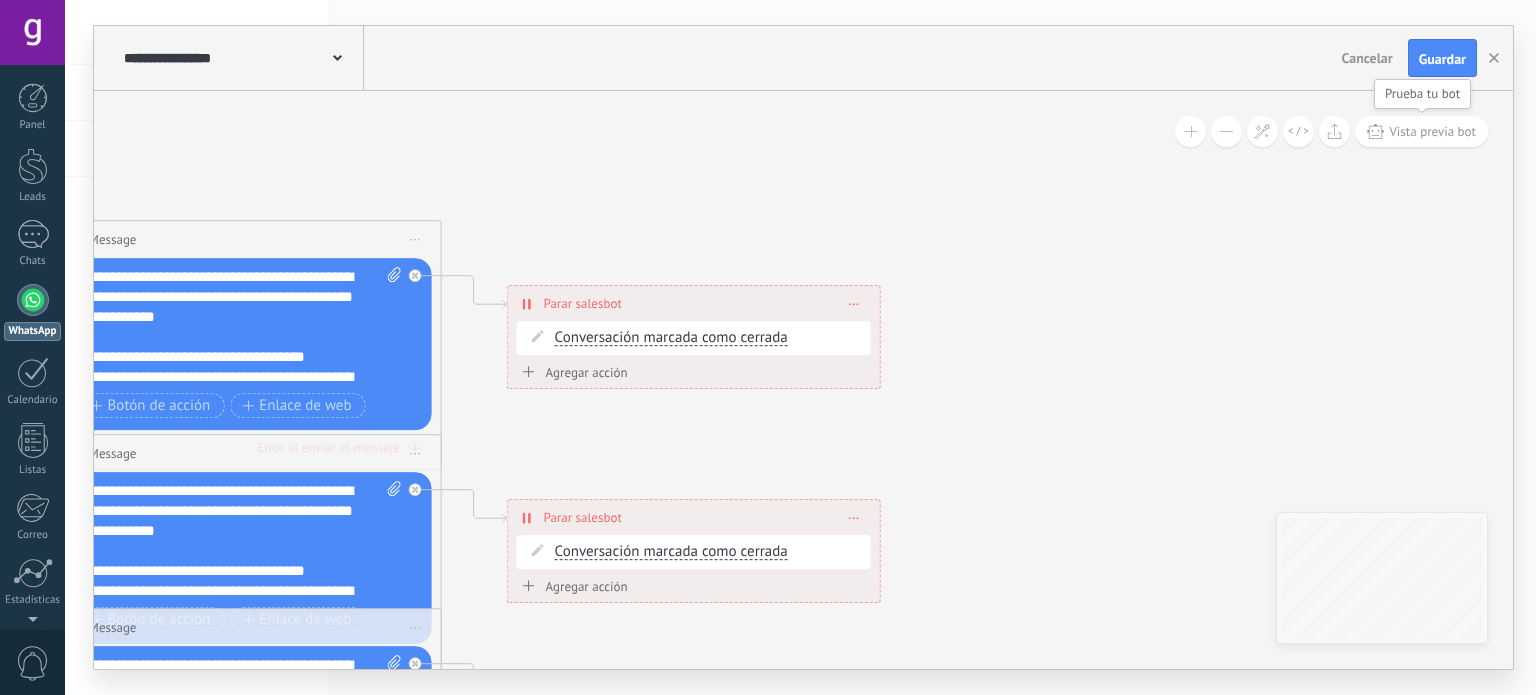click on "Vista previa bot" at bounding box center (1432, 131) 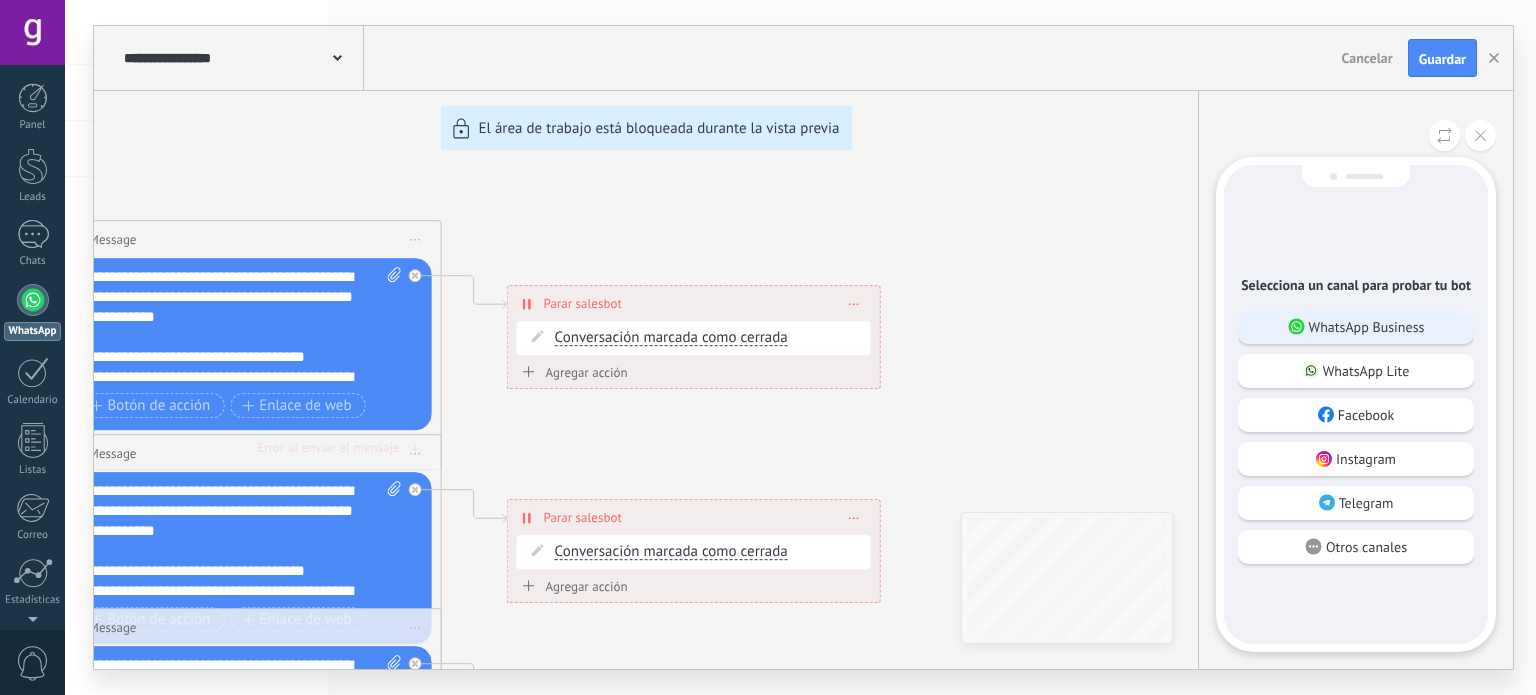 click on "WhatsApp Business" at bounding box center (1367, 327) 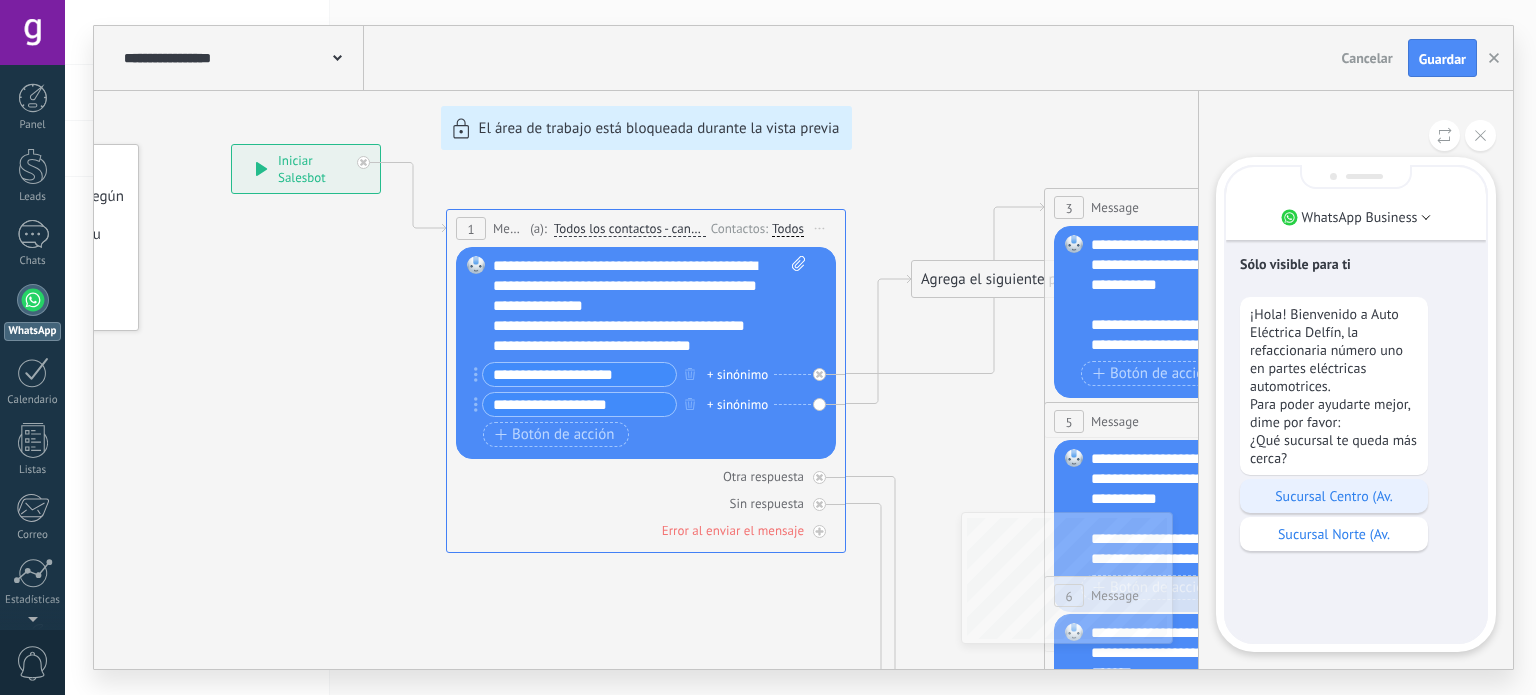 click on "Sucursal Centro (Av." at bounding box center [1334, 496] 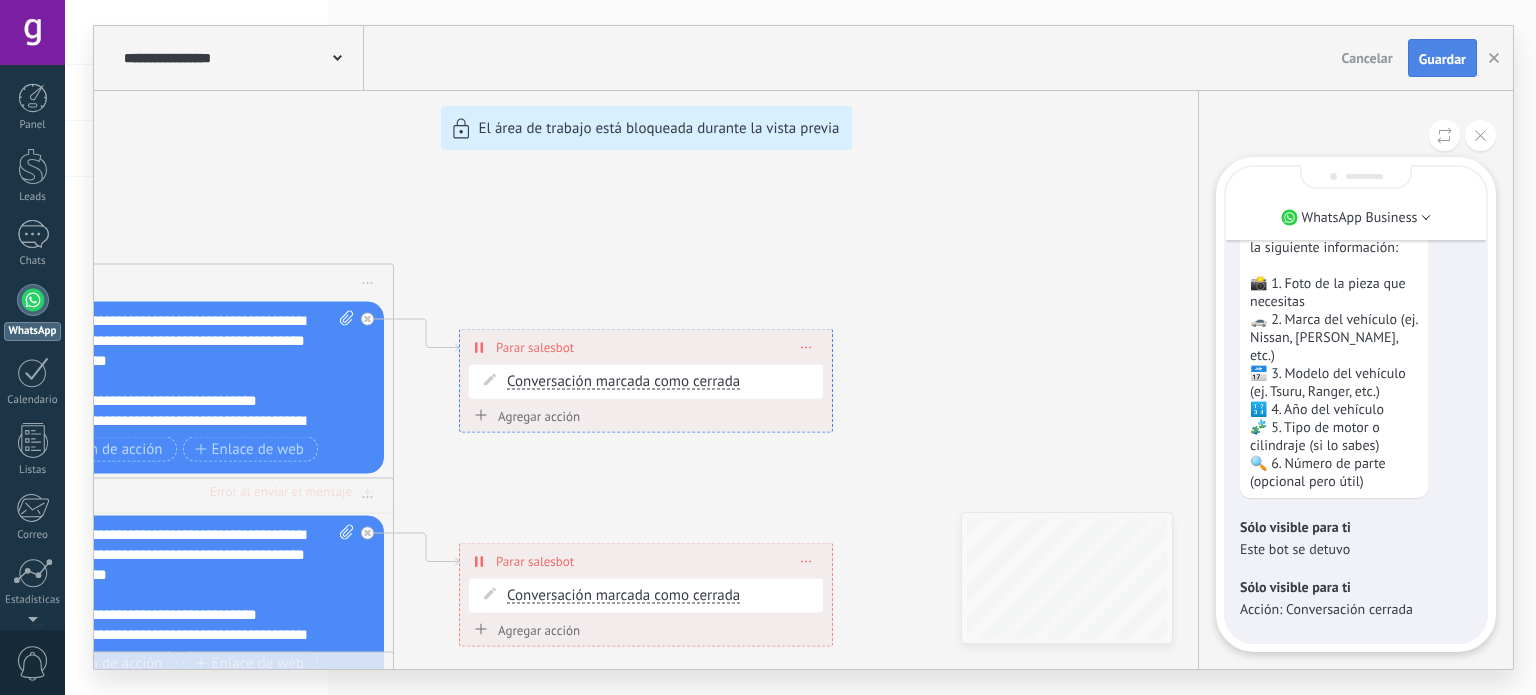 click on "Guardar" at bounding box center [1442, 59] 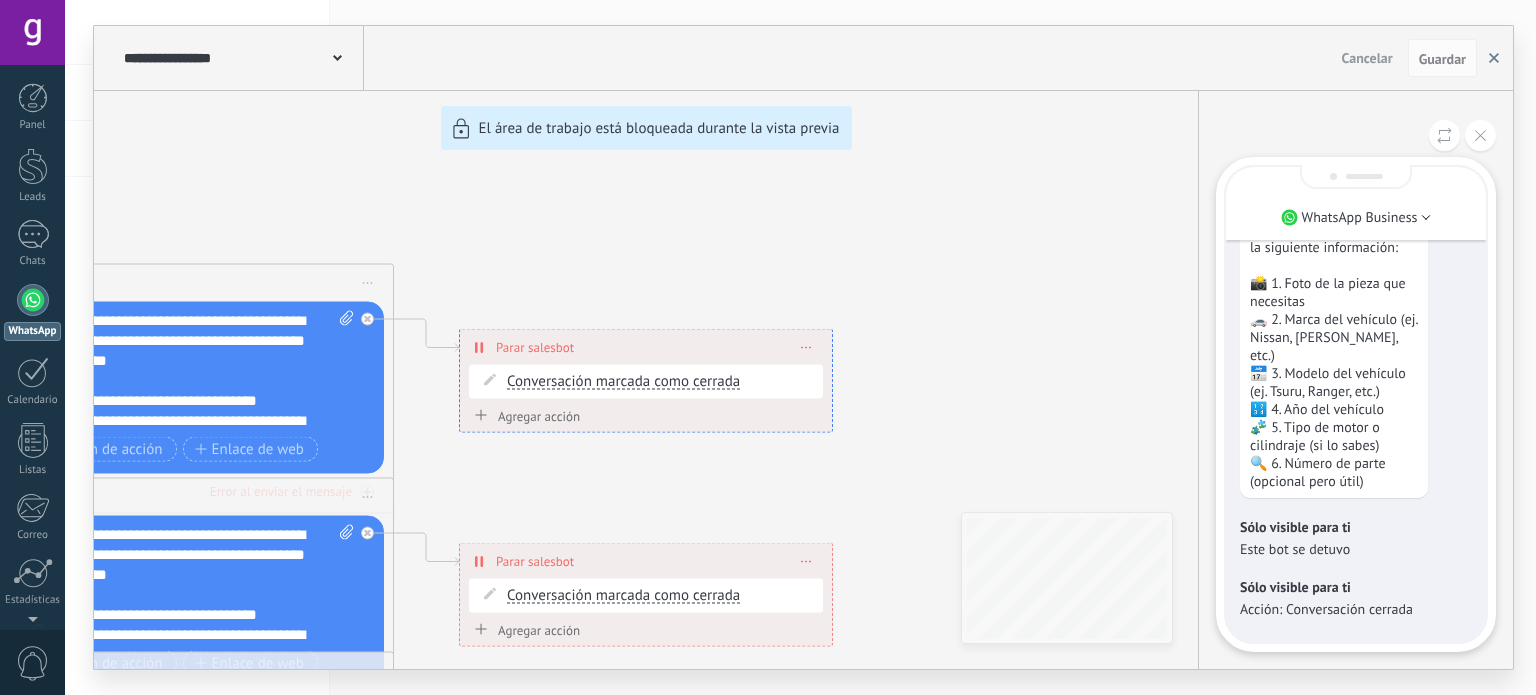 click at bounding box center [1494, 58] 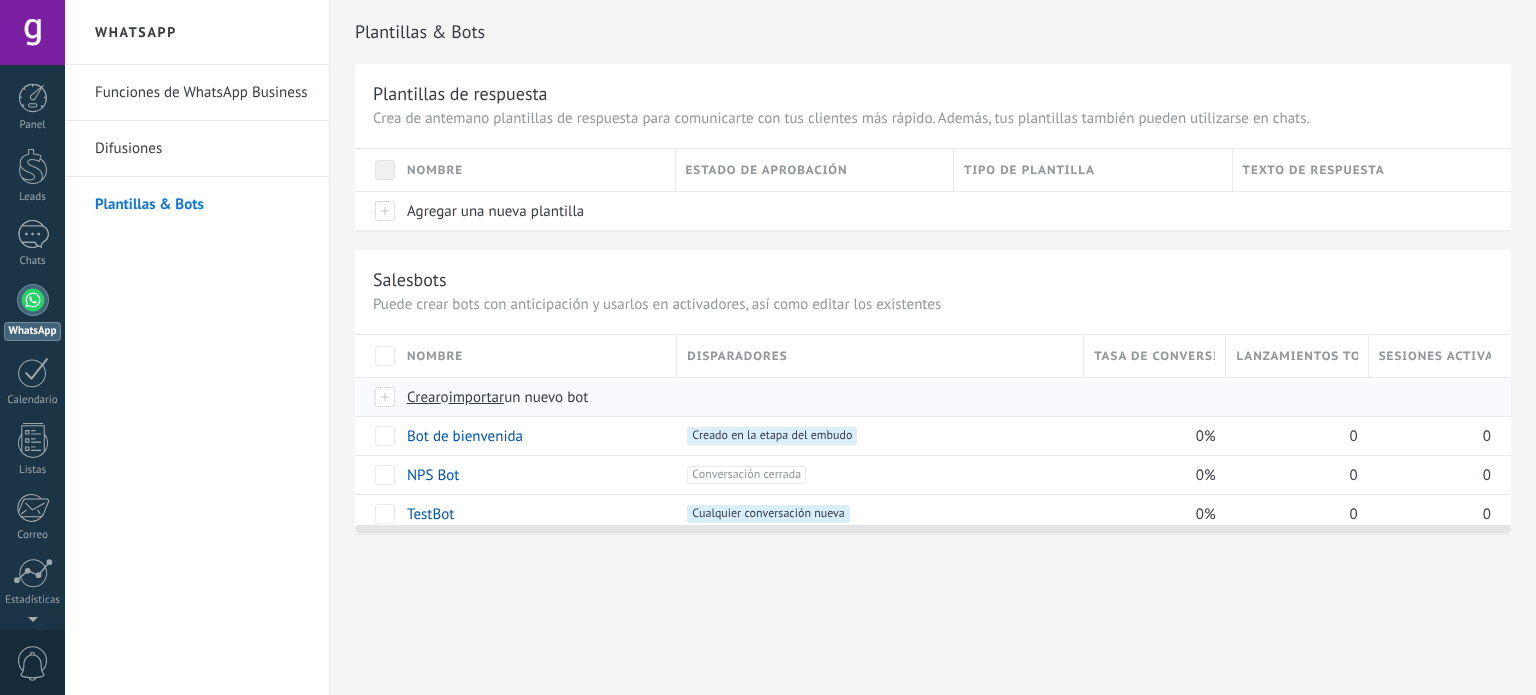 click on "Crear" at bounding box center [424, 397] 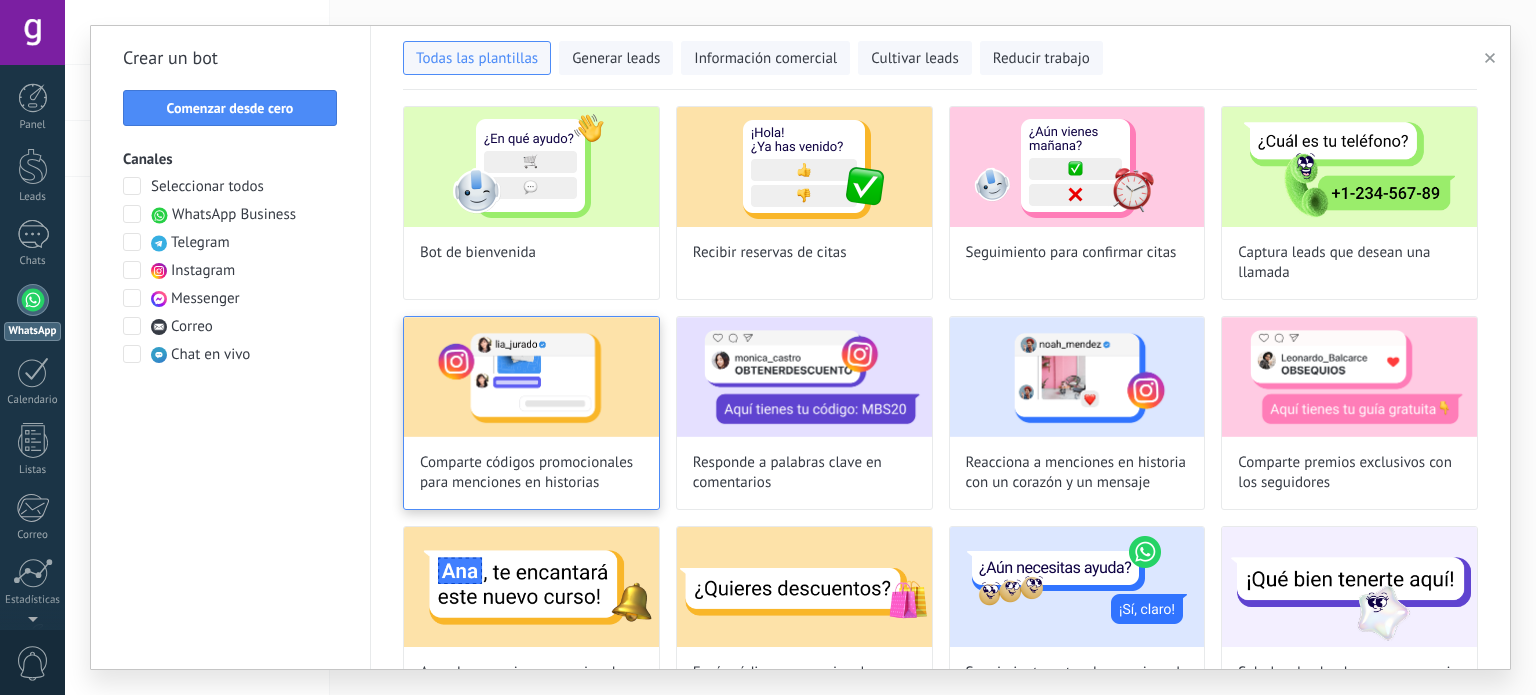 click on "Comparte códigos promocionales para menciones en historias" at bounding box center (531, 473) 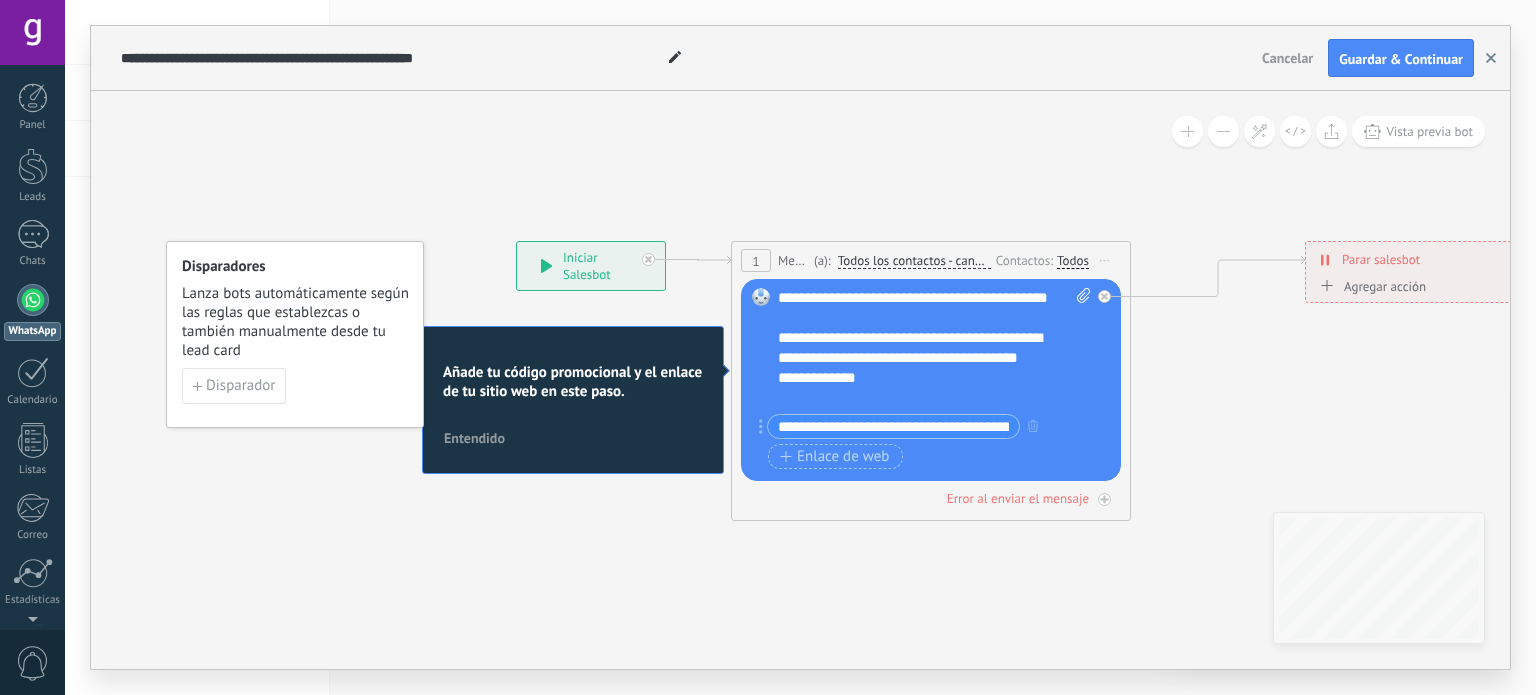 click 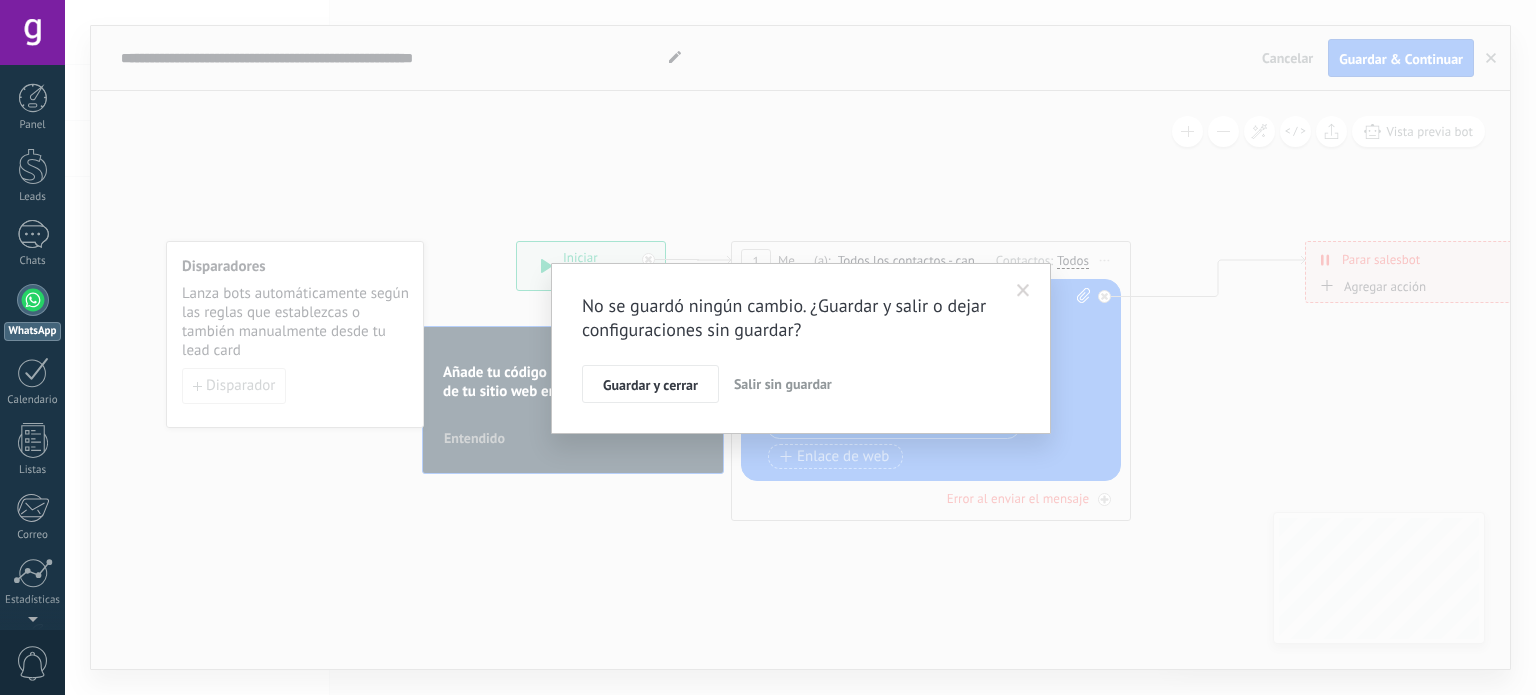 click on "Salir sin guardar" at bounding box center [783, 384] 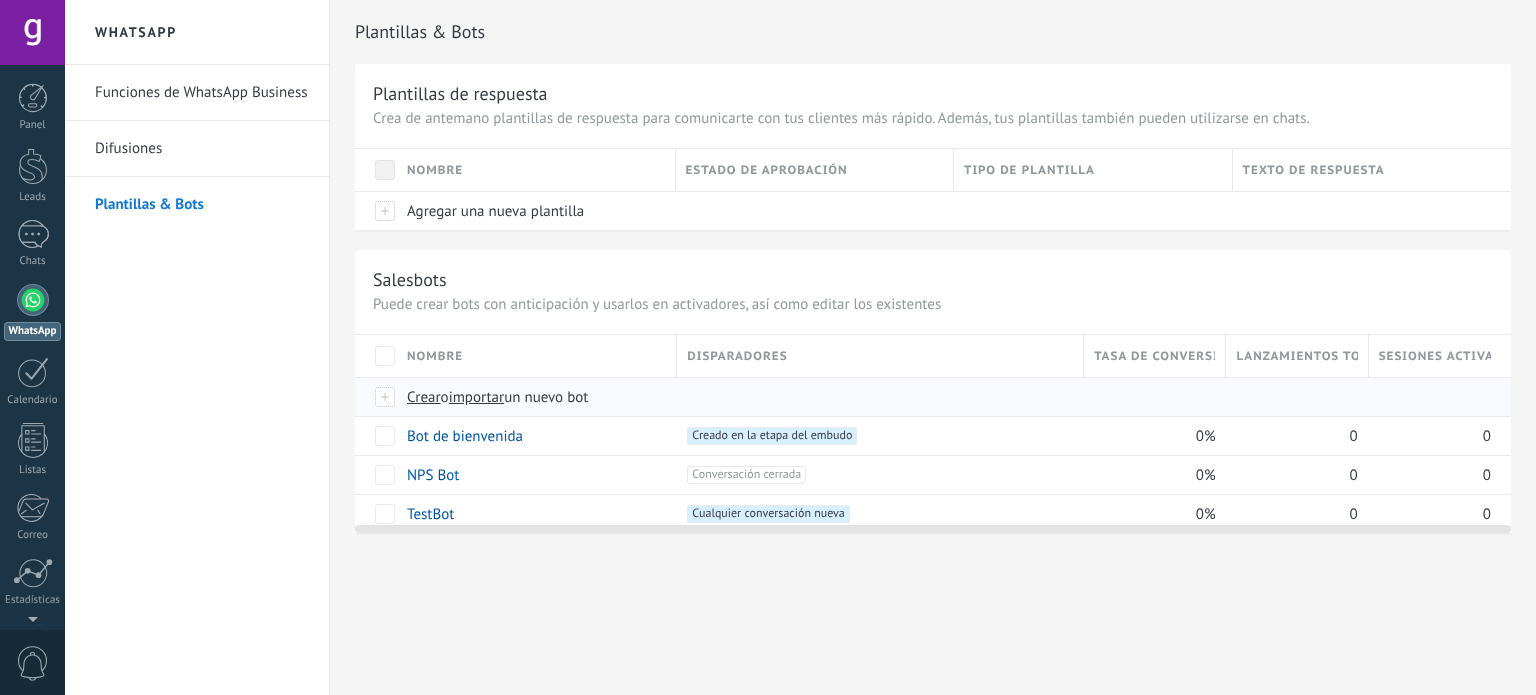click on "Crear" at bounding box center [424, 397] 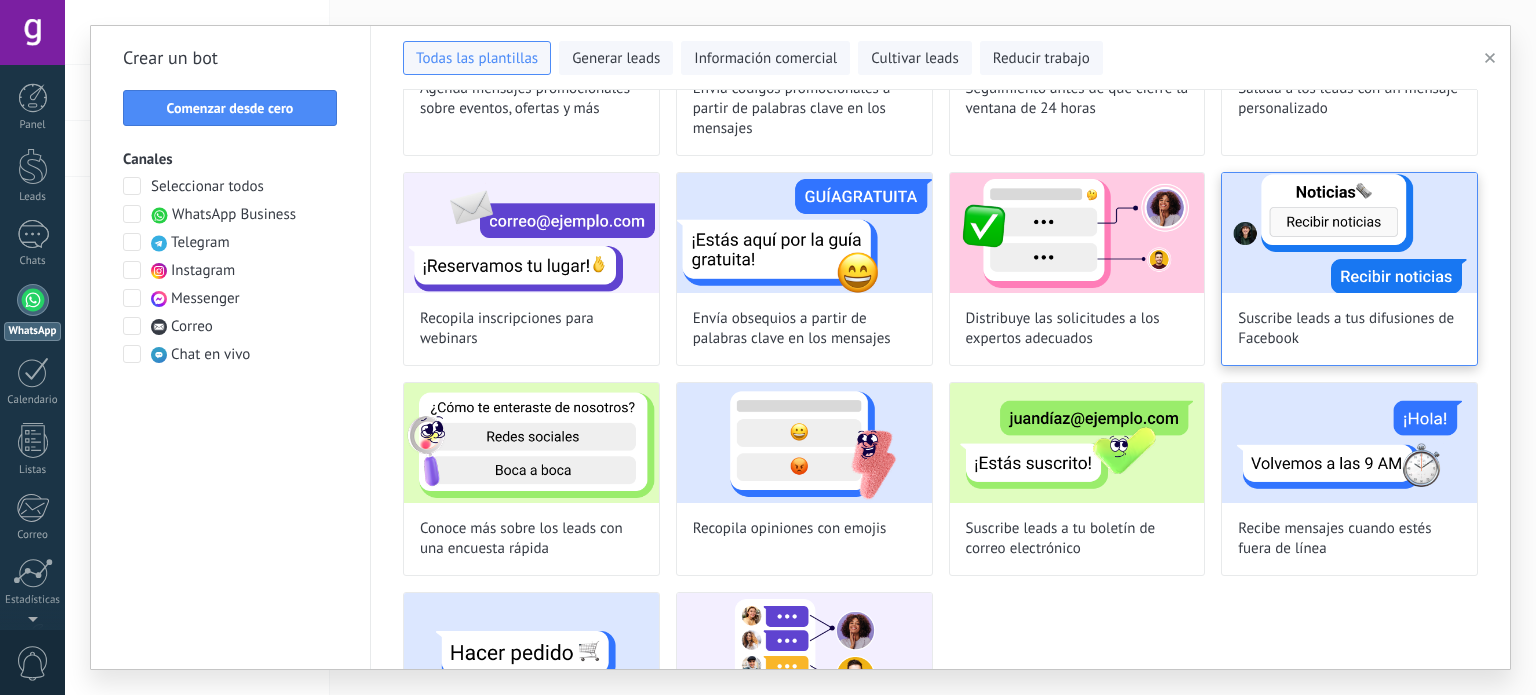 scroll, scrollTop: 700, scrollLeft: 0, axis: vertical 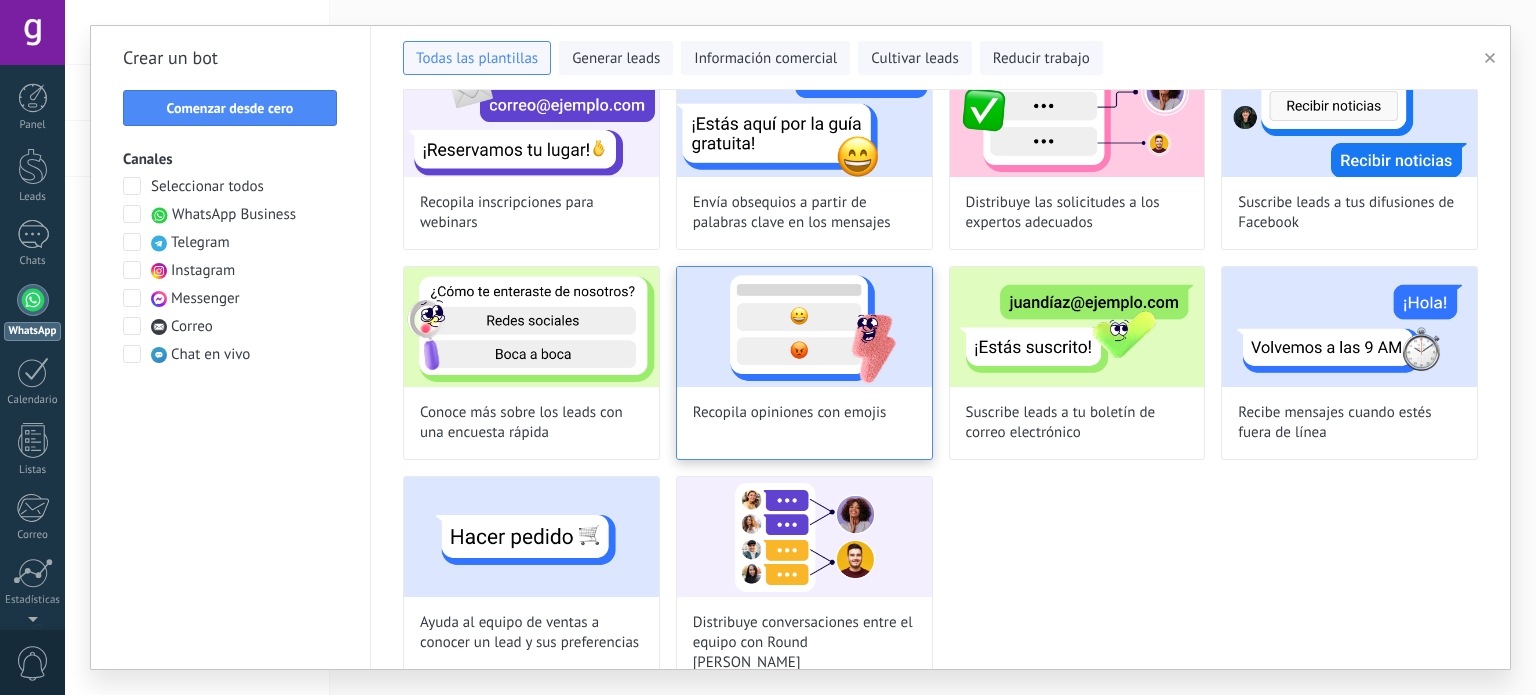 click on "Recopila opiniones con emojis" at bounding box center [804, 363] 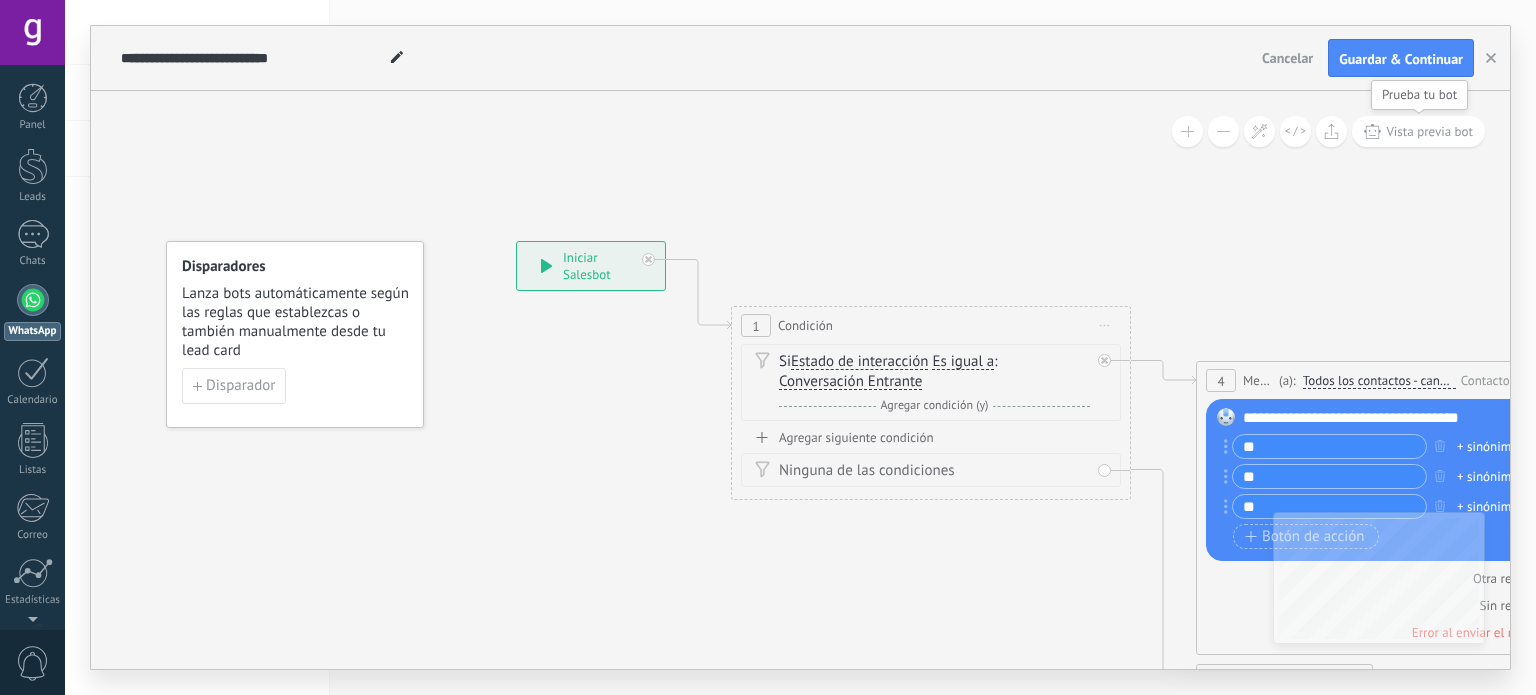 click on "Vista previa bot" at bounding box center (1429, 131) 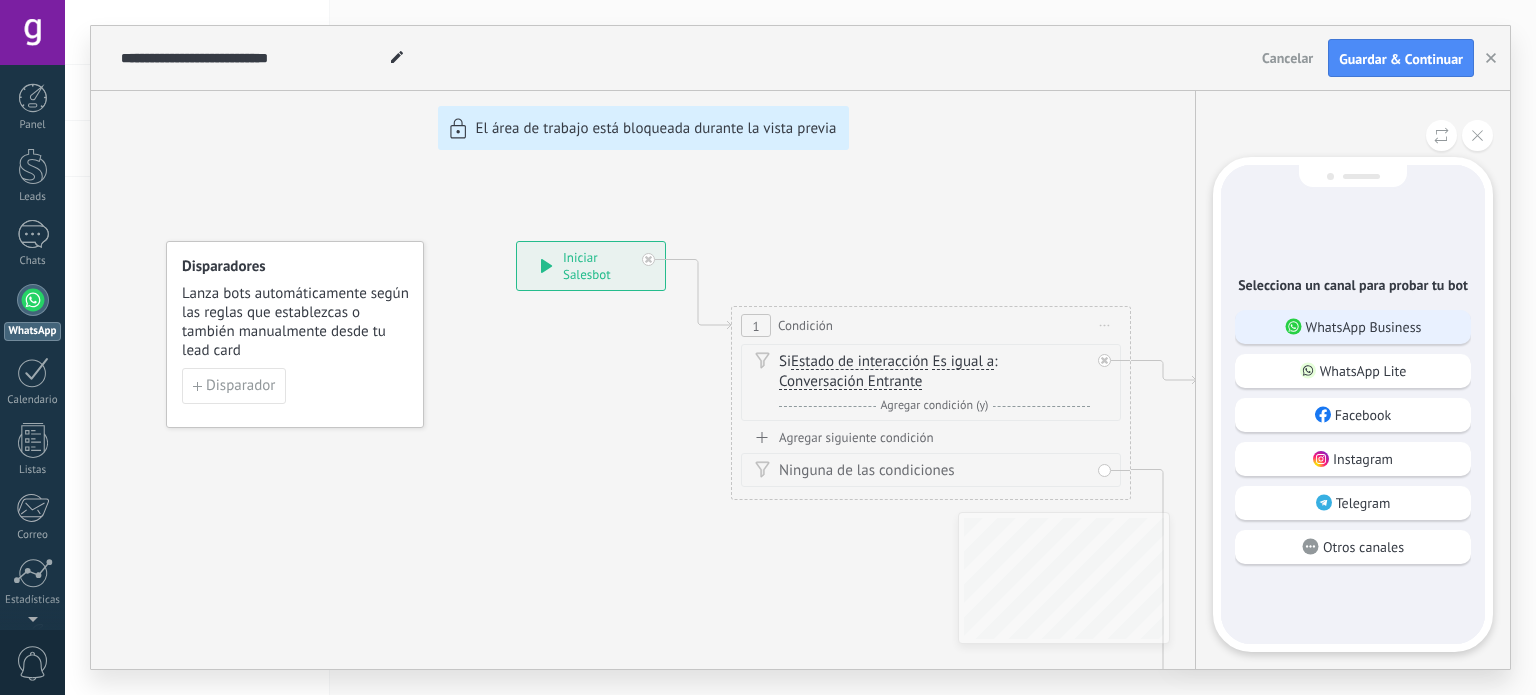 click on "WhatsApp Business" at bounding box center (1353, 327) 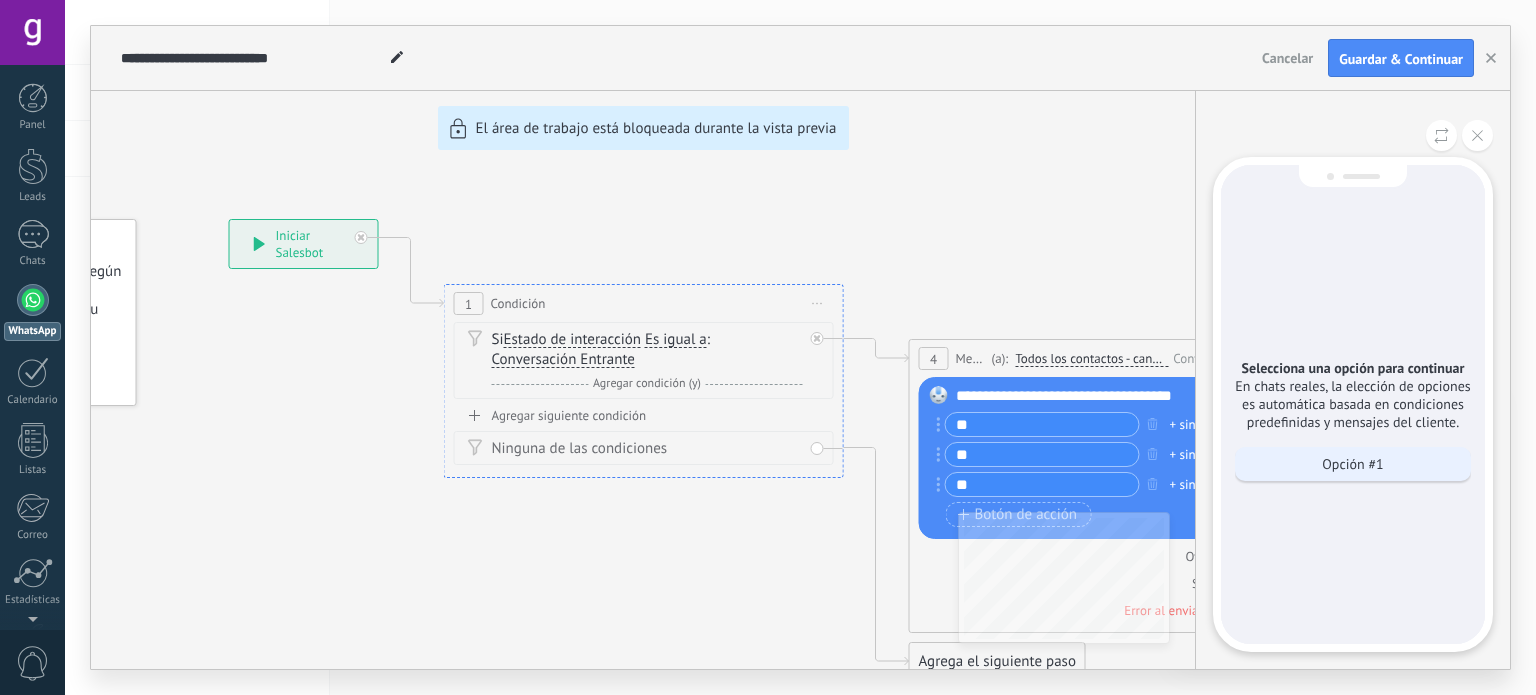 click on "Opción #1" at bounding box center [1353, 464] 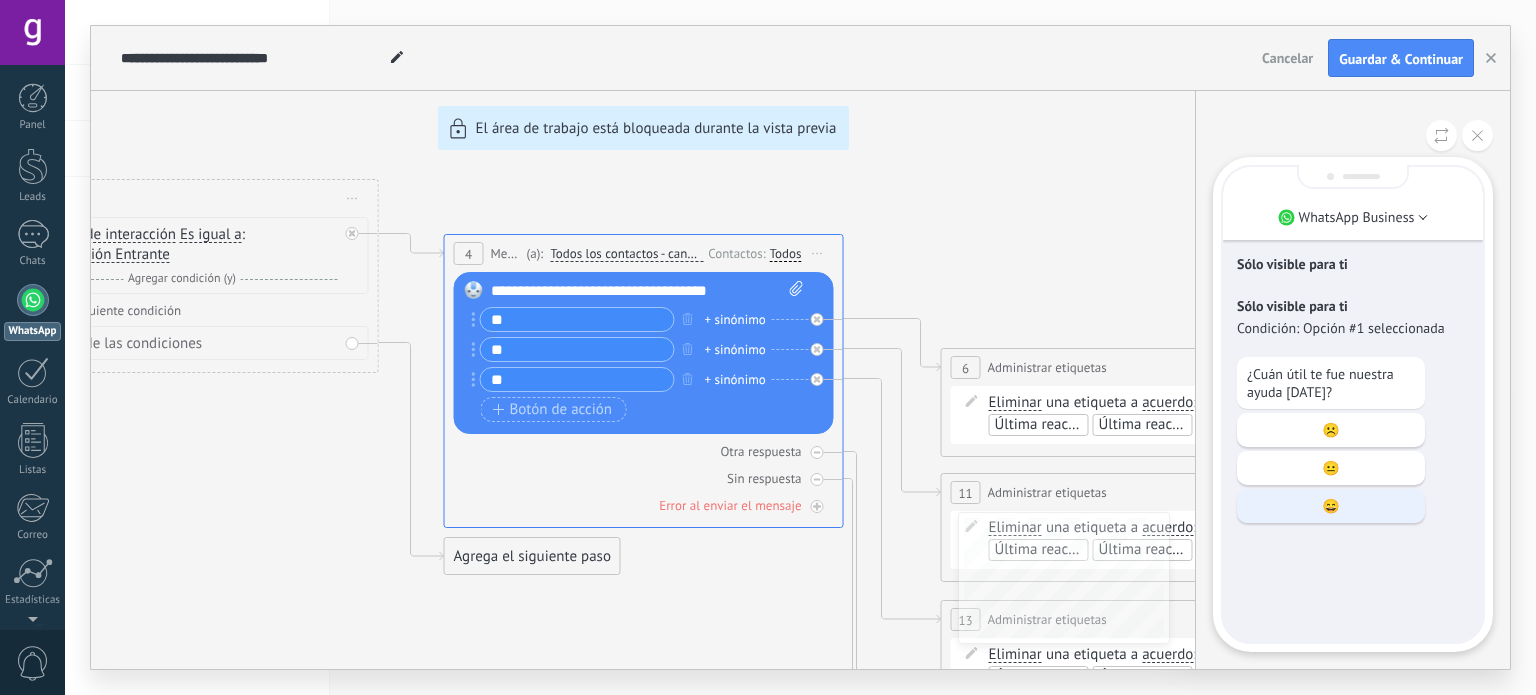 click on "😄" at bounding box center [1331, 506] 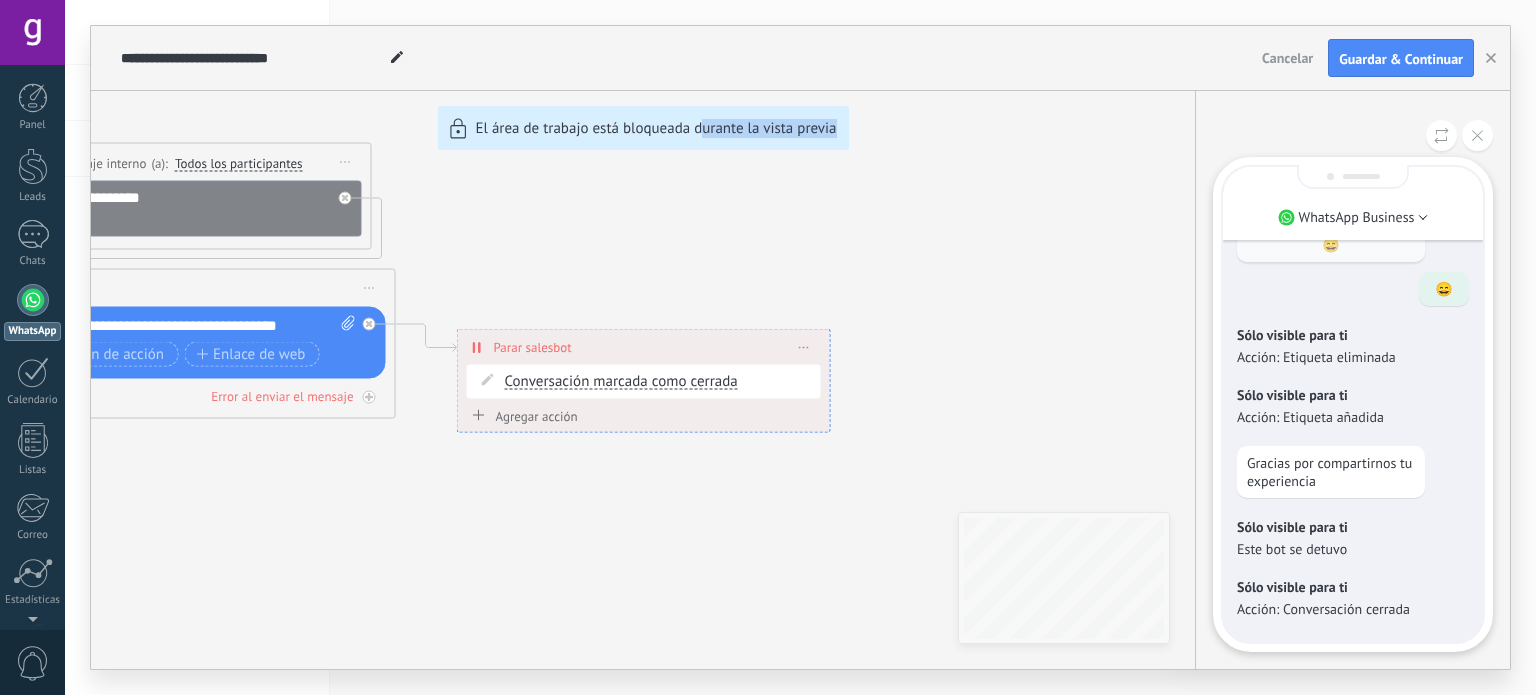 drag, startPoint x: 803, startPoint y: 271, endPoint x: 1176, endPoint y: 337, distance: 378.79413 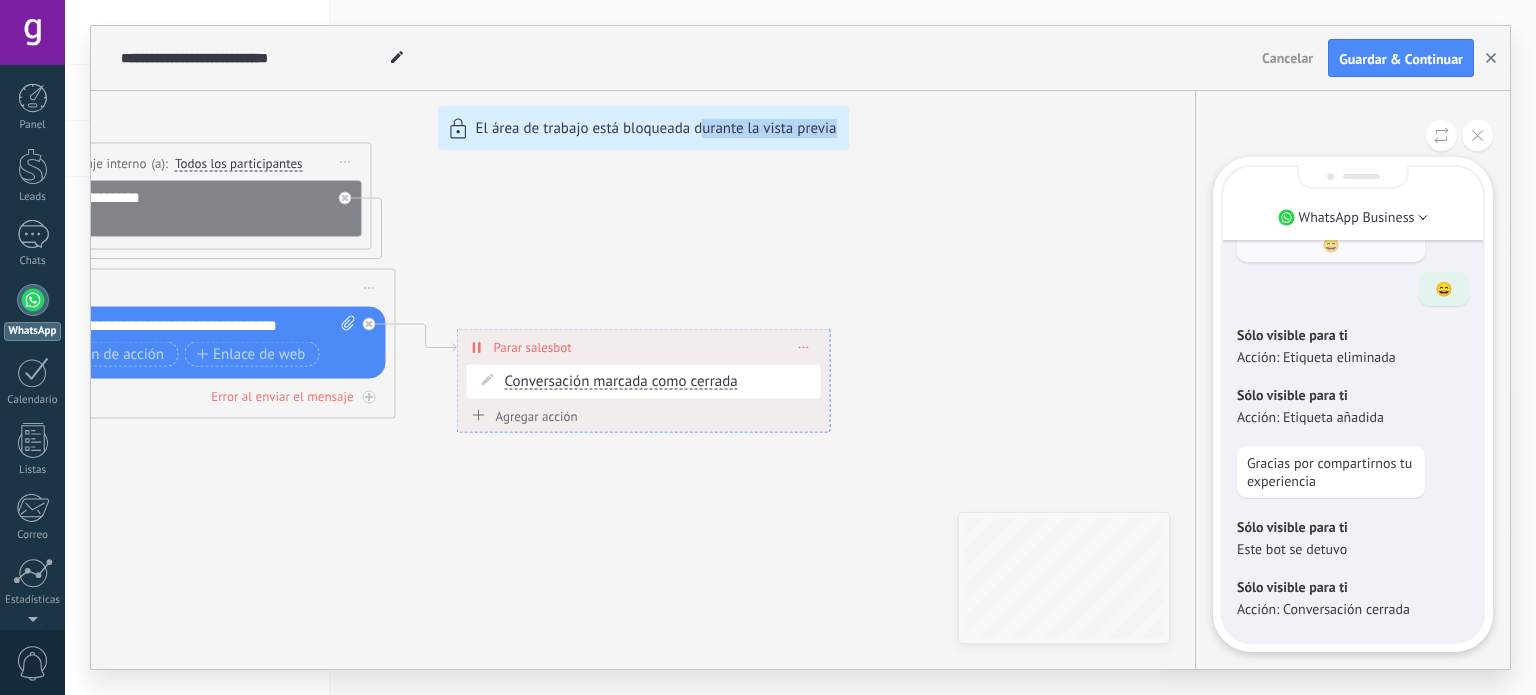 click 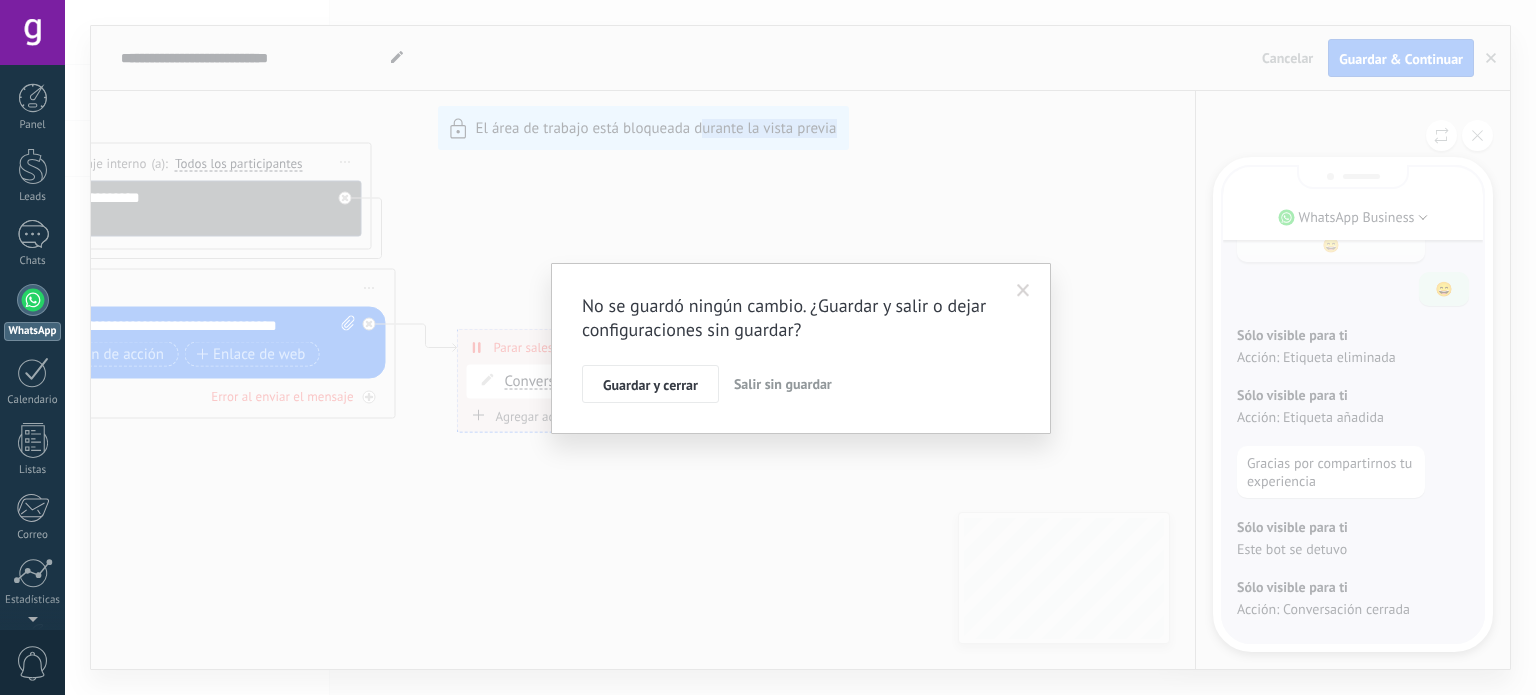 click on "Salir sin guardar" at bounding box center [783, 384] 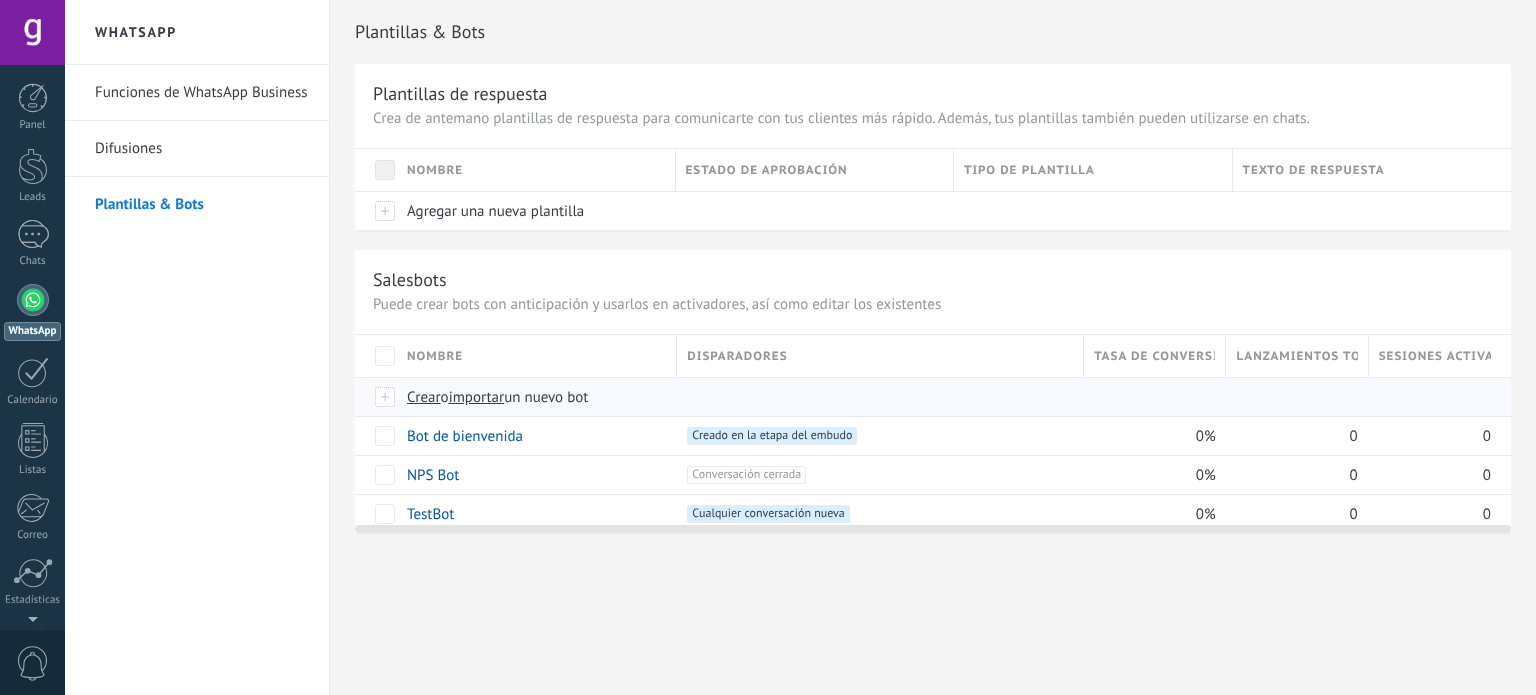 click on "Crear" at bounding box center [424, 397] 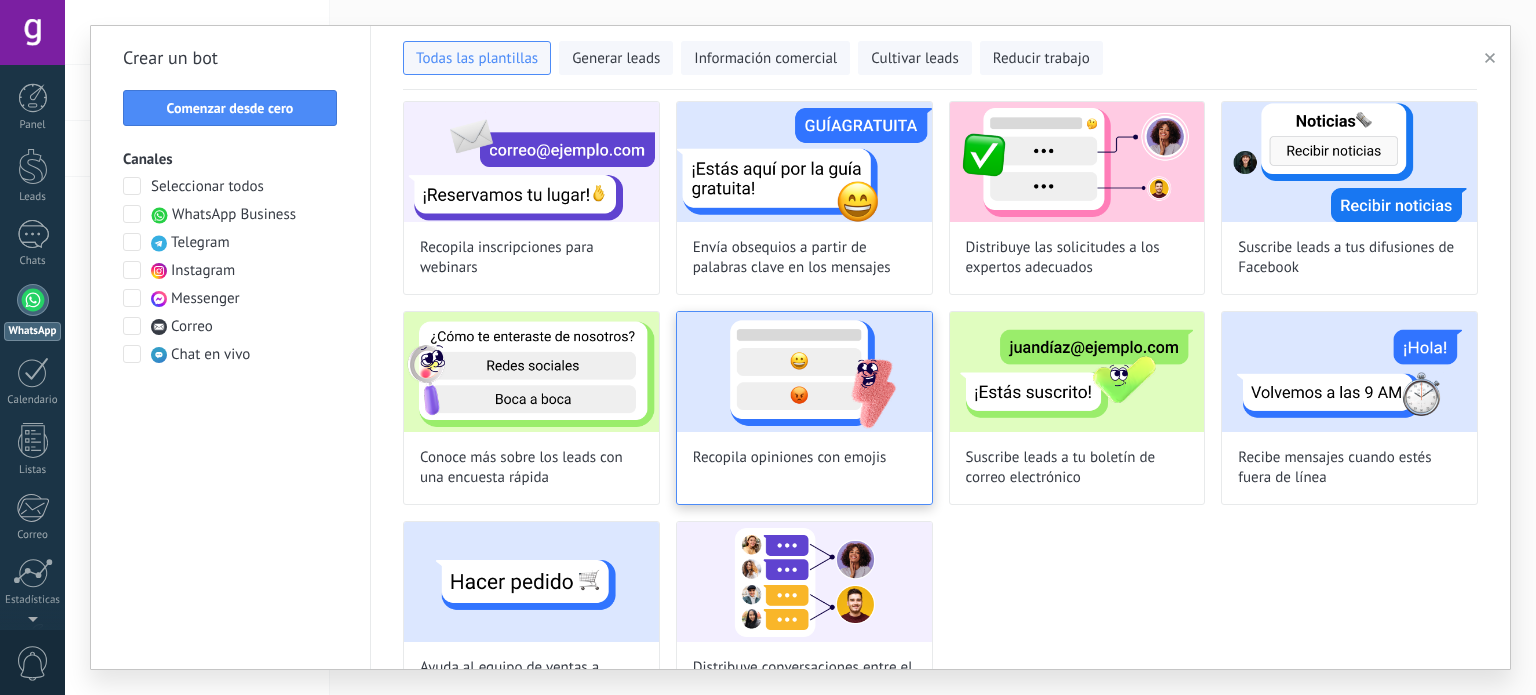 scroll, scrollTop: 713, scrollLeft: 0, axis: vertical 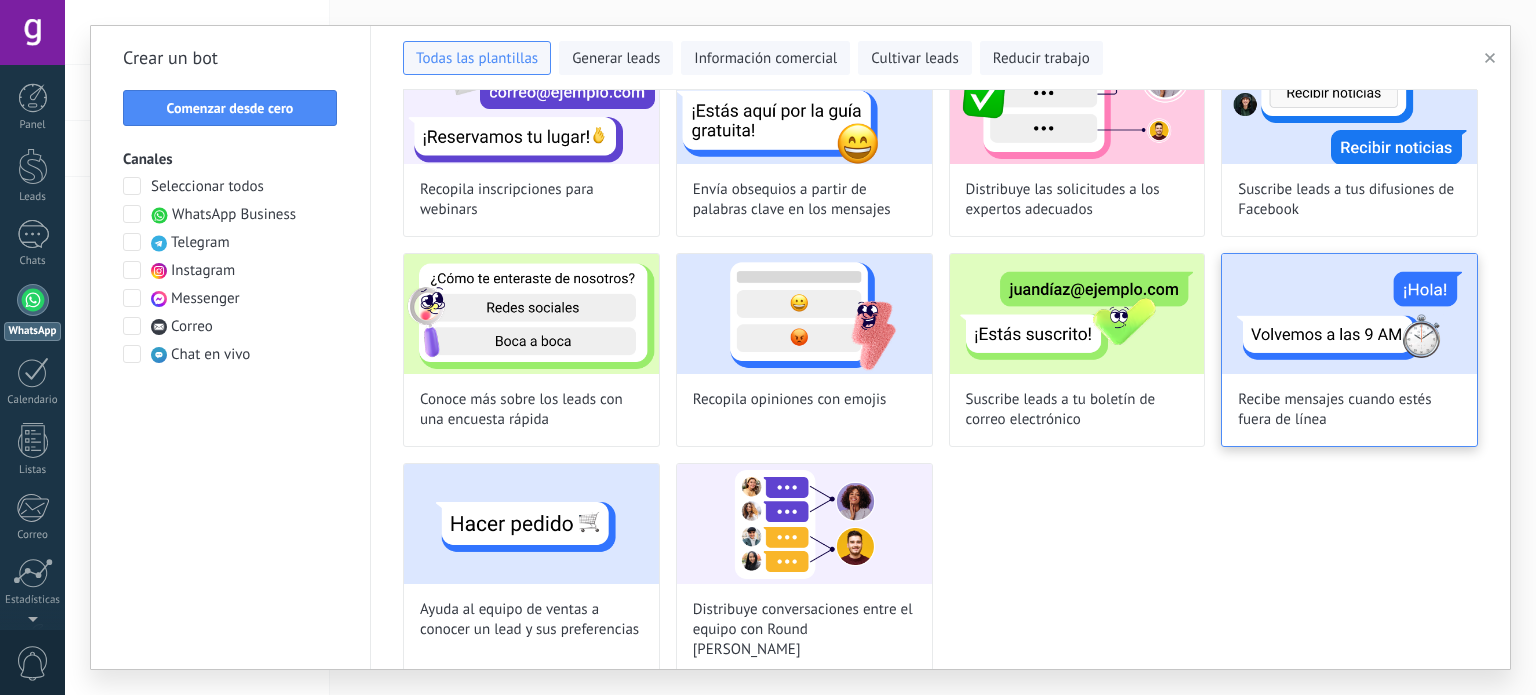 click on "Recibe mensajes cuando estés fuera de línea" at bounding box center (1349, 350) 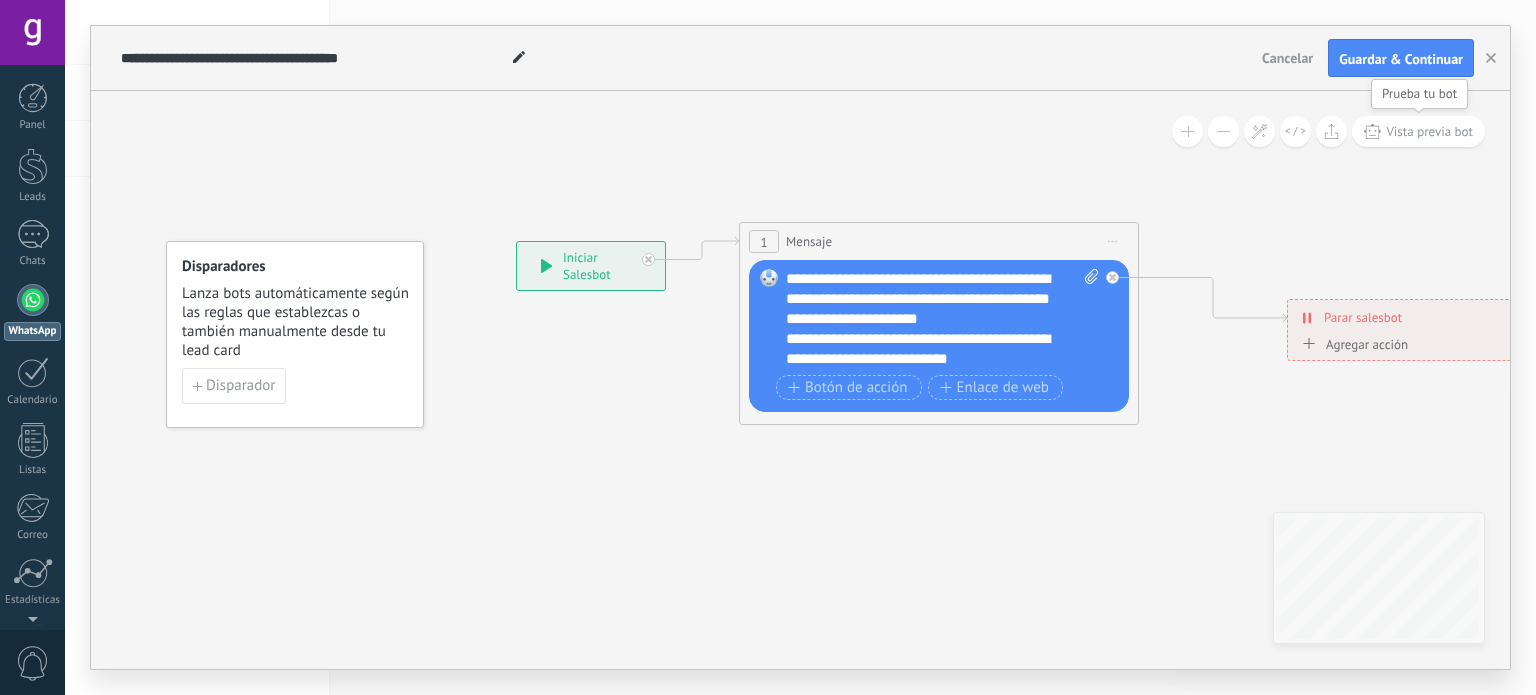 click on "Vista previa bot" at bounding box center [1429, 131] 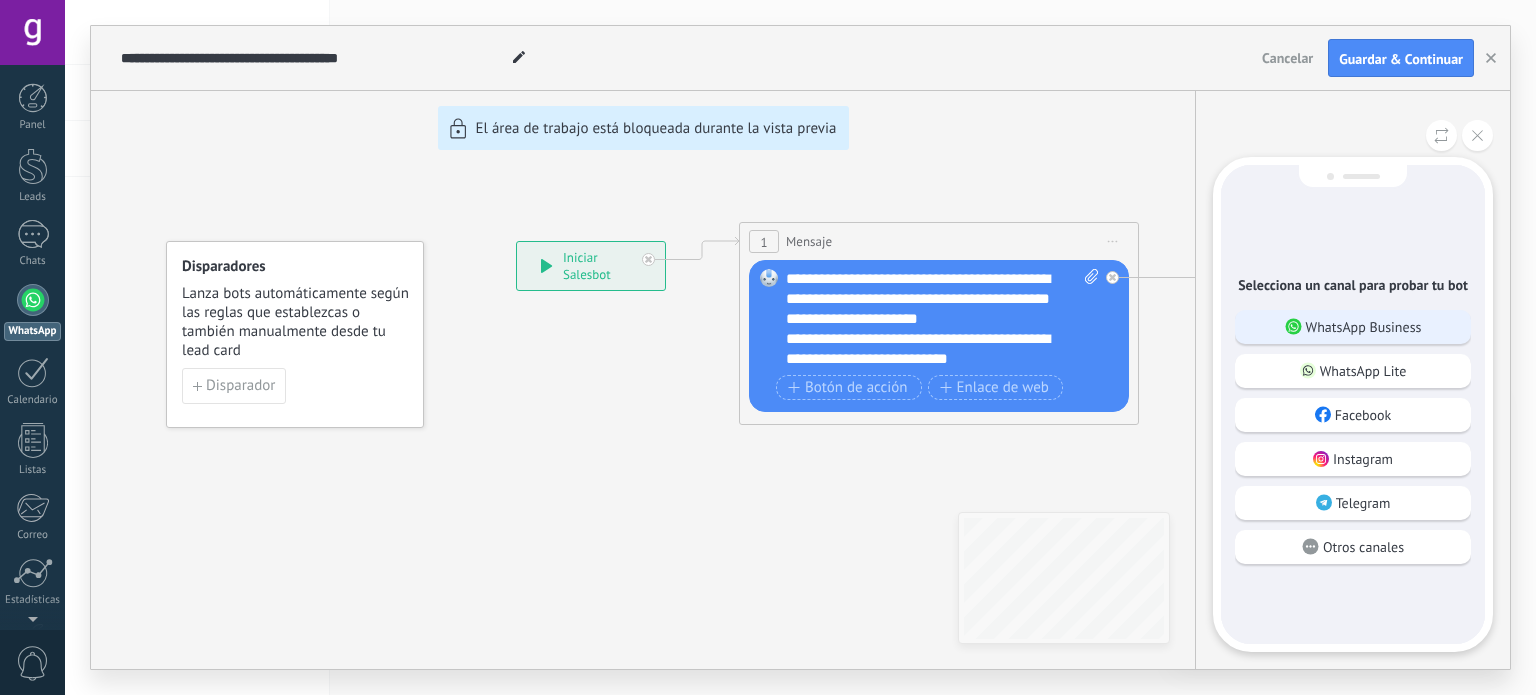 click on "WhatsApp Business" at bounding box center (1364, 327) 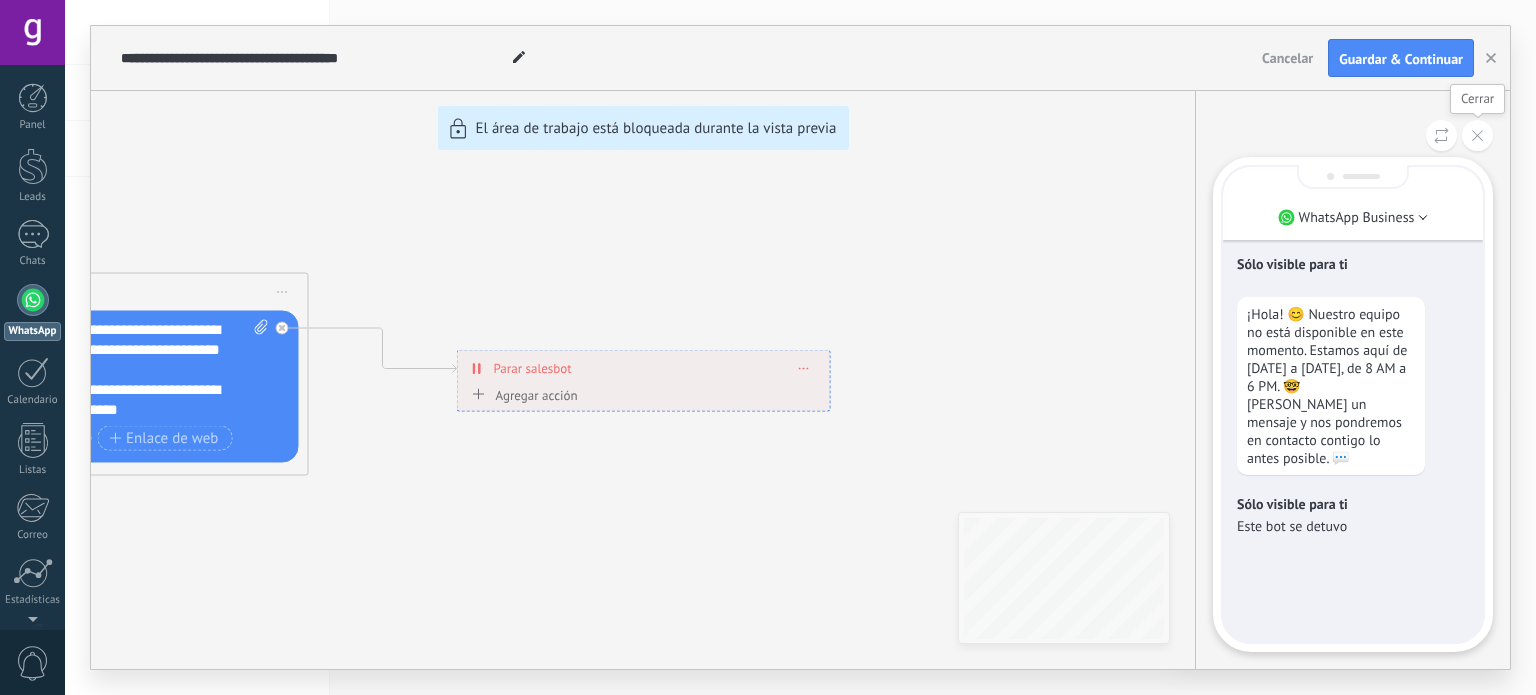 click at bounding box center (1477, 135) 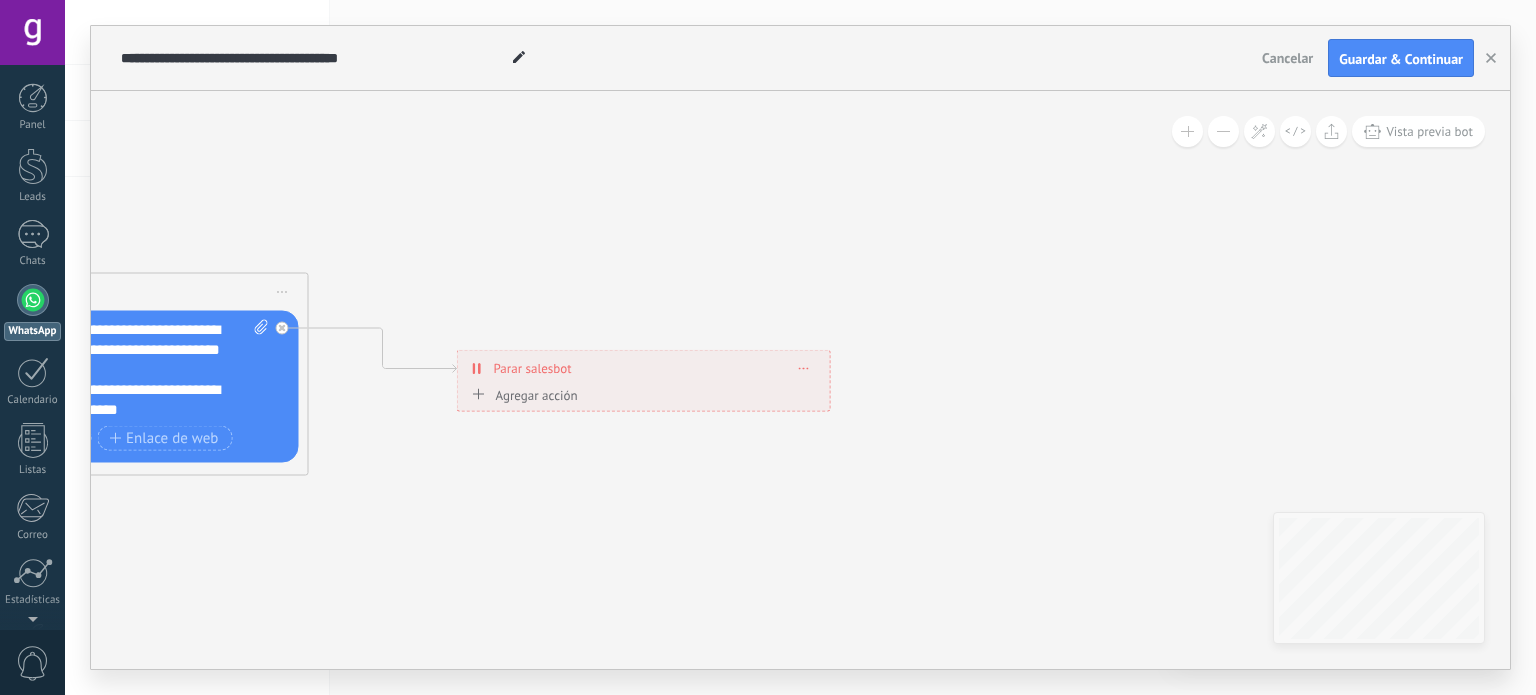 drag, startPoint x: 338, startPoint y: 506, endPoint x: 849, endPoint y: 503, distance: 511.00882 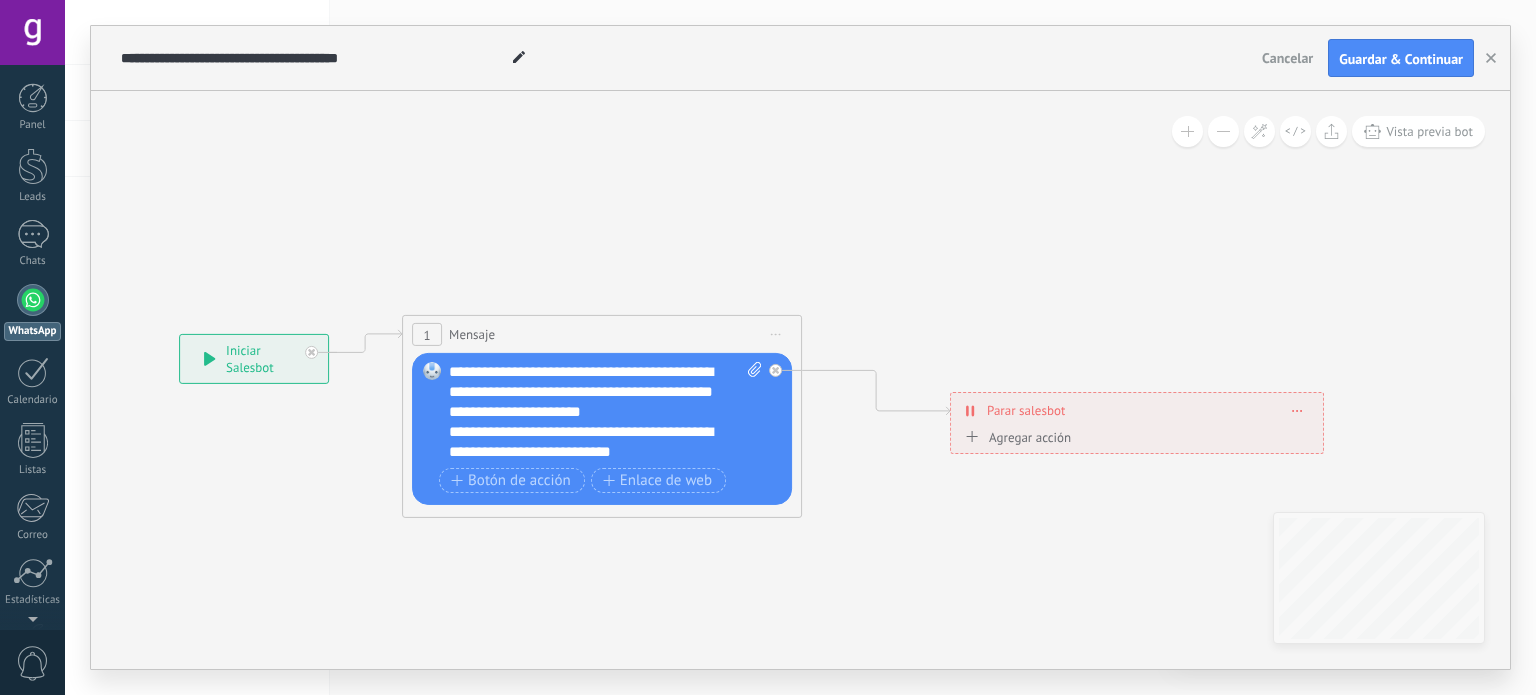 drag, startPoint x: 368, startPoint y: 491, endPoint x: 780, endPoint y: 512, distance: 412.53485 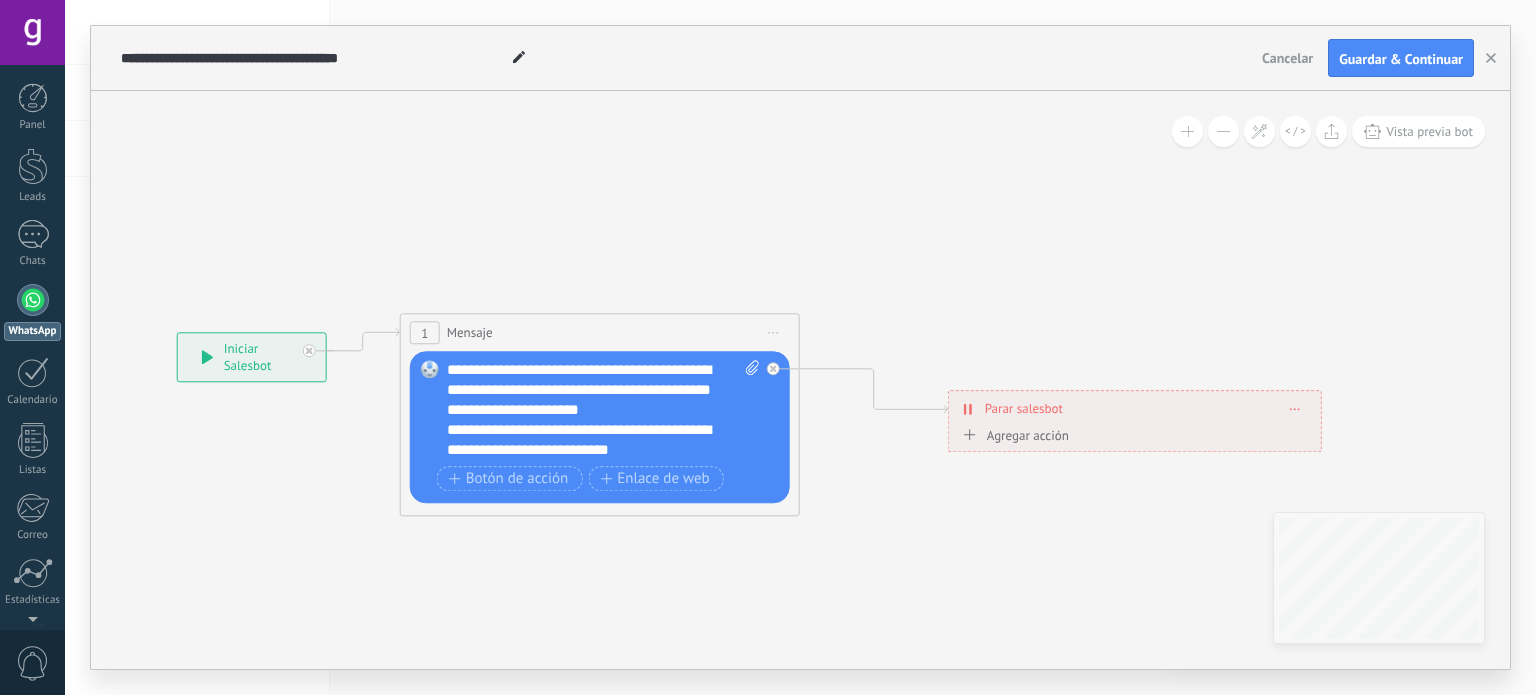 click on "**********" at bounding box center [604, 411] 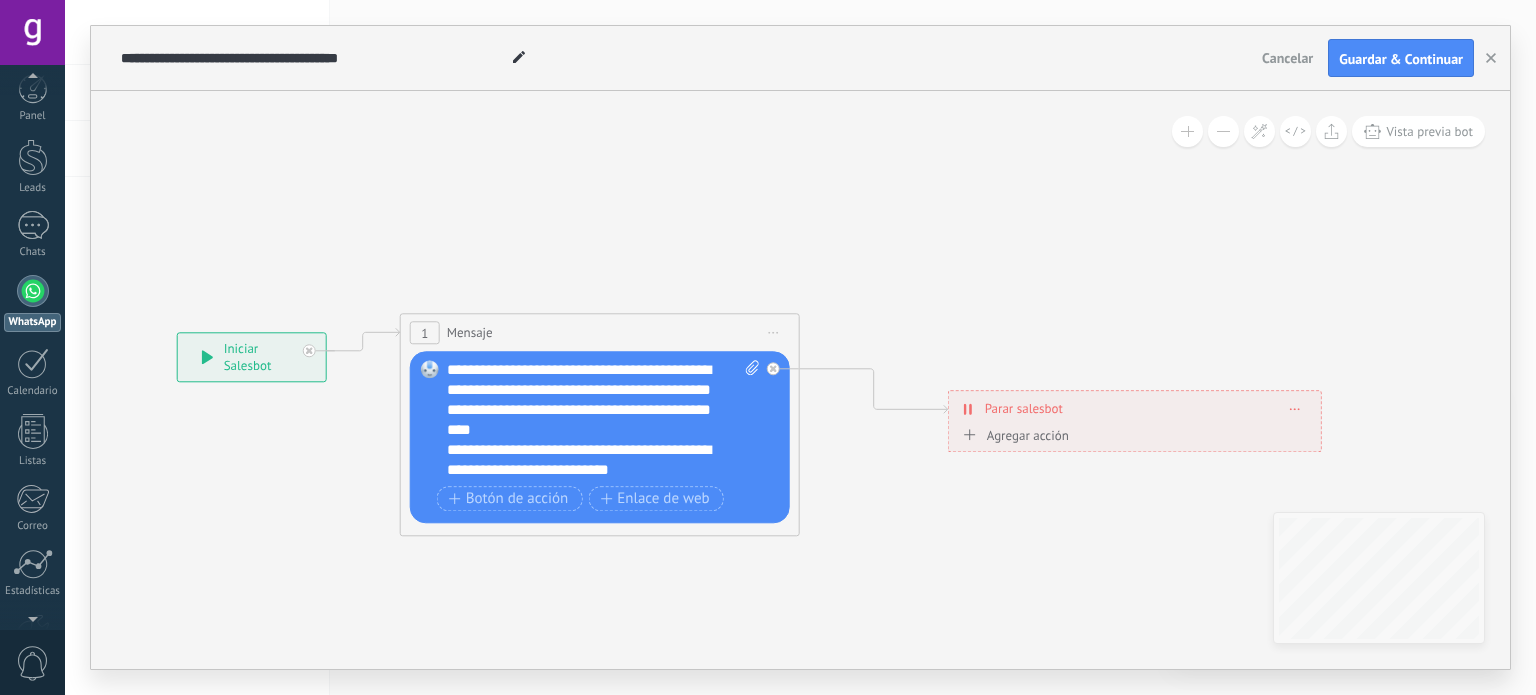 scroll, scrollTop: 0, scrollLeft: 0, axis: both 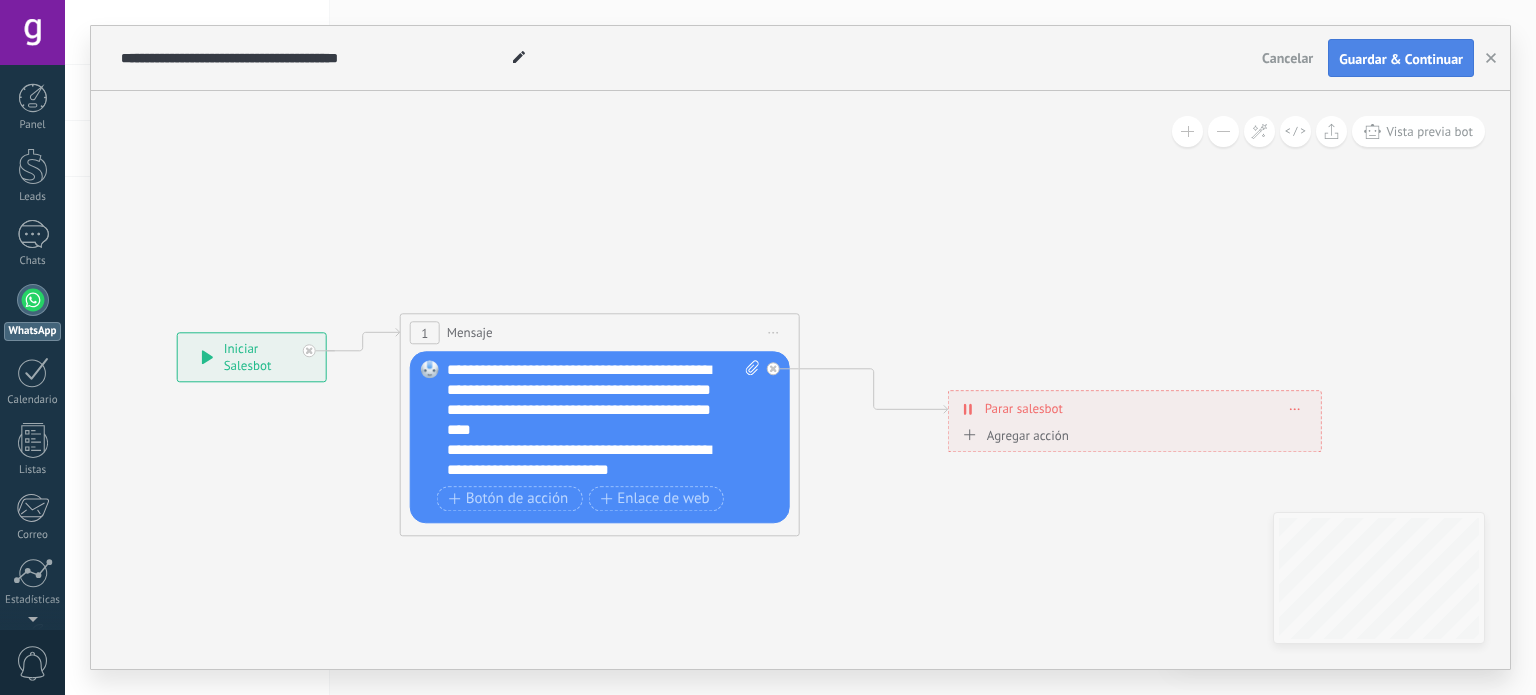 click on "Guardar & Continuar" at bounding box center (1401, 59) 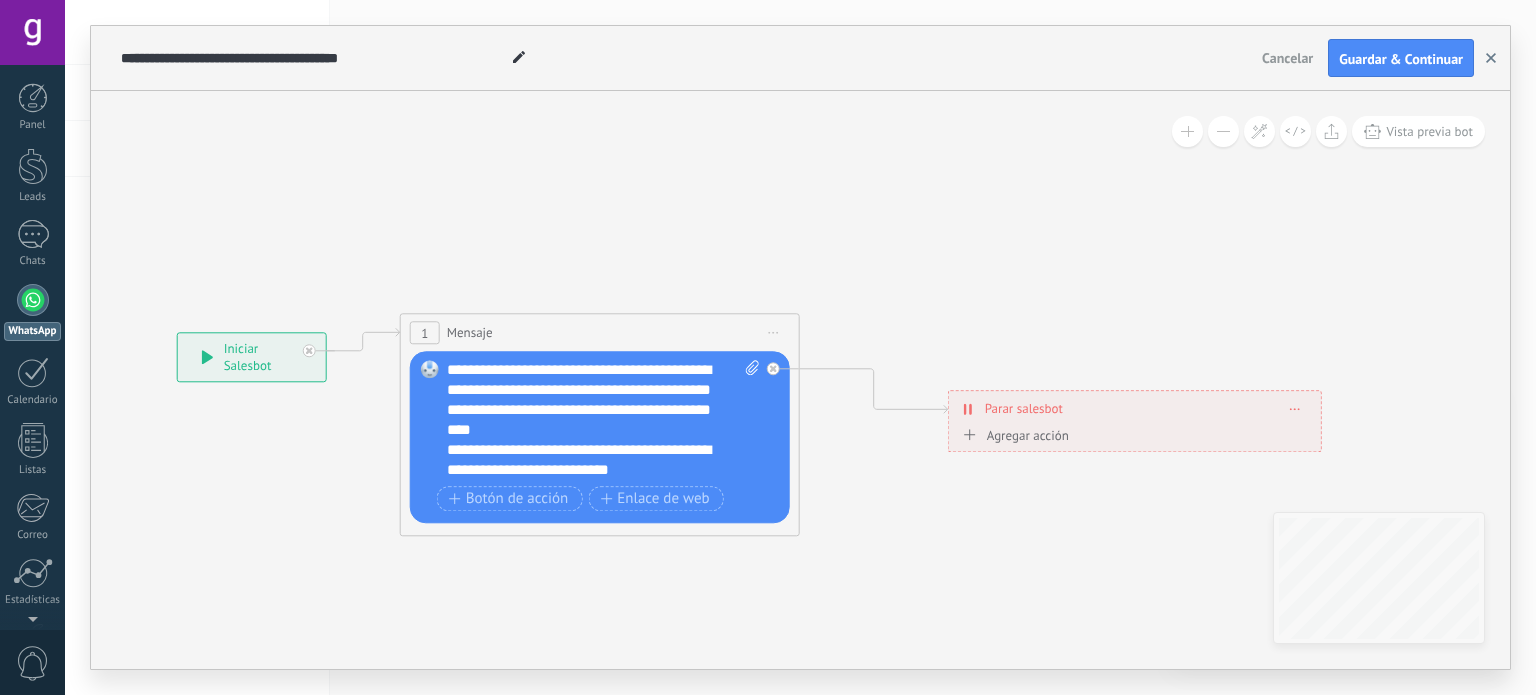 click 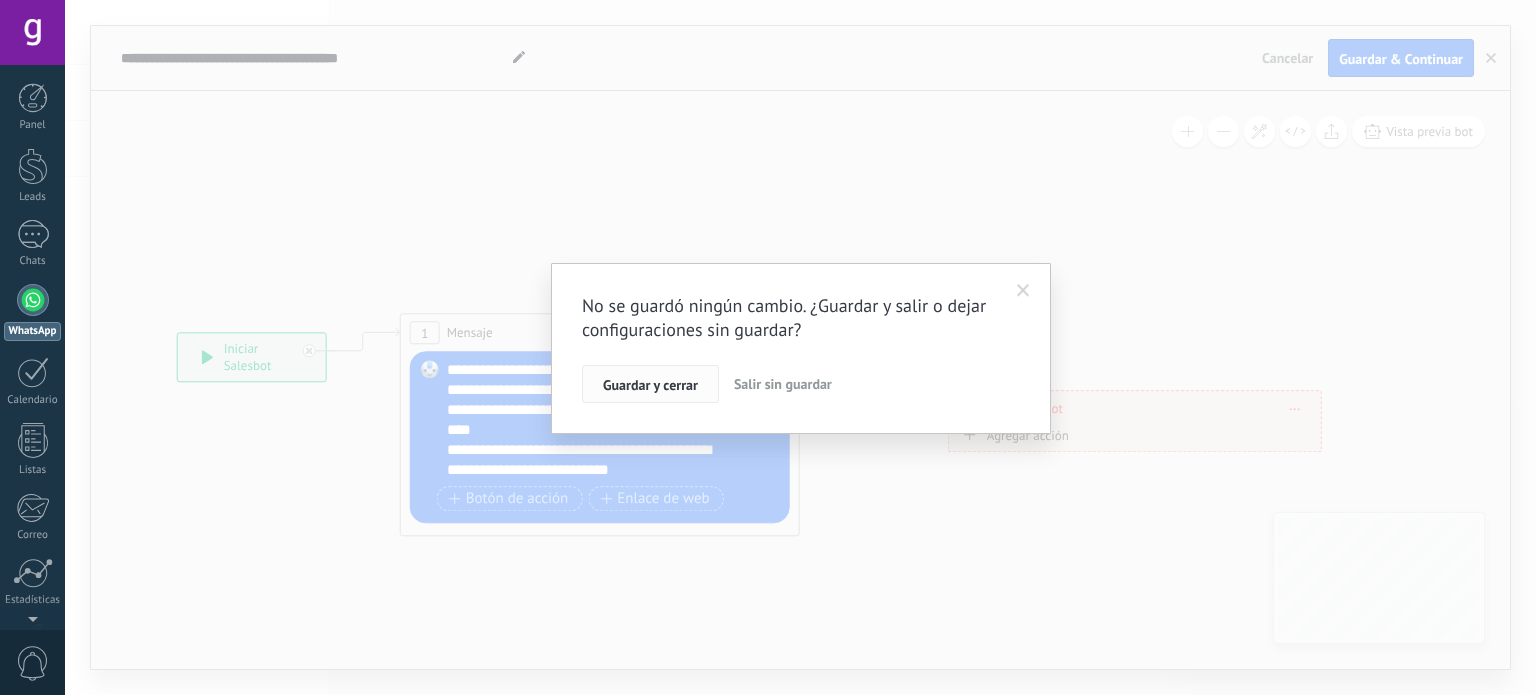 click on "Guardar y cerrar" at bounding box center [650, 384] 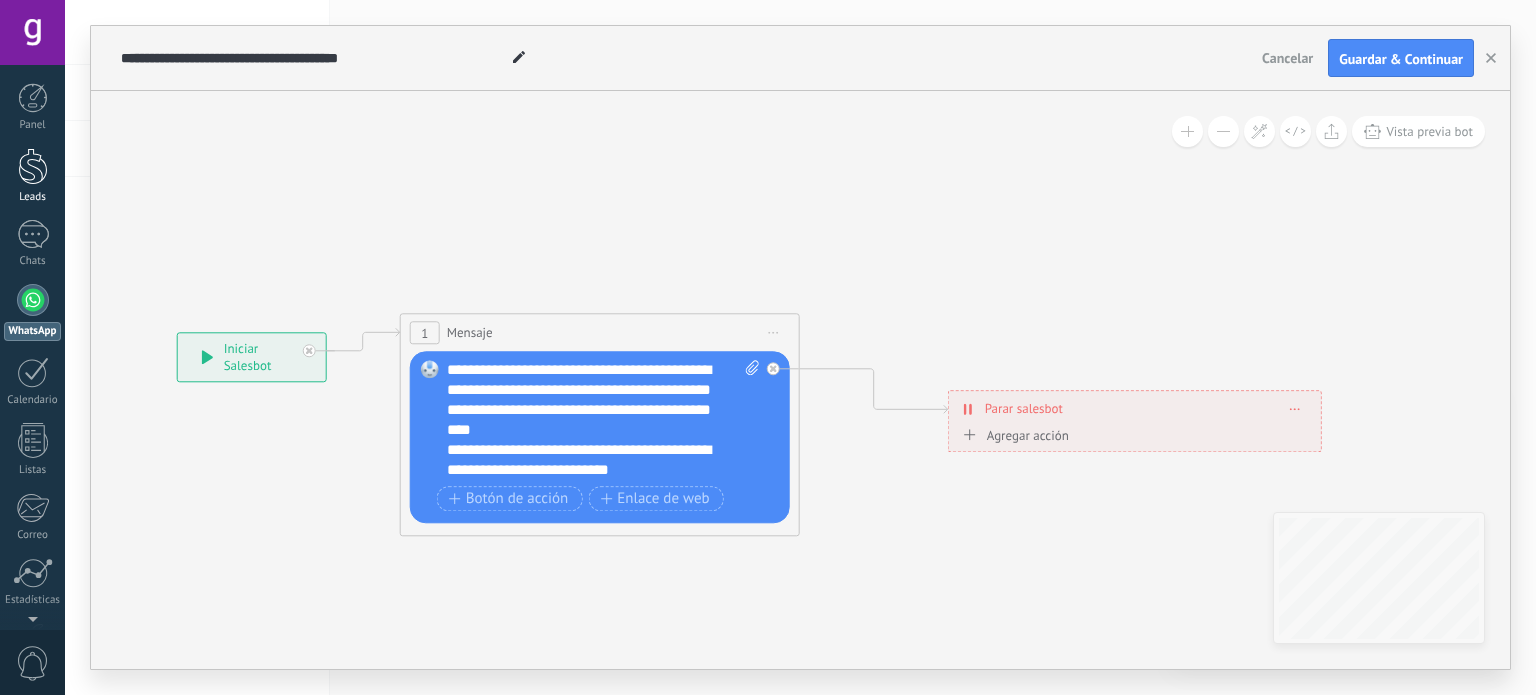 click on "Leads" at bounding box center [33, 197] 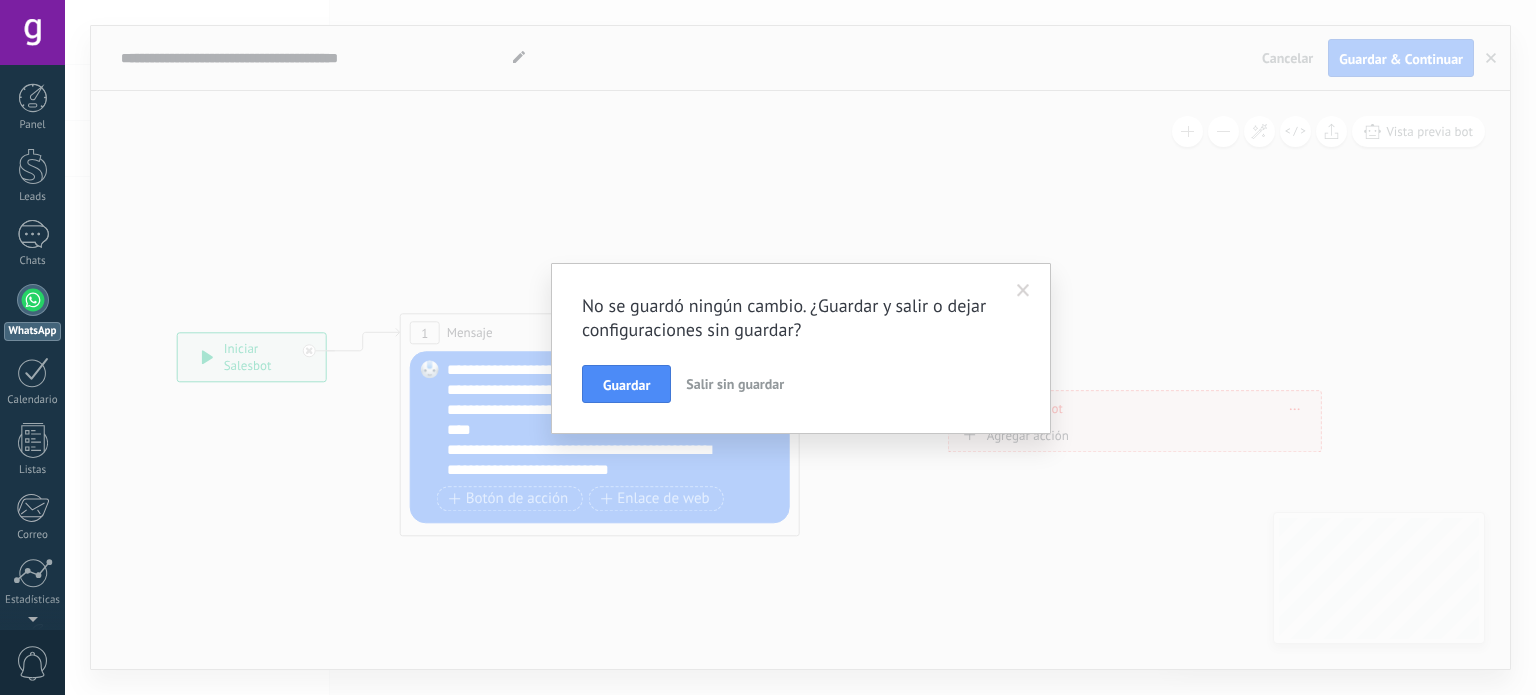 click on "Salir sin guardar" at bounding box center [735, 384] 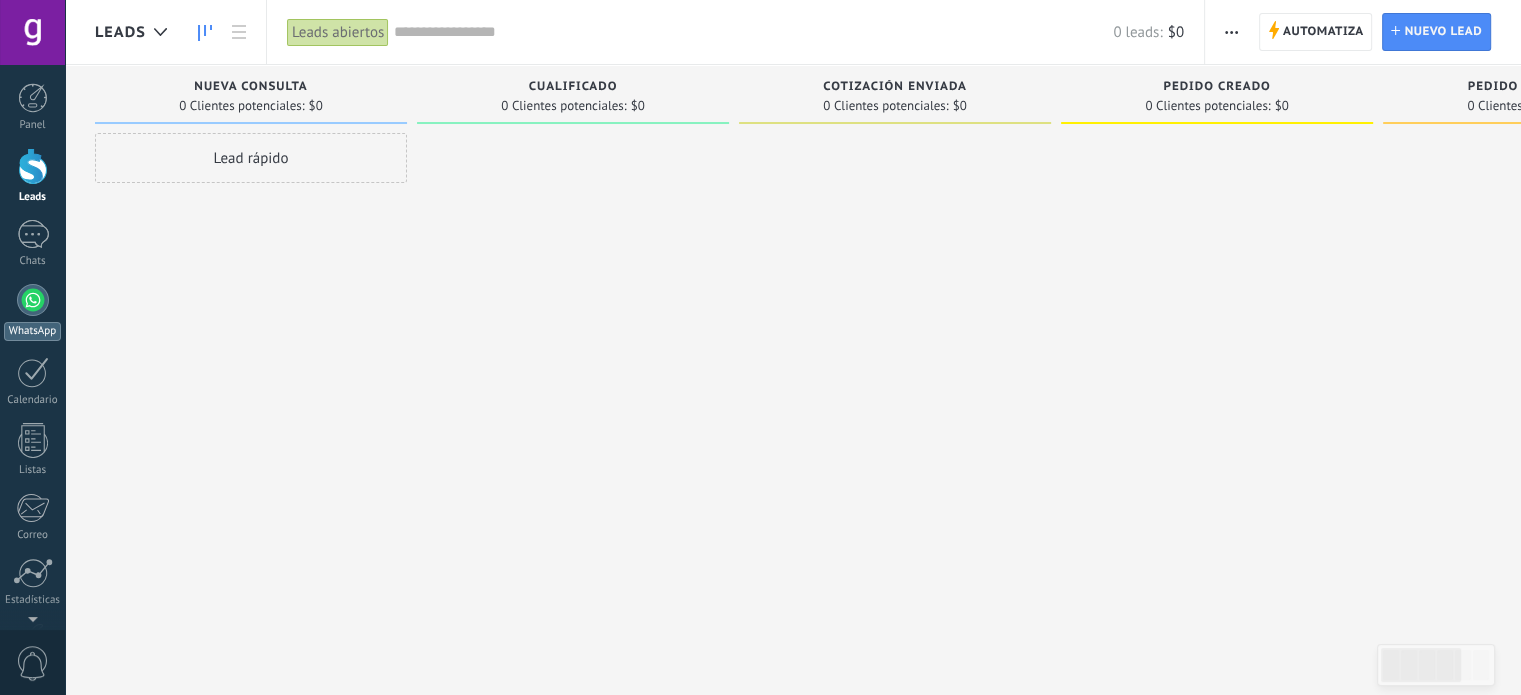 click at bounding box center [33, 300] 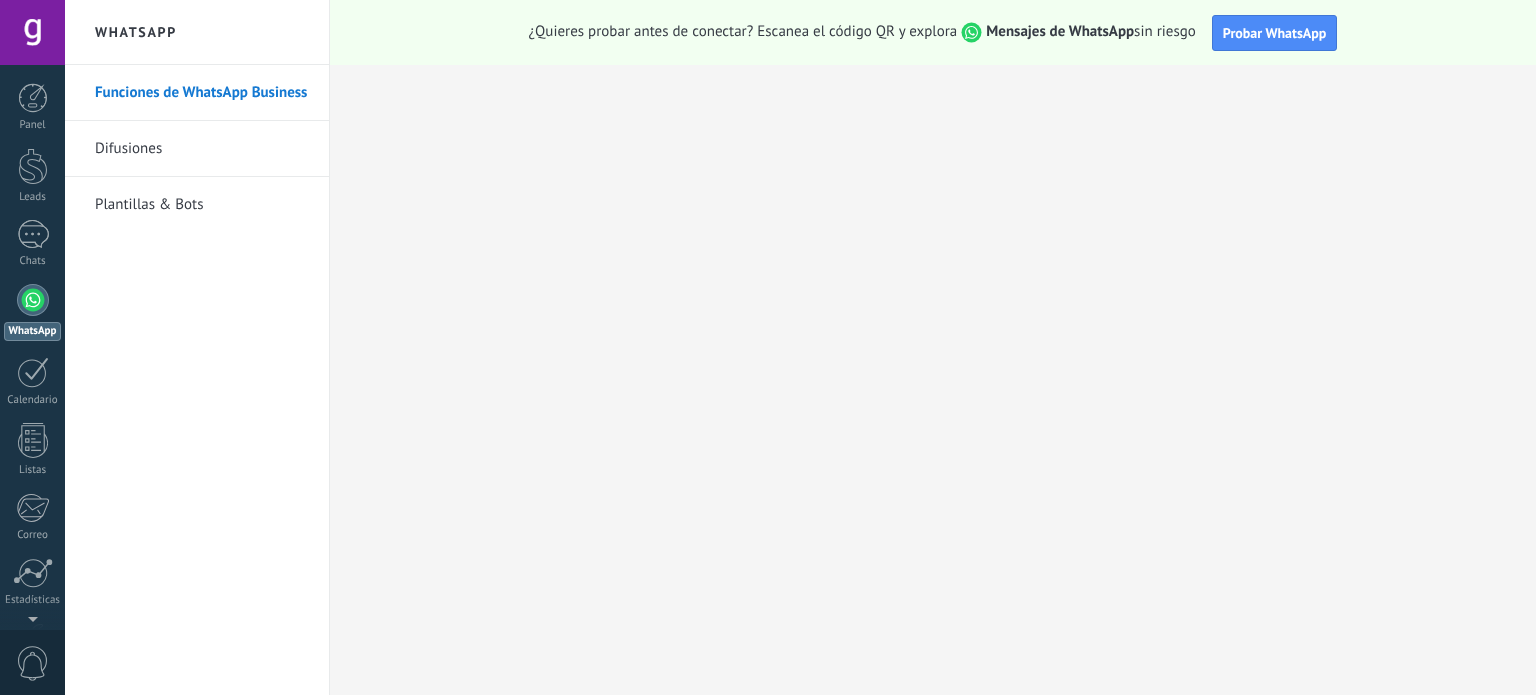 click on "Plantillas & Bots" at bounding box center (202, 205) 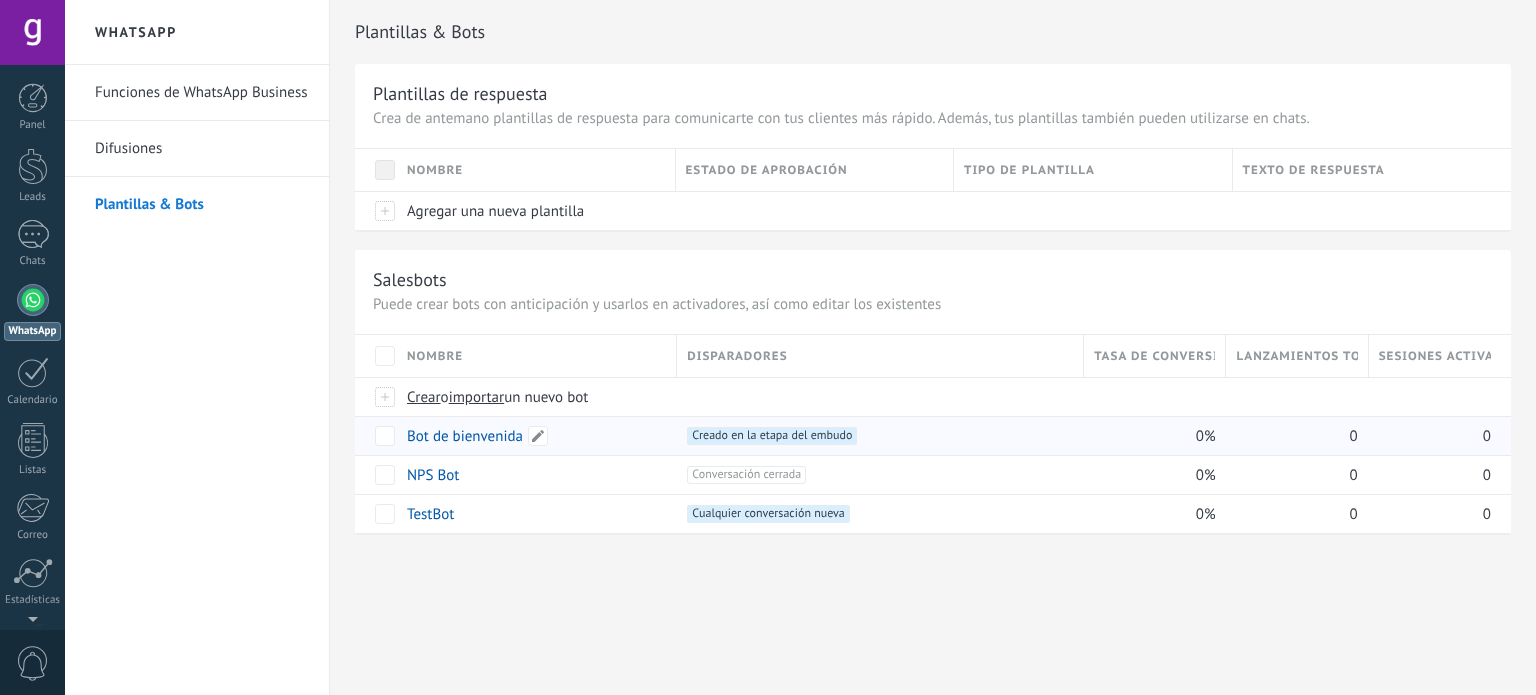 click on "Bot de bienvenida" at bounding box center [465, 436] 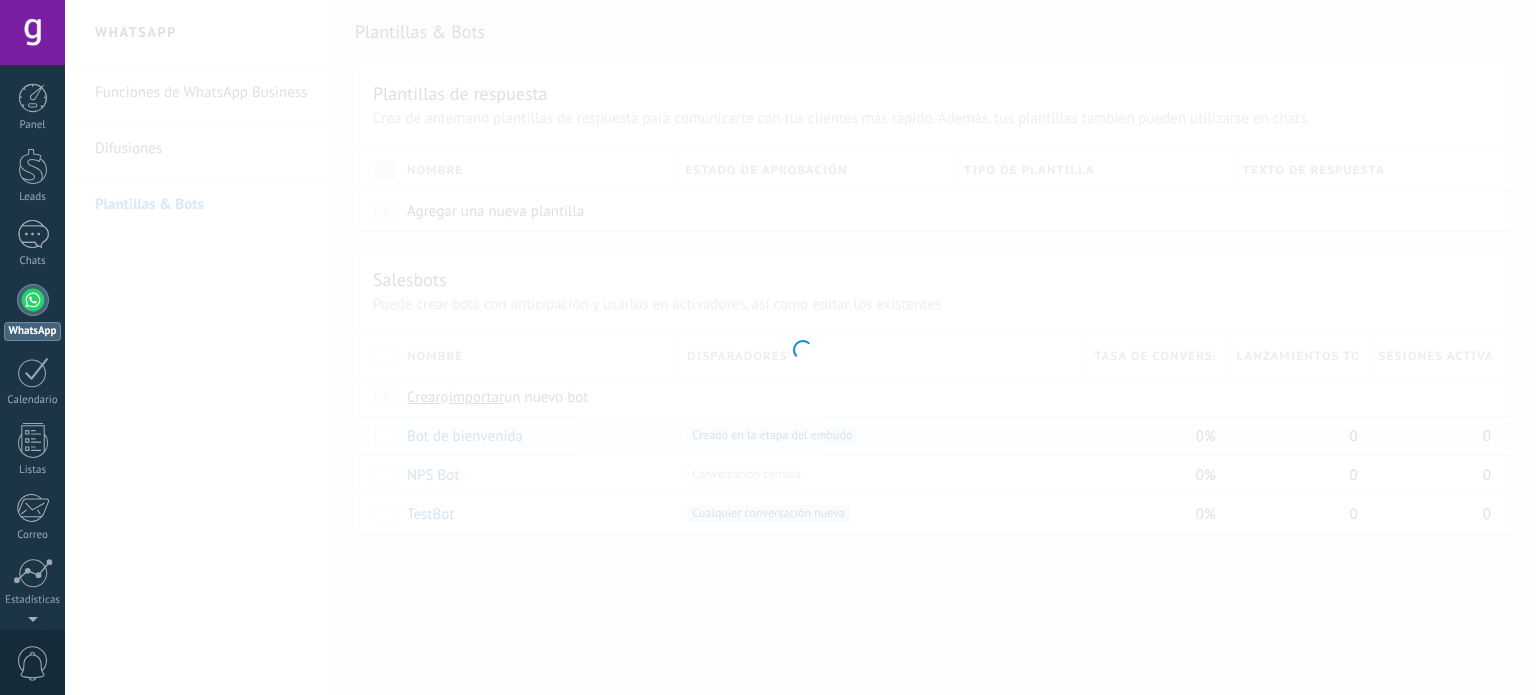 type on "**********" 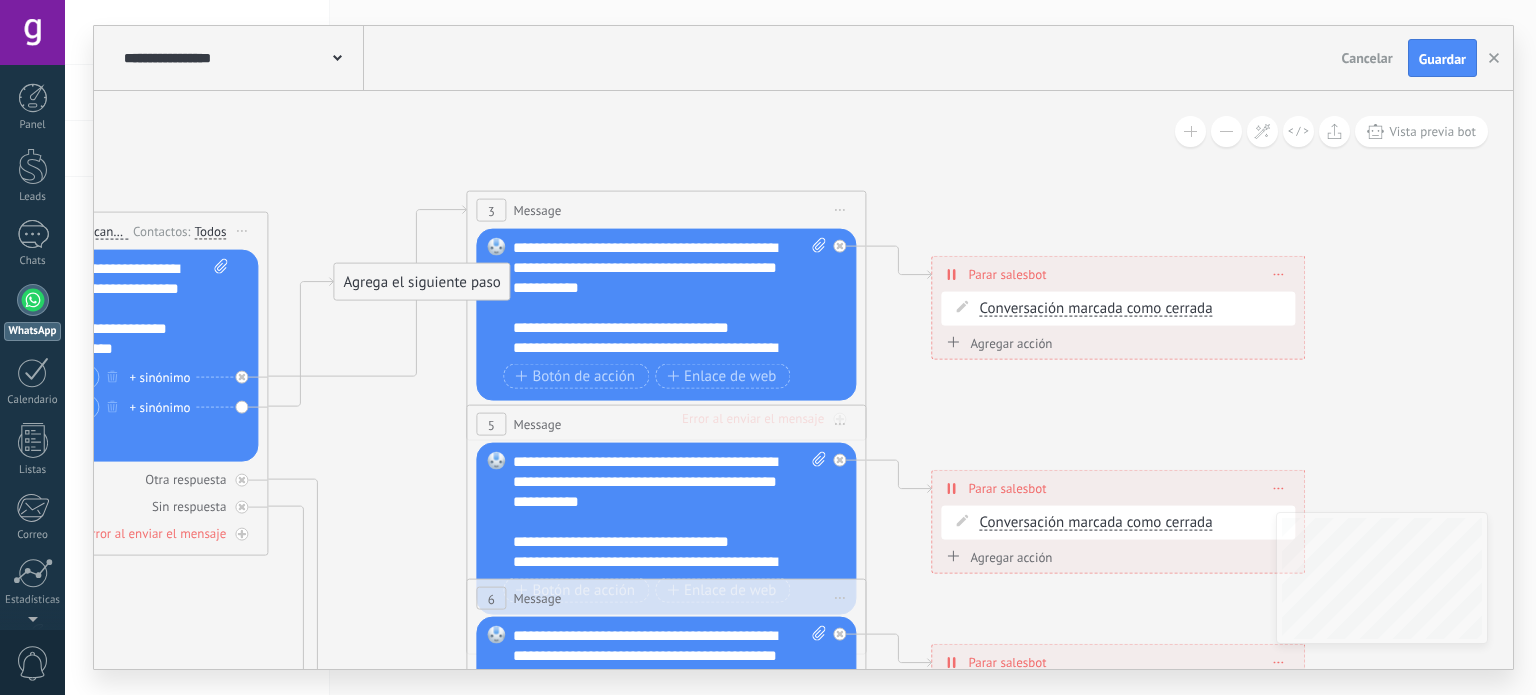 drag, startPoint x: 1232, startPoint y: 492, endPoint x: 411, endPoint y: 447, distance: 822.2323 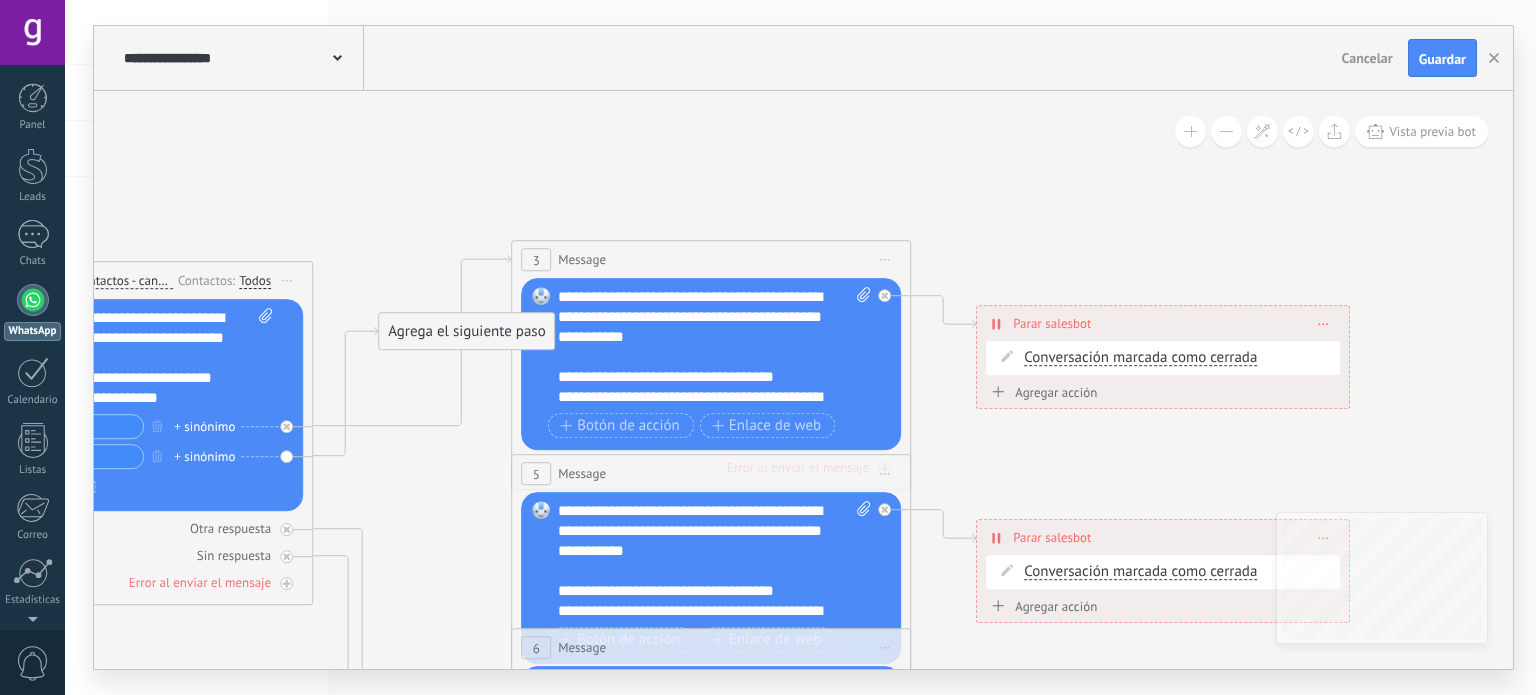 click on "Iniciar vista previa aquí
Cambiar nombre
Duplicar
Borrar" at bounding box center (885, 259) 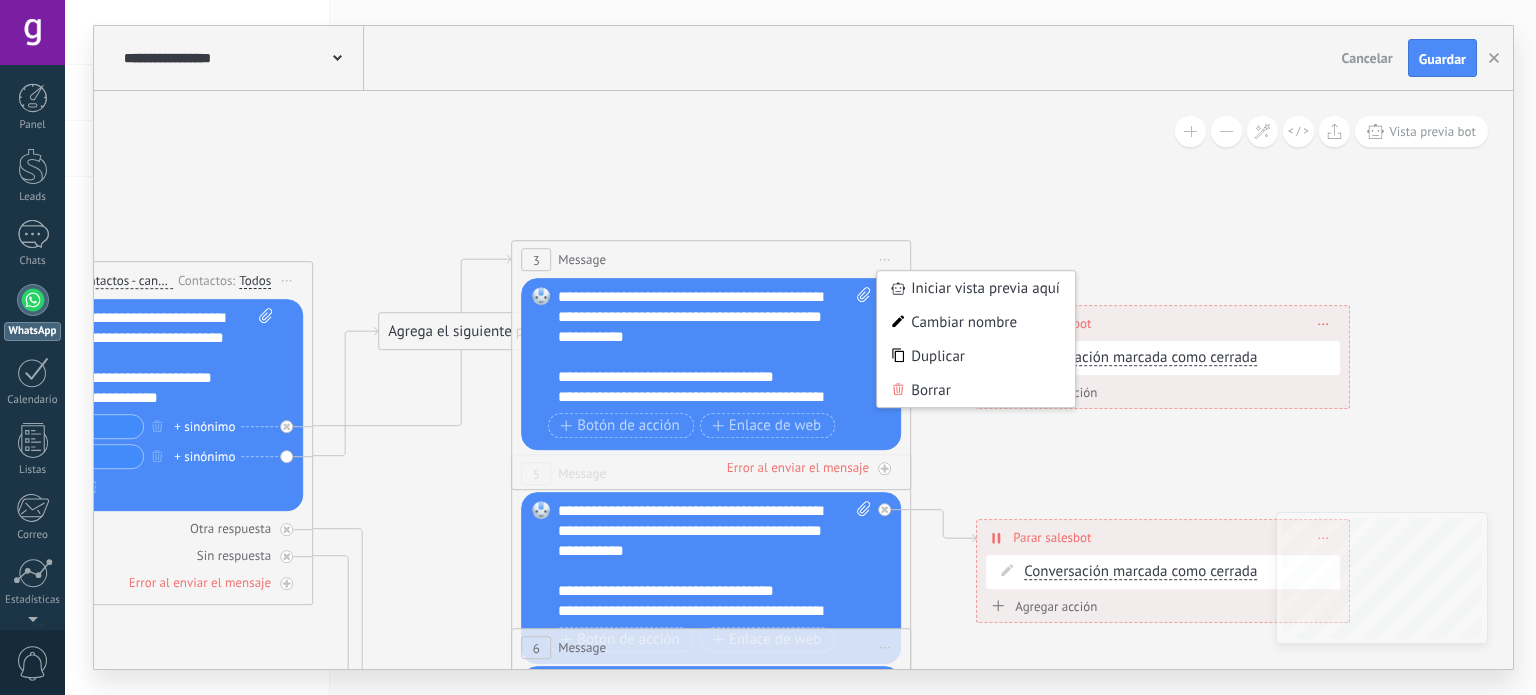 click 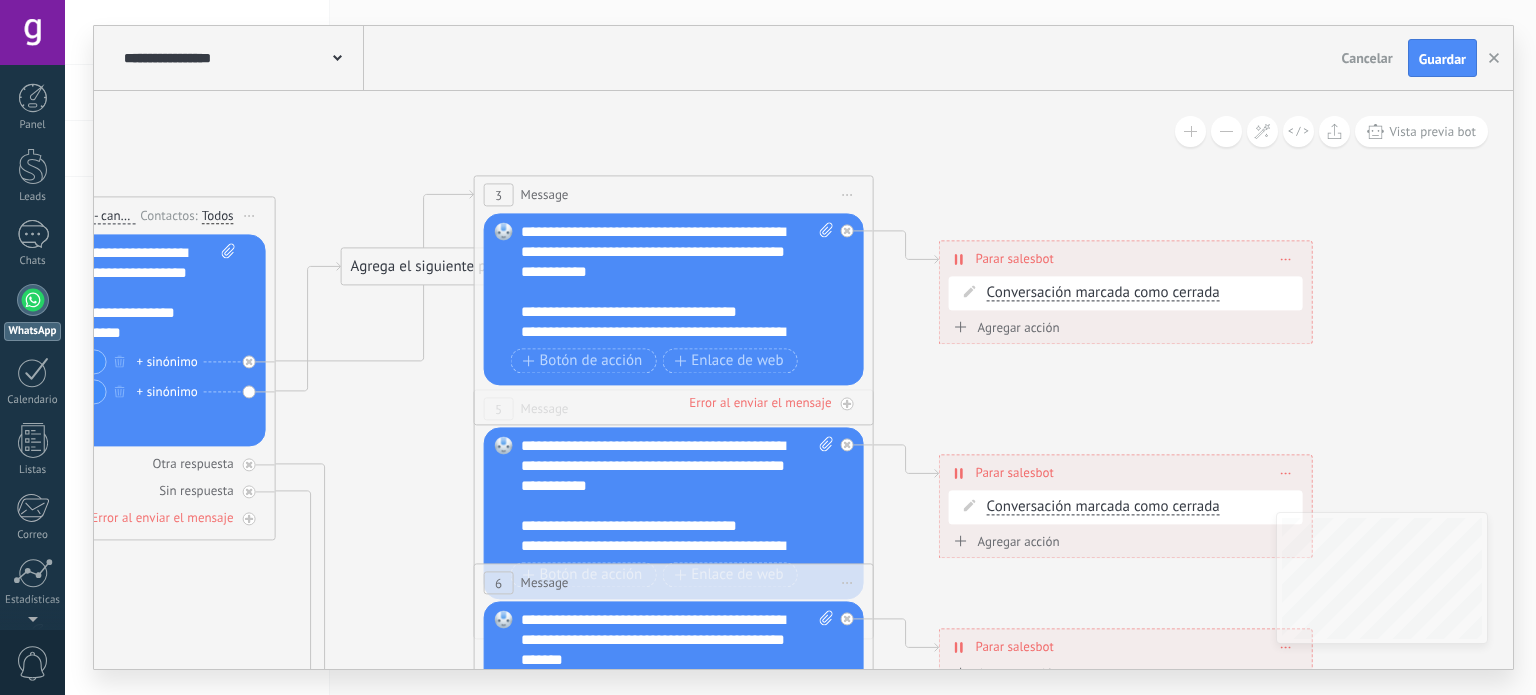 drag, startPoint x: 747, startPoint y: 153, endPoint x: 709, endPoint y: 89, distance: 74.431175 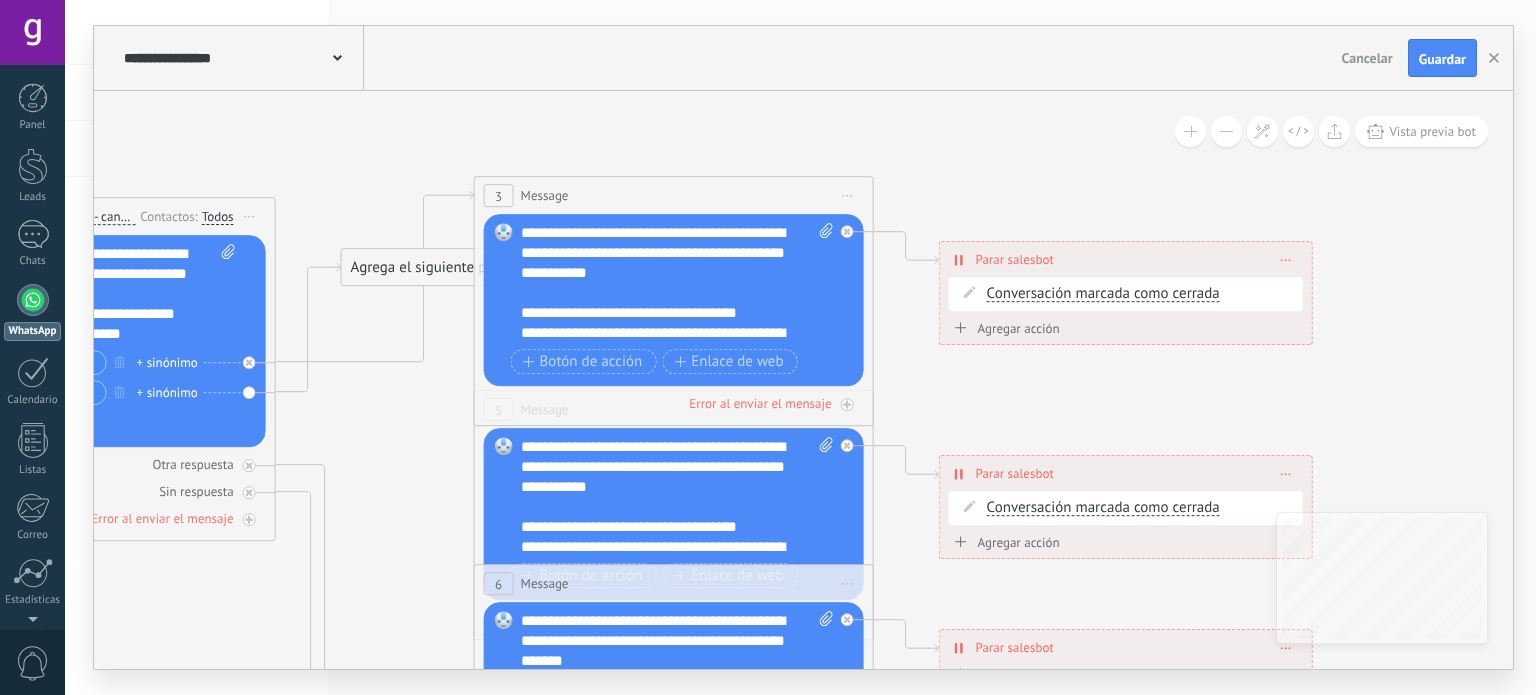 click at bounding box center (1286, 259) 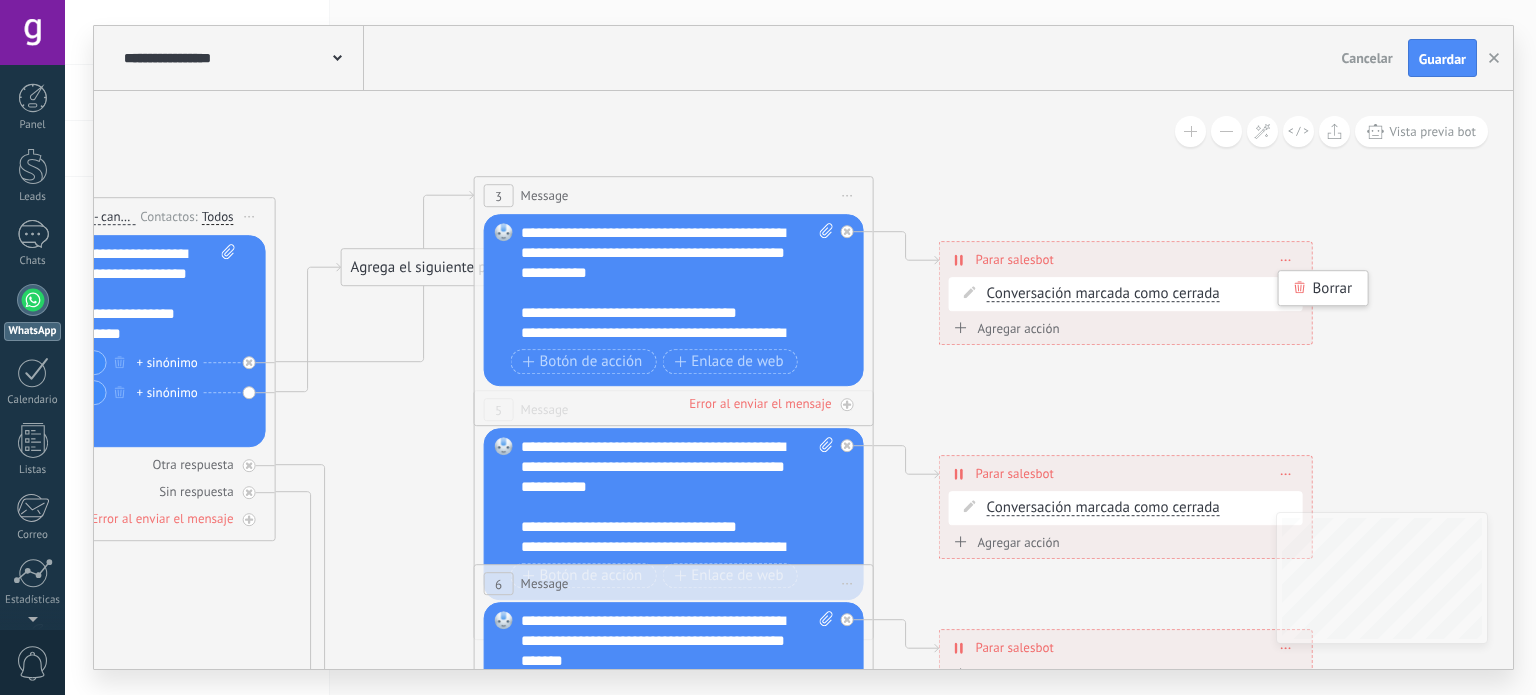 click 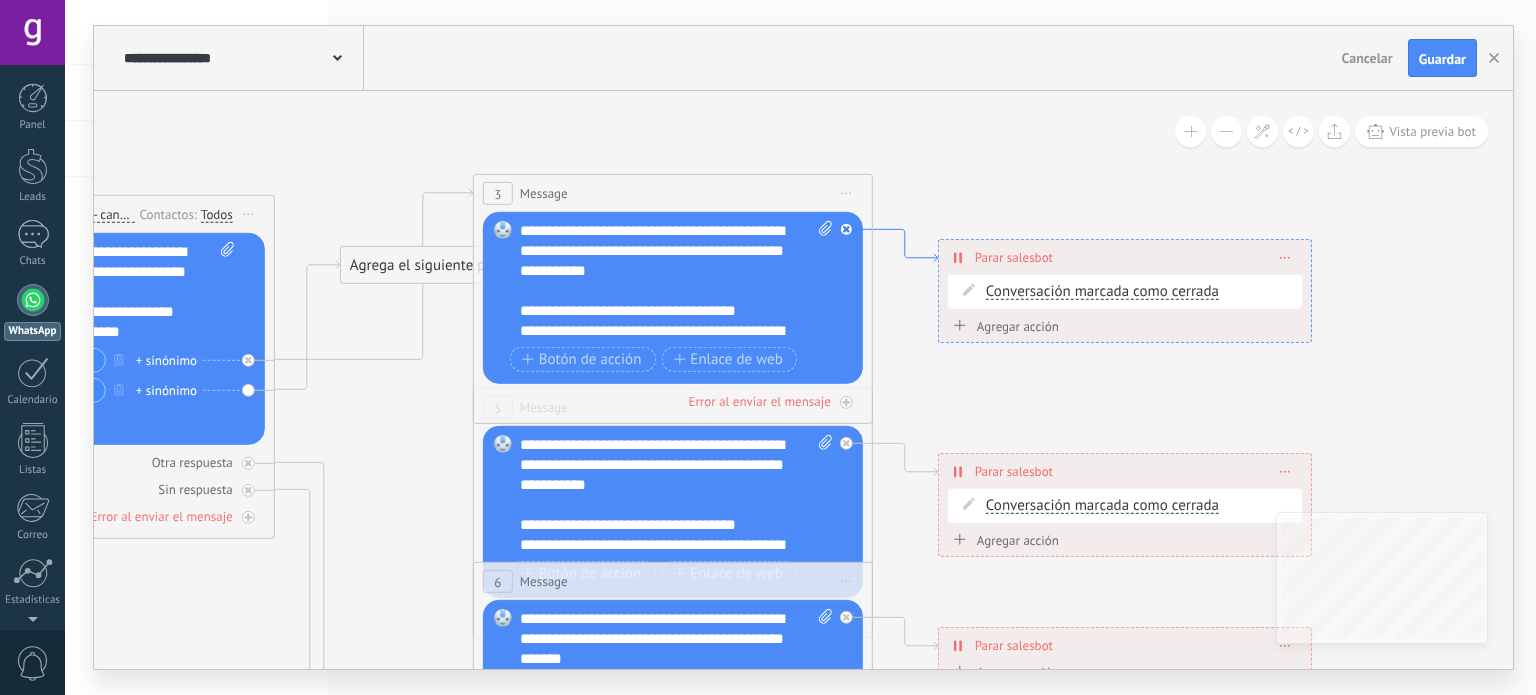 click 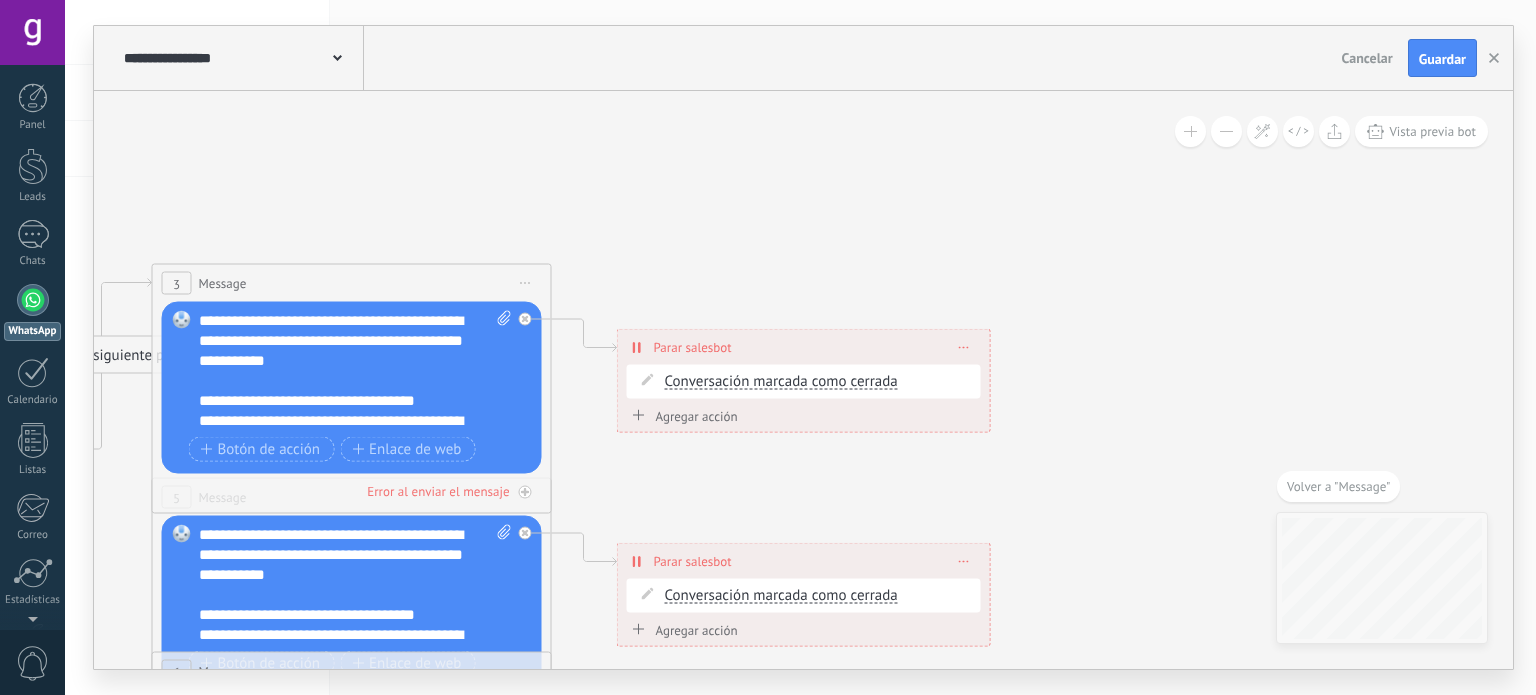 drag, startPoint x: 633, startPoint y: 279, endPoint x: 572, endPoint y: 283, distance: 61.13101 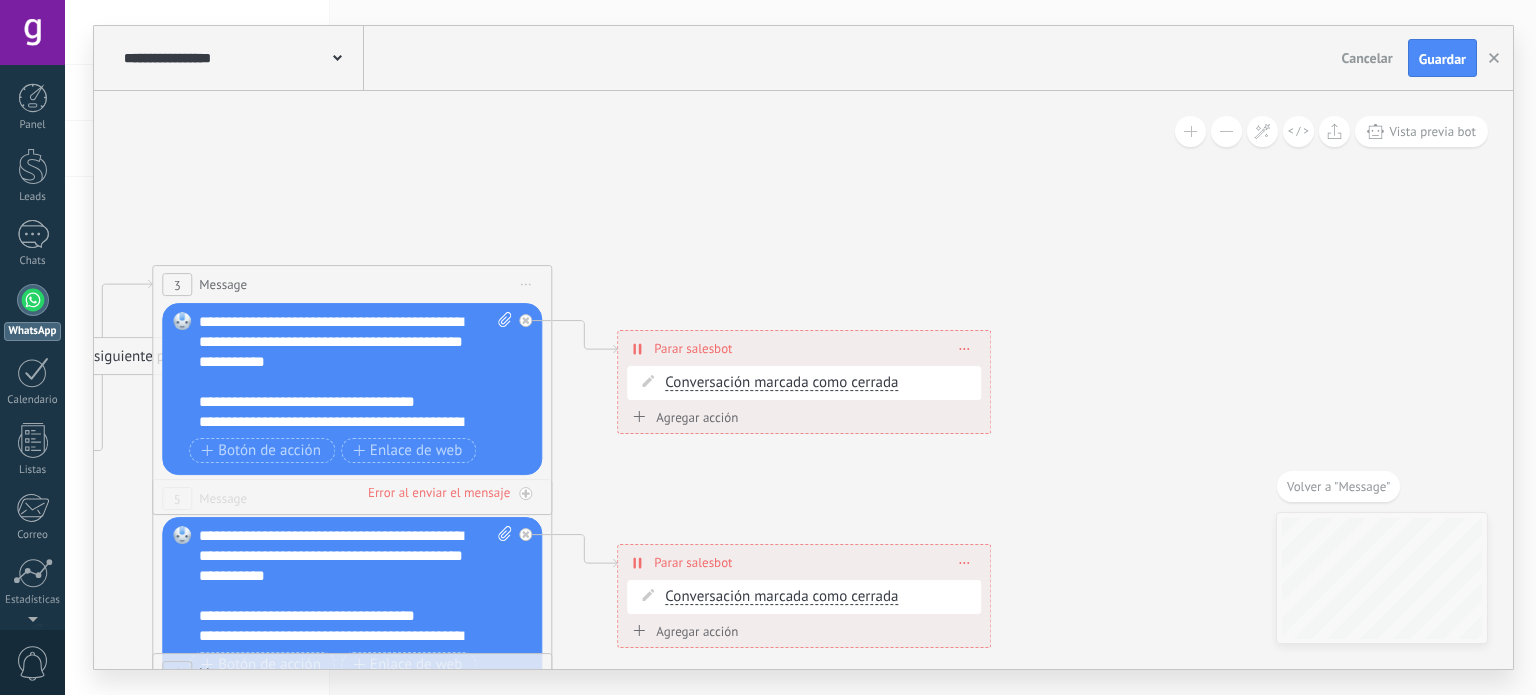 click on "Iniciar vista previa aquí
Cambiar nombre
Duplicar
Borrar" at bounding box center (526, 284) 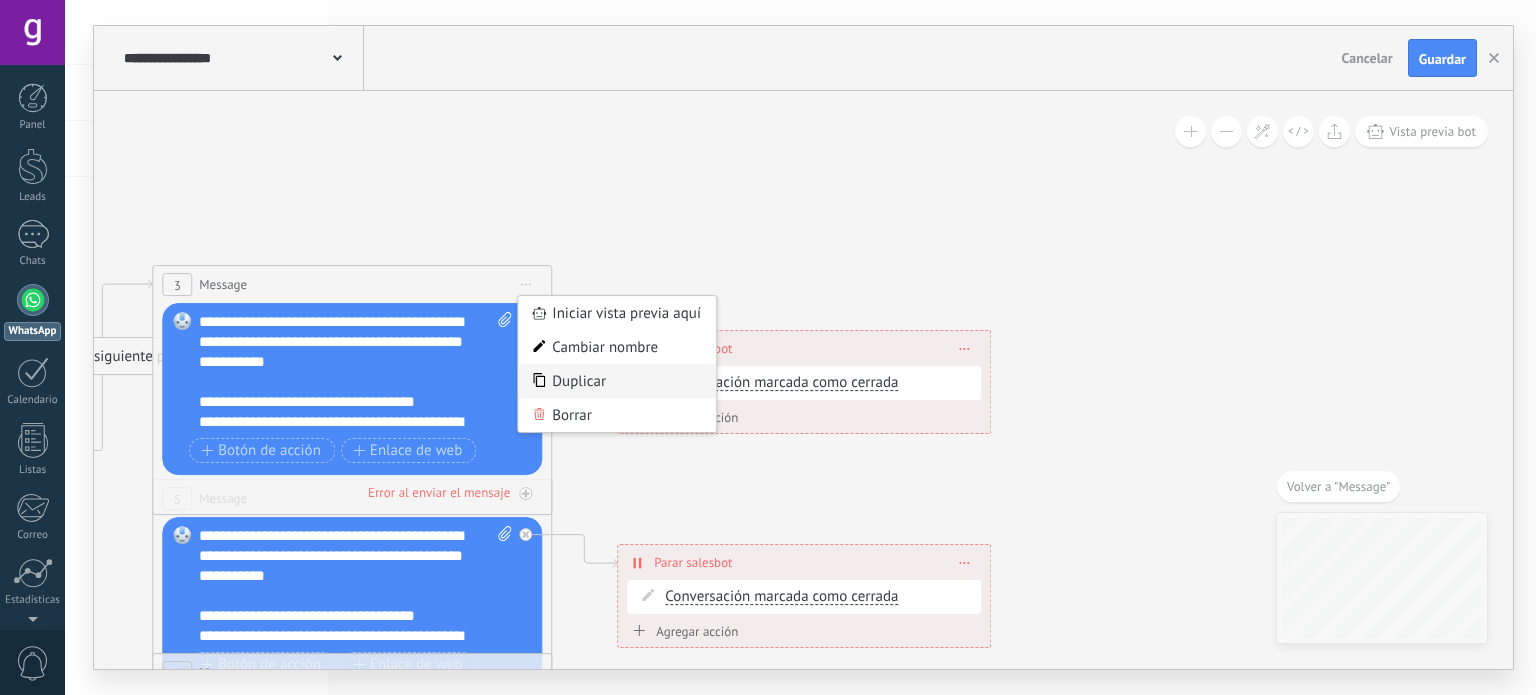 click on "Duplicar" at bounding box center [617, 381] 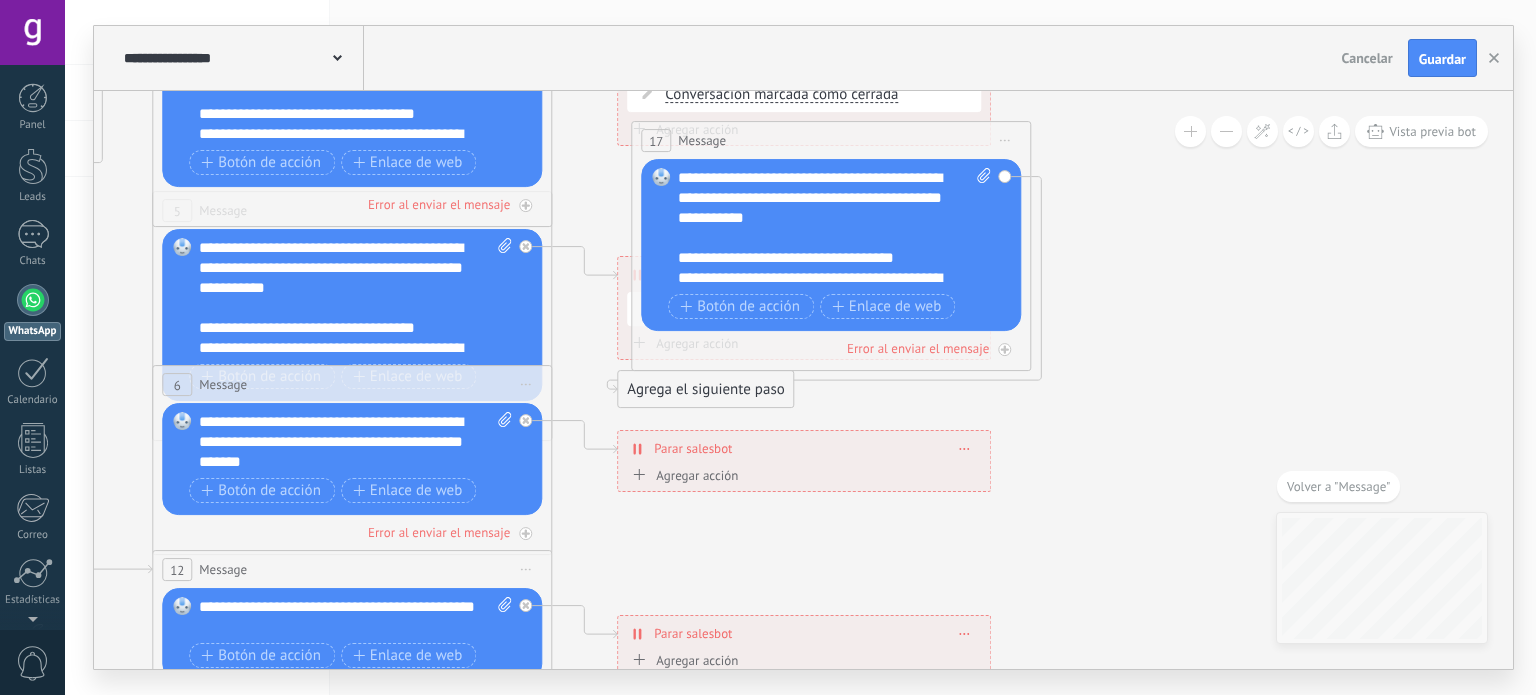 drag, startPoint x: 499, startPoint y: 301, endPoint x: 978, endPoint y: 131, distance: 508.27255 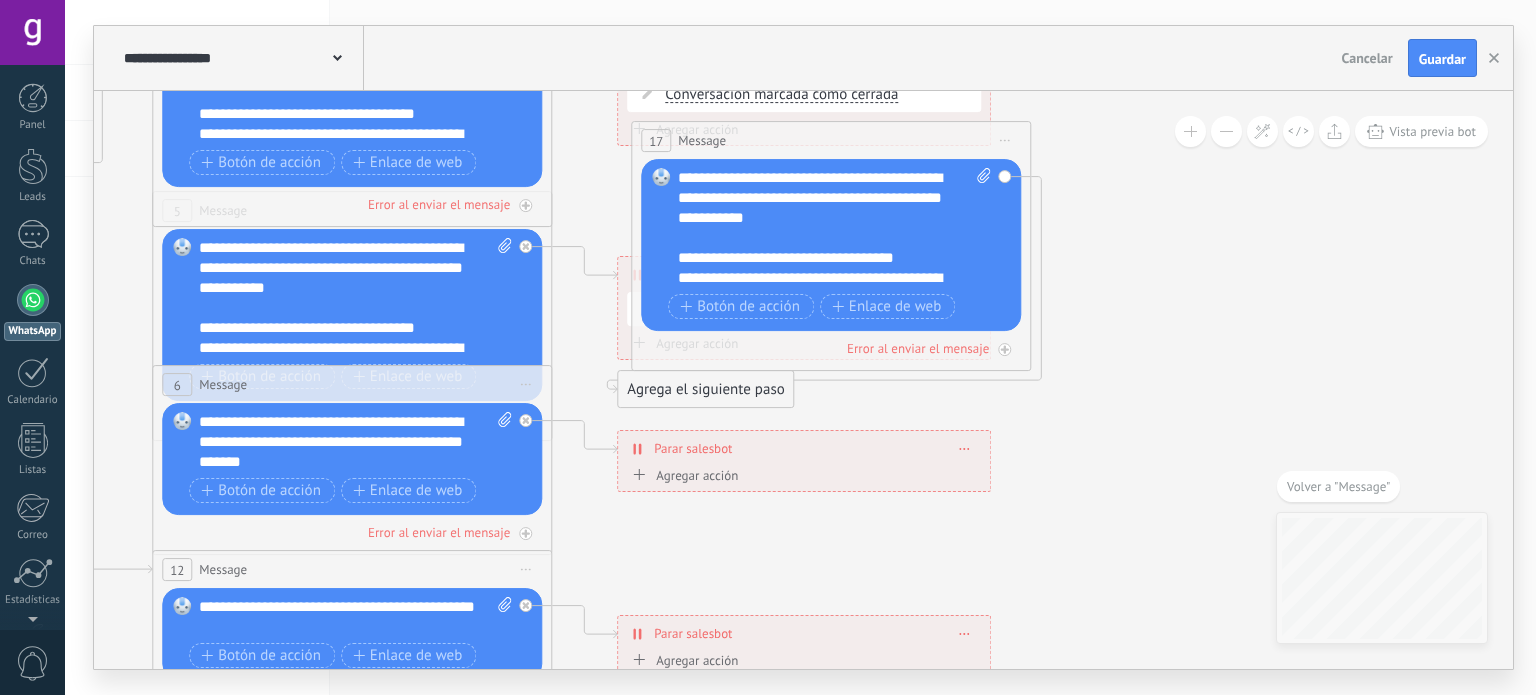 click on "17
Message
*******
(a):
Todos los contactos - canales seleccionados
Todos los contactos - canales seleccionados
Todos los contactos - canal primario
Contacto principal - canales seleccionados
Contacto principal - canal primario
Todos los contactos - canales seleccionados
Todos los contactos - canales seleccionados
Todos los contactos - canal primario
Contacto principal - canales seleccionados" at bounding box center [831, 140] 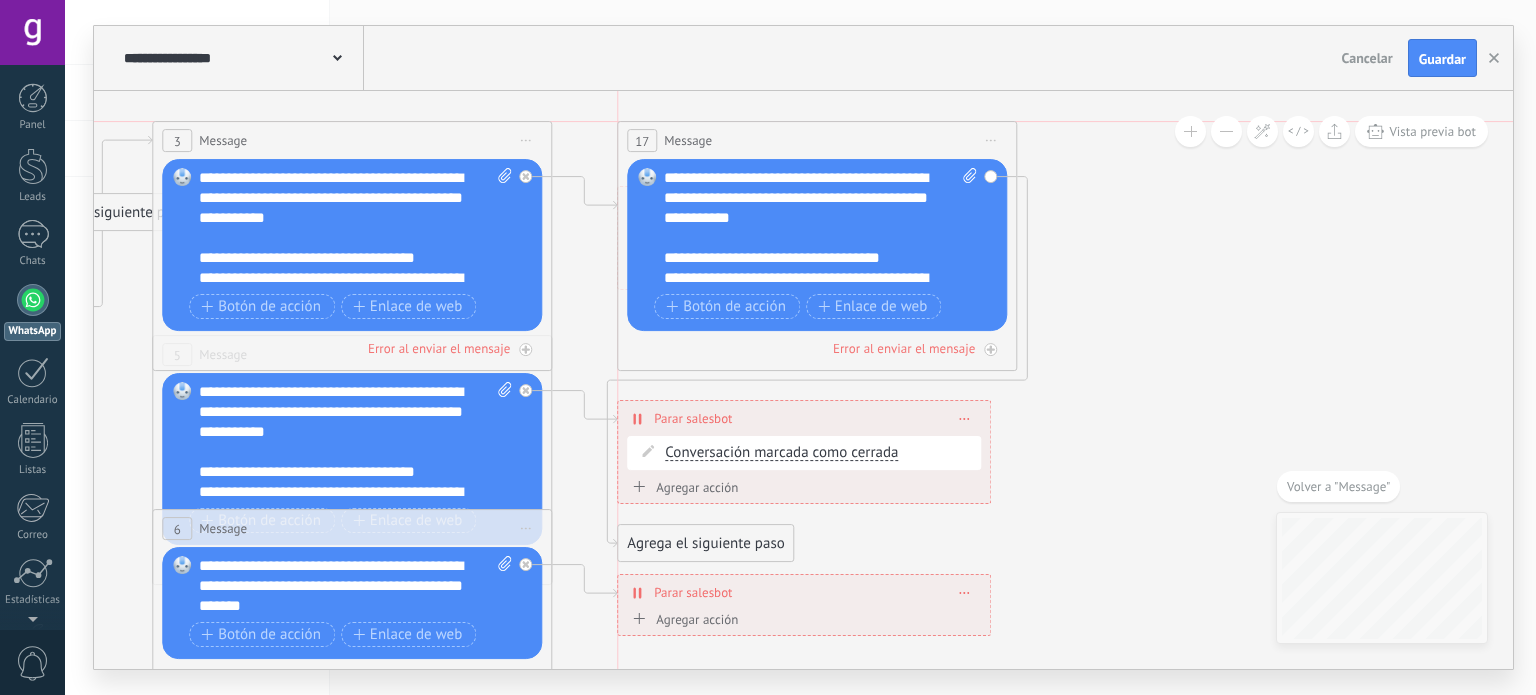 drag, startPoint x: 918, startPoint y: 285, endPoint x: 908, endPoint y: 149, distance: 136.36716 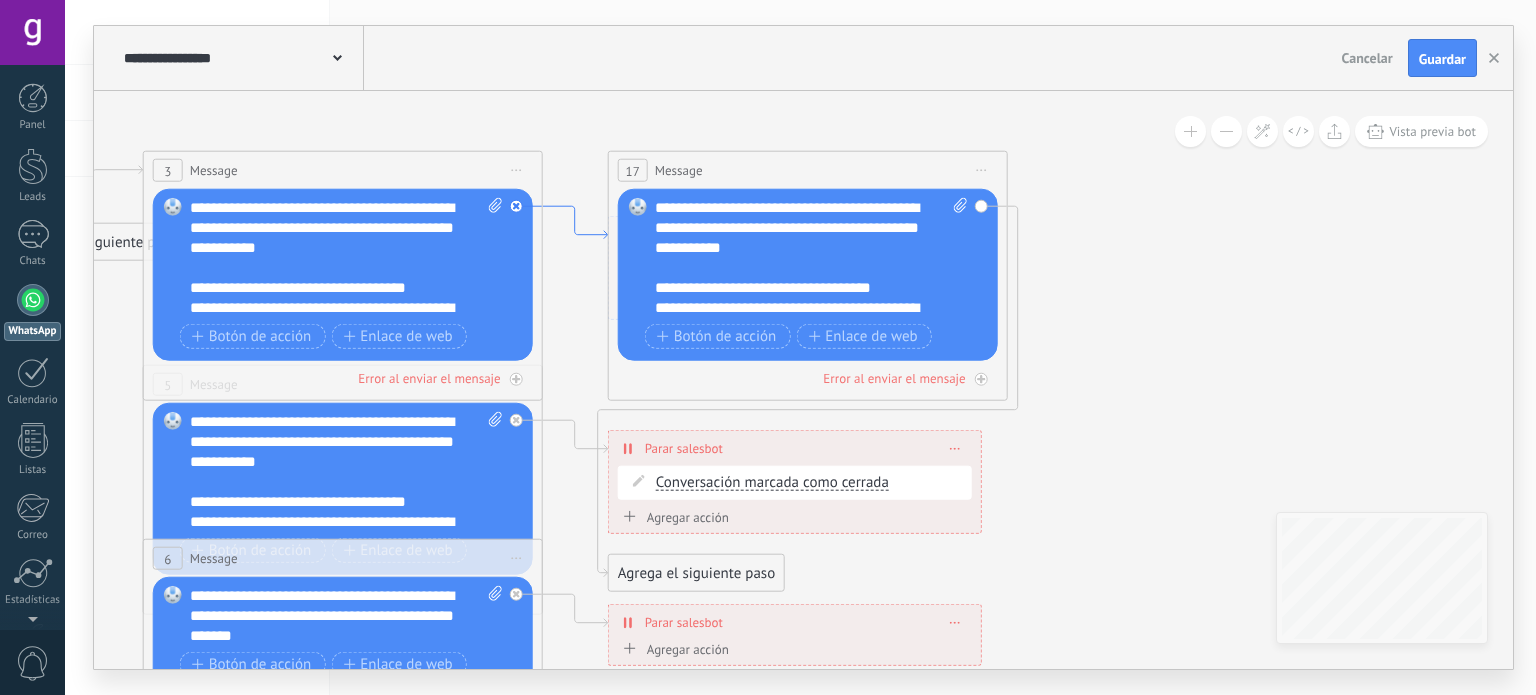 drag, startPoint x: 601, startPoint y: 203, endPoint x: 595, endPoint y: 240, distance: 37.48333 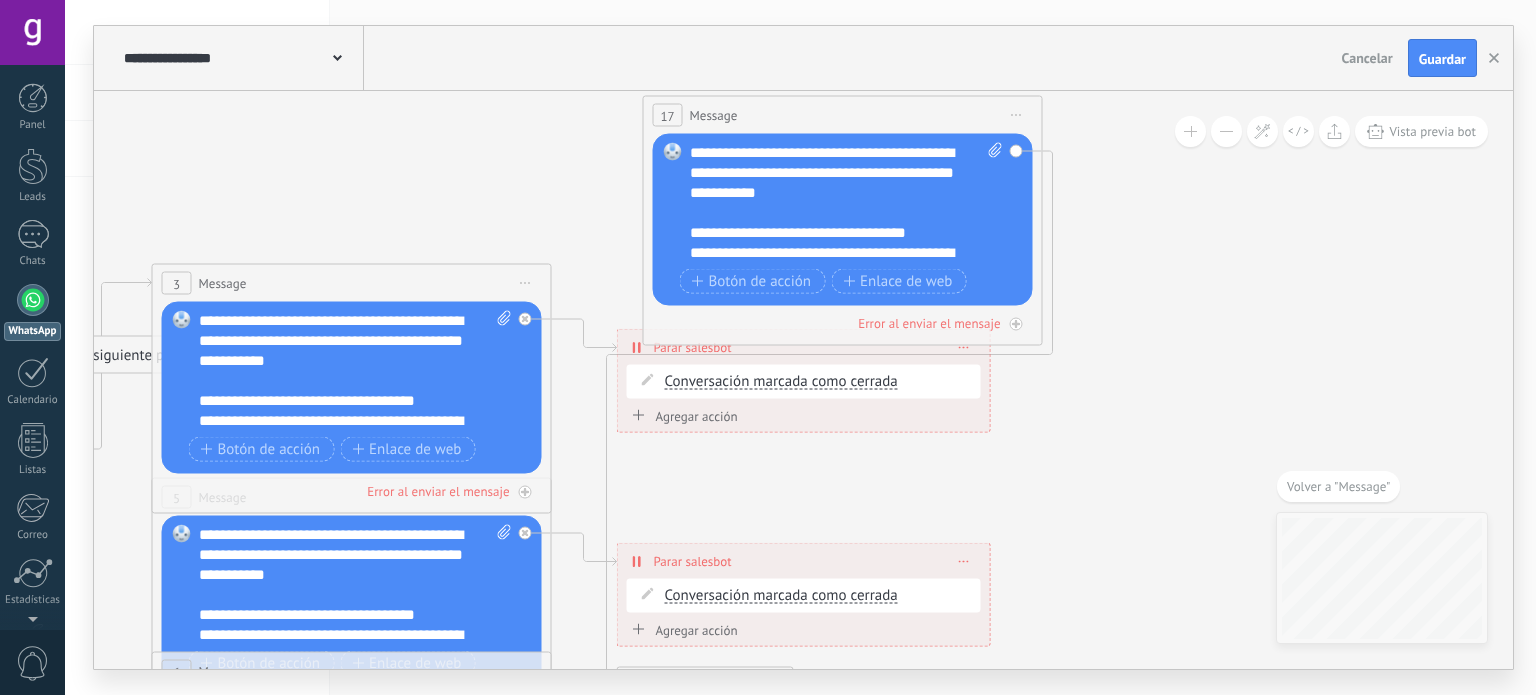 drag, startPoint x: 726, startPoint y: 283, endPoint x: 754, endPoint y: 116, distance: 169.33104 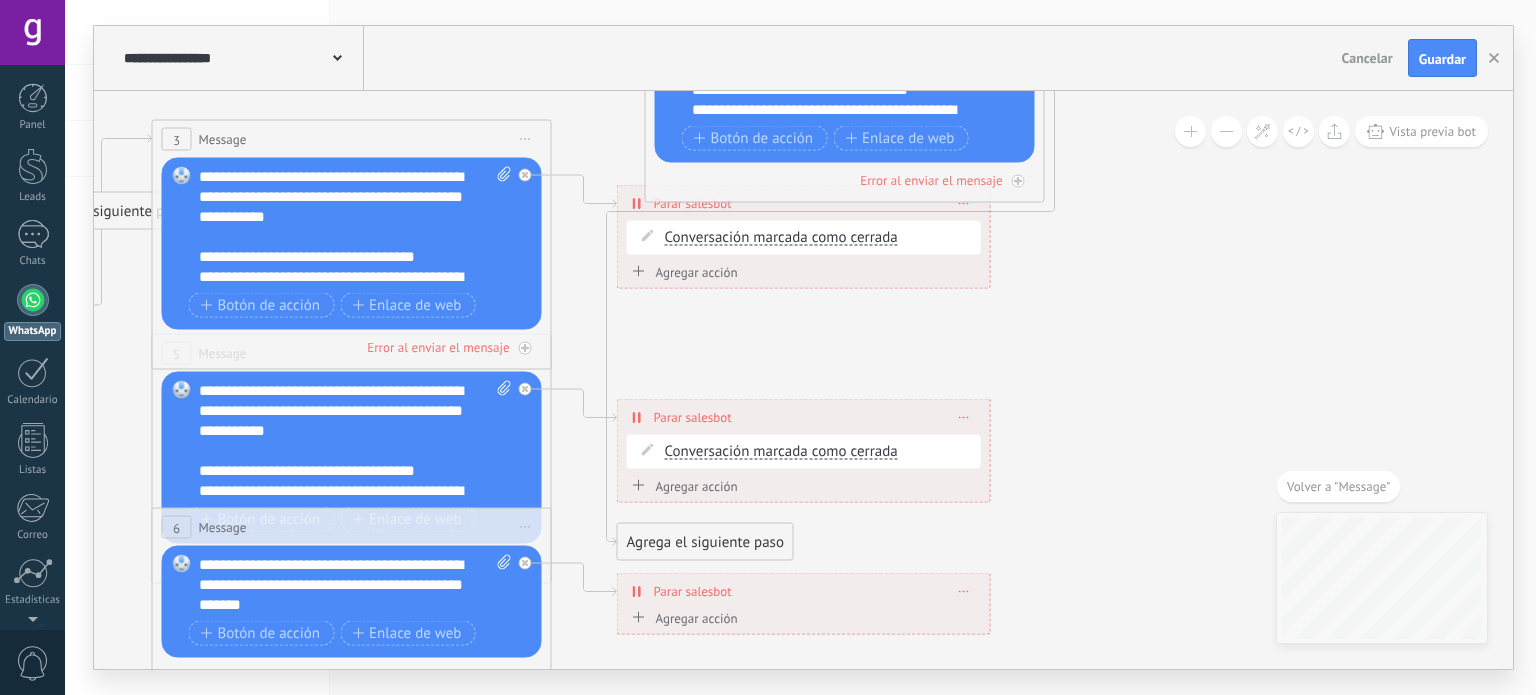 drag, startPoint x: 730, startPoint y: 191, endPoint x: 806, endPoint y: 367, distance: 191.70811 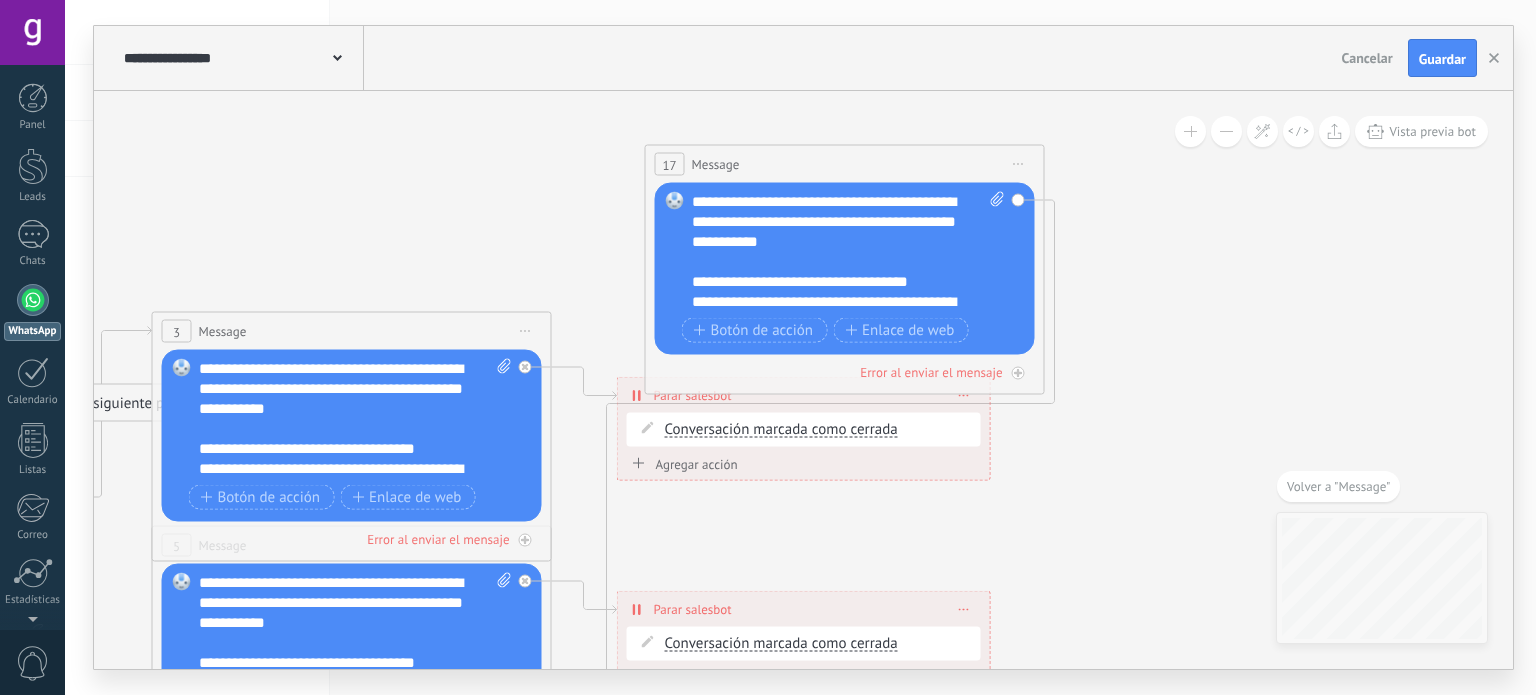 click 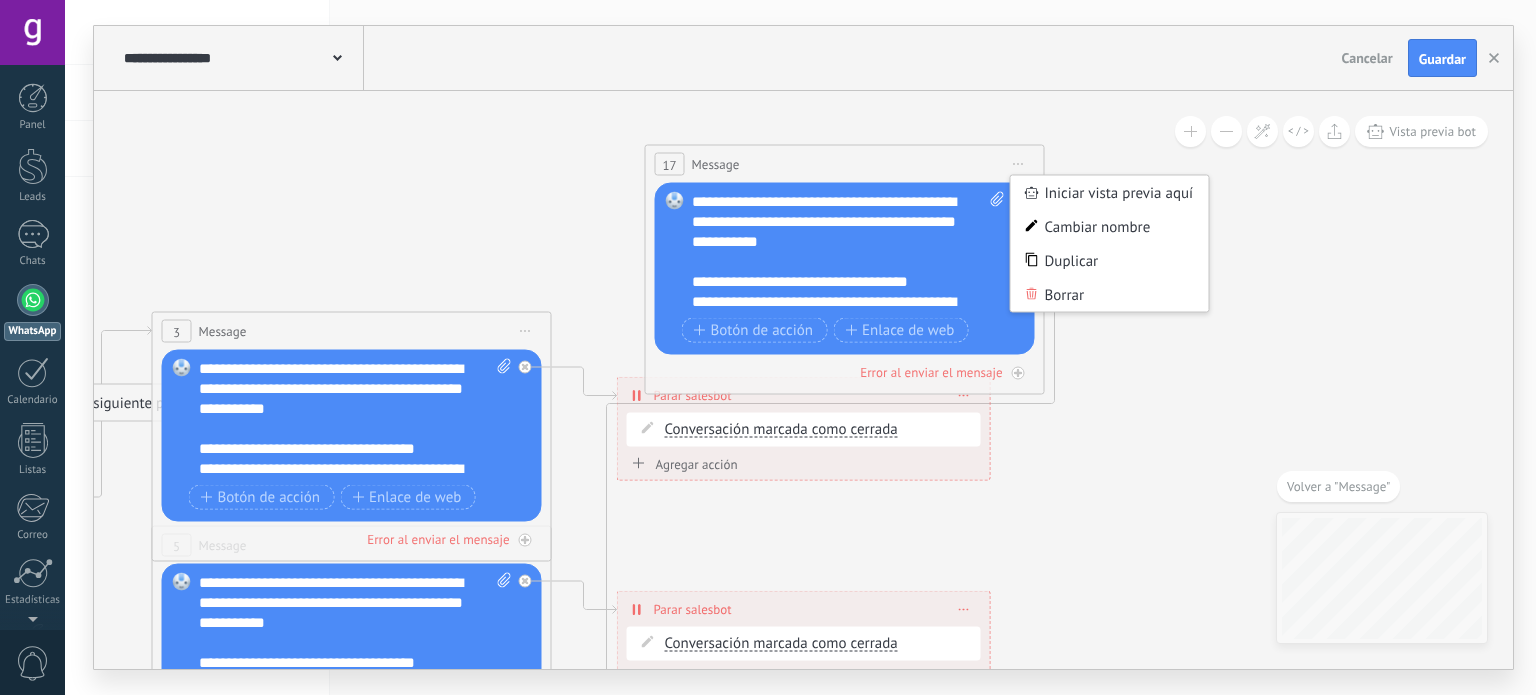 click on "Borrar" at bounding box center [1110, 295] 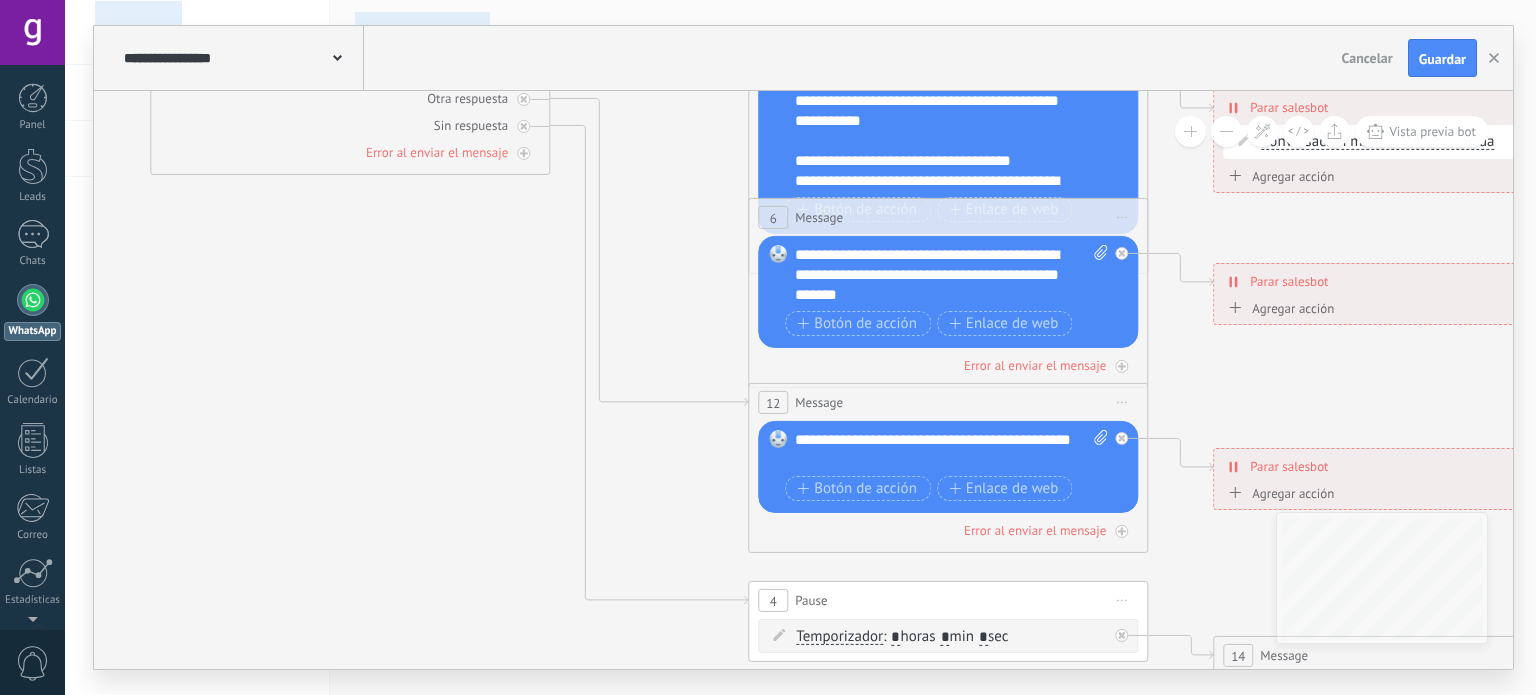 drag, startPoint x: 336, startPoint y: 571, endPoint x: 603, endPoint y: 391, distance: 322.00775 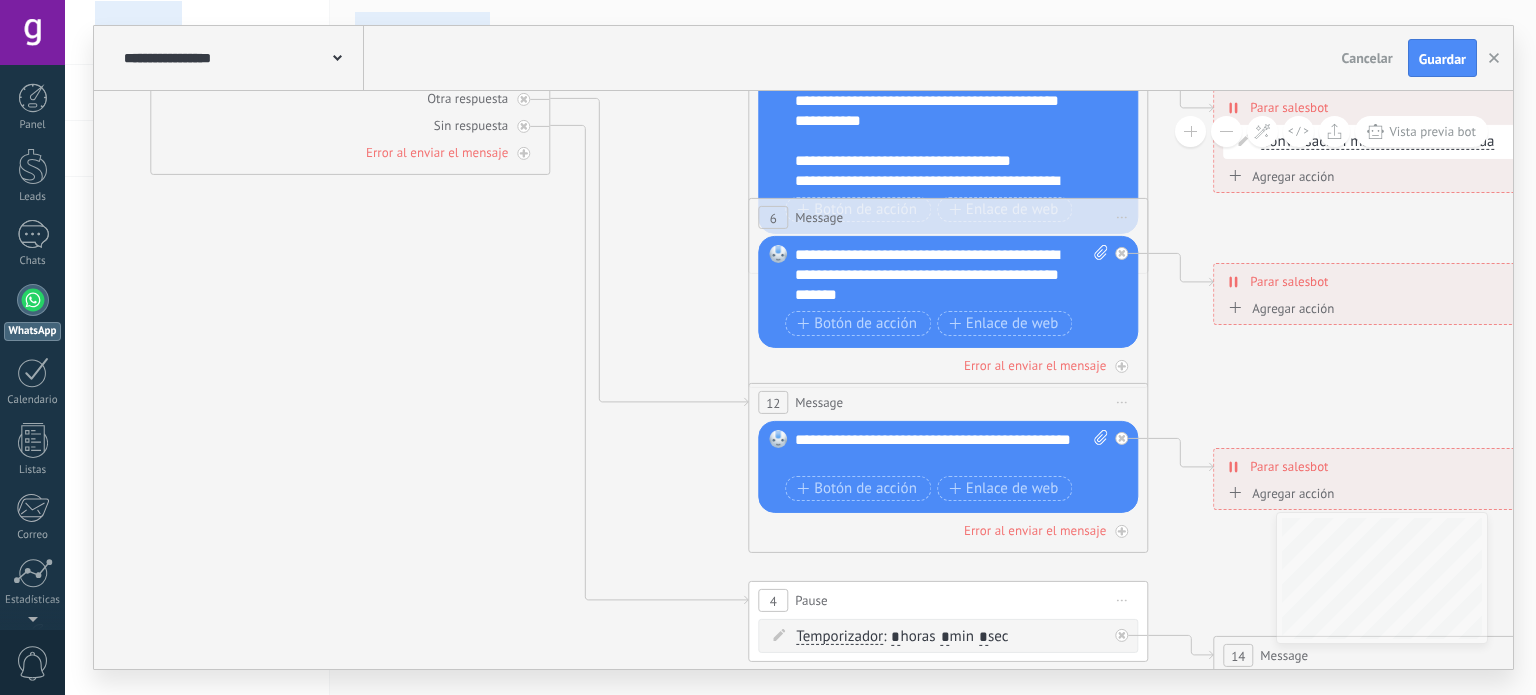 click on ".abccls-1,.abccls-2{fill-rule:evenodd}.abccls-2{fill:#fff} .abfcls-1{fill:none}.abfcls-2{fill:#fff} .abncls-1{isolation:isolate}.abncls-2{opacity:.06}.abncls-2,.abncls-3,.abncls-6{mix-blend-mode:multiply}.abncls-3{opacity:.15}.abncls-4,.abncls-8{fill:#fff}.abncls-5{fill:url(#abnlinear-gradient)}.abncls-6{opacity:.04}.abncls-7{fill:url(#abnlinear-gradient-2)}.abncls-8{fill-rule:evenodd} .abqst0{fill:#ffa200} .abwcls-1{fill:#252525} .cls-1{isolation:isolate} .acicls-1{fill:none} .aclcls-1{fill:#232323} .acnst0{display:none} .addcls-1,.addcls-2{fill:none;stroke-miterlimit:10}.addcls-1{stroke:#dfe0e5}.addcls-2{stroke:#a1a7ab} .adecls-1,.adecls-2{fill:none;stroke-miterlimit:10}.adecls-1{stroke:#dfe0e5}.adecls-2{stroke:#a1a7ab} .adqcls-1{fill:#8591a5;fill-rule:evenodd} .aeccls-1{fill:#5c9f37} .aeecls-1{fill:#f86161} .aejcls-1{fill:#8591a5;fill-rule:evenodd} .aekcls-1{fill-rule:evenodd} .aelcls-1{fill-rule:evenodd;fill:currentColor} .aemcls-1{fill-rule:evenodd;fill:currentColor} .aercls-2{fill:#24bc8c}" at bounding box center [768, 347] 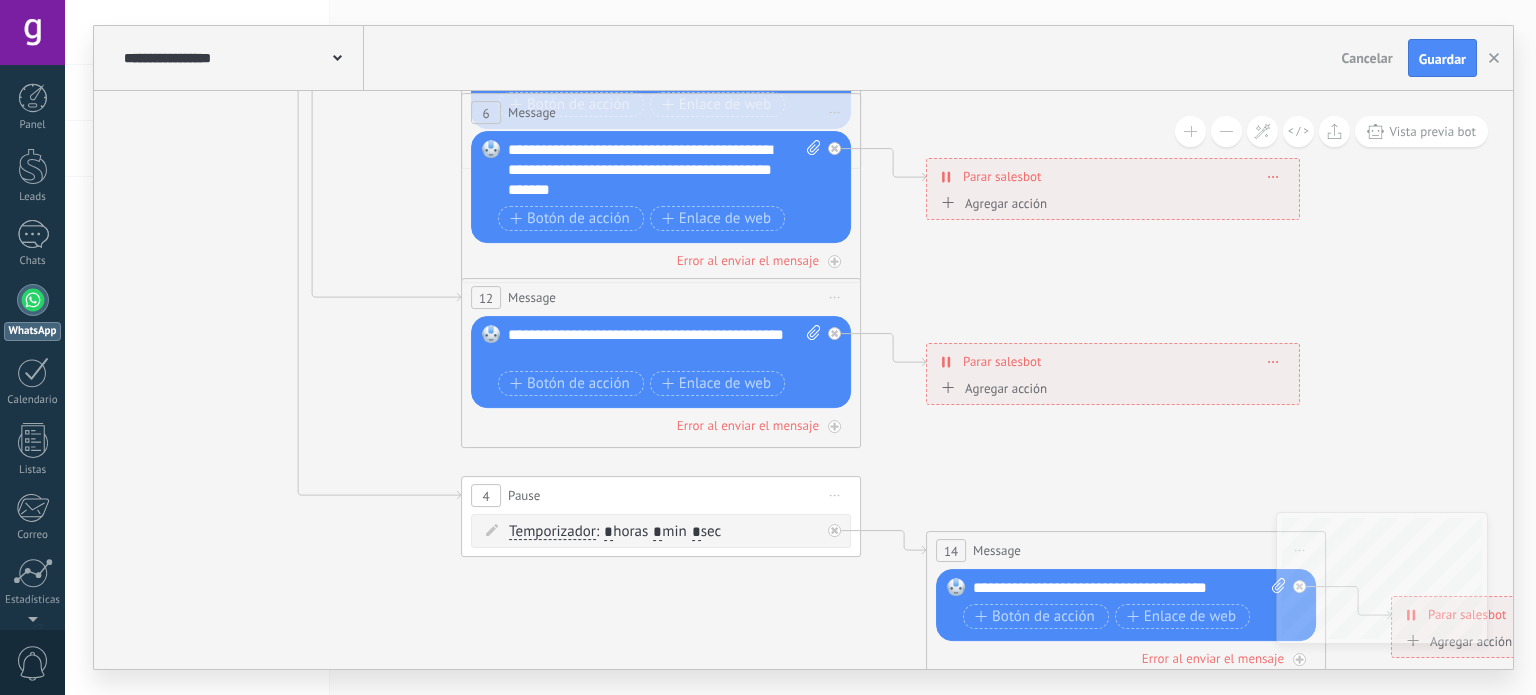 drag, startPoint x: 492, startPoint y: 215, endPoint x: 197, endPoint y: 123, distance: 309.01294 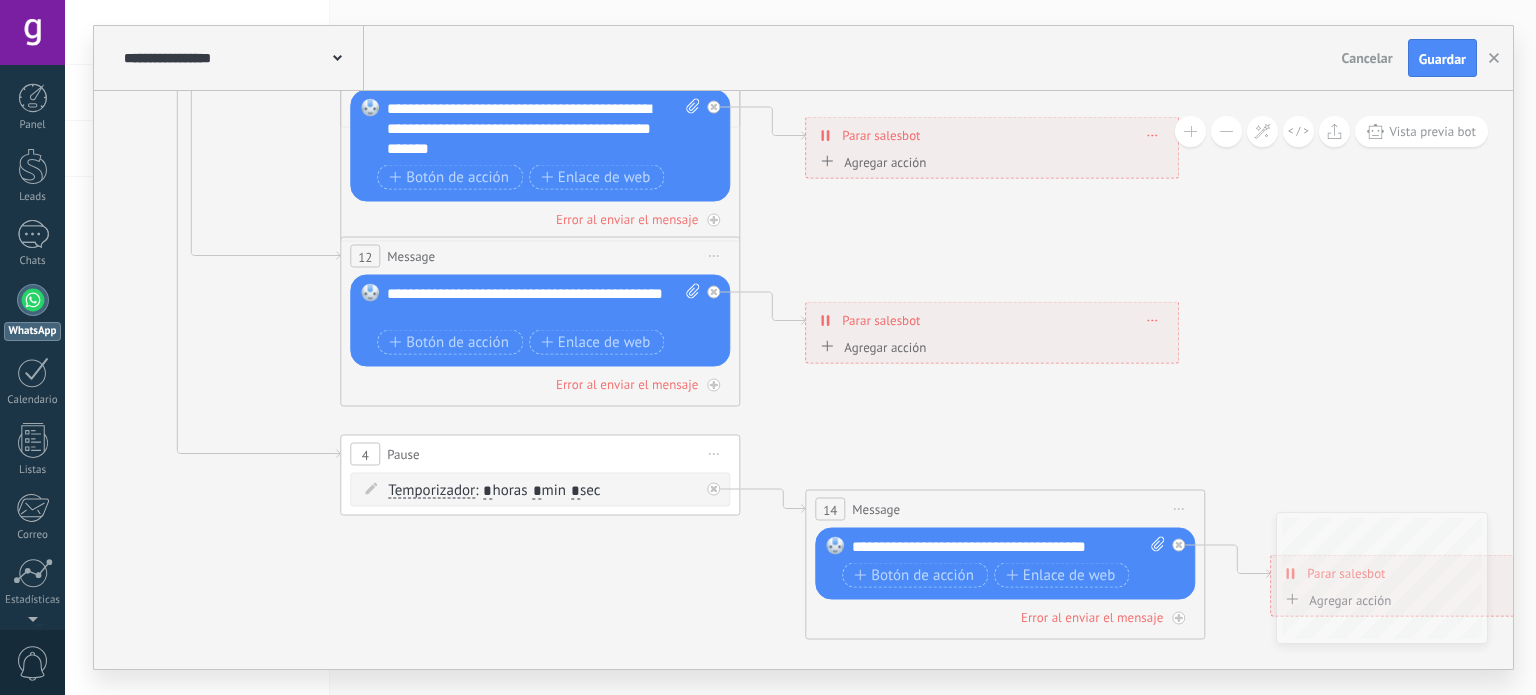drag, startPoint x: 1053, startPoint y: 527, endPoint x: 940, endPoint y: 664, distance: 177.58942 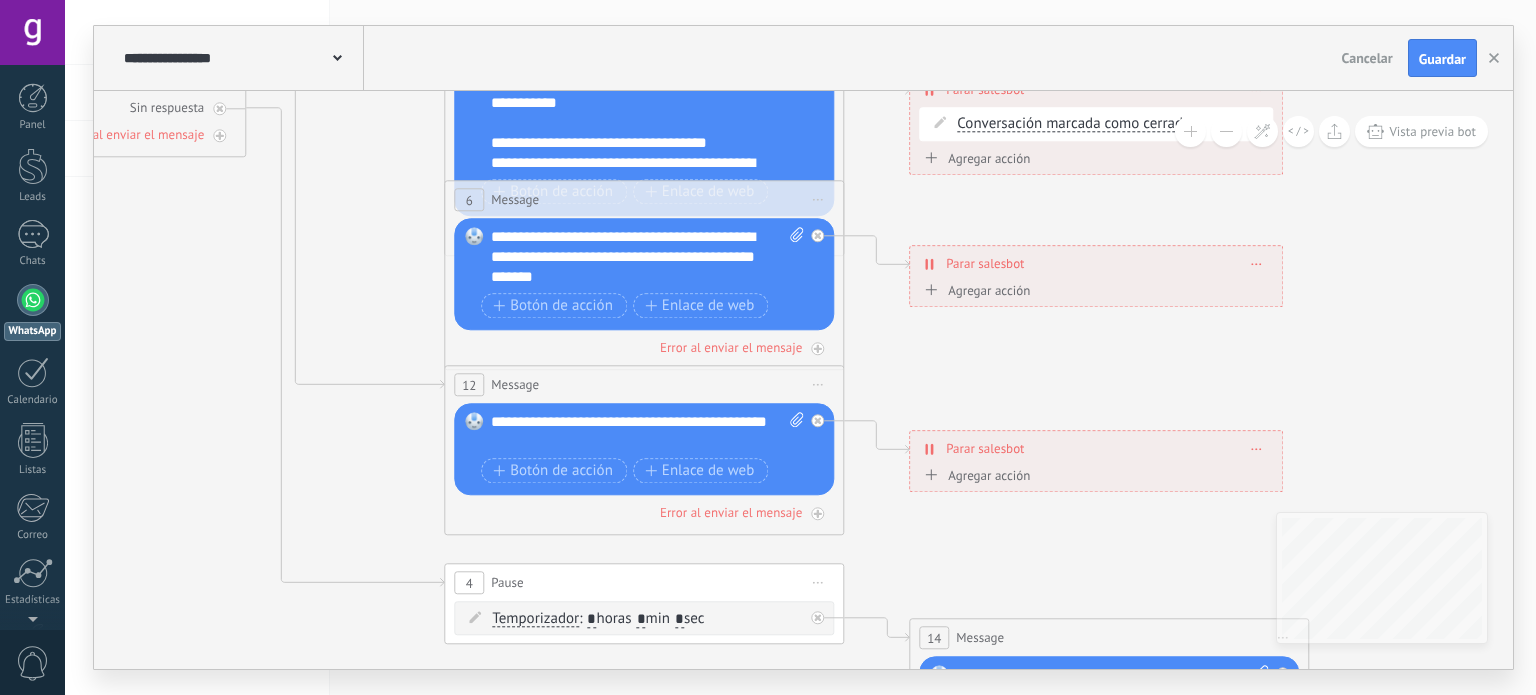 drag, startPoint x: 783, startPoint y: 418, endPoint x: 881, endPoint y: 553, distance: 166.82027 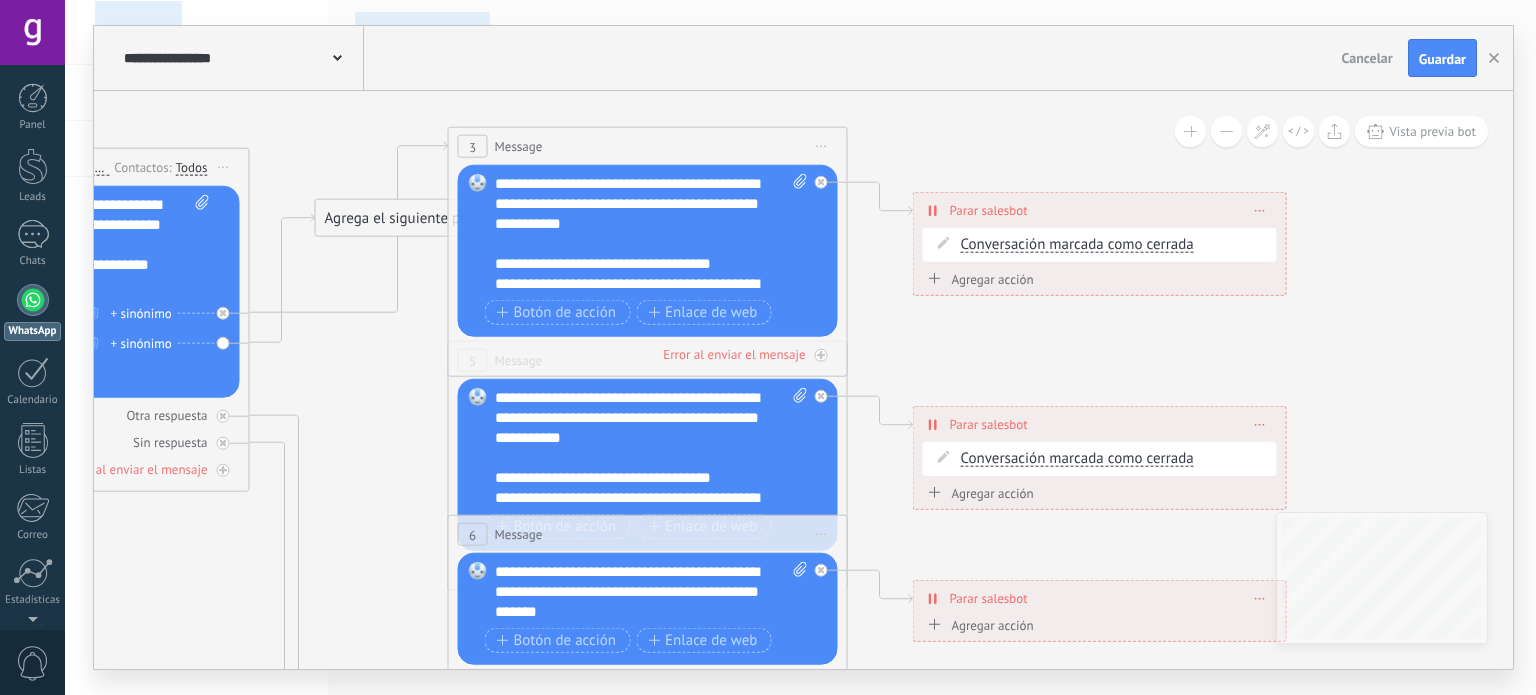 drag, startPoint x: 871, startPoint y: 359, endPoint x: 852, endPoint y: 742, distance: 383.47098 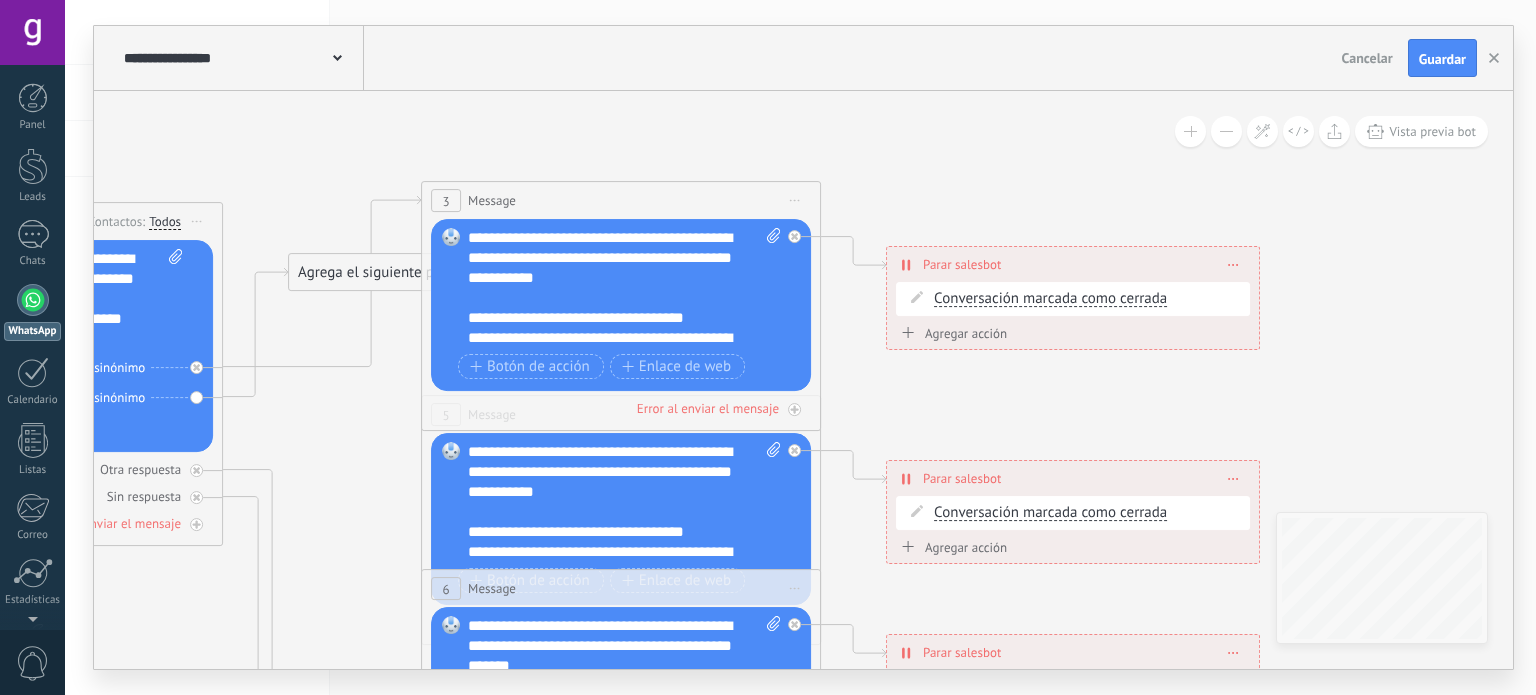 click 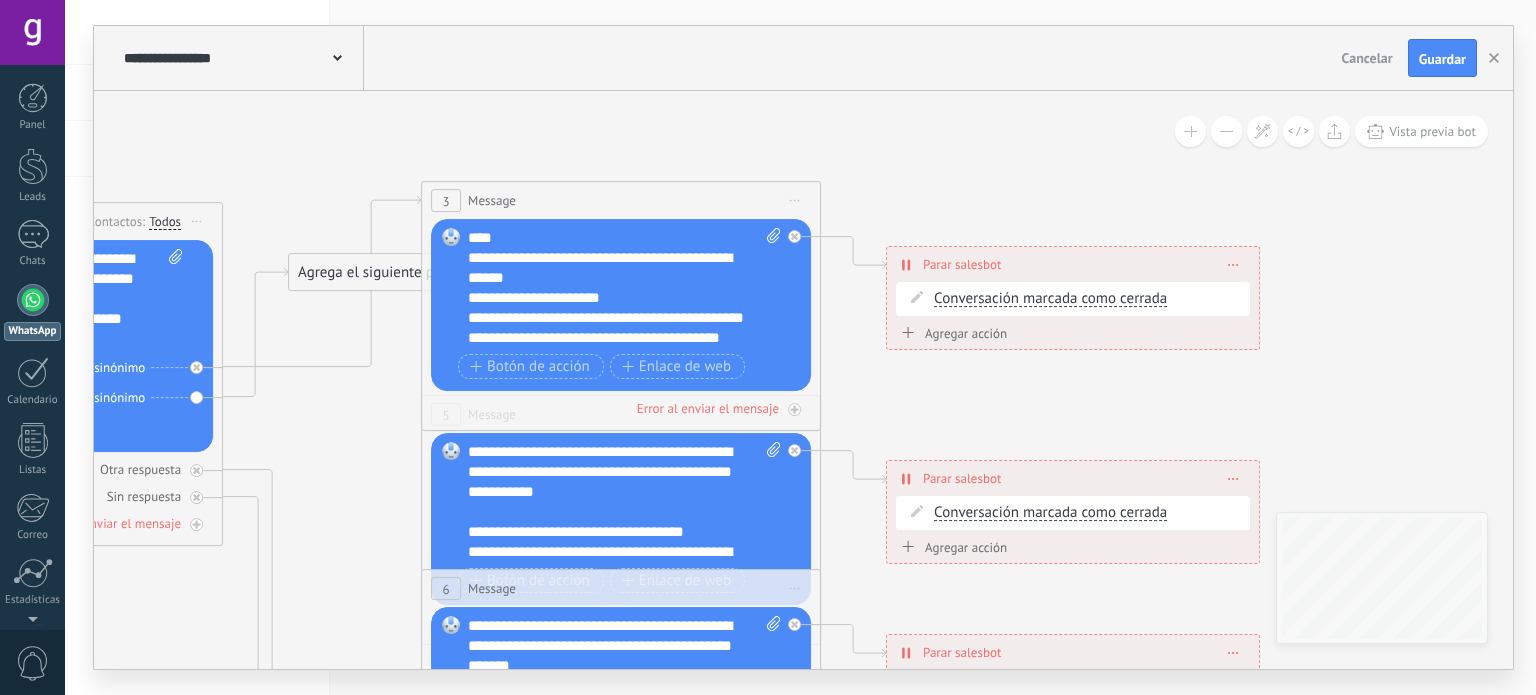 scroll, scrollTop: 140, scrollLeft: 0, axis: vertical 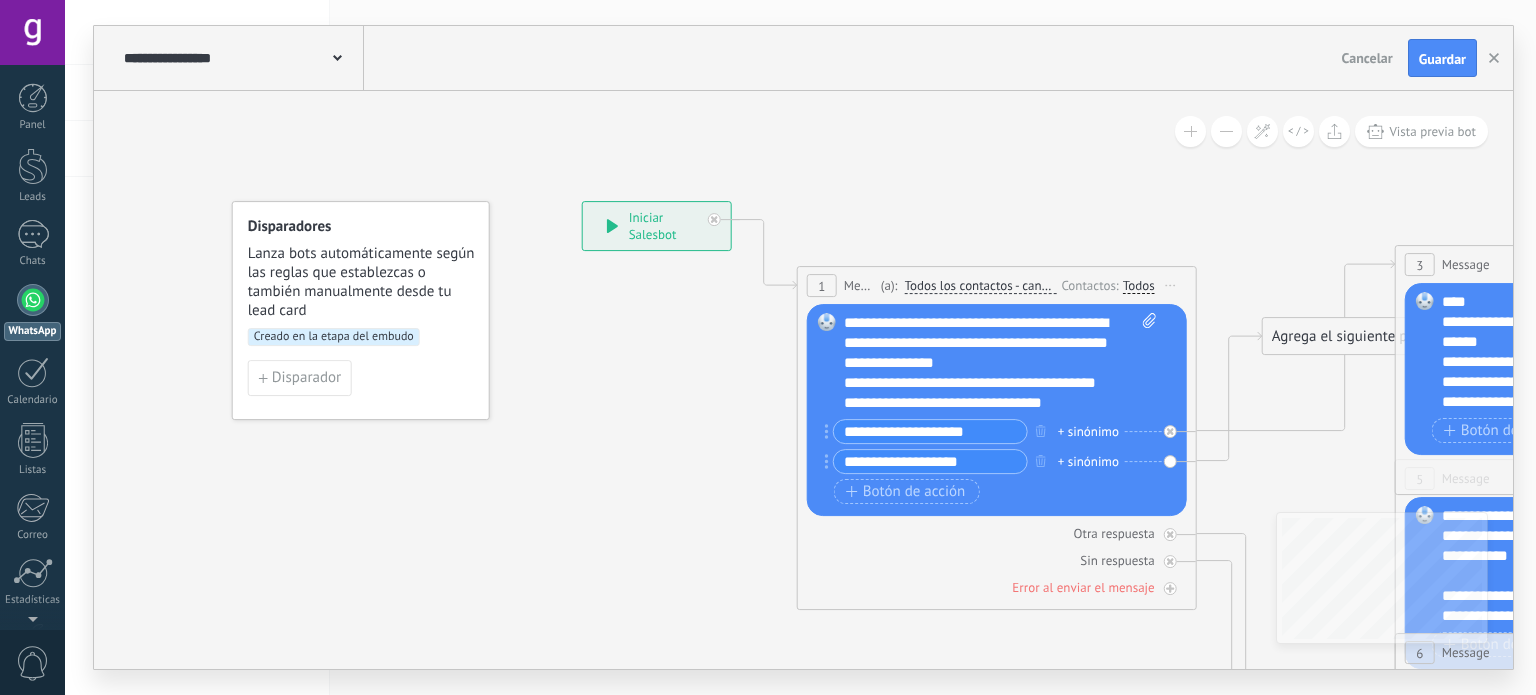 drag, startPoint x: 304, startPoint y: 111, endPoint x: 1287, endPoint y: 188, distance: 986.01117 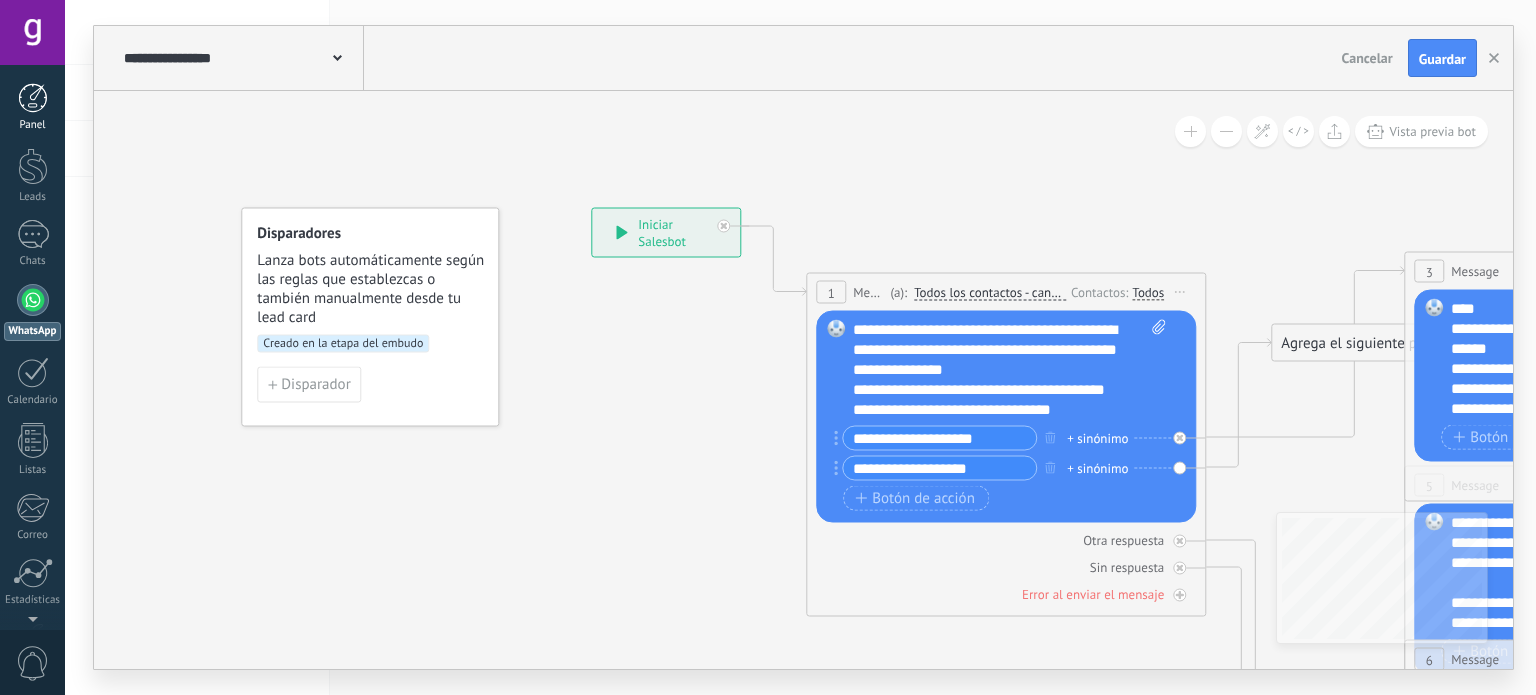 click at bounding box center [33, 98] 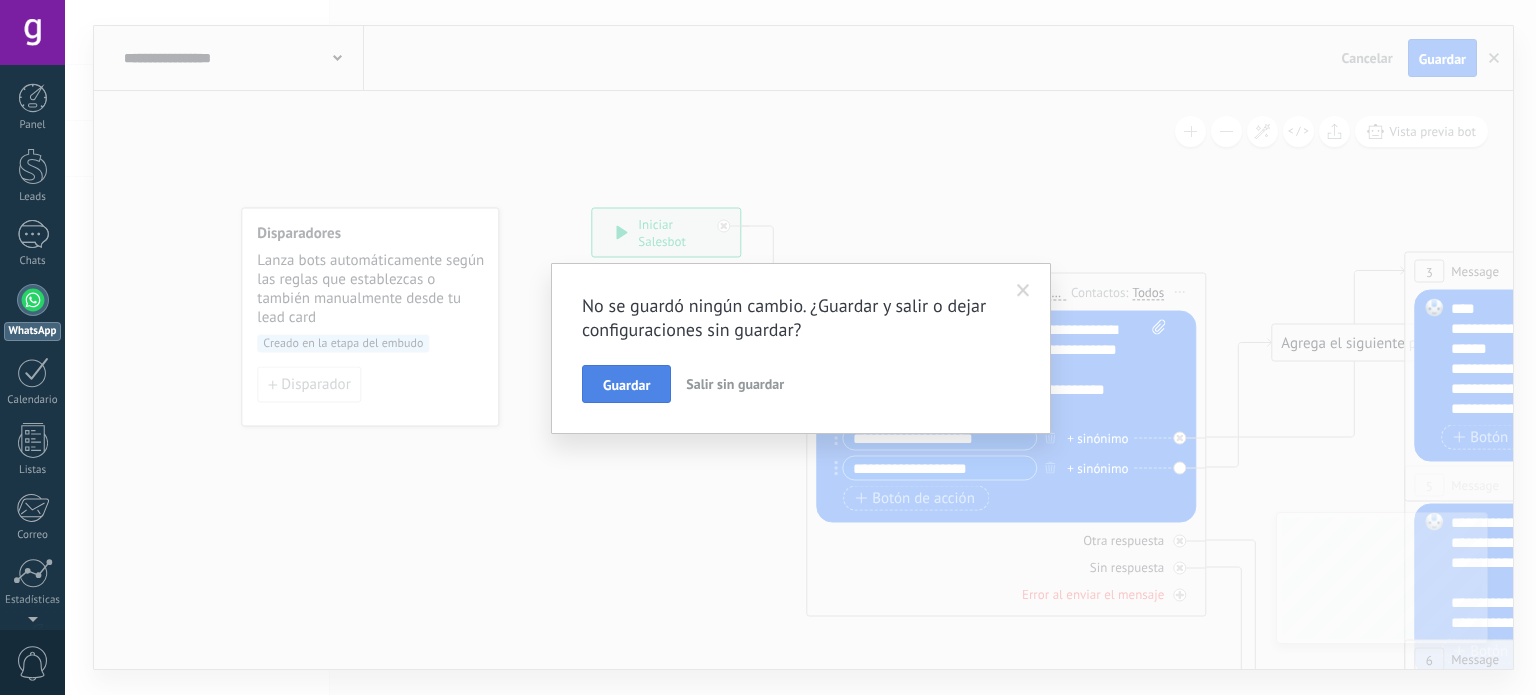 click on "Guardar" at bounding box center (626, 385) 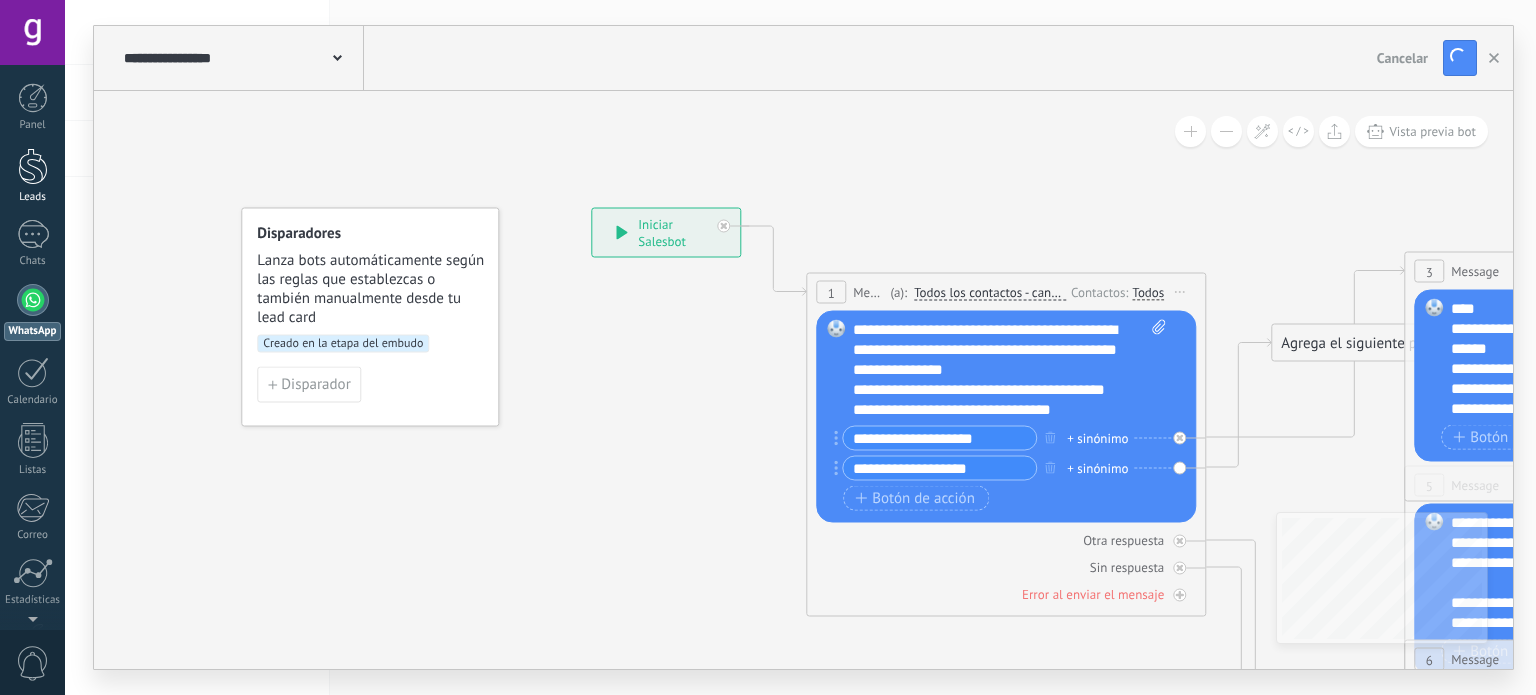 click on "Leads" at bounding box center (33, 197) 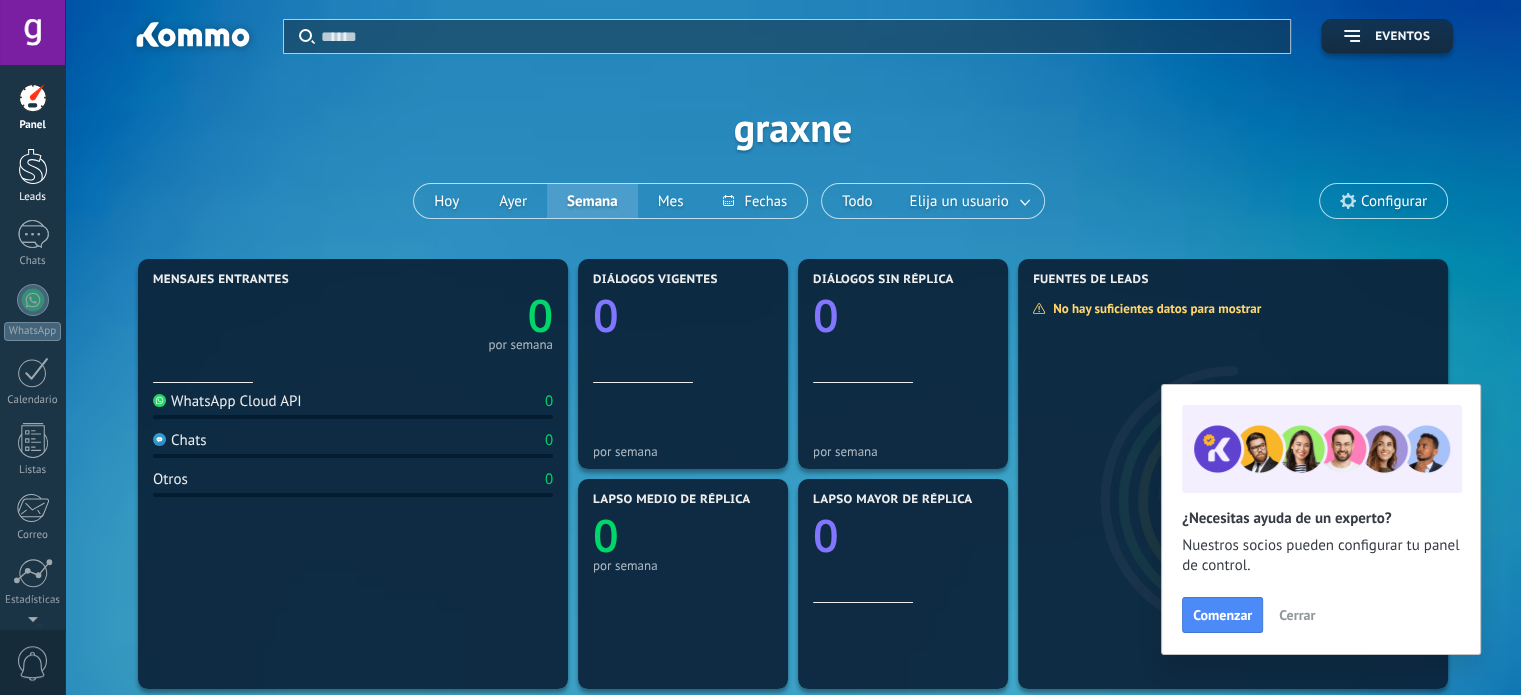 click at bounding box center [33, 166] 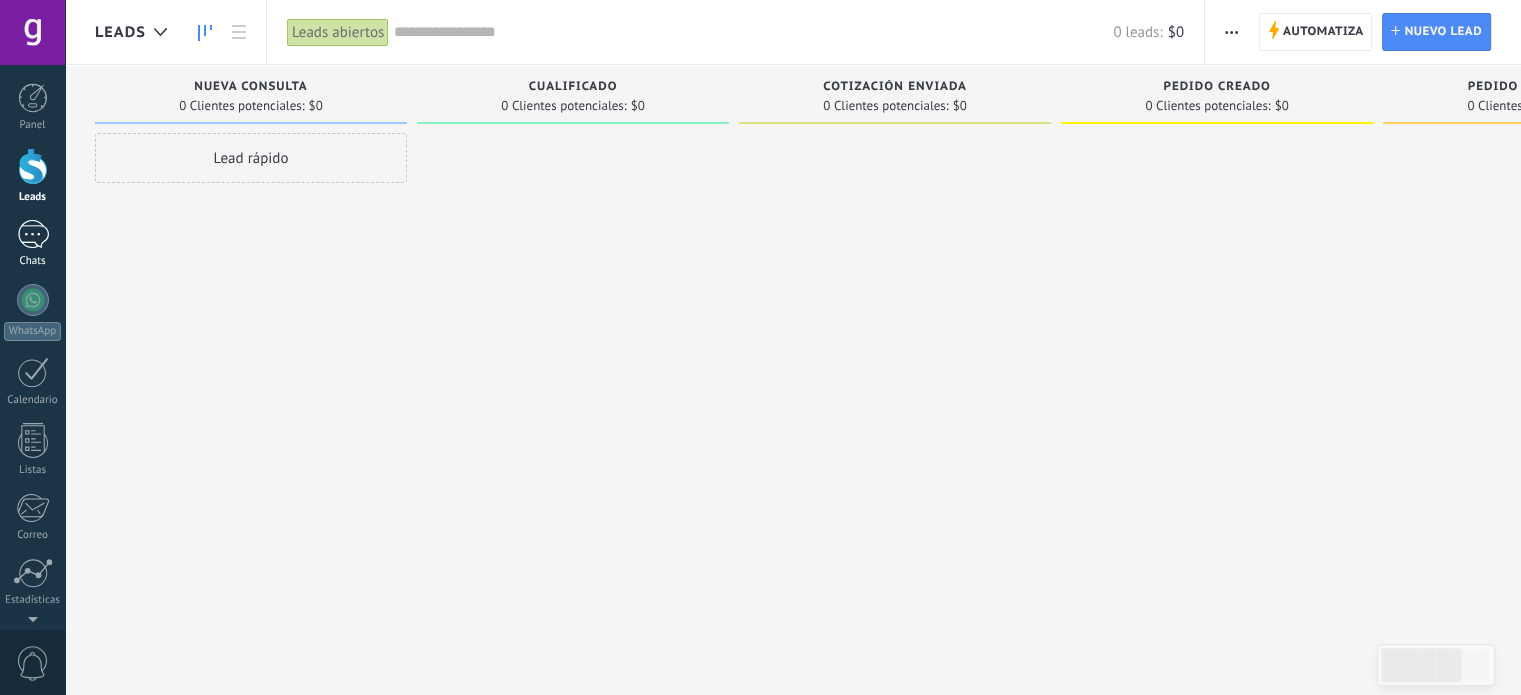 click at bounding box center [33, 234] 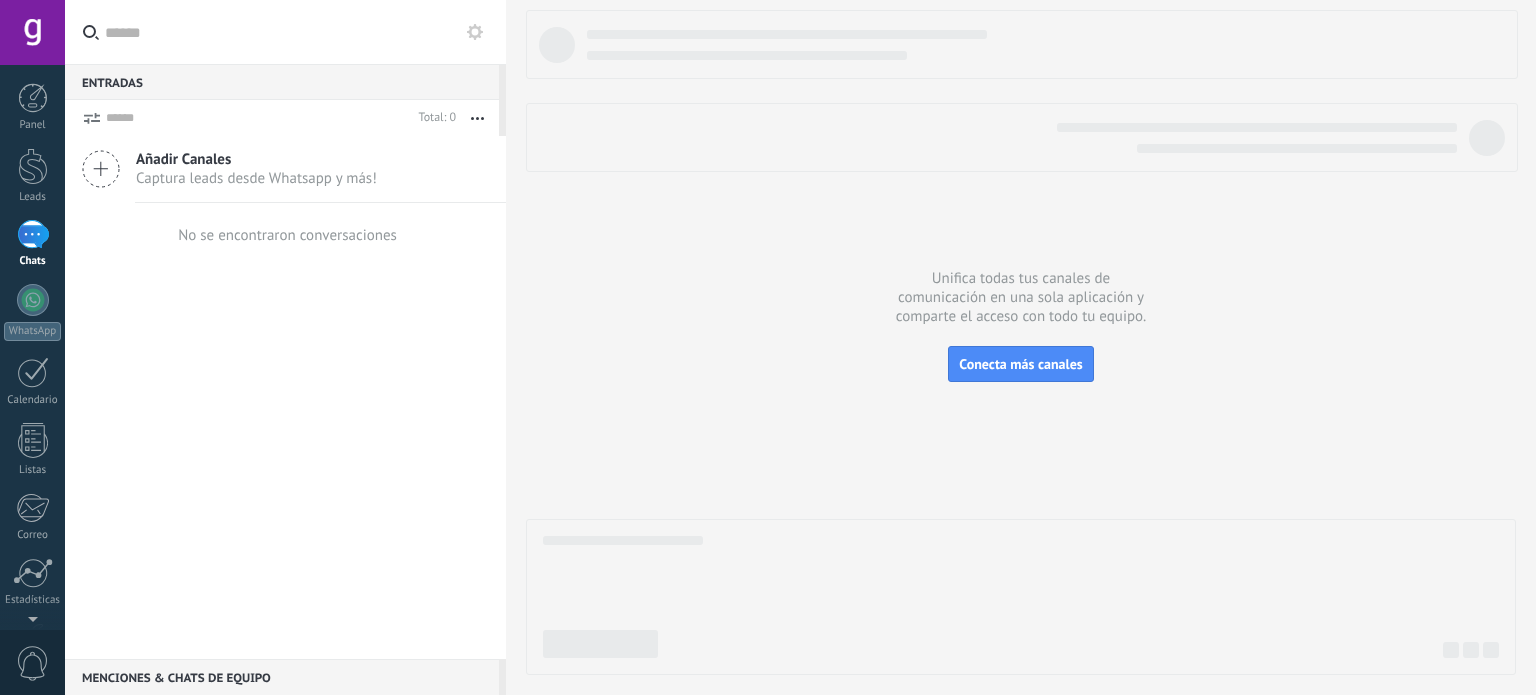 click on "Añadir Canales" at bounding box center (256, 159) 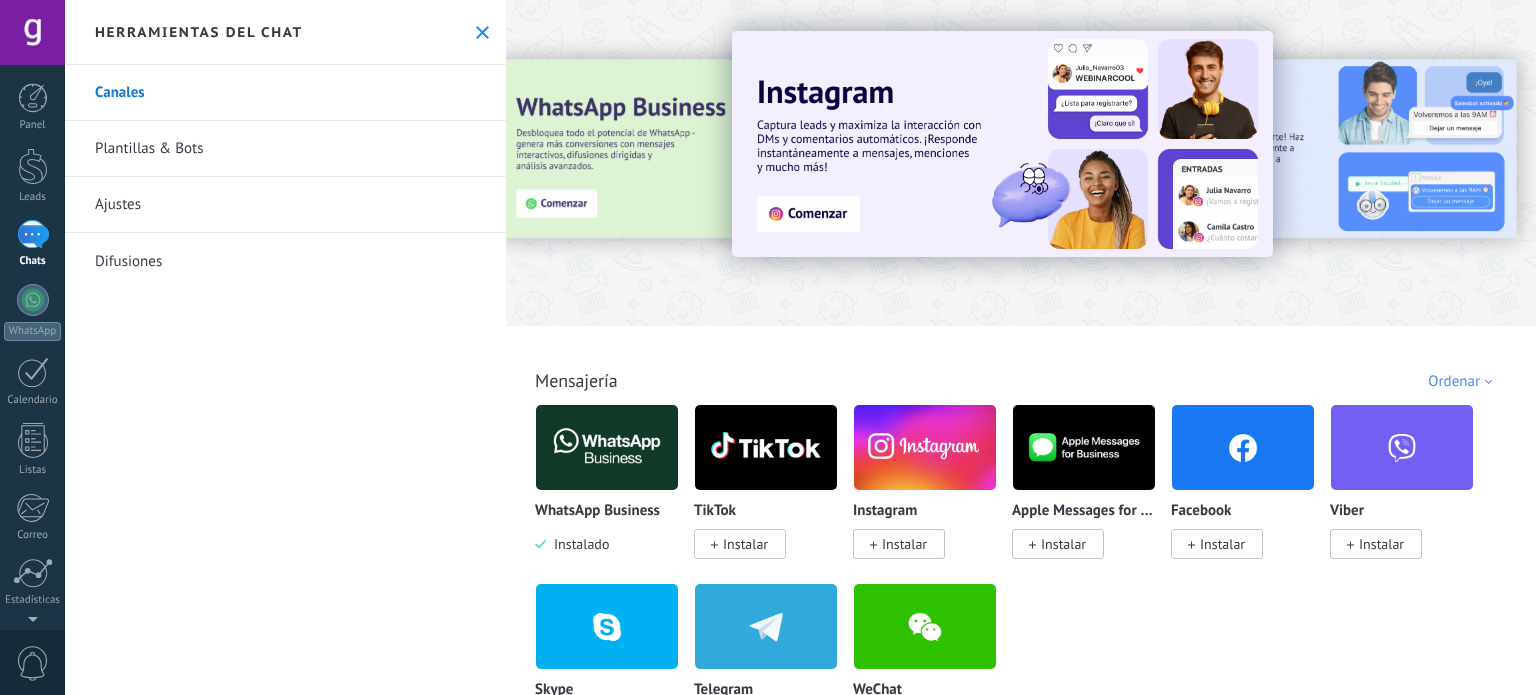 click on "Plantillas & Bots" at bounding box center (285, 149) 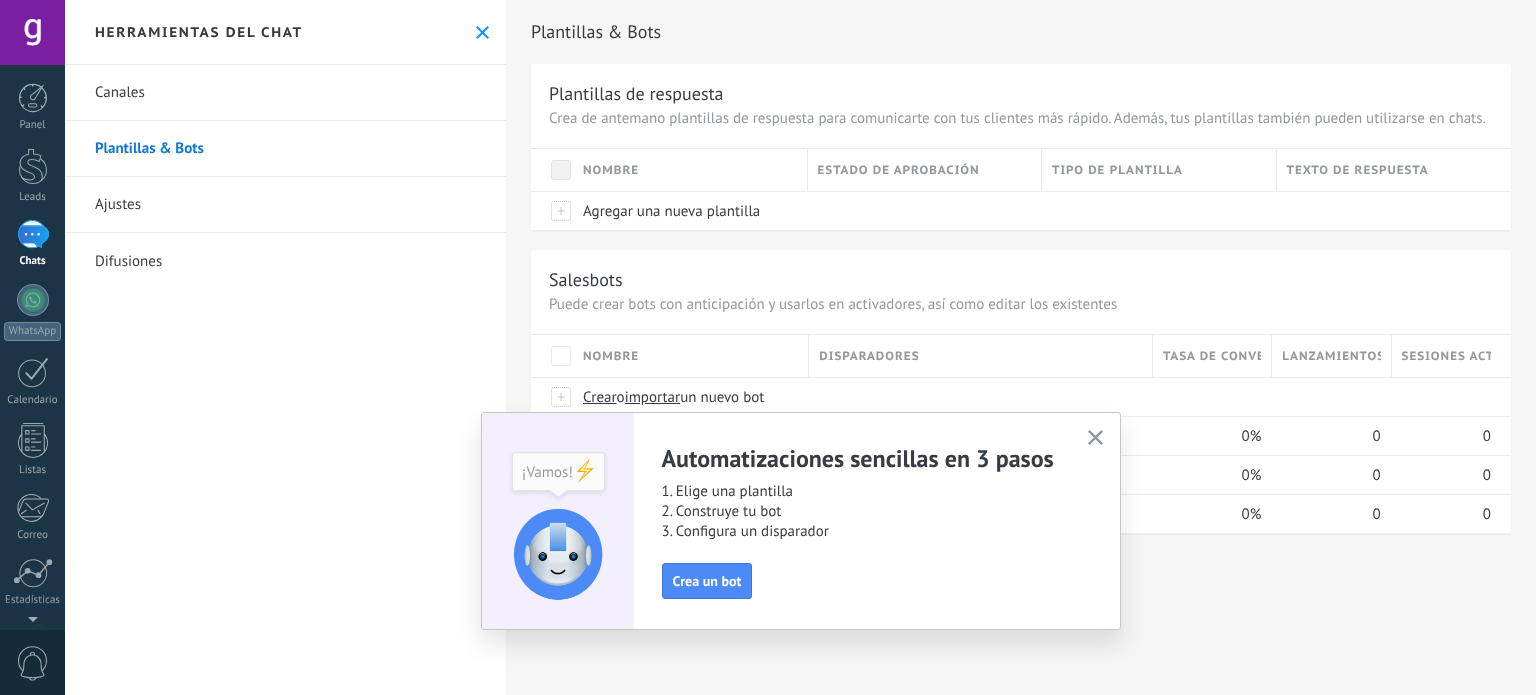 click 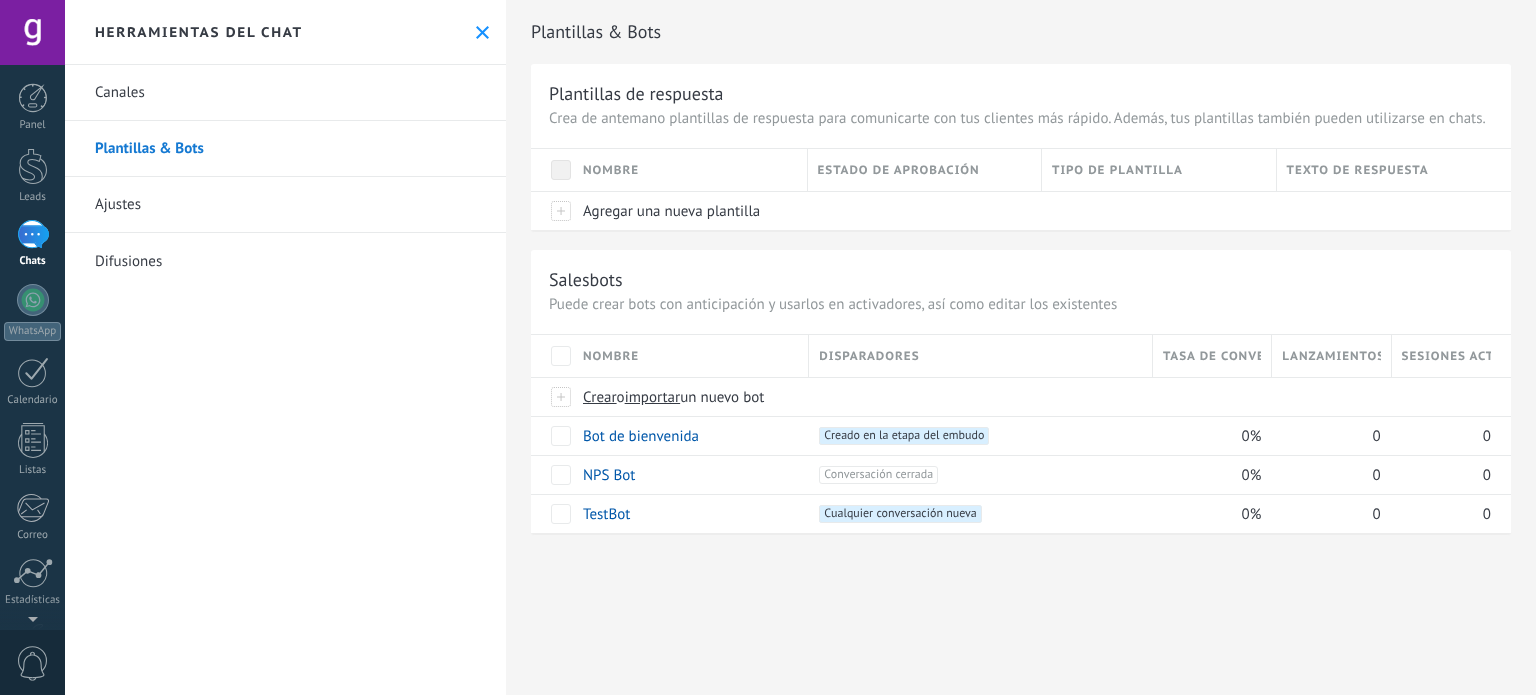 click on "Canales" at bounding box center [285, 93] 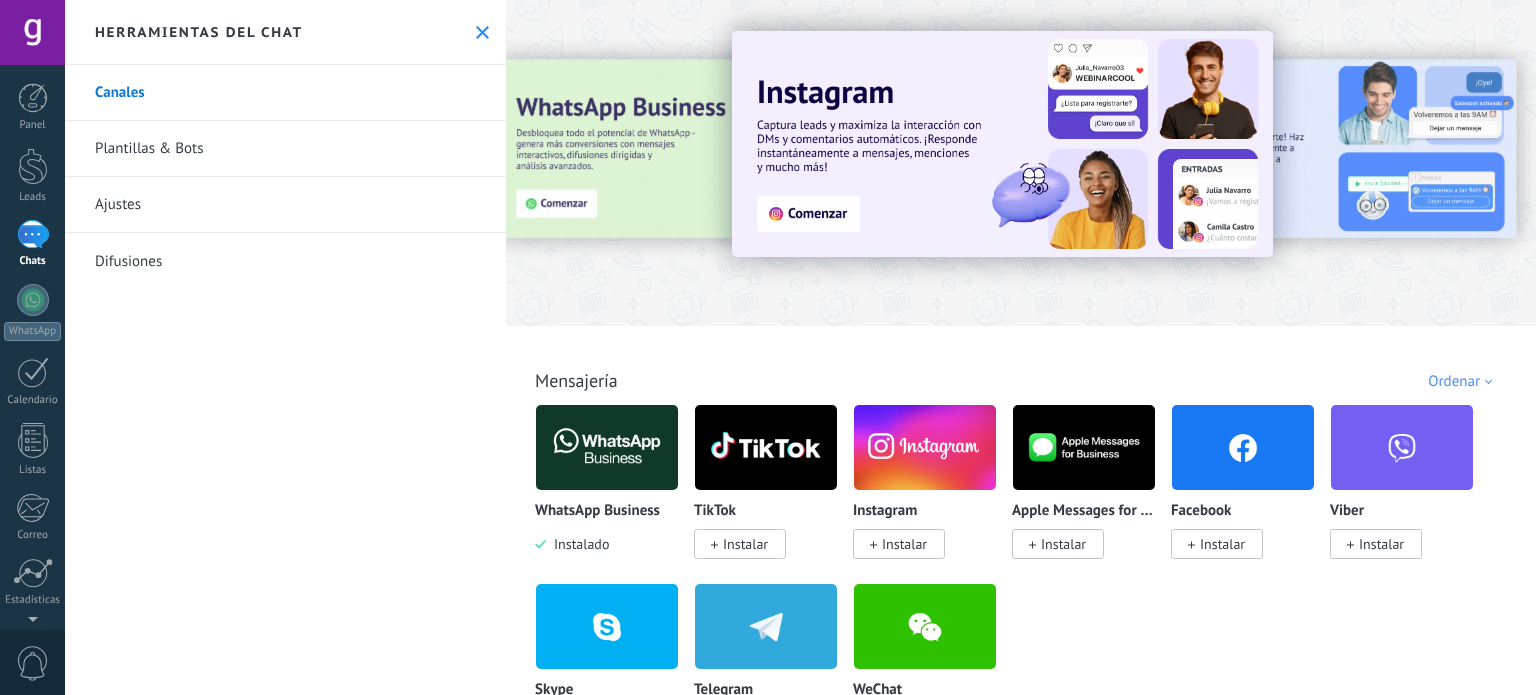 click on "Instalar" at bounding box center [1222, 544] 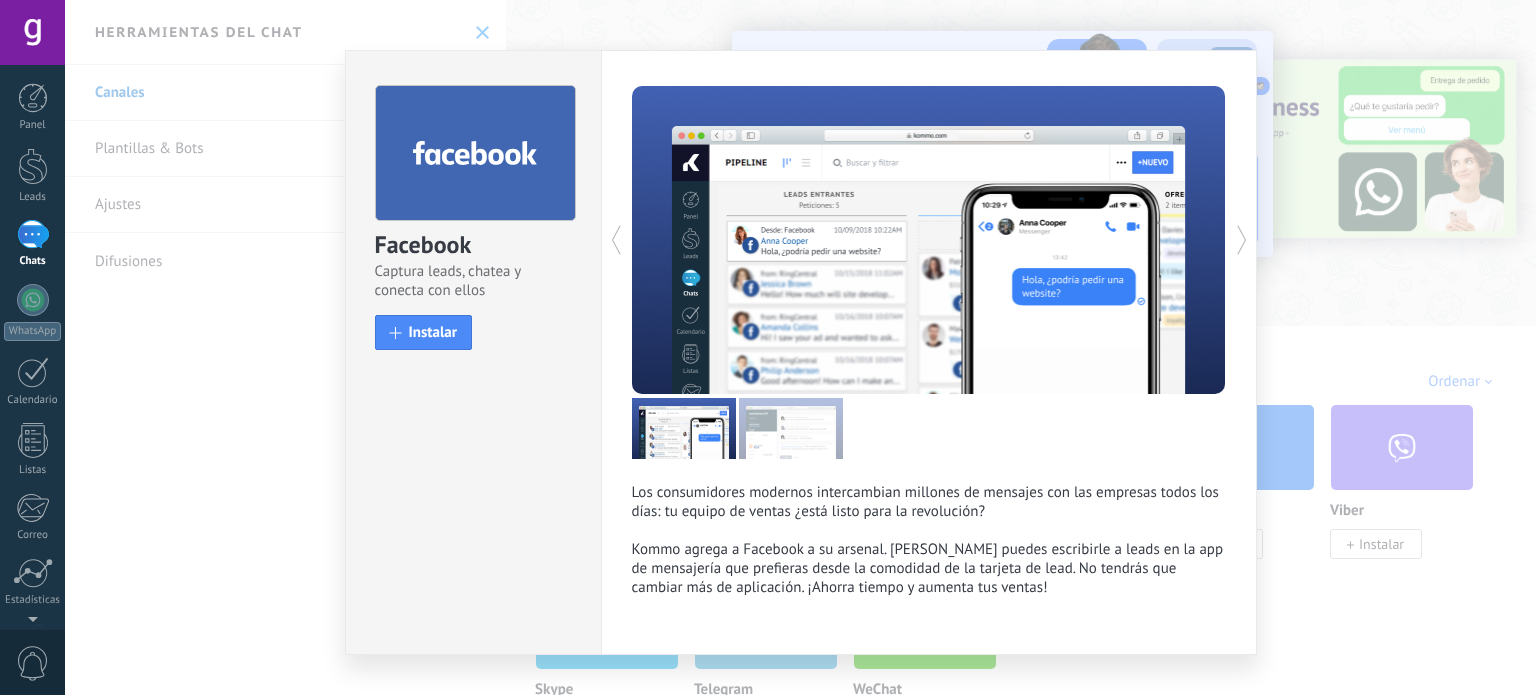 scroll, scrollTop: 0, scrollLeft: 0, axis: both 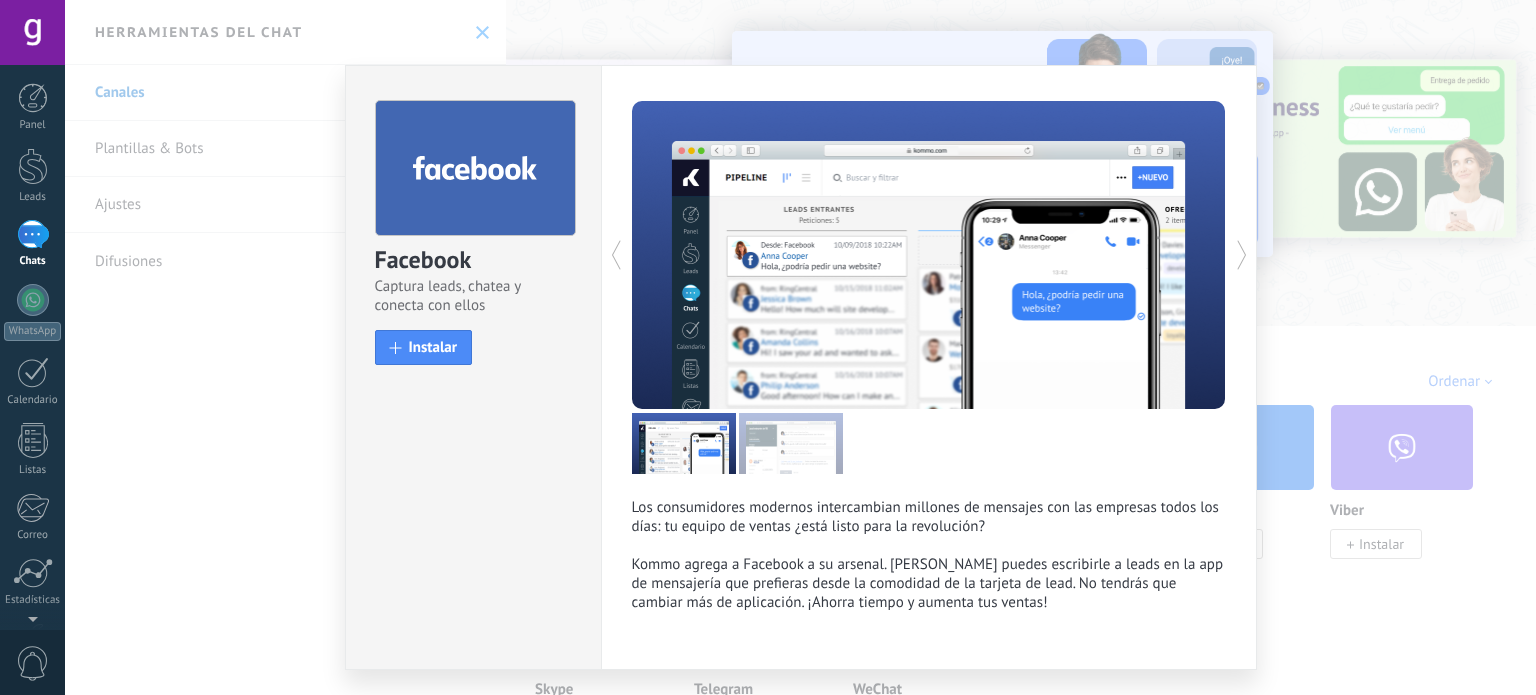 click on "Facebook Captura leads, chatea y conecta con ellos install Instalar Los consumidores modernos intercambian millones de mensajes con las empresas todos los días: tu equipo de ventas ¿está listo para la revolución?     Kommo agrega a Facebook a su arsenal. Ahora puedes escribirle a leads en la app de mensajería que prefieras desde la comodidad de la tarjeta de lead. No tendrás que cambiar más de aplicación. ¡Ahorra tiempo y aumenta tus ventas! más" at bounding box center (800, 347) 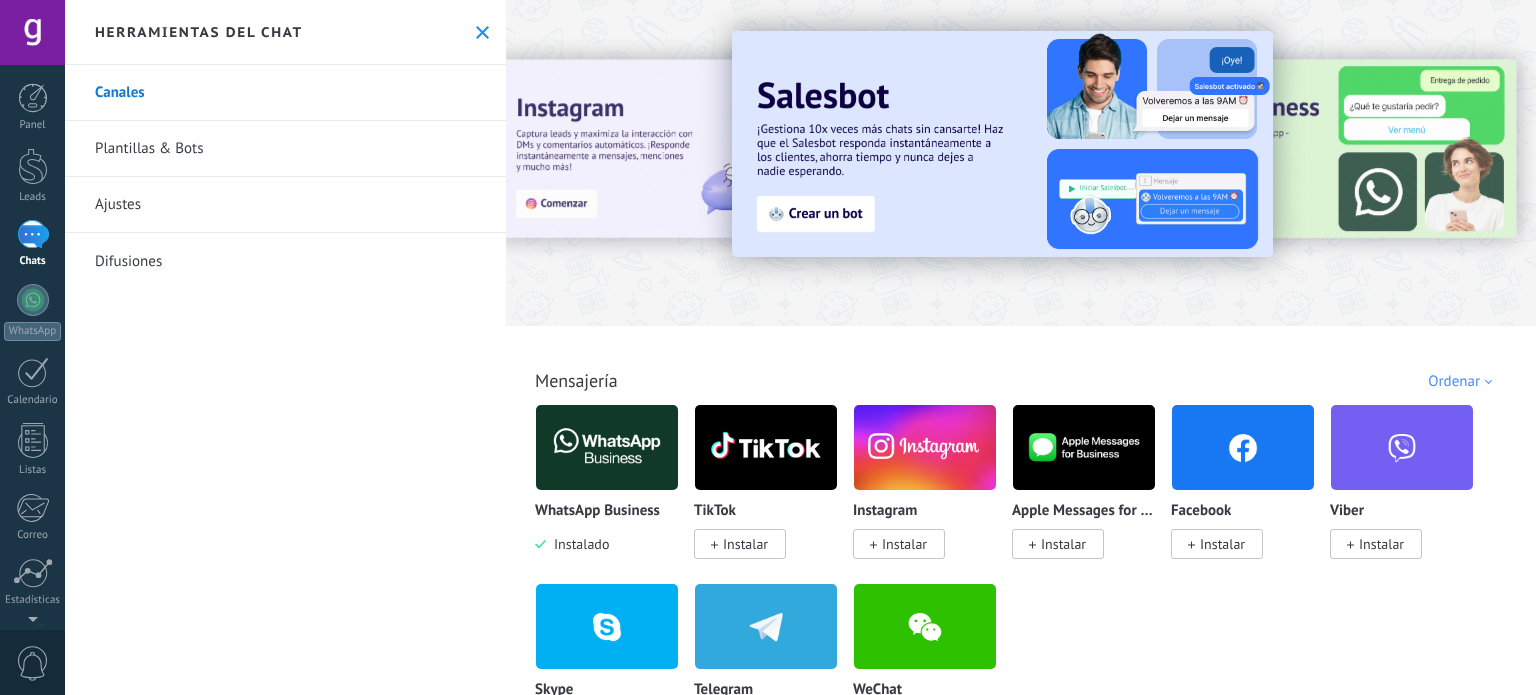 click at bounding box center [607, 447] 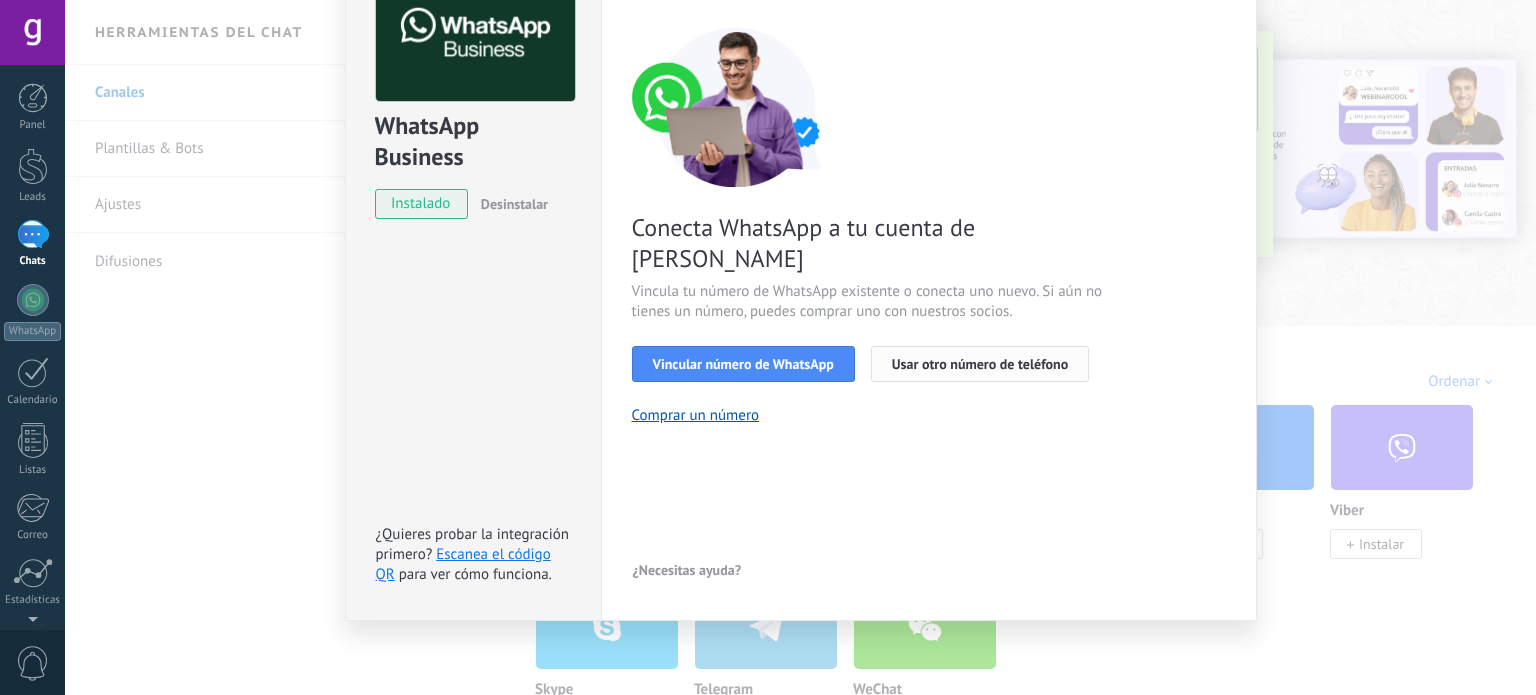 scroll, scrollTop: 0, scrollLeft: 0, axis: both 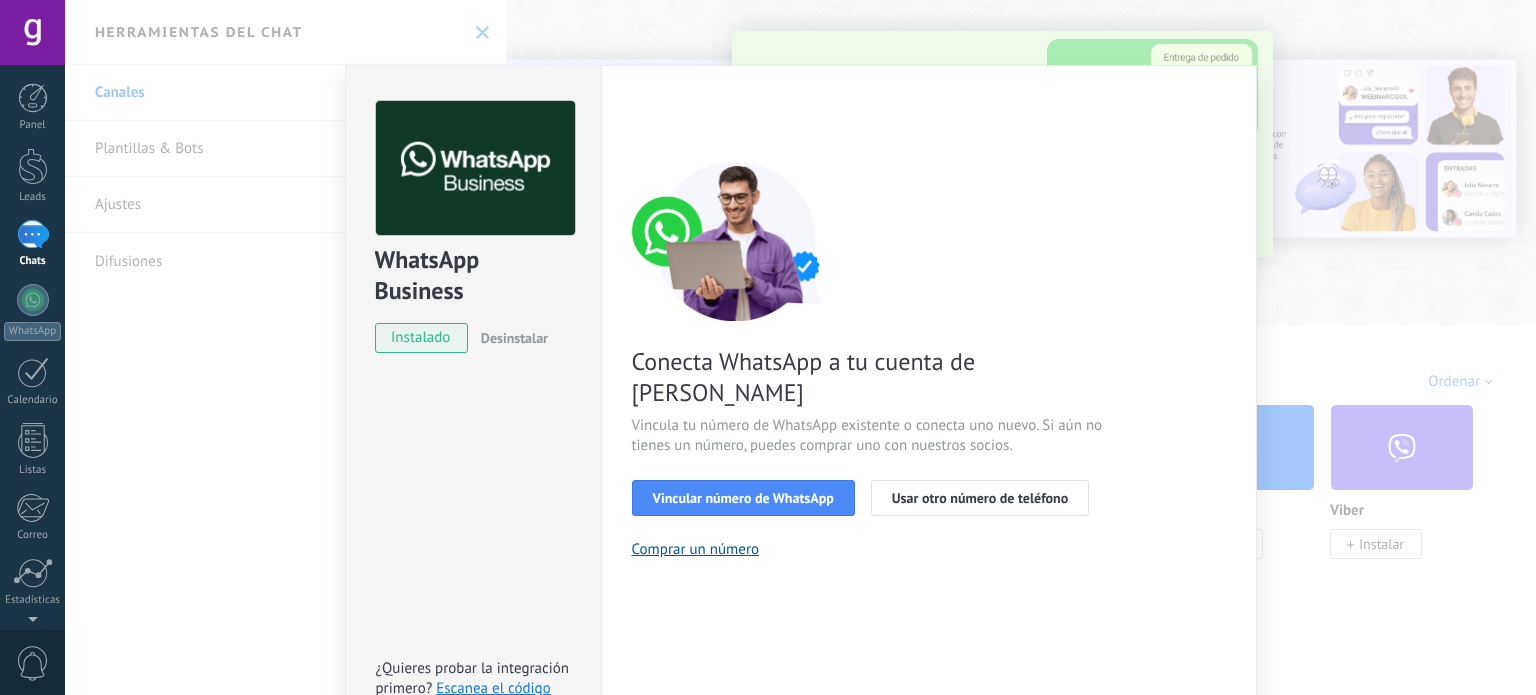 click on "WhatsApp Business instalado Desinstalar ¿Quieres probar la integración primero?   Escanea el código QR   para ver cómo funciona. Configuraciones Autorizaciones Esta pestaña registra a los usuarios que han concedido acceso a las integración a esta cuenta. Si deseas remover la posibilidad que un usuario pueda enviar solicitudes a la cuenta en nombre de esta integración, puedes revocar el acceso. Si el acceso a todos los usuarios es revocado, la integración dejará de funcionar. Esta aplicacion está instalada, pero nadie le ha dado acceso aun. WhatsApp Cloud API más _:  Guardar < Volver 1 Seleccionar aplicación 2 Conectar Facebook  3 Finalizar configuración Conecta WhatsApp a tu cuenta de Kommo Vincula tu número de WhatsApp existente o conecta uno nuevo. Si aún no tienes un número, puedes comprar uno con nuestros socios. Vincular número de WhatsApp Usar otro número de teléfono Comprar un número ¿Necesitas ayuda?" at bounding box center [800, 347] 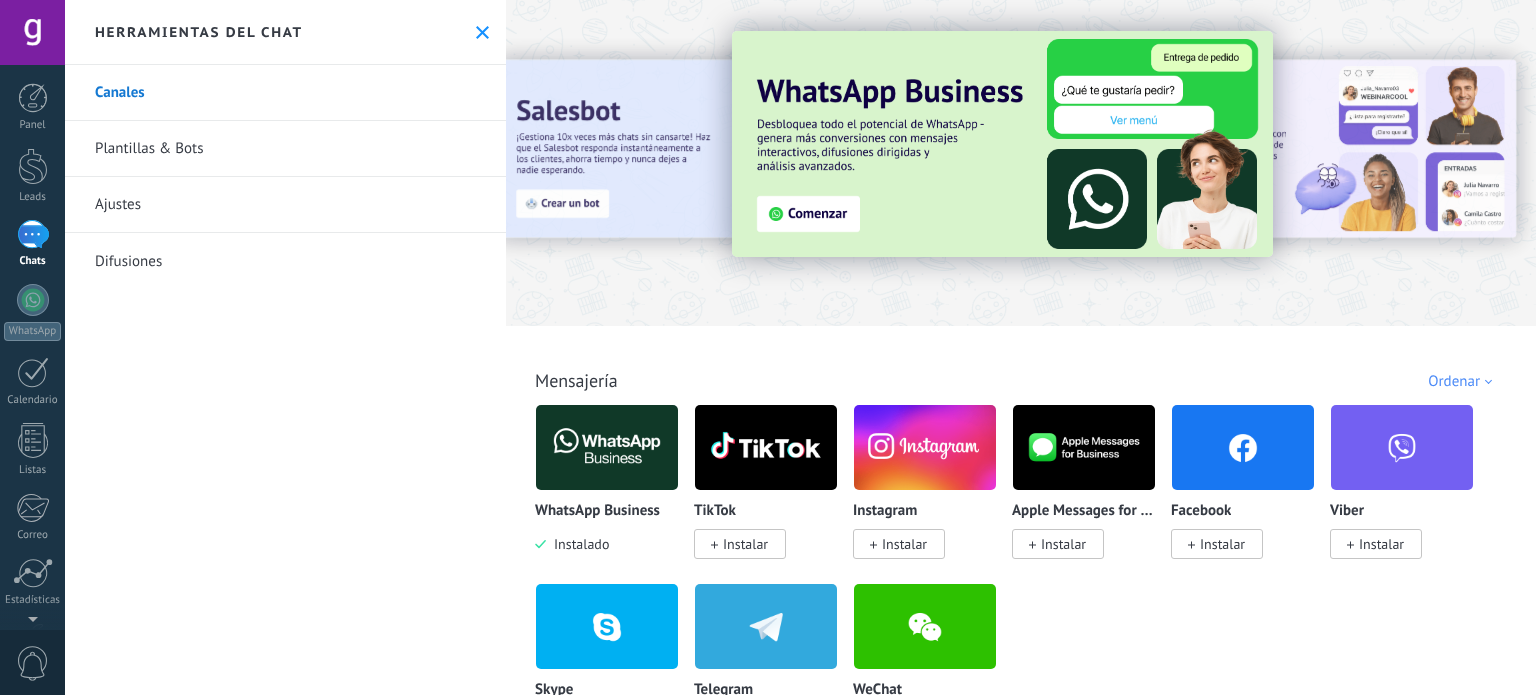 click on "Instalar" at bounding box center (1222, 544) 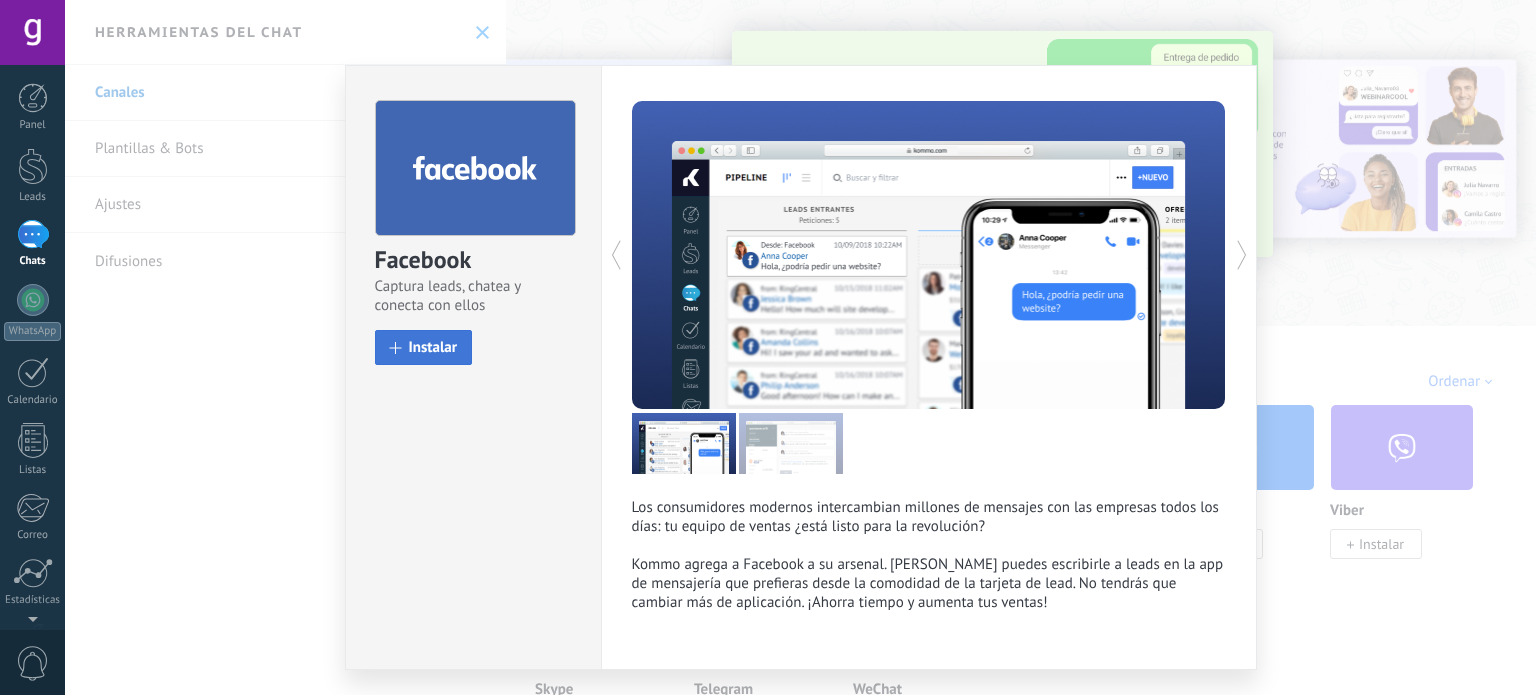 click on "Instalar" at bounding box center (424, 347) 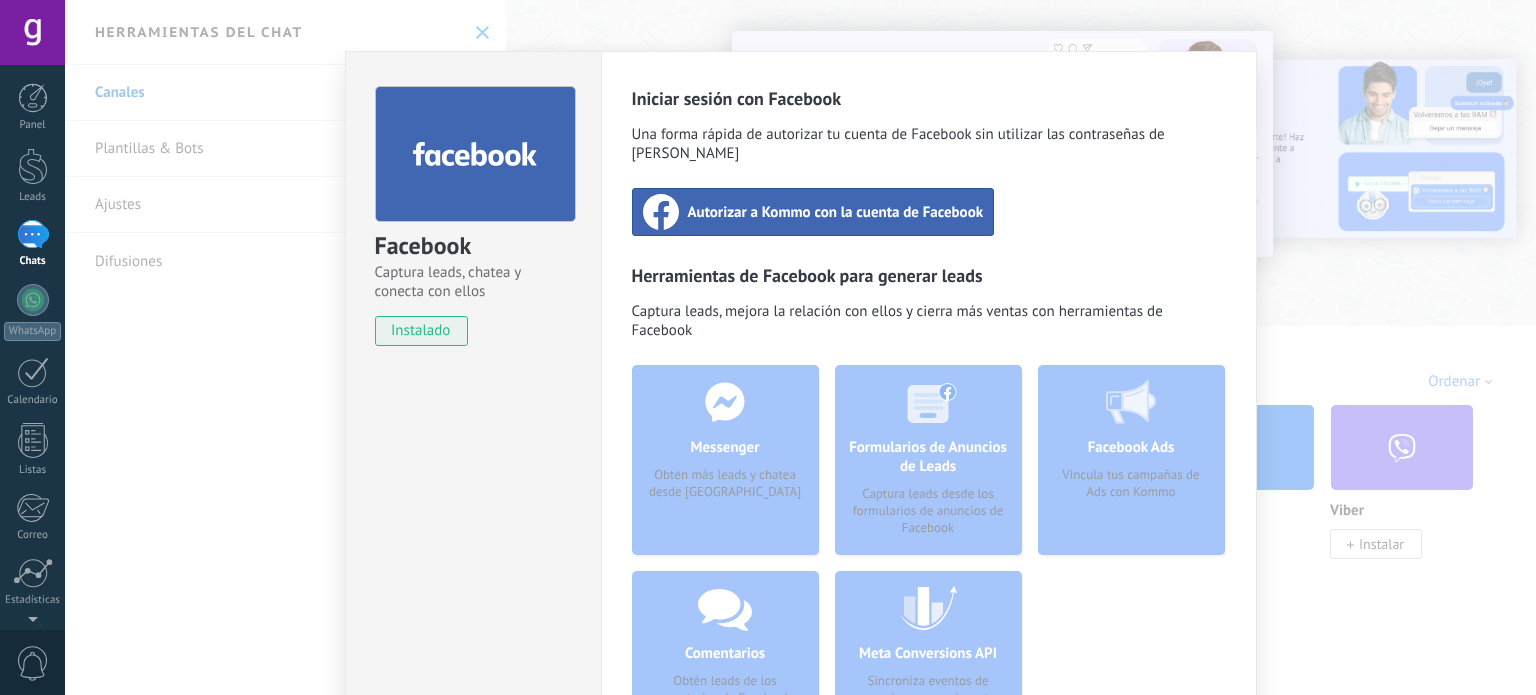 scroll, scrollTop: 10, scrollLeft: 0, axis: vertical 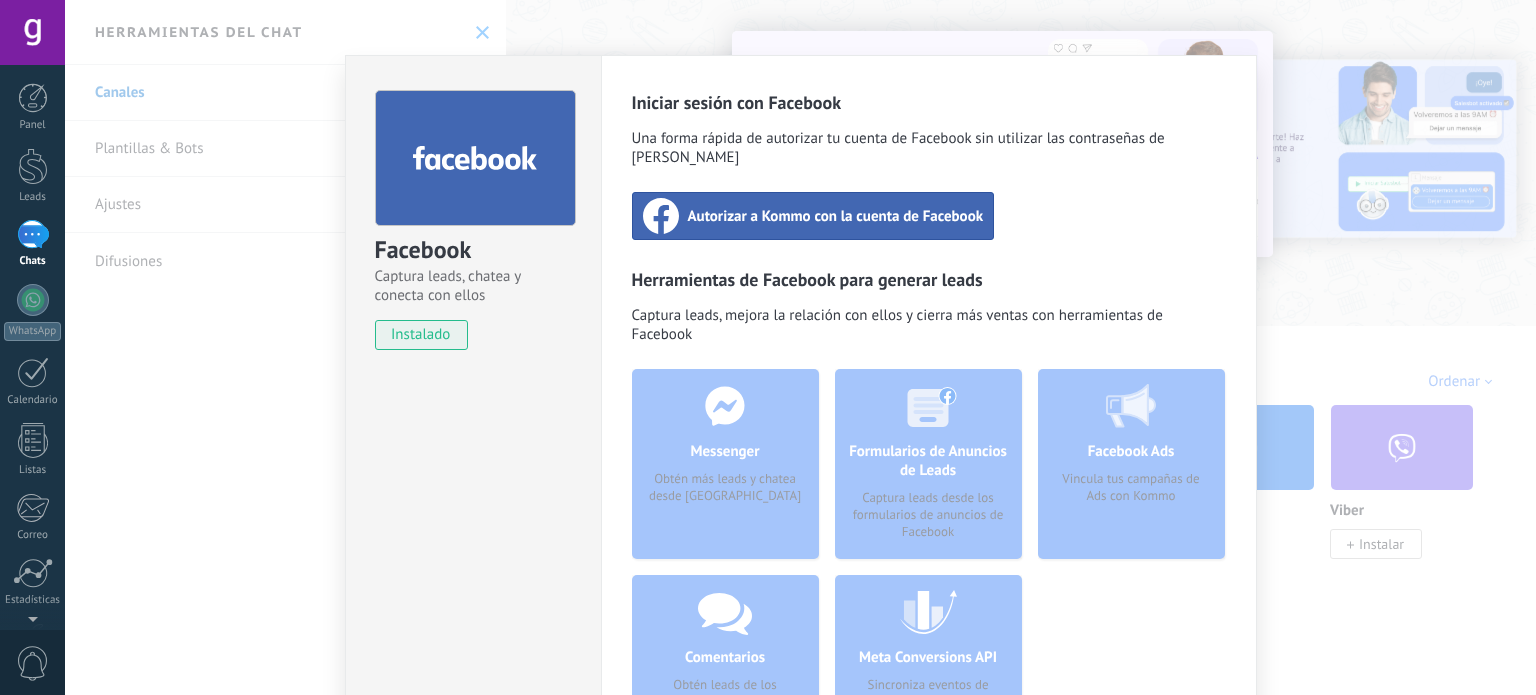 click on "Autorizar a Kommo con la cuenta de Facebook" at bounding box center (813, 216) 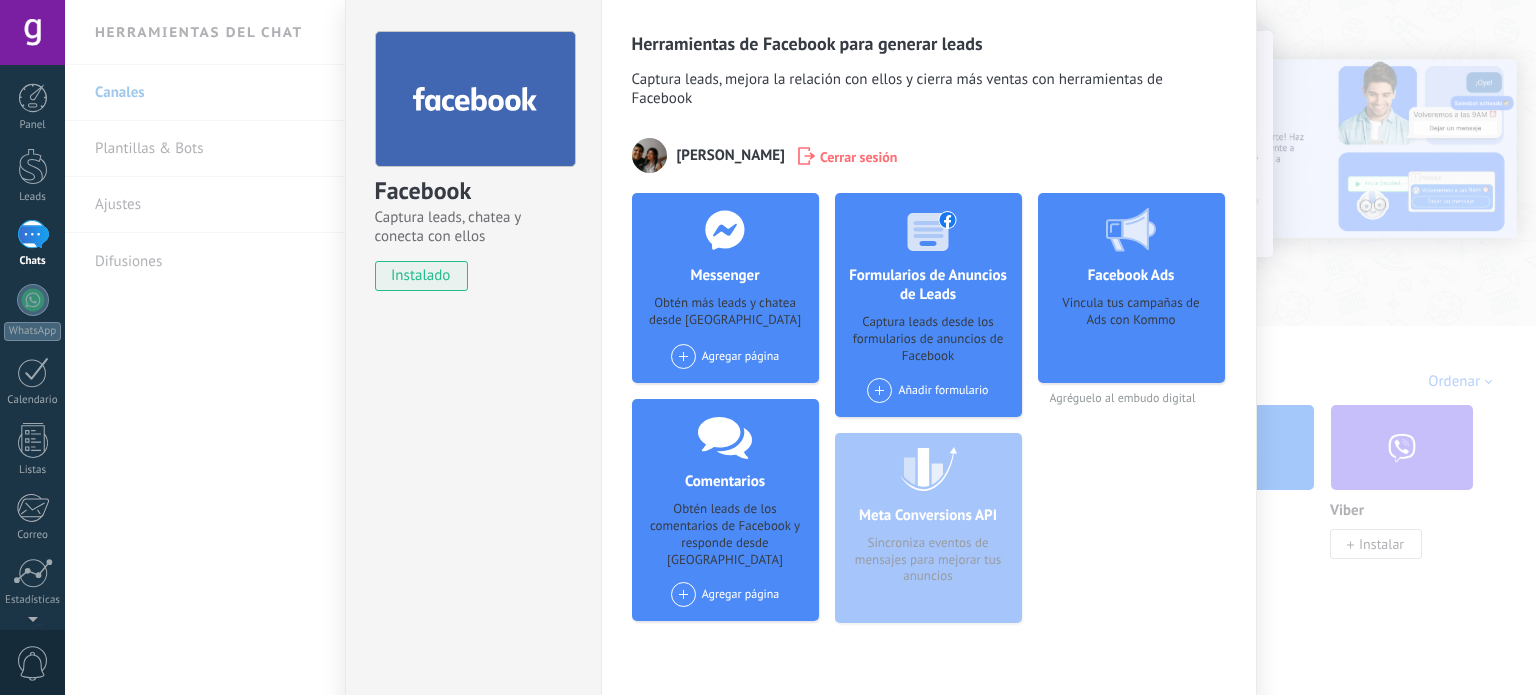 scroll, scrollTop: 145, scrollLeft: 0, axis: vertical 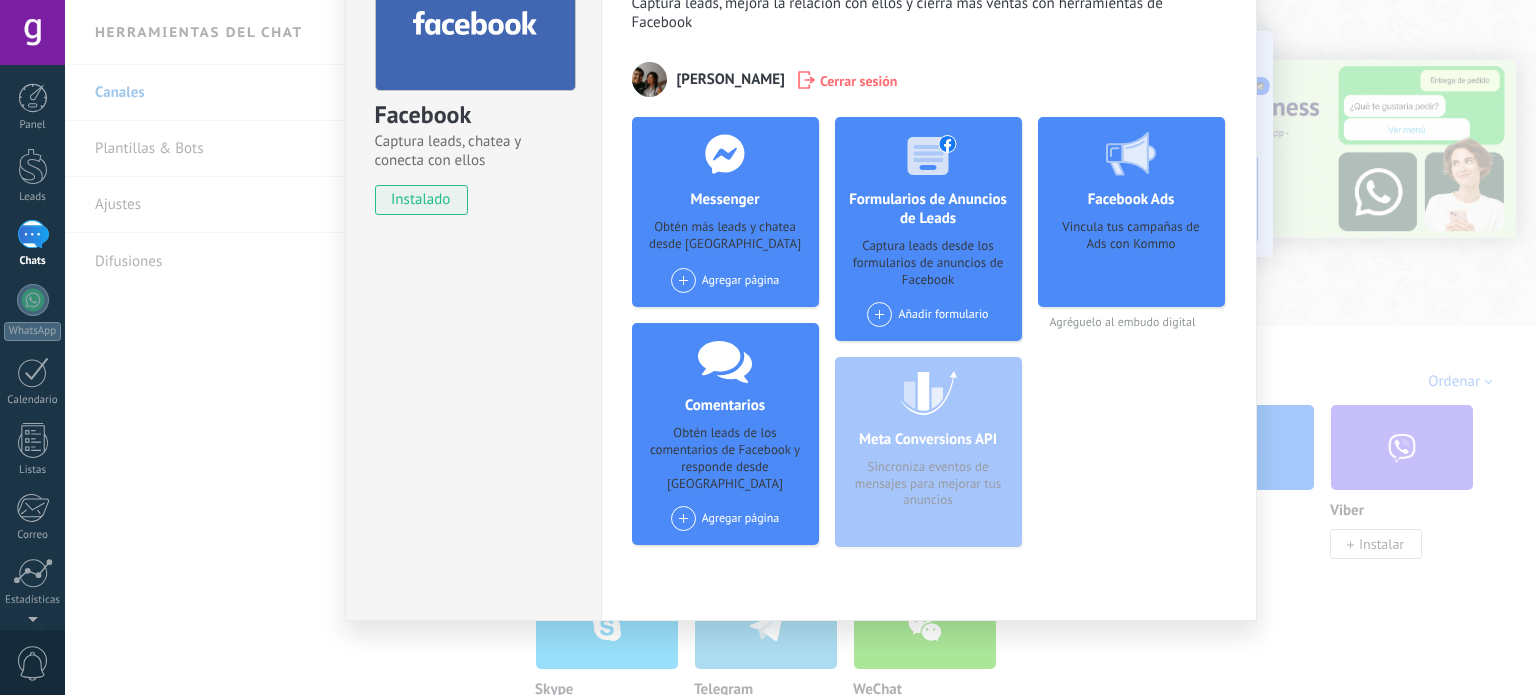 click at bounding box center [683, 280] 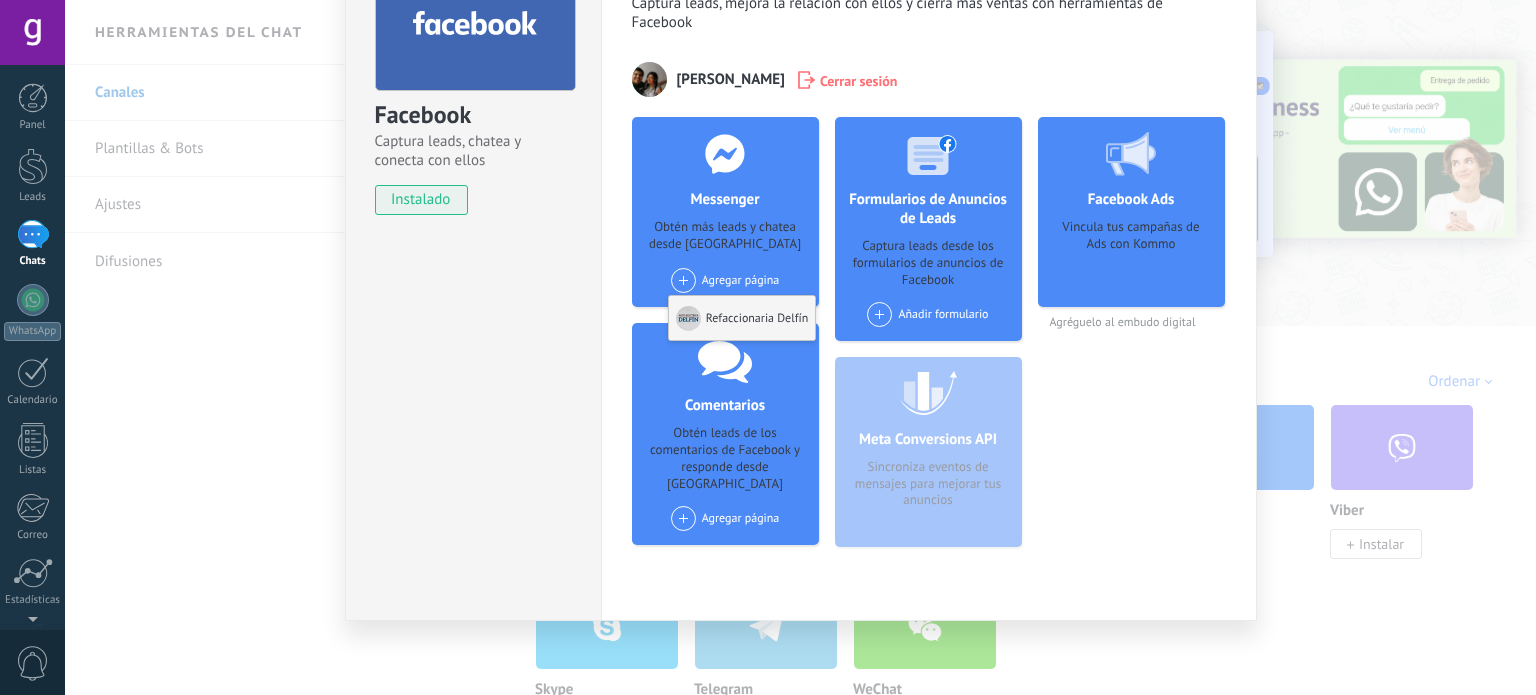 click on "Refaccionaria Delfín" at bounding box center (742, 318) 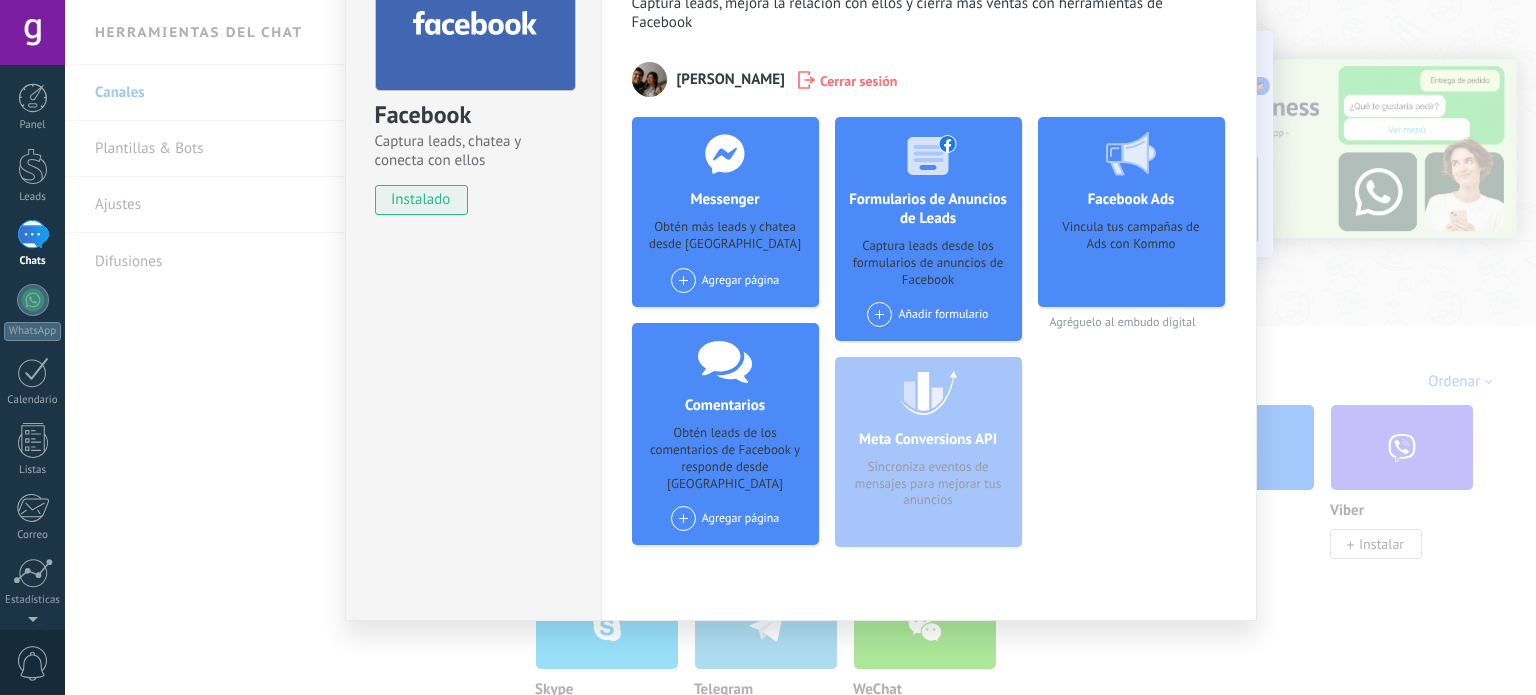 click on "Agregar página Refaccionaria Delfín" at bounding box center [725, 280] 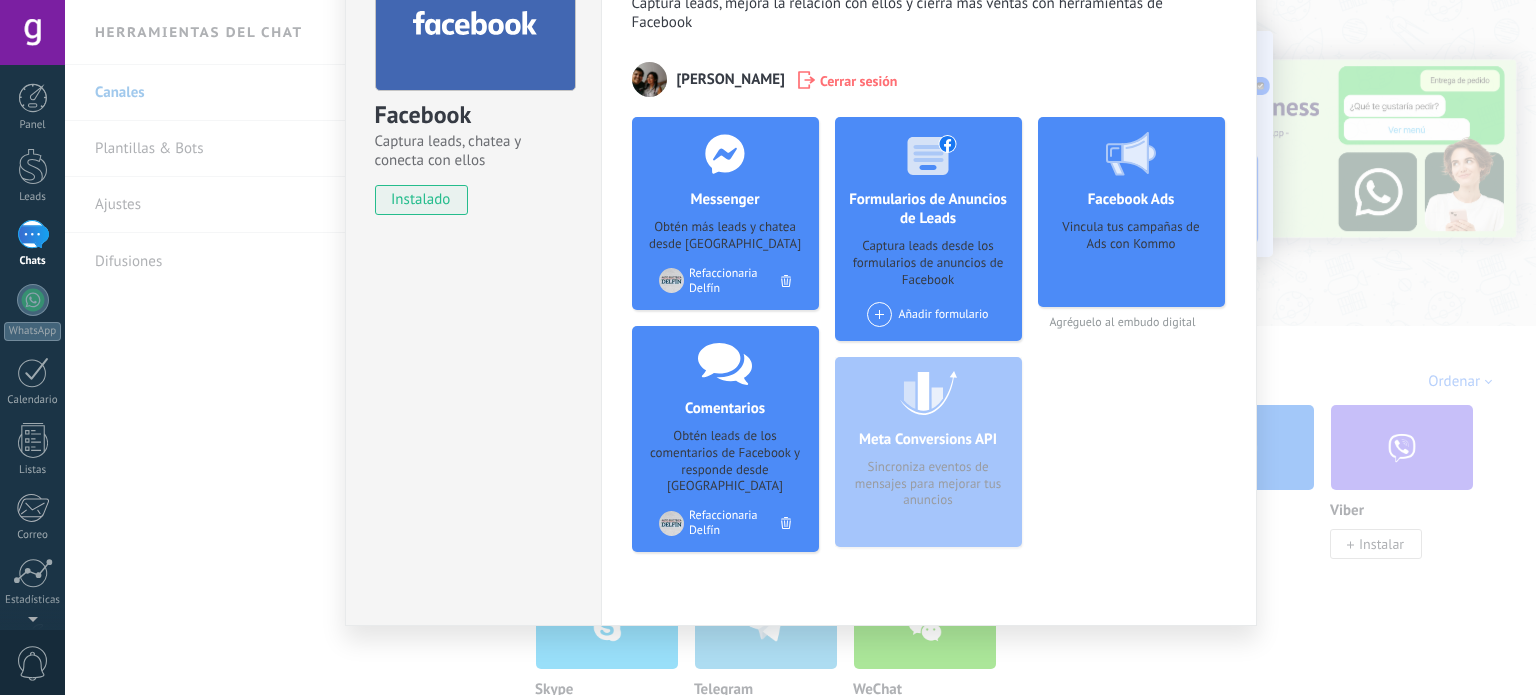 click at bounding box center [879, 314] 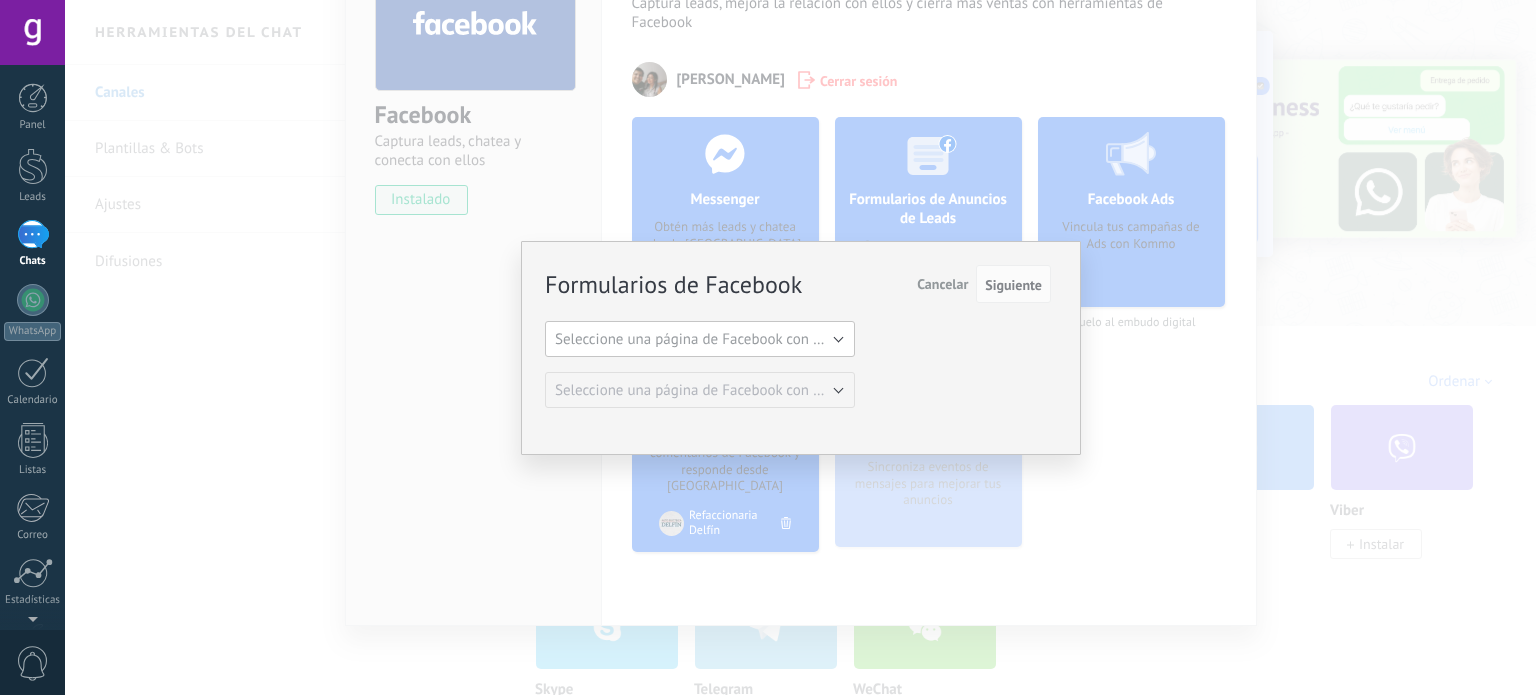 click on "Seleccione una página de Facebook con formas" at bounding box center (706, 339) 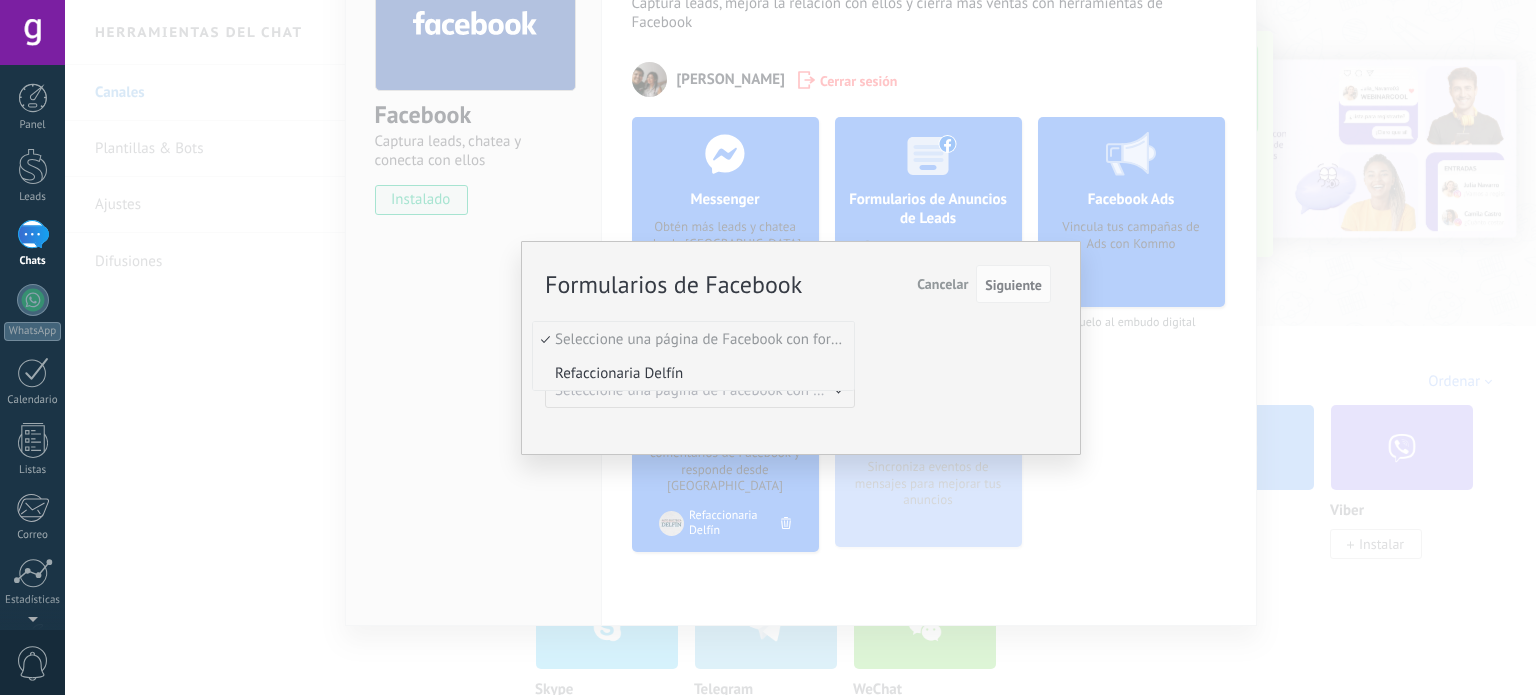 click on "Refaccionaria Delfín" at bounding box center (690, 373) 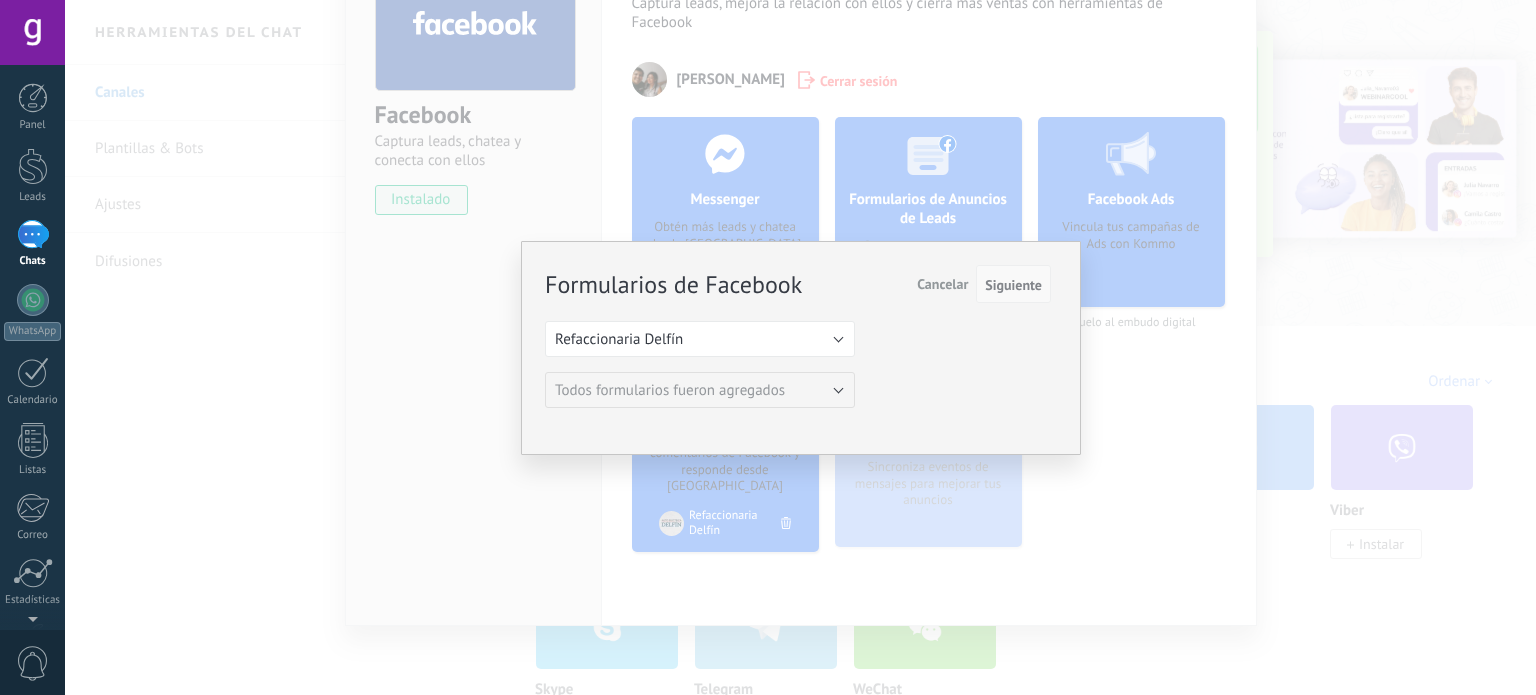 click on "Siguiente" at bounding box center (1013, 285) 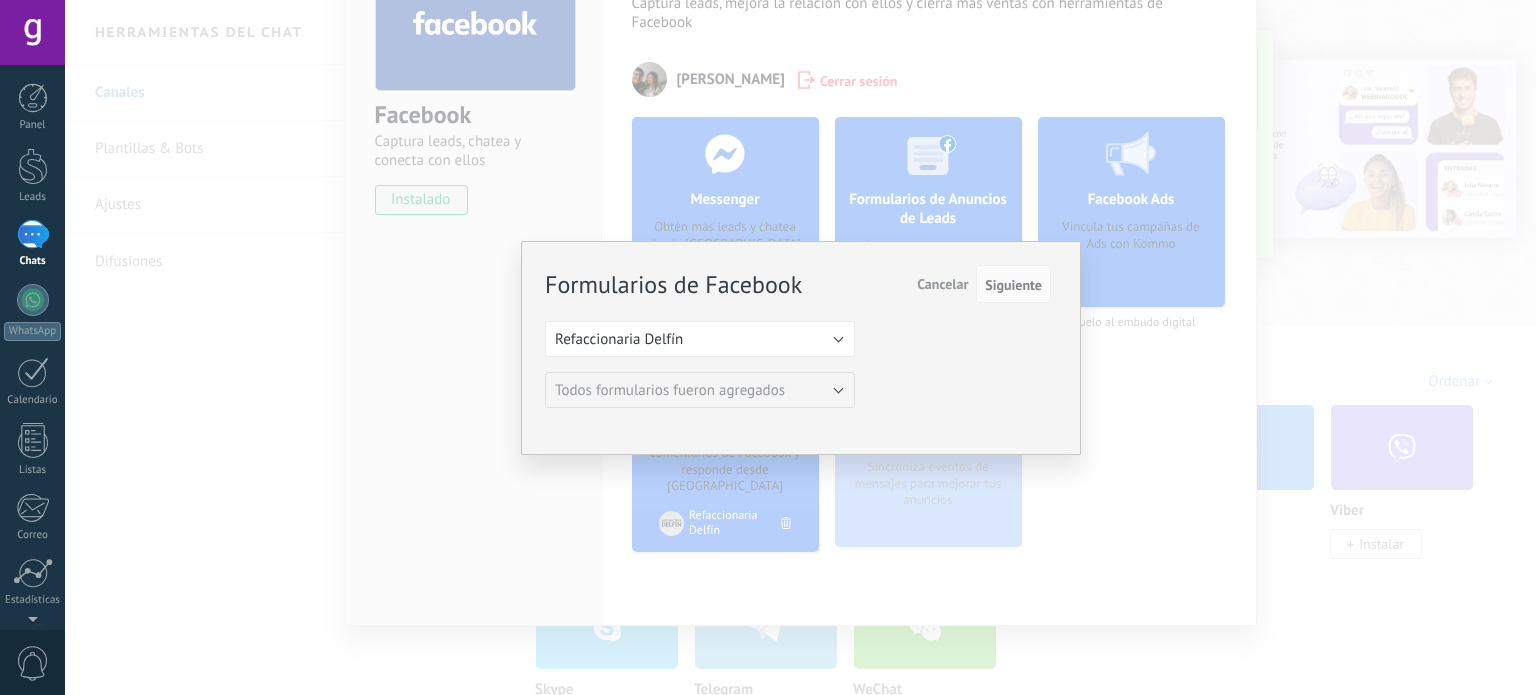 click on "Formularios de Facebook Siguiente Cancelar Seleccione una página de Facebook con formas Refaccionaria Delfín Refaccionaria Delfín Todos formularios fueron agregados Todos formularios fueron agregados" at bounding box center (798, 337) 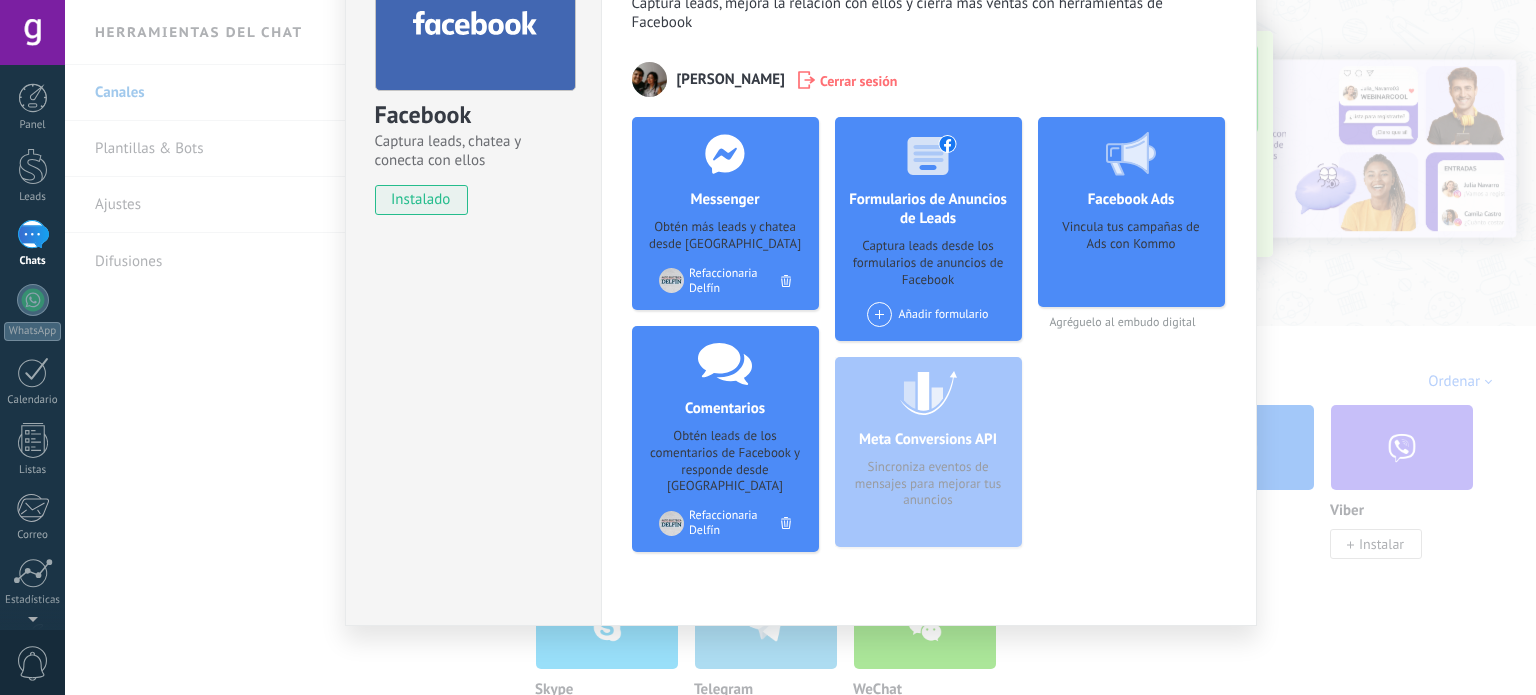 click on "Vincula tus campañas de Ads con Kommo" at bounding box center [1131, 256] 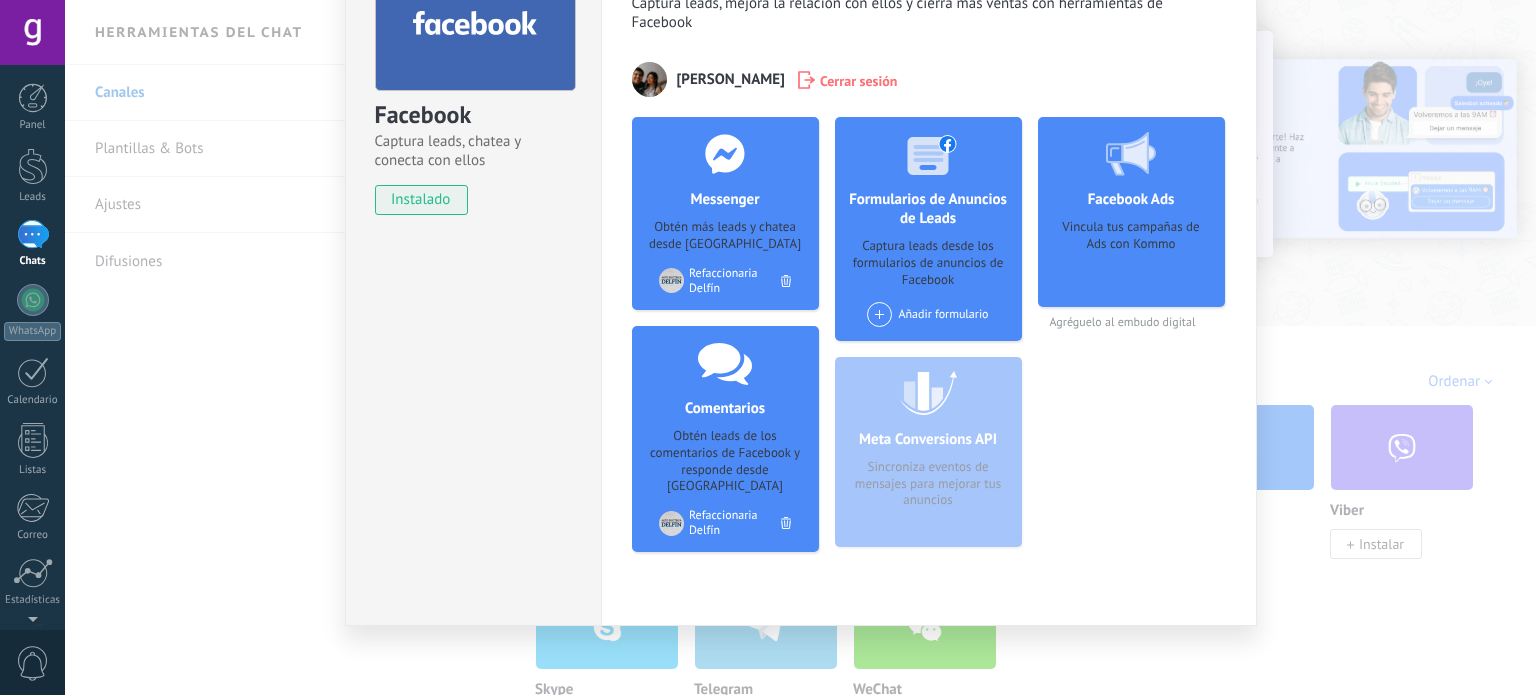 click on "Facebook Ads Vincula tus campañas de Ads con Kommo Agréguelo al embudo digital" at bounding box center [1131, 342] 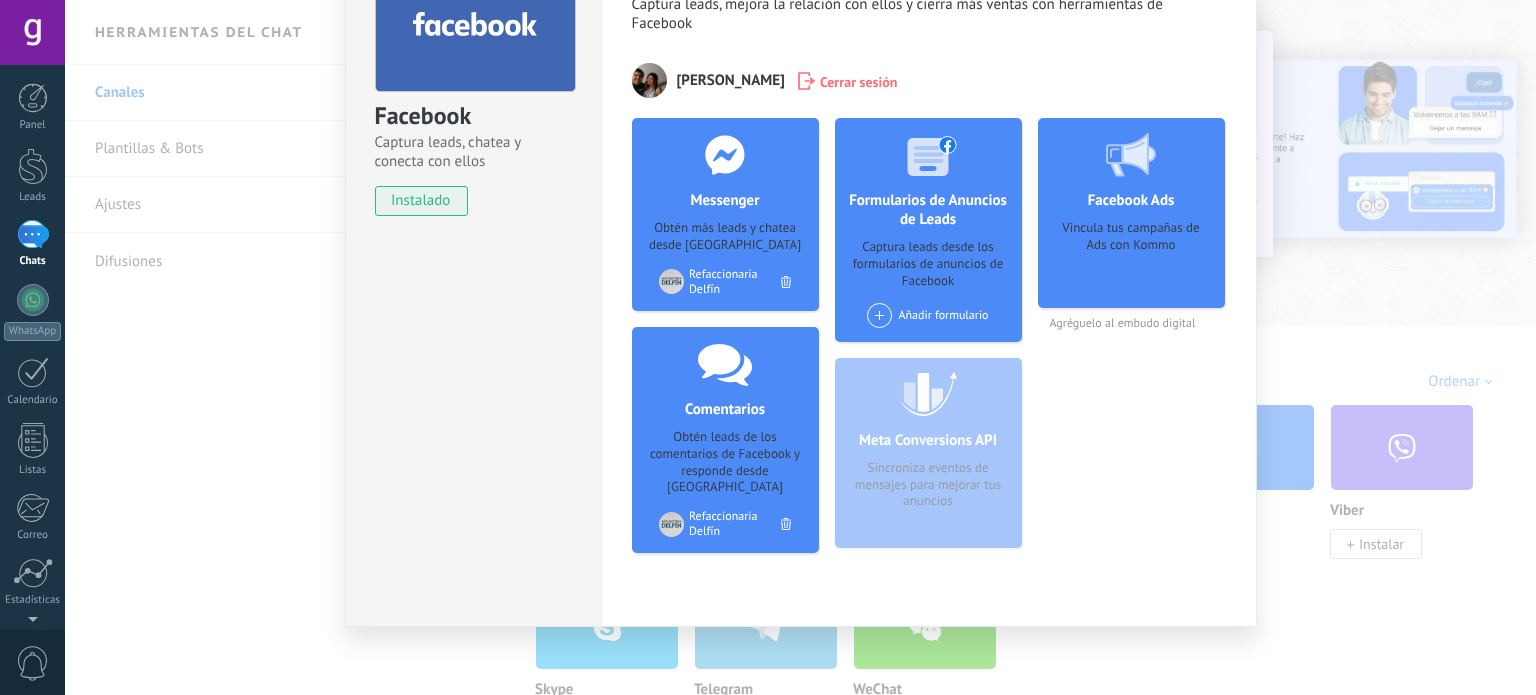 scroll, scrollTop: 145, scrollLeft: 0, axis: vertical 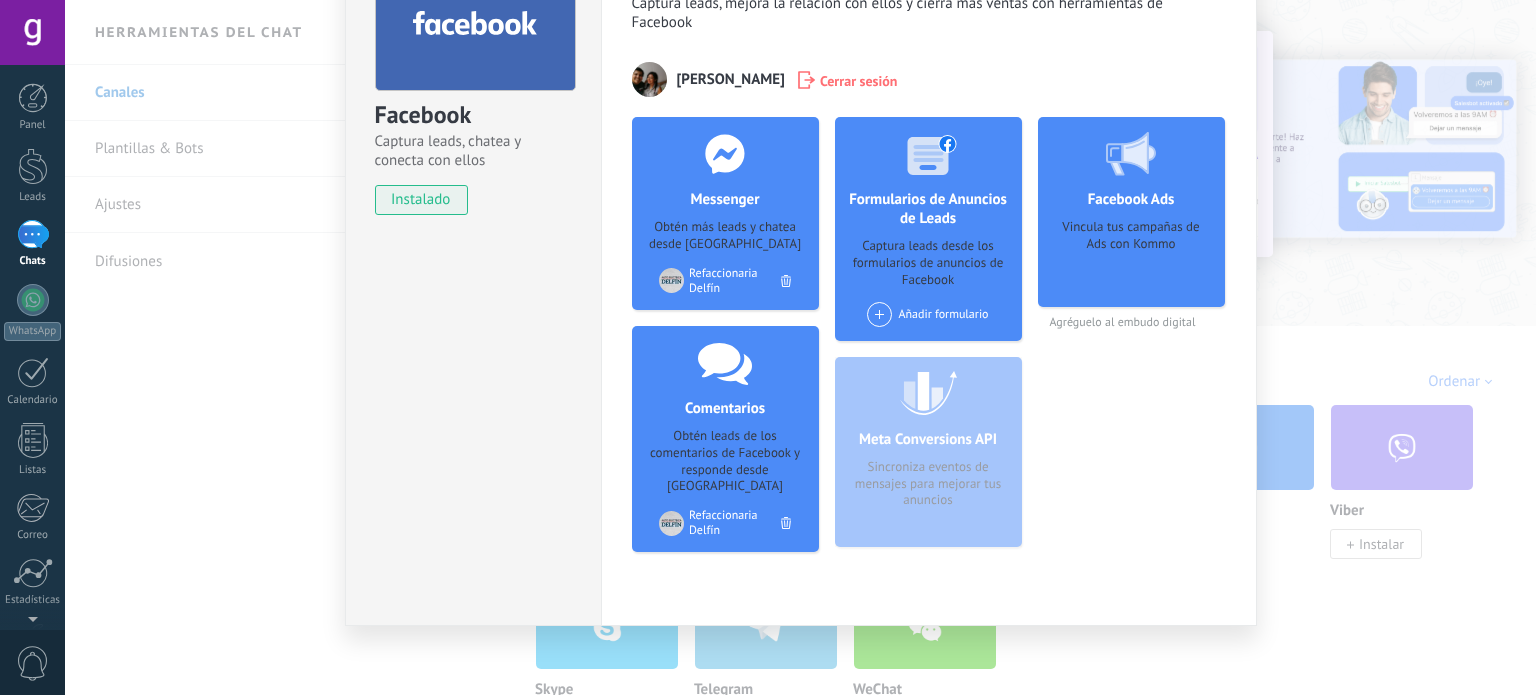 click on "Vincula tus campañas de Ads con Kommo" at bounding box center (1131, 256) 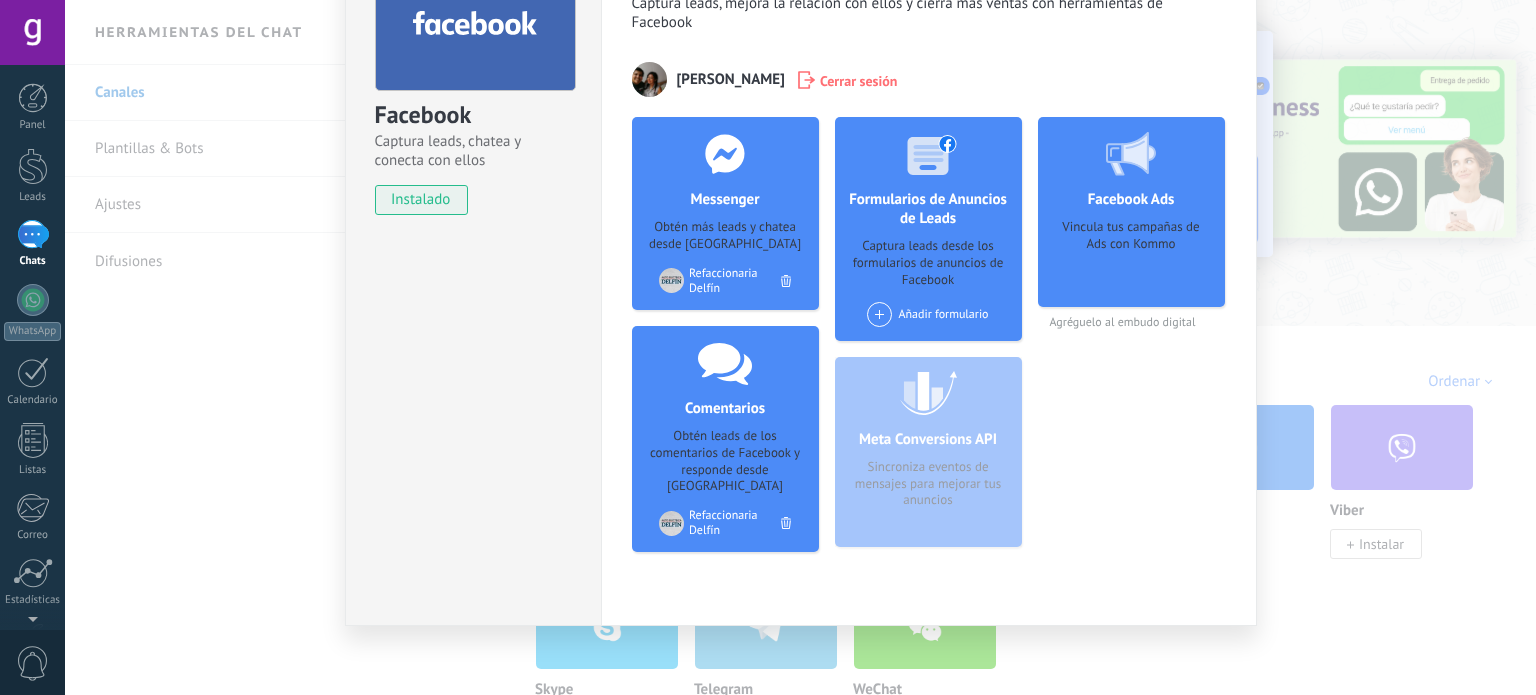 click on "Meta Conversions API Sincroniza eventos de mensajes para mejorar tus anuncios" at bounding box center (928, 452) 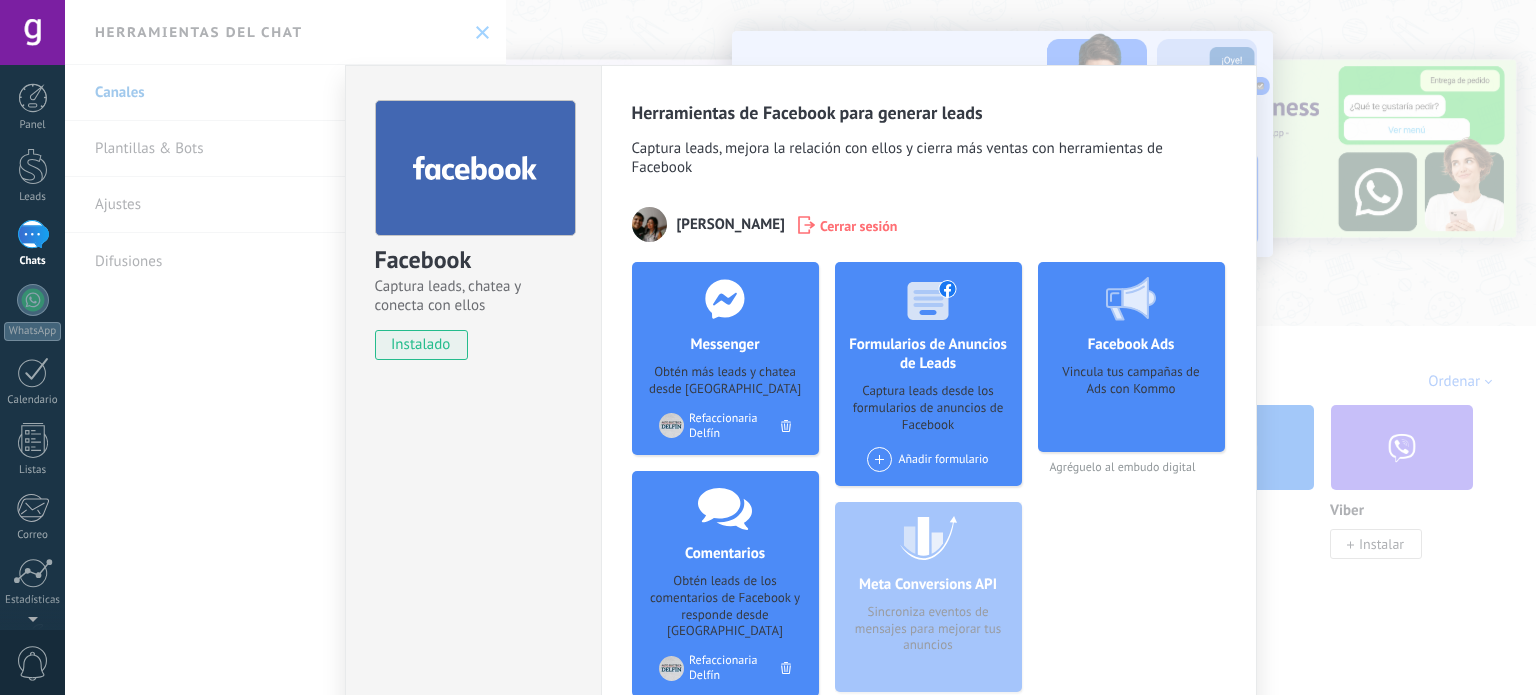 scroll, scrollTop: 0, scrollLeft: 0, axis: both 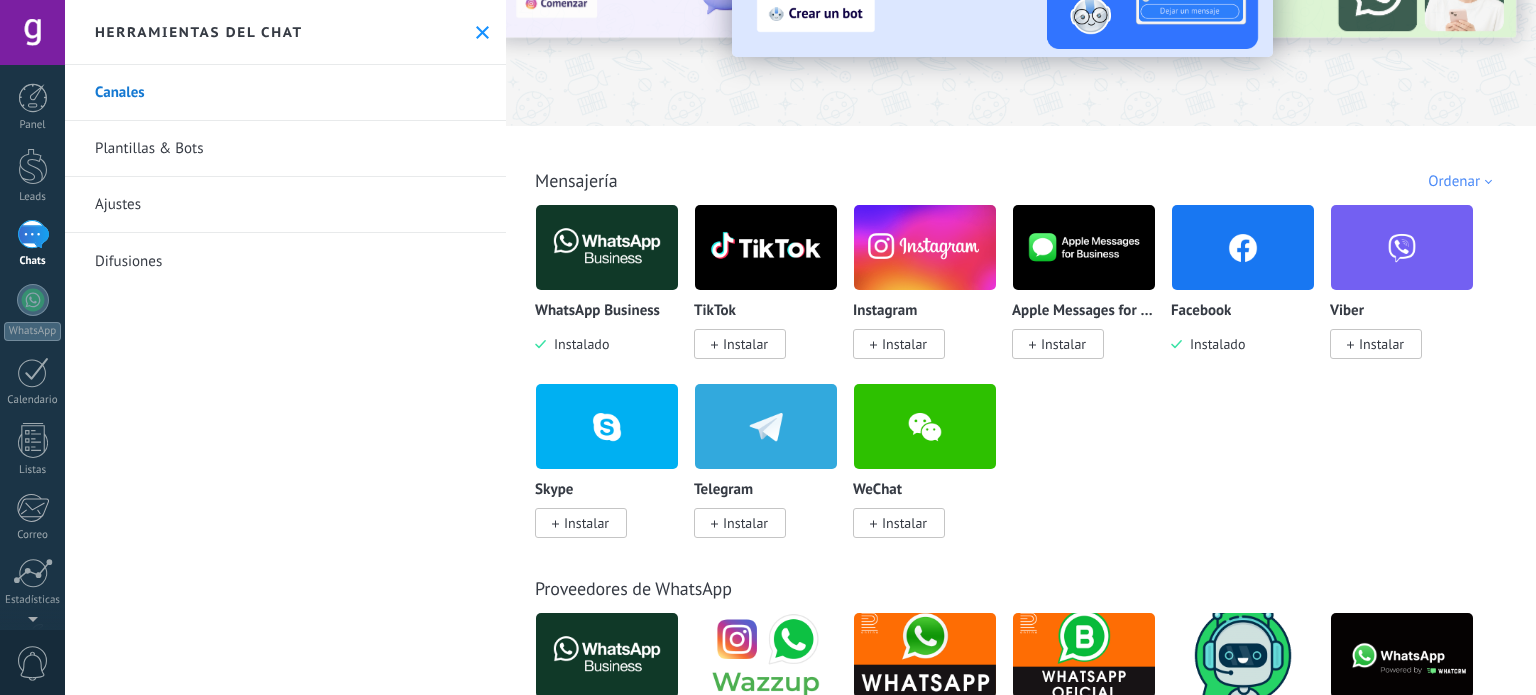 click at bounding box center (1243, 247) 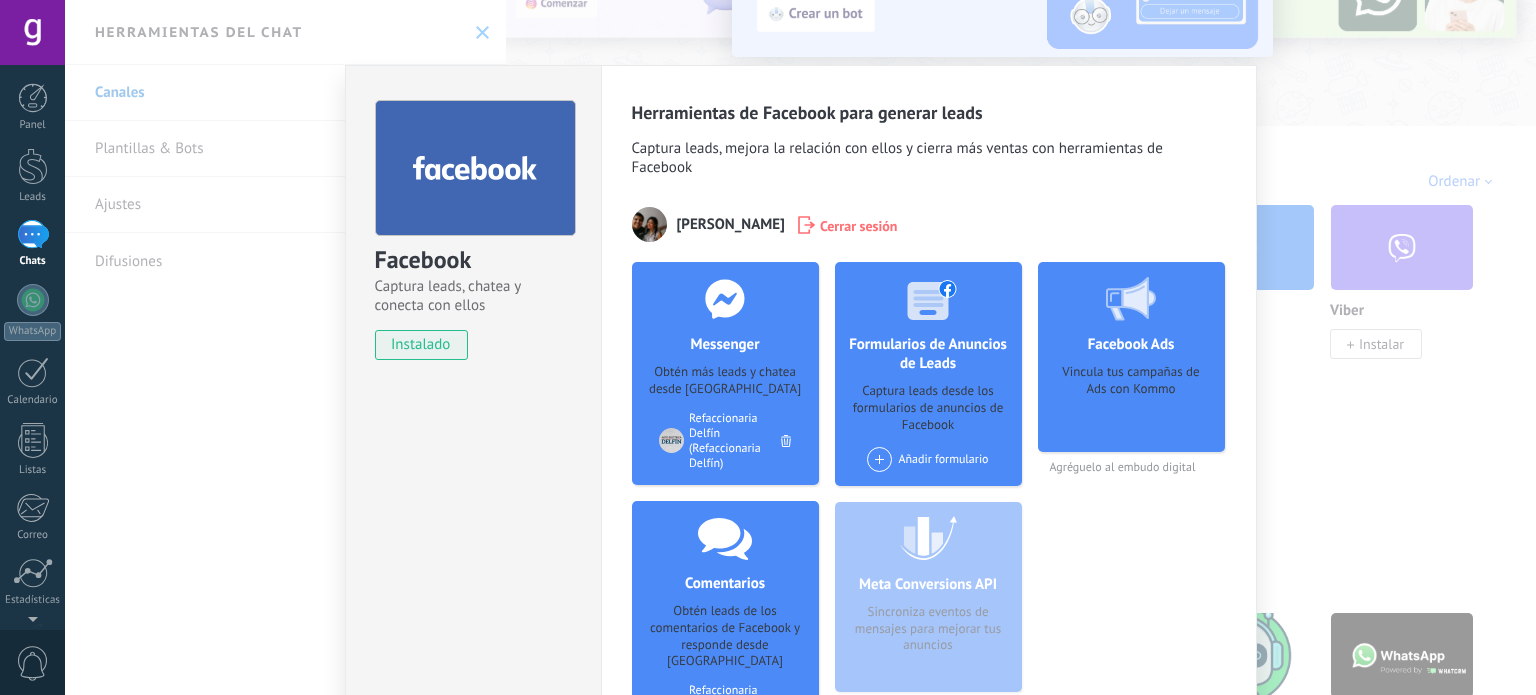 click on "Facebook Ads Vincula tus campañas de Ads con Kommo" at bounding box center [1131, 357] 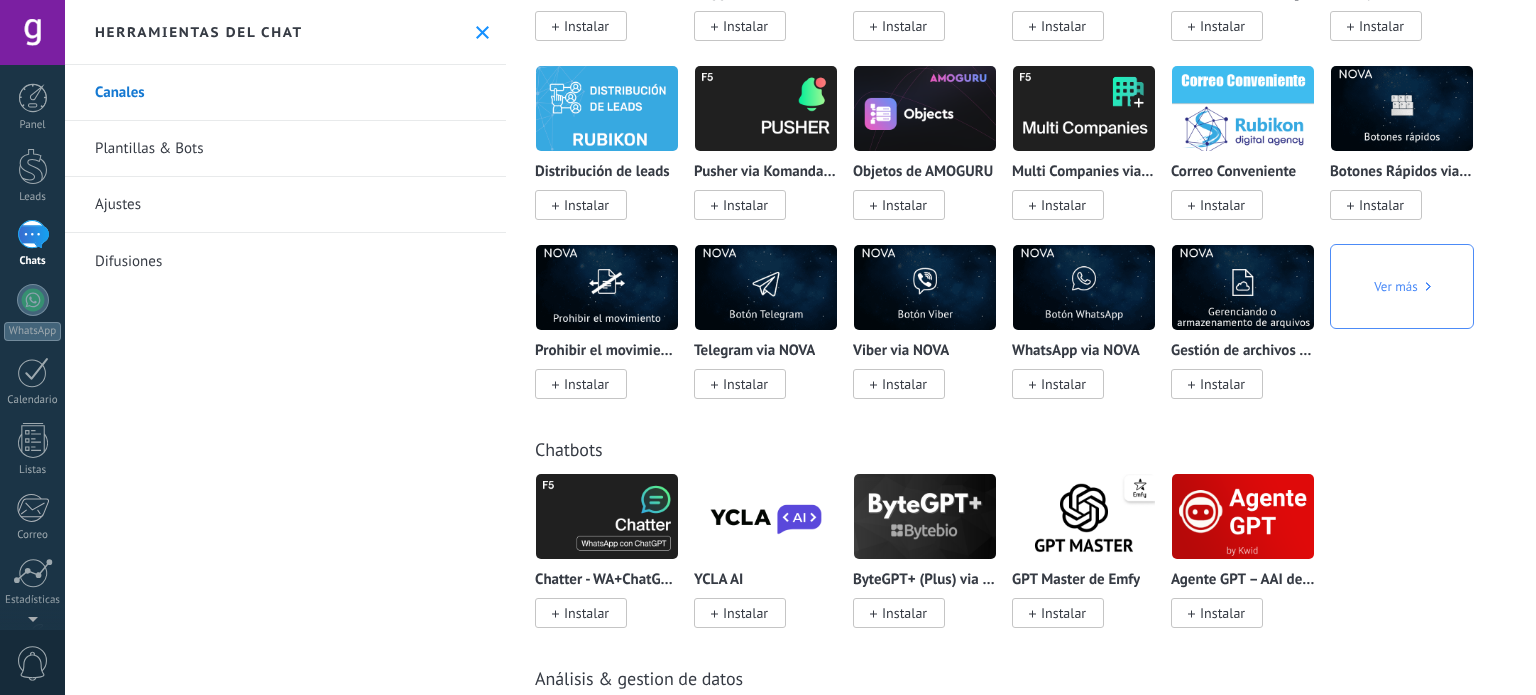 scroll, scrollTop: 4700, scrollLeft: 0, axis: vertical 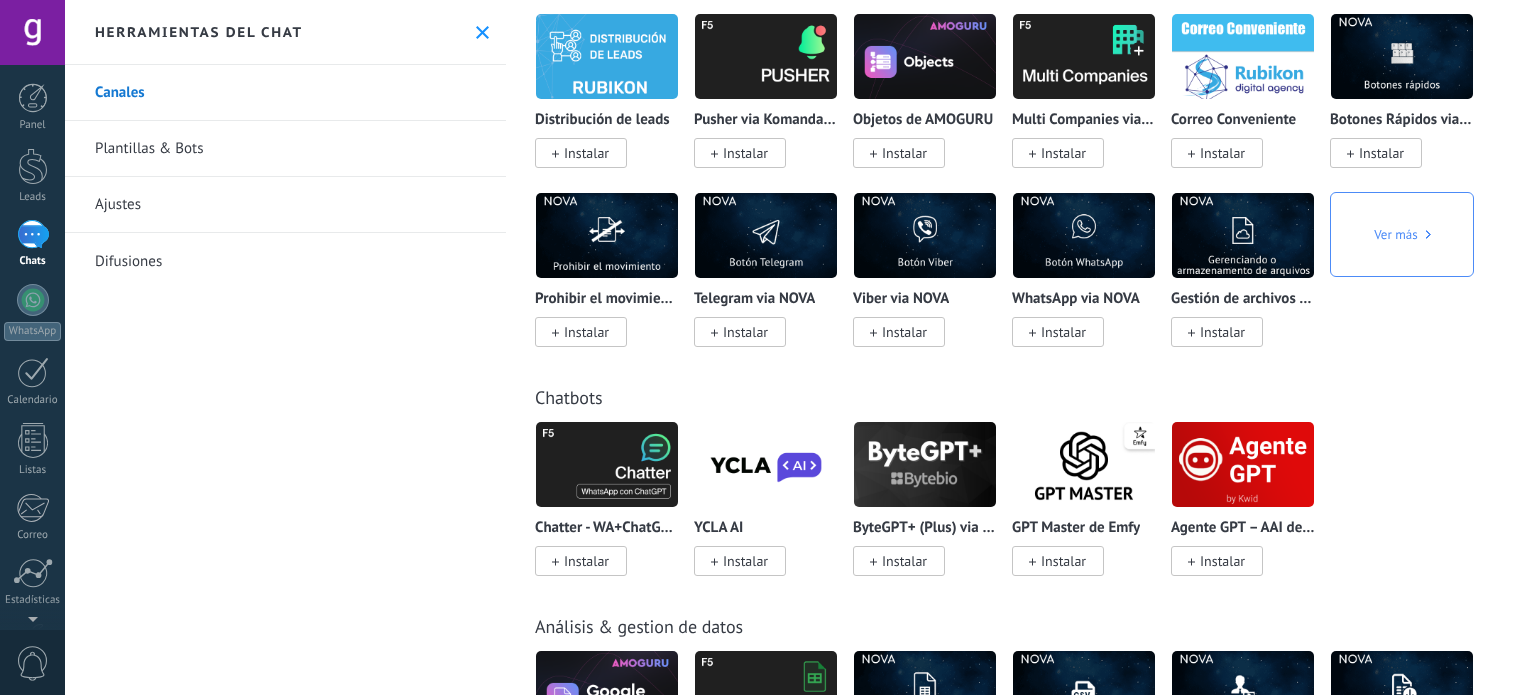 click on "Ajustes" at bounding box center [285, 205] 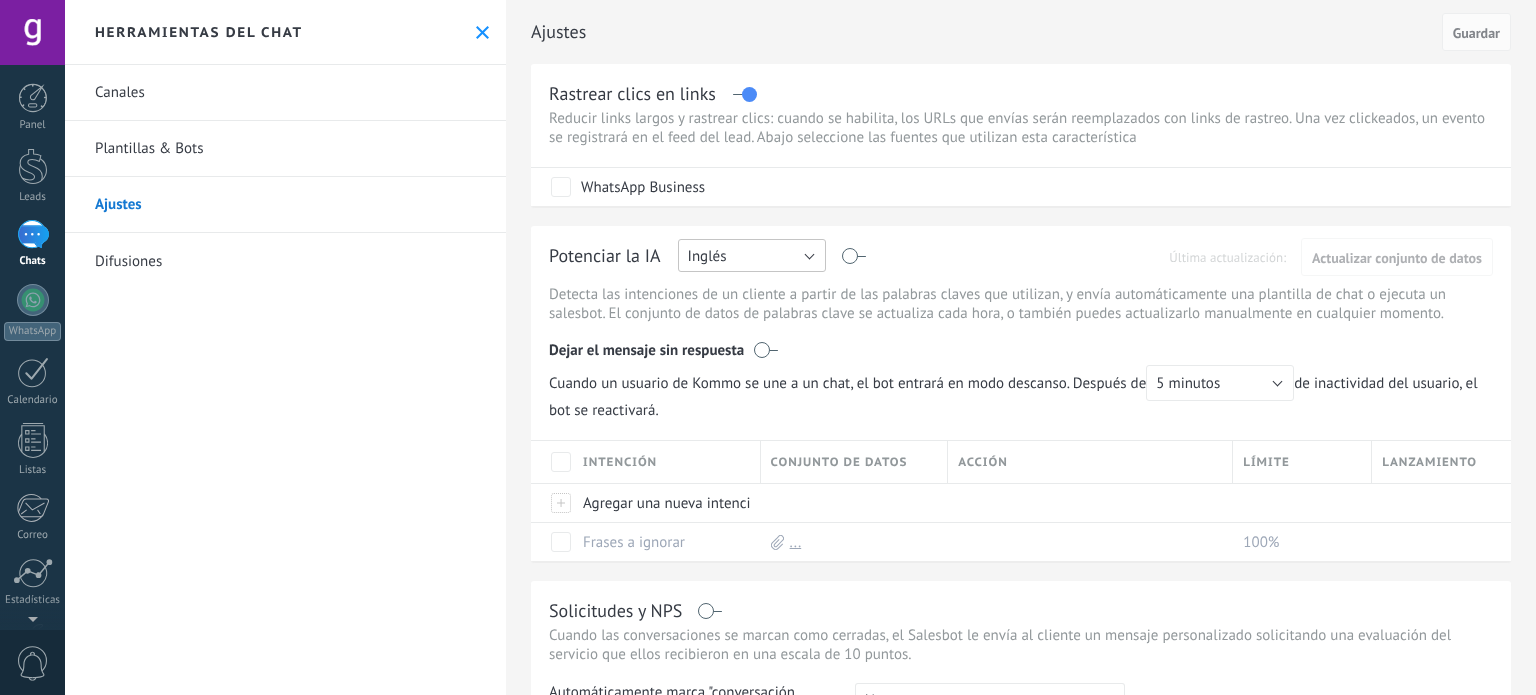click on "Inglés" at bounding box center (752, 255) 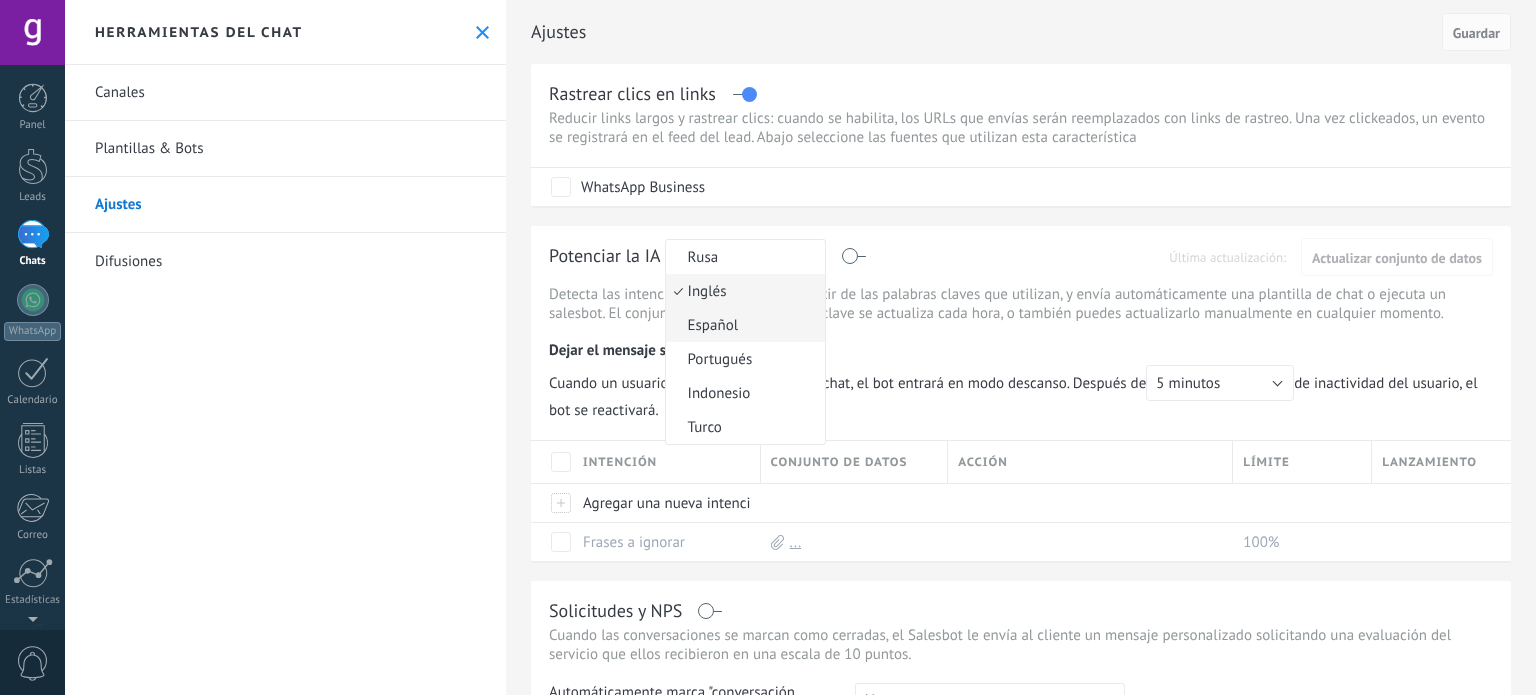 click on "Español" at bounding box center (742, 325) 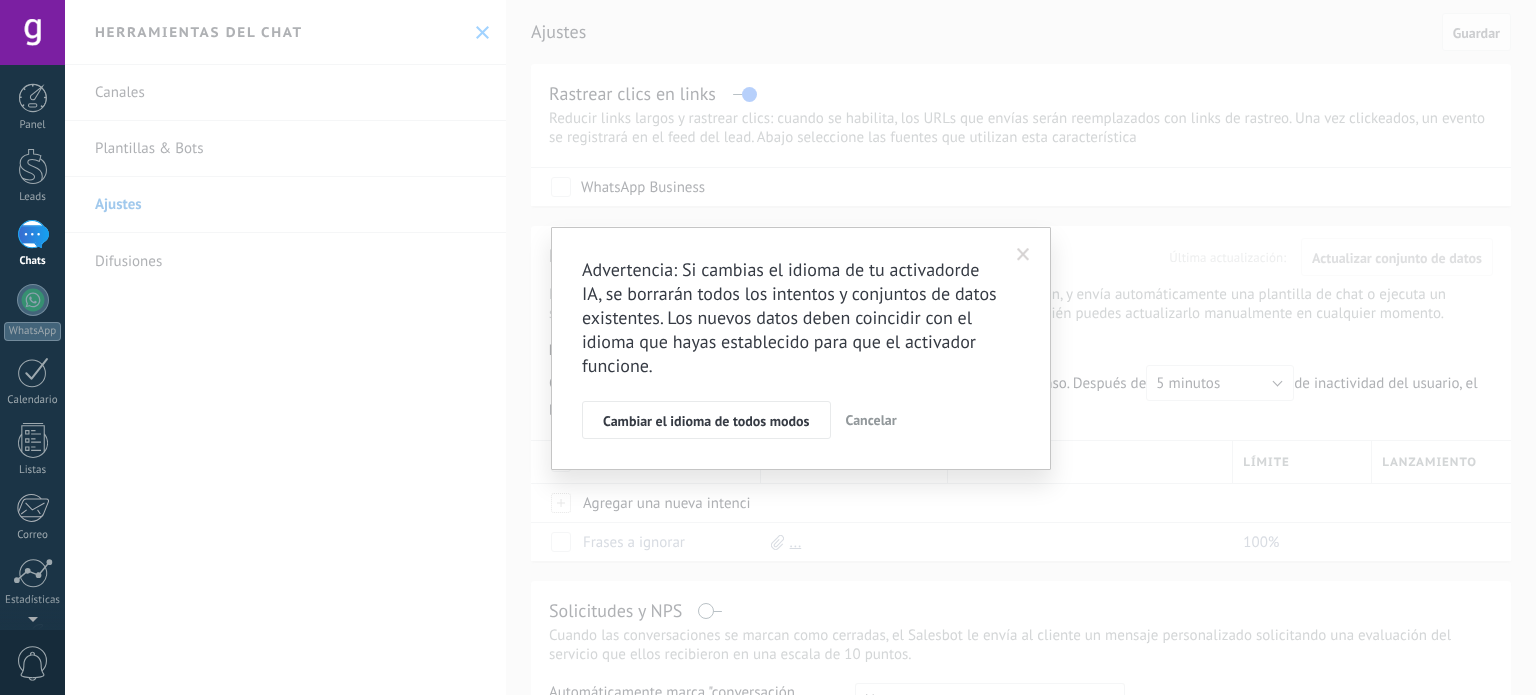 click at bounding box center (1023, 255) 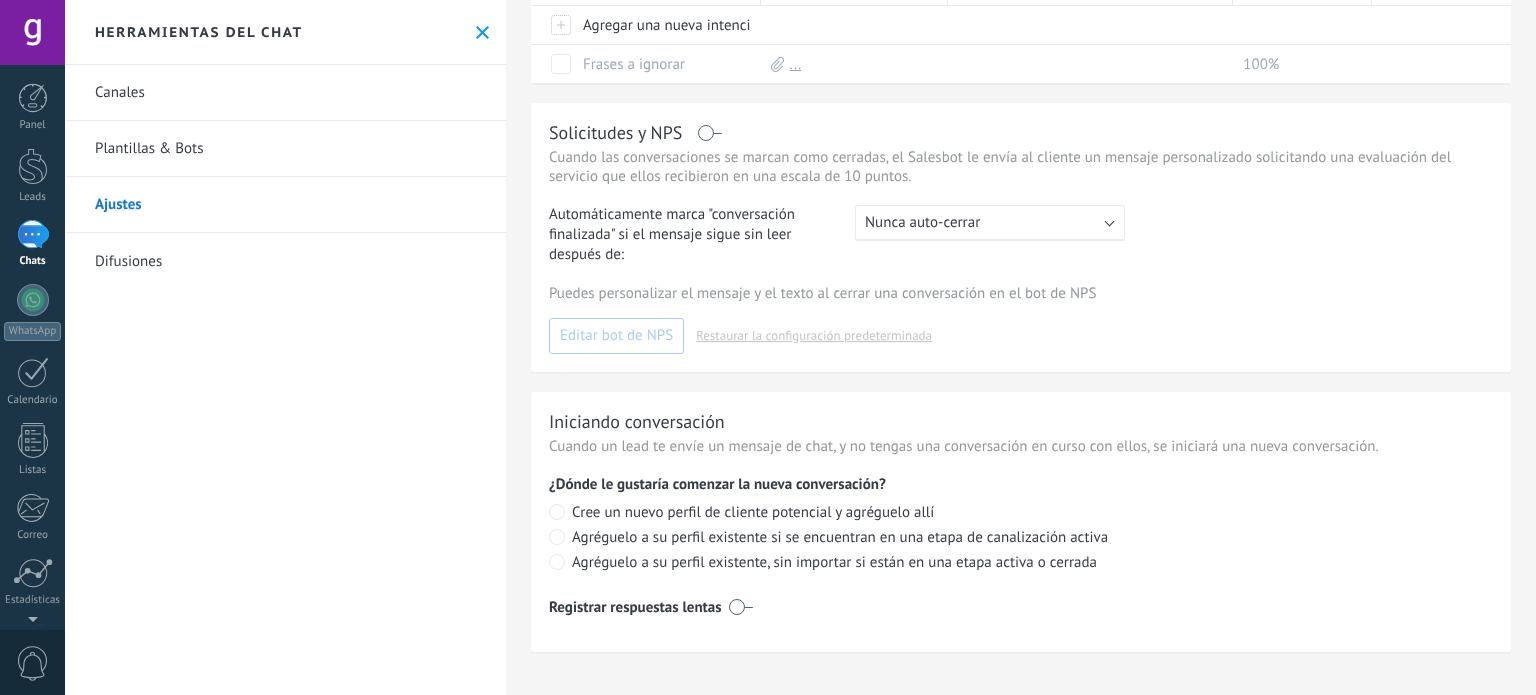 scroll, scrollTop: 0, scrollLeft: 0, axis: both 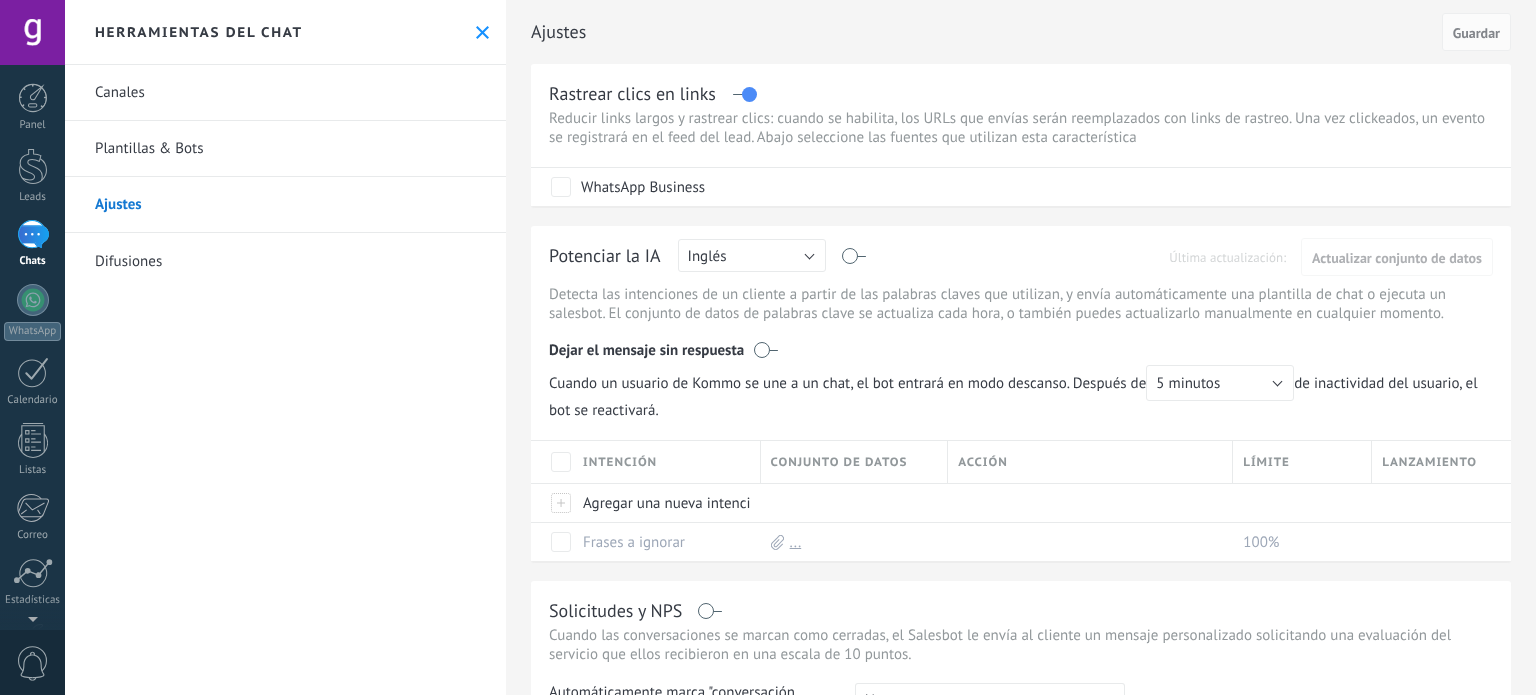 click 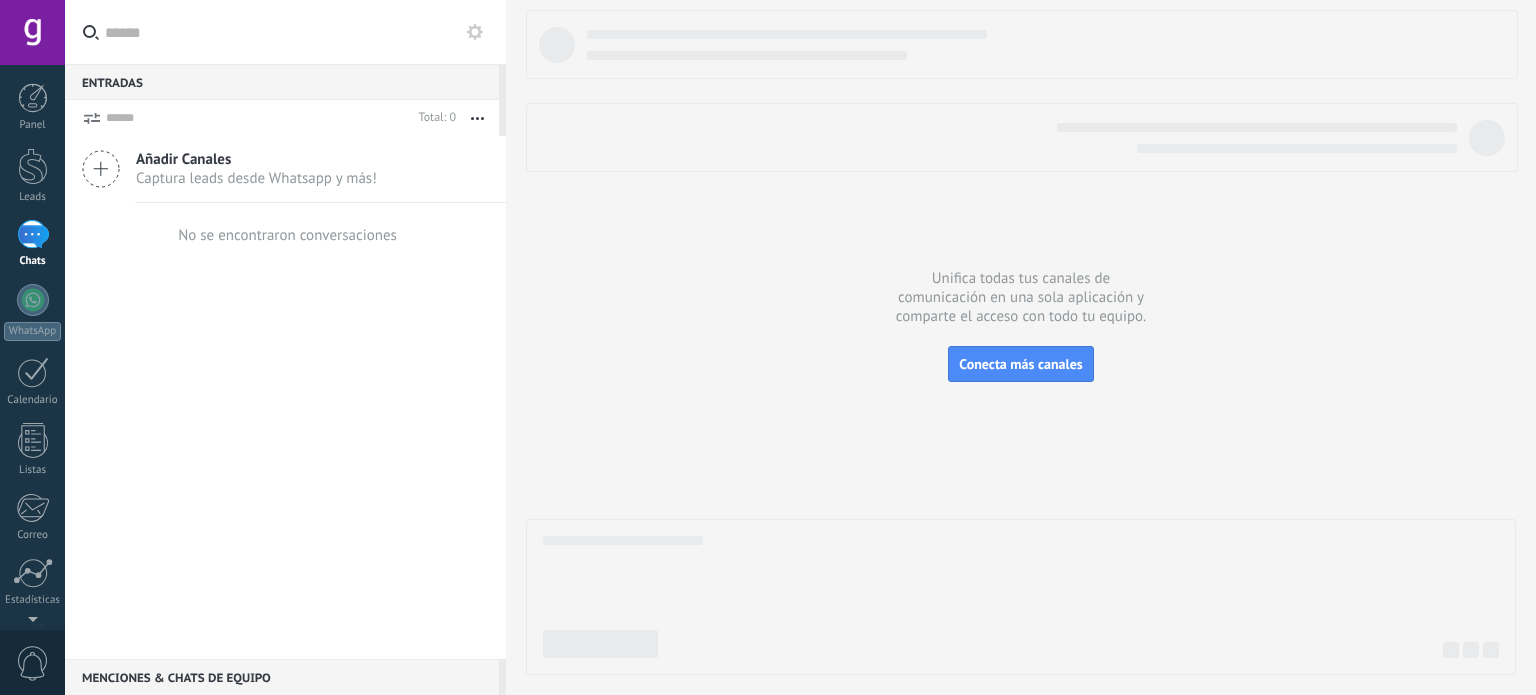click on "Captura leads desde Whatsapp y más!" at bounding box center [256, 178] 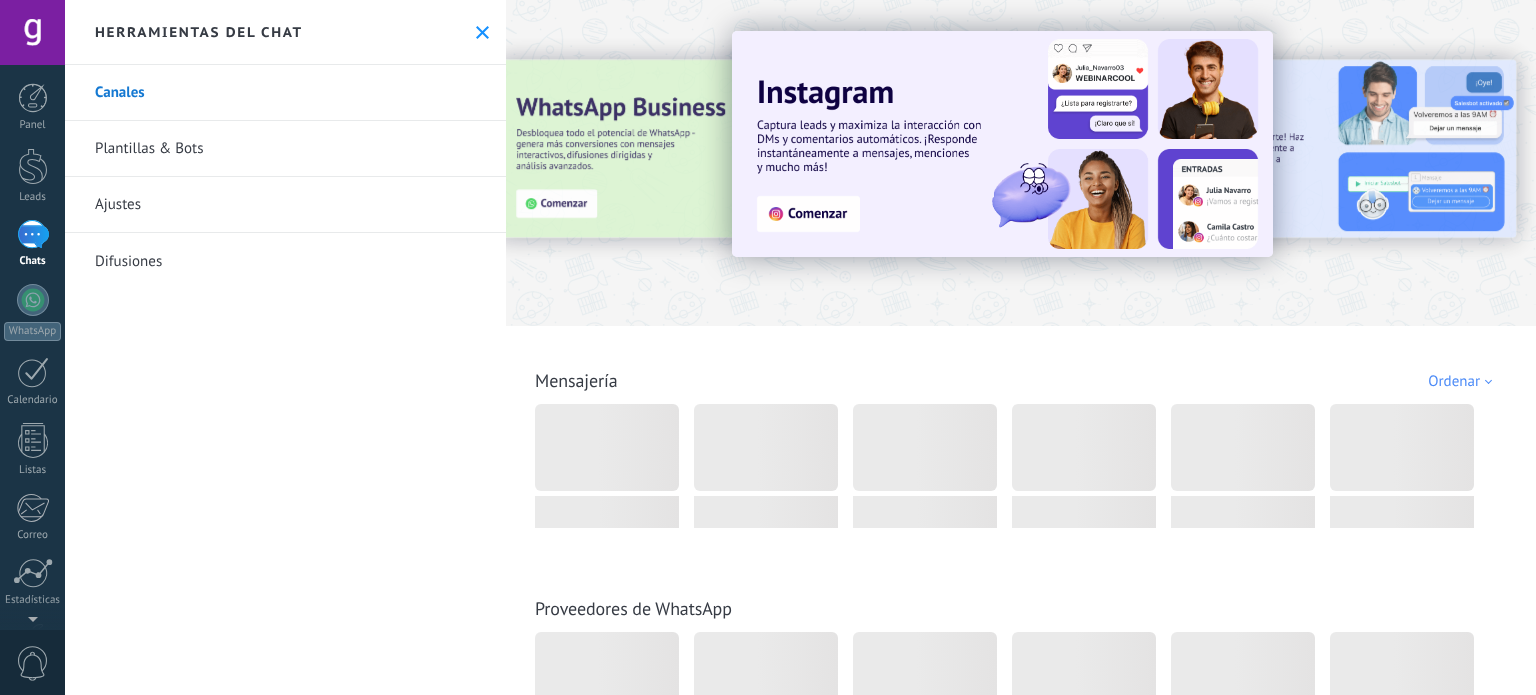 click on "Plantillas & Bots" at bounding box center (285, 149) 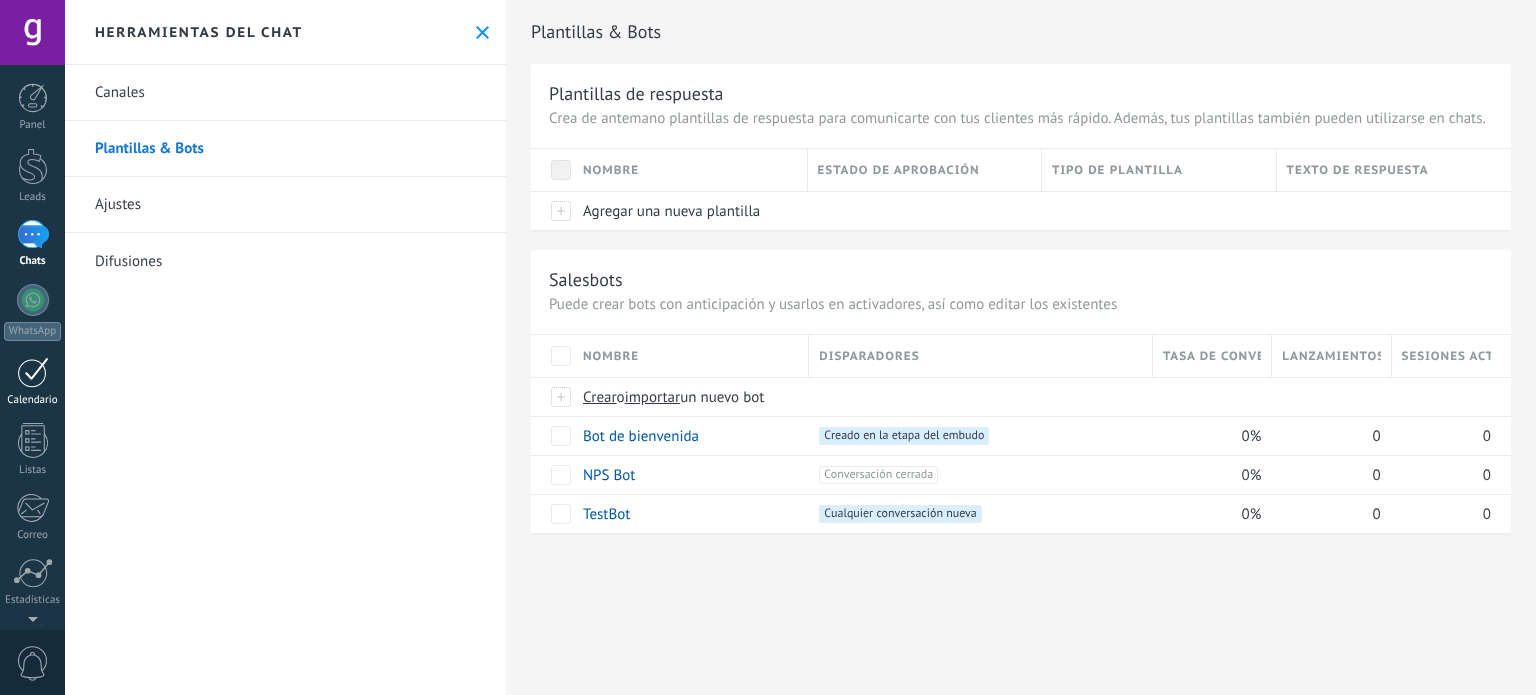 click at bounding box center (33, 372) 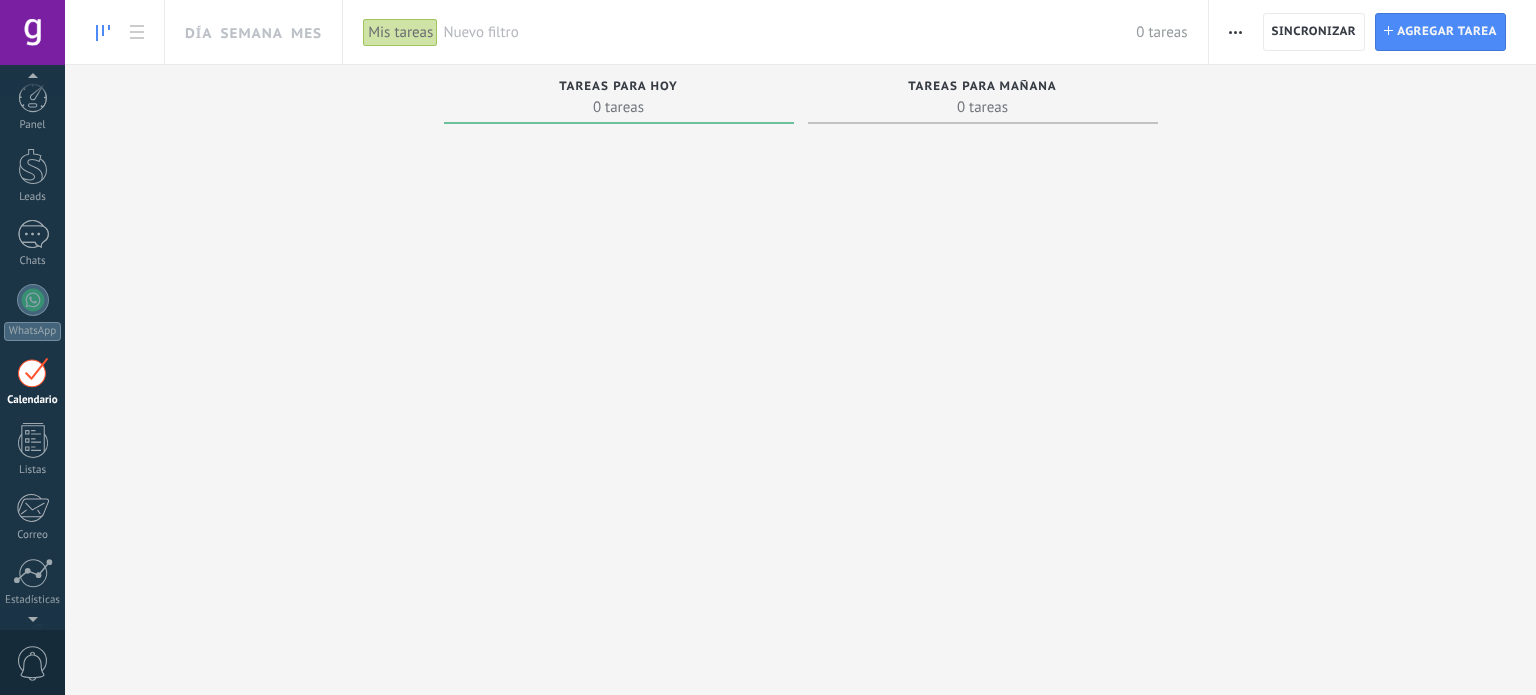 scroll, scrollTop: 56, scrollLeft: 0, axis: vertical 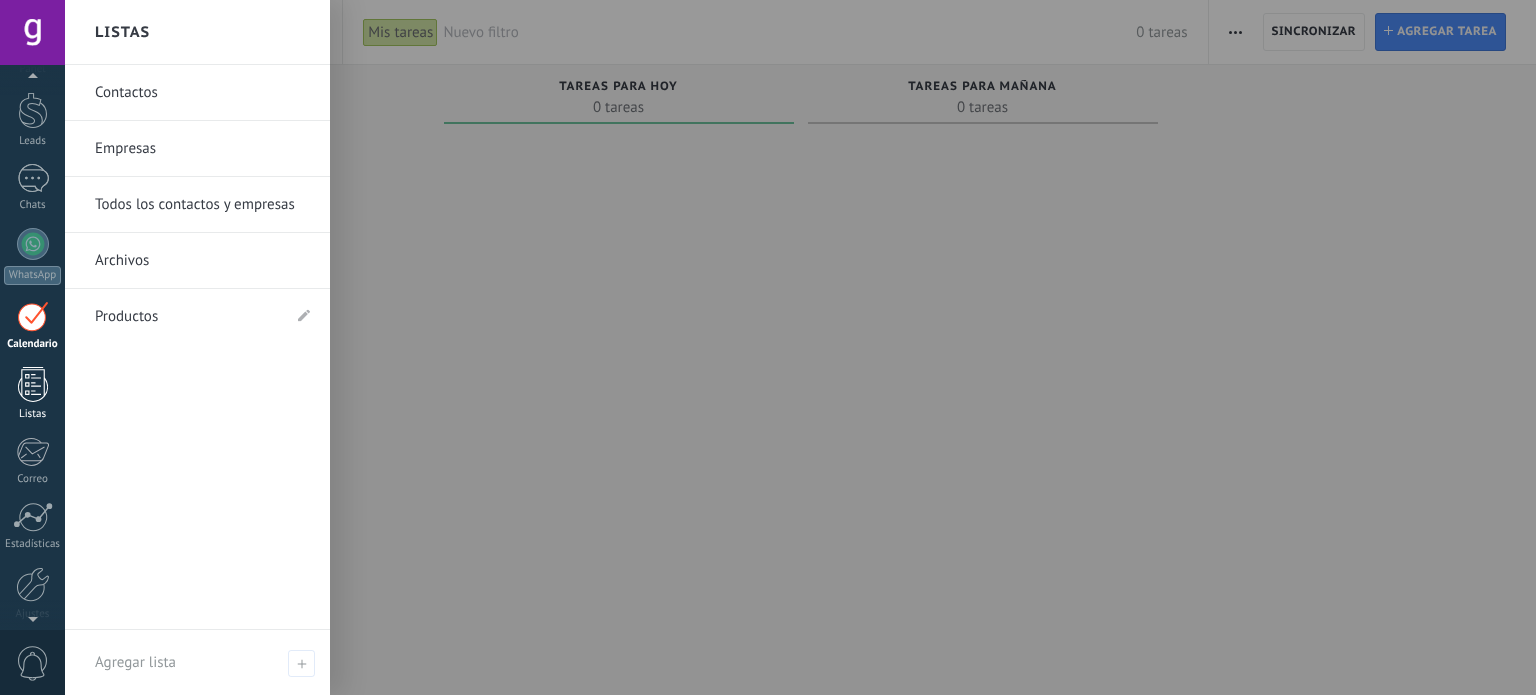 click on "Listas" at bounding box center (32, 394) 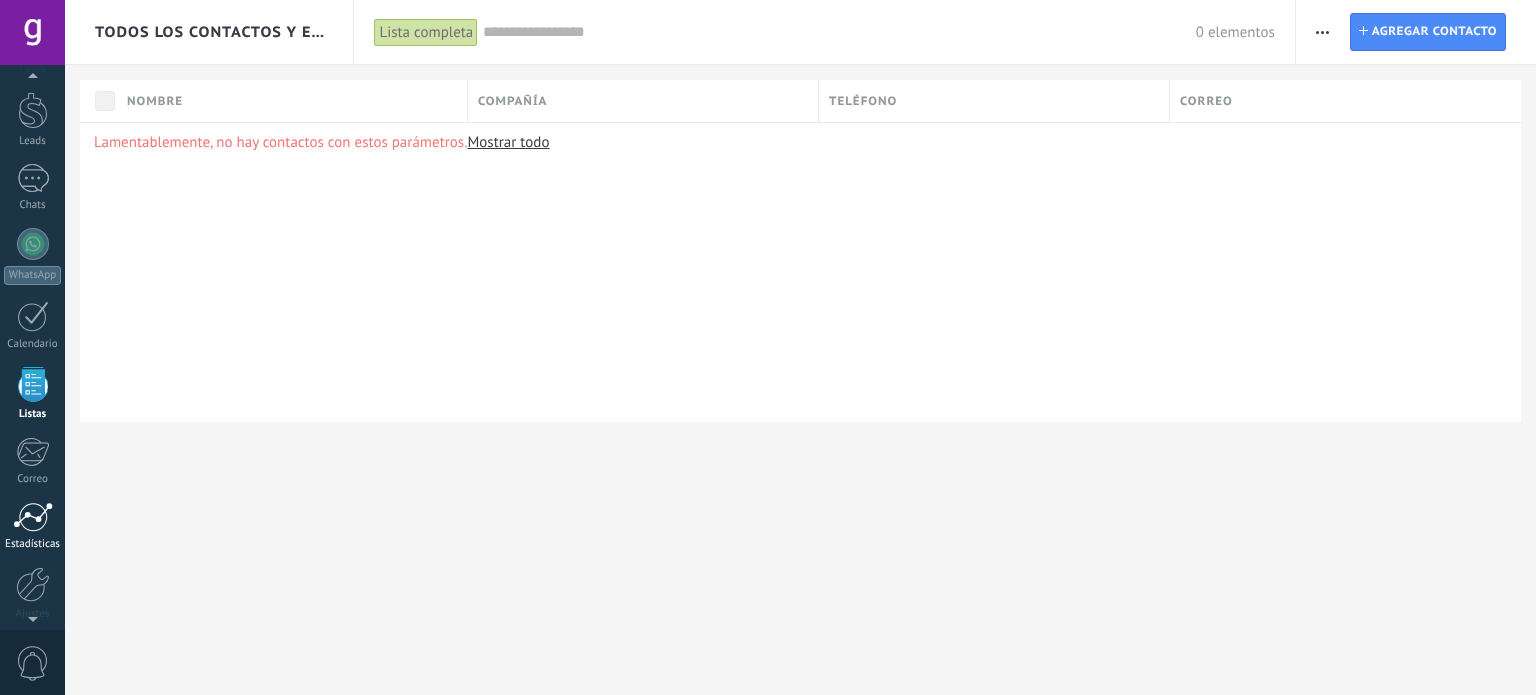 scroll, scrollTop: 123, scrollLeft: 0, axis: vertical 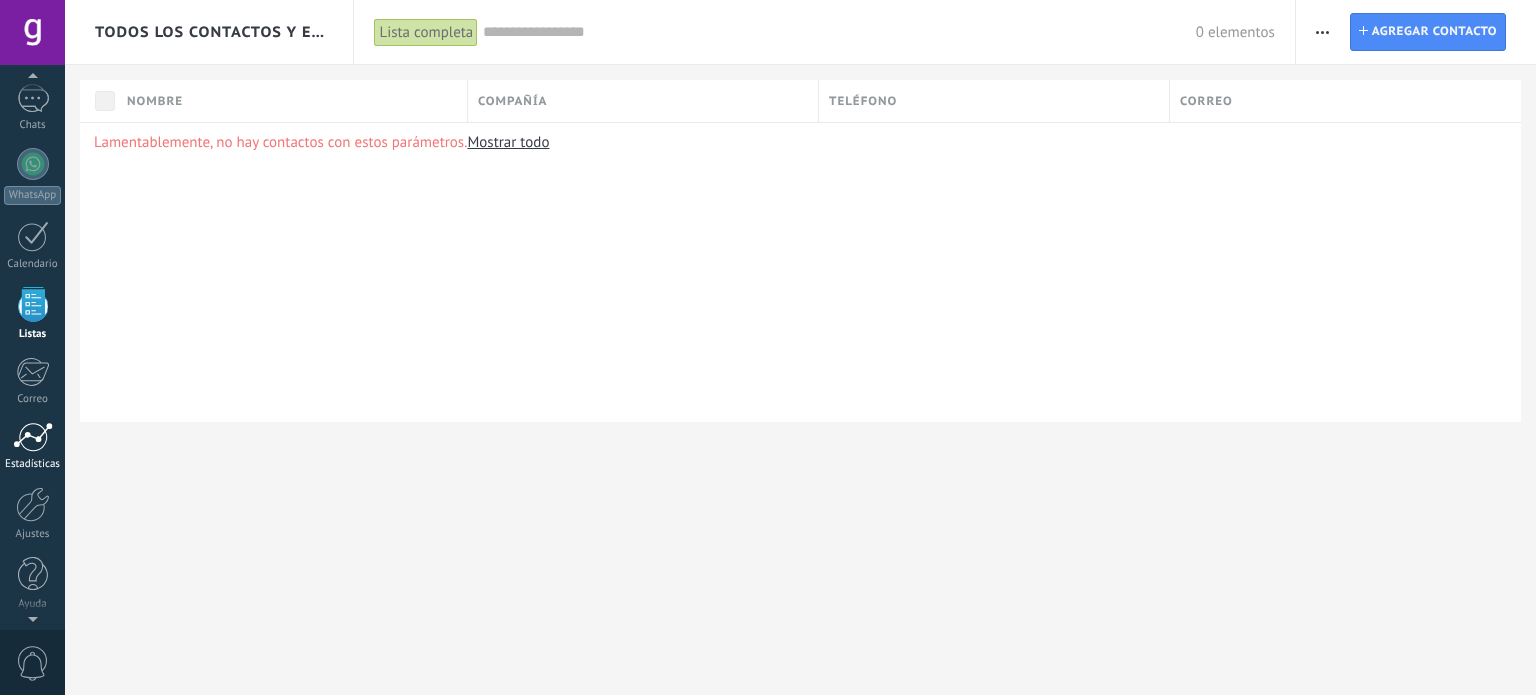 click at bounding box center (33, 437) 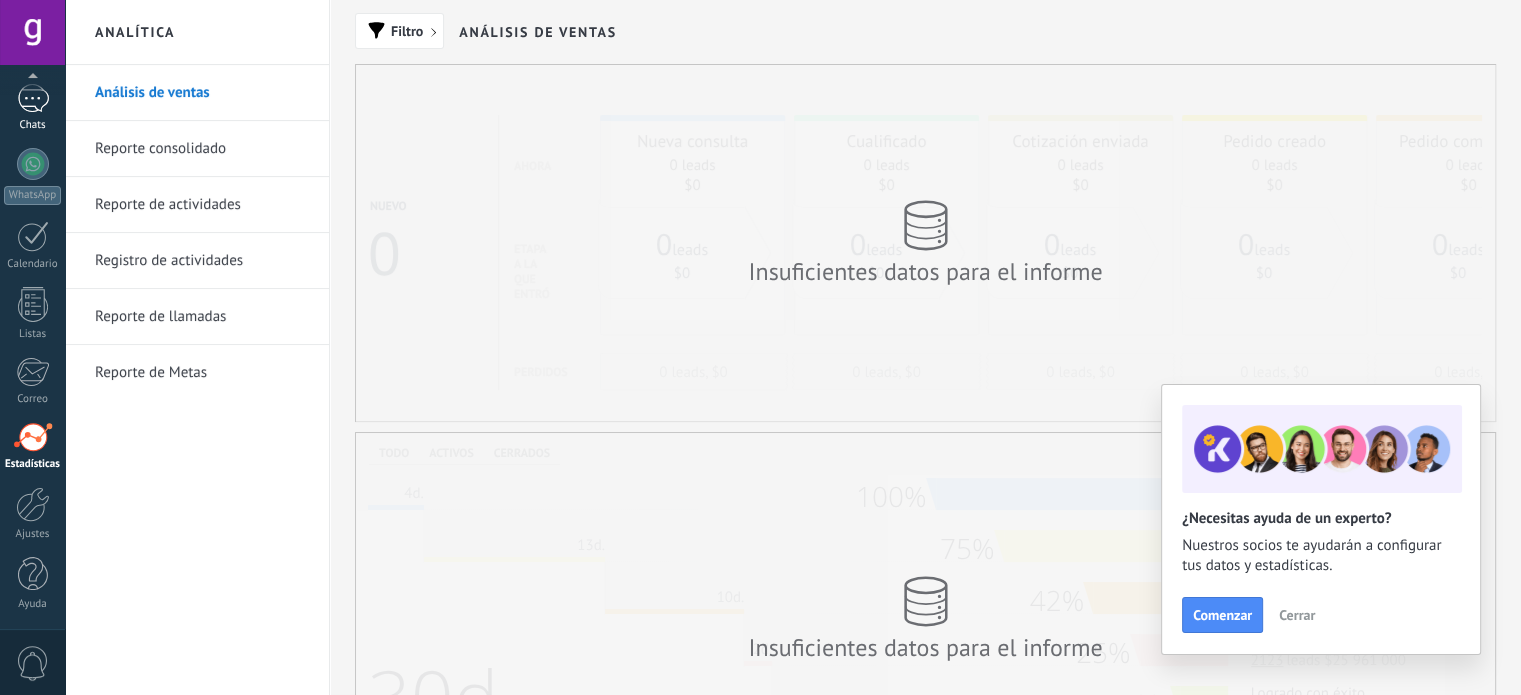 click on "Chats" at bounding box center (32, 108) 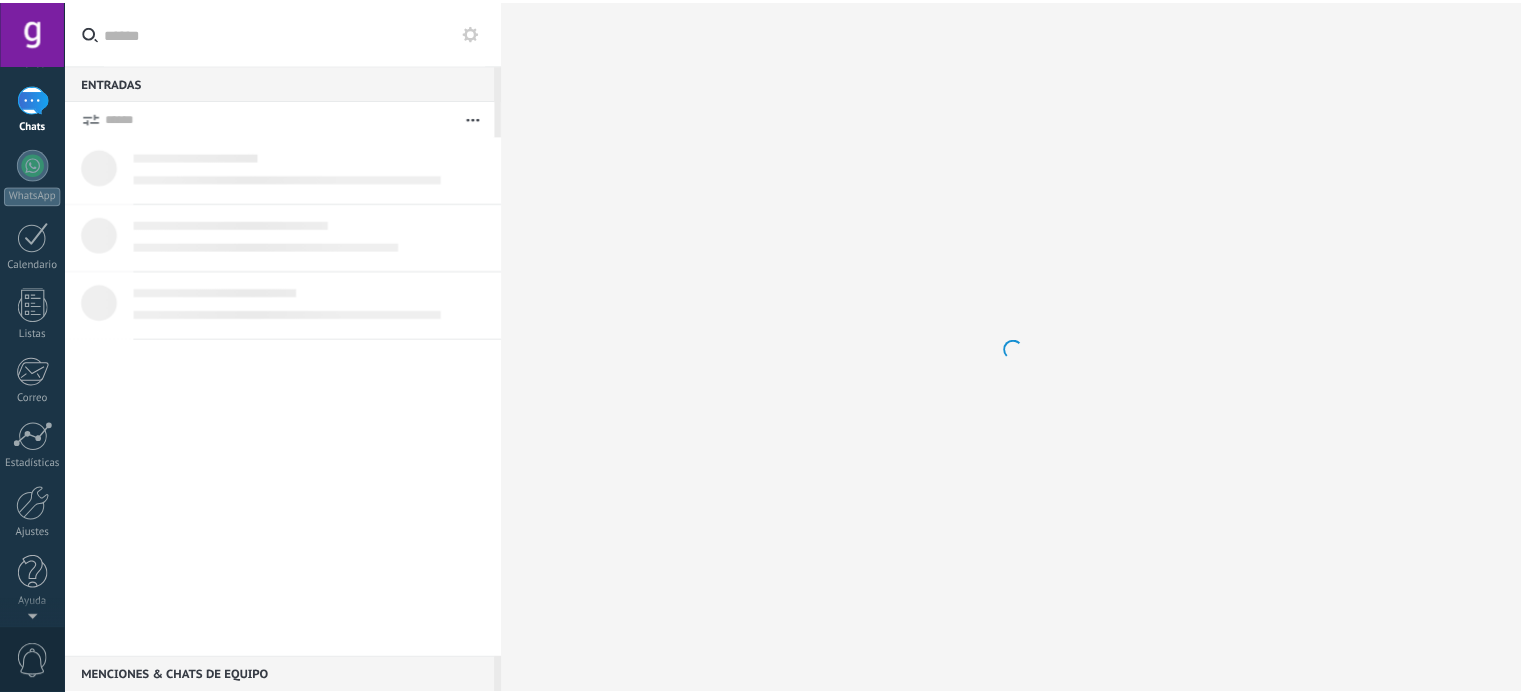 scroll, scrollTop: 0, scrollLeft: 0, axis: both 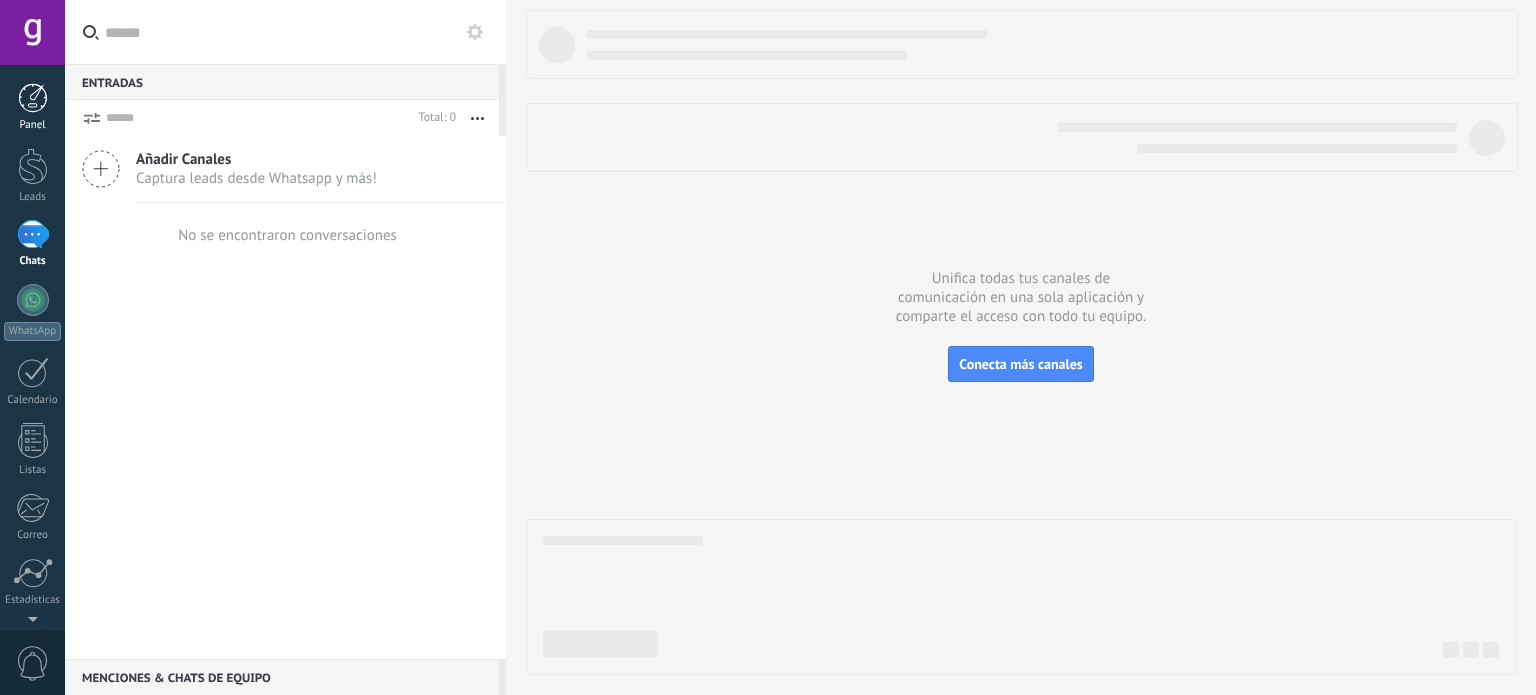 click on "Panel" at bounding box center (32, 107) 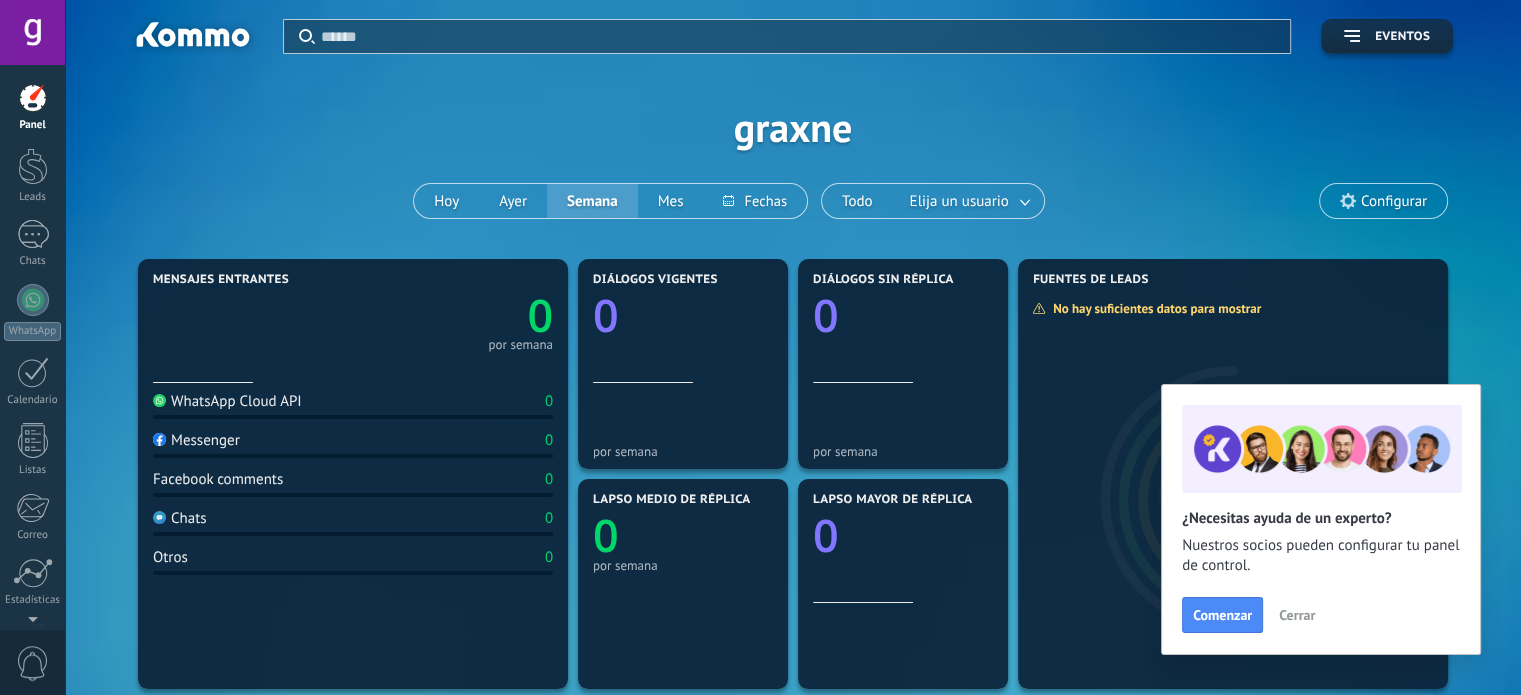 click on "Cerrar" at bounding box center (1297, 615) 